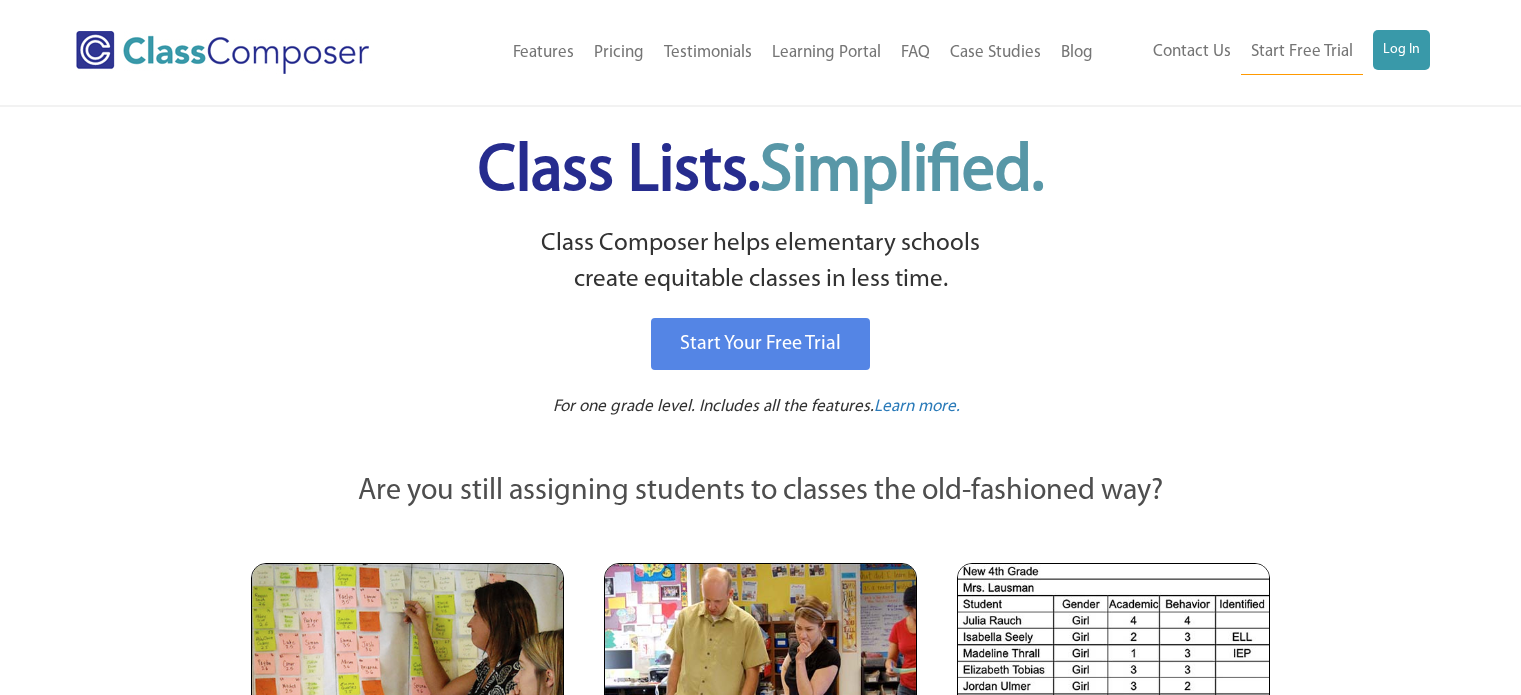 scroll, scrollTop: 0, scrollLeft: 0, axis: both 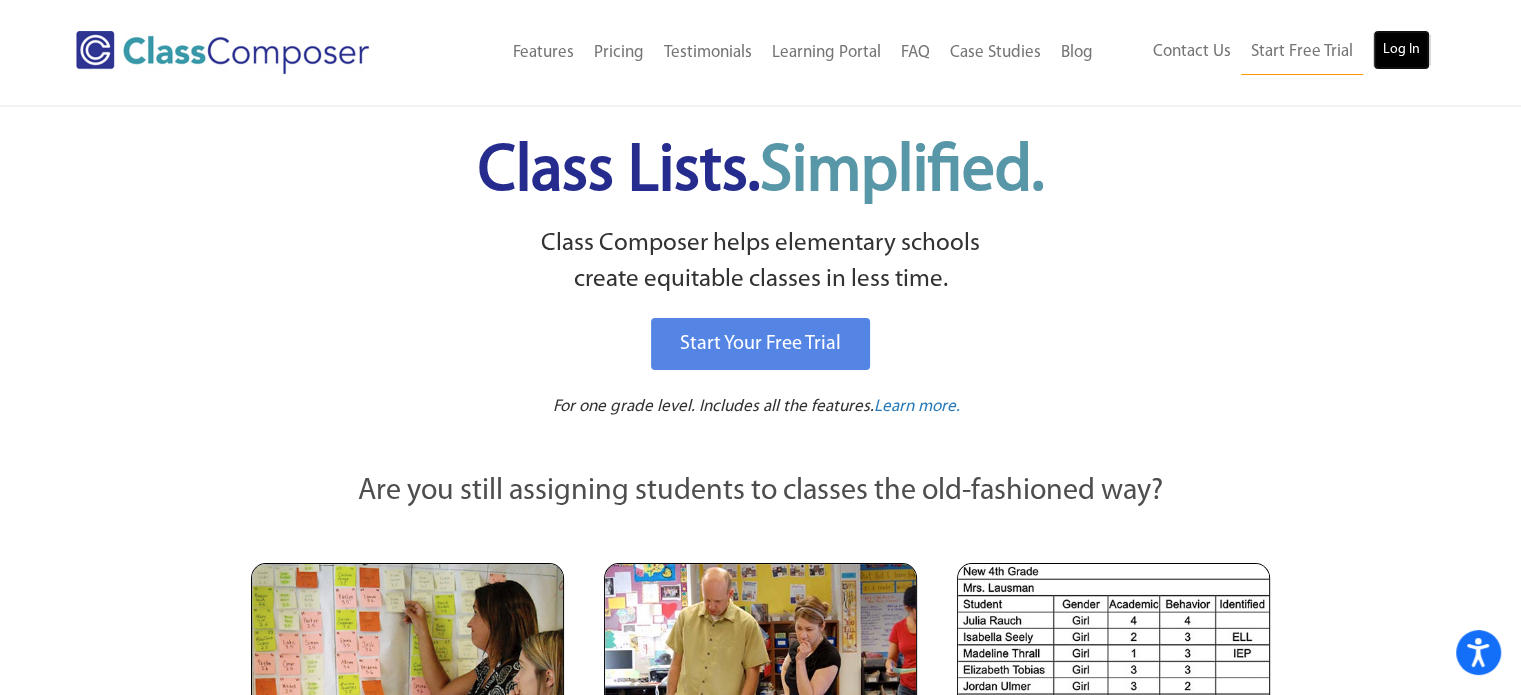 click on "Log In" at bounding box center (1401, 50) 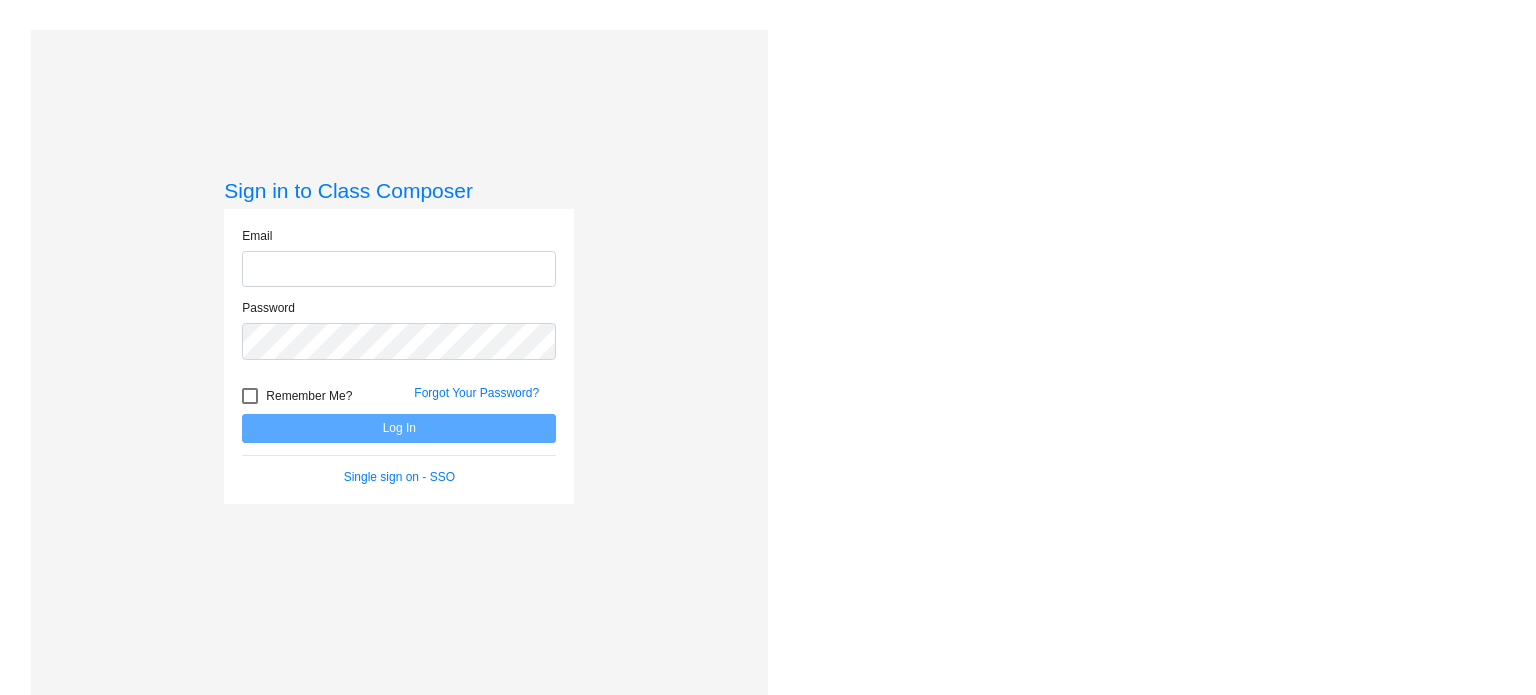 scroll, scrollTop: 0, scrollLeft: 0, axis: both 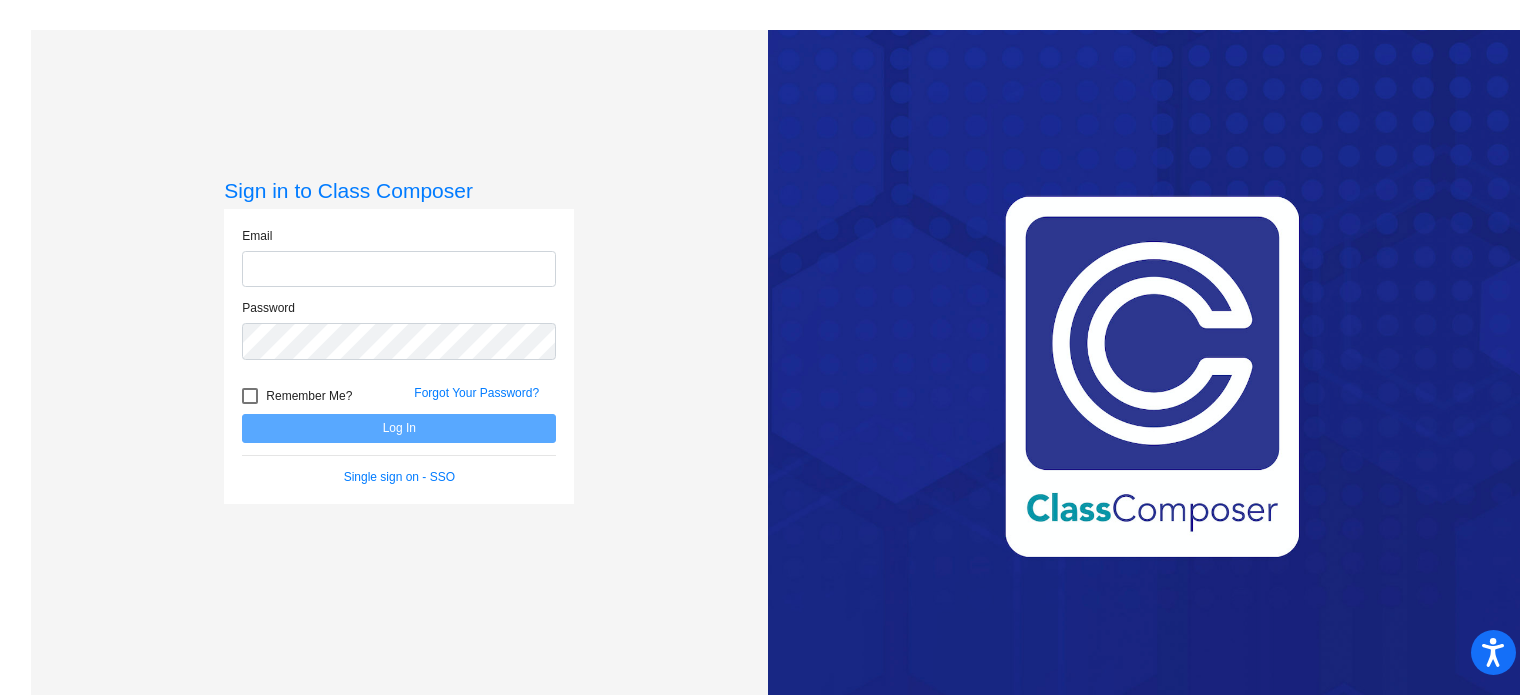 type on "[PERSON_NAME][EMAIL_ADDRESS][PERSON_NAME][DOMAIN_NAME]" 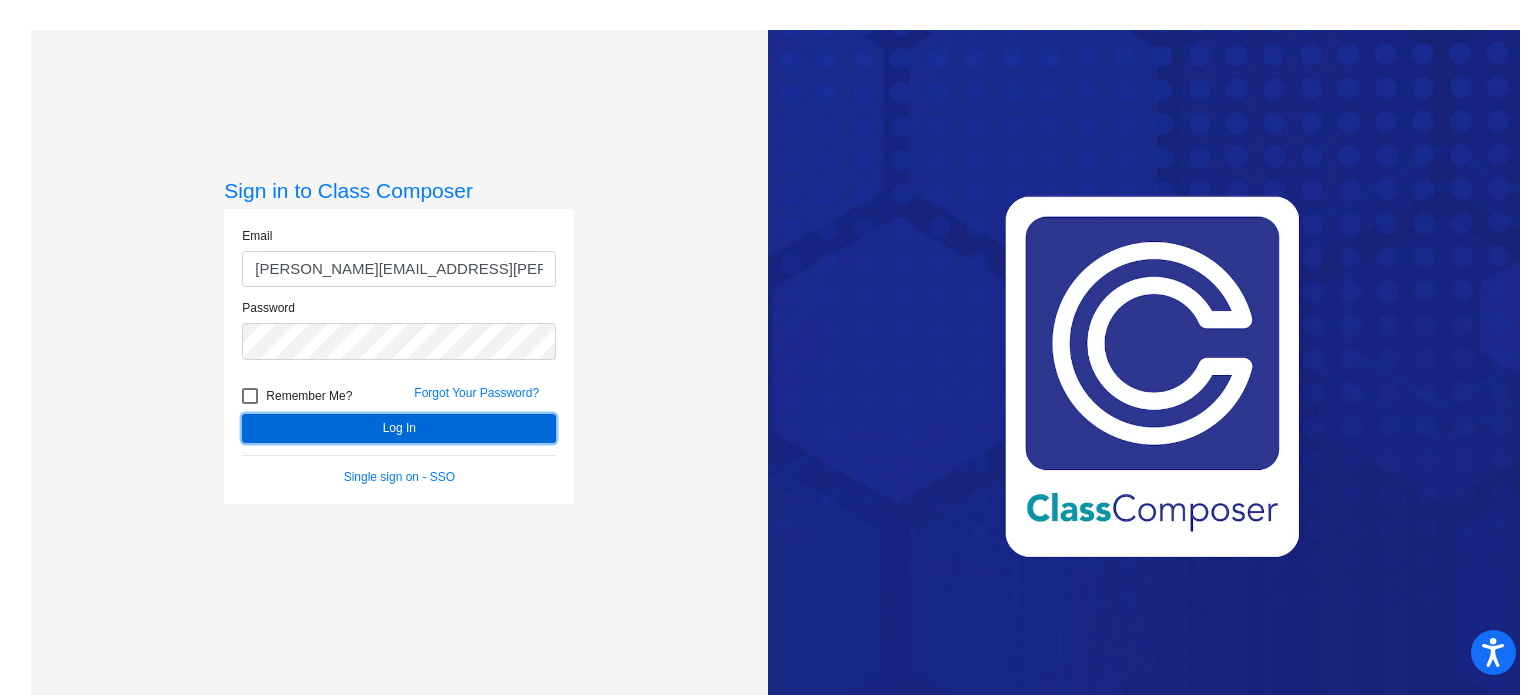click on "Log In" 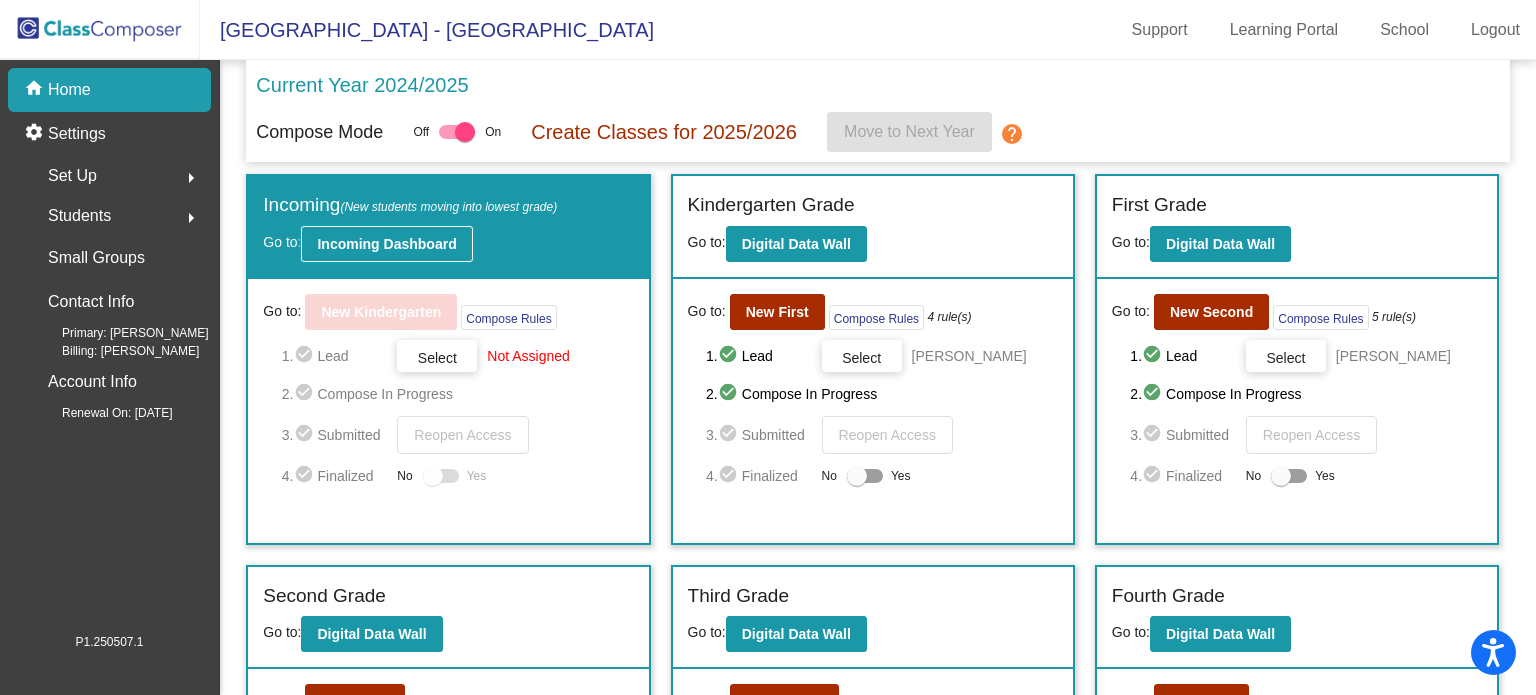 click on "Incoming Dashboard" 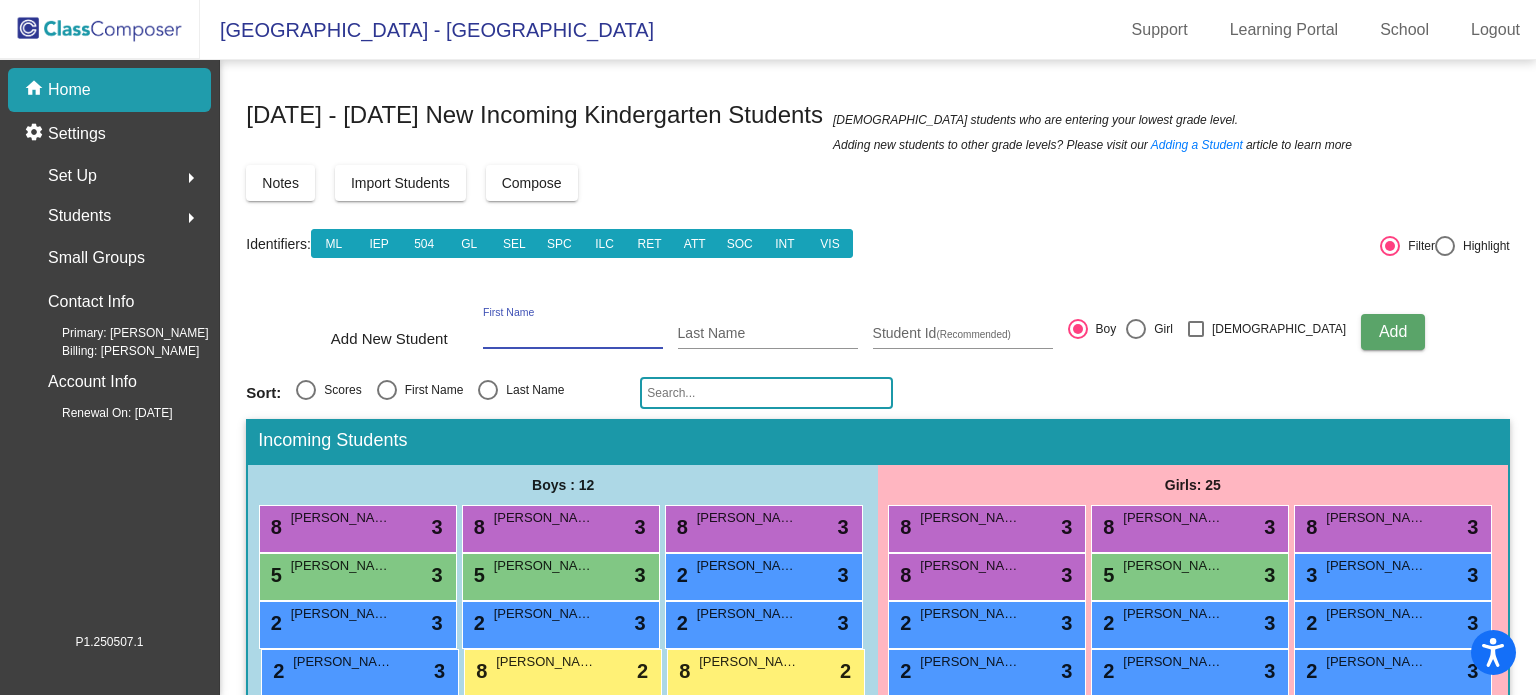 click on "First Name" at bounding box center (573, 334) 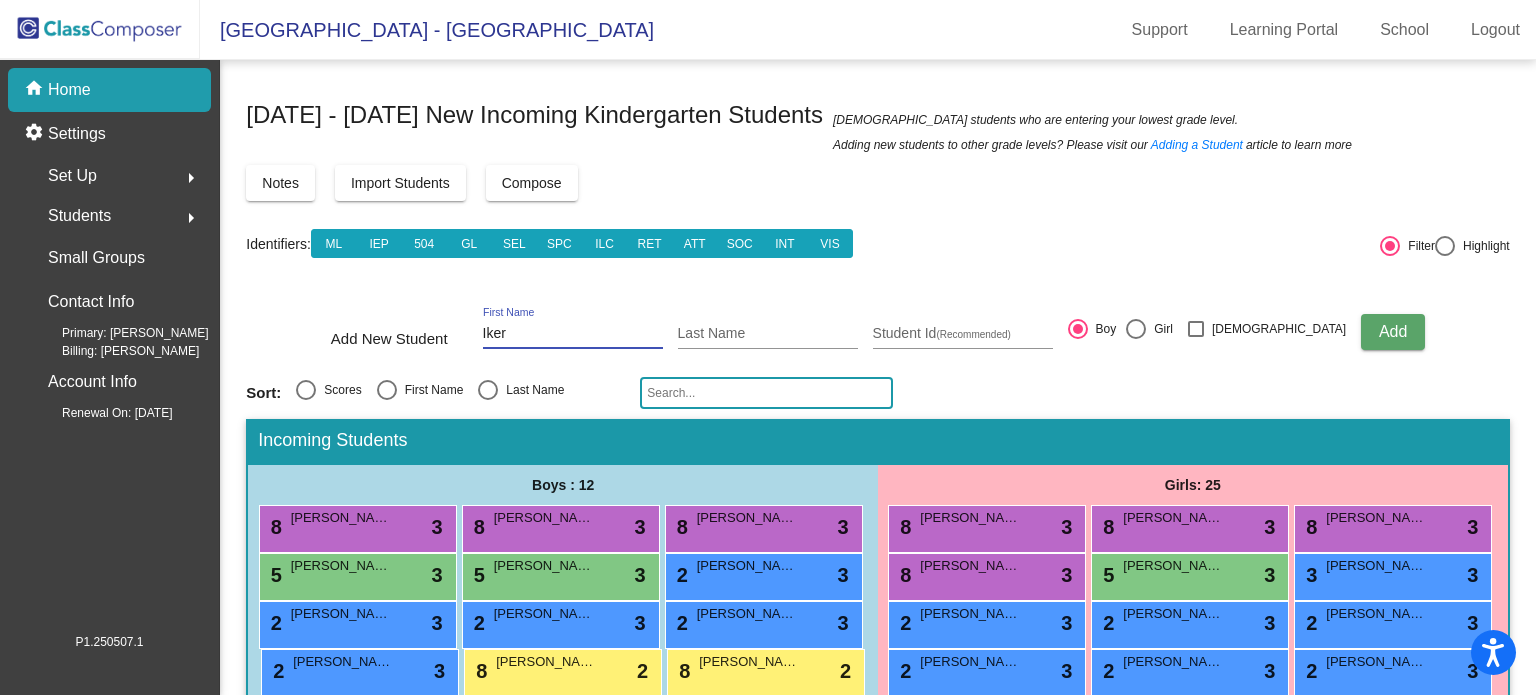 type on "Iker" 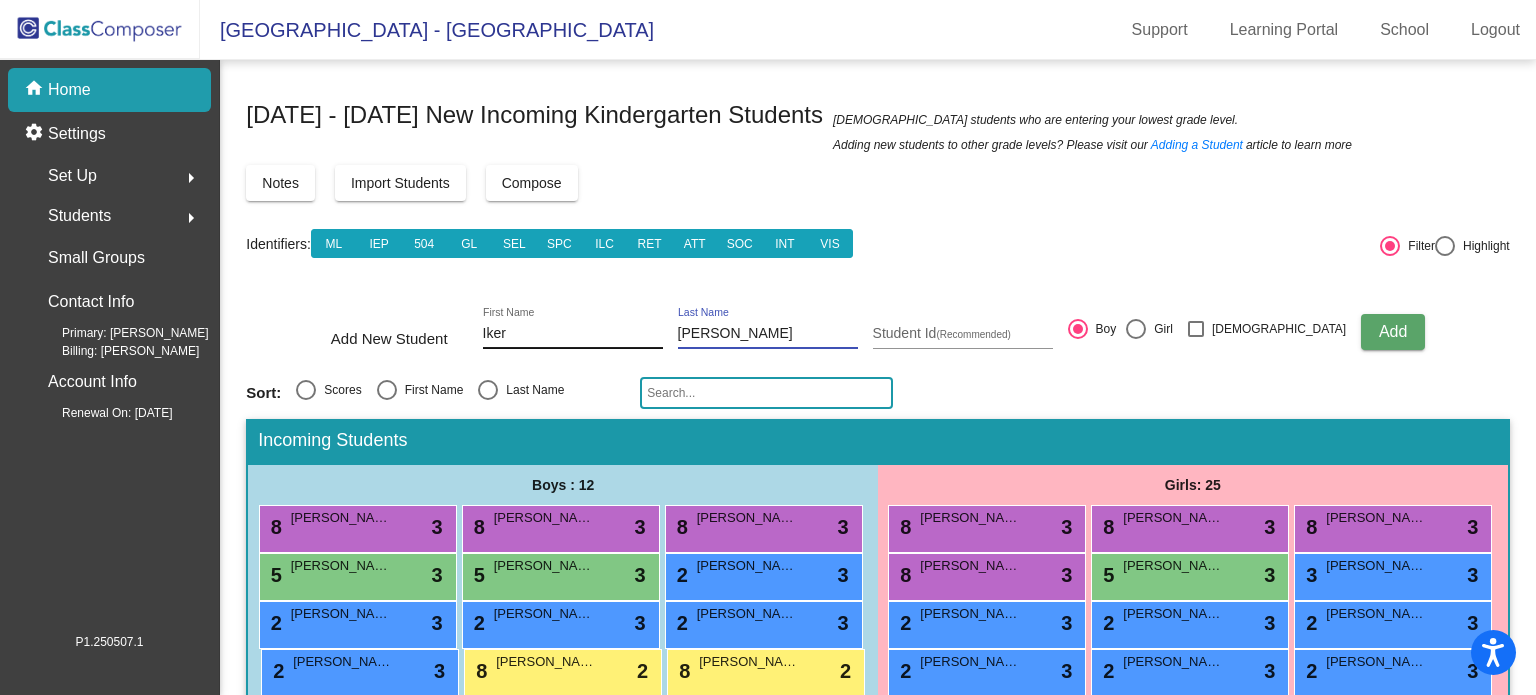 type on "[PERSON_NAME]" 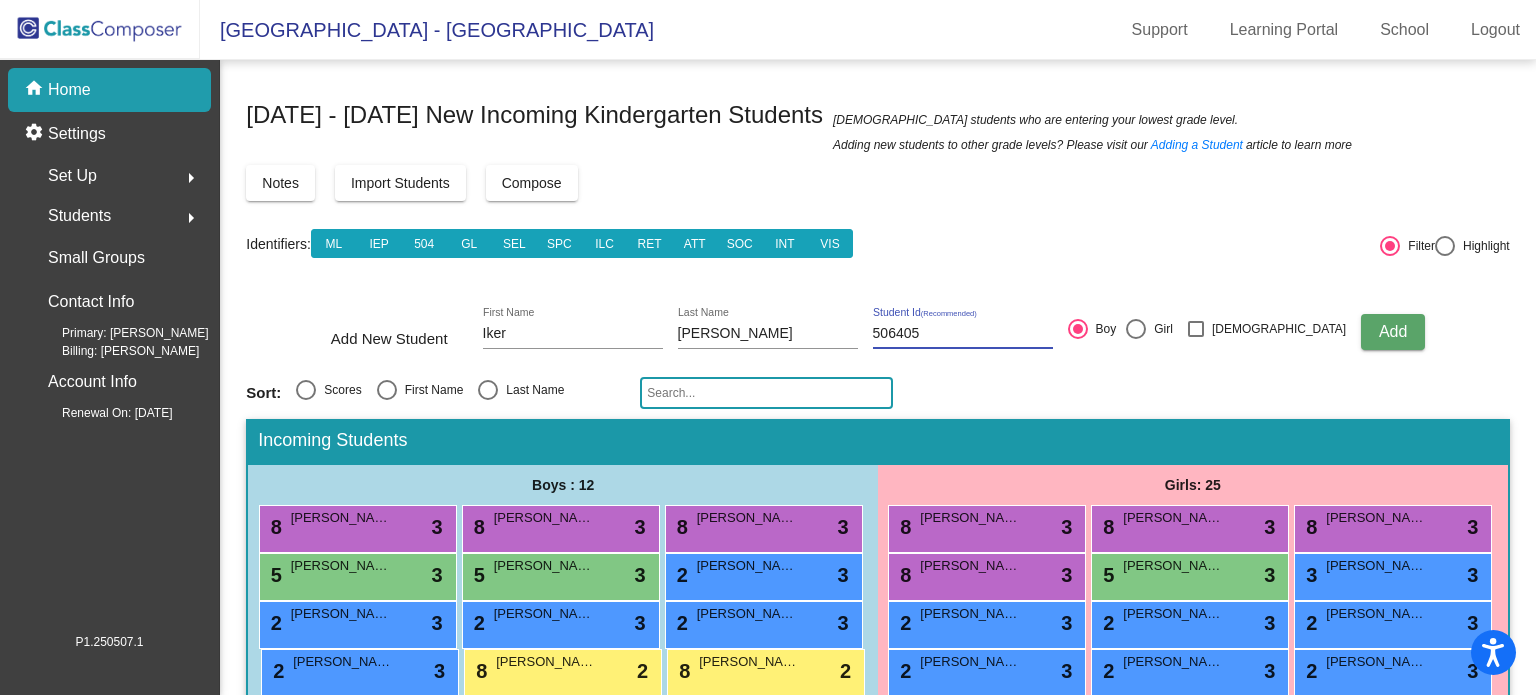 type on "506405" 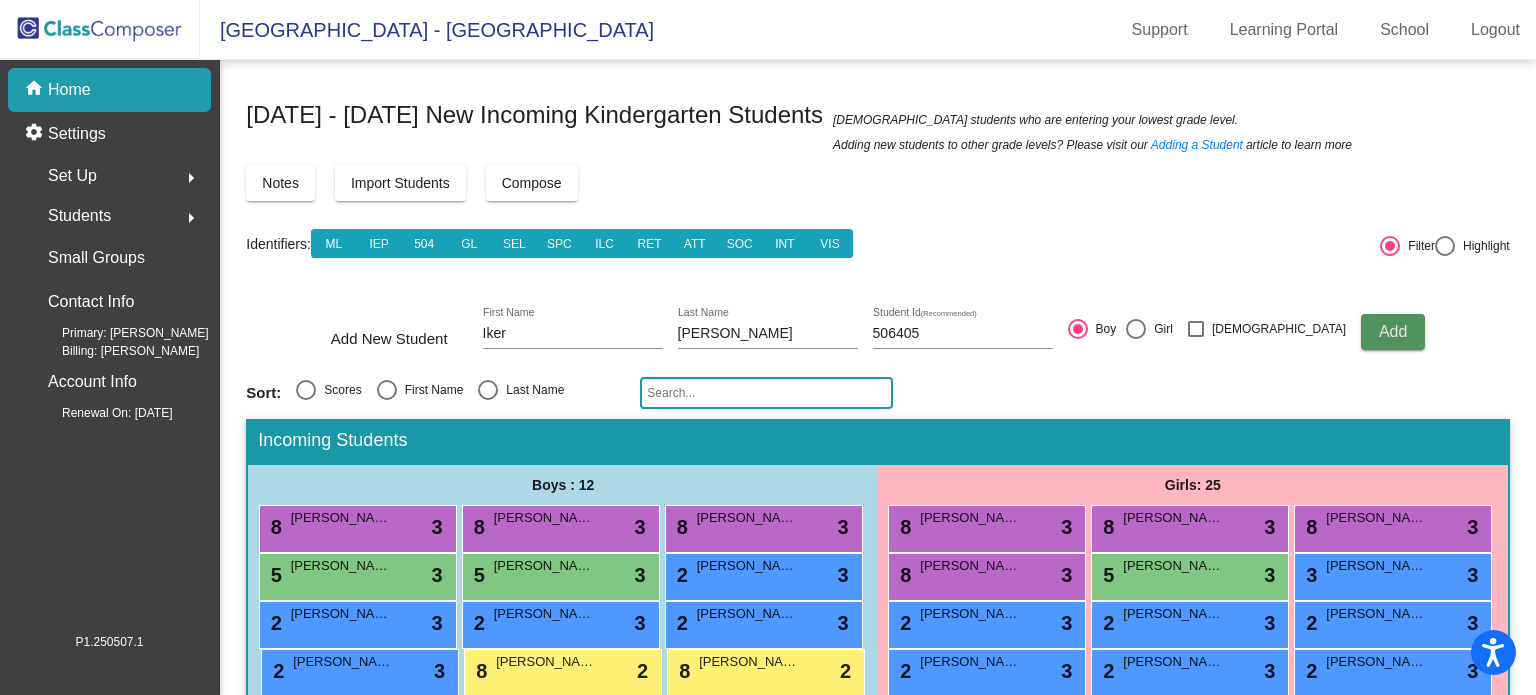 click on "Add" 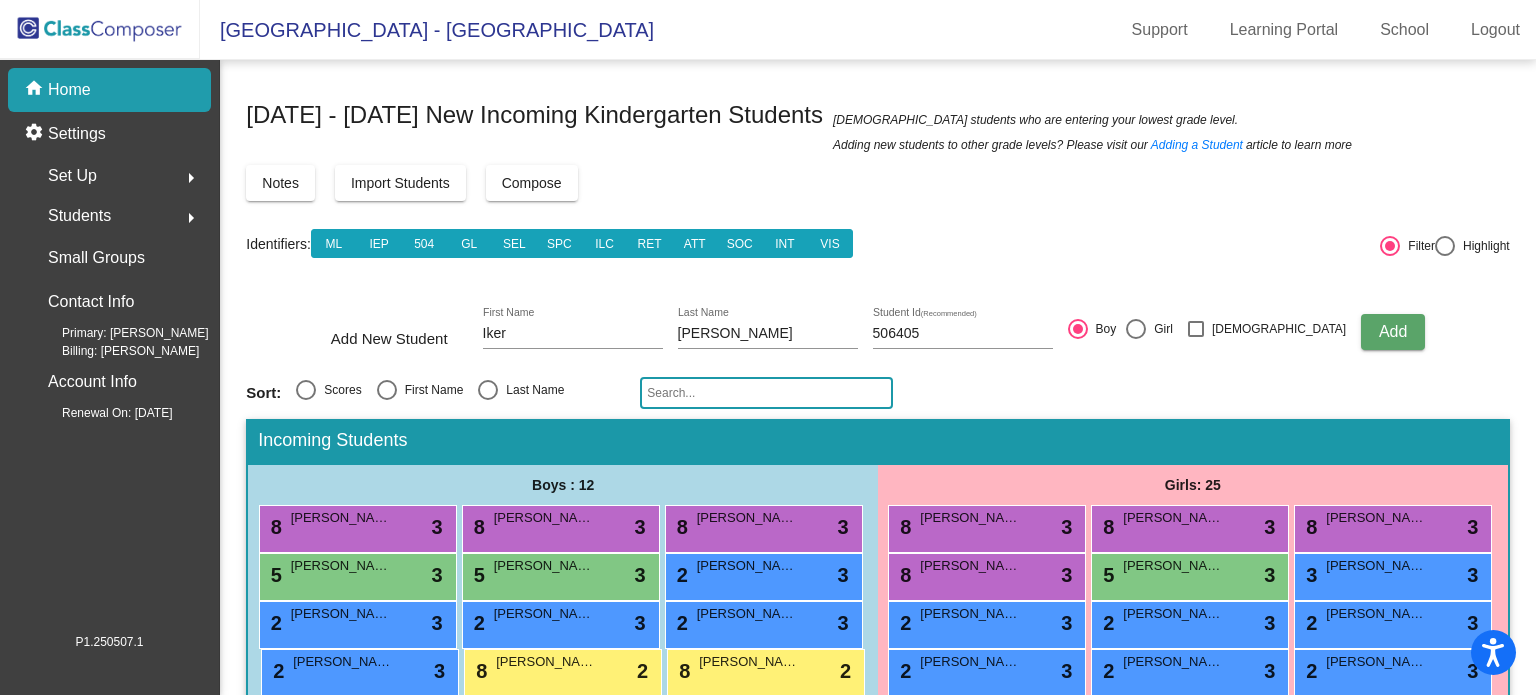 type 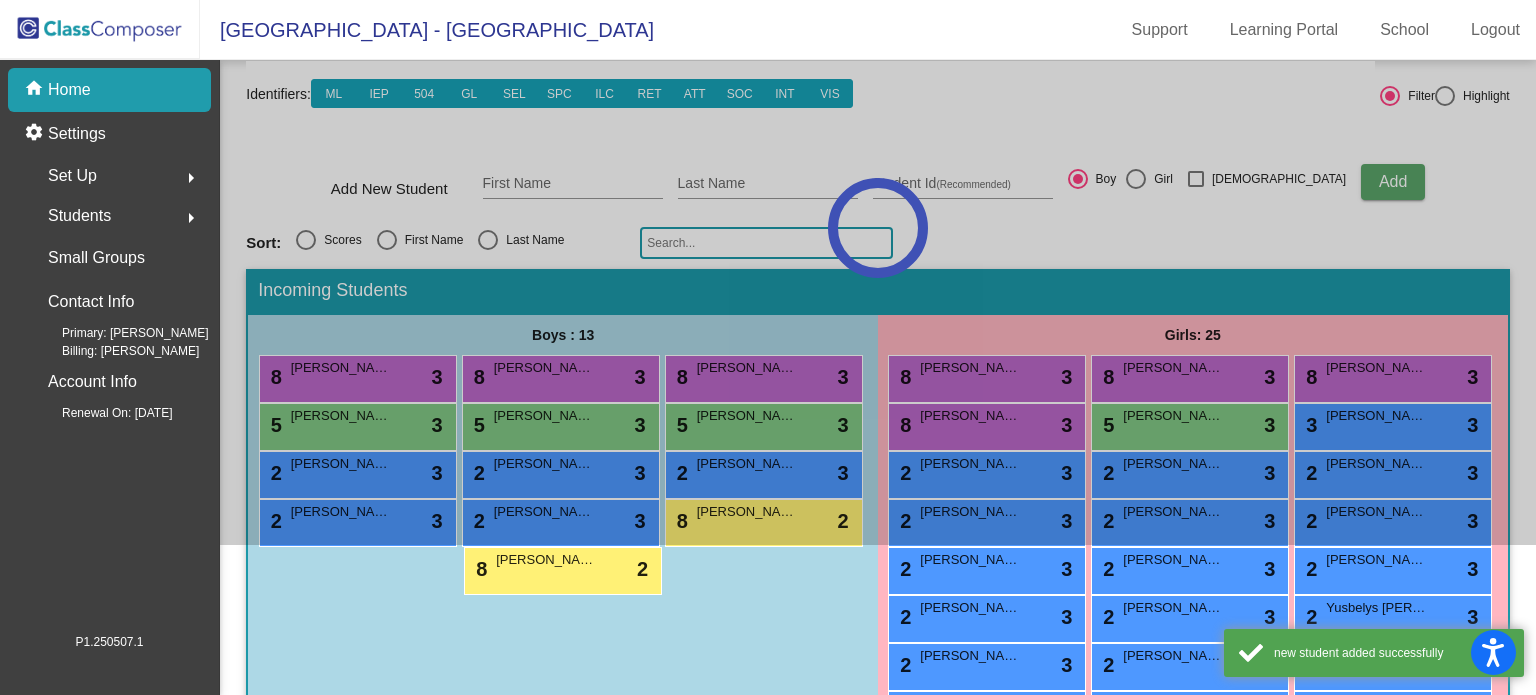 scroll, scrollTop: 152, scrollLeft: 0, axis: vertical 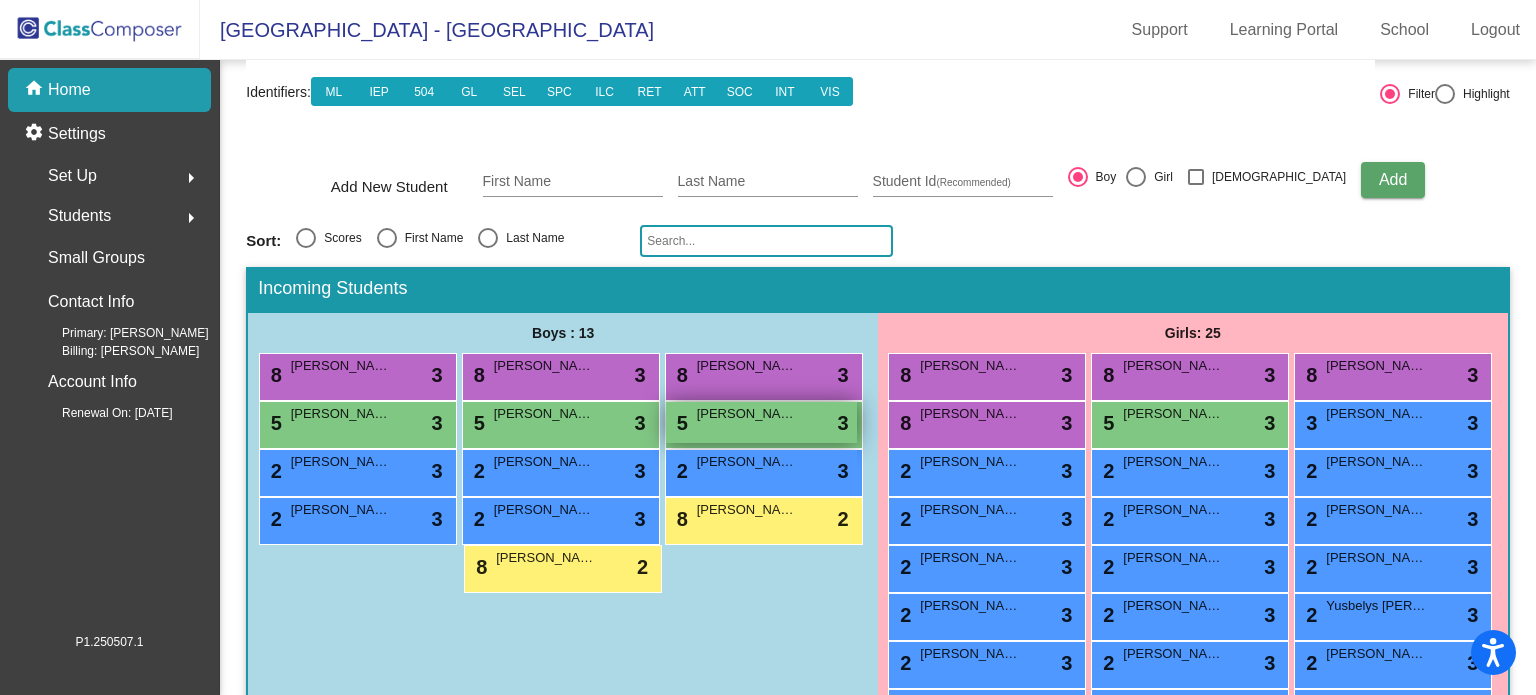 click on "[PERSON_NAME]" at bounding box center [747, 414] 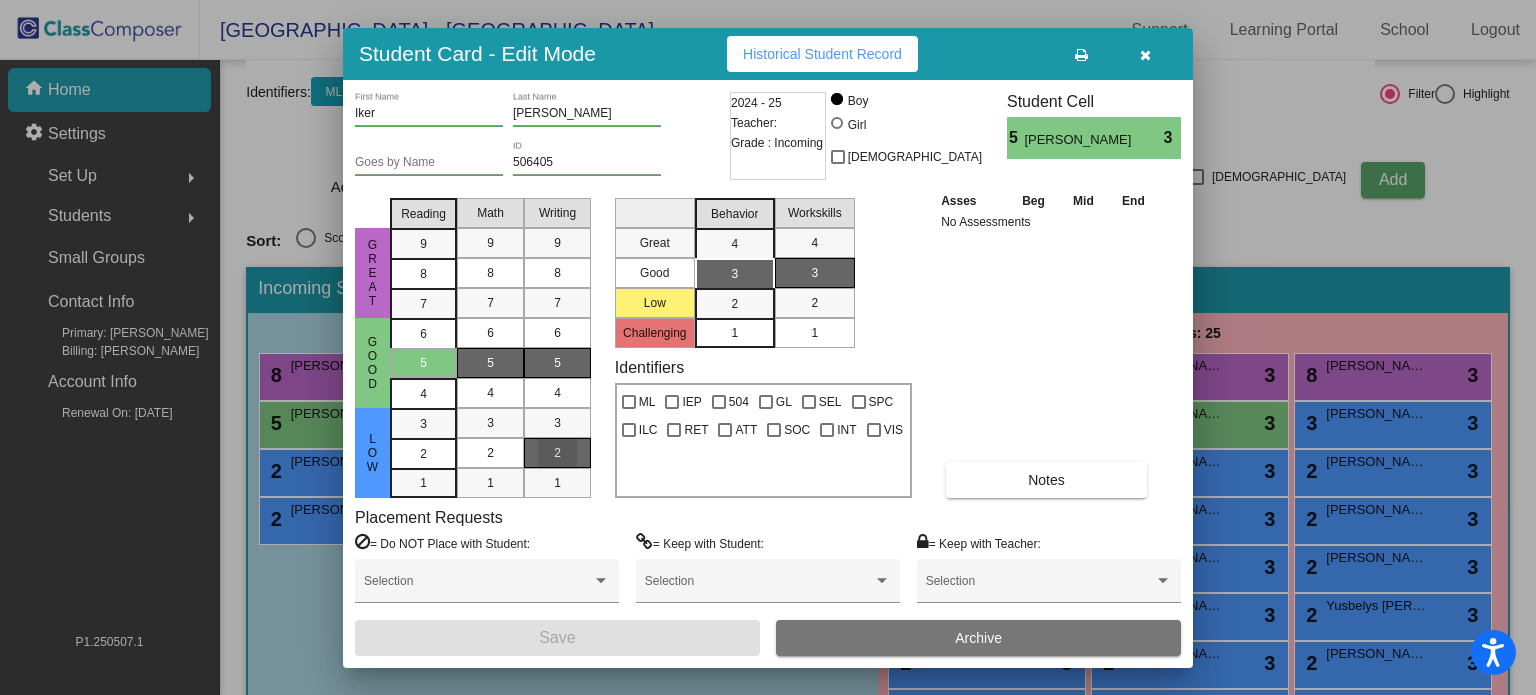 click on "2" at bounding box center (557, 453) 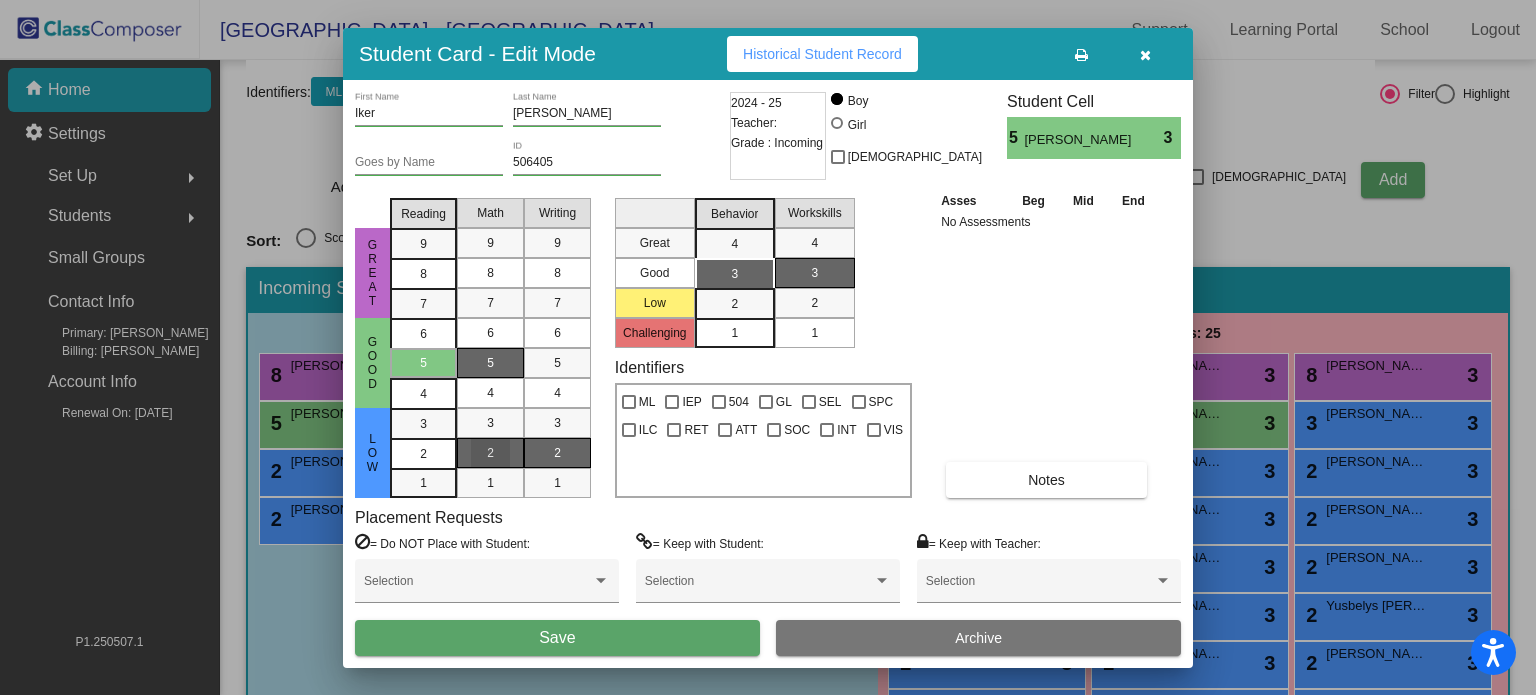 click on "2" at bounding box center [490, 453] 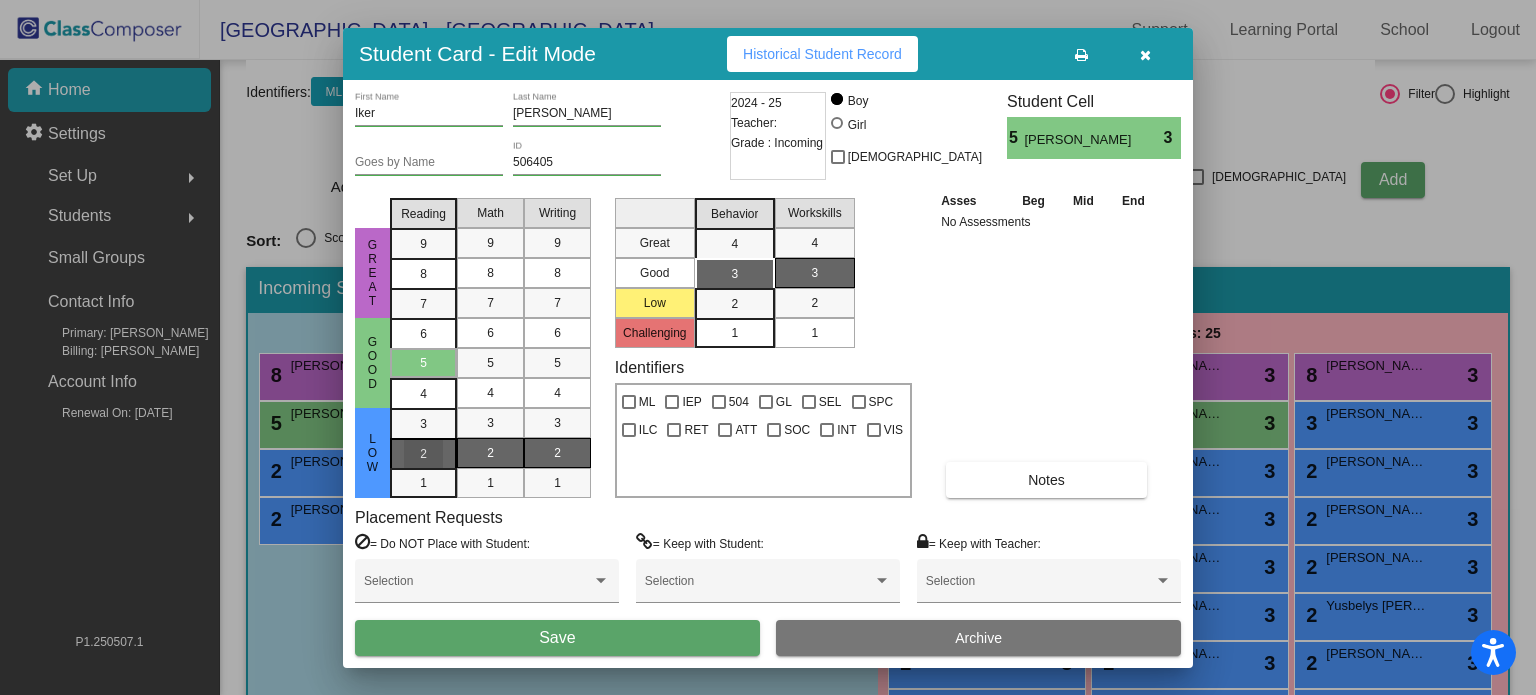 click on "2" at bounding box center [423, 424] 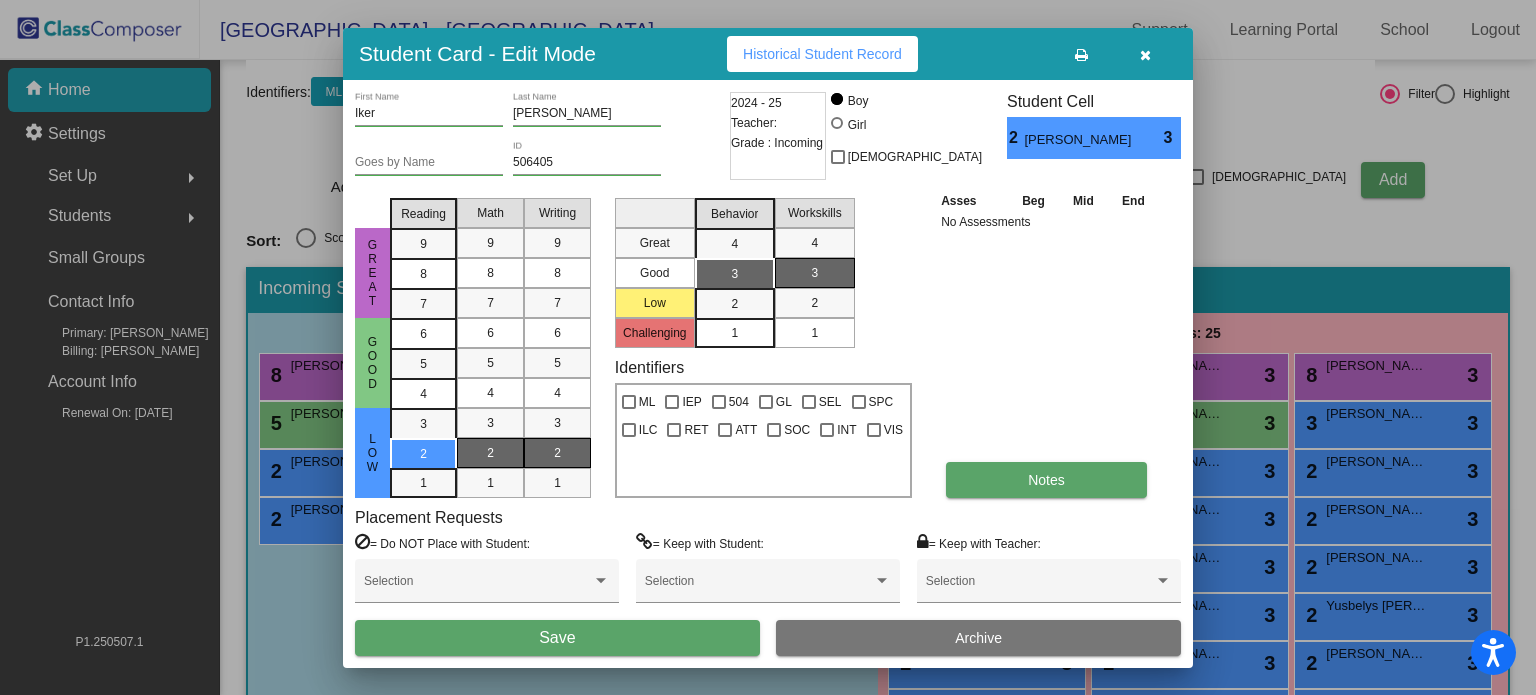 click on "Notes" at bounding box center [1046, 480] 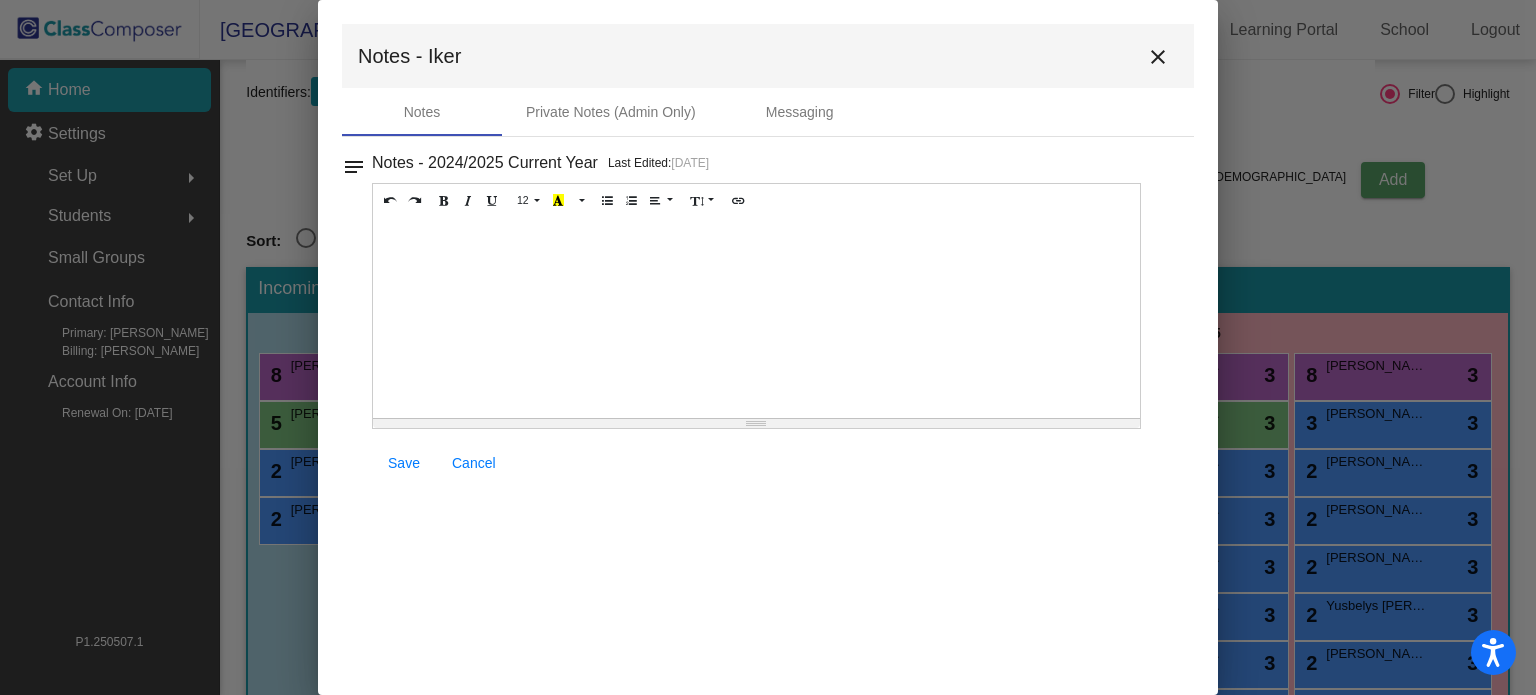 click at bounding box center [756, 318] 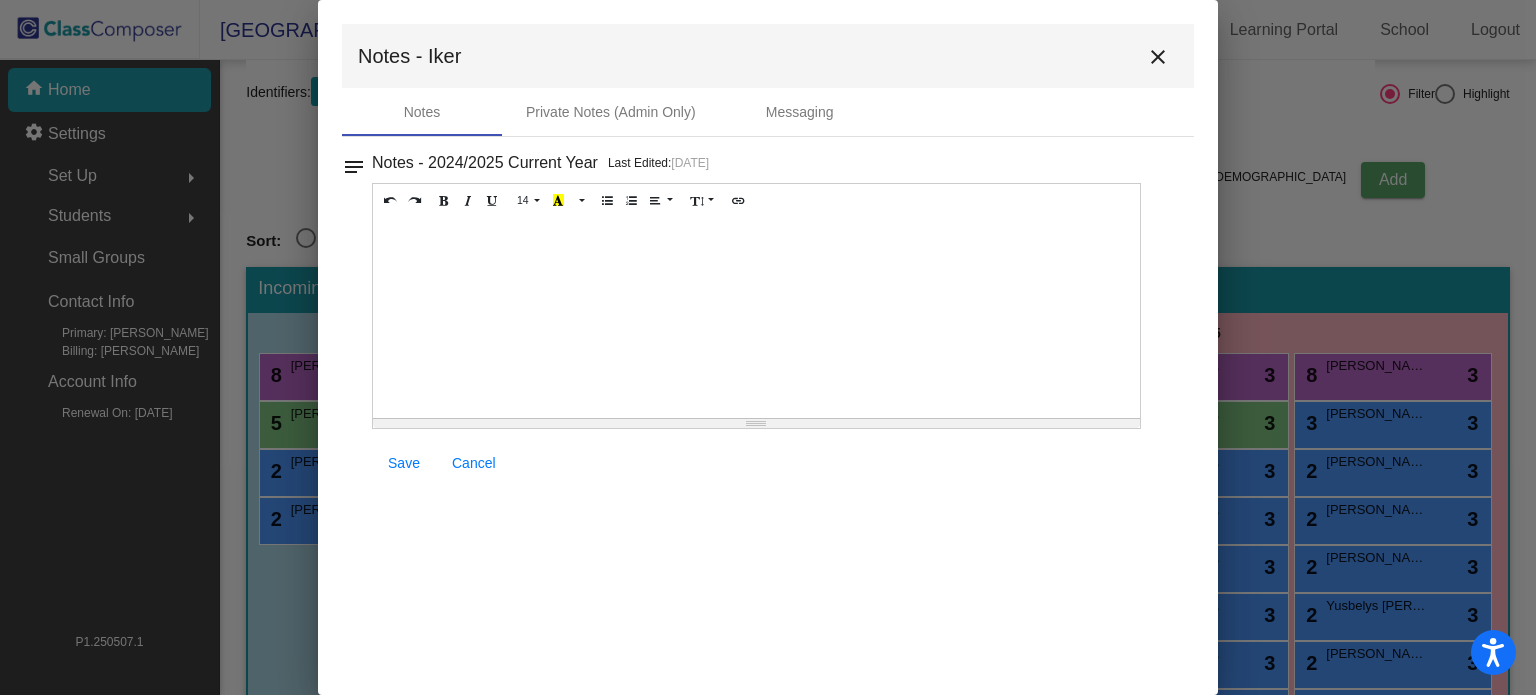type 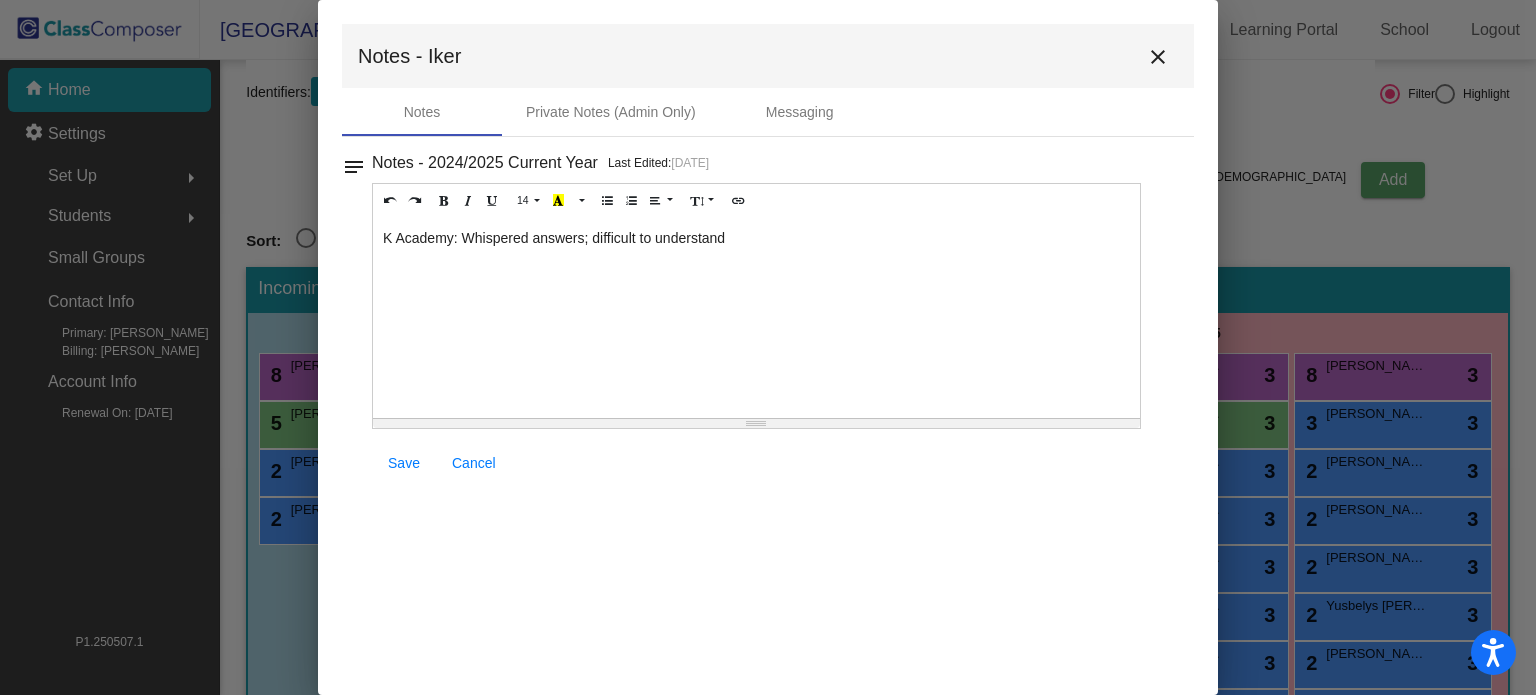 click on "Save" at bounding box center (404, 463) 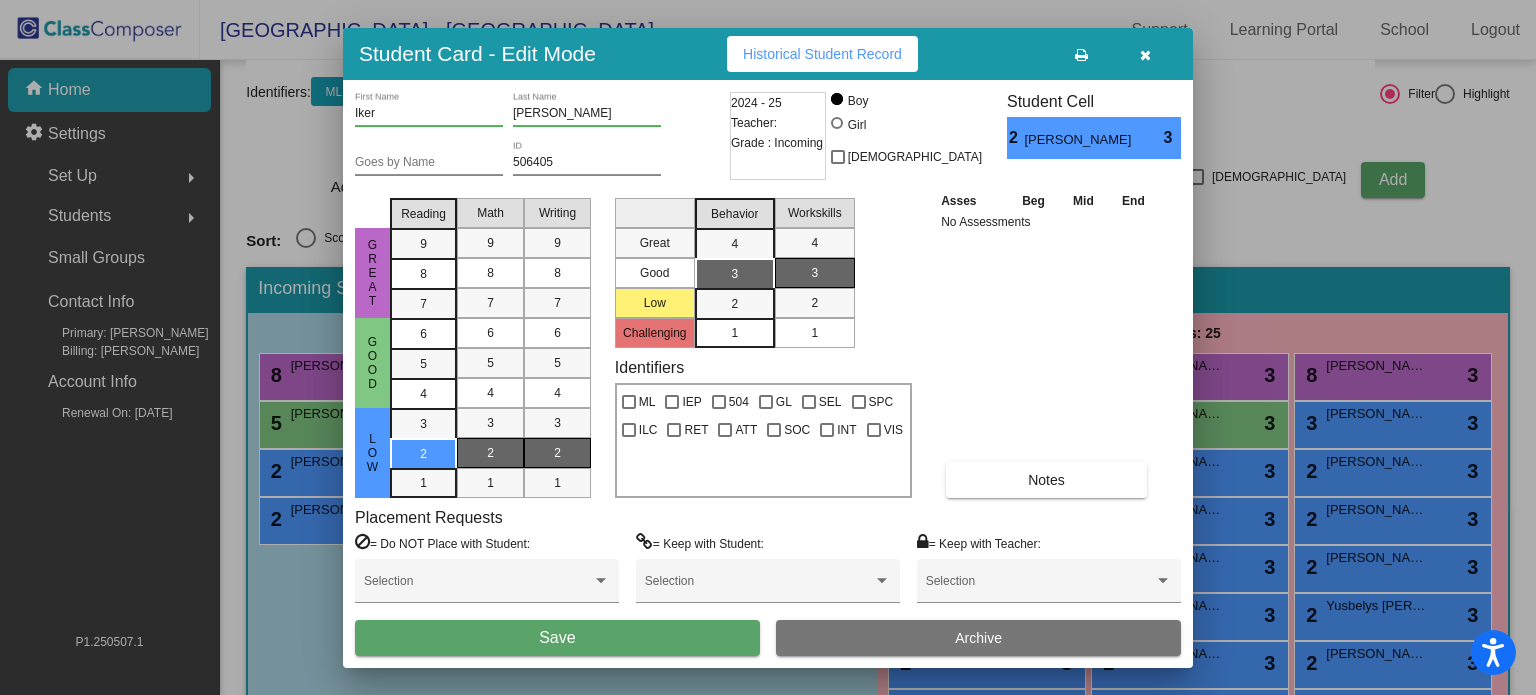 click on "Save" at bounding box center [557, 638] 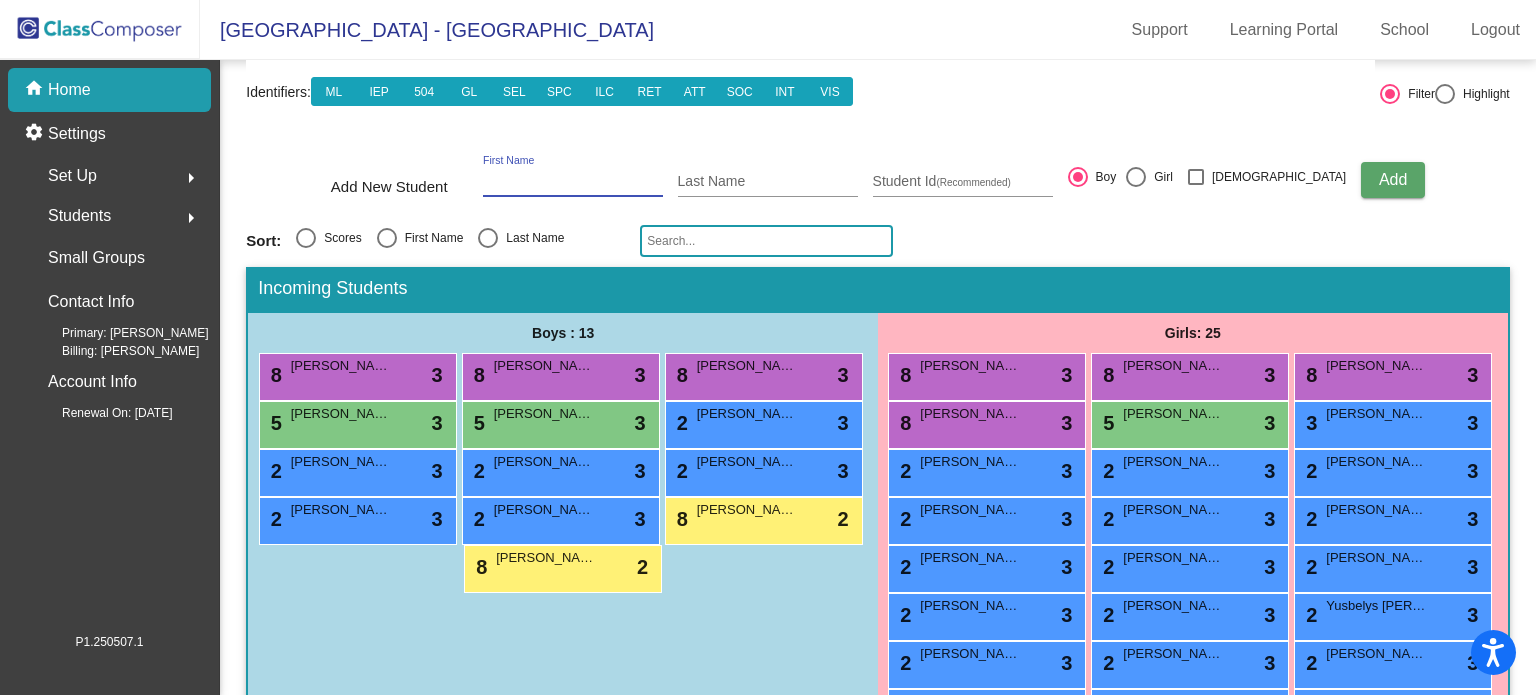 click on "First Name" at bounding box center (573, 182) 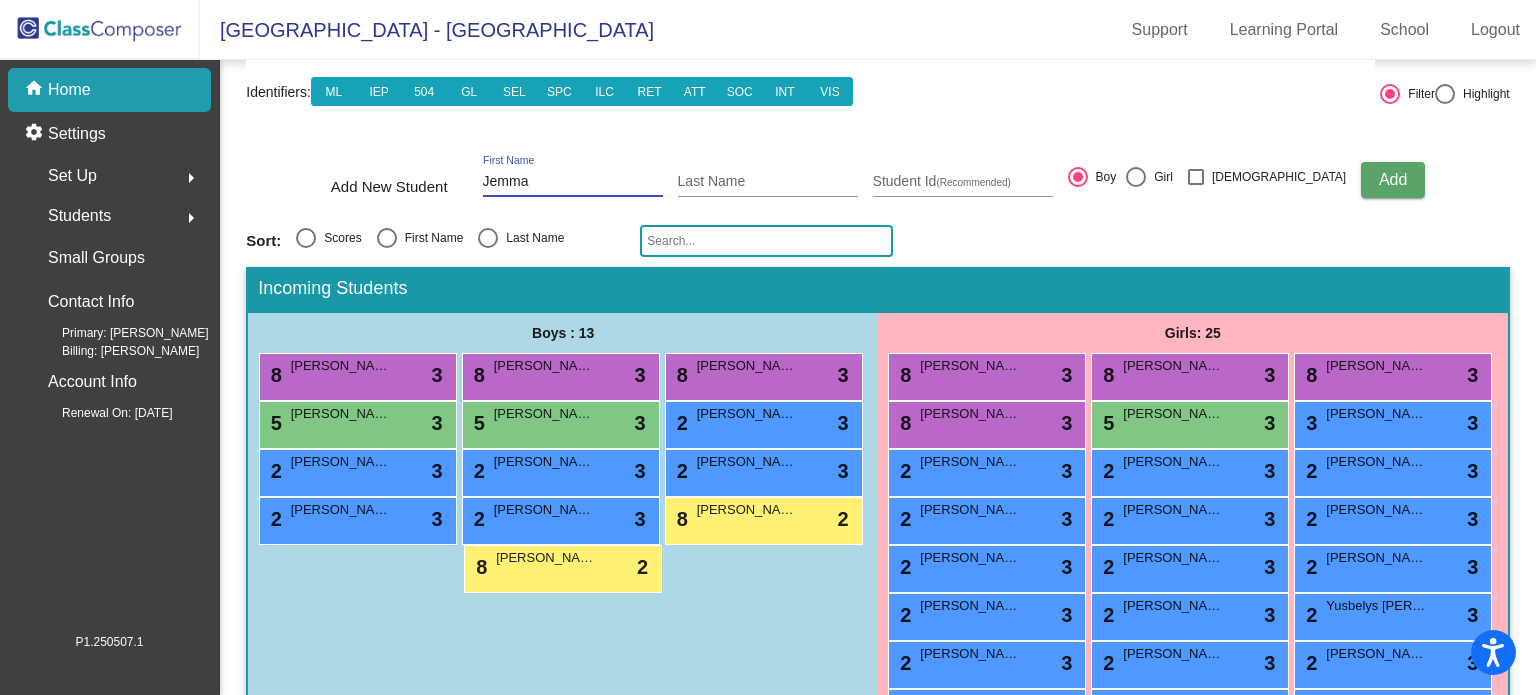type on "Jemma" 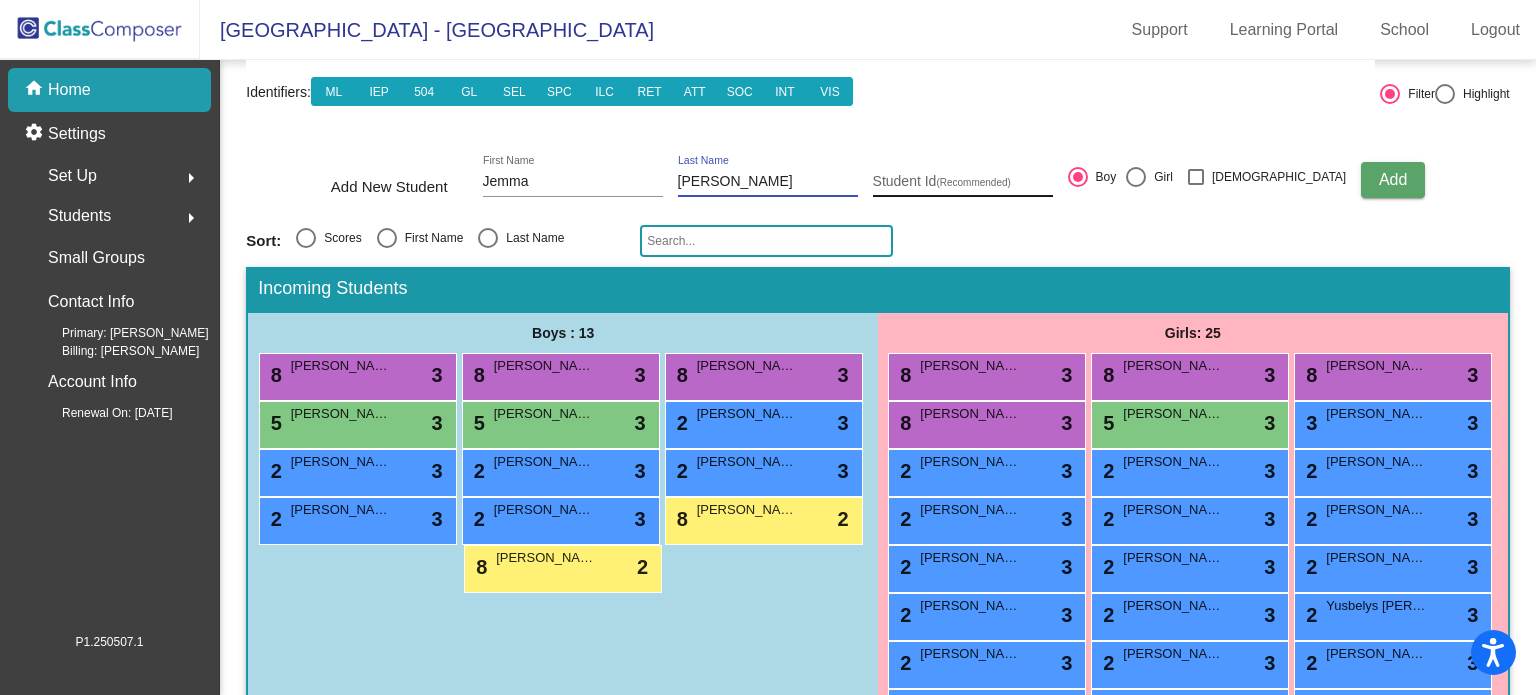 type on "[PERSON_NAME]" 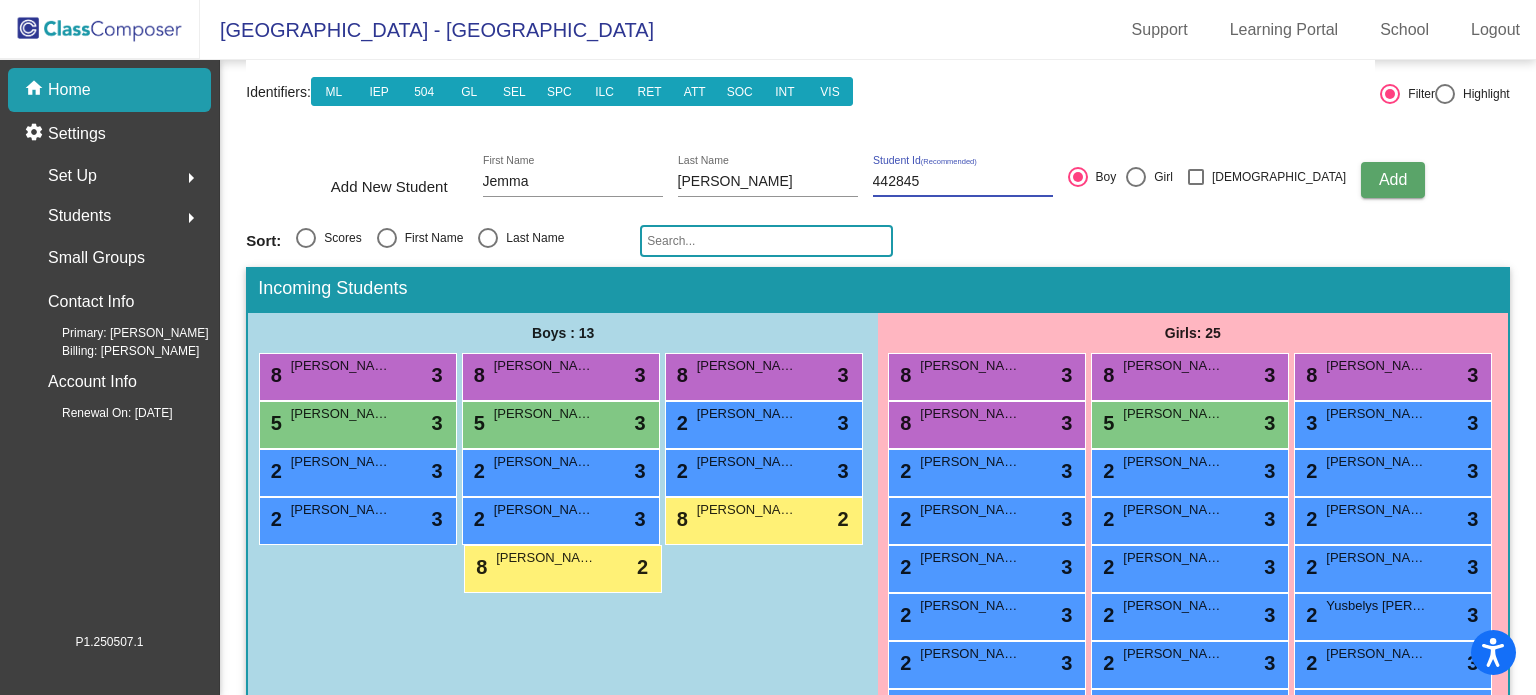 type on "442845" 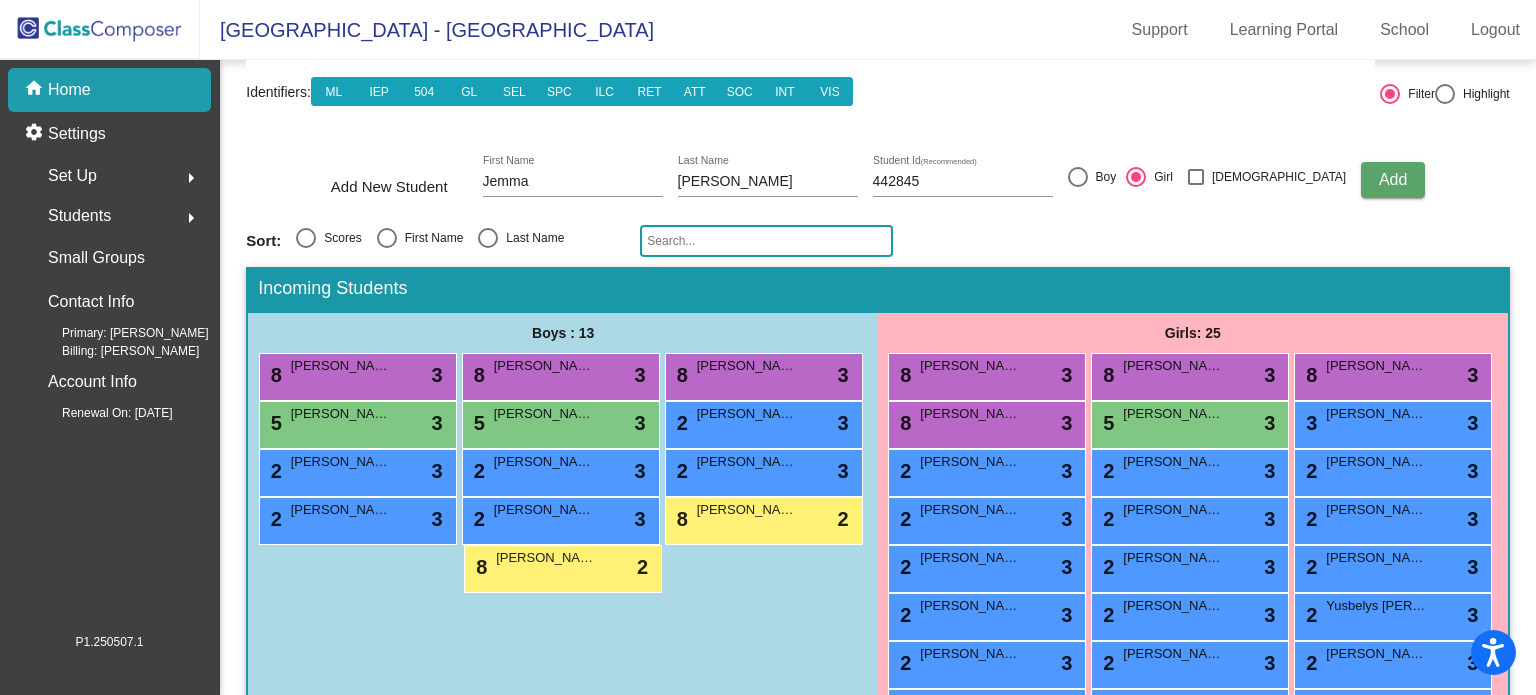 click on "Add" 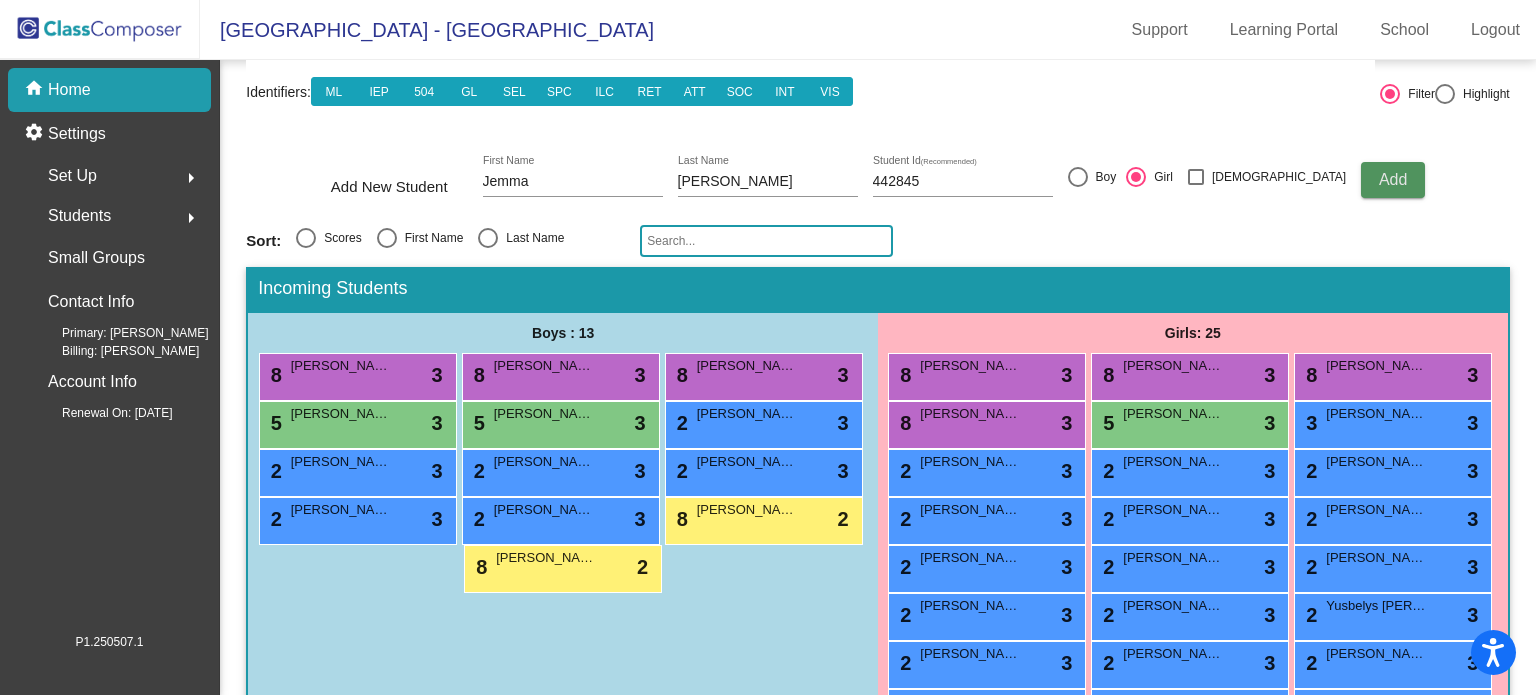 type 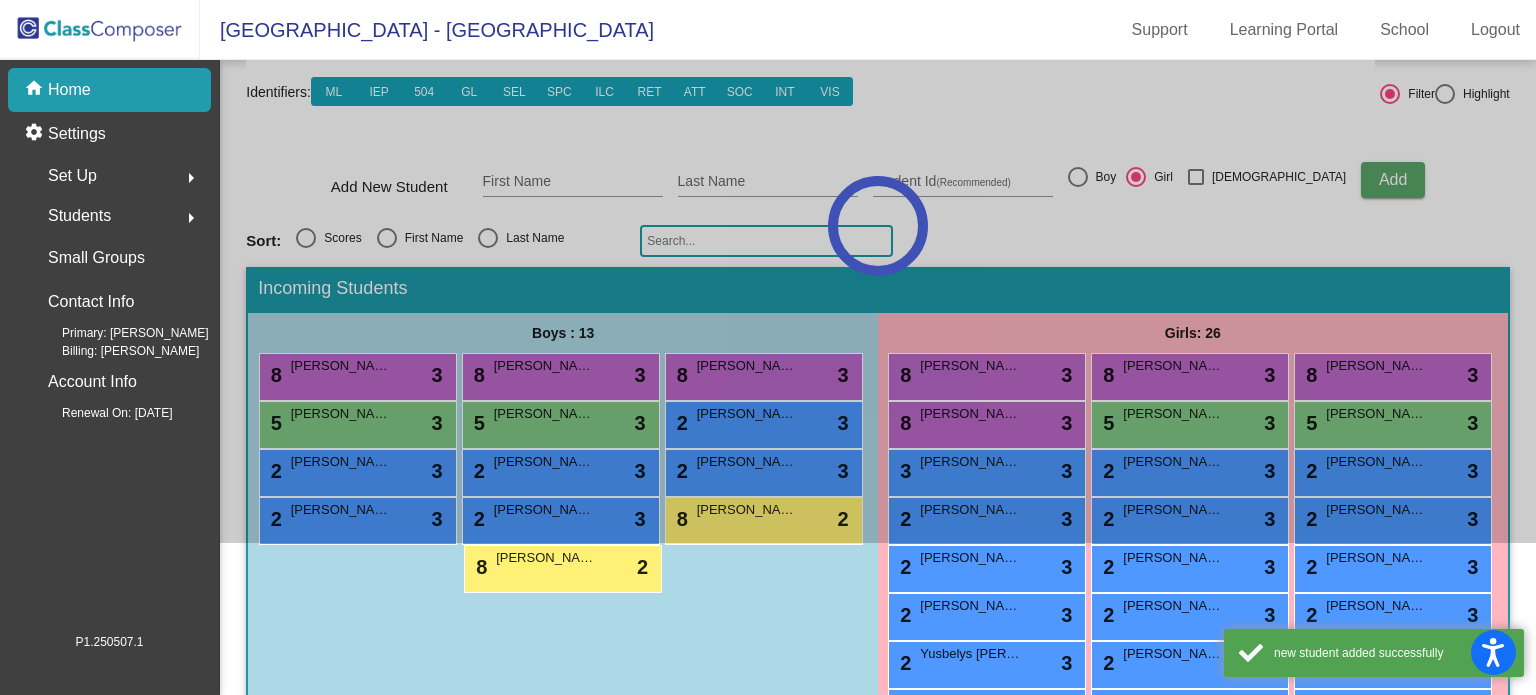 click 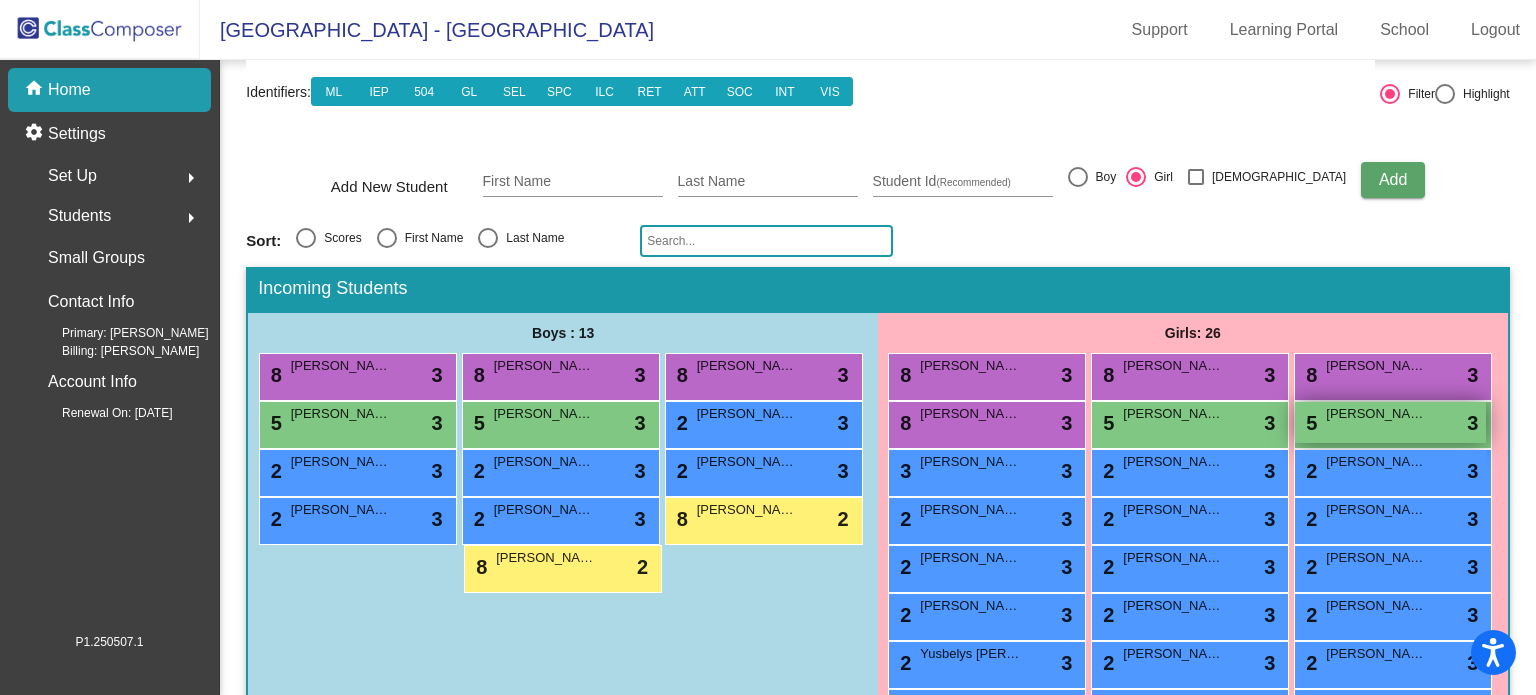 click on "5 [PERSON_NAME] lock do_not_disturb_alt 3" at bounding box center (1390, 422) 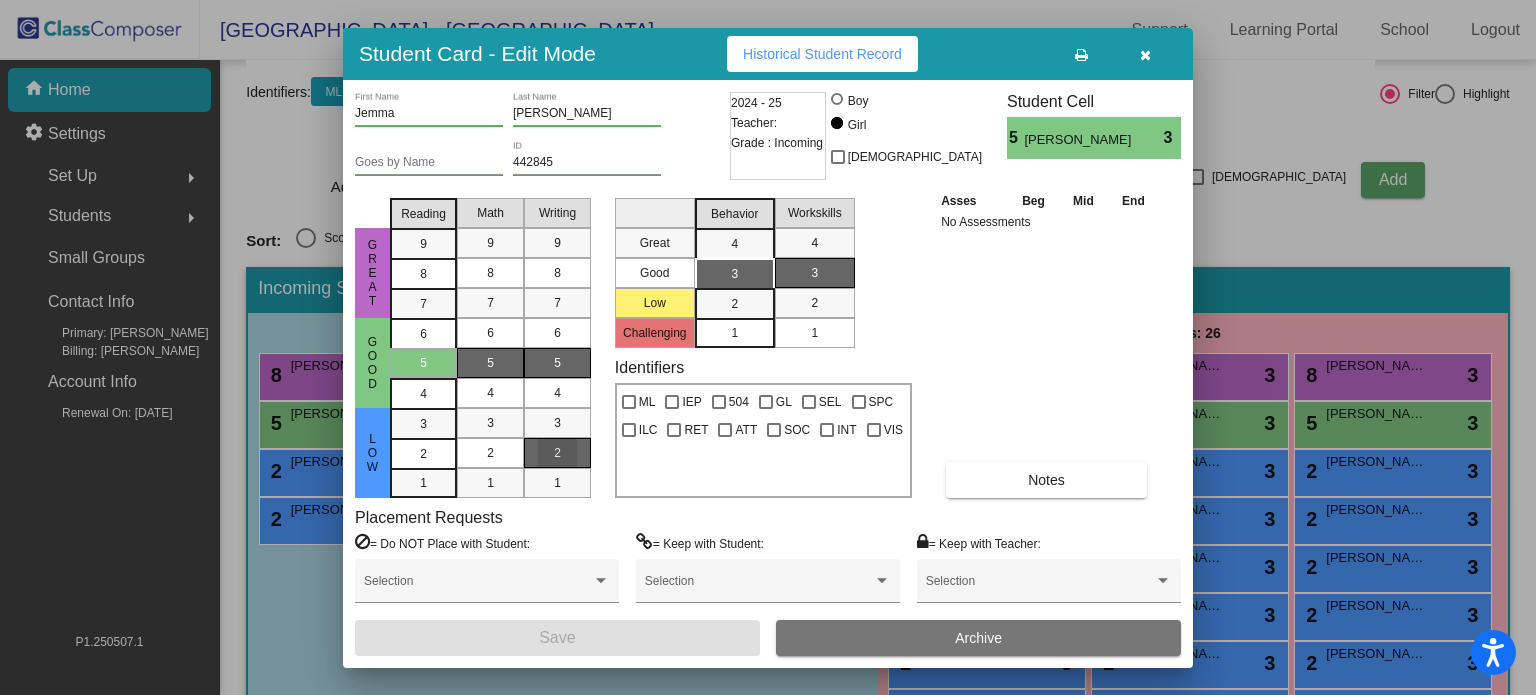 click on "2" at bounding box center [557, 453] 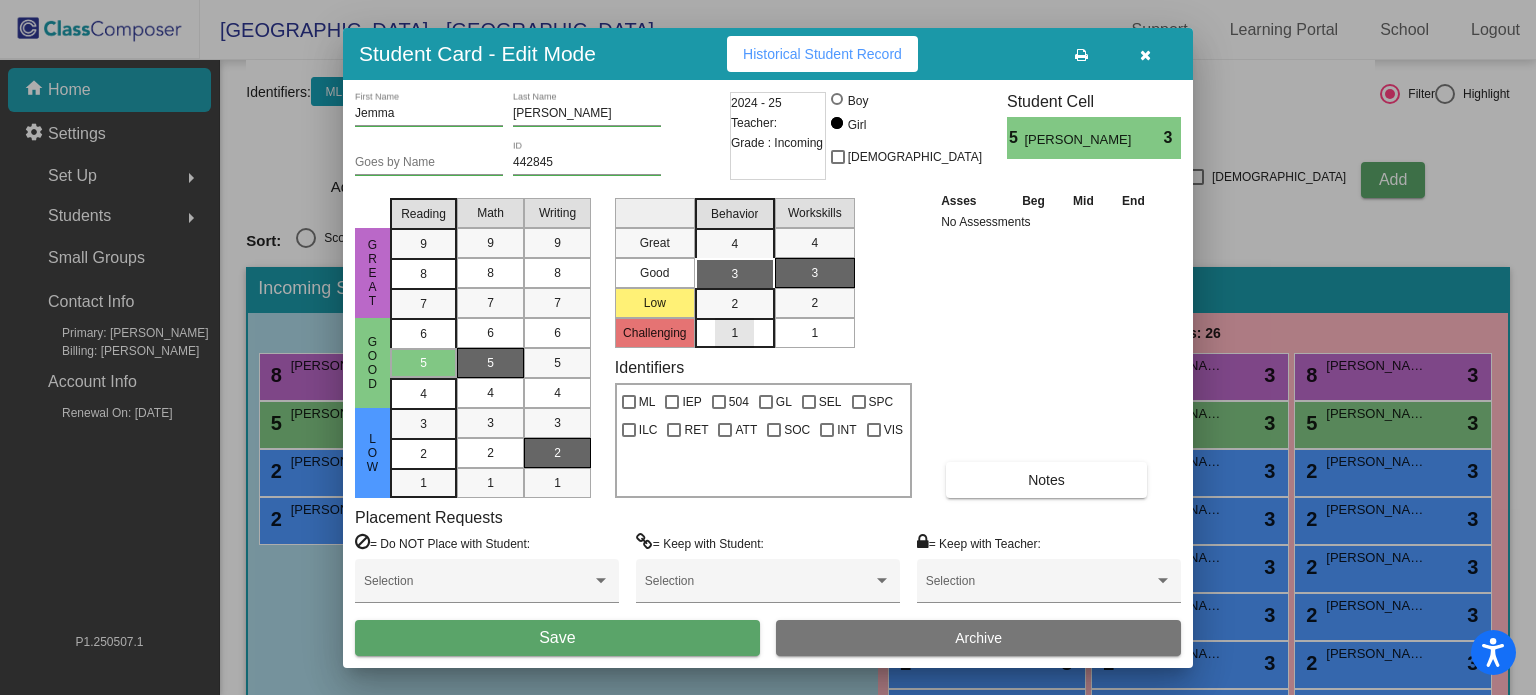 click on "1" at bounding box center (734, 333) 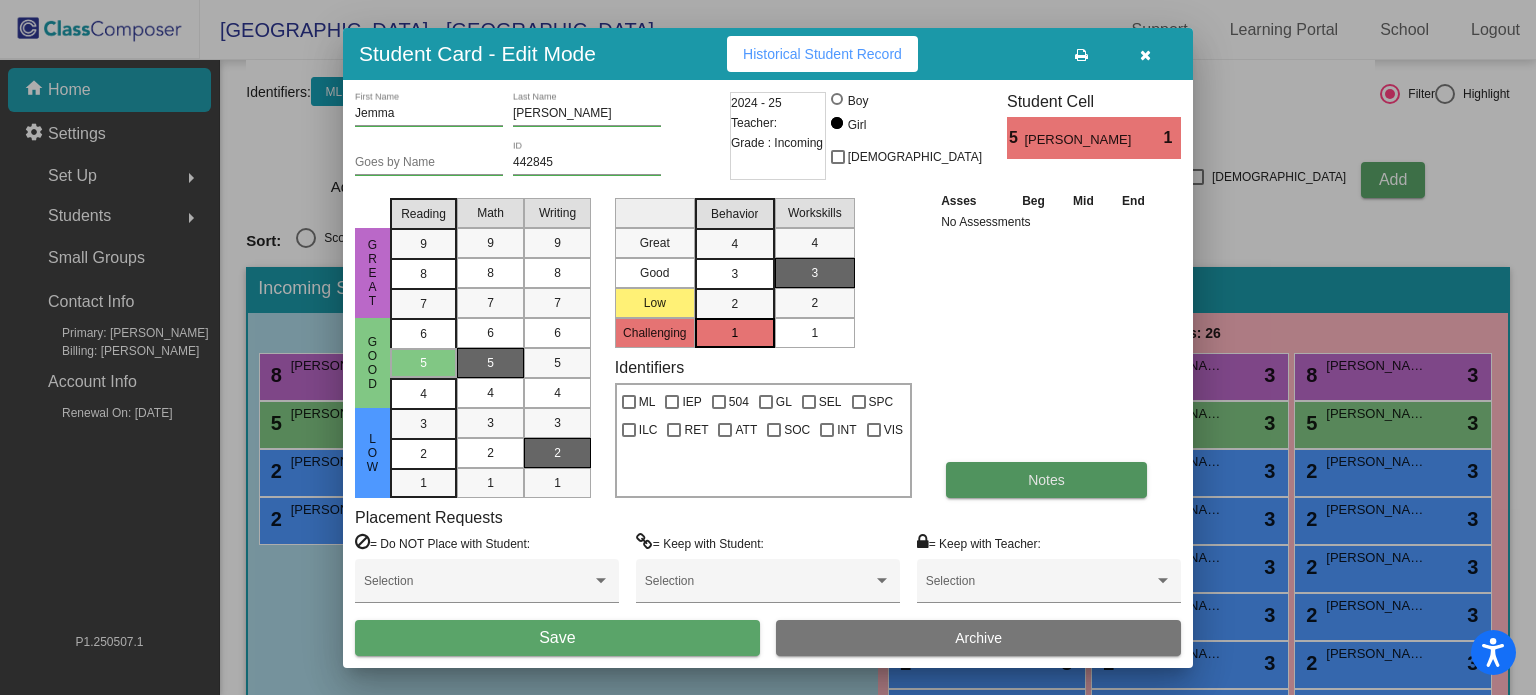 click on "Notes" at bounding box center (1046, 480) 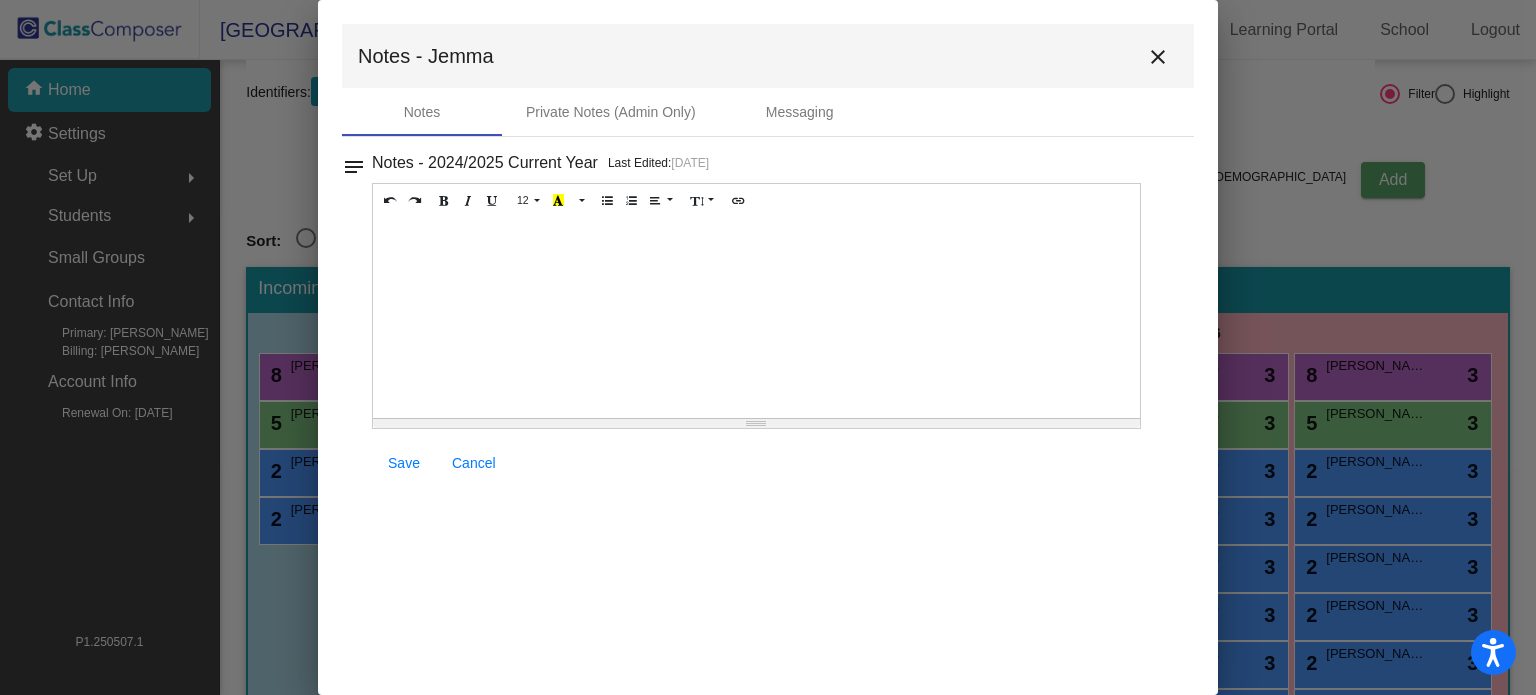 click at bounding box center [756, 318] 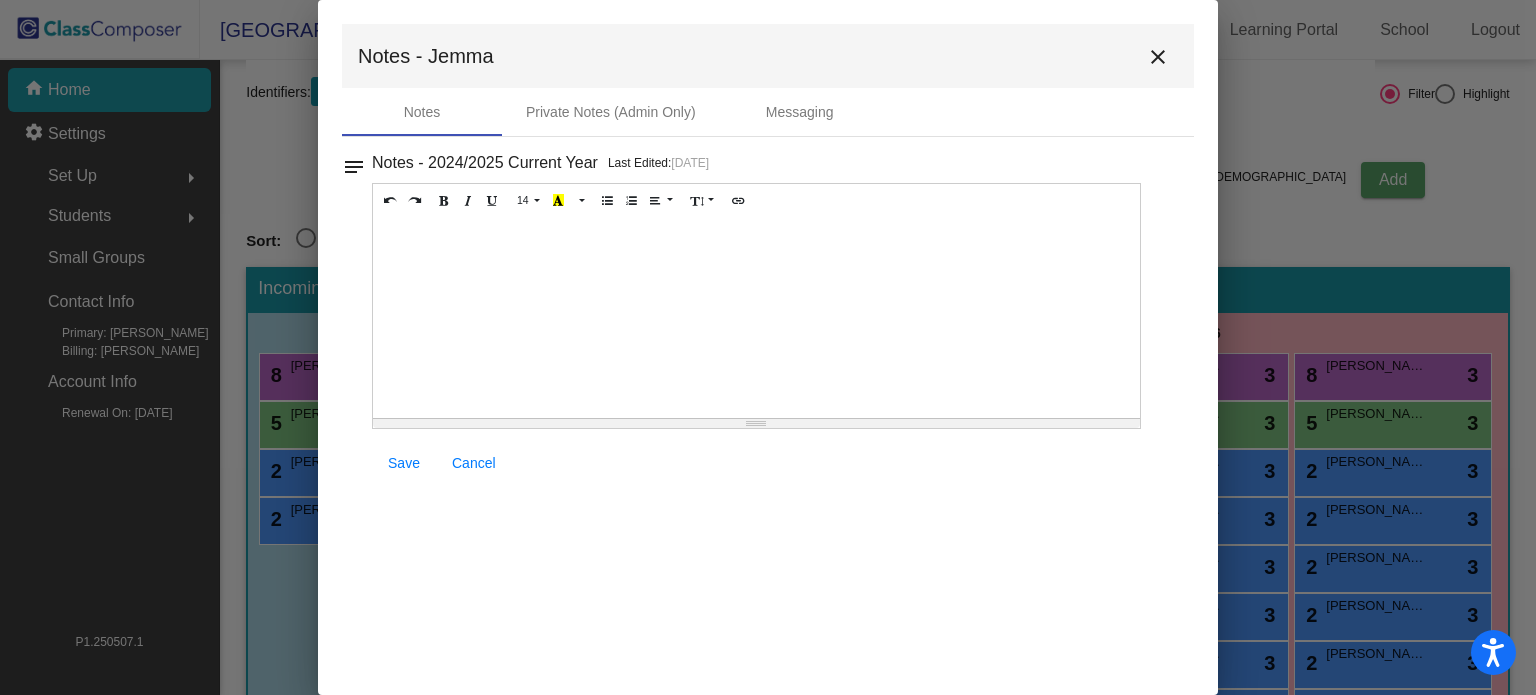 type 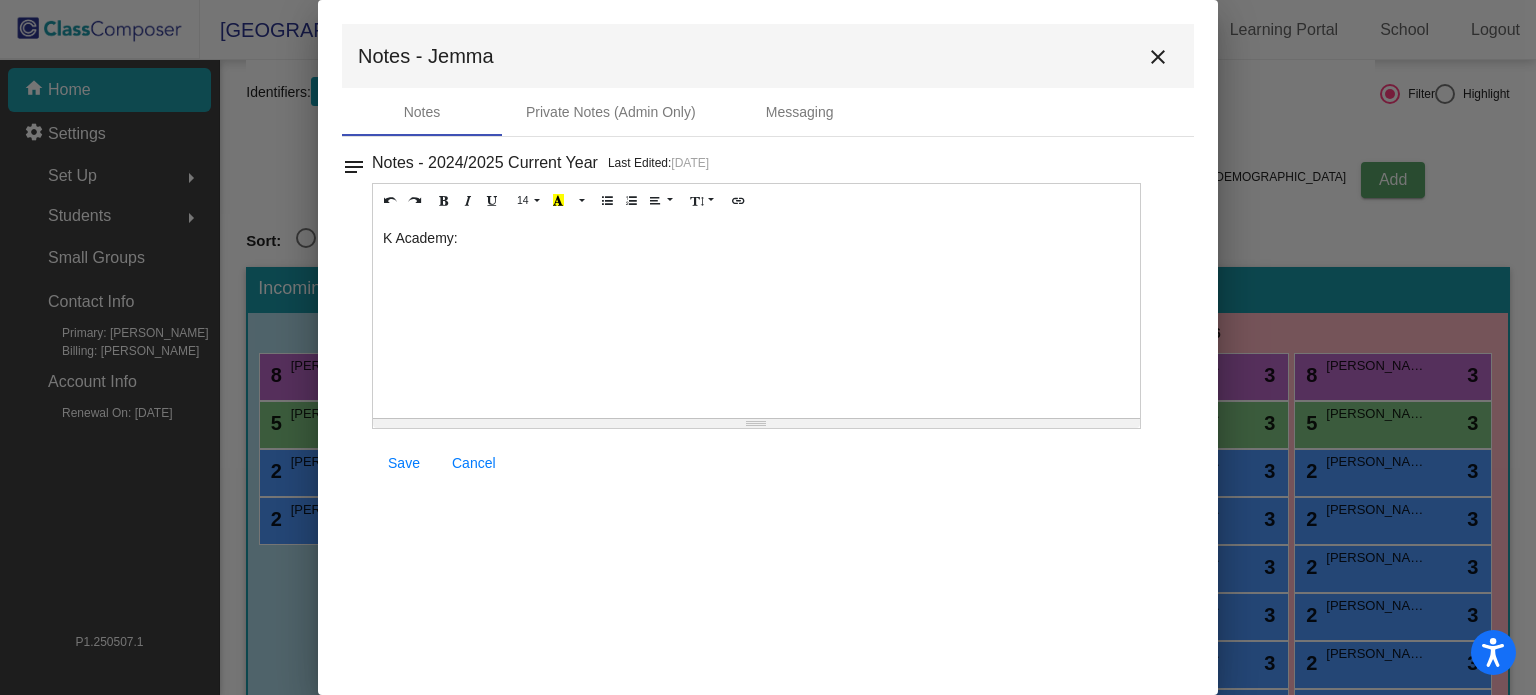click on "K Academy:" at bounding box center (756, 318) 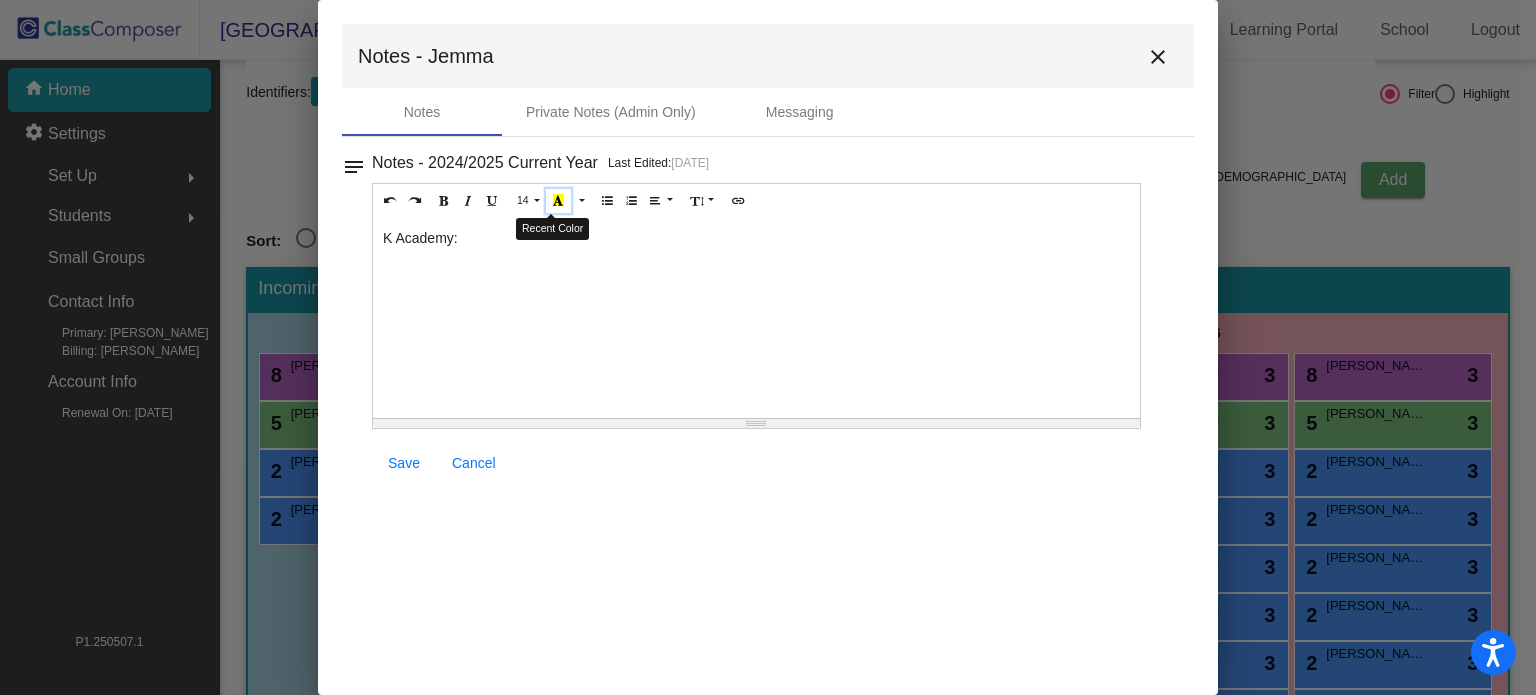 click at bounding box center [558, 200] 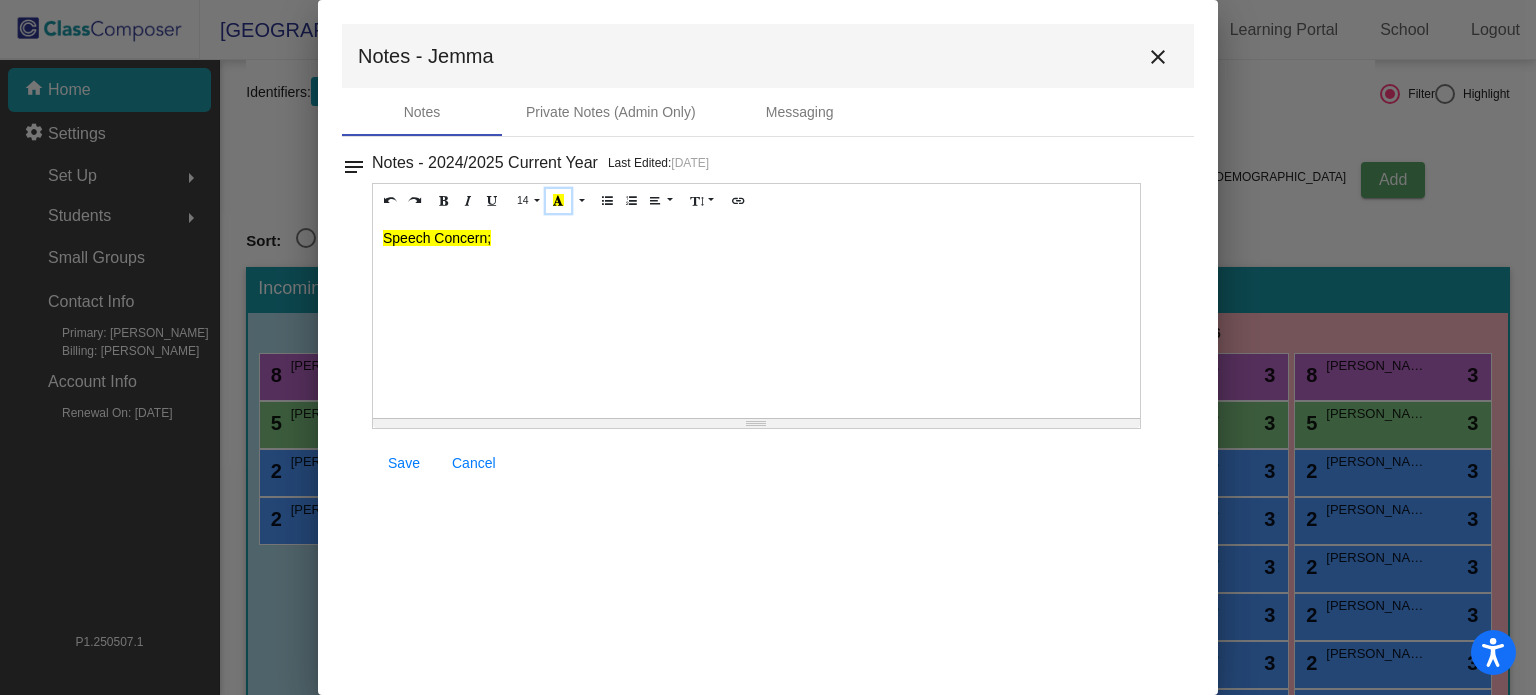 click at bounding box center [558, 200] 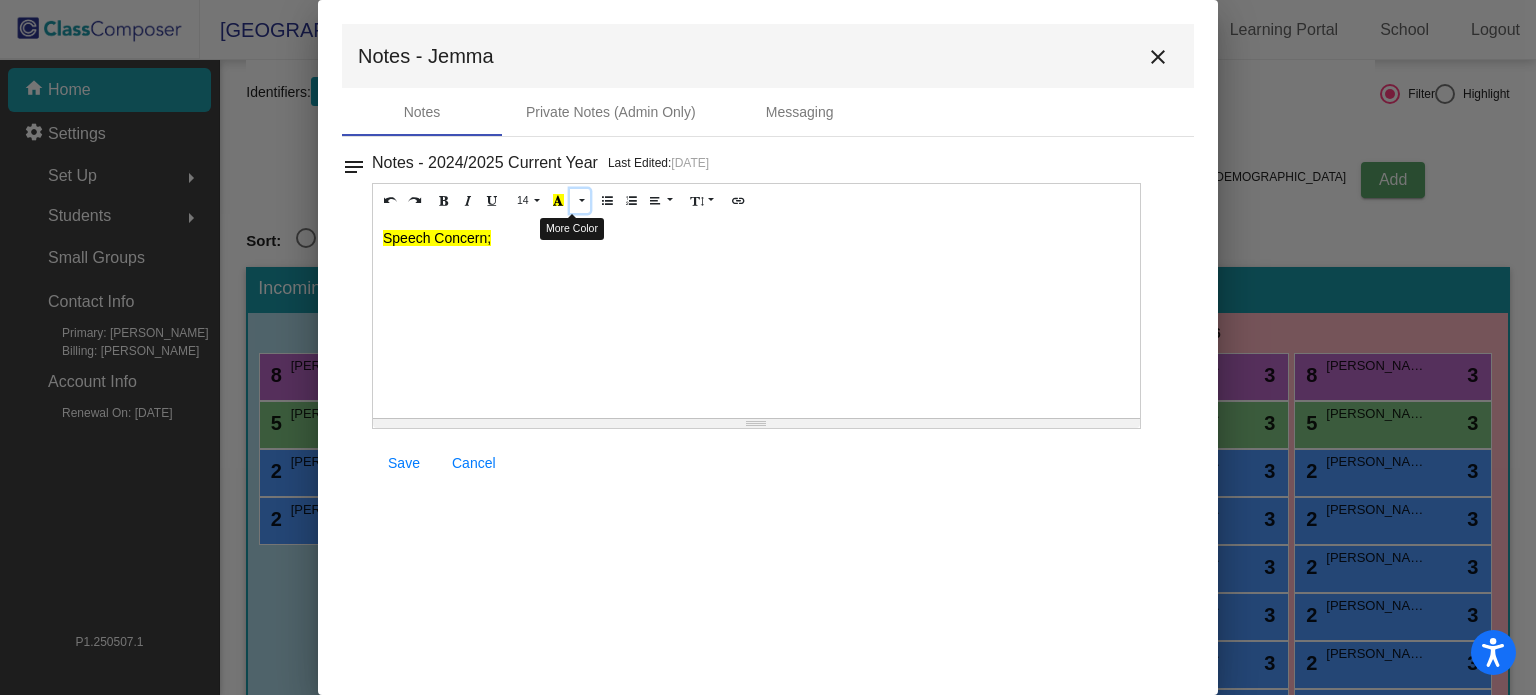 click at bounding box center (580, 201) 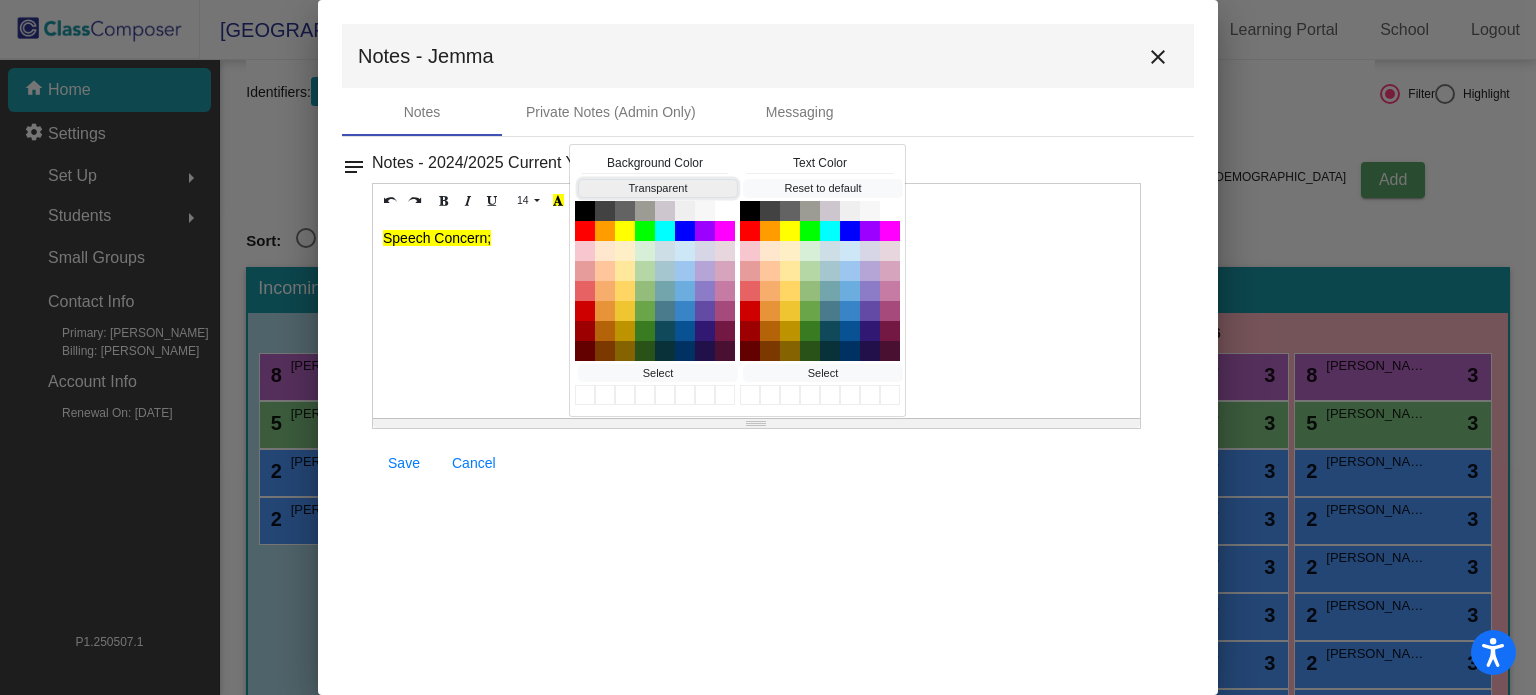 click on "Transparent" at bounding box center [658, 188] 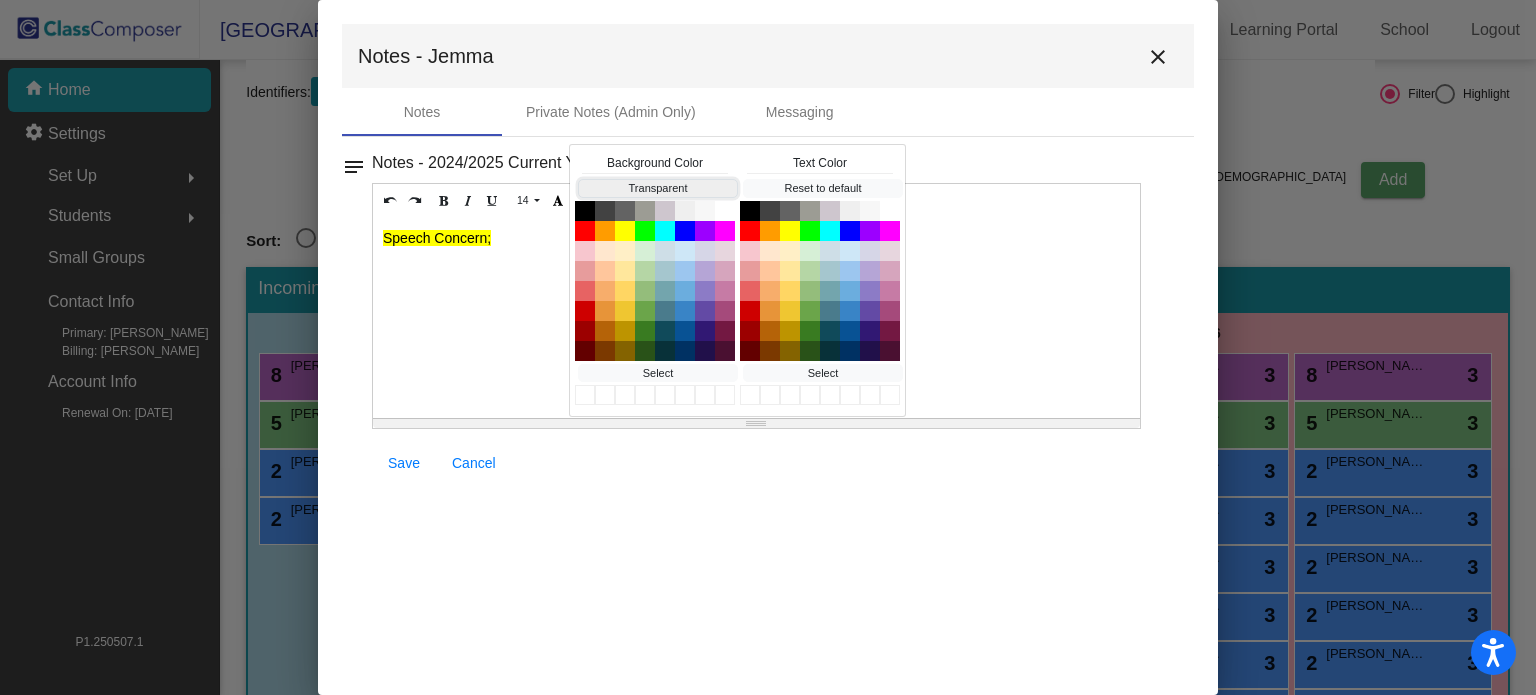 click on "Transparent" at bounding box center (658, 188) 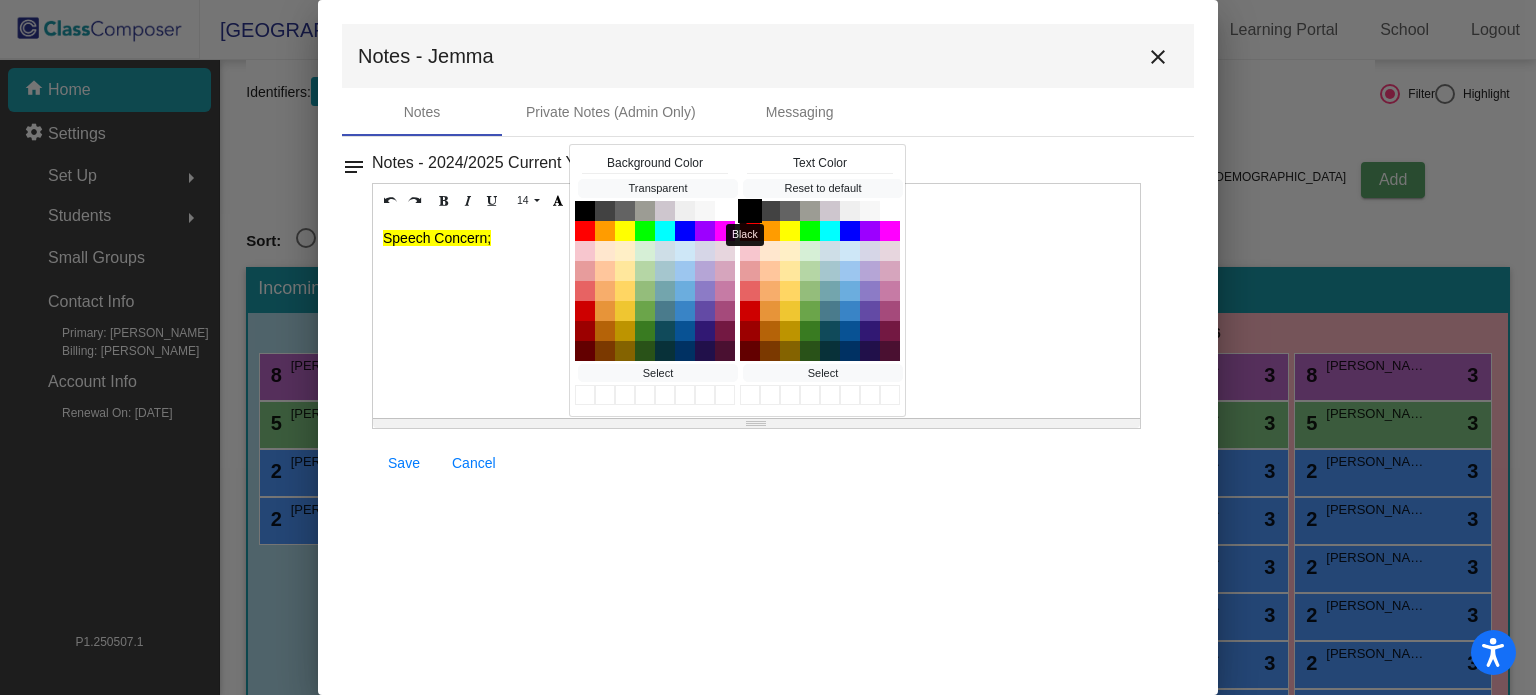 click at bounding box center [750, 210] 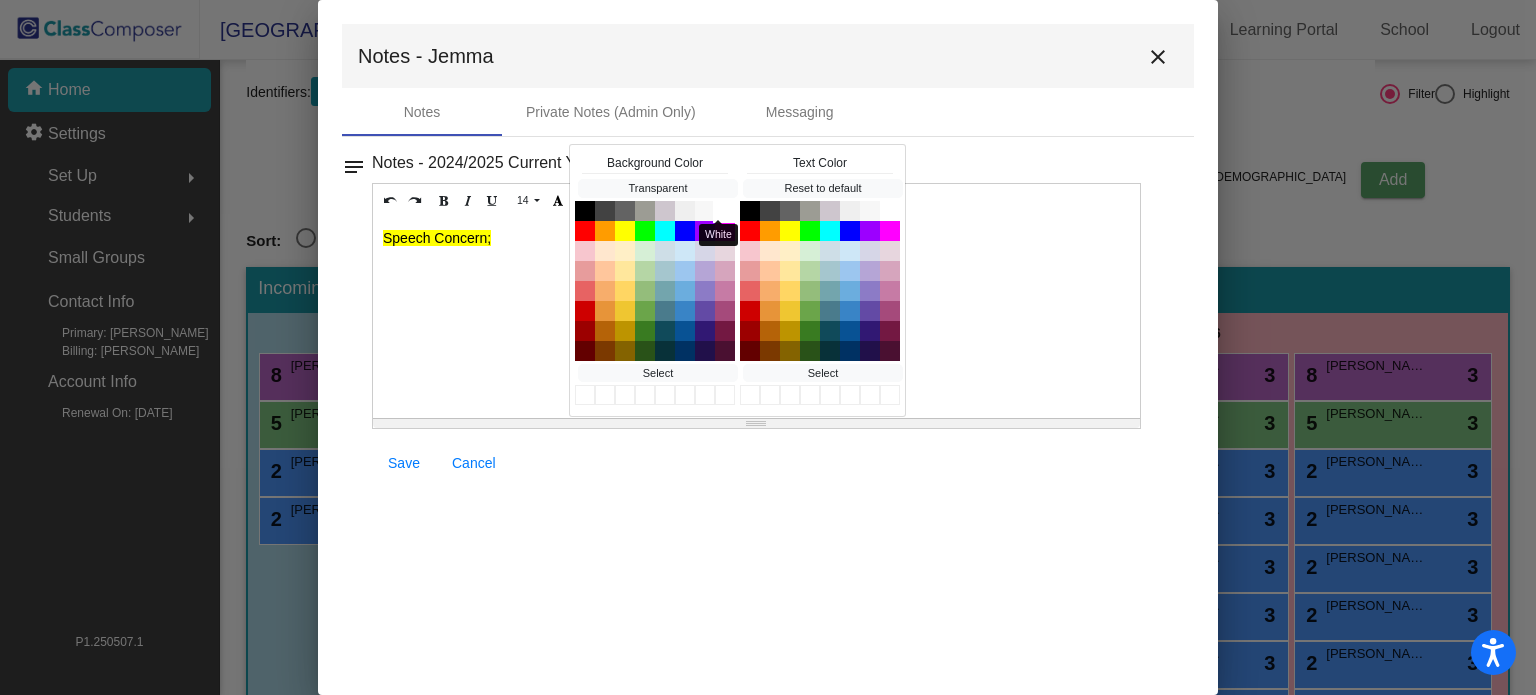 click at bounding box center (725, 210) 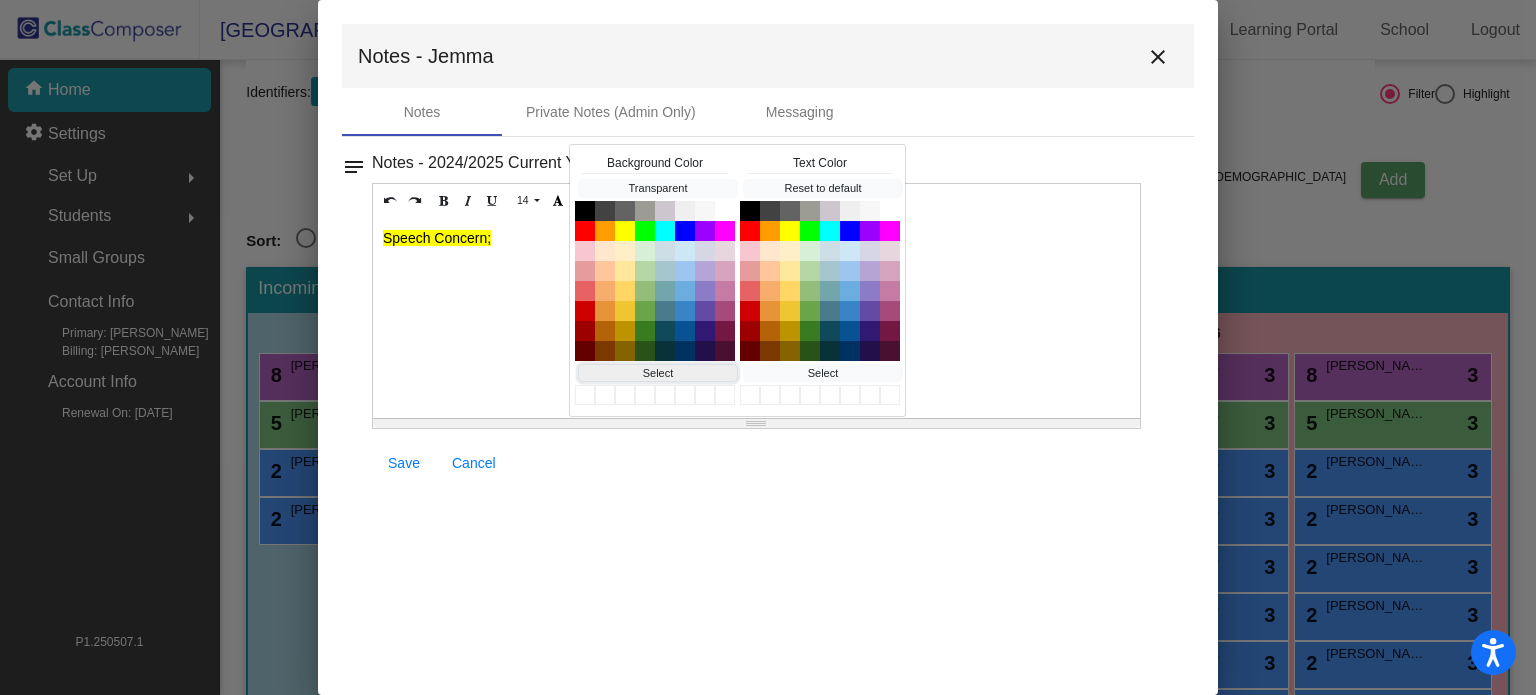 click on "Select" at bounding box center [658, 372] 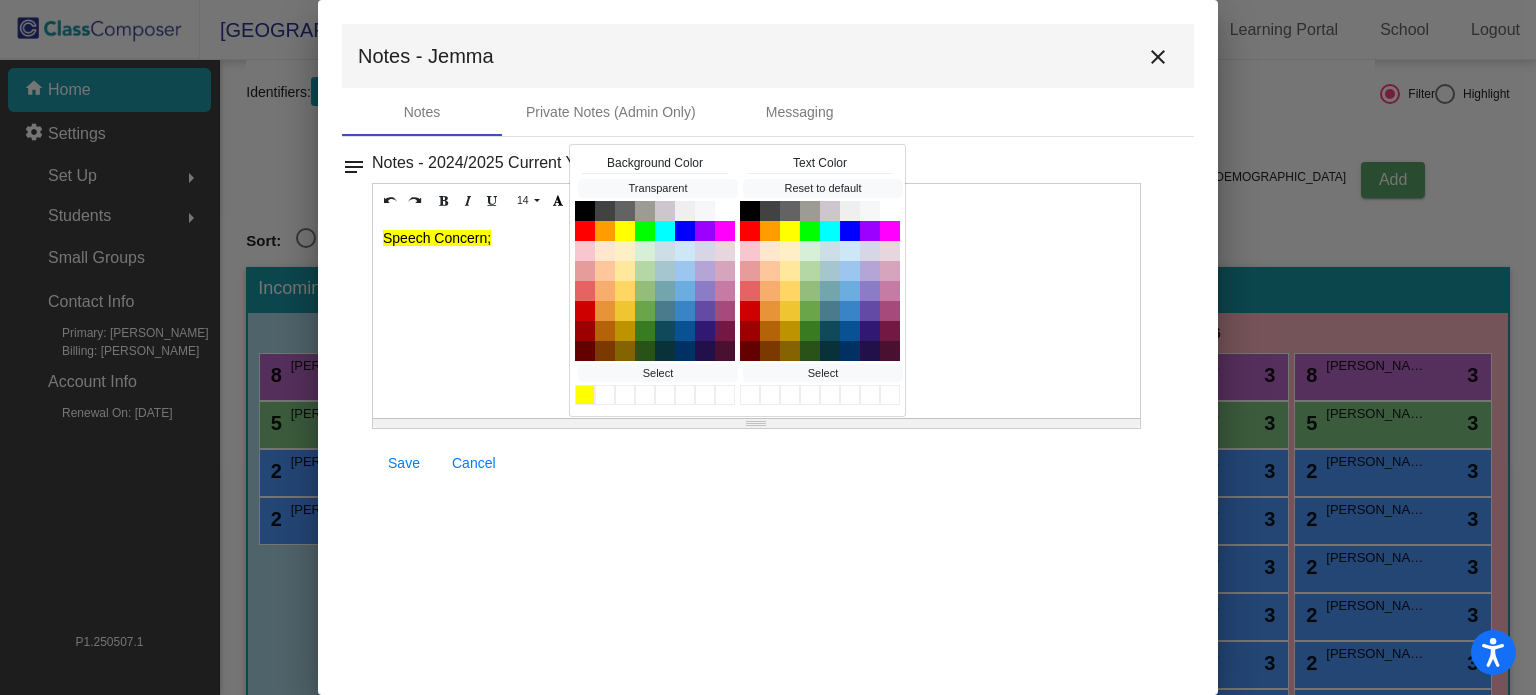 click on "Speech Concern;" at bounding box center (756, 238) 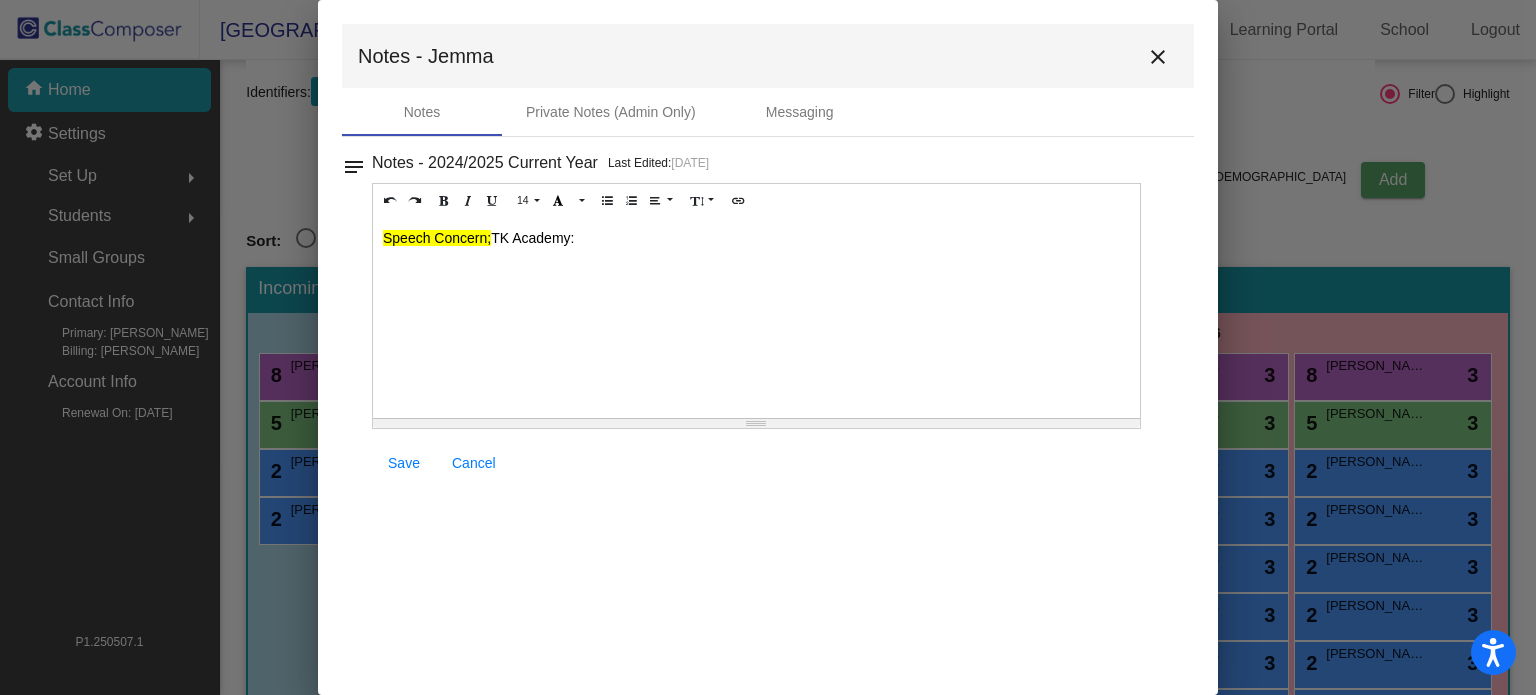 click on "TK Academy:" at bounding box center (532, 238) 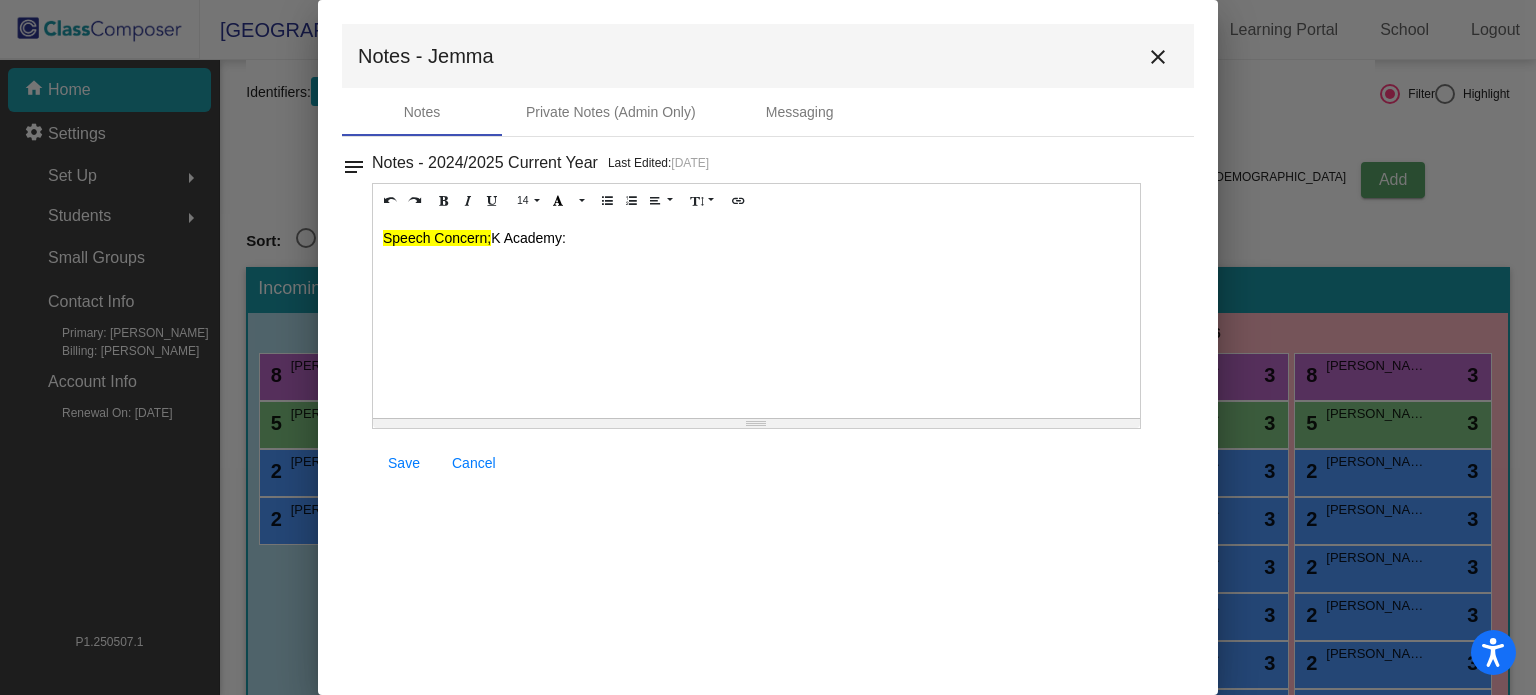 click on "Speech Concern;  K Academy:" at bounding box center (756, 318) 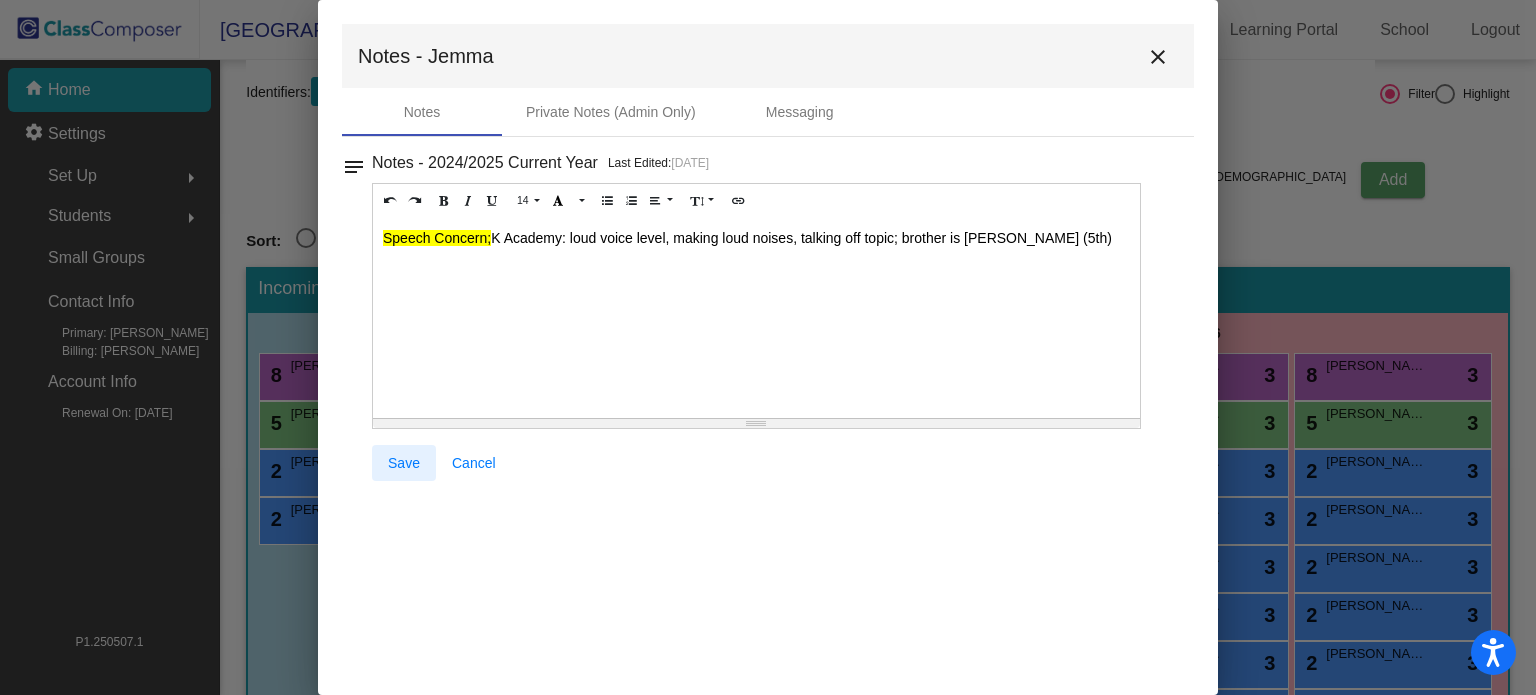click on "Save" at bounding box center (404, 463) 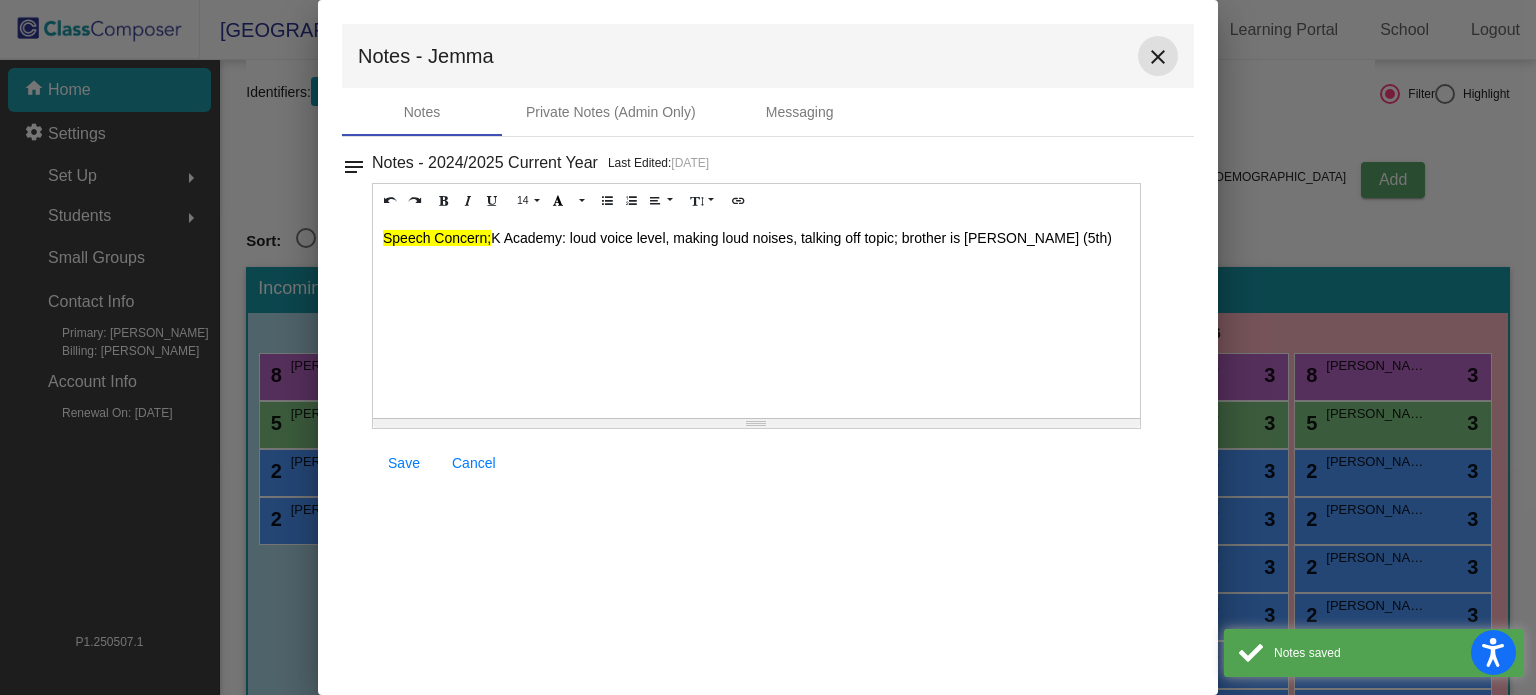 click on "close" at bounding box center (1158, 57) 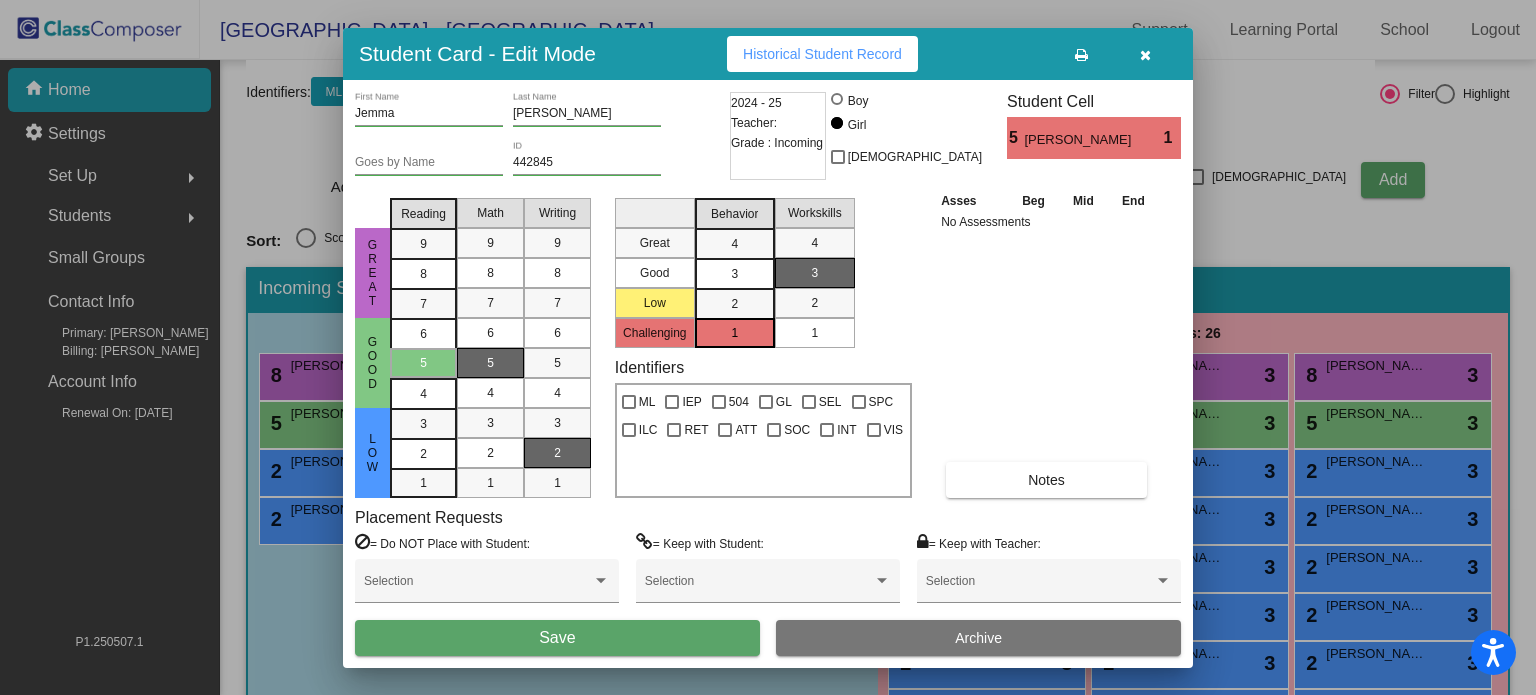 click on "Save" at bounding box center (557, 638) 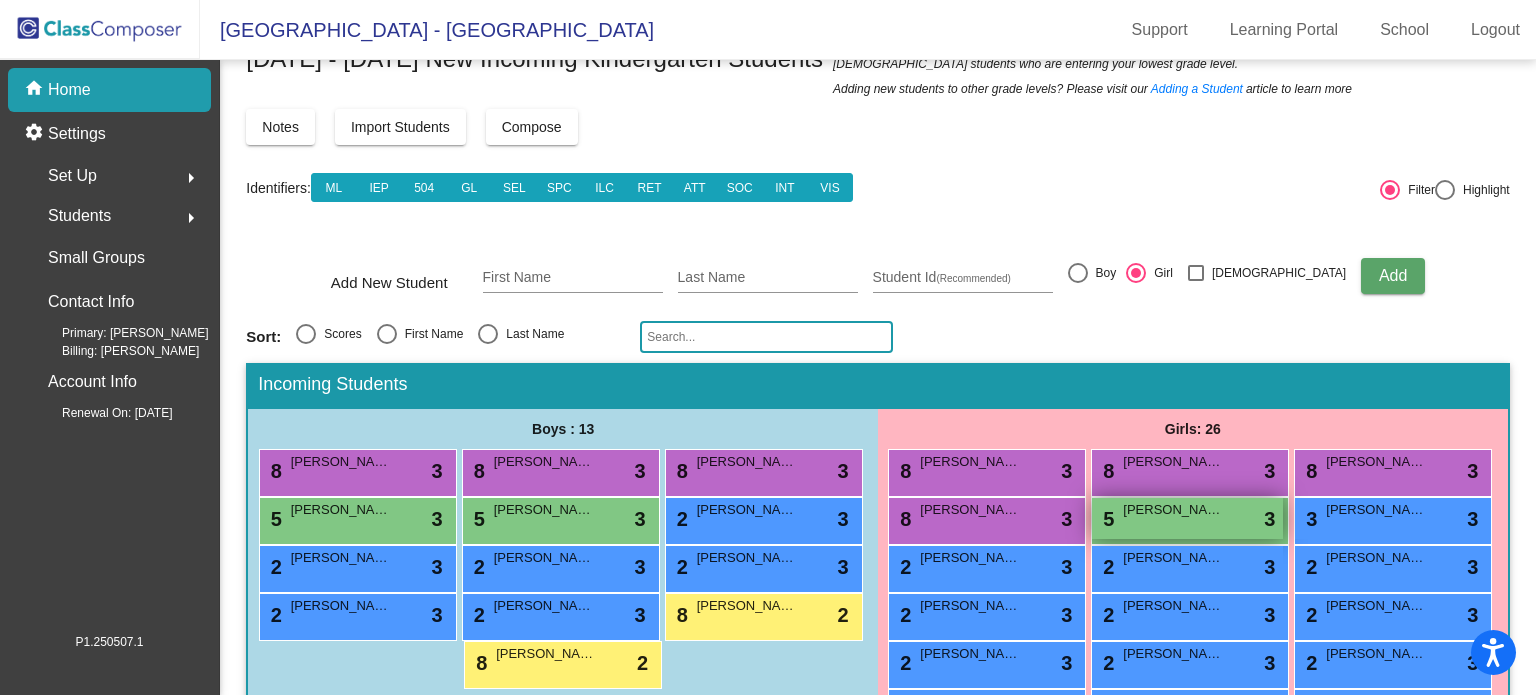 scroll, scrollTop: 39, scrollLeft: 0, axis: vertical 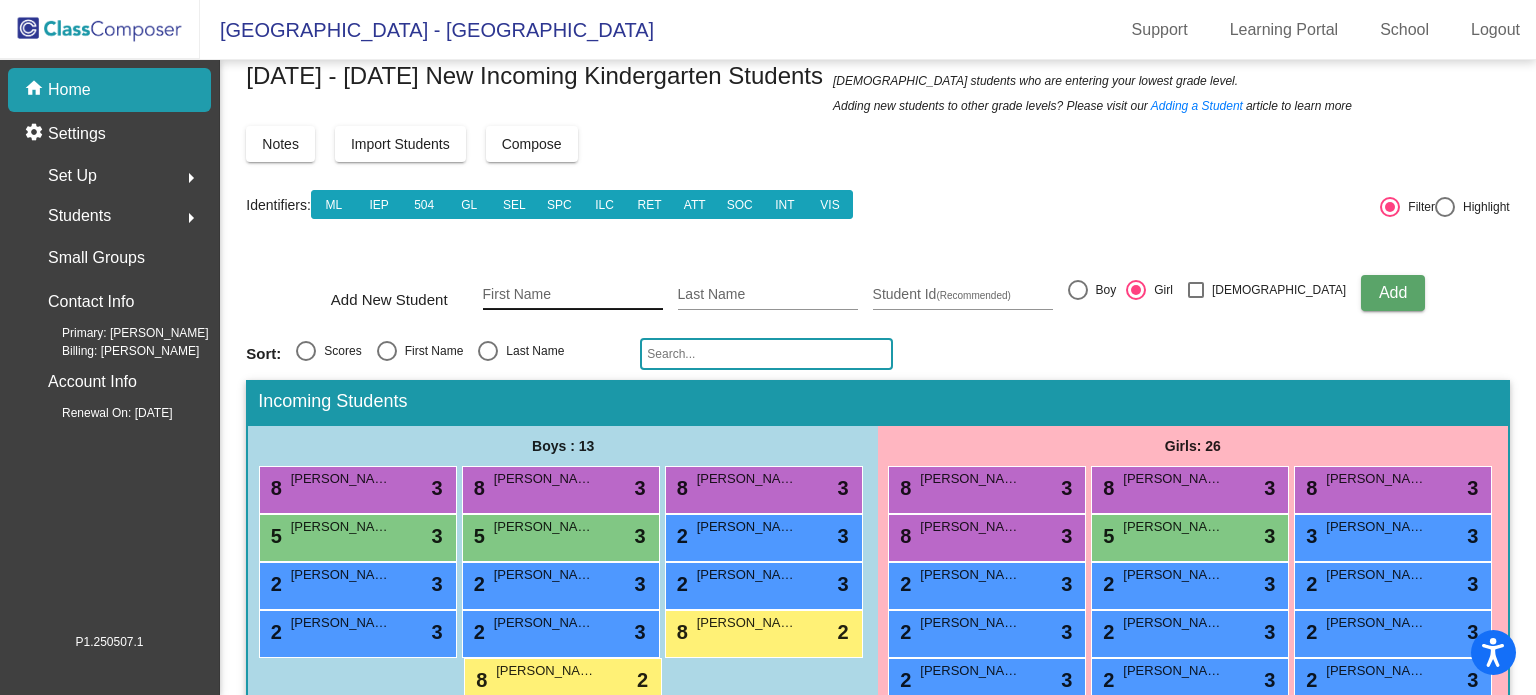 click on "First Name" 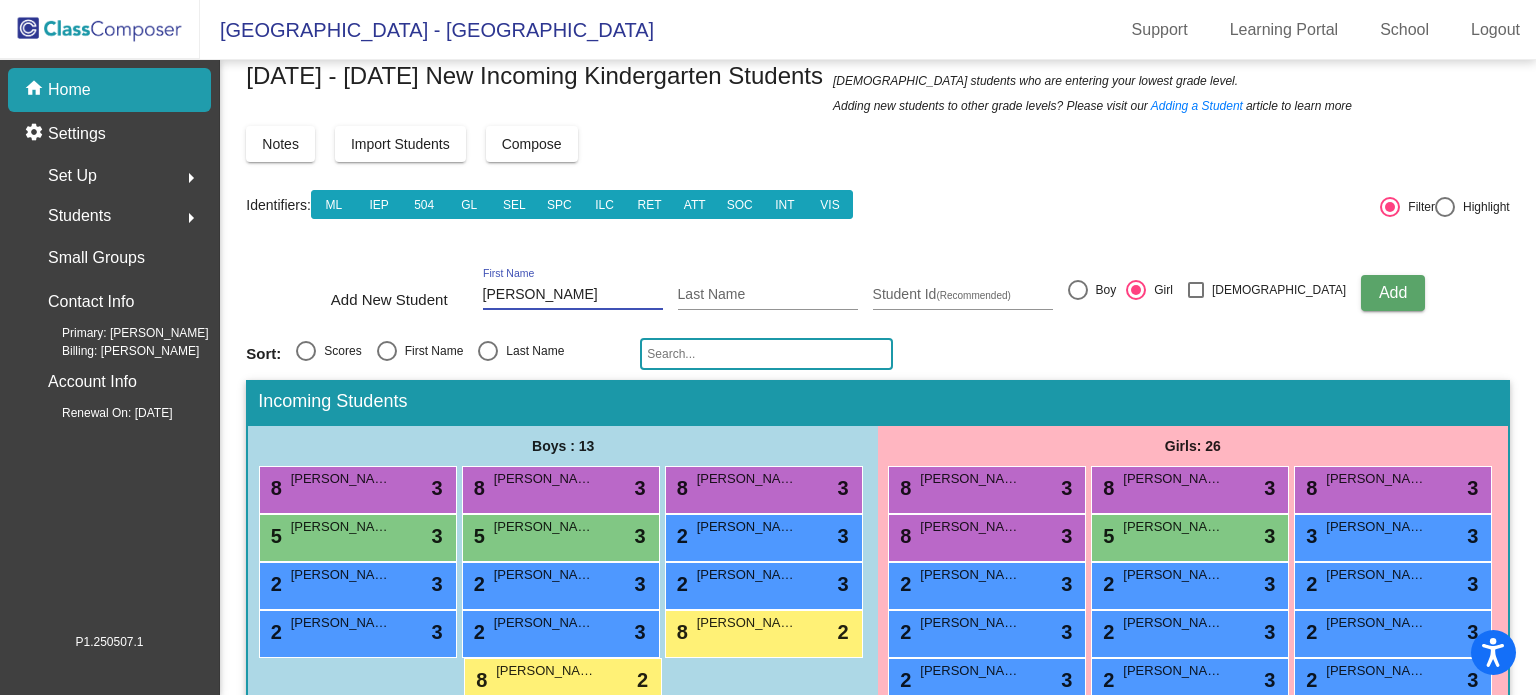 type on "[PERSON_NAME]" 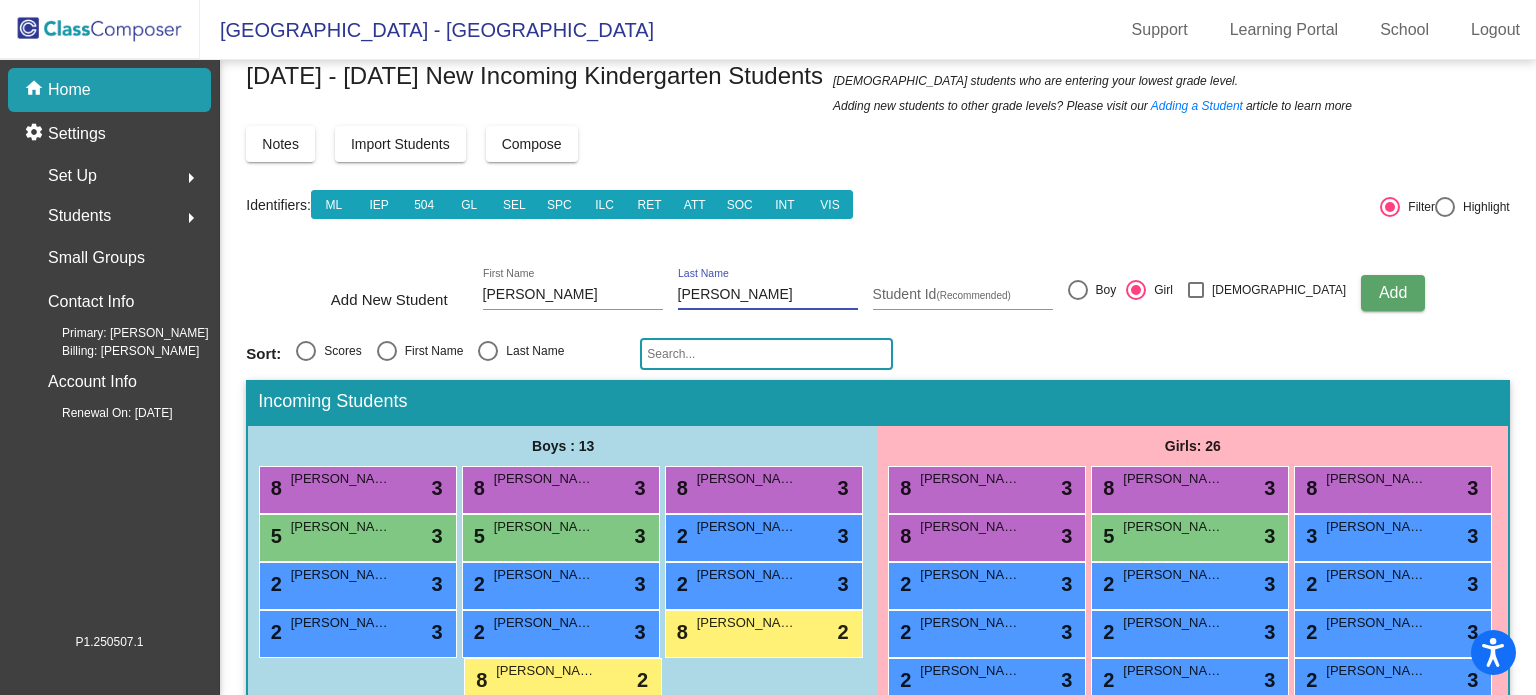 type on "[PERSON_NAME]" 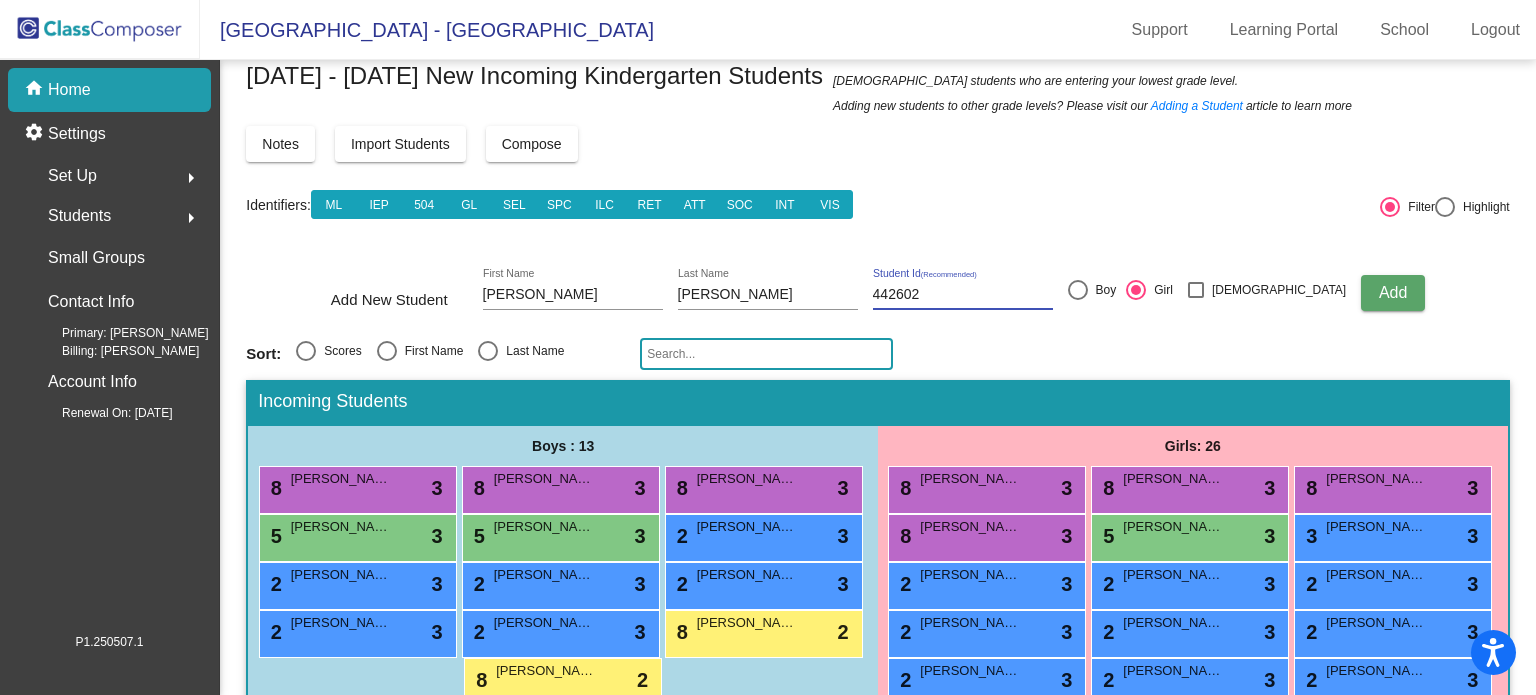 type on "442602" 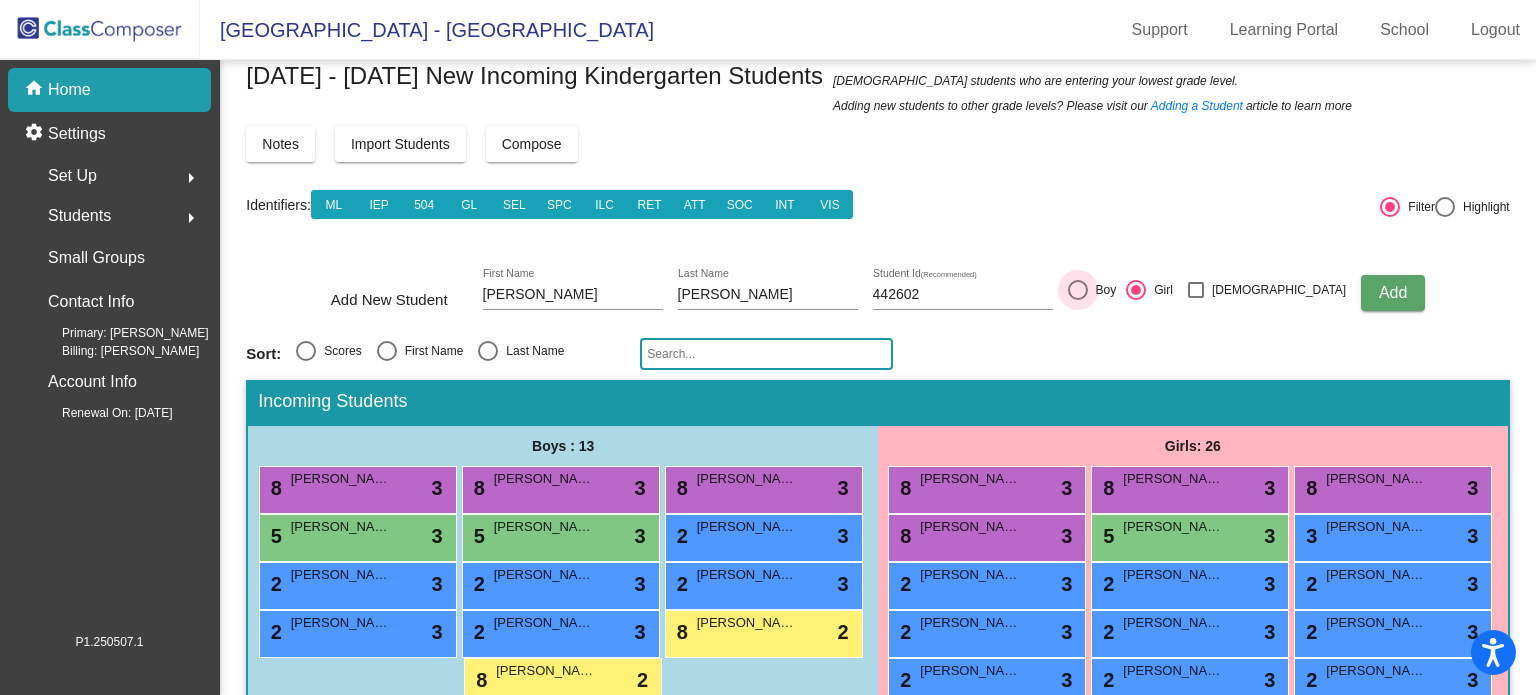 click at bounding box center (1078, 290) 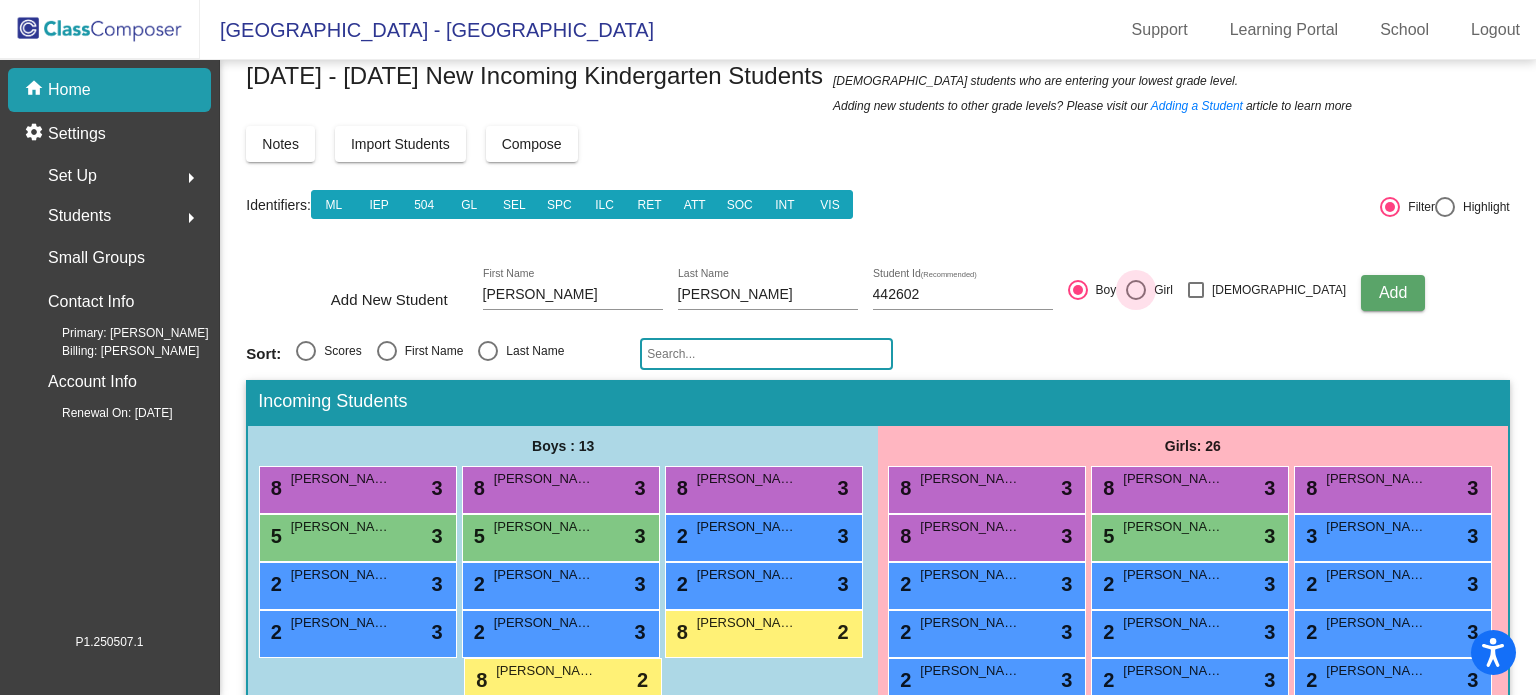 click at bounding box center (1136, 290) 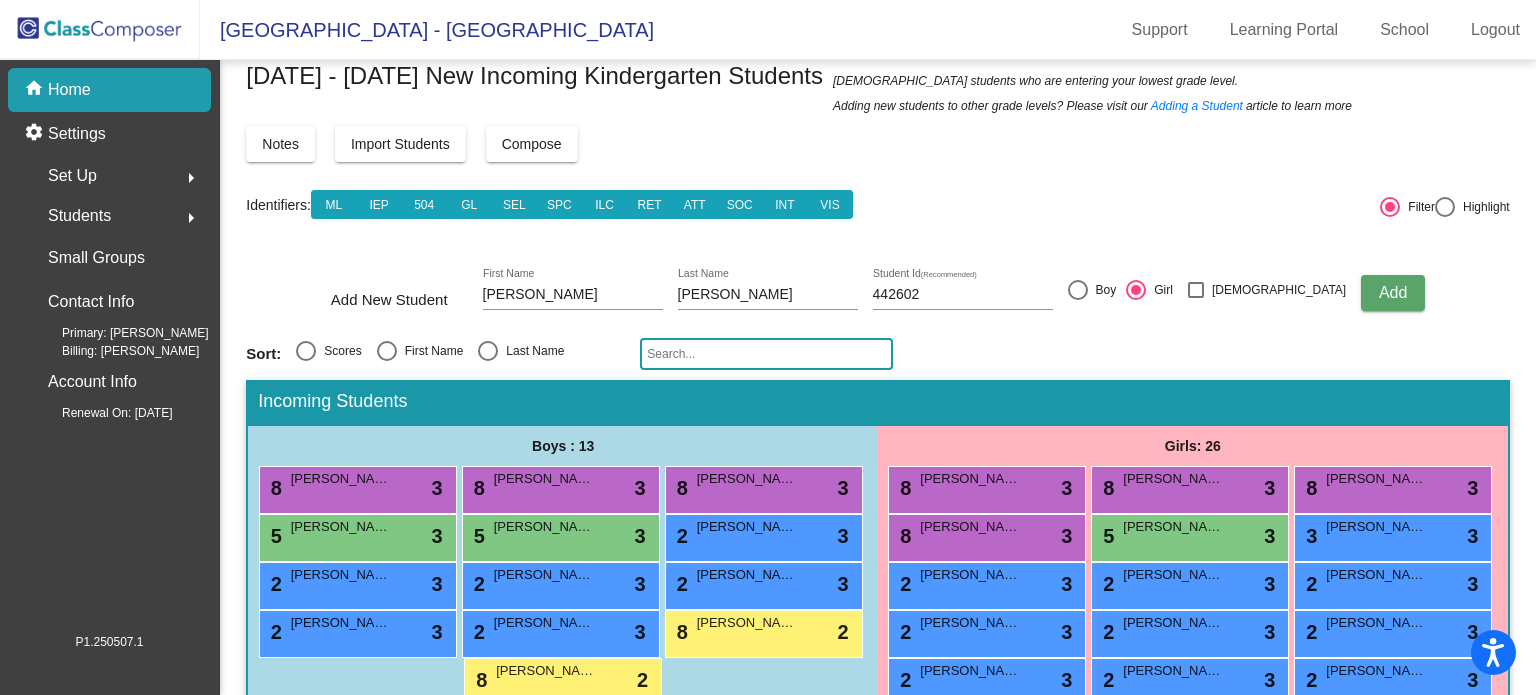 click on "Add" 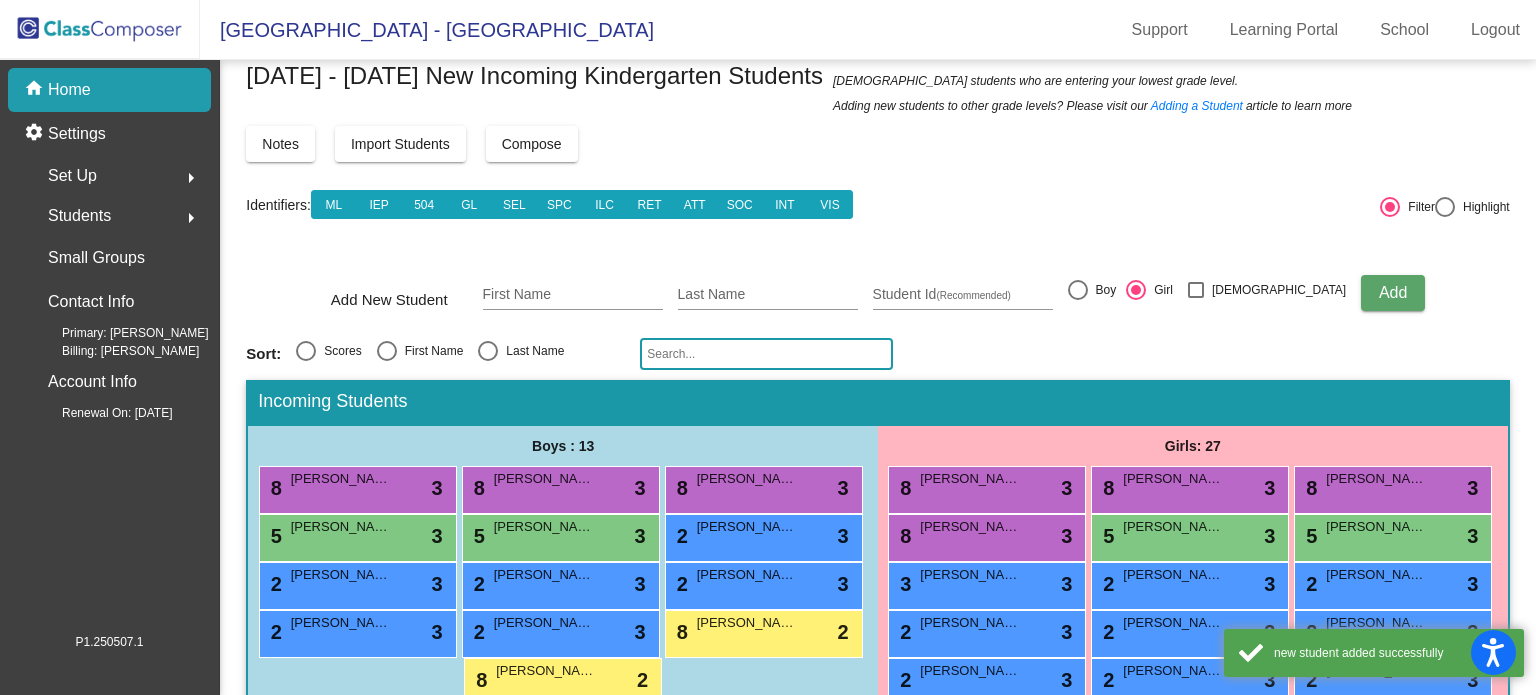 scroll, scrollTop: 87, scrollLeft: 0, axis: vertical 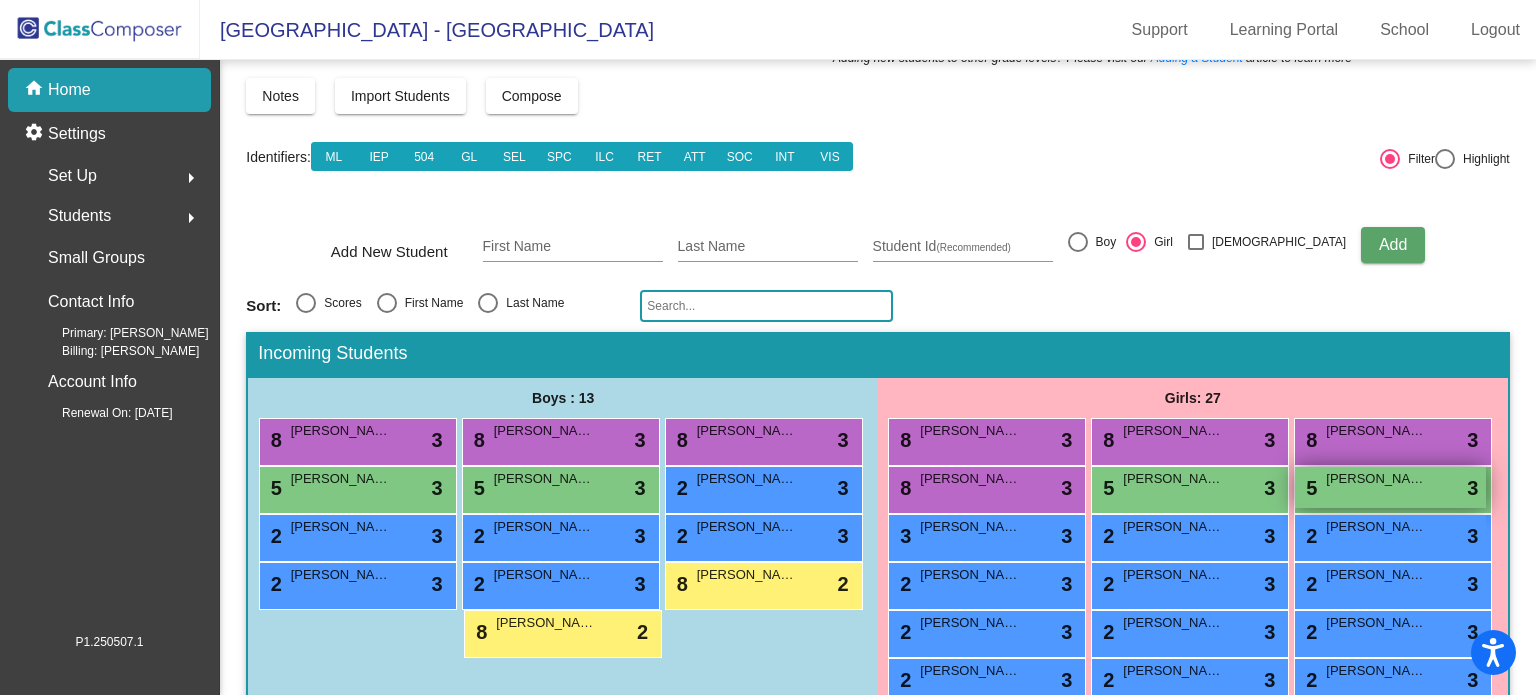 click on "5 [PERSON_NAME] lock do_not_disturb_alt 3" at bounding box center (1390, 487) 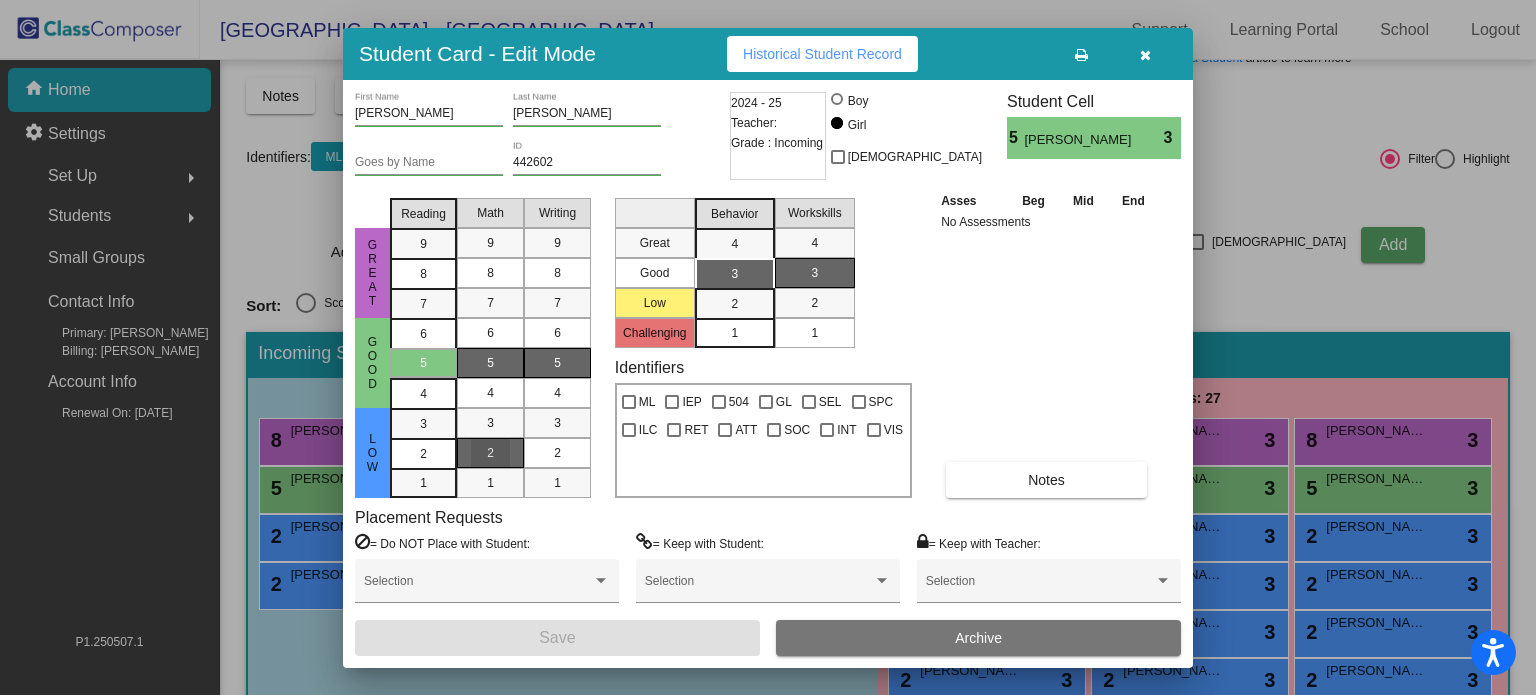 click on "2" at bounding box center (490, 453) 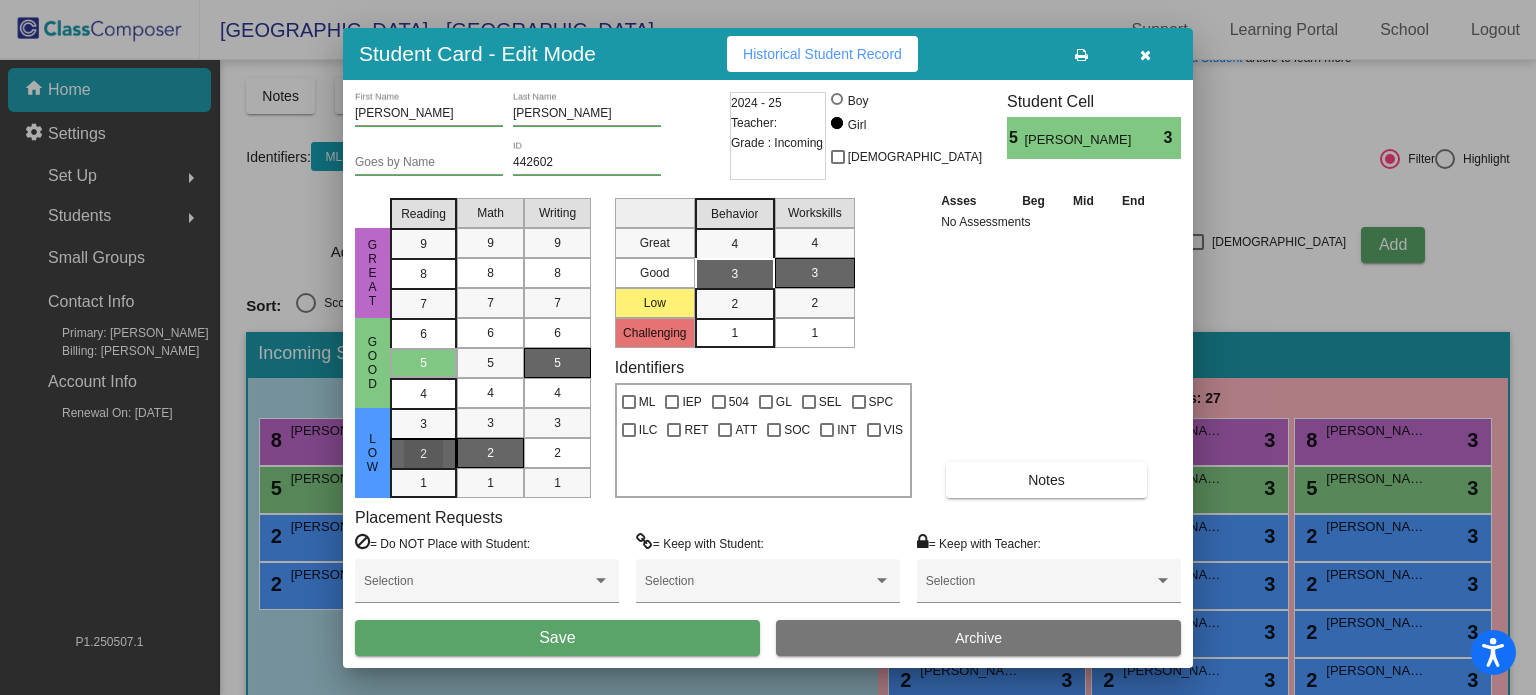 click on "2" at bounding box center (423, 424) 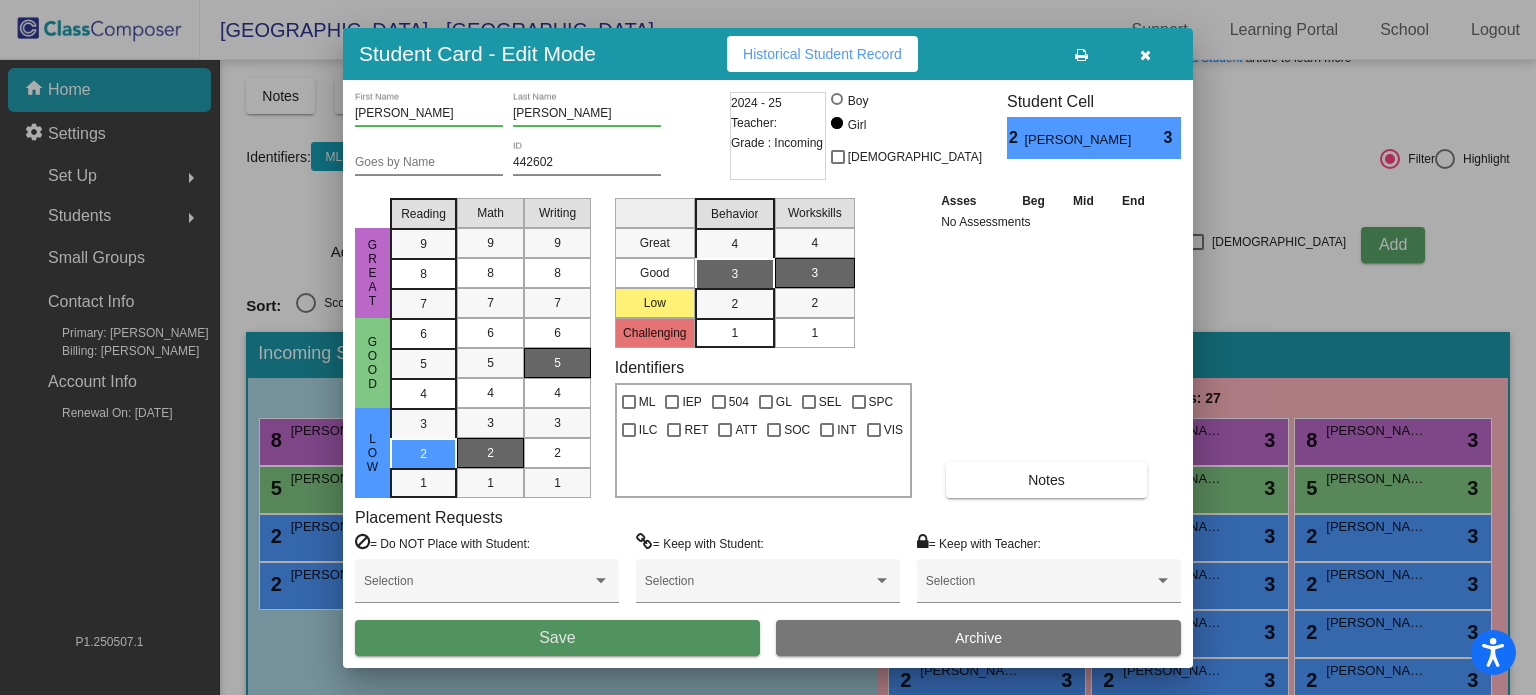 click on "Save" at bounding box center [557, 638] 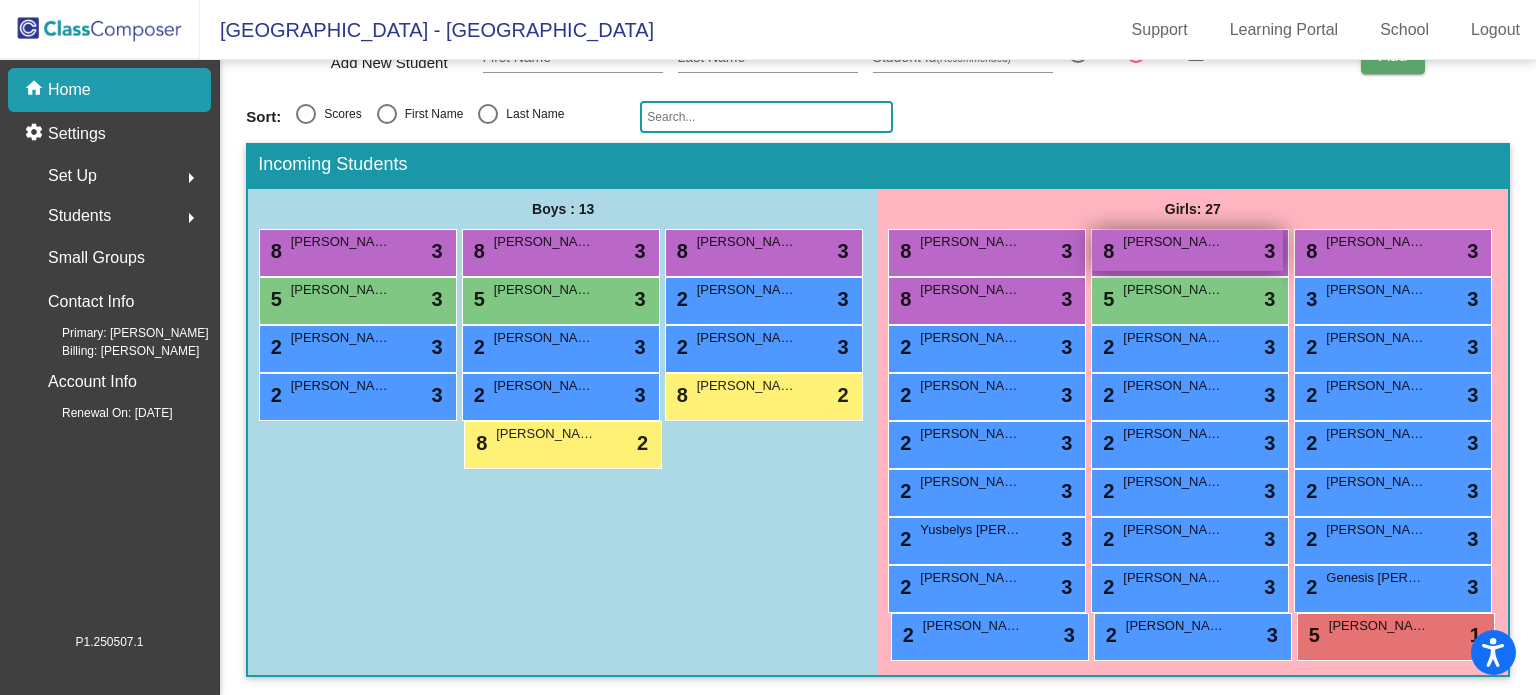 scroll, scrollTop: 115, scrollLeft: 0, axis: vertical 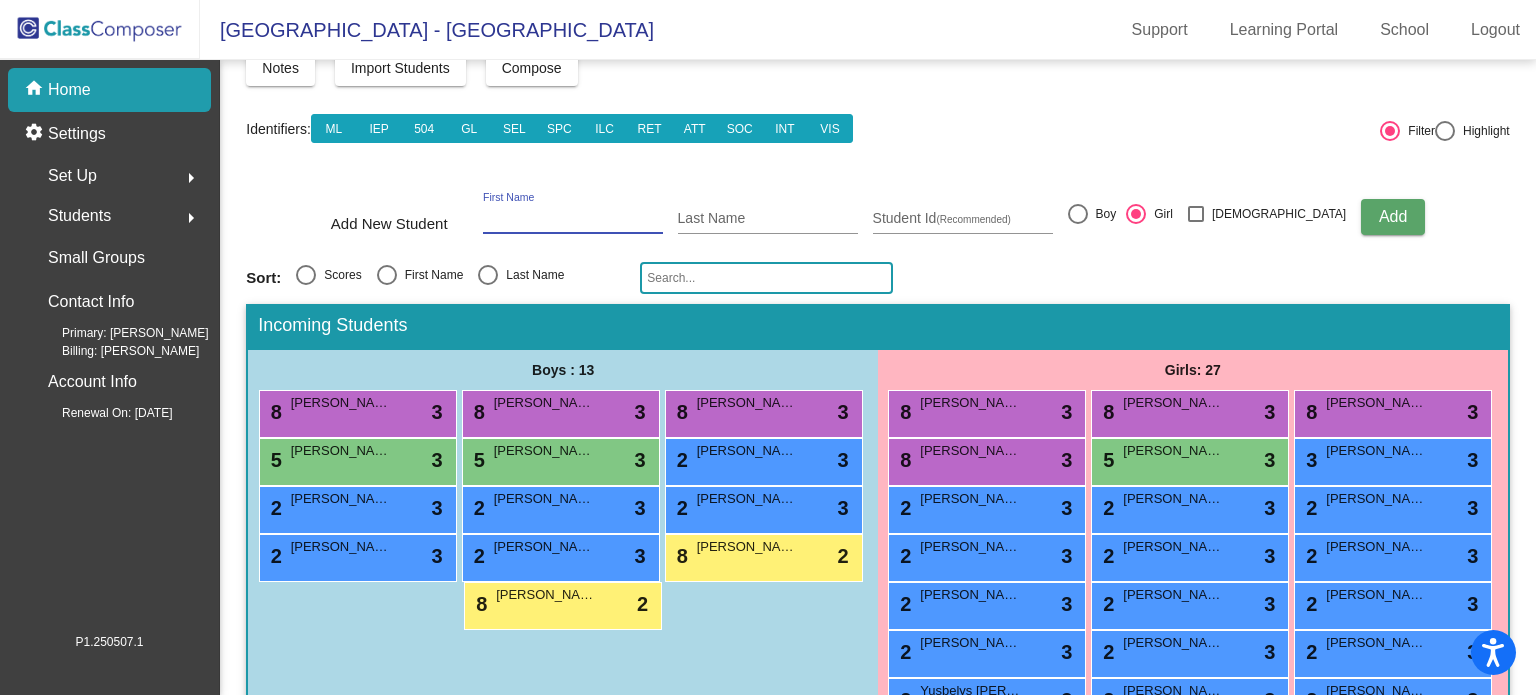 click on "First Name" at bounding box center [573, 219] 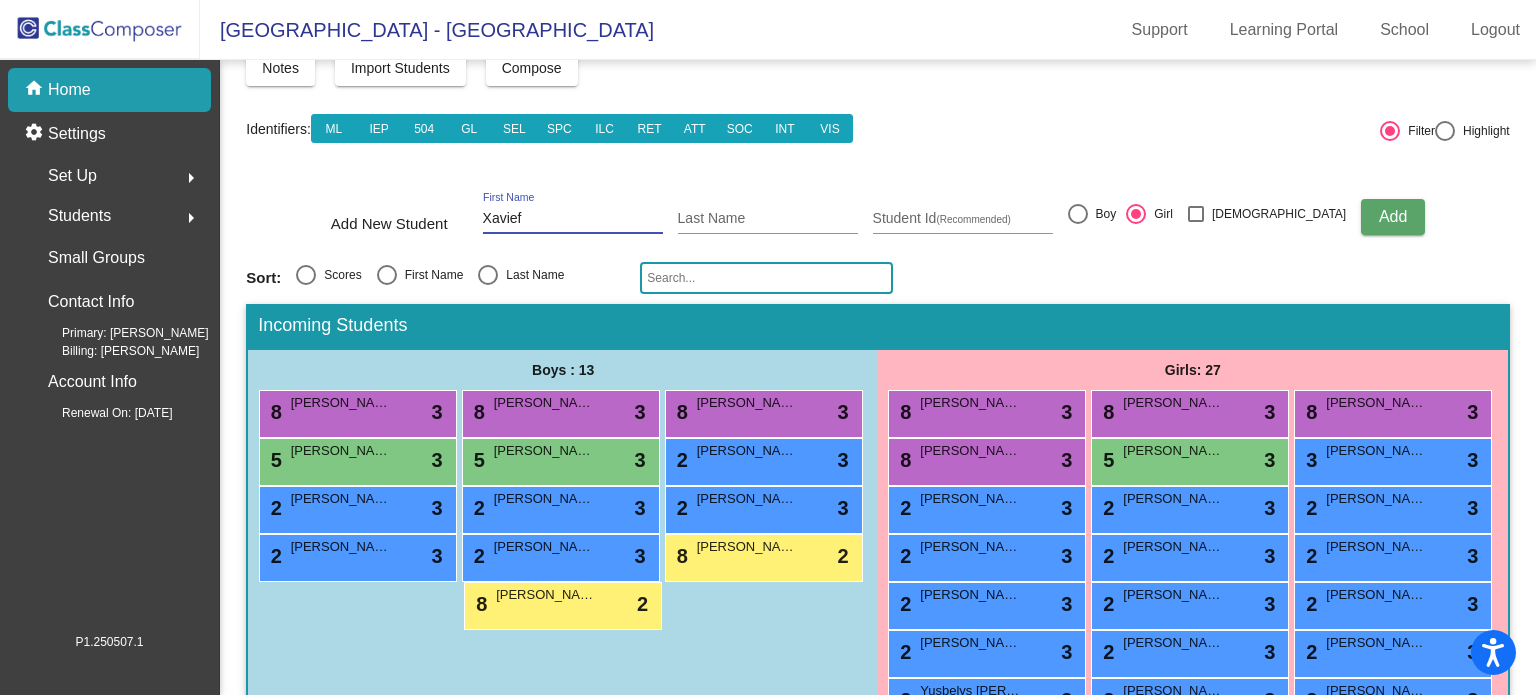 click on "Xavief" at bounding box center (573, 219) 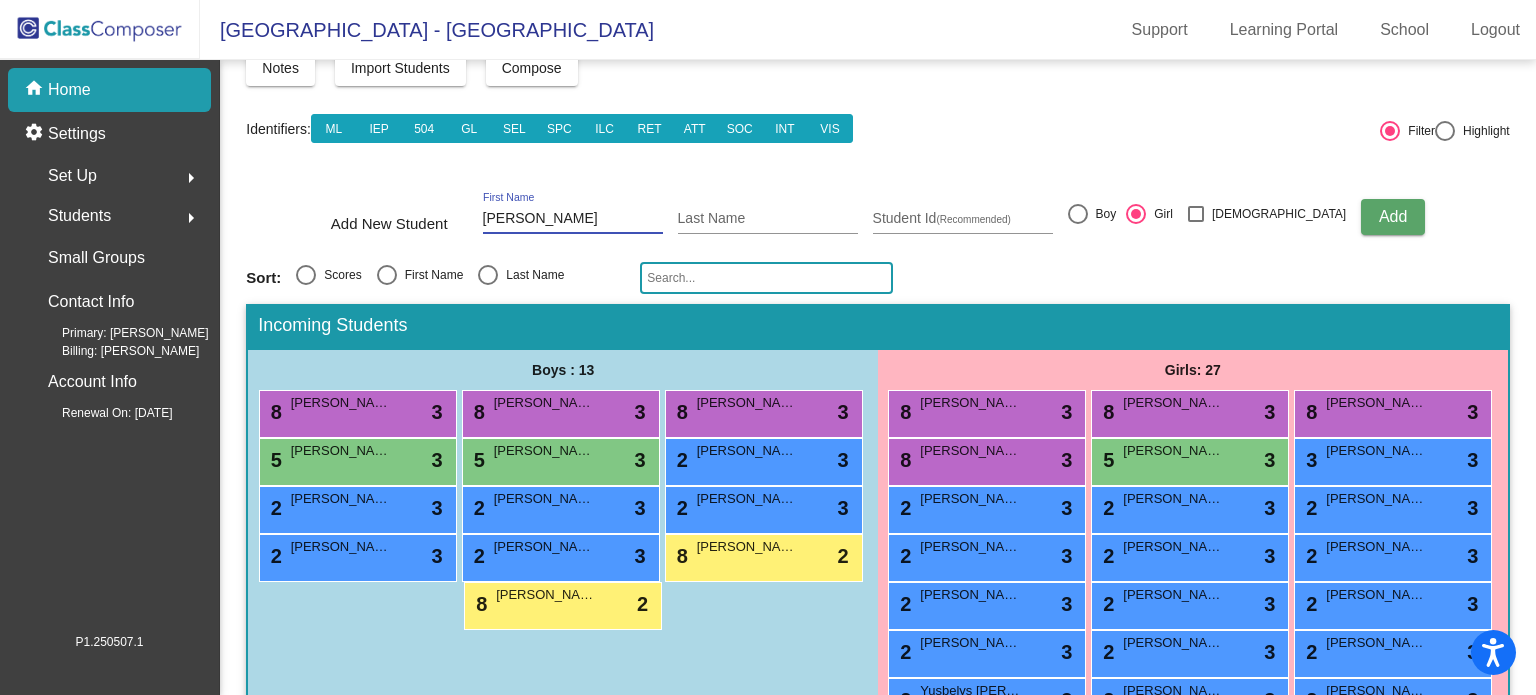 type on "[PERSON_NAME]" 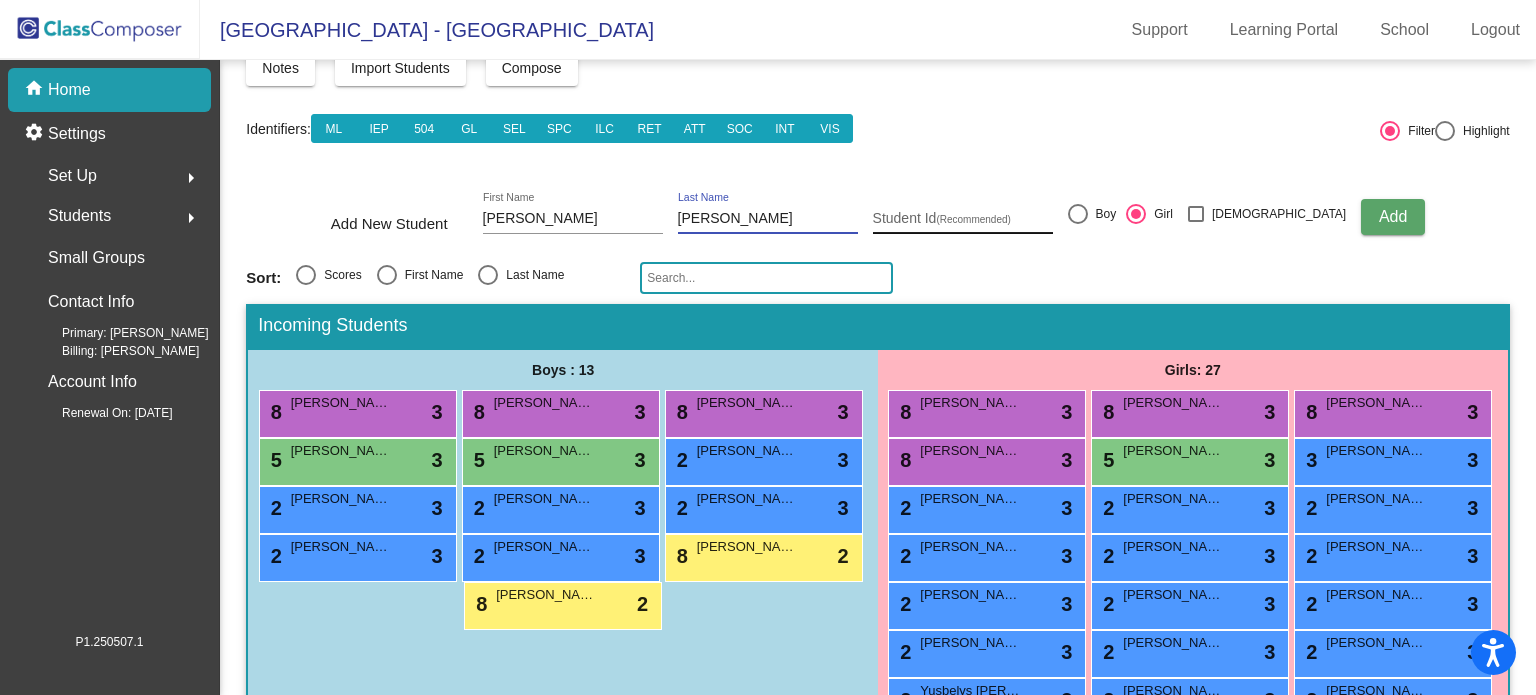 type on "[PERSON_NAME]" 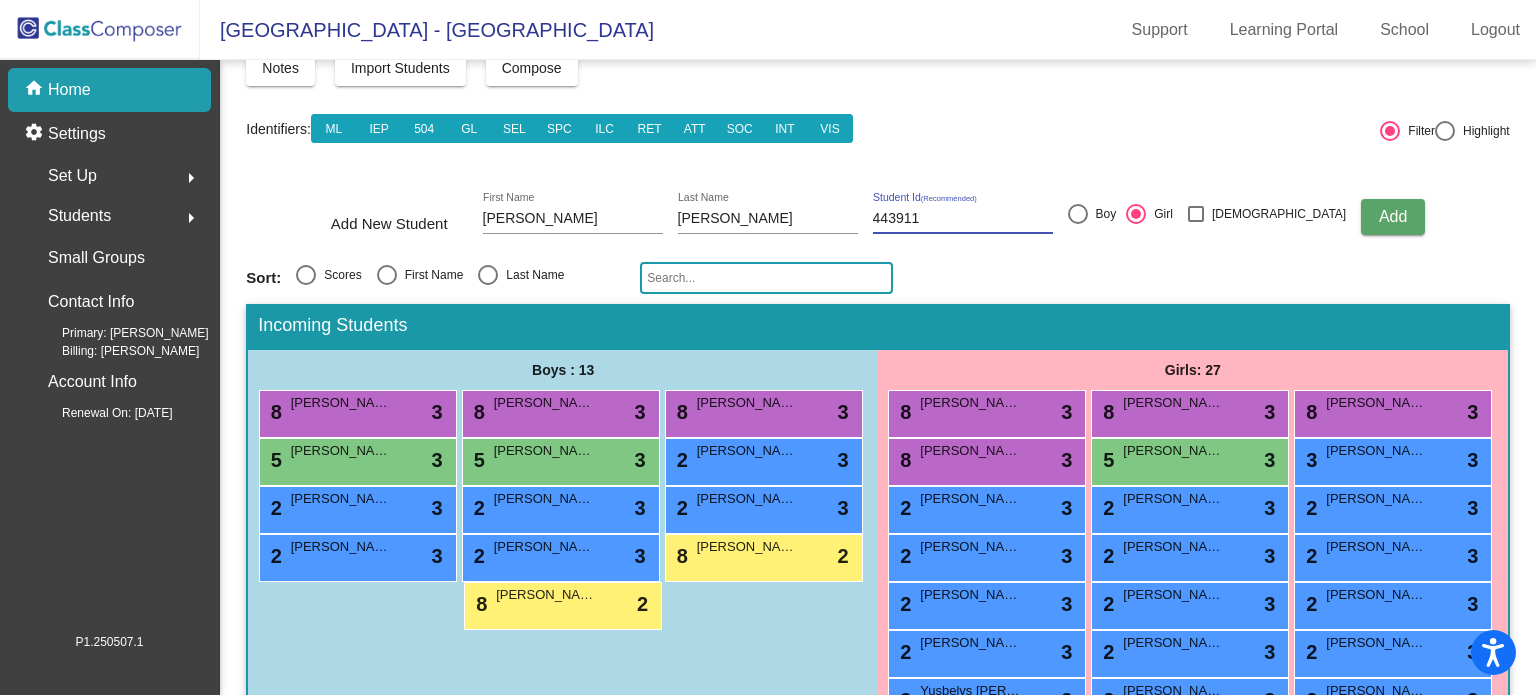 type on "443911" 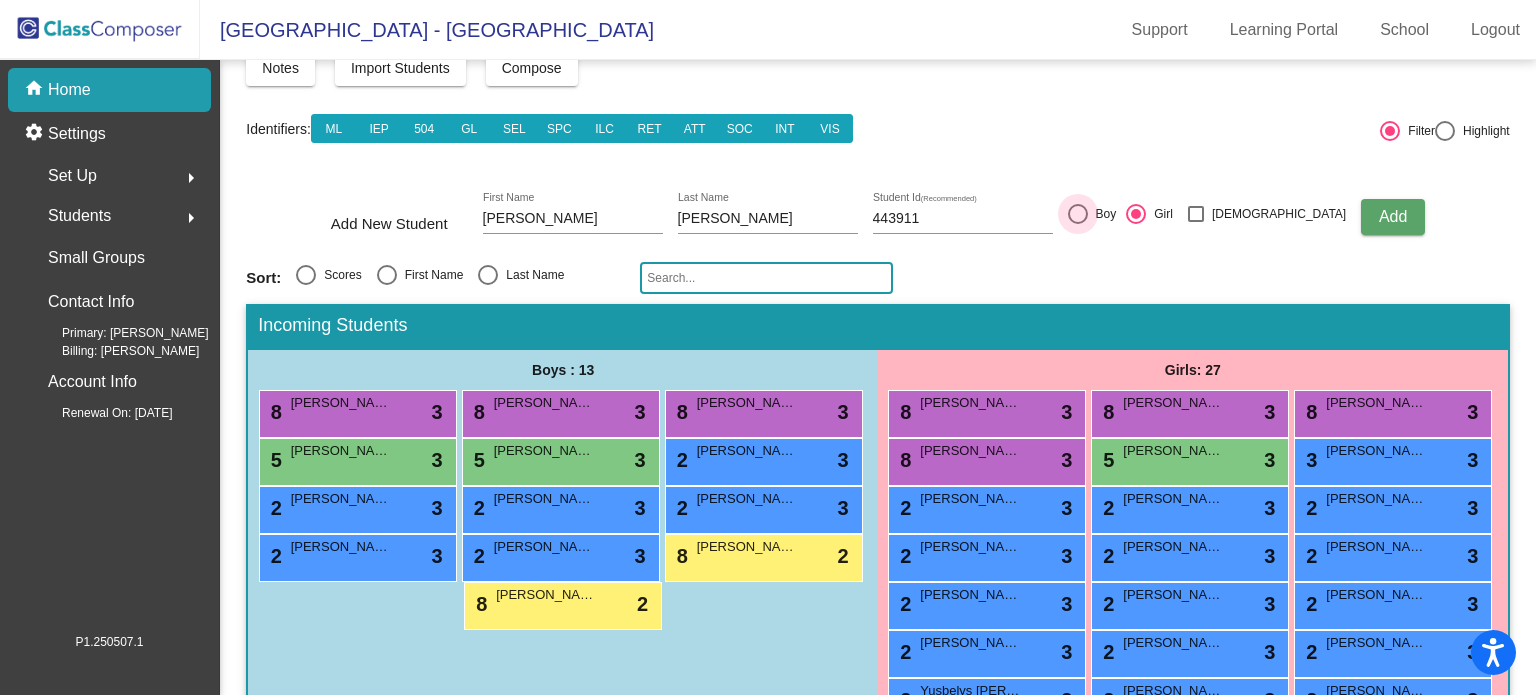 click at bounding box center [1078, 214] 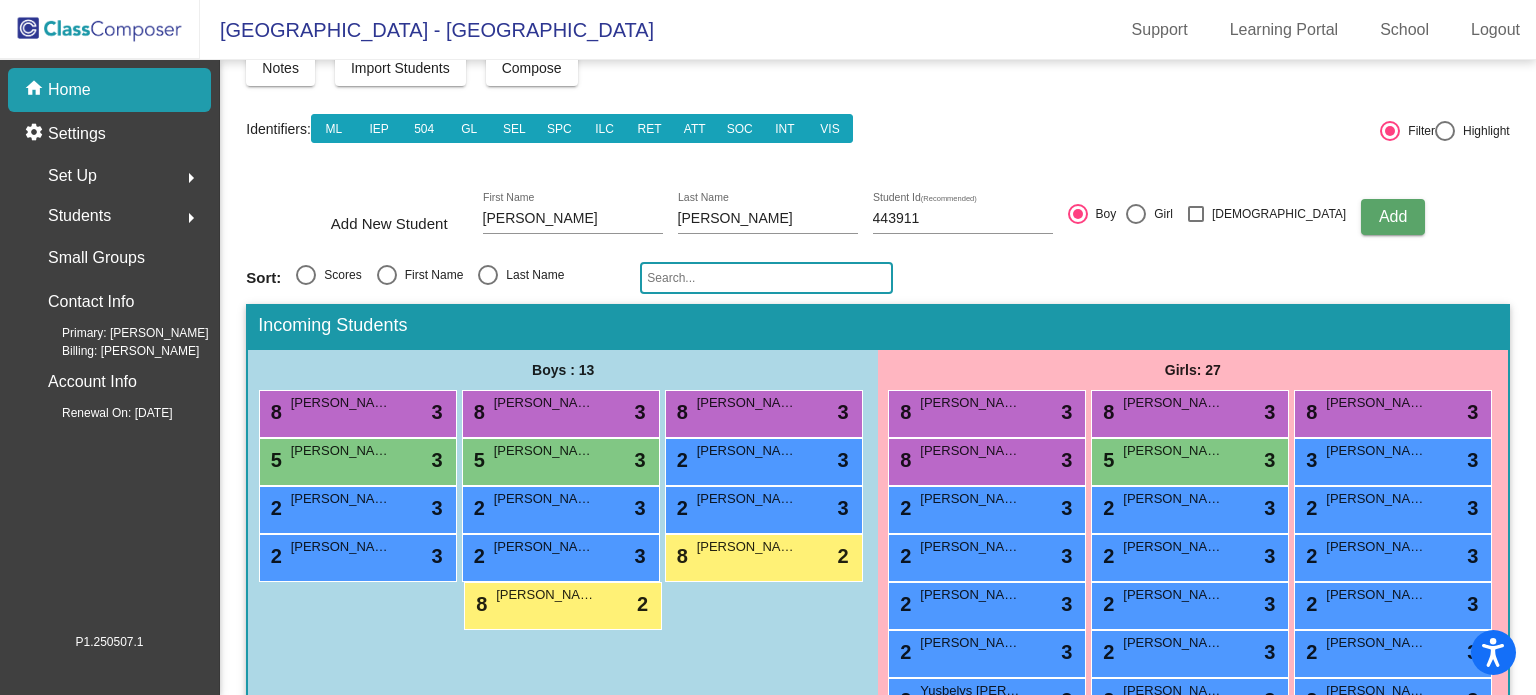 click on "Add" 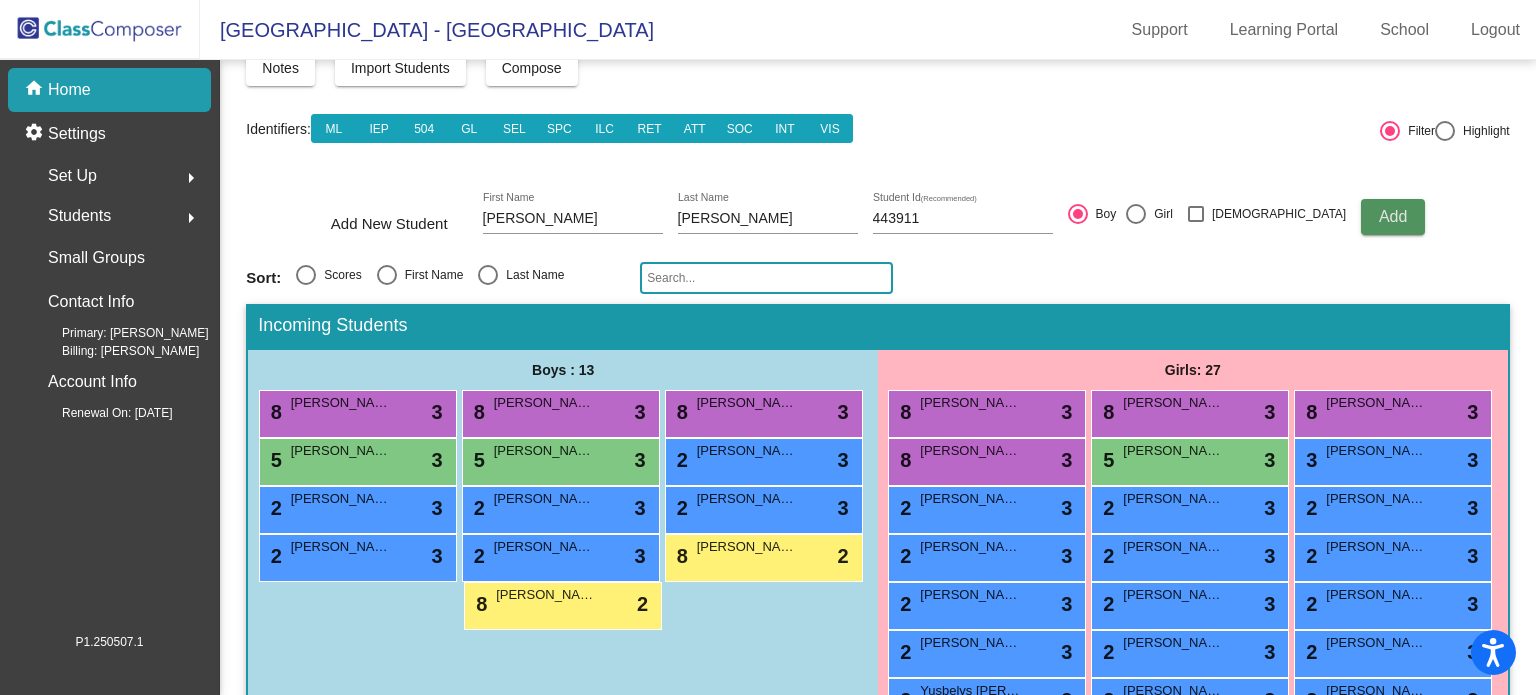 type 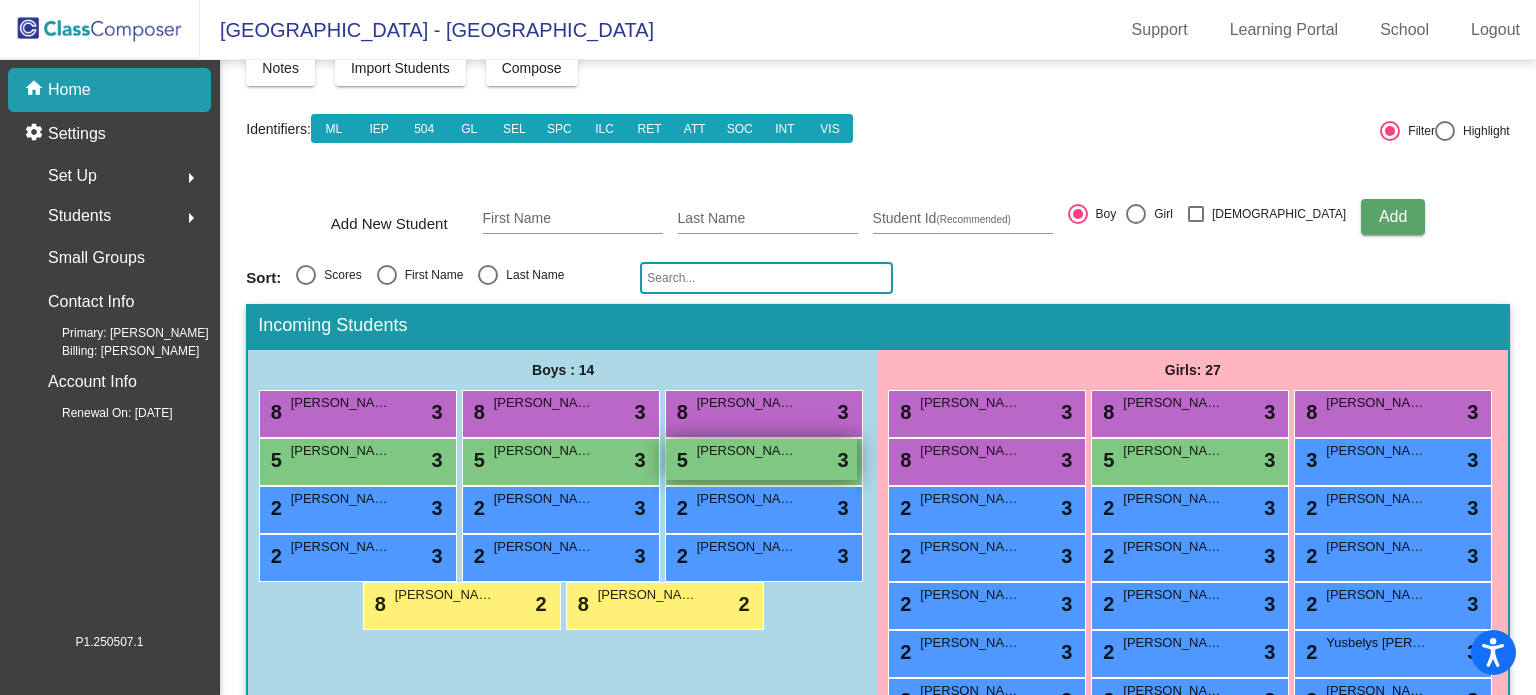 click on "5 [PERSON_NAME] lock do_not_disturb_alt 3" at bounding box center [761, 459] 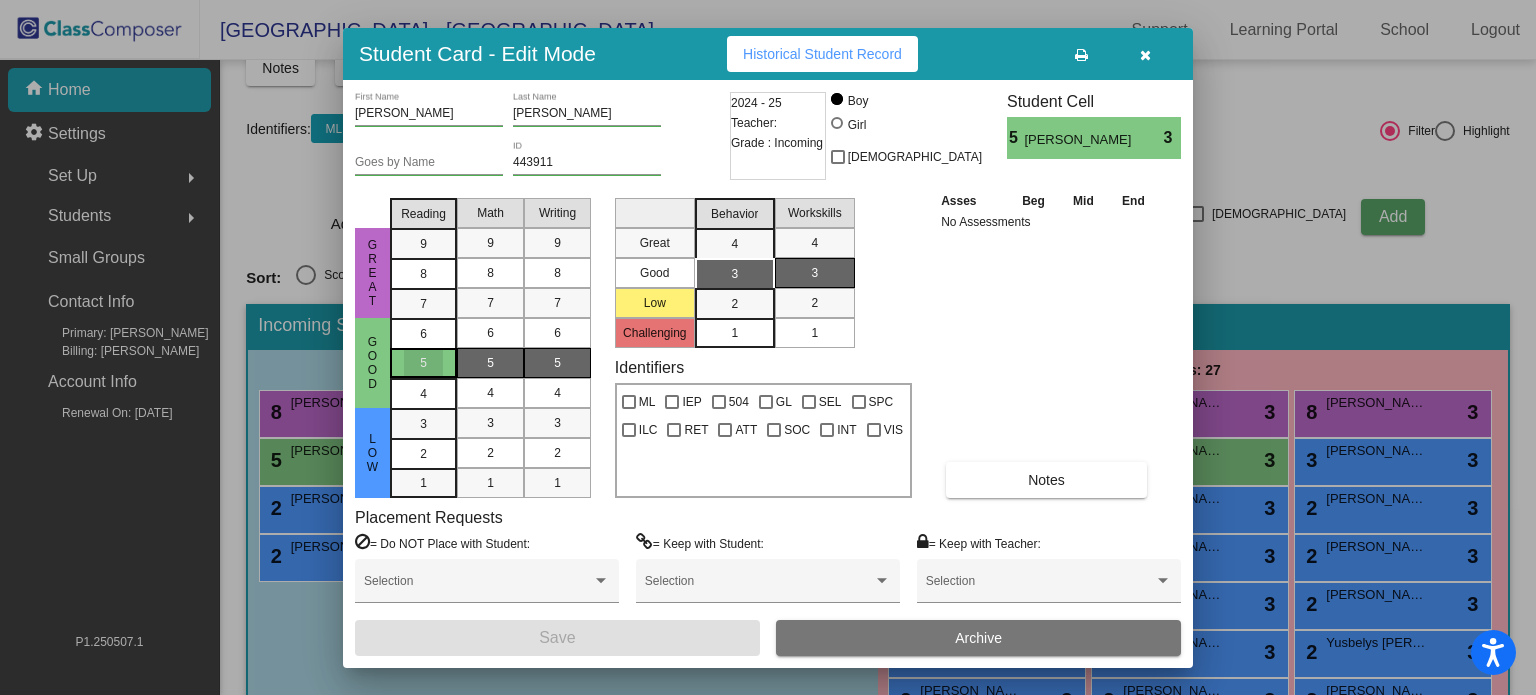 click on "5" at bounding box center [423, 363] 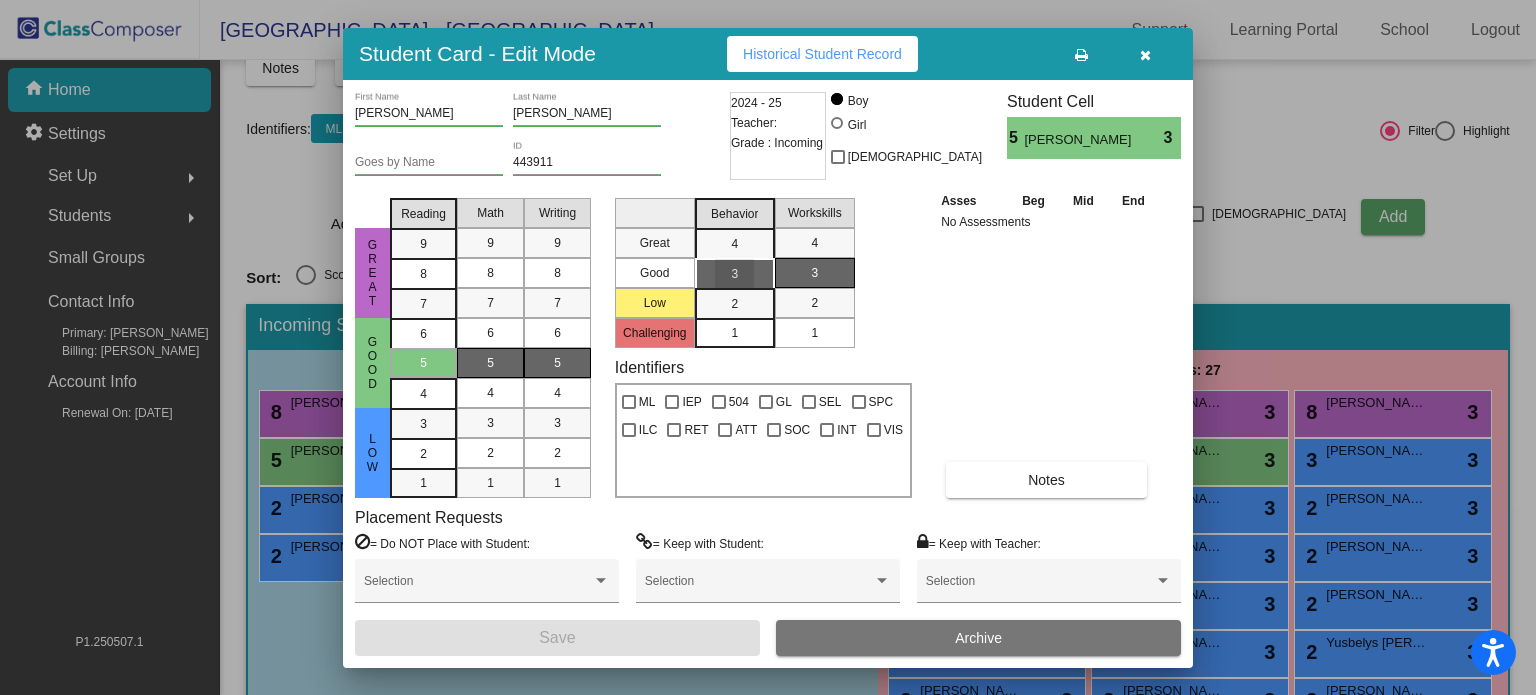 click on "3" at bounding box center (734, 274) 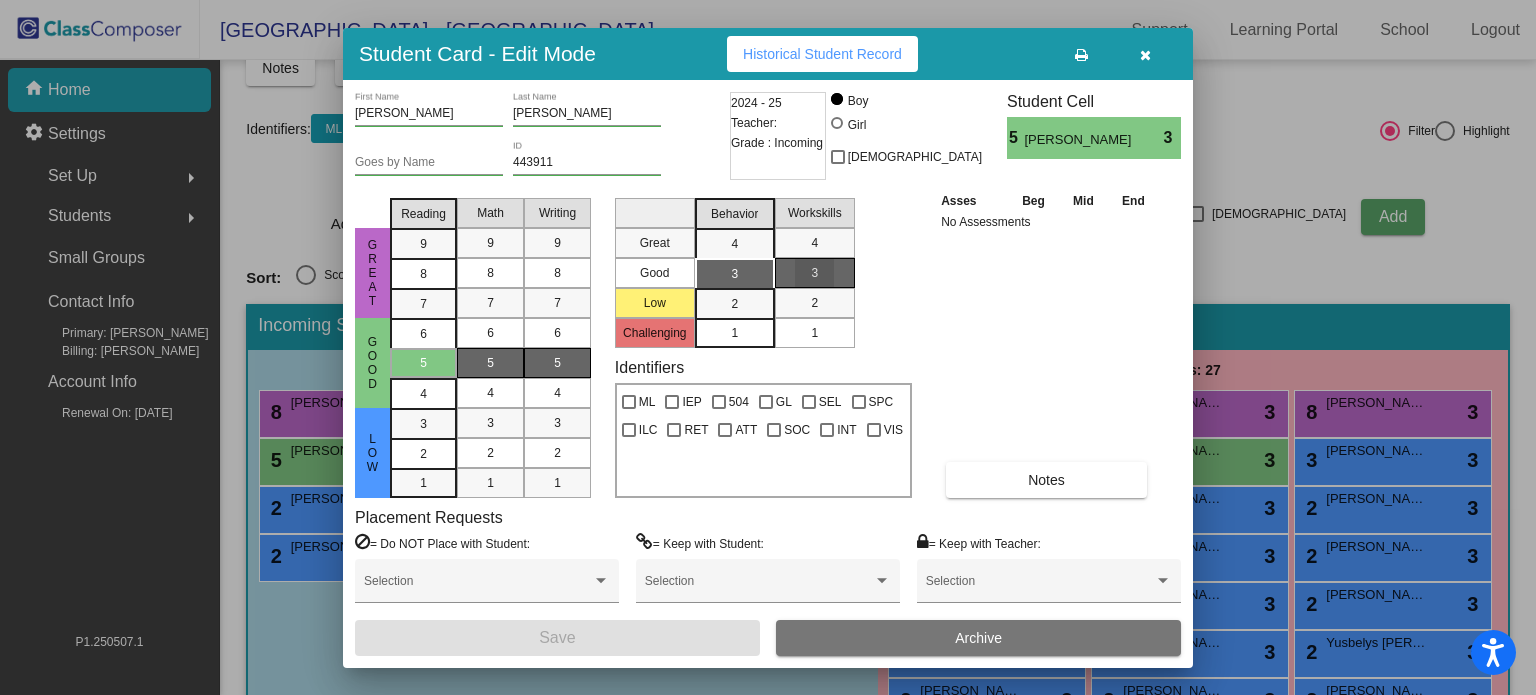 click on "3" at bounding box center [814, 273] 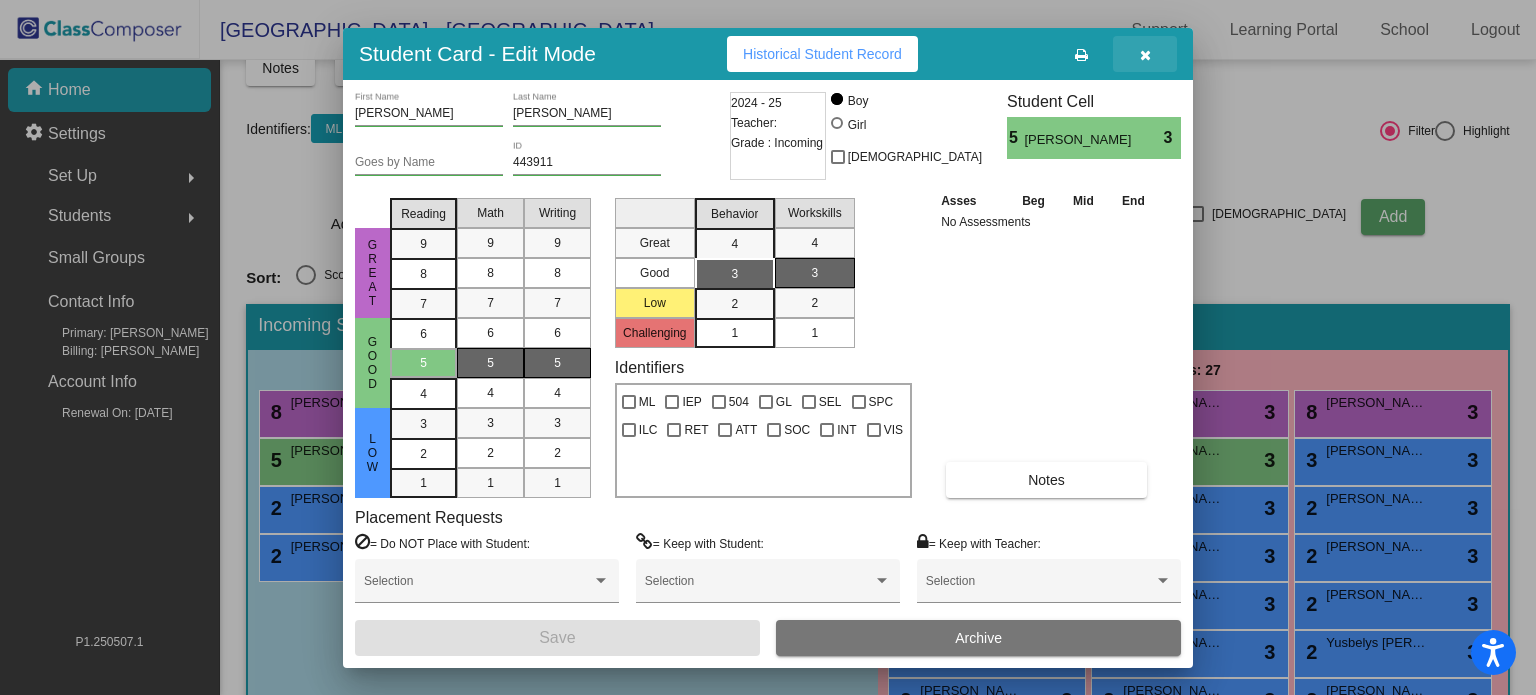 click at bounding box center [1145, 54] 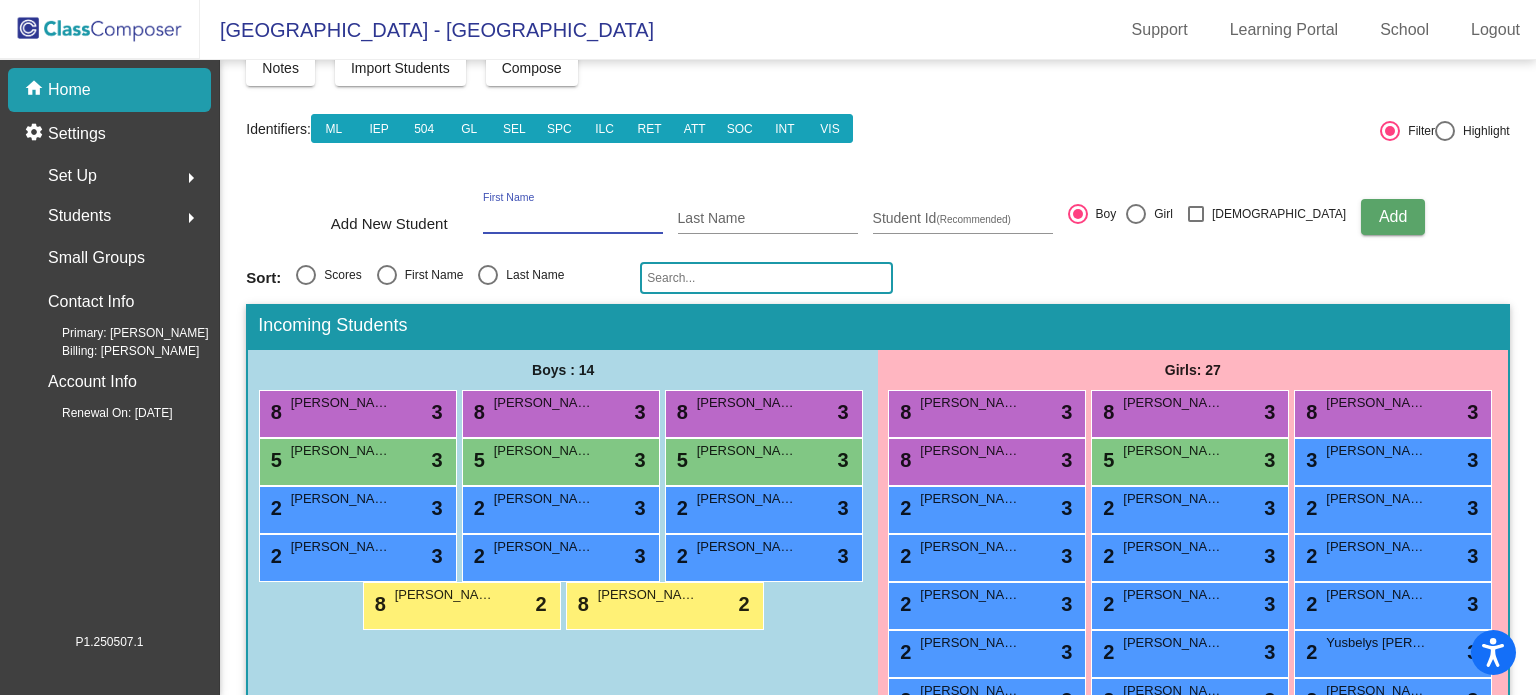 click on "First Name" at bounding box center (573, 219) 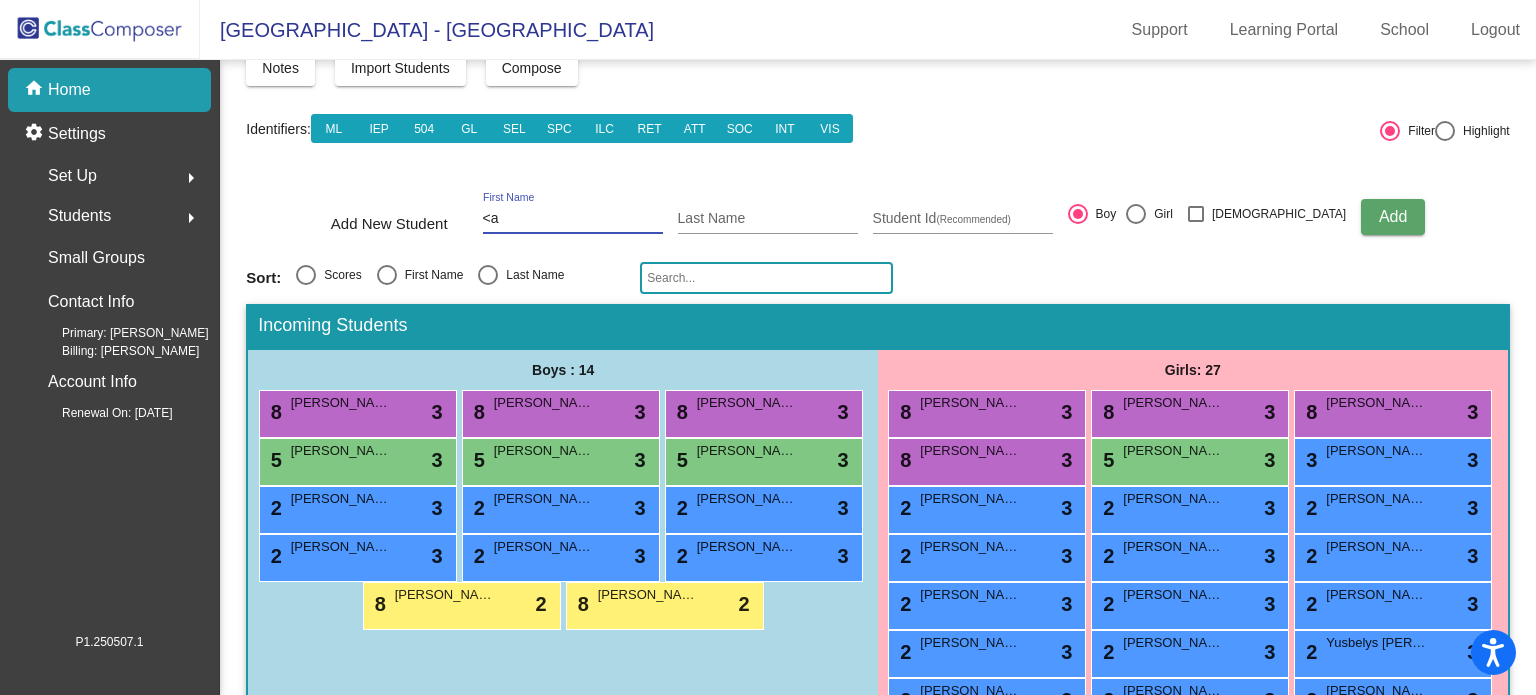 type on "<" 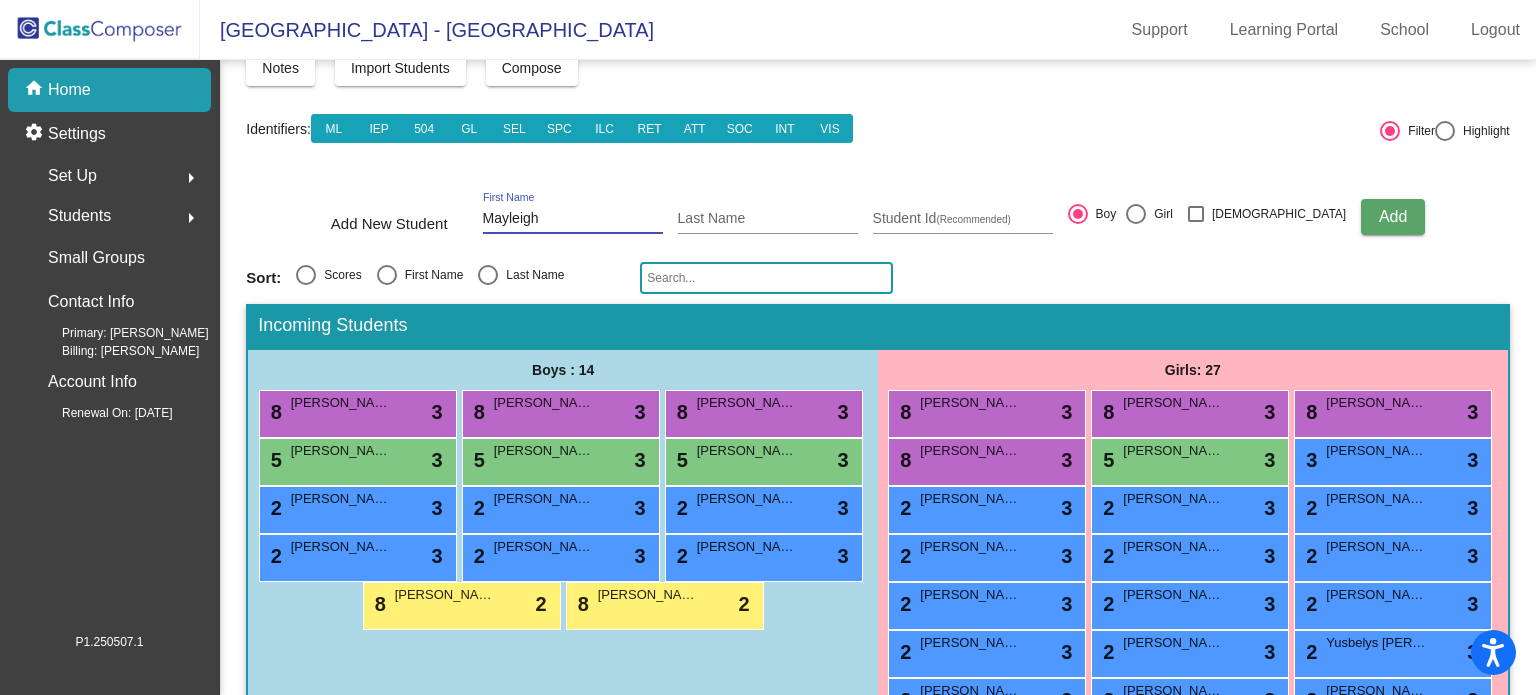 type on "Mayleigh" 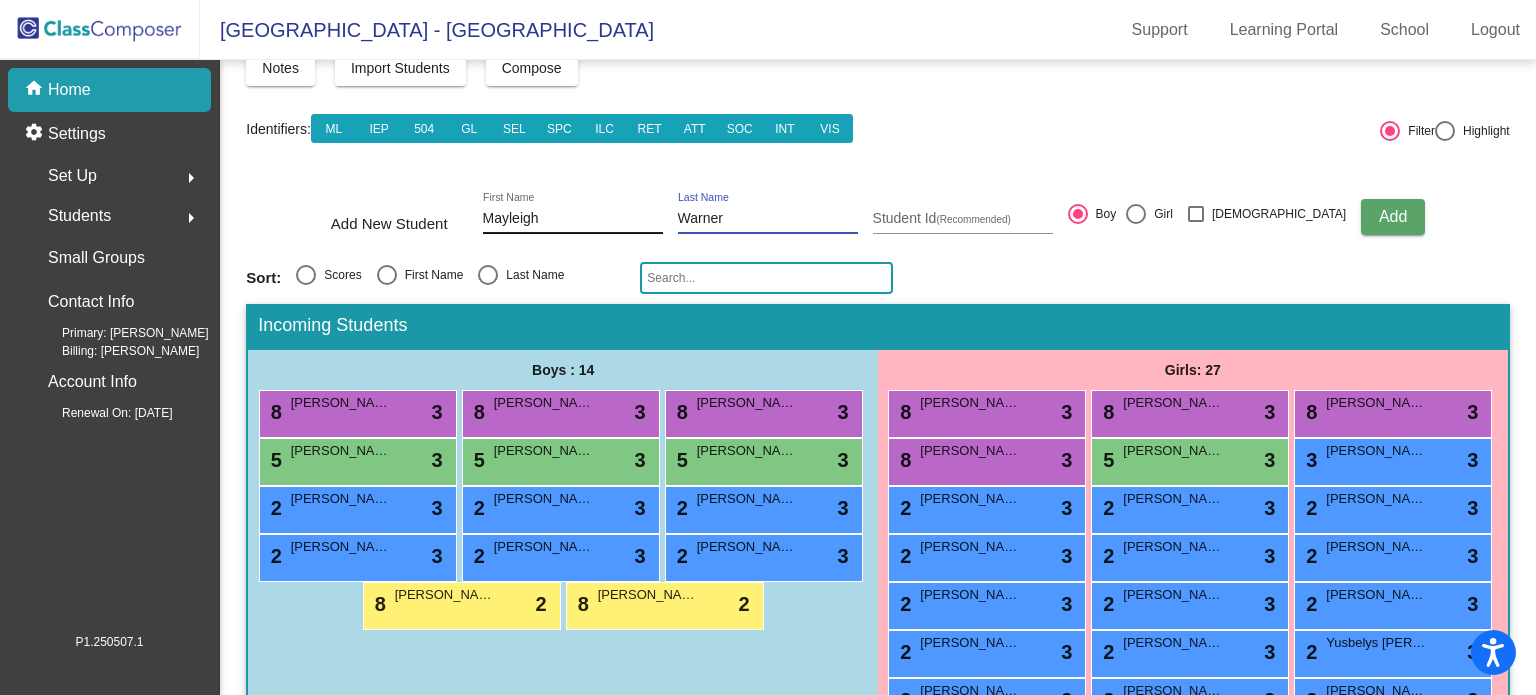 type on "Warner" 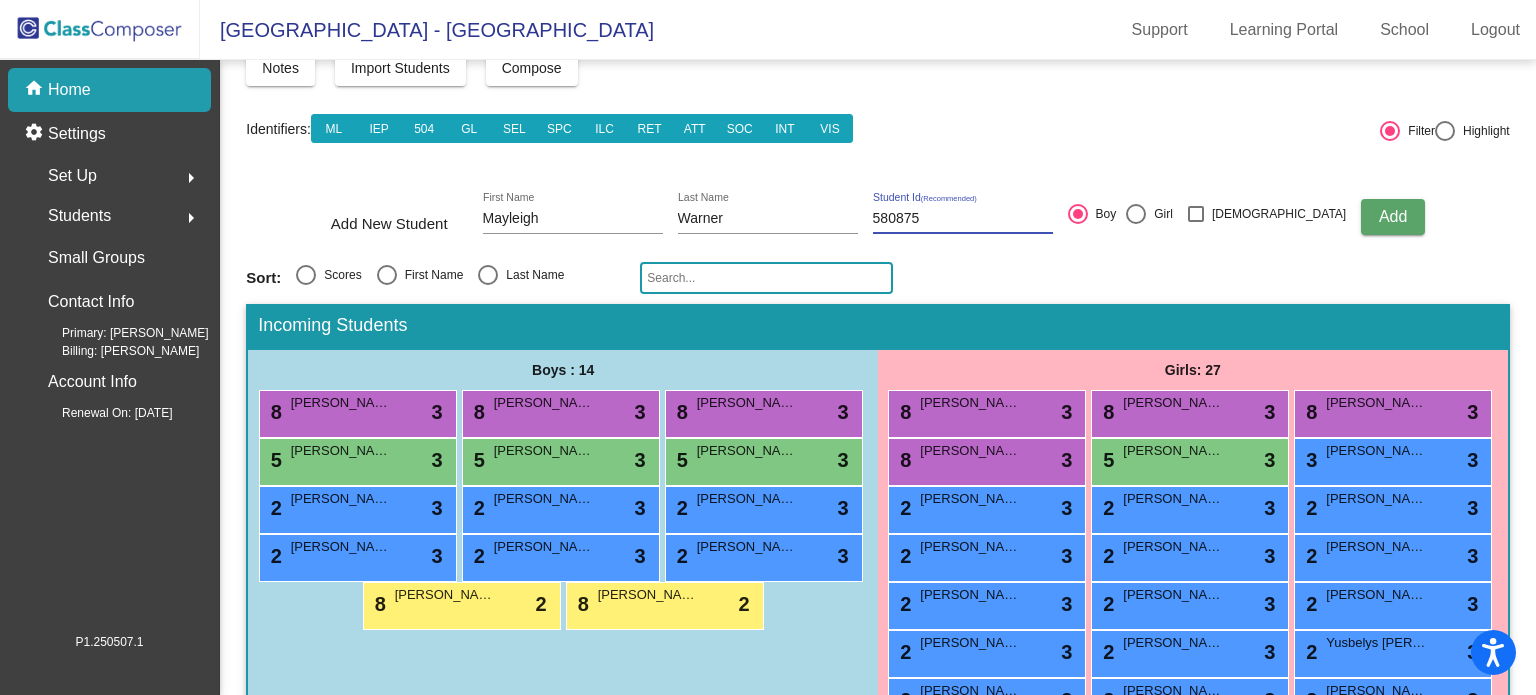 type on "580875" 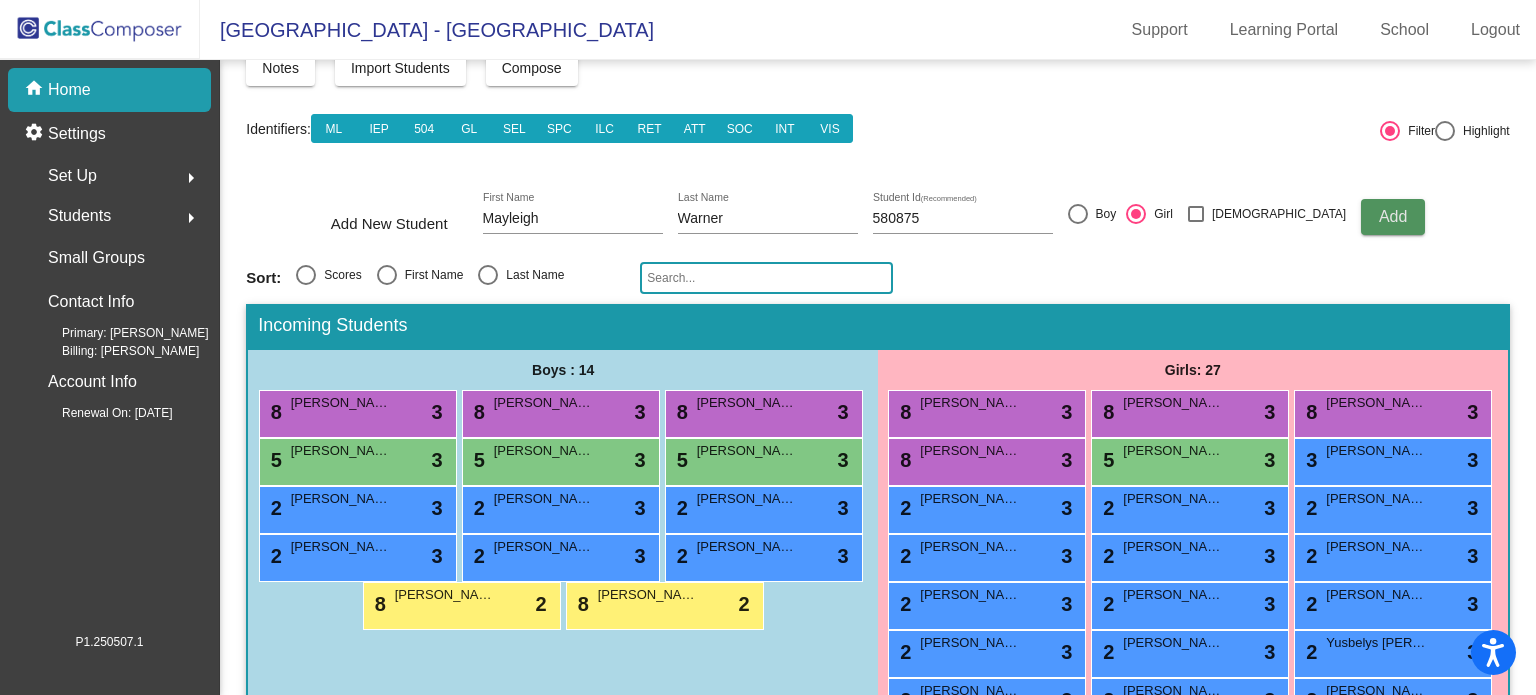 click on "Add" 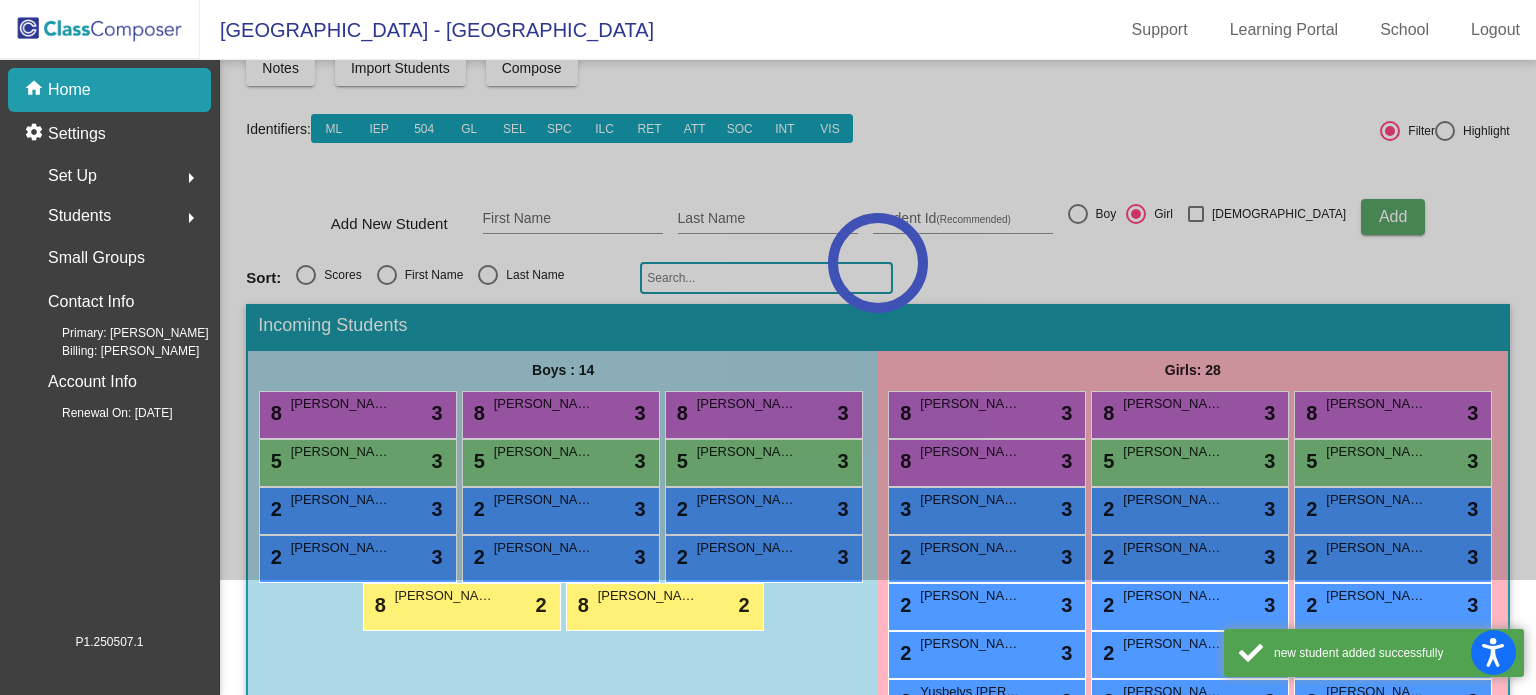 click 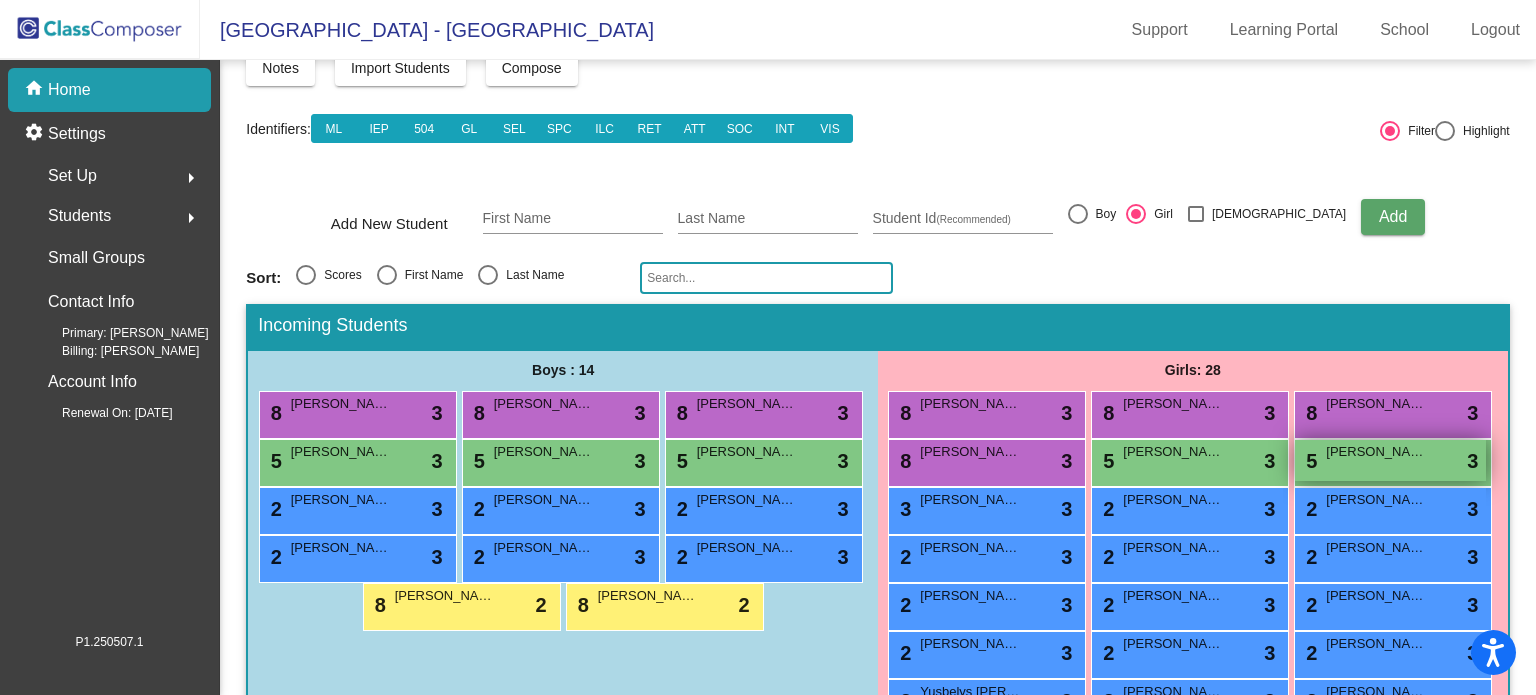 click on "5 [PERSON_NAME] lock do_not_disturb_alt 3" at bounding box center [1390, 460] 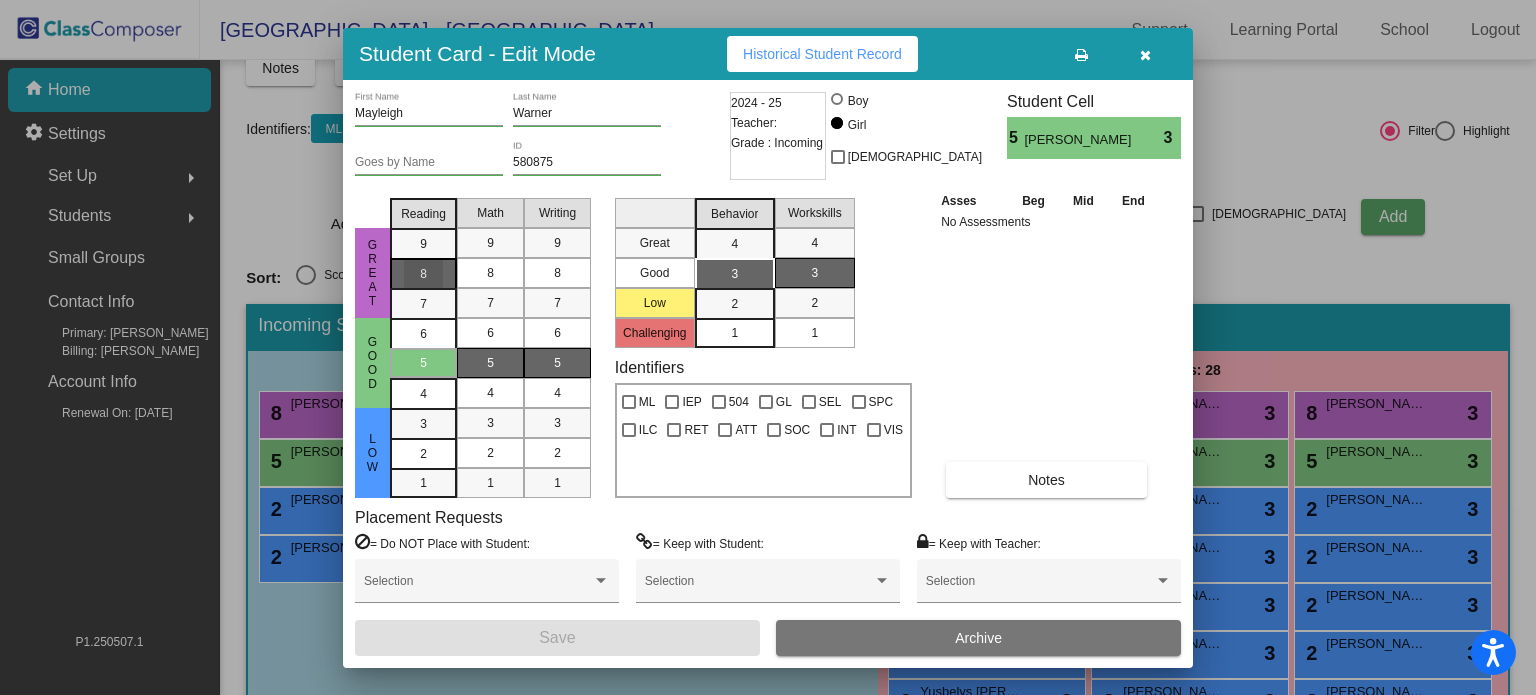 click on "8" at bounding box center [423, 244] 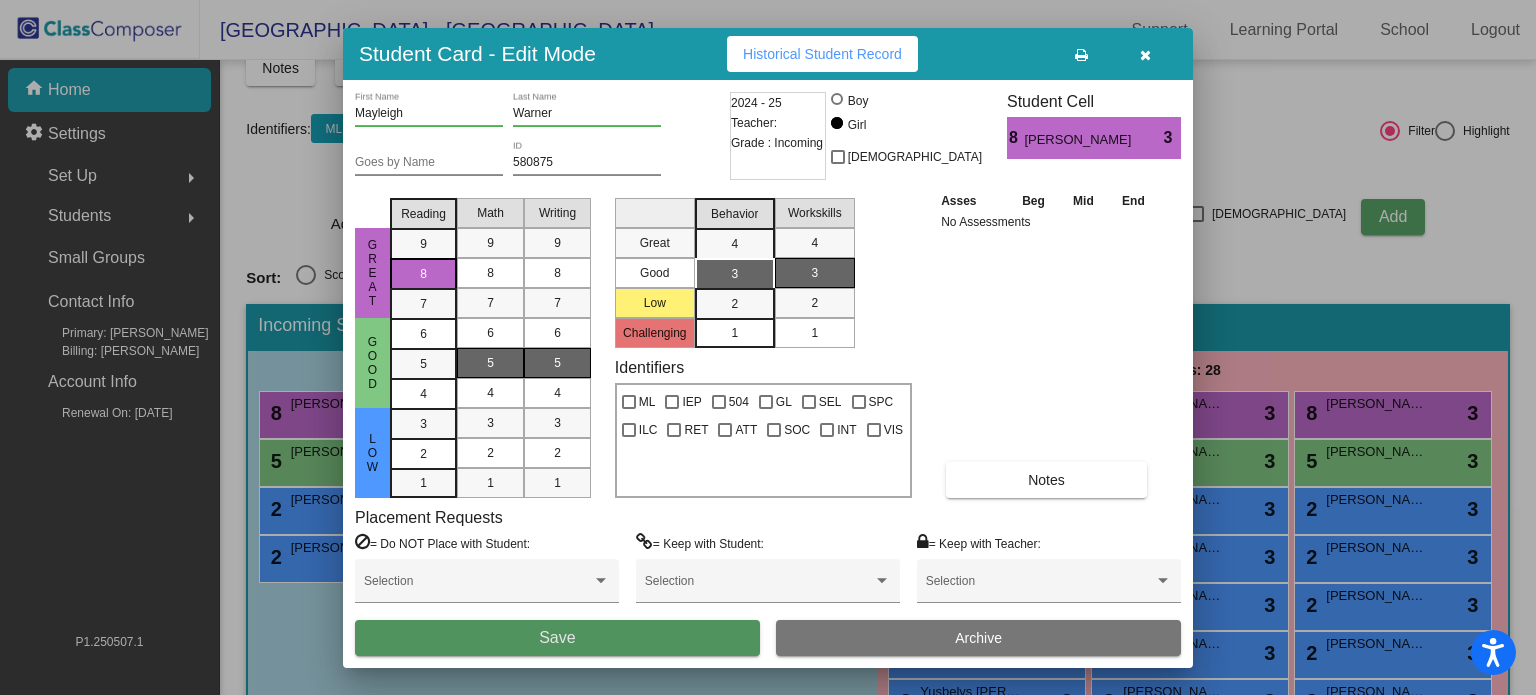 click on "Save" at bounding box center (557, 638) 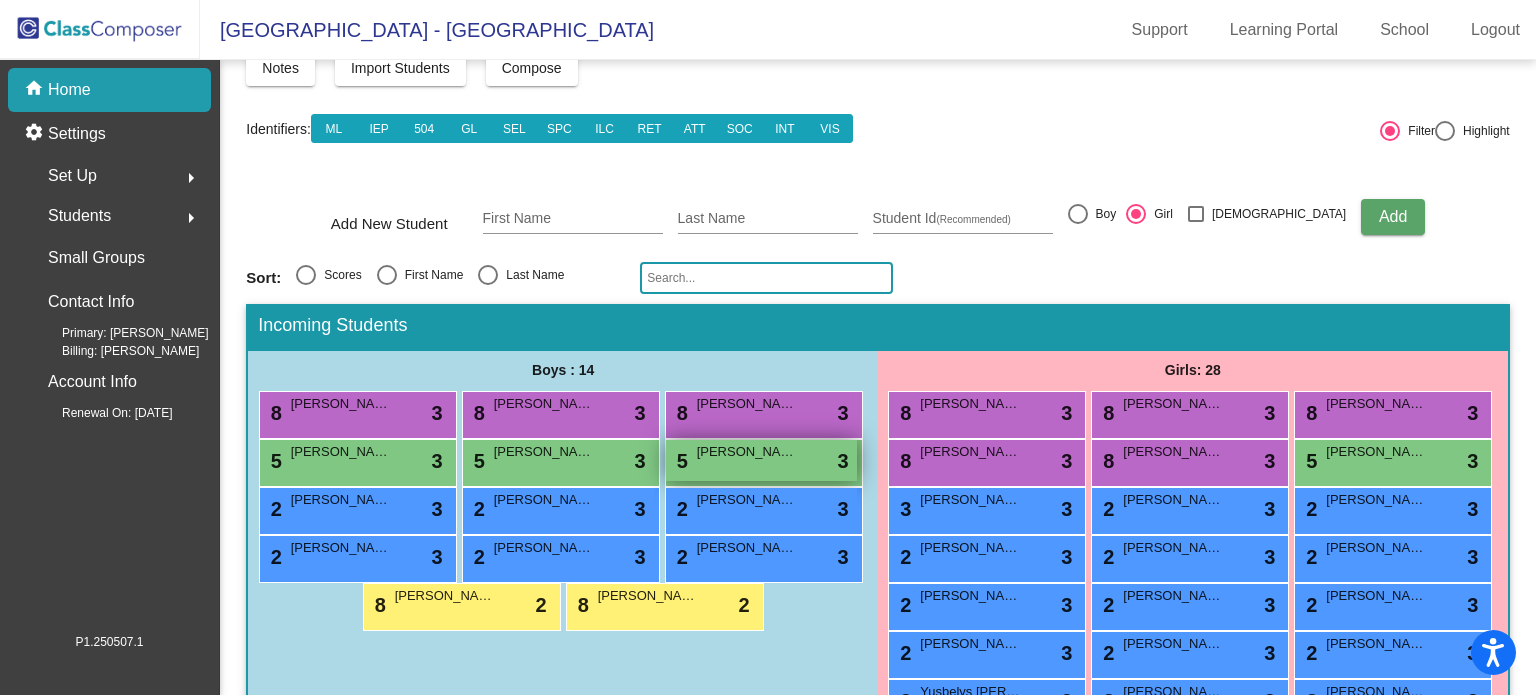 click on "5 [PERSON_NAME] lock do_not_disturb_alt 3" at bounding box center [761, 460] 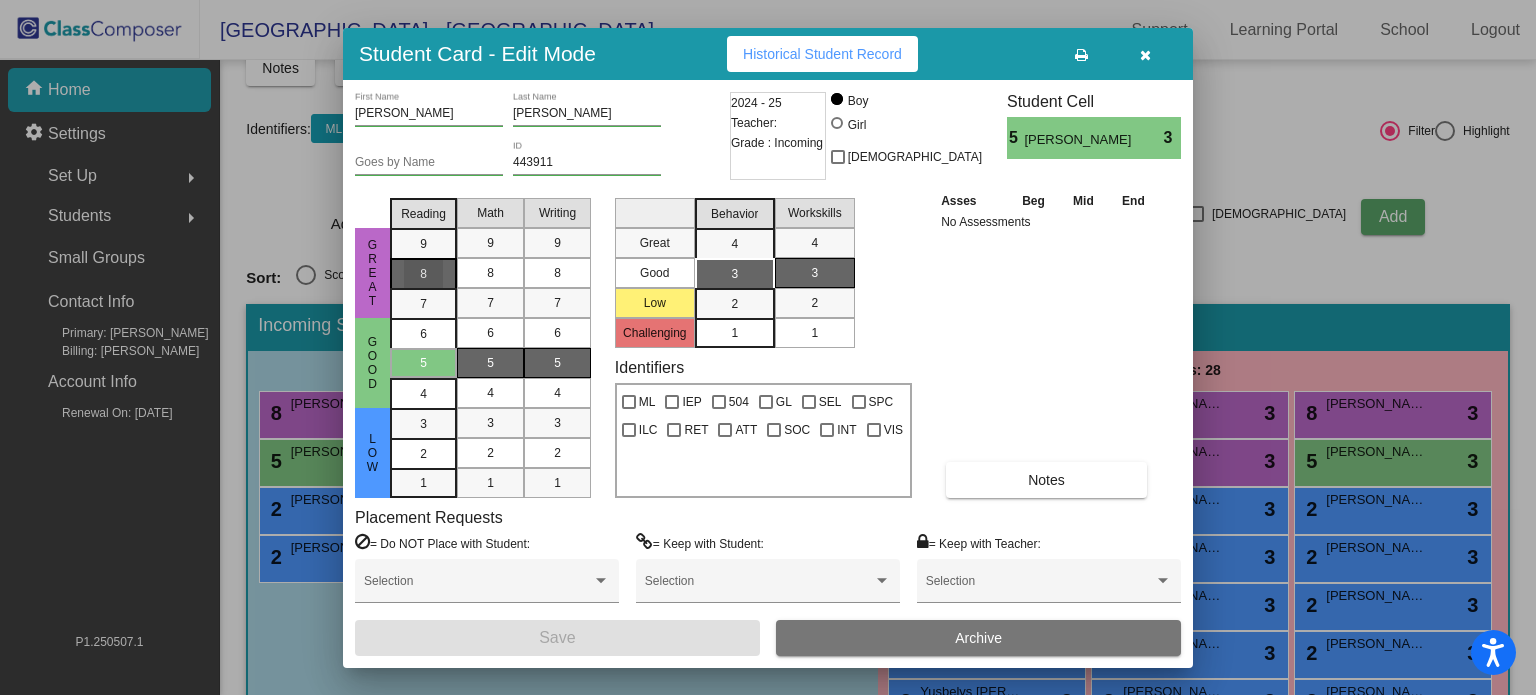 click on "8" at bounding box center (423, 244) 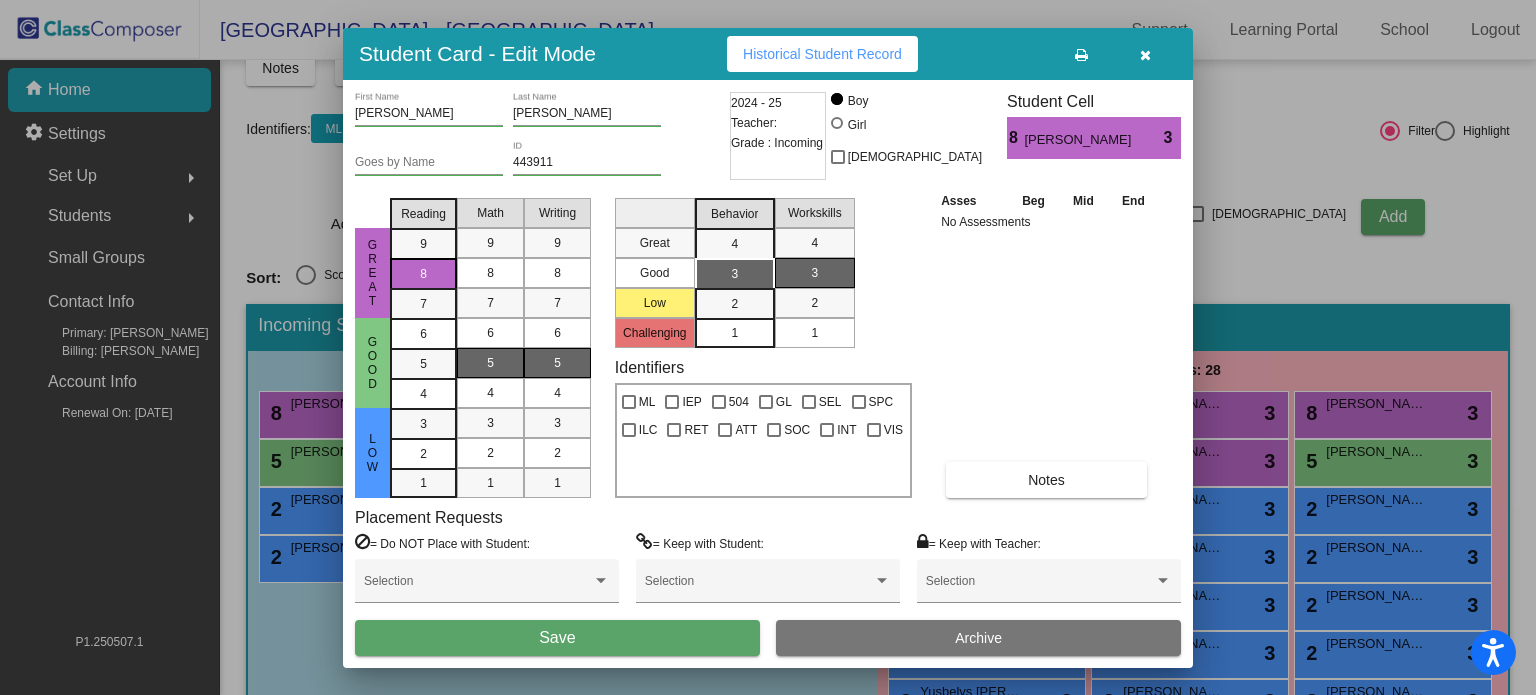 click on "Save" at bounding box center (557, 637) 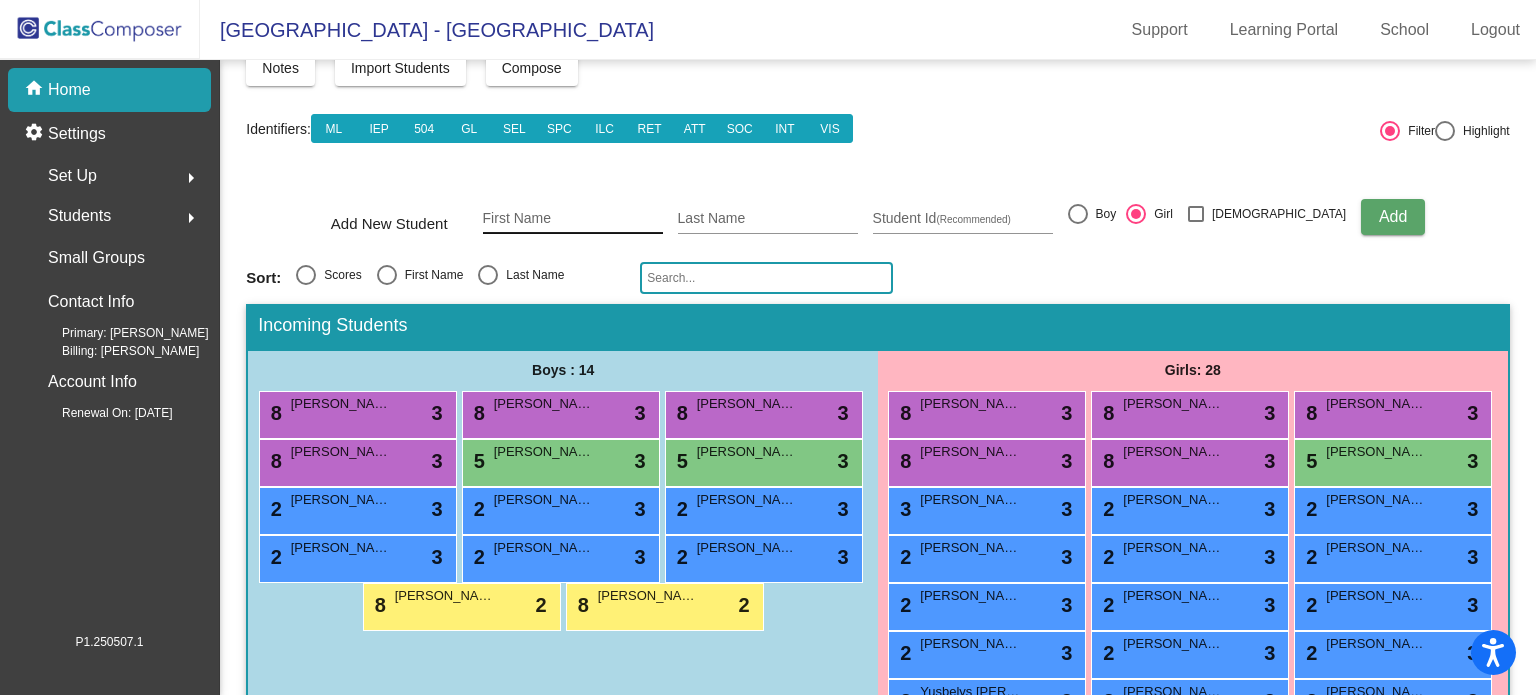 click on "First Name" at bounding box center (573, 219) 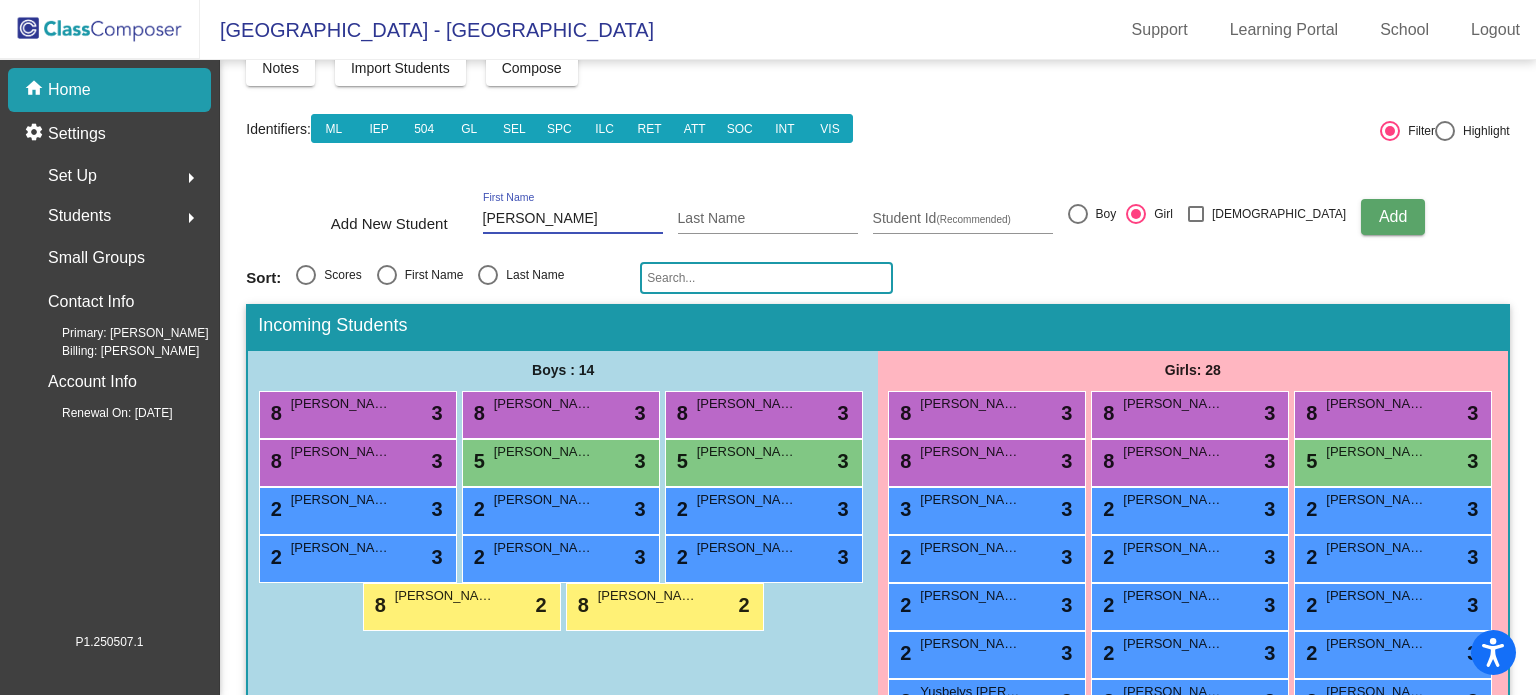 type on "[PERSON_NAME]" 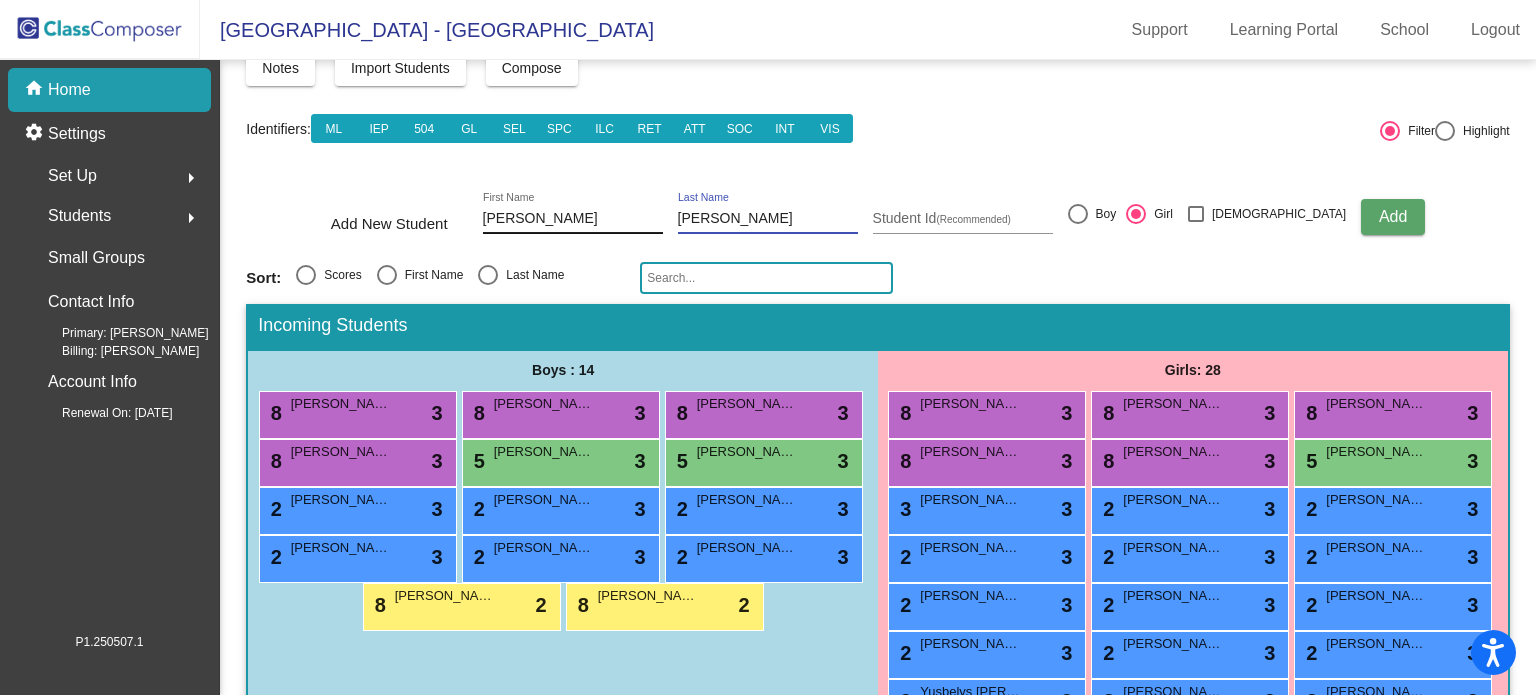 type on "[PERSON_NAME]" 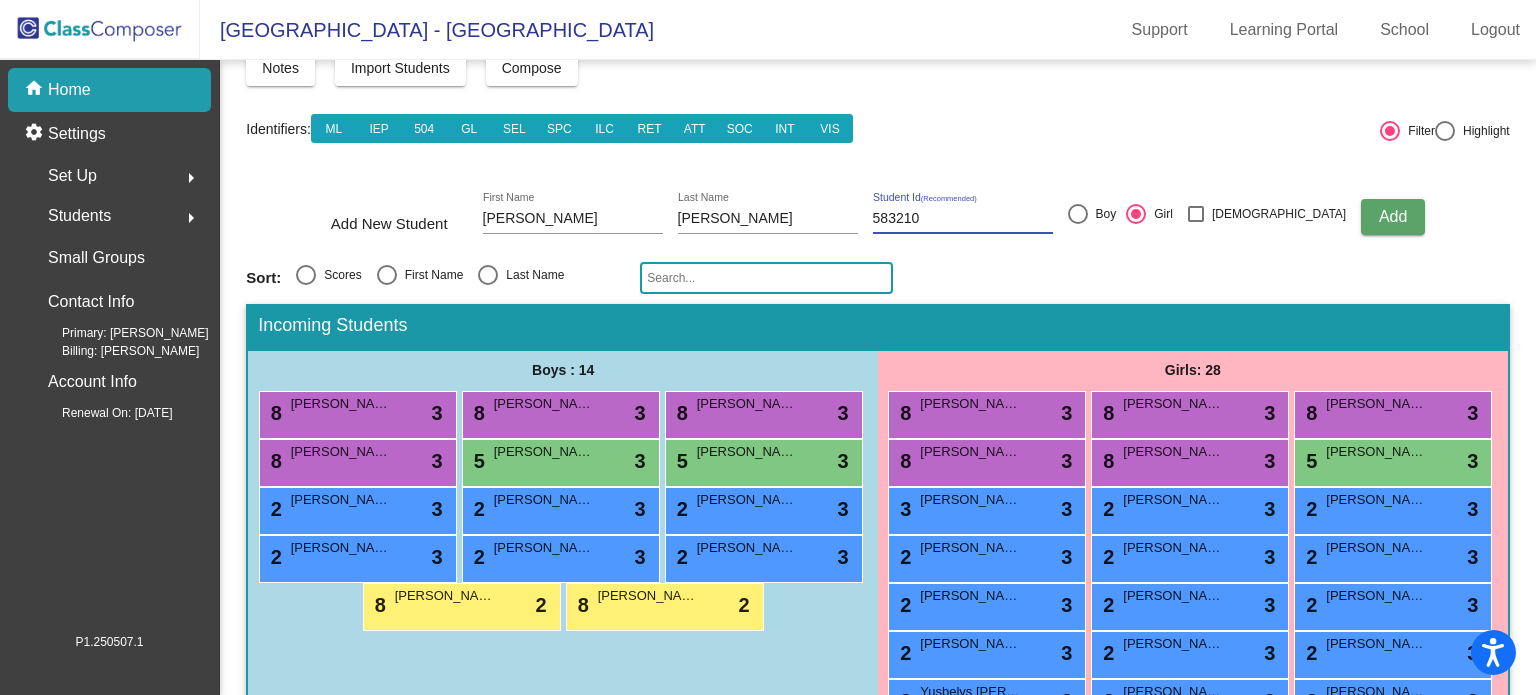 type on "583210" 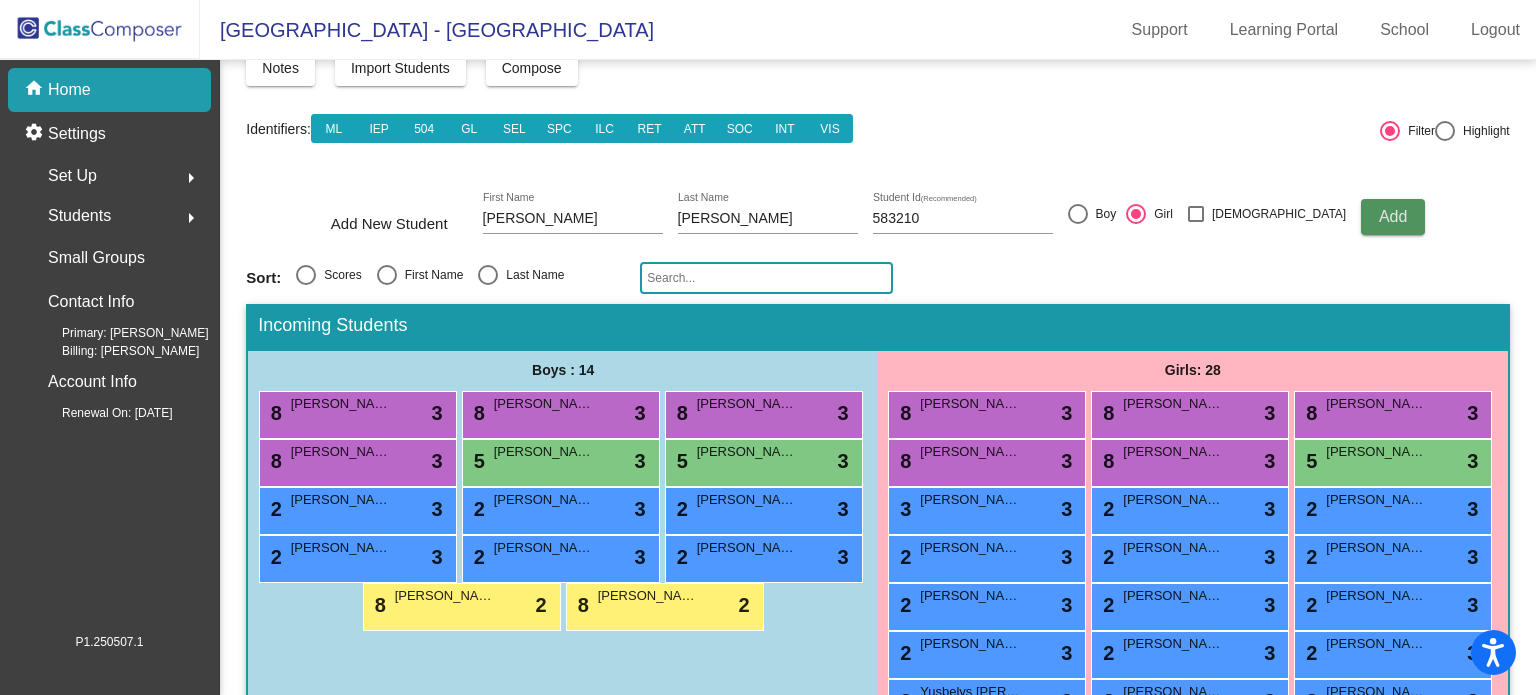 type 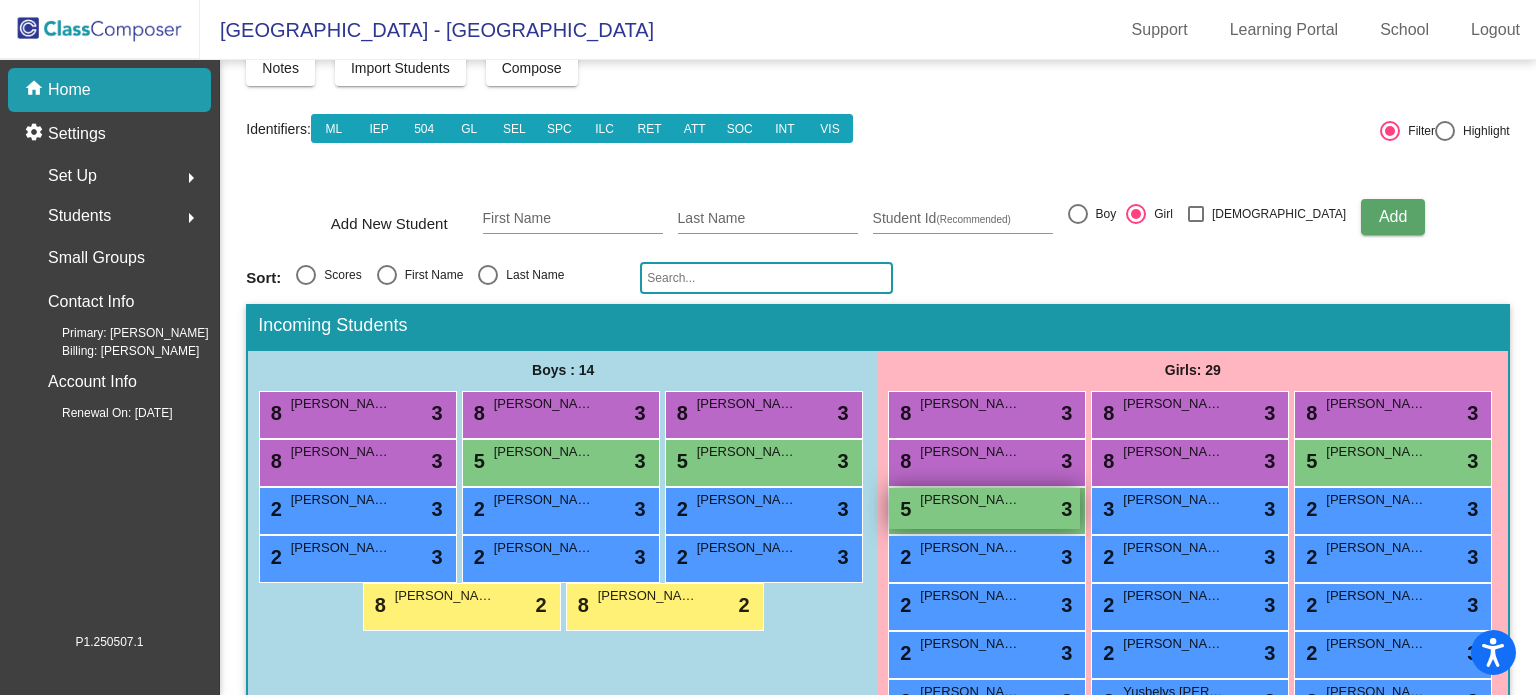 click on "5 [PERSON_NAME] lock do_not_disturb_alt 3" at bounding box center [984, 508] 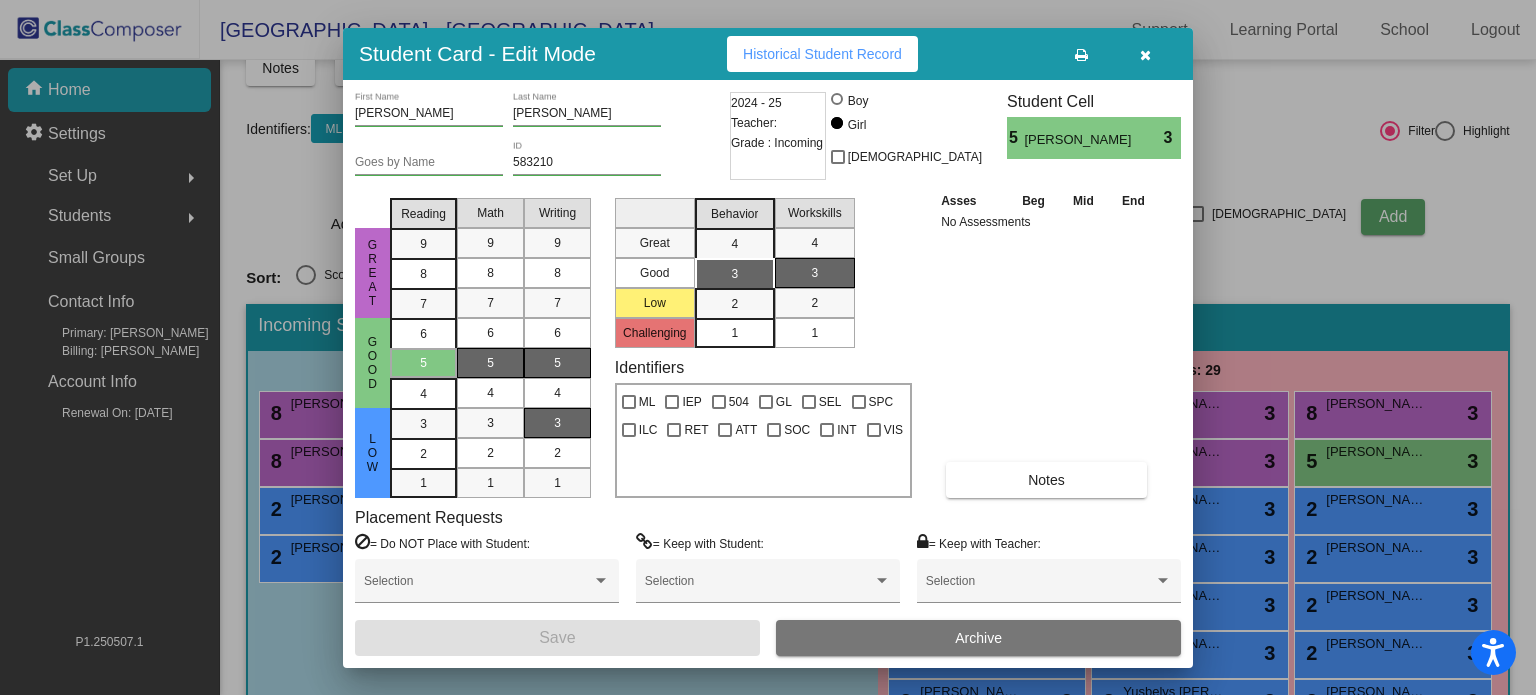 click on "3" at bounding box center (557, 423) 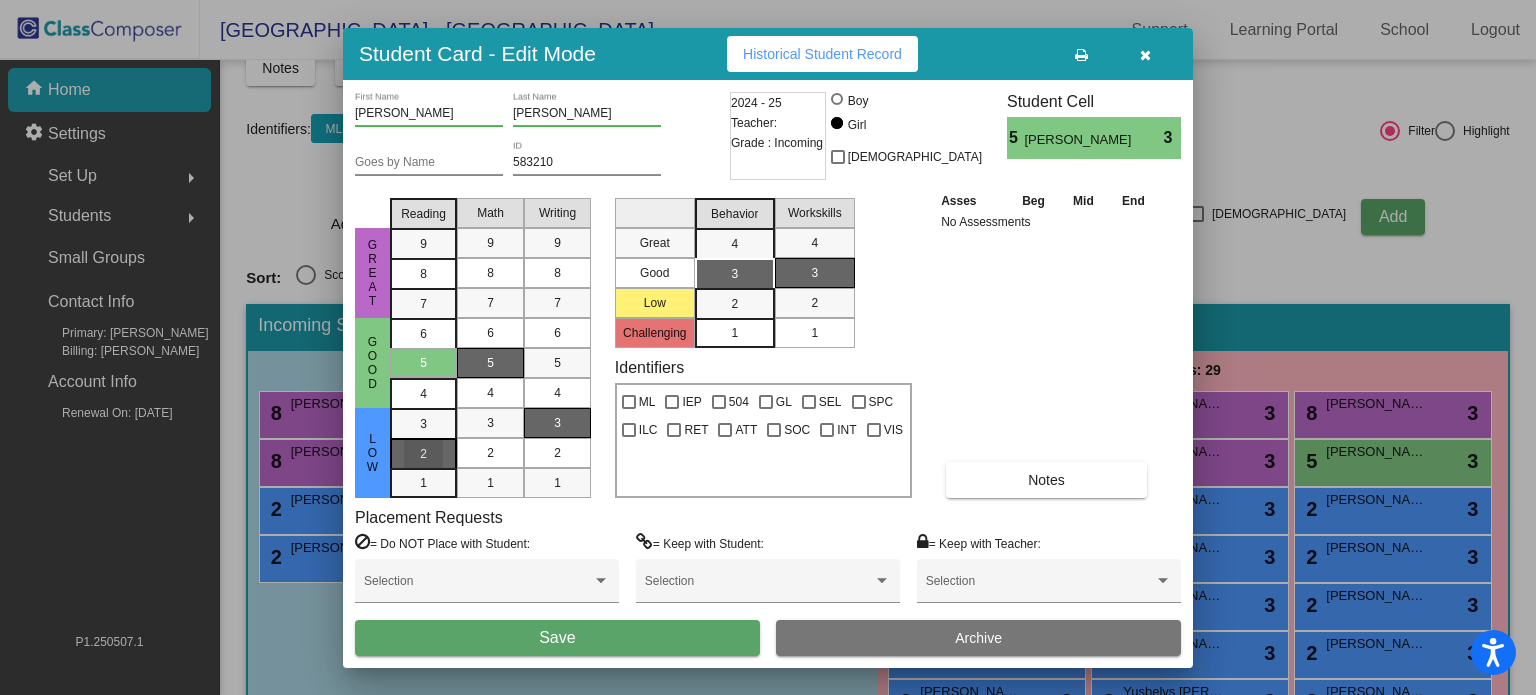 click on "2" at bounding box center [423, 424] 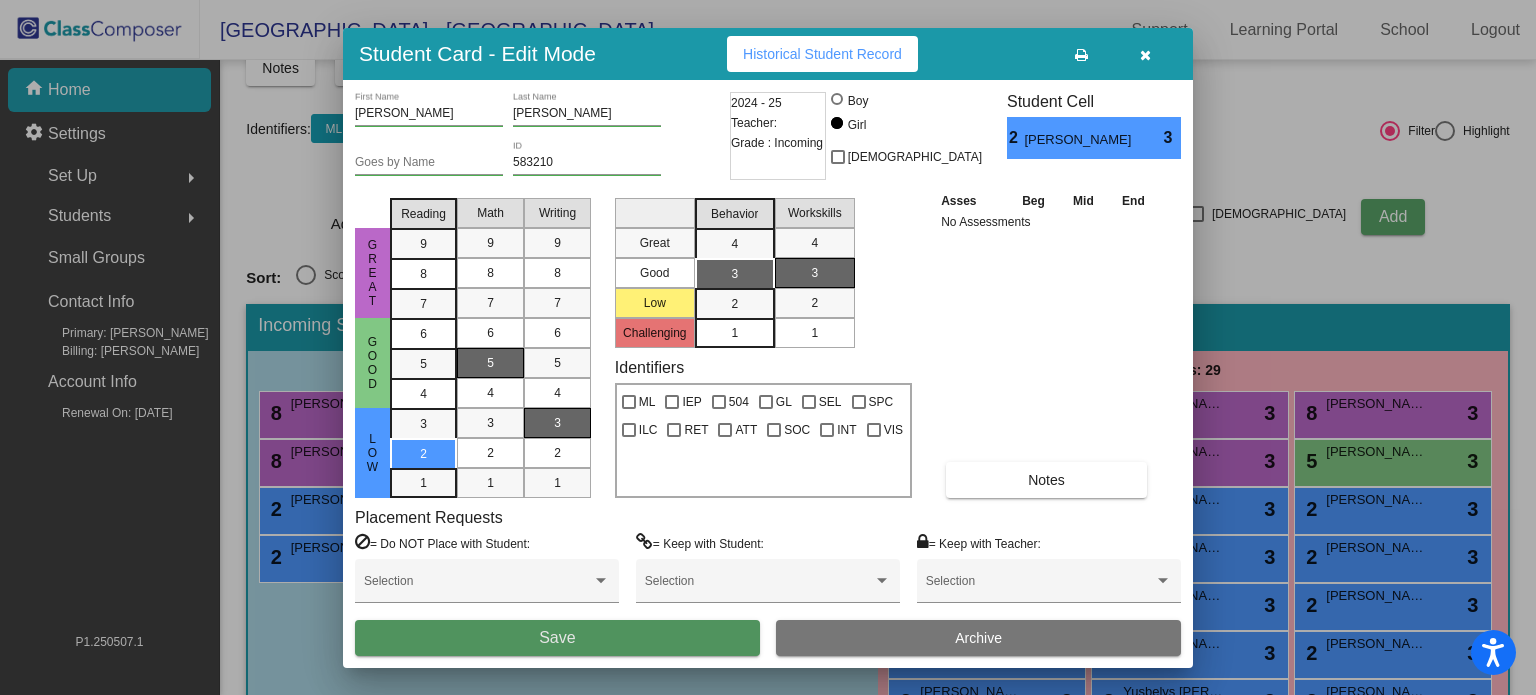 click on "Save" at bounding box center [557, 637] 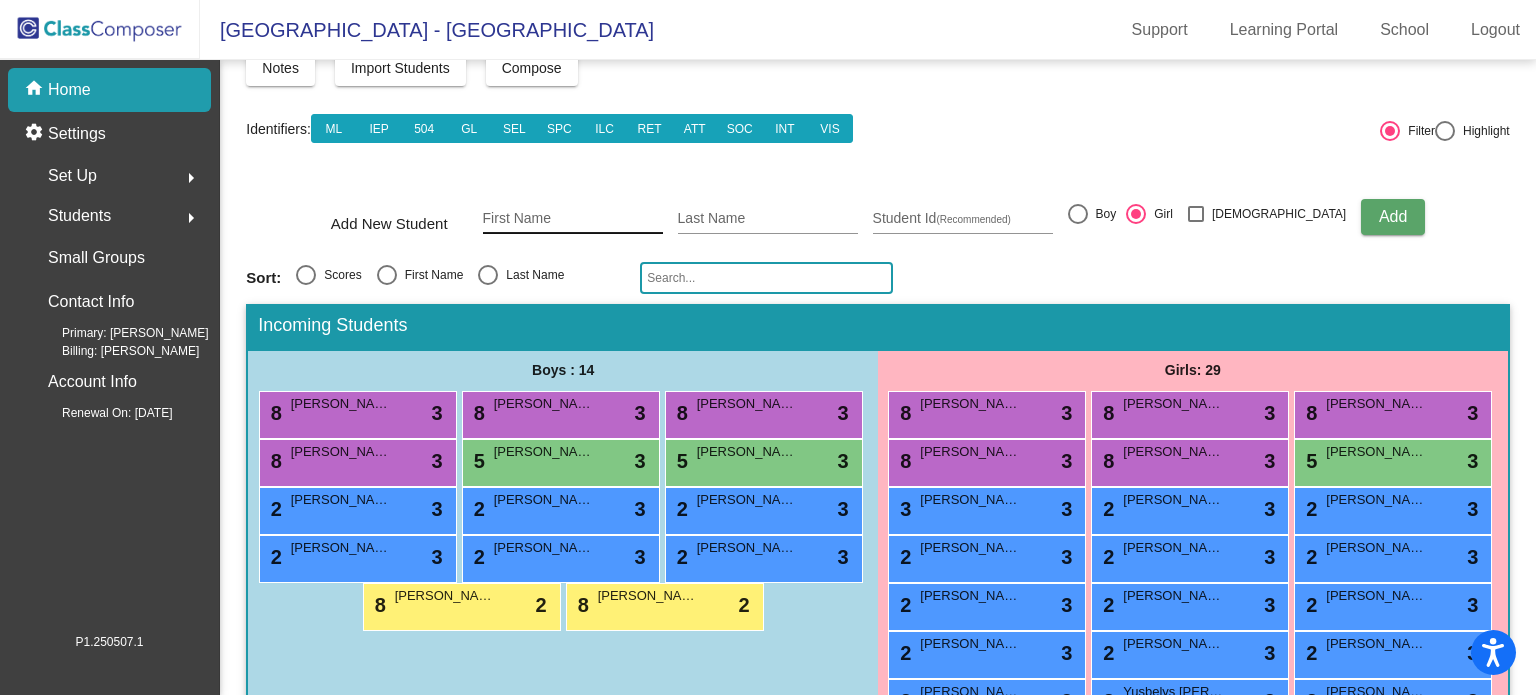 click on "First Name" 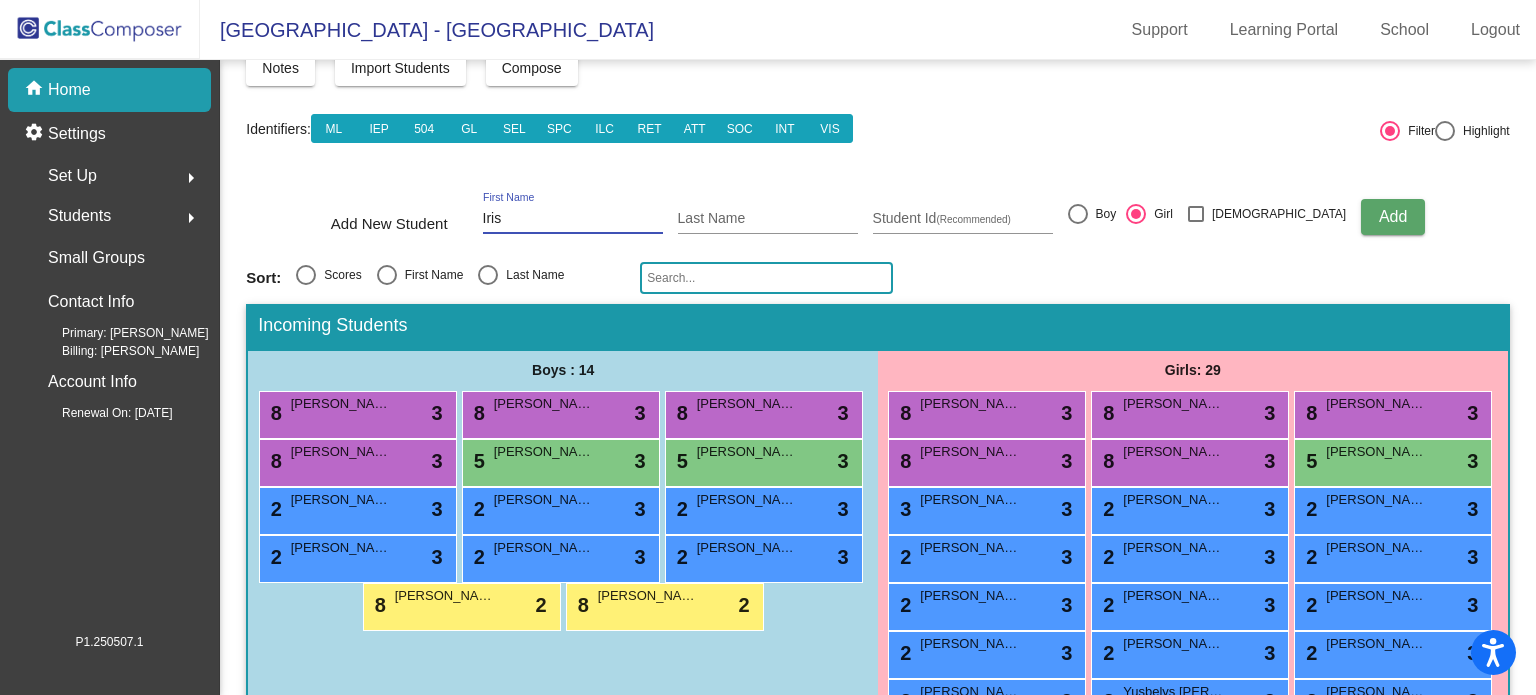 type on "Iris" 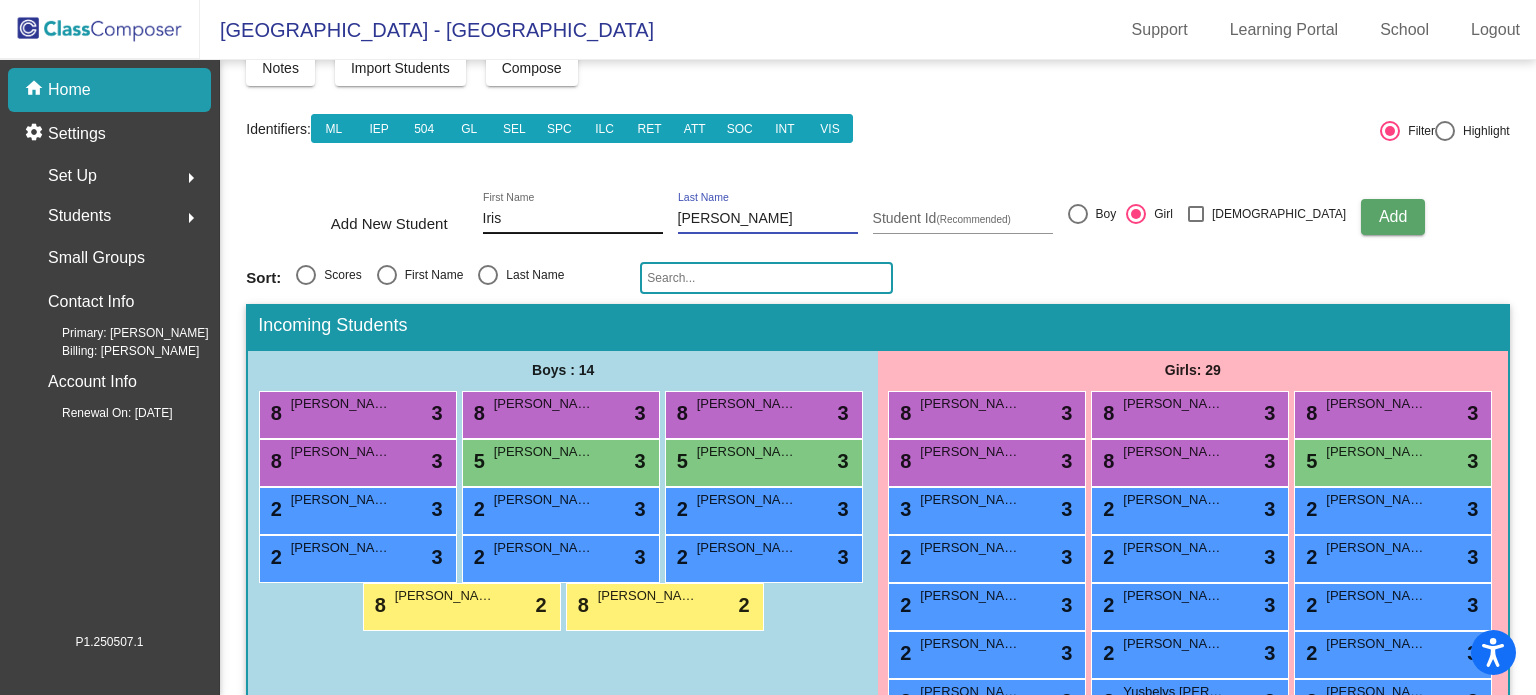 type on "[PERSON_NAME]" 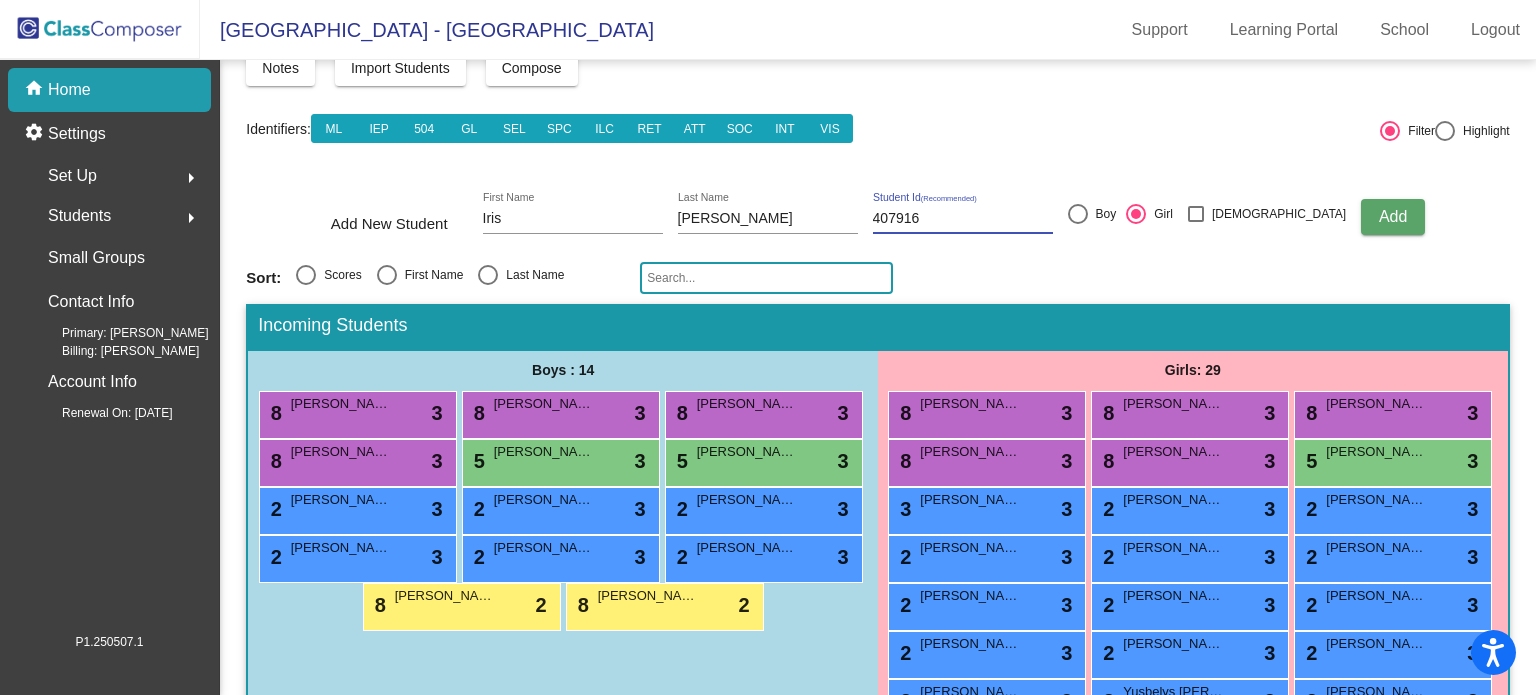 type on "407916" 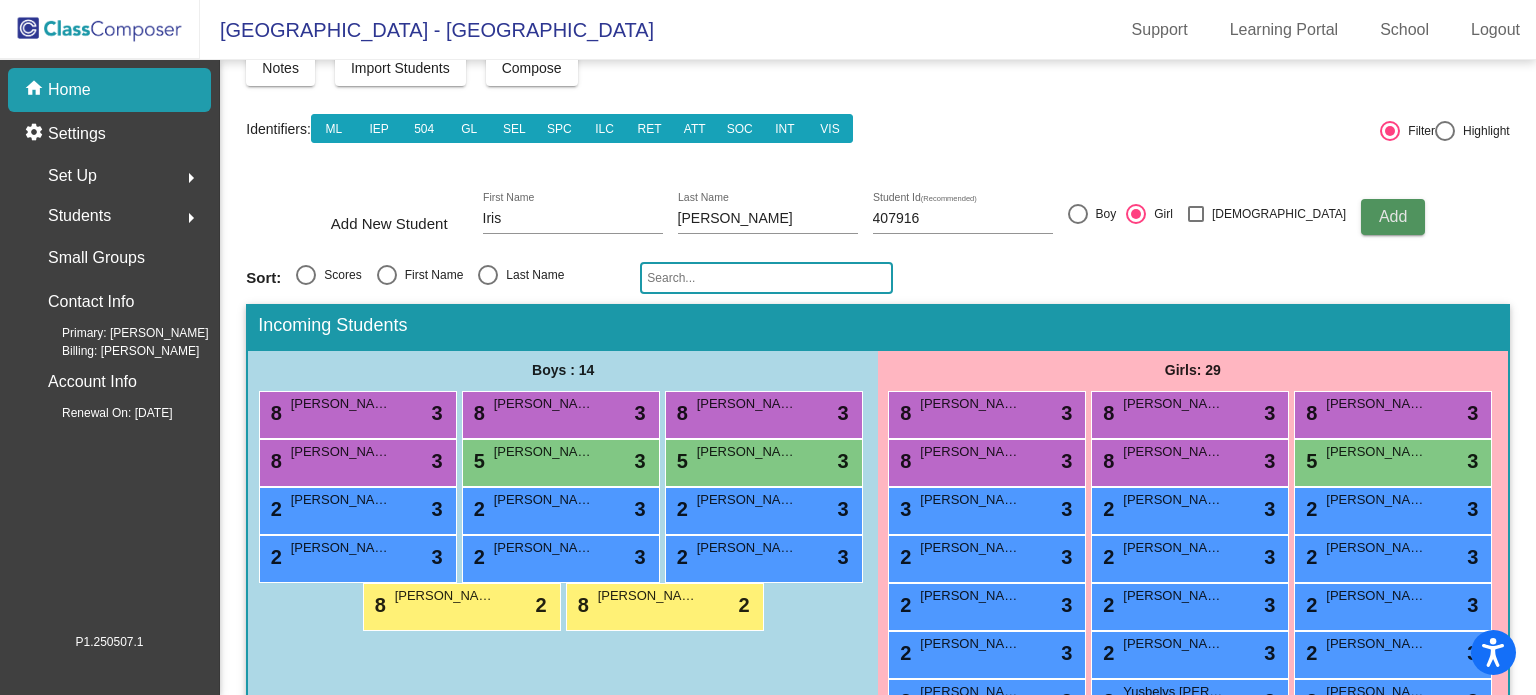 type 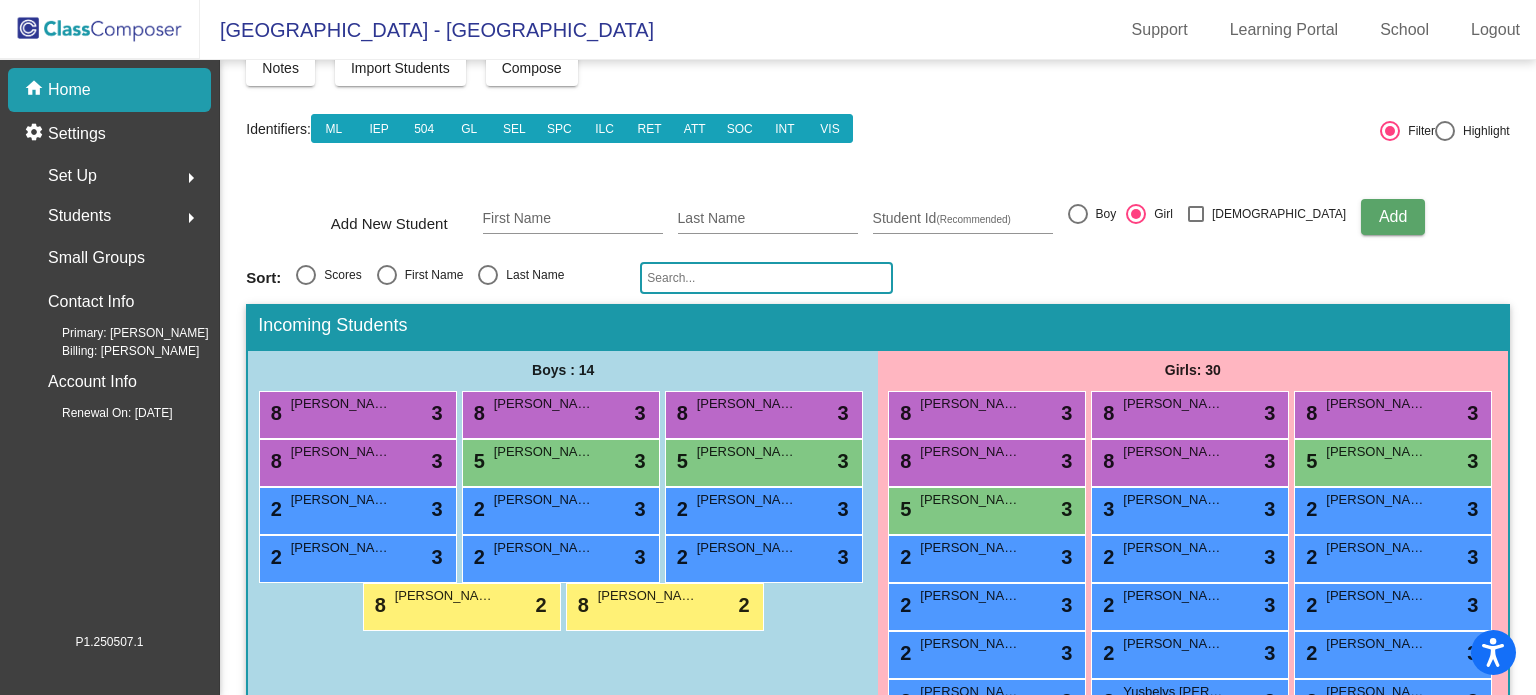 click on "5 [PERSON_NAME] lock do_not_disturb_alt 3" at bounding box center [987, 511] 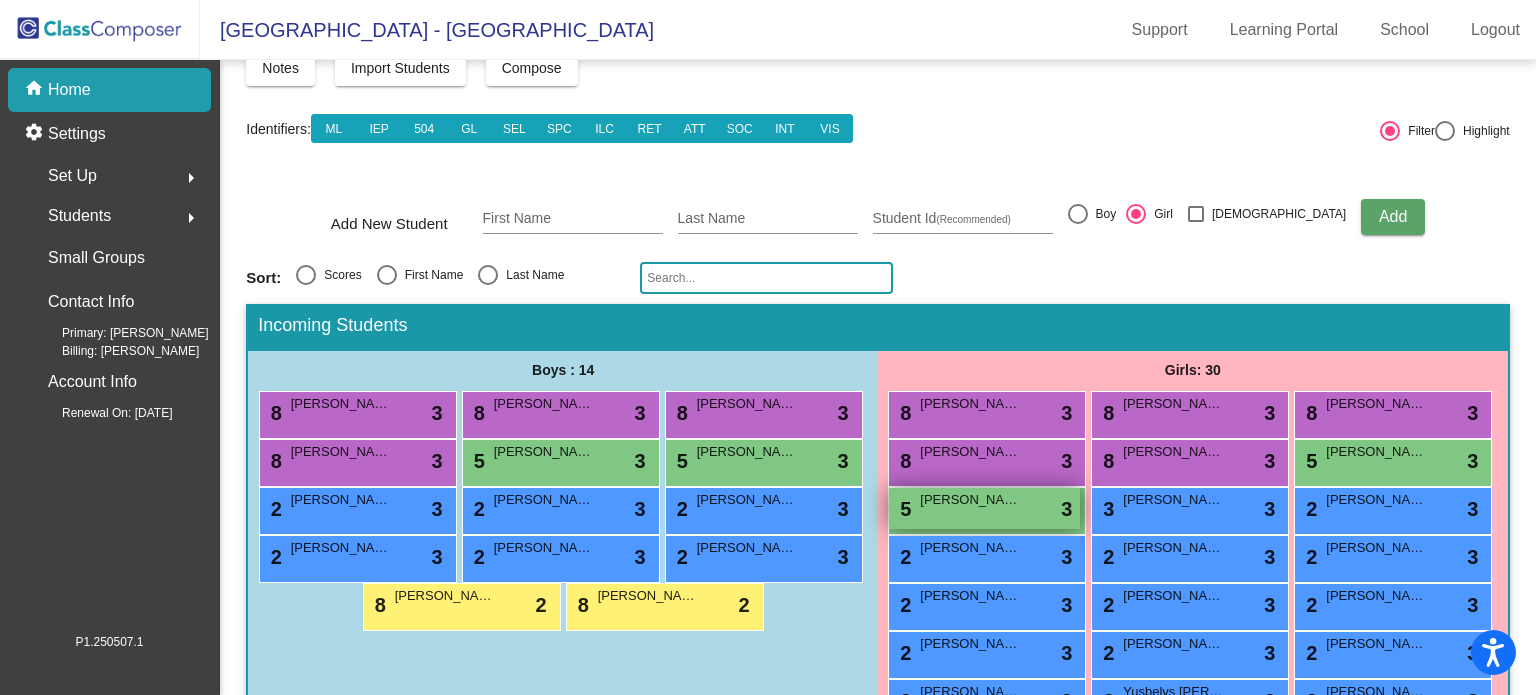 click on "5 [PERSON_NAME] lock do_not_disturb_alt 3" at bounding box center [984, 508] 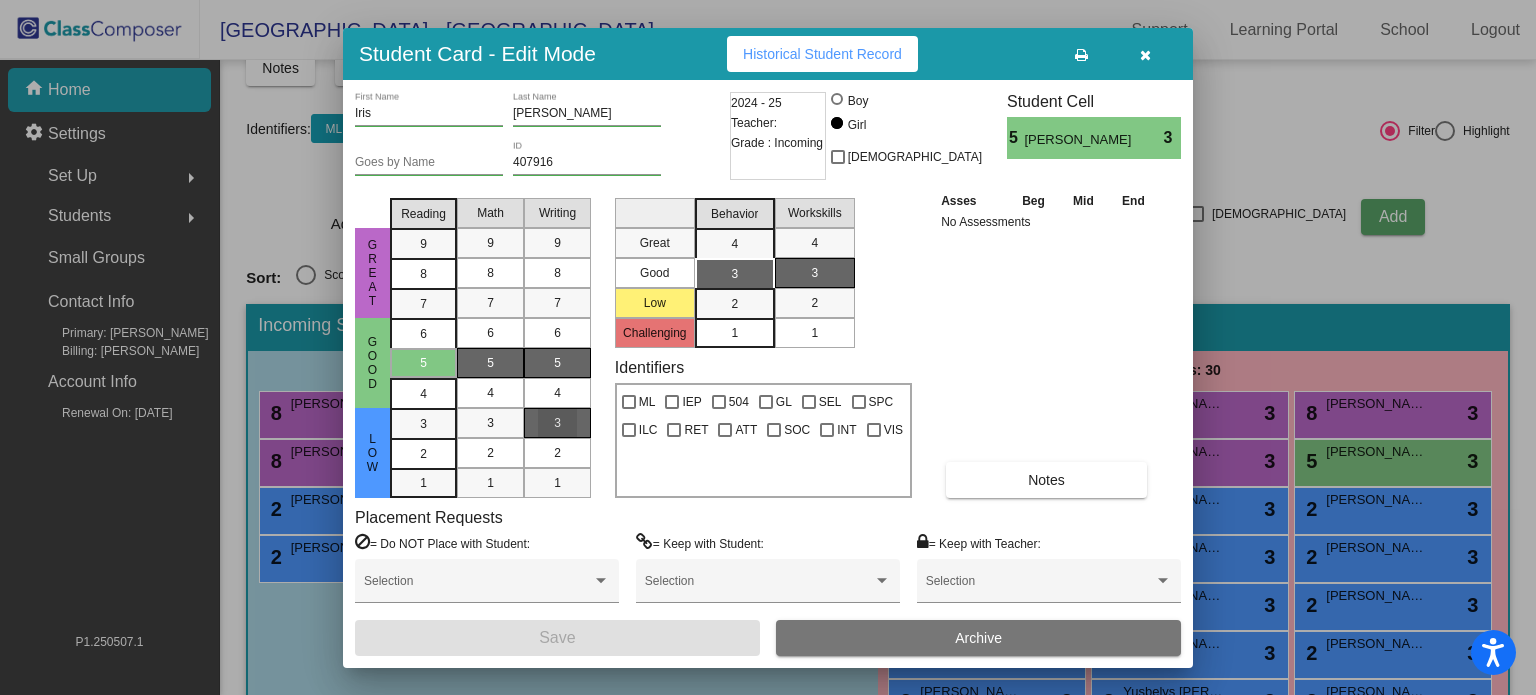 click on "3" at bounding box center (557, 423) 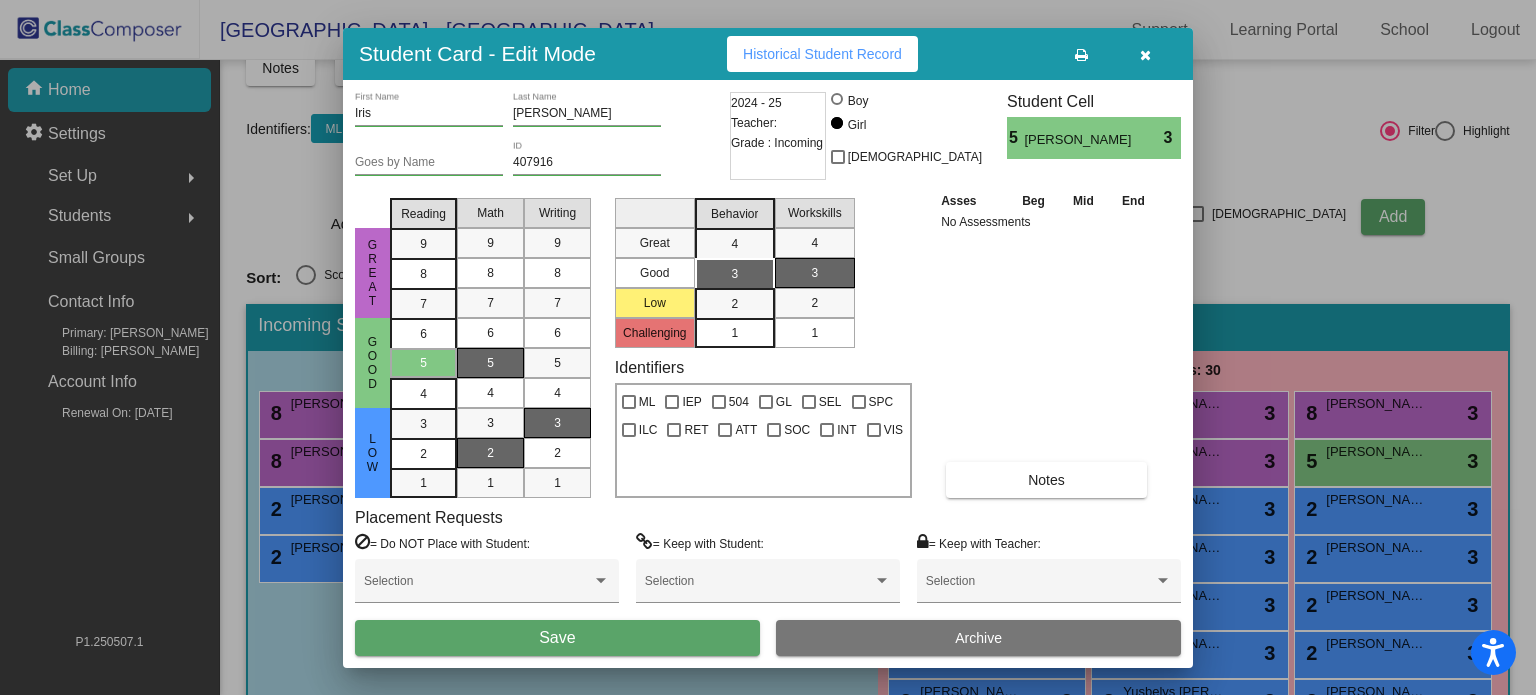 click on "2" at bounding box center (490, 453) 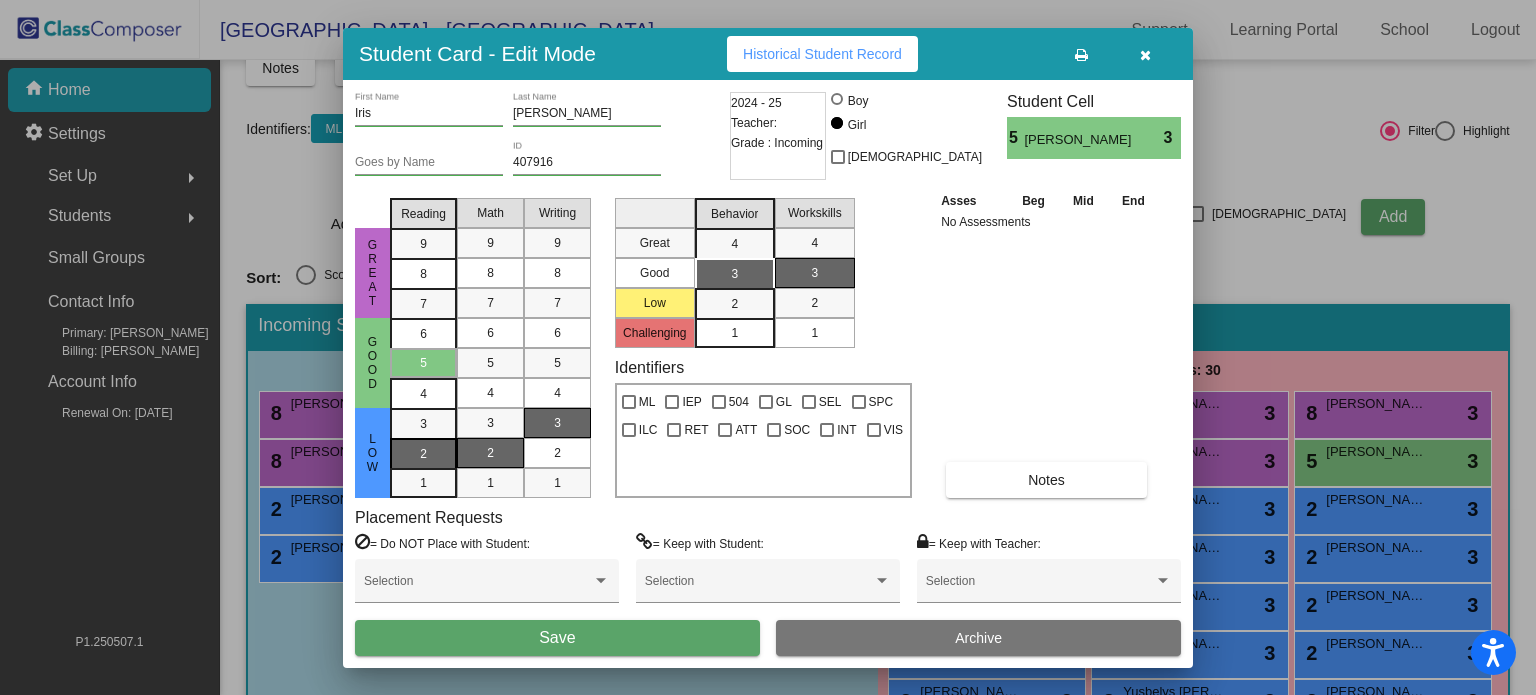 click on "2" at bounding box center [423, 424] 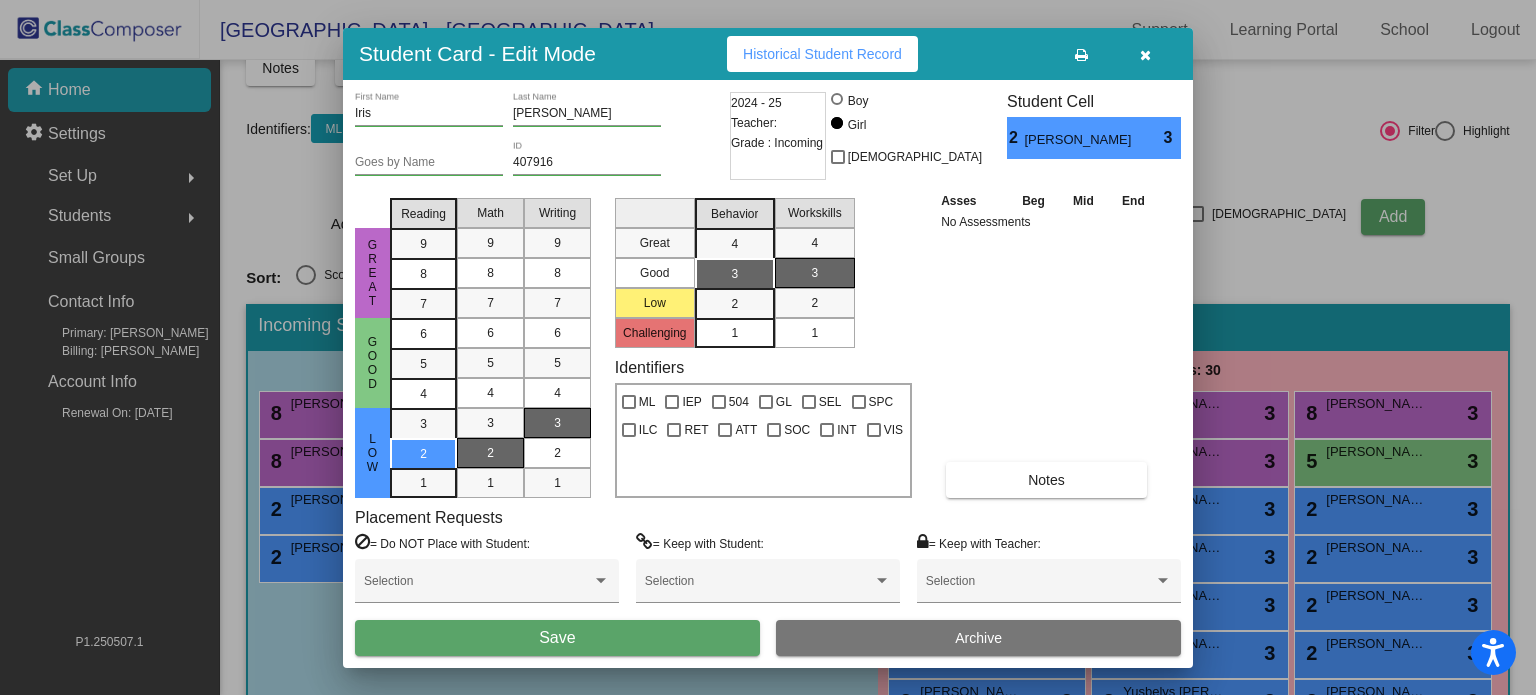 click on "Save" at bounding box center (557, 638) 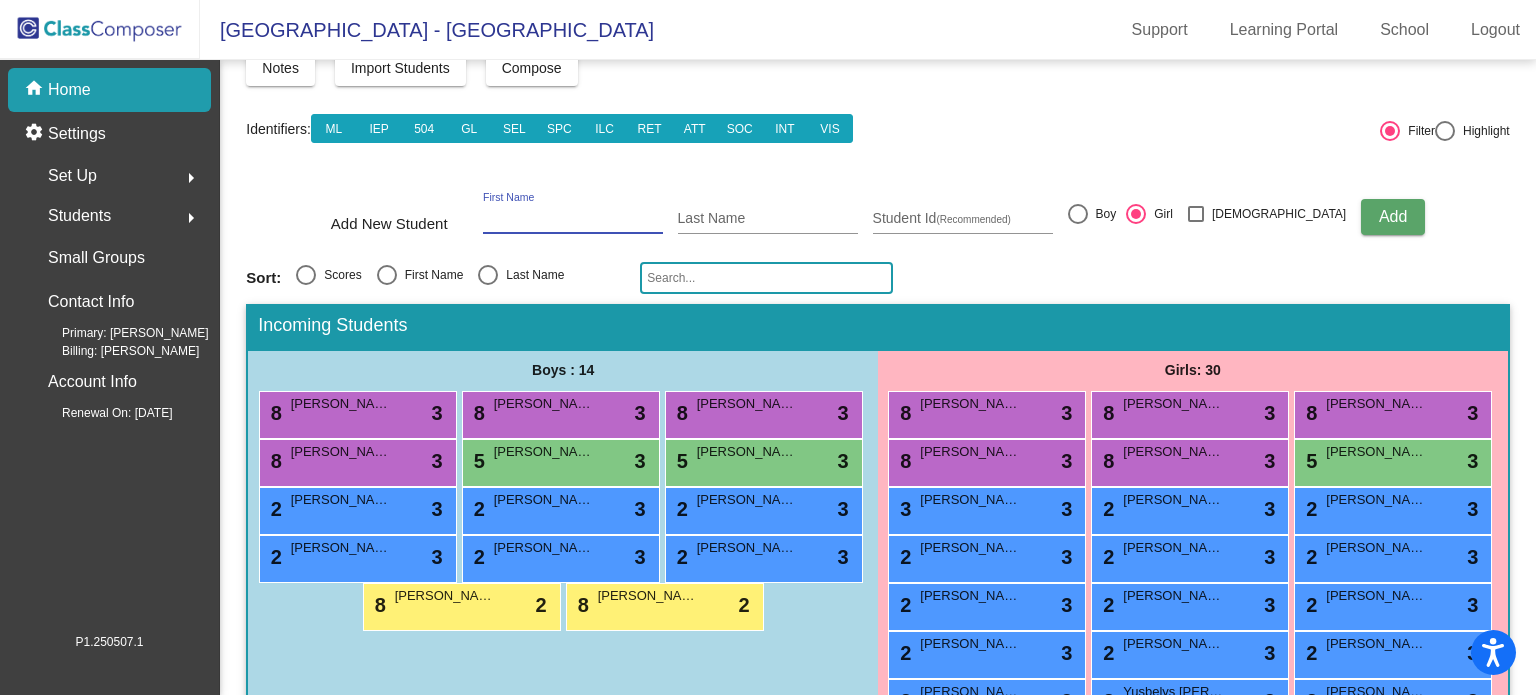 click on "First Name" at bounding box center [573, 219] 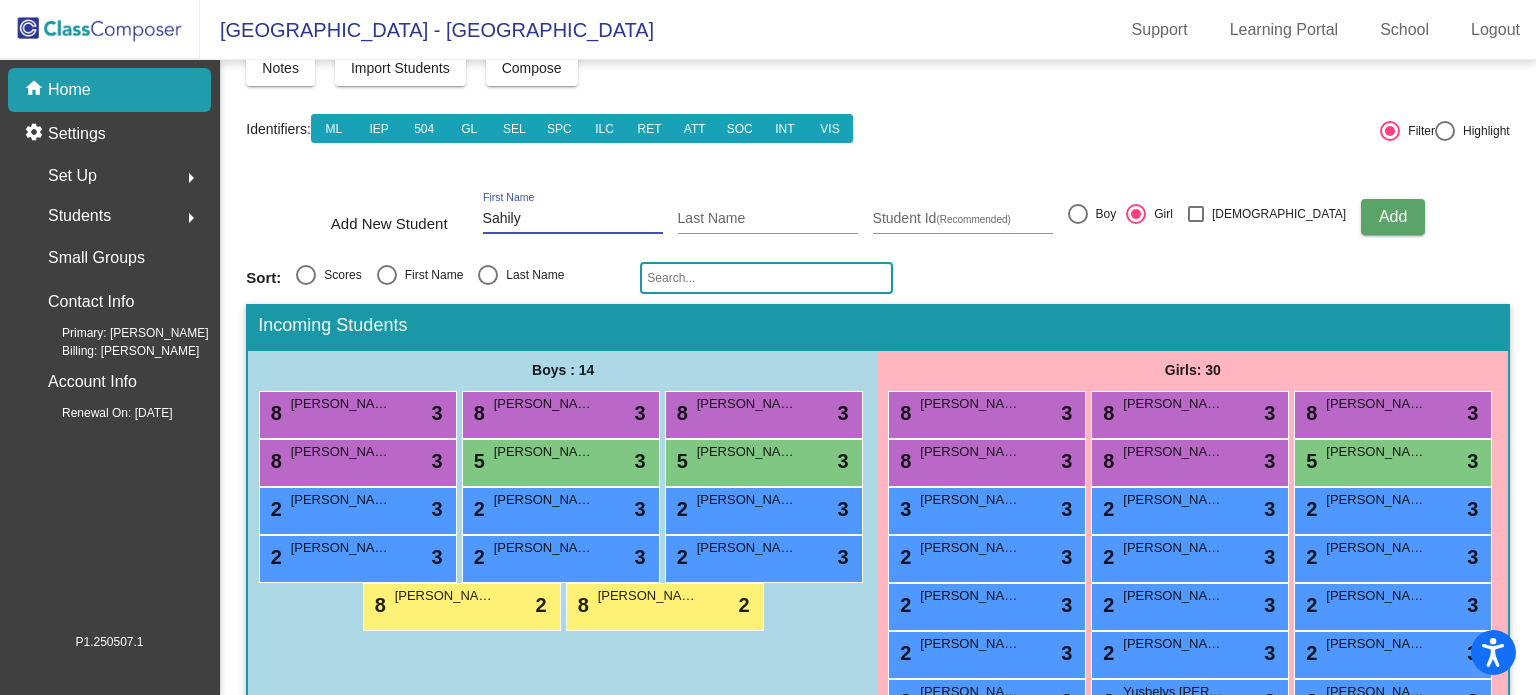 type on "Sahily" 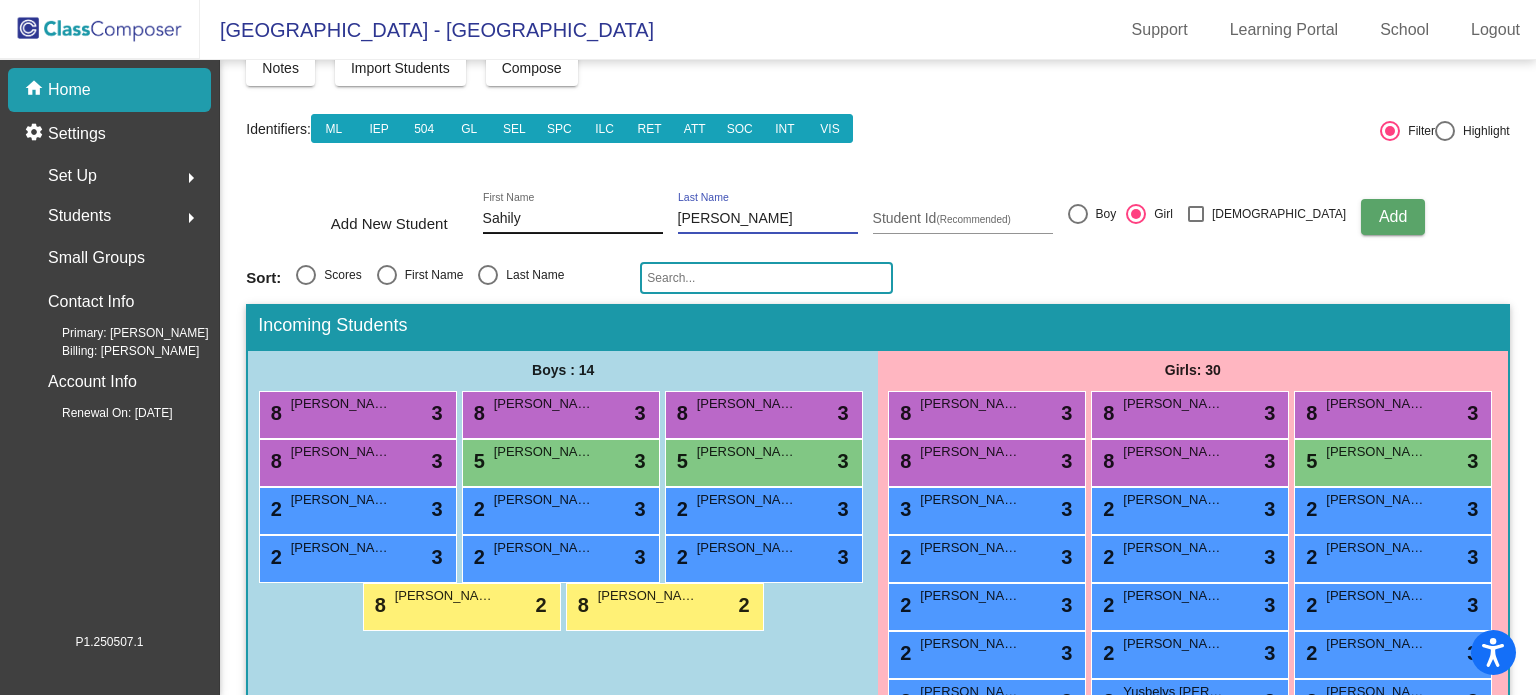 type on "[PERSON_NAME]" 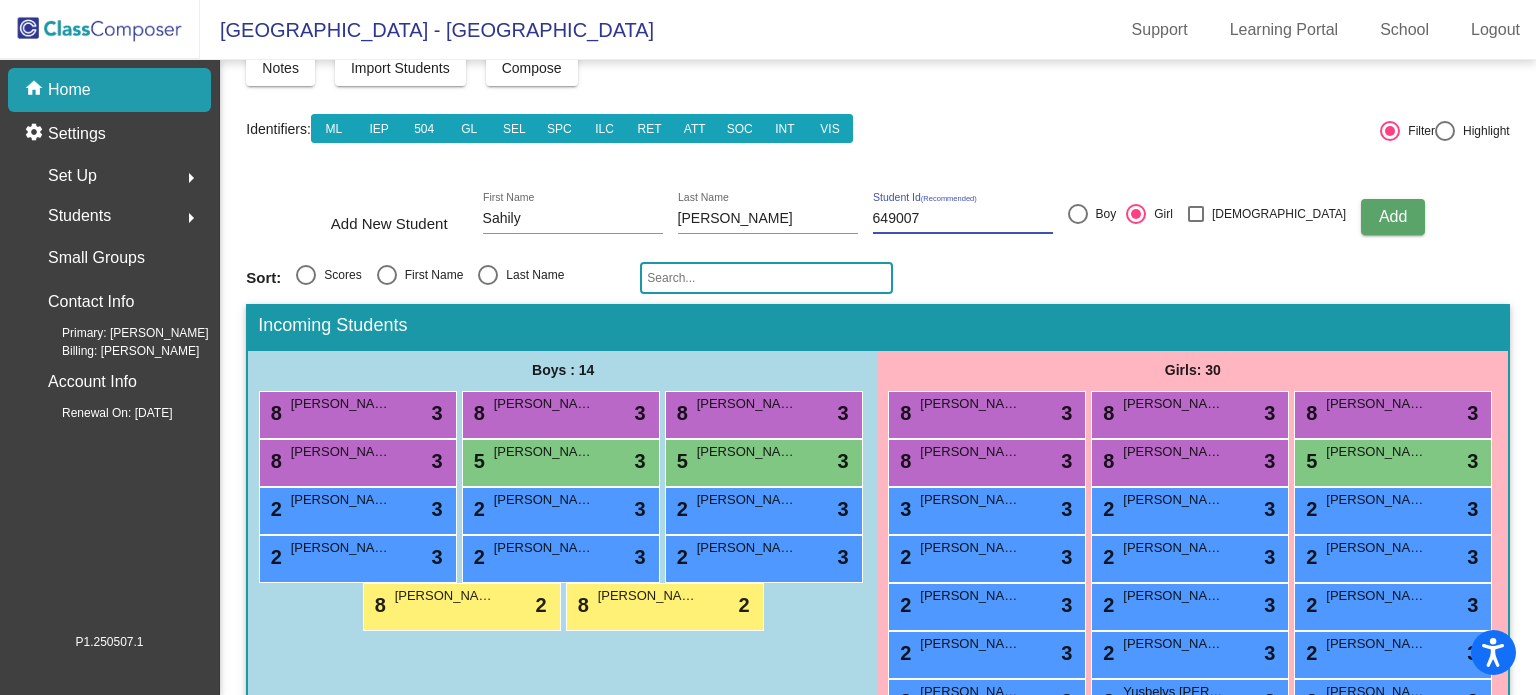 type on "649007" 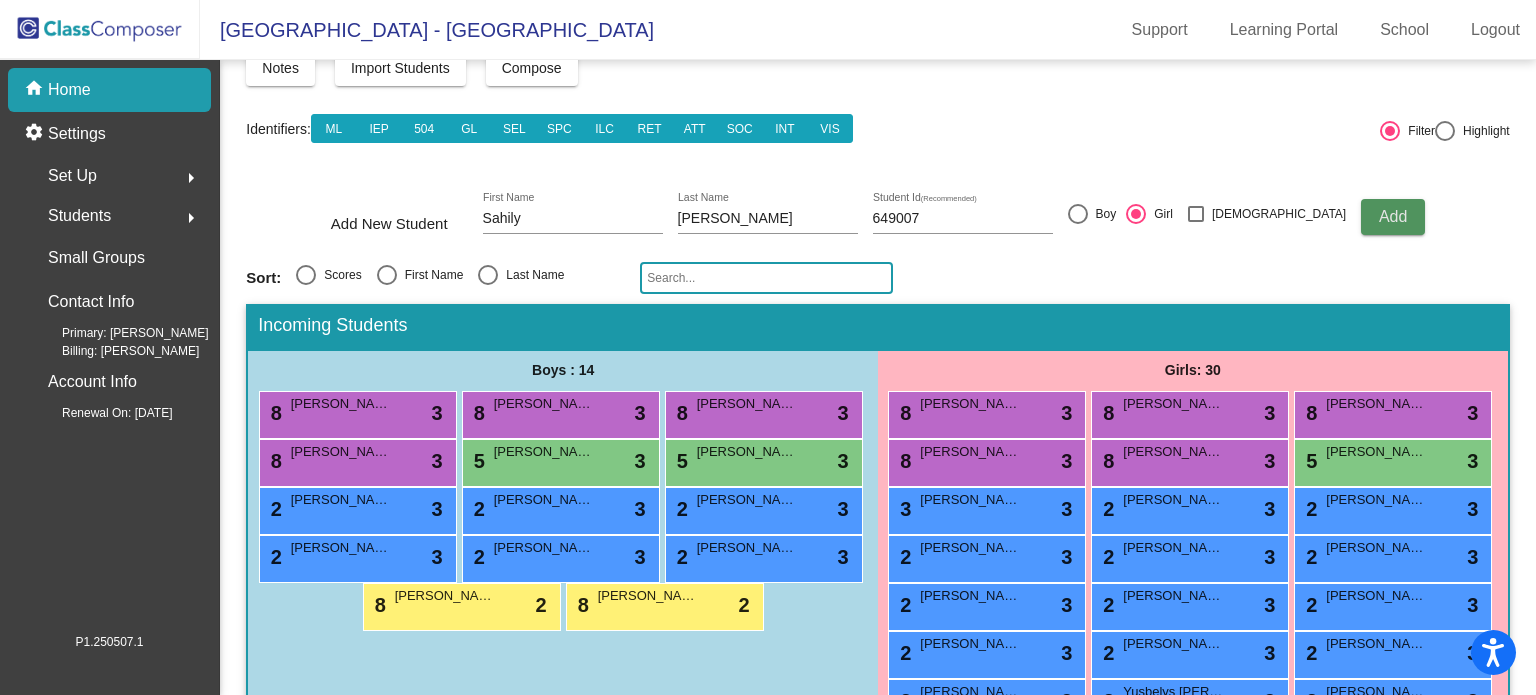 click on "Add" 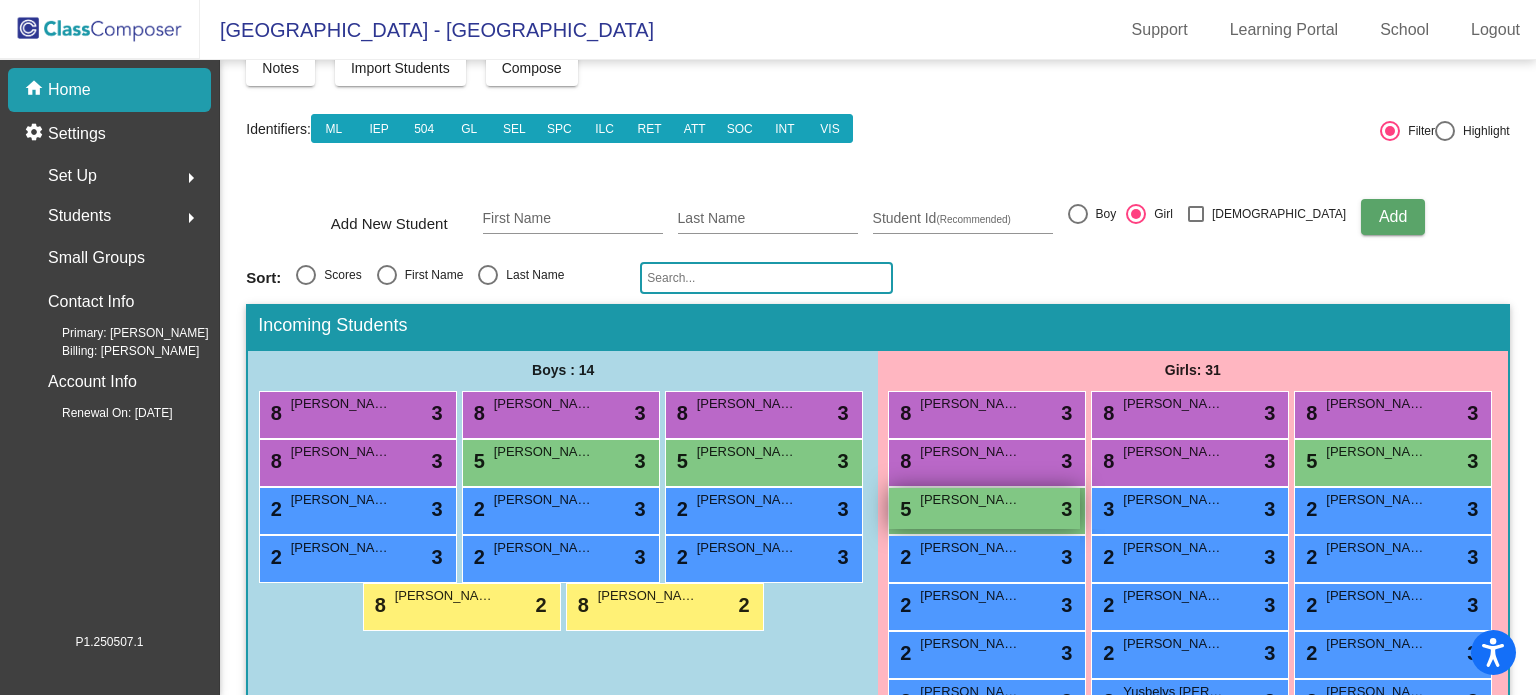 click on "[PERSON_NAME]" at bounding box center (970, 500) 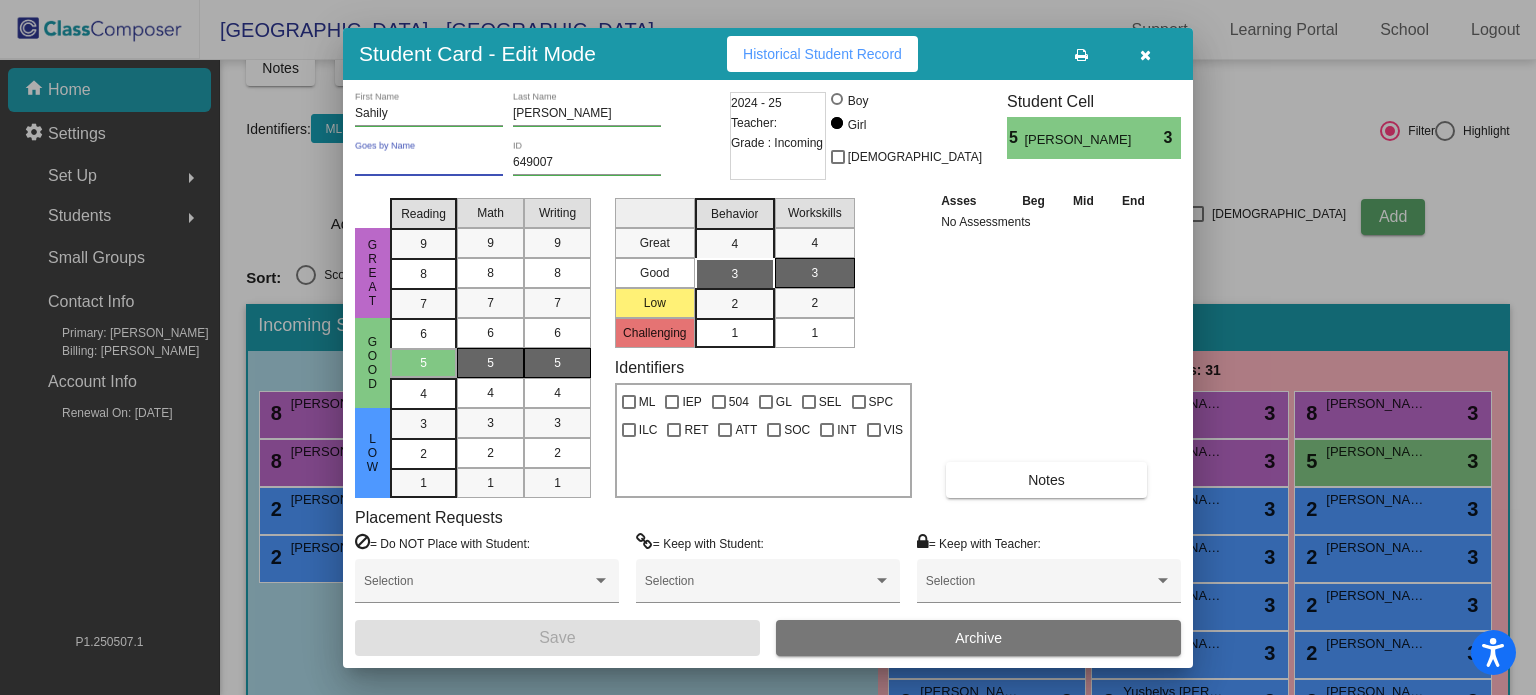 click on "Goes by Name" at bounding box center [429, 163] 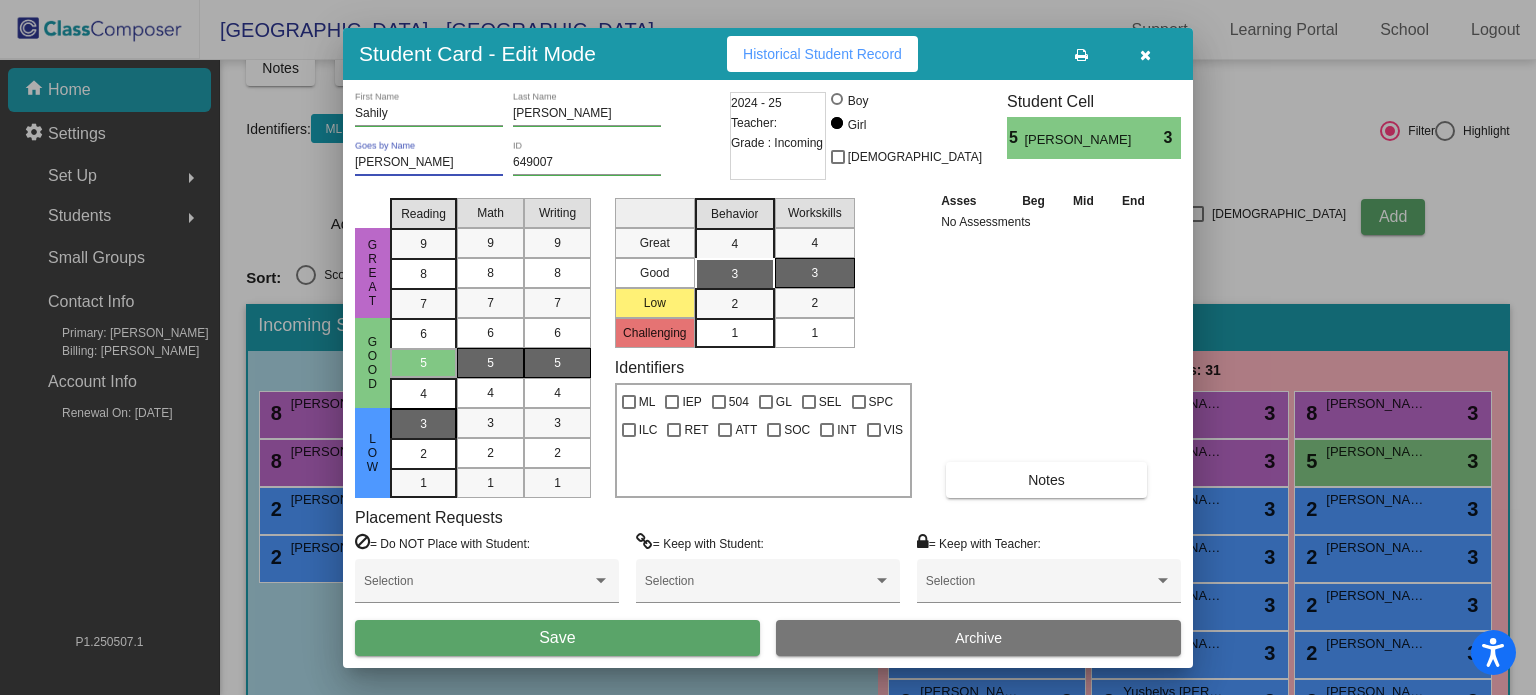 type on "[PERSON_NAME]" 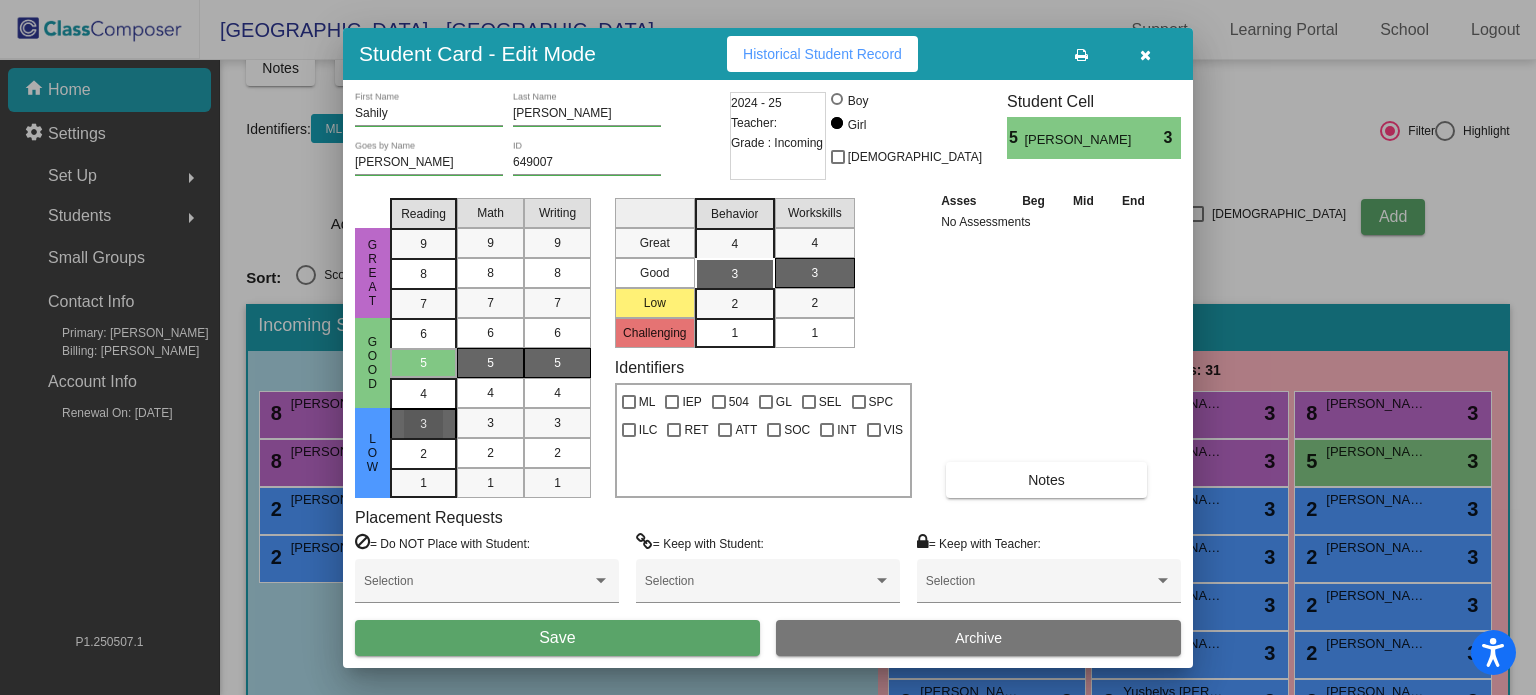 click on "3" at bounding box center (423, 424) 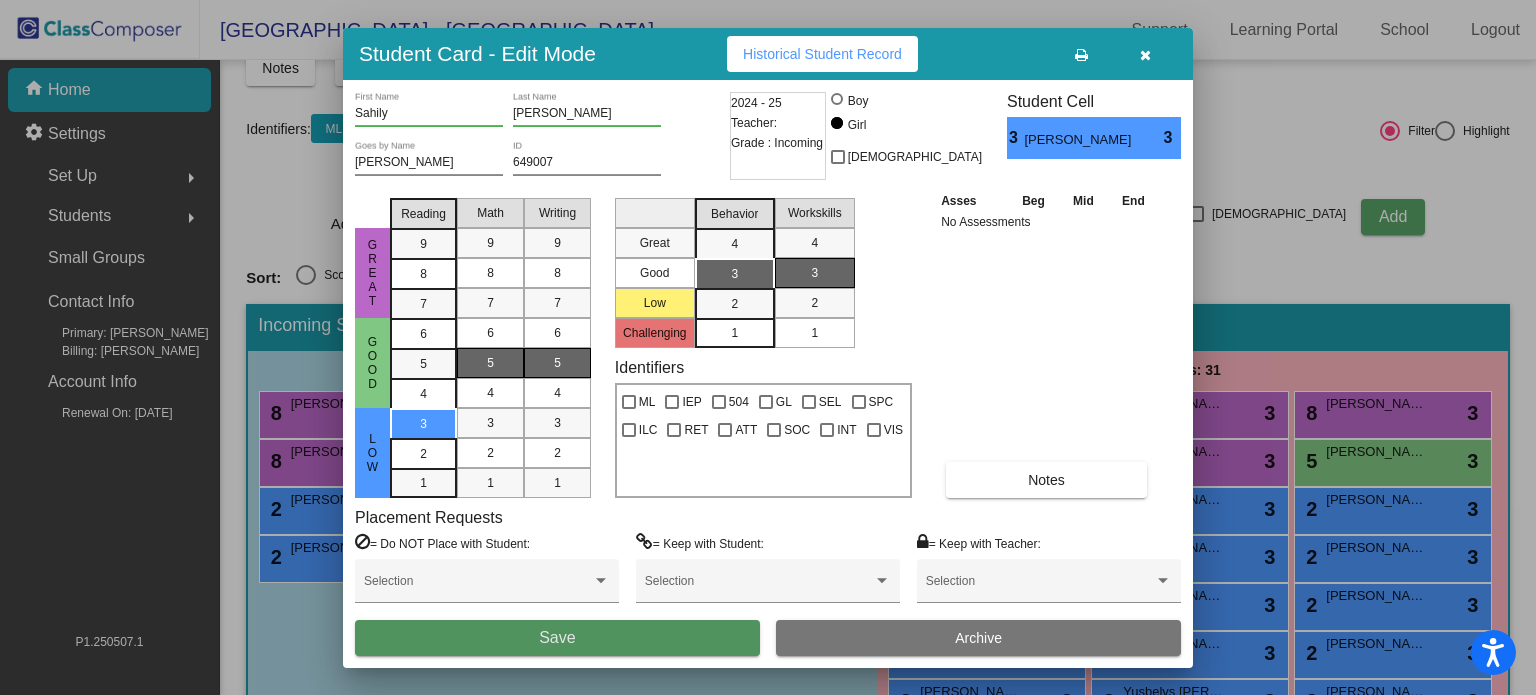 click on "Save" at bounding box center (557, 638) 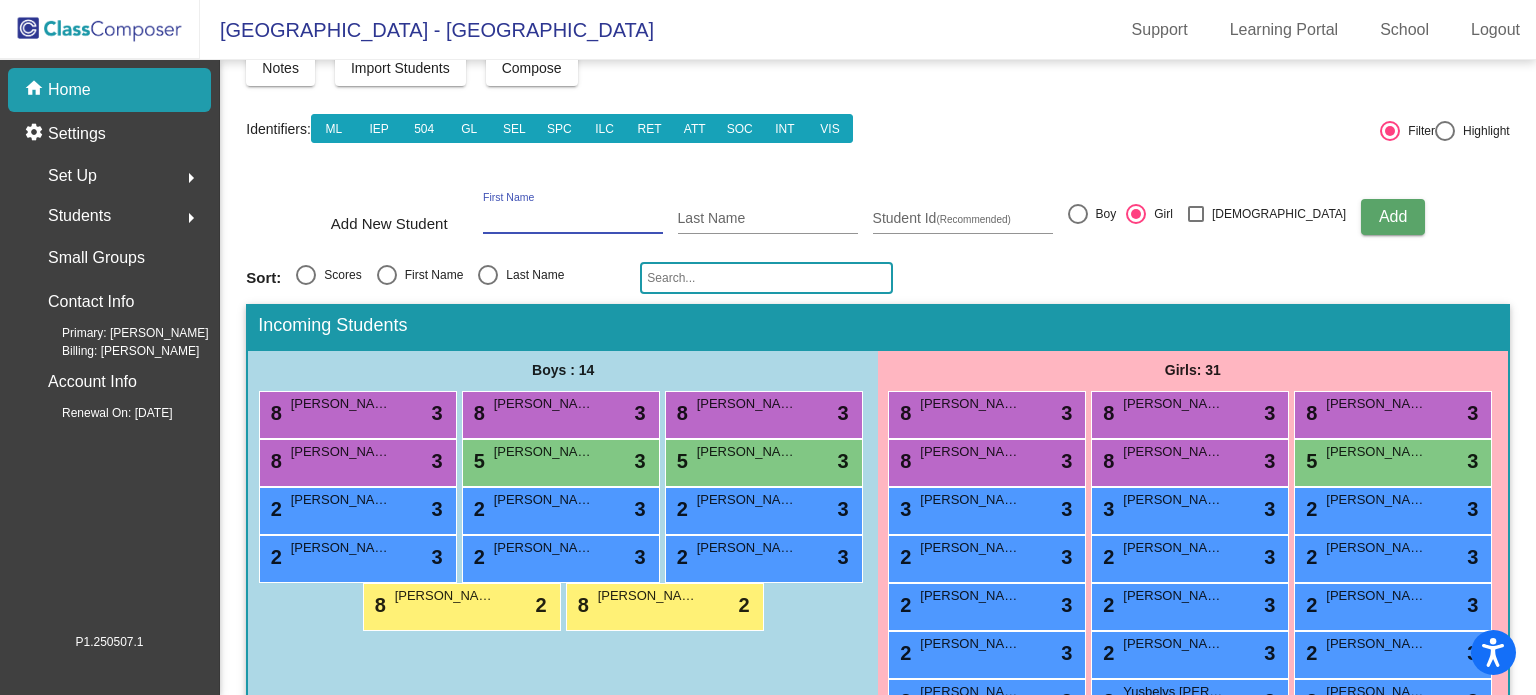 click on "First Name" at bounding box center (573, 219) 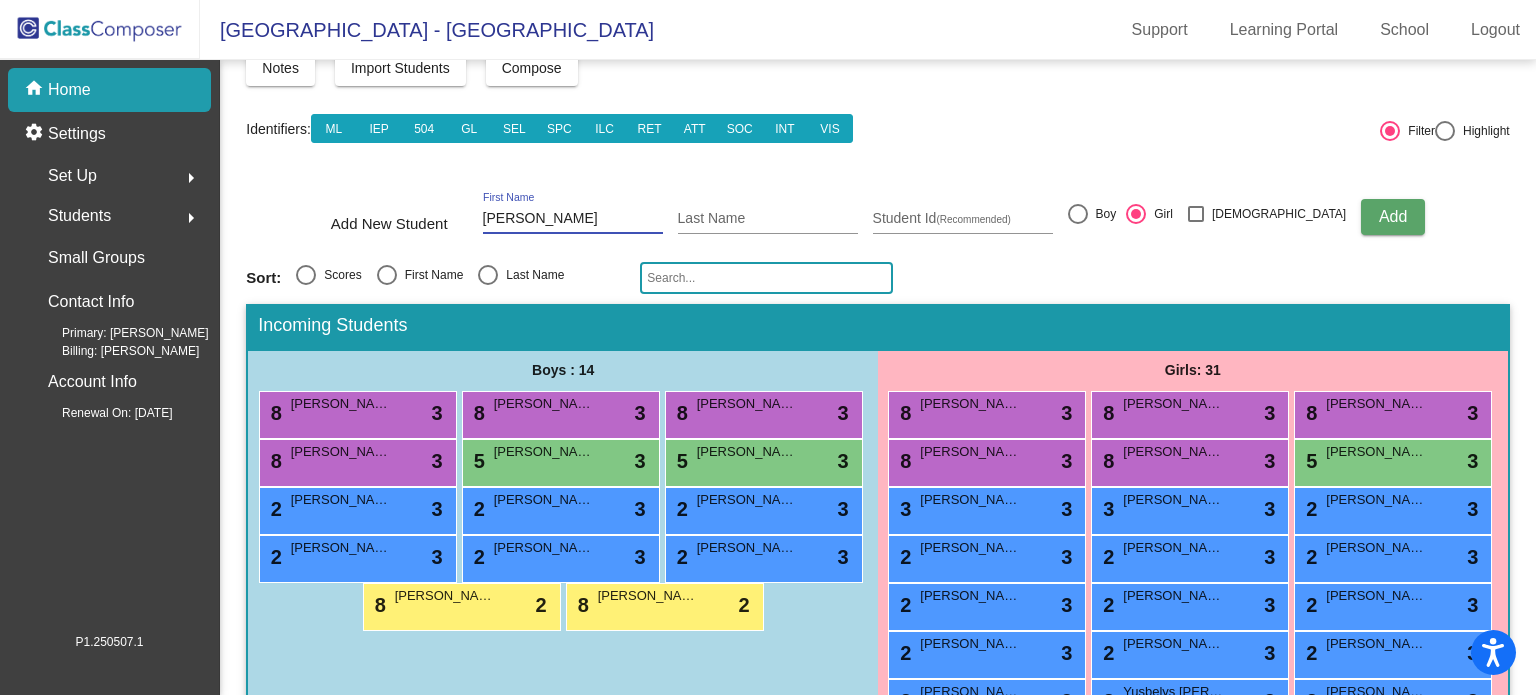 type on "[PERSON_NAME]" 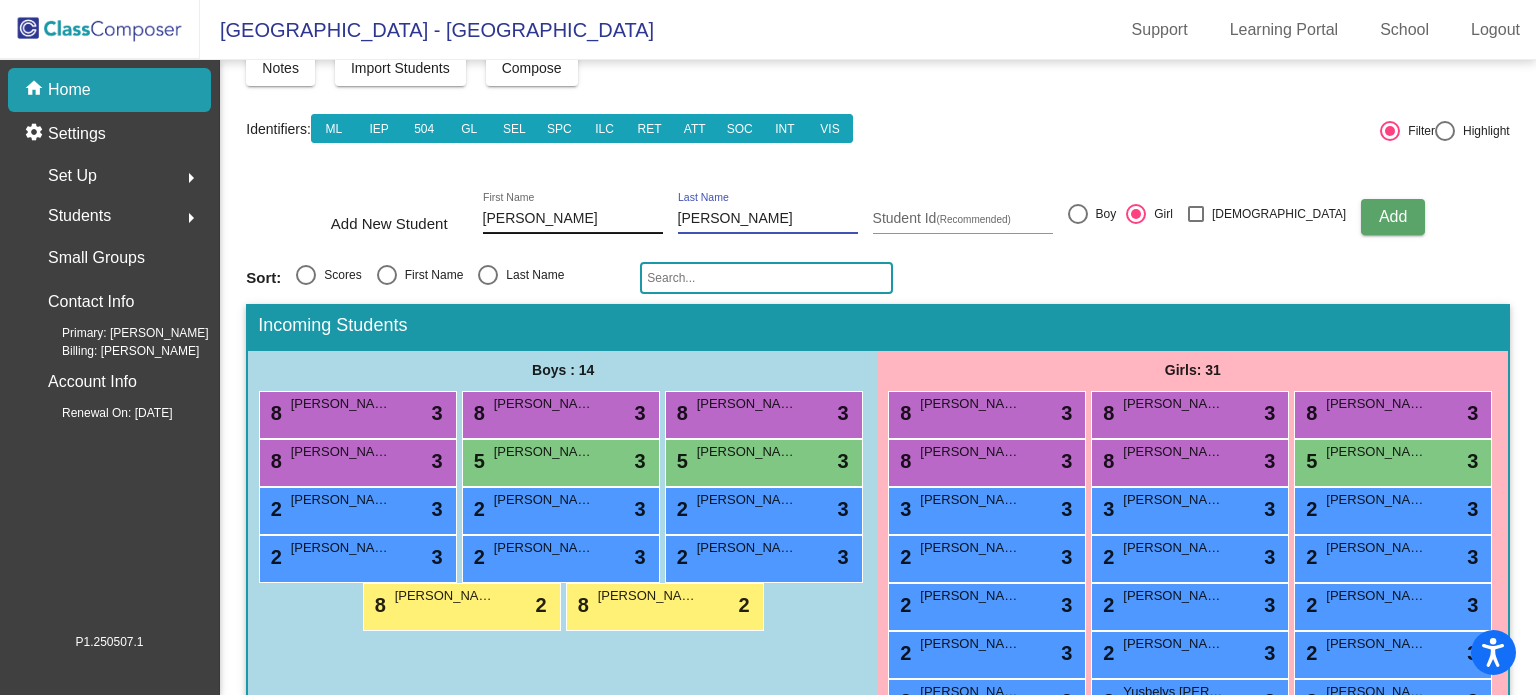 type on "[PERSON_NAME]" 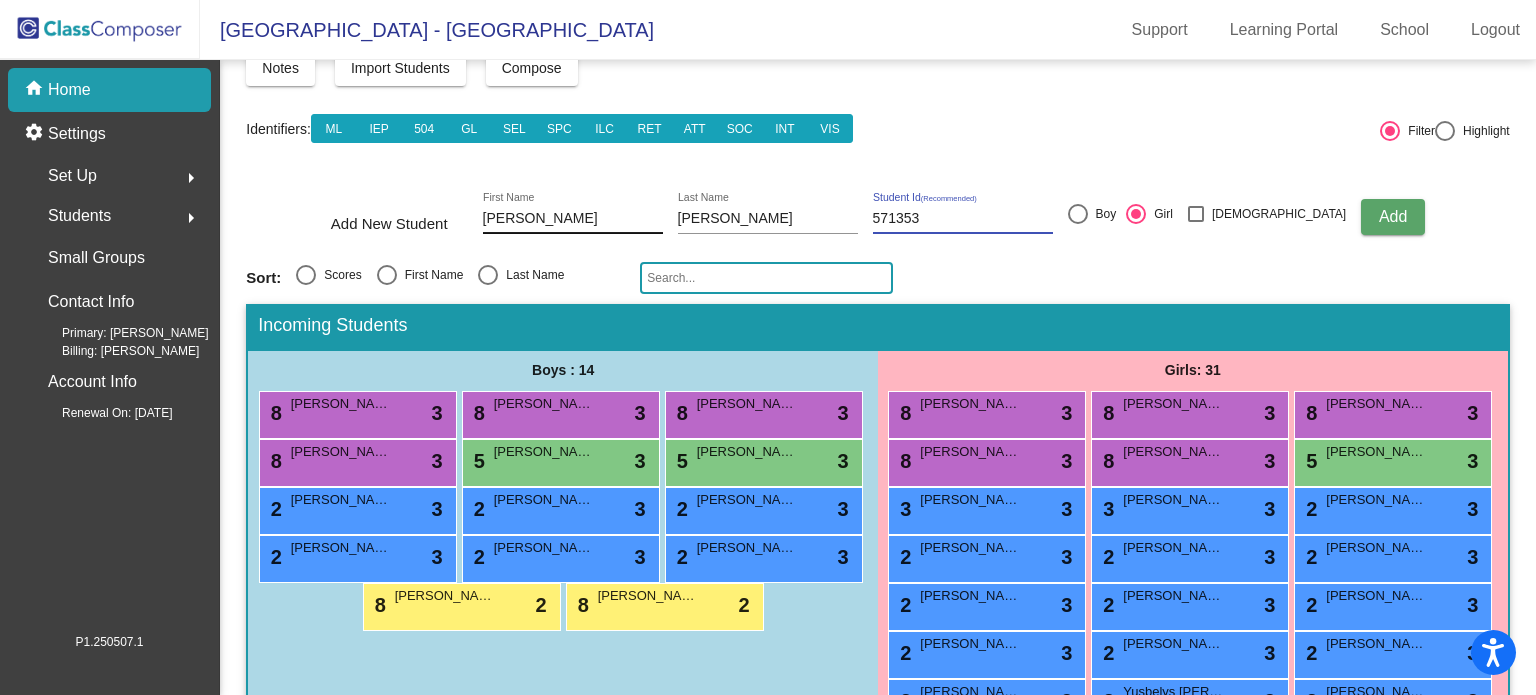 type on "571353" 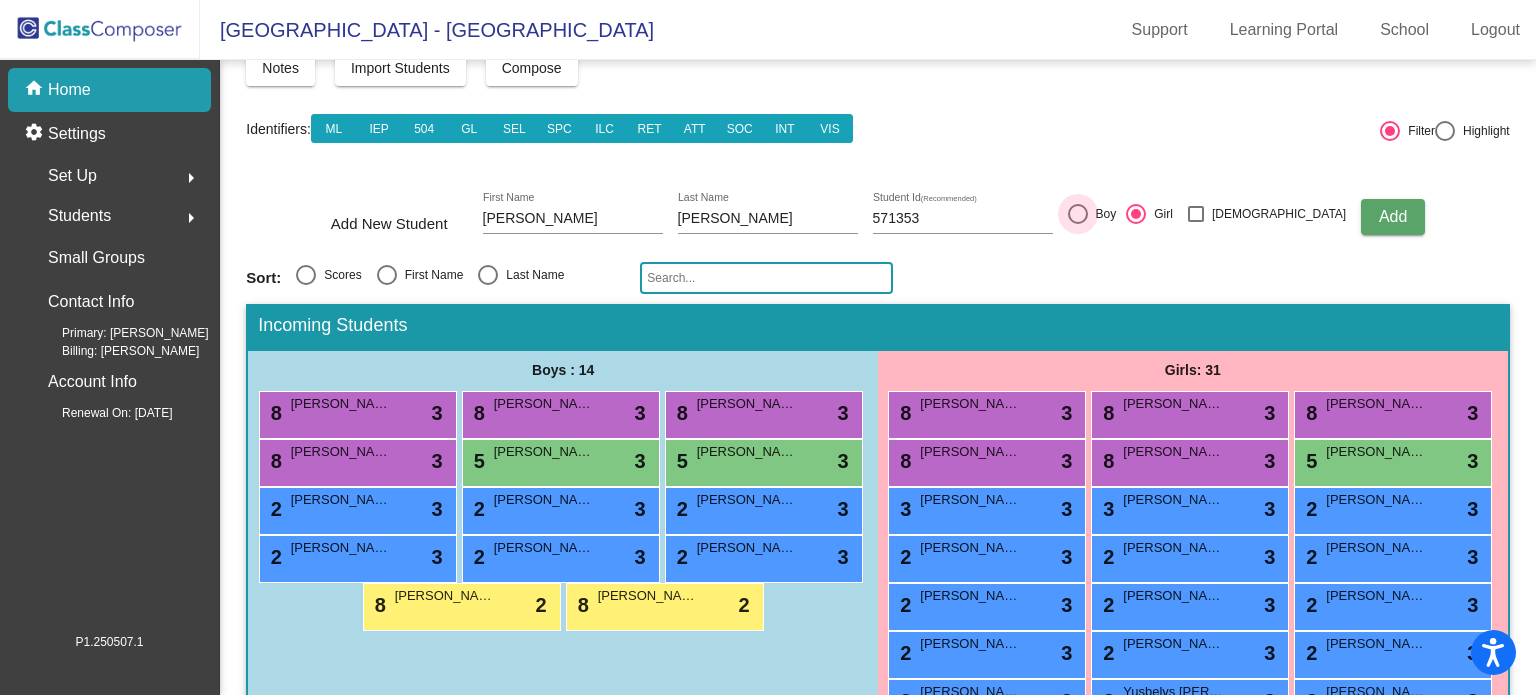 click at bounding box center (1078, 214) 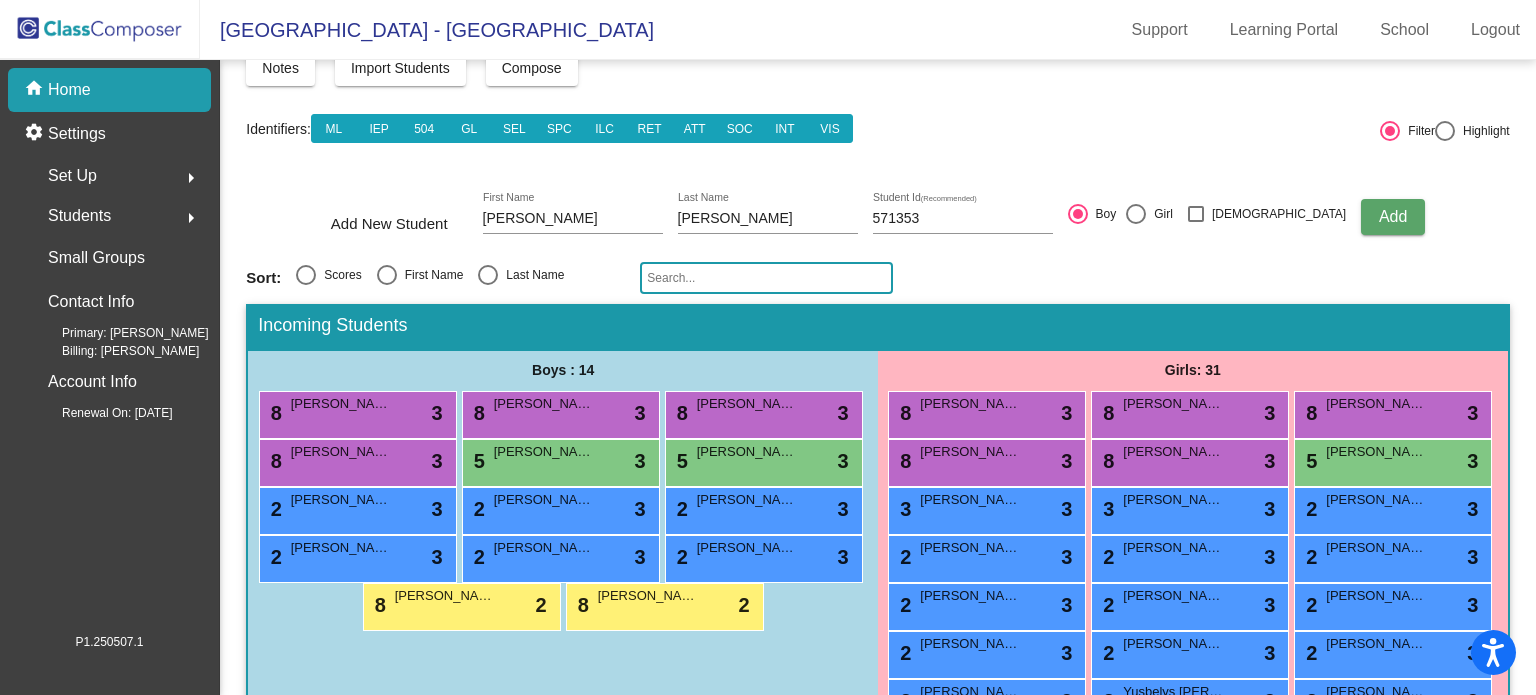 click on "Add" 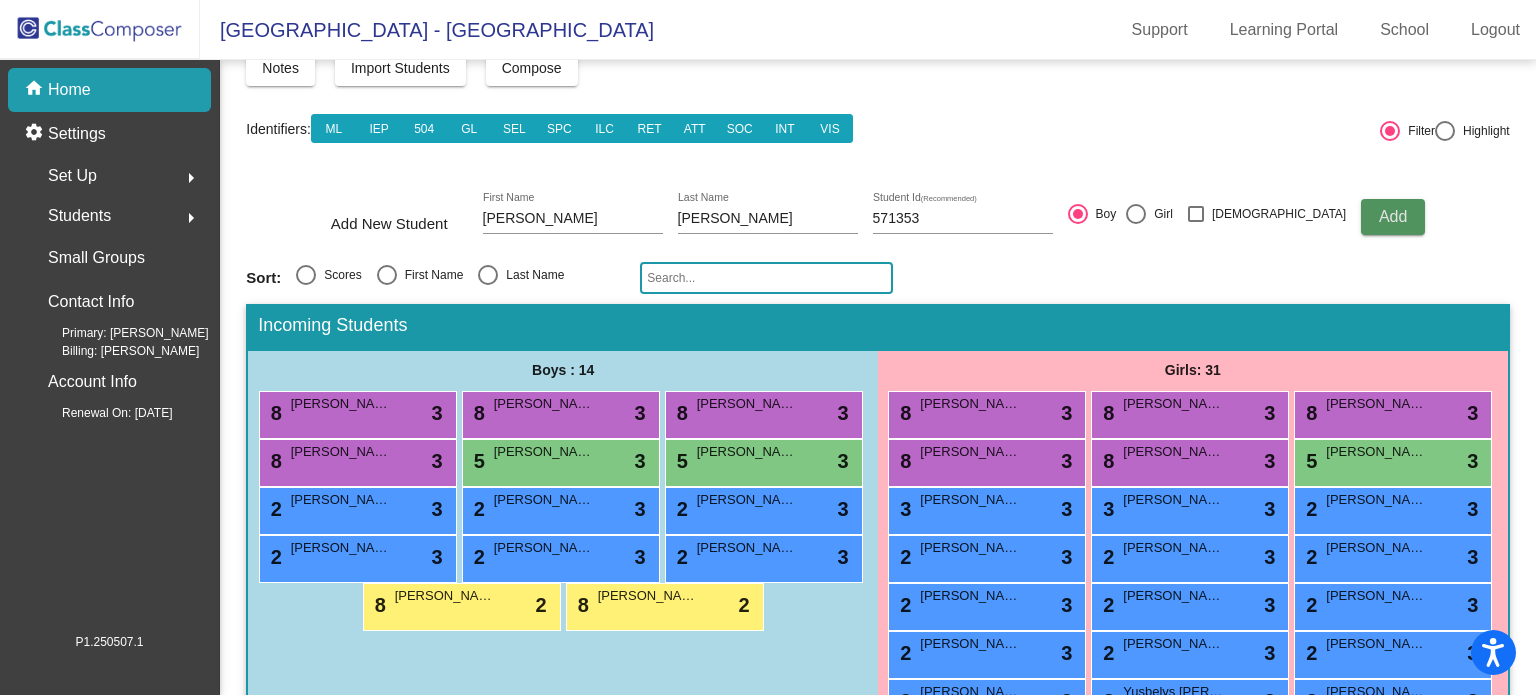 type 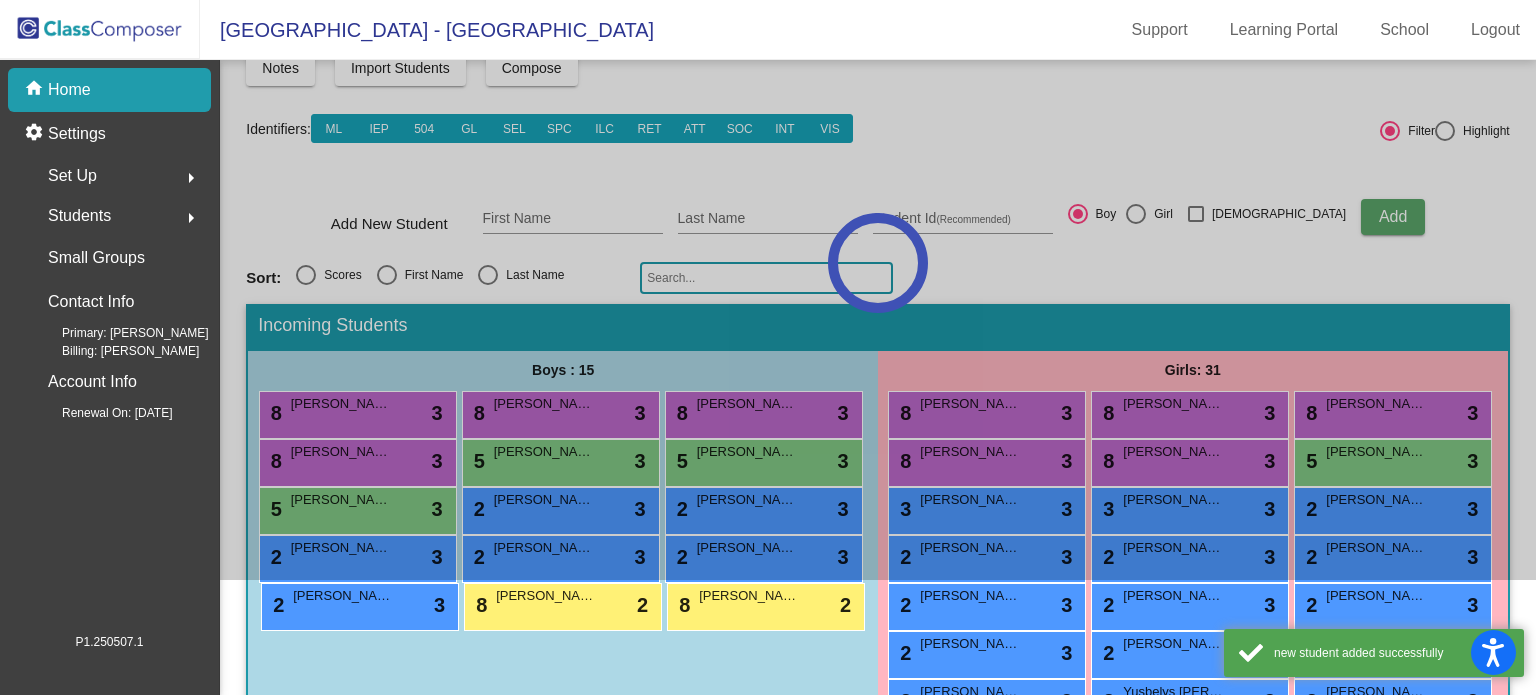 click 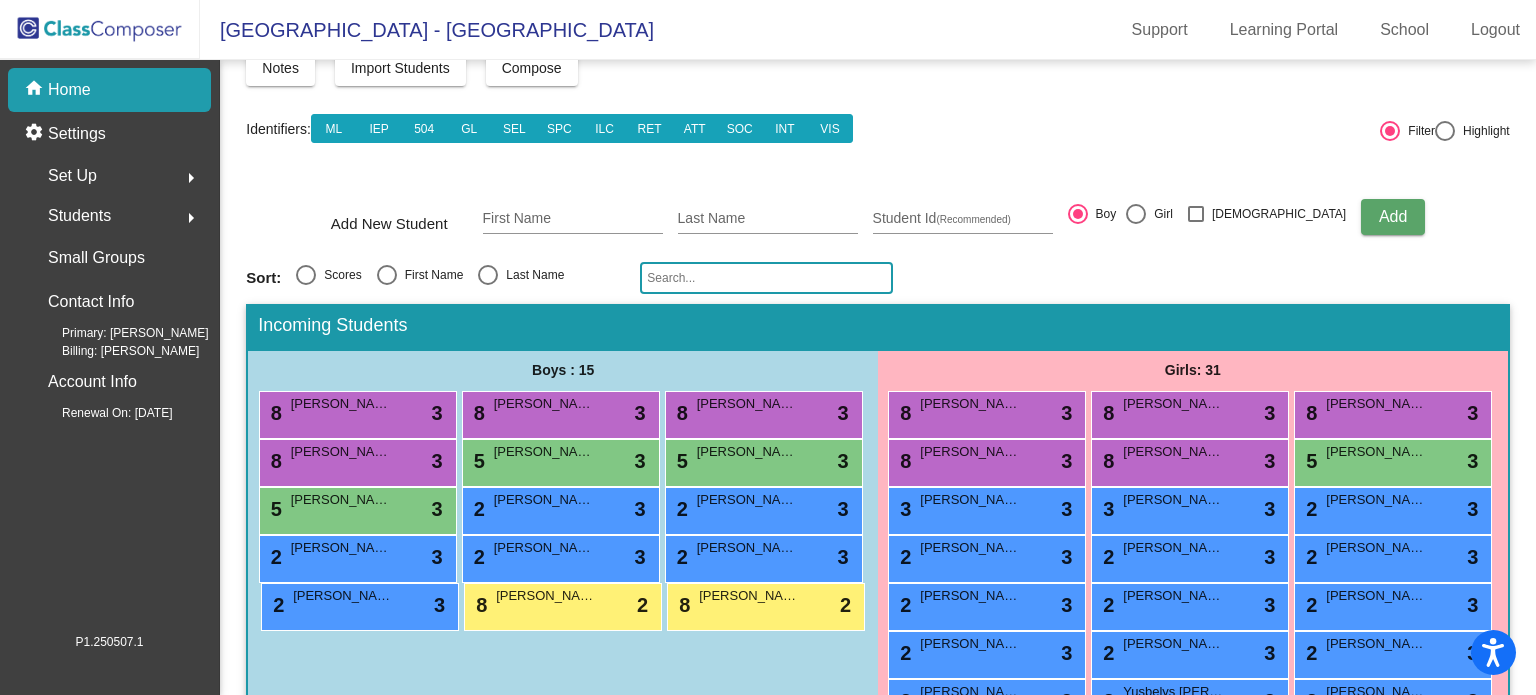 click on "[PERSON_NAME]" at bounding box center (341, 500) 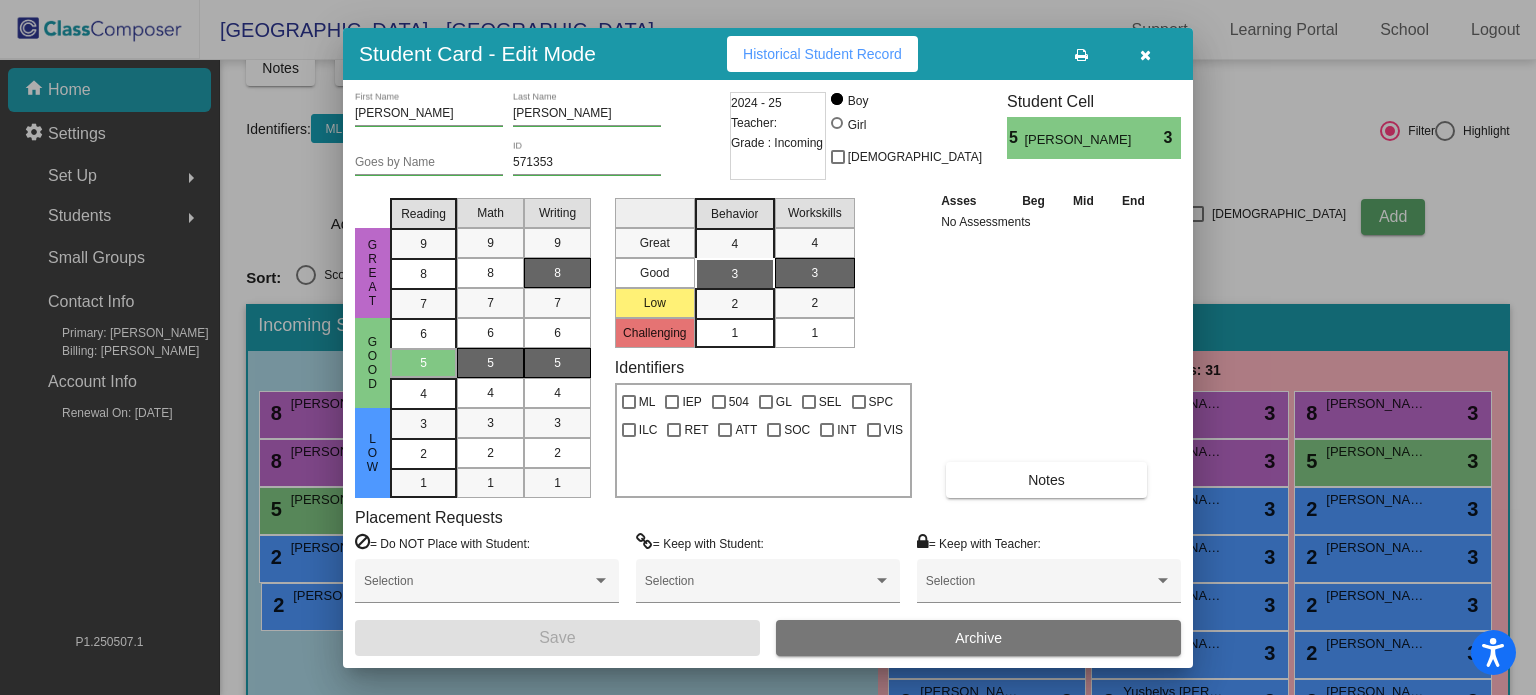 click on "8" at bounding box center [557, 273] 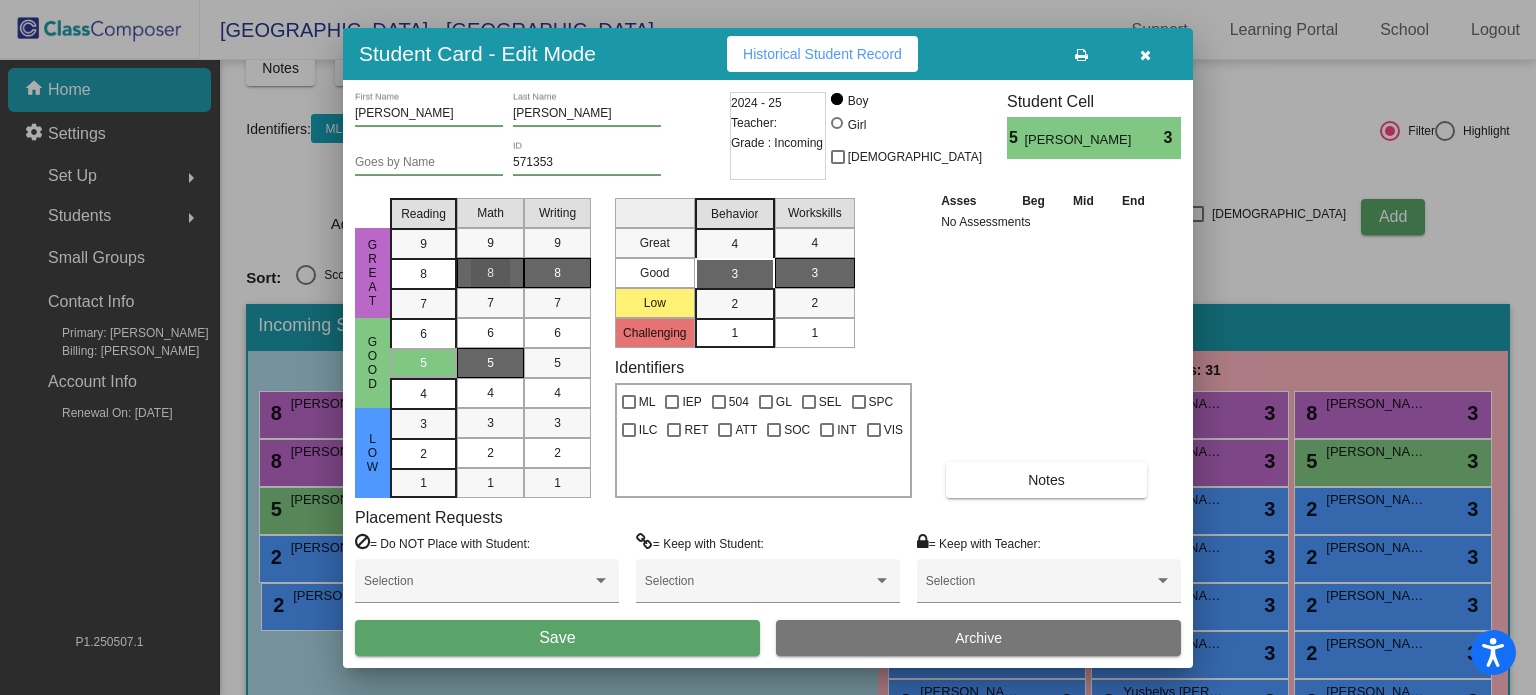 click on "8" at bounding box center (490, 273) 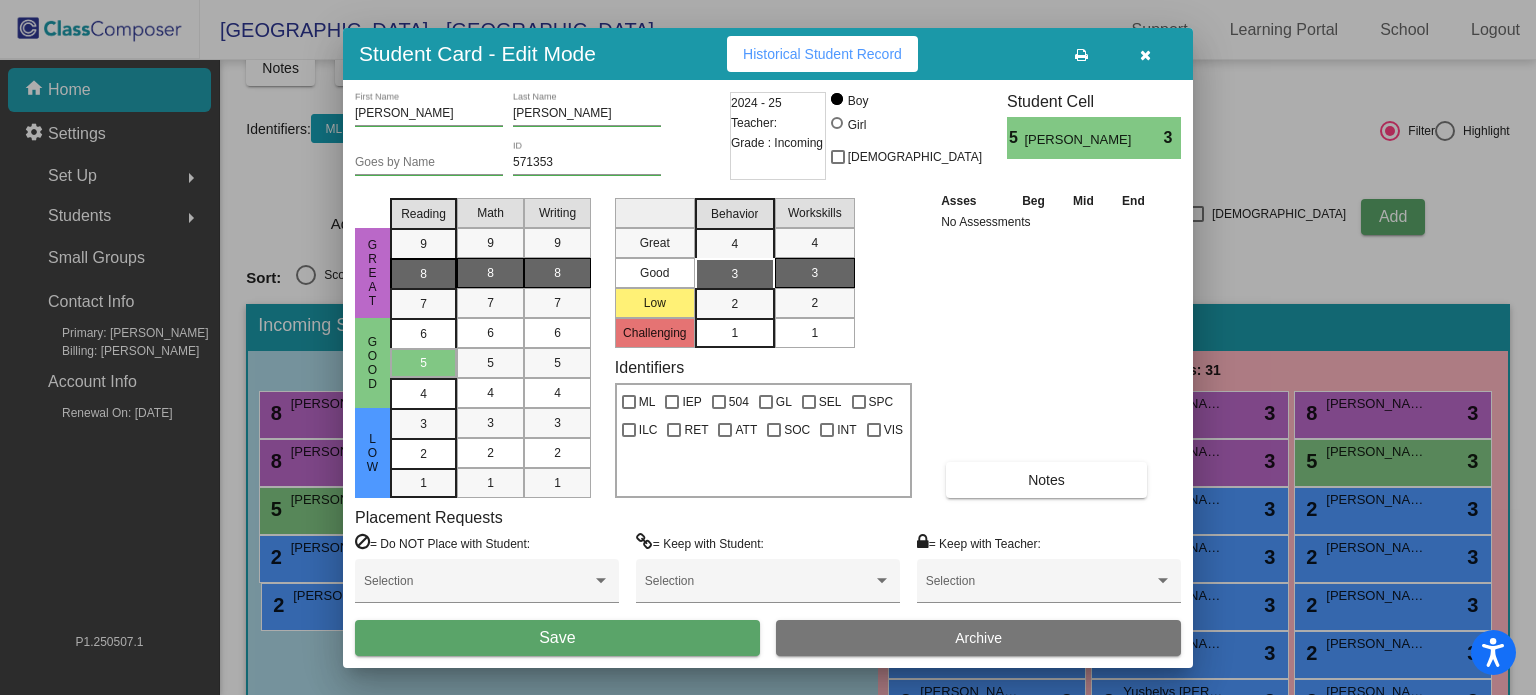 click on "8" at bounding box center (423, 273) 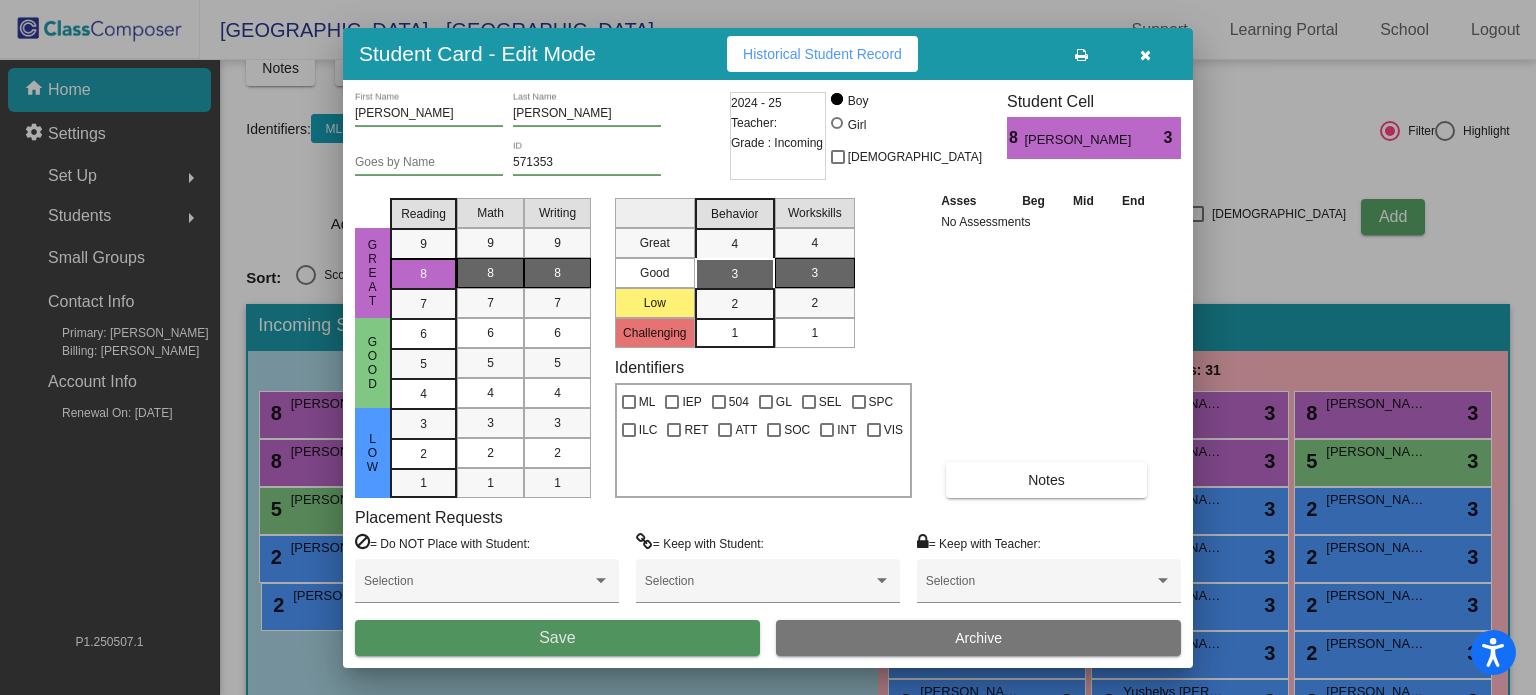 click on "Save" at bounding box center (557, 638) 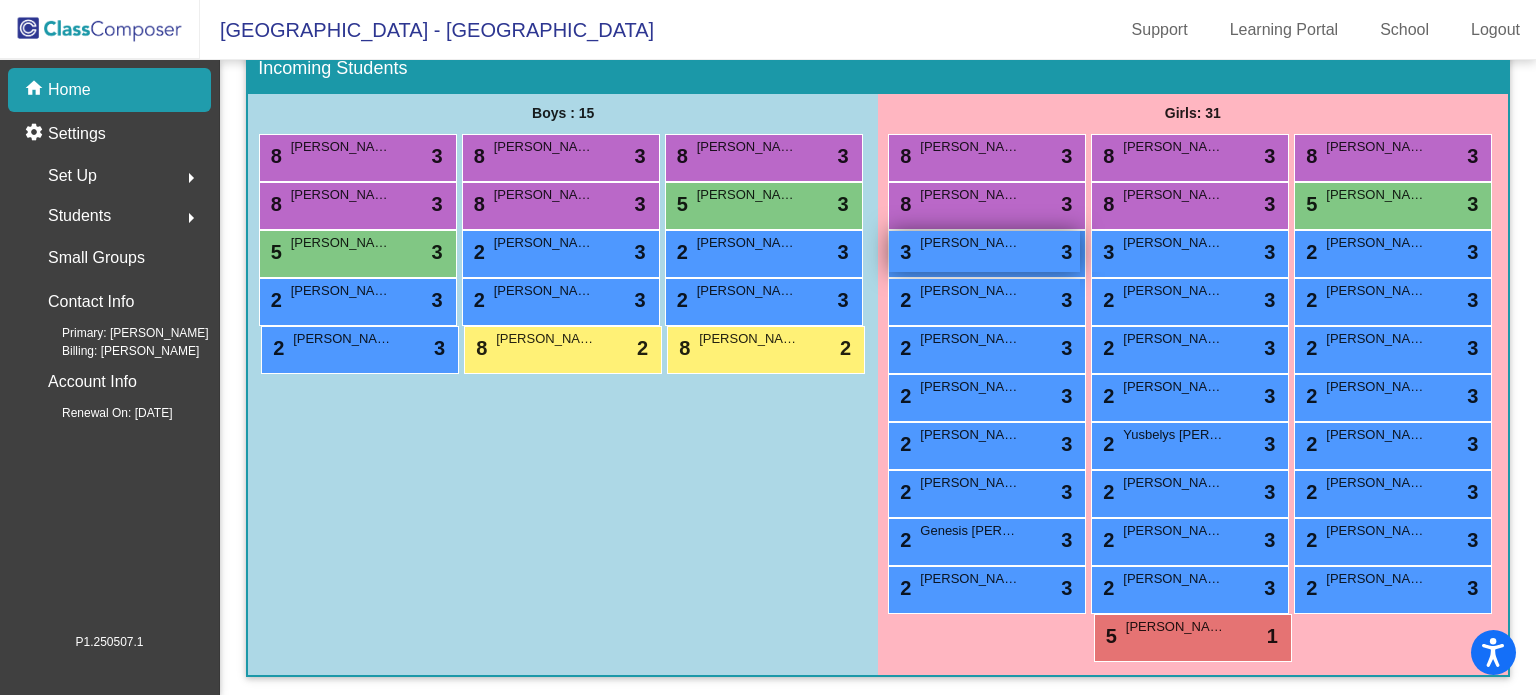 scroll, scrollTop: 371, scrollLeft: 0, axis: vertical 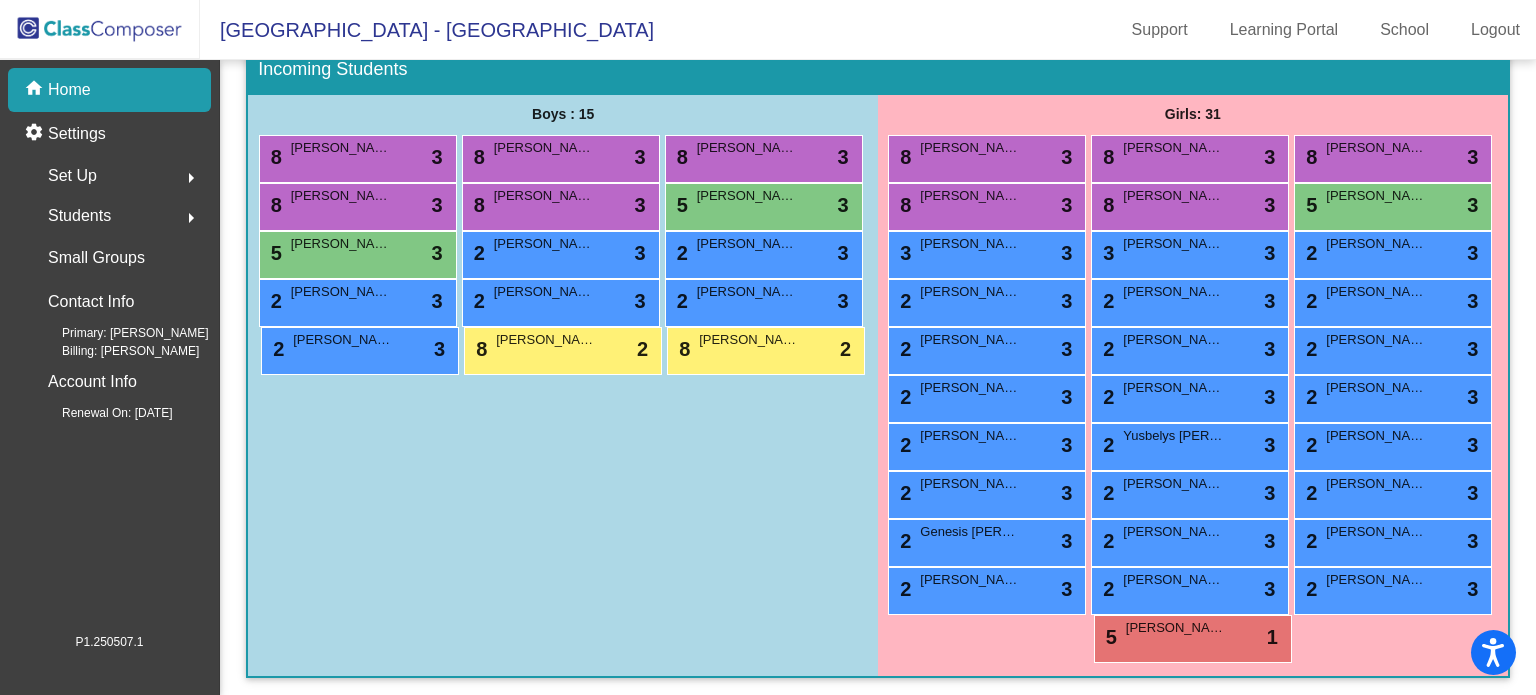 click on "8 [PERSON_NAME] lock do_not_disturb_alt 3 8 [PERSON_NAME] lock do_not_disturb_alt 3 8 [PERSON_NAME] lock do_not_disturb_alt 3 8 [PERSON_NAME] [PERSON_NAME] lock do_not_disturb_alt 3 8 [PERSON_NAME] lock do_not_disturb_alt 3 5 [PERSON_NAME] lock do_not_disturb_alt 3 3 [PERSON_NAME]-[PERSON_NAME] lock do_not_disturb_alt 3 3 [PERSON_NAME] lock do_not_disturb_alt 3 2 [PERSON_NAME] lock do_not_disturb_alt 3 2 [PERSON_NAME] lock do_not_disturb_alt 3 2 [PERSON_NAME] lock do_not_disturb_alt 3 2 [PERSON_NAME] lock do_not_disturb_alt 3 2 [PERSON_NAME] lock do_not_disturb_alt 3 2 [PERSON_NAME] lock do_not_disturb_alt 3 2 [PERSON_NAME] lock do_not_disturb_alt 3 2 [PERSON_NAME] lock do_not_disturb_alt 3 2 [PERSON_NAME] lock do_not_disturb_alt 3 2 [PERSON_NAME] lock do_not_disturb_alt 3 2 [PERSON_NAME] lock do_not_disturb_alt 3 2 Yusbelys [PERSON_NAME] lock do_not_disturb_alt 3 2 Gretel [PERSON_NAME] lock do_not_disturb_alt" at bounding box center [1193, 399] 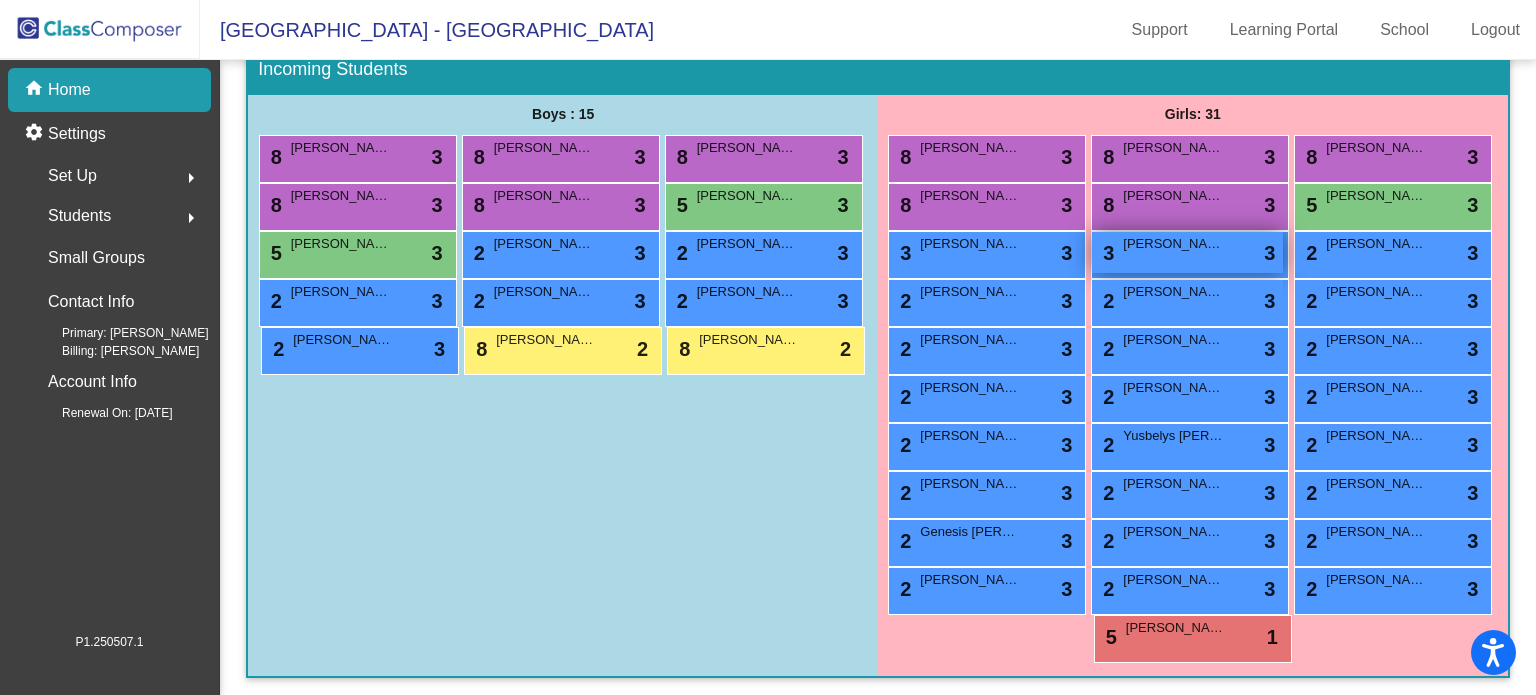 click on "3 [PERSON_NAME] lock do_not_disturb_alt 3" at bounding box center (1187, 252) 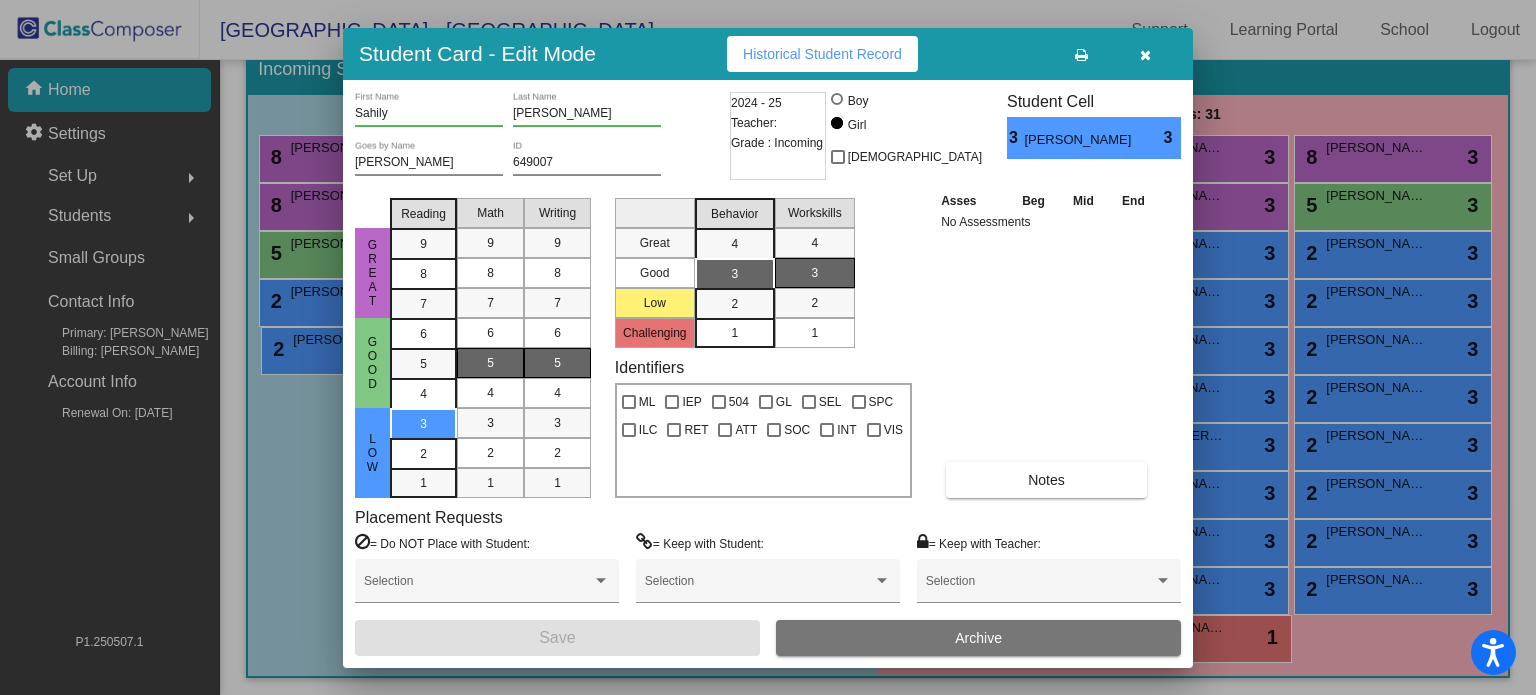 click on "[PERSON_NAME] First Name [PERSON_NAME] Last Name [PERSON_NAME] Goes by Name 649007 ID 2024 - 25 Teacher:  Grade : Incoming   Boy   Girl   [DEMOGRAPHIC_DATA] Student Cell 3 [PERSON_NAME] 3  Great   Good   Low  Reading 9 8 7 6 5 4 3 2 1 Math 9 8 7 6 5 4 3 2 1 Writing 9 8 7 6 5 4 3 2 1 Great Good Low Challenging Behavior 4 3 2 1 Workskills 4 3 2 1 Identifiers   ML   IEP   504   GL   SEL   SPC   ILC   RET   ATT   SOC   INT   VIS Asses Beg Mid End No Assessments  Notes  Placement Requests  = Do NOT Place with Student:   Selection  = Keep with Student:   Selection  = Keep with Teacher:   Selection  Save   Archive" at bounding box center [768, 374] 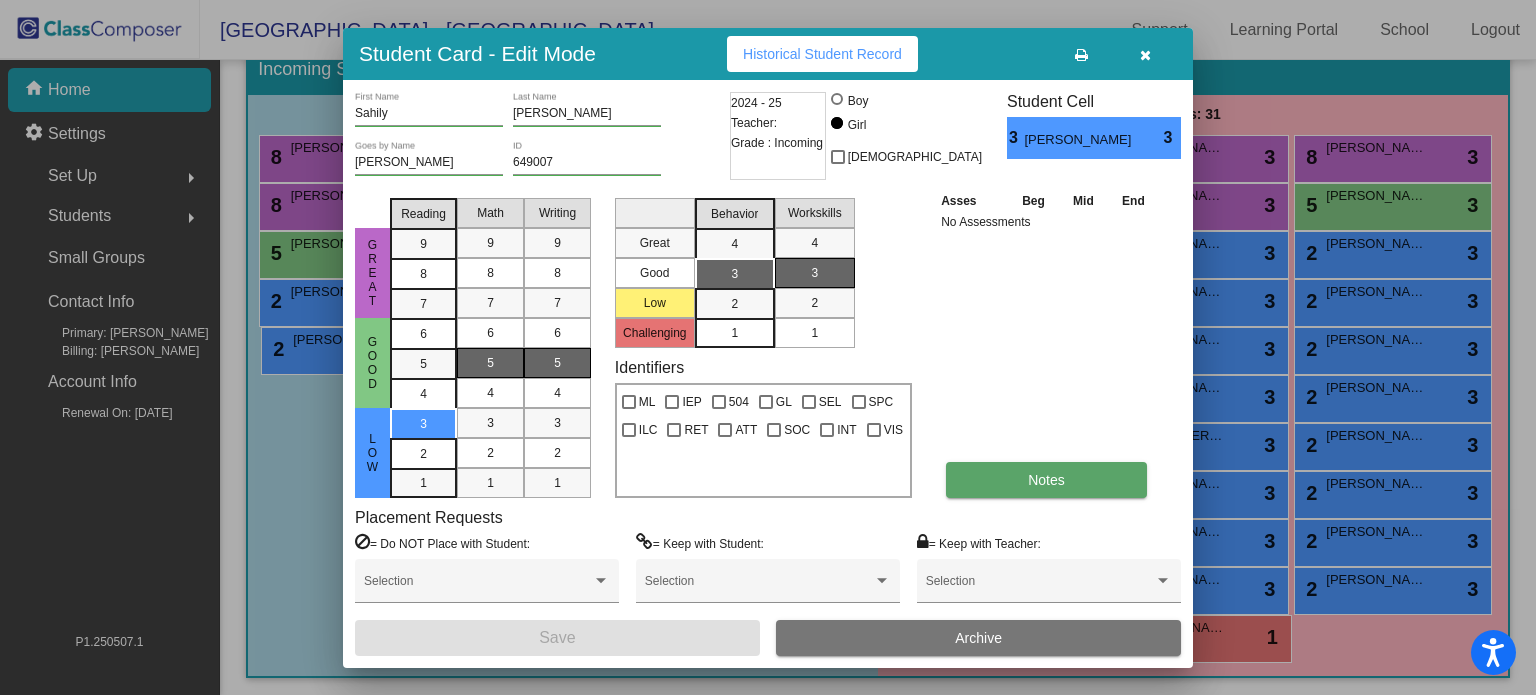 click on "Notes" at bounding box center (1046, 480) 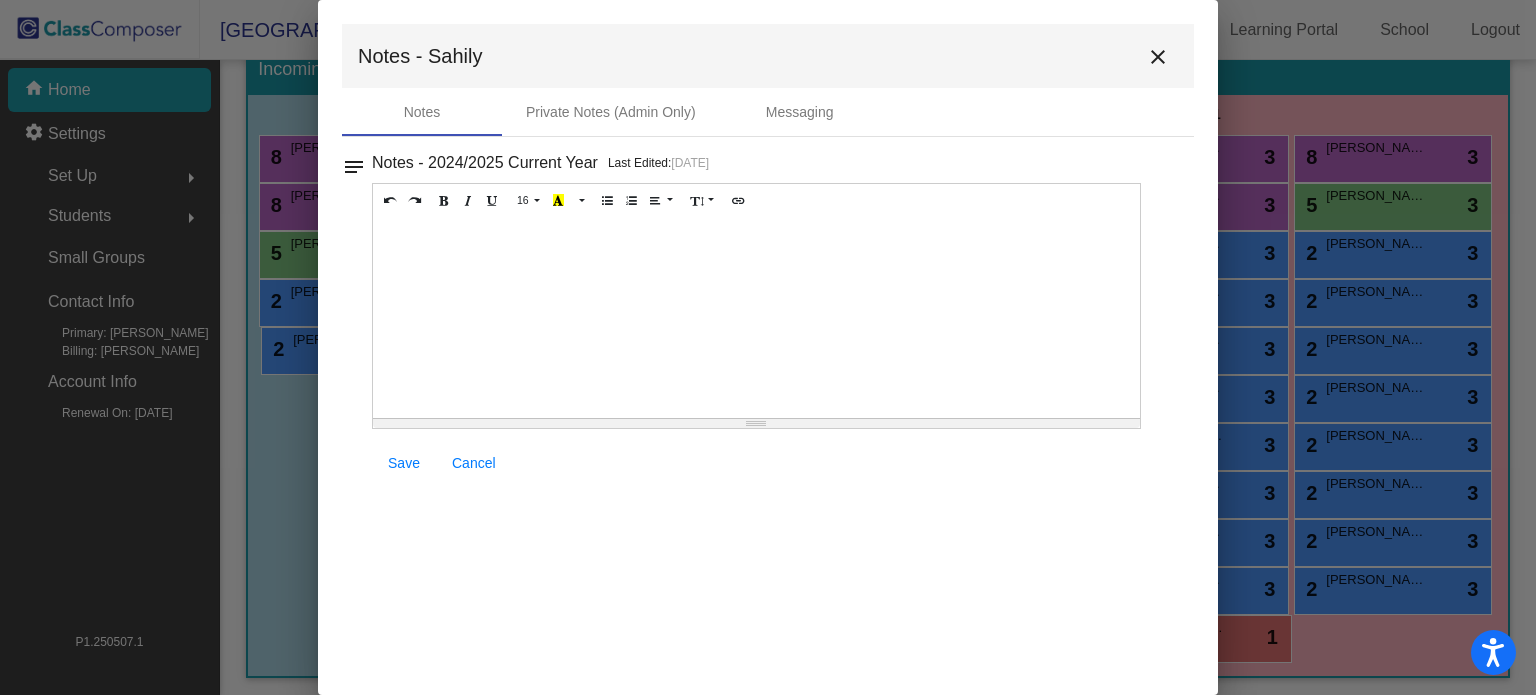 click at bounding box center (756, 318) 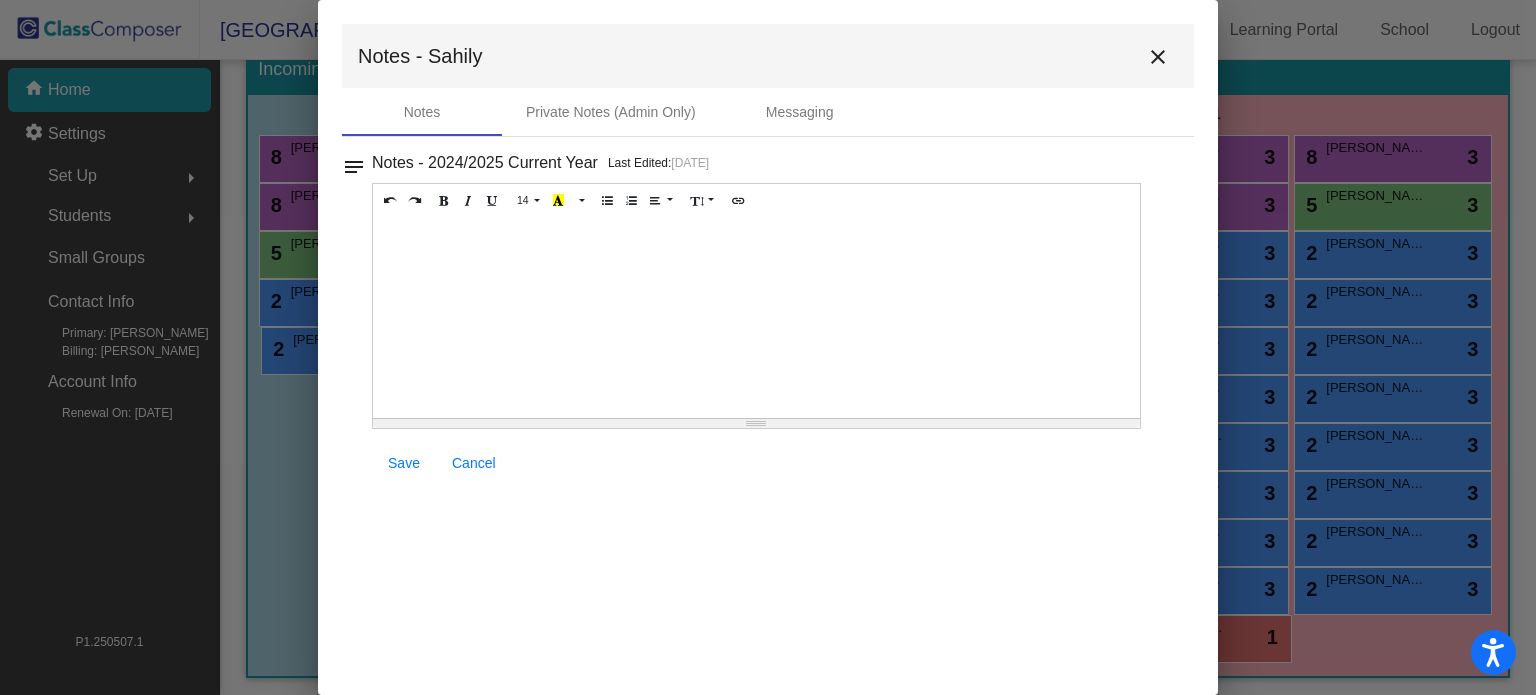 type 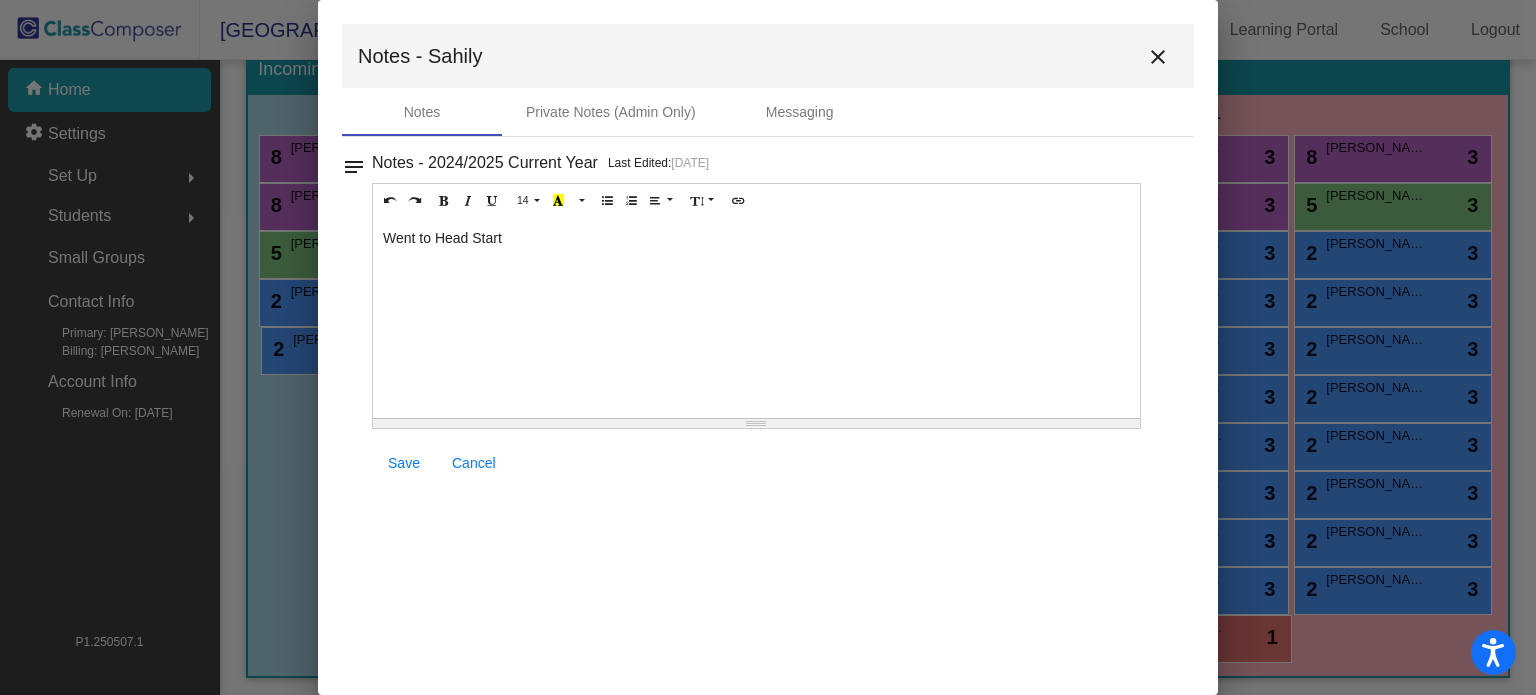 click on "Save" at bounding box center (404, 463) 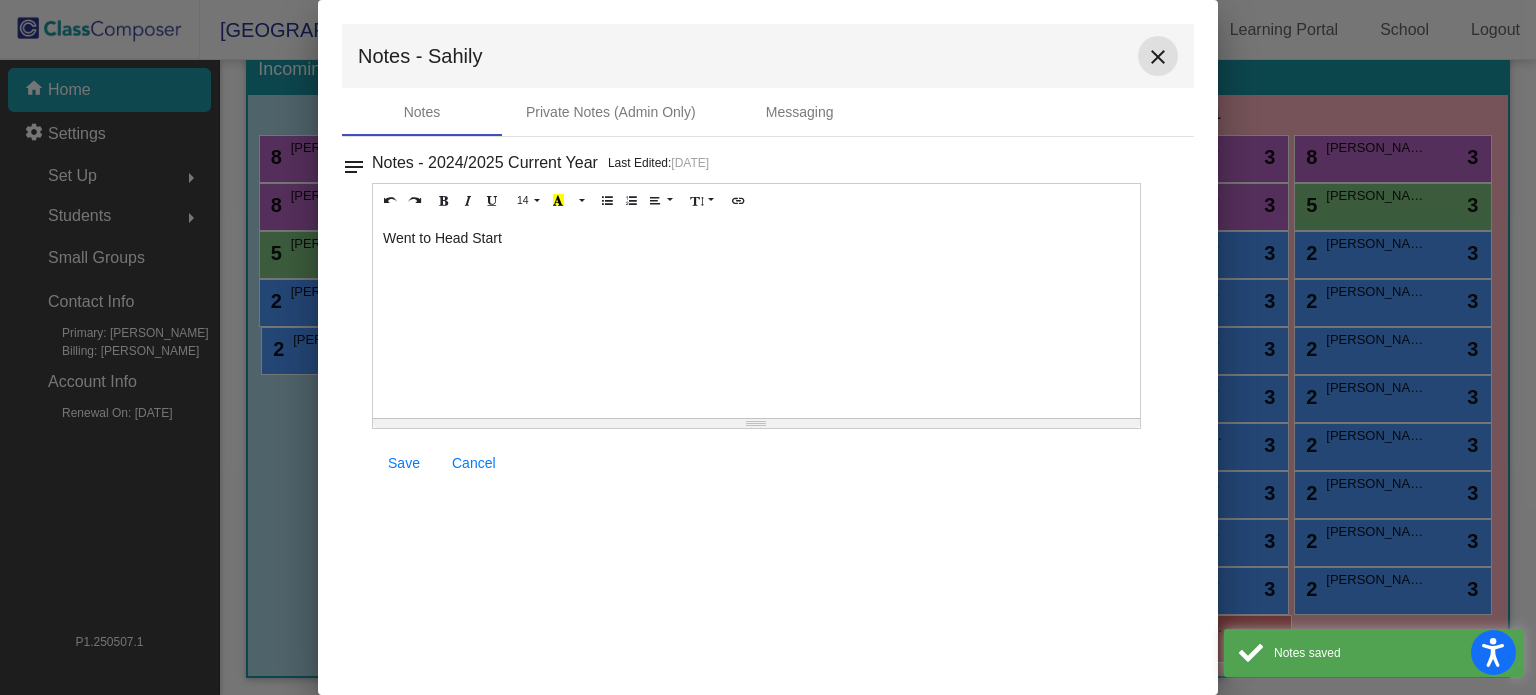 click on "close" at bounding box center [1158, 57] 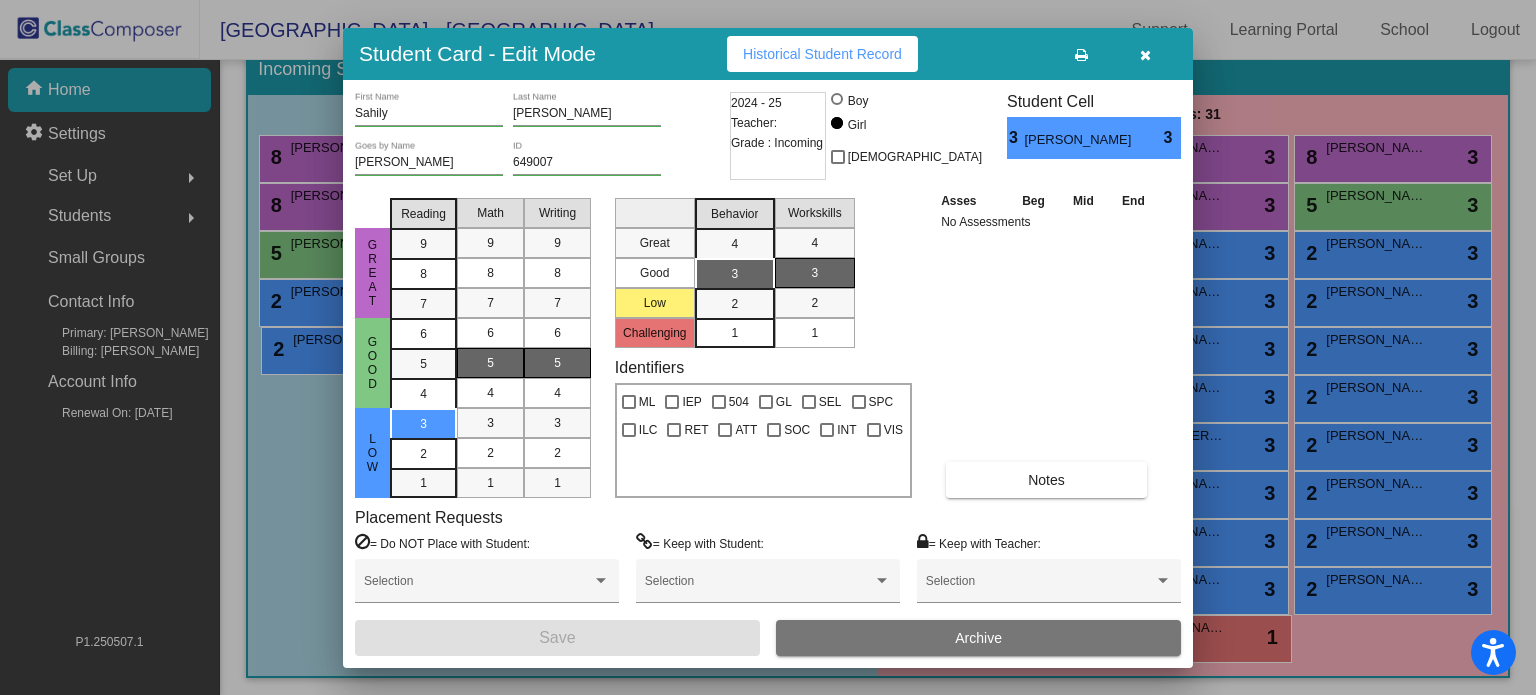 click at bounding box center [1145, 55] 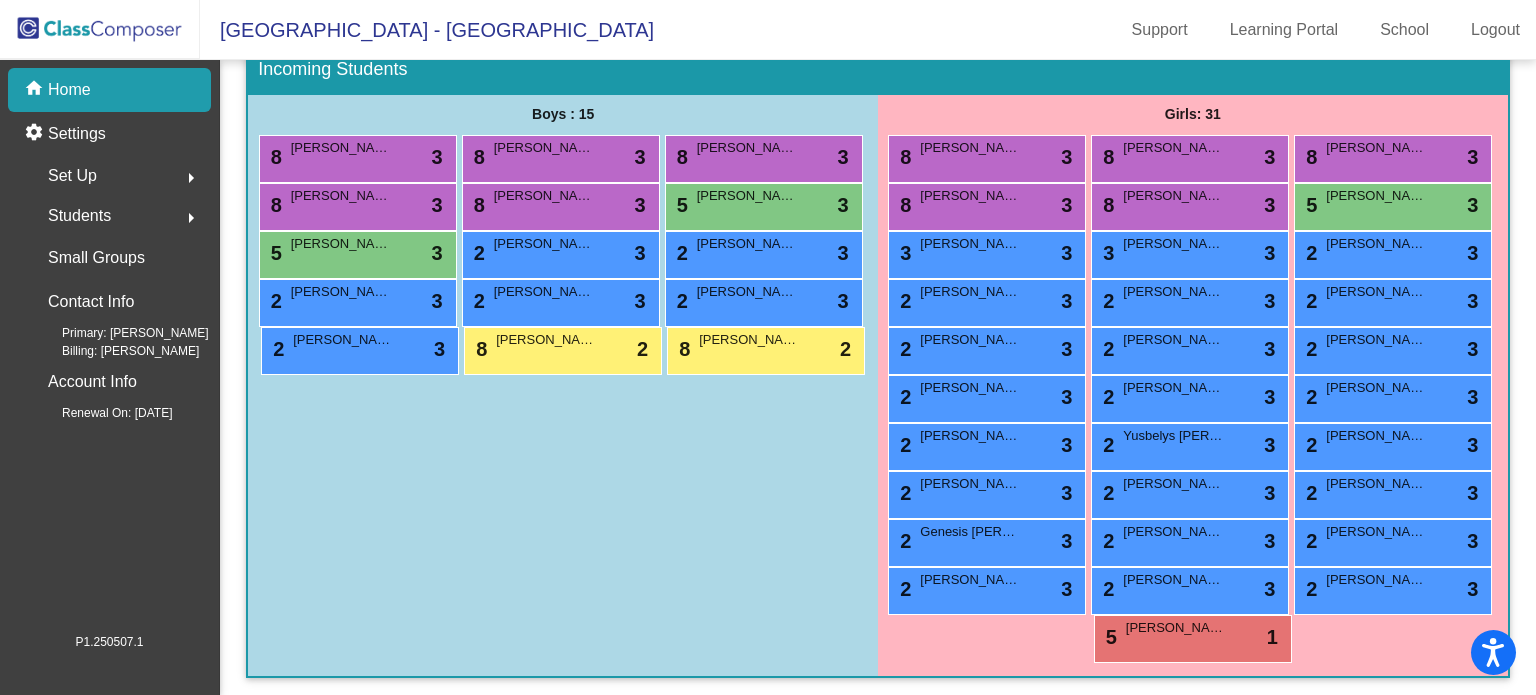 scroll, scrollTop: 175, scrollLeft: 0, axis: vertical 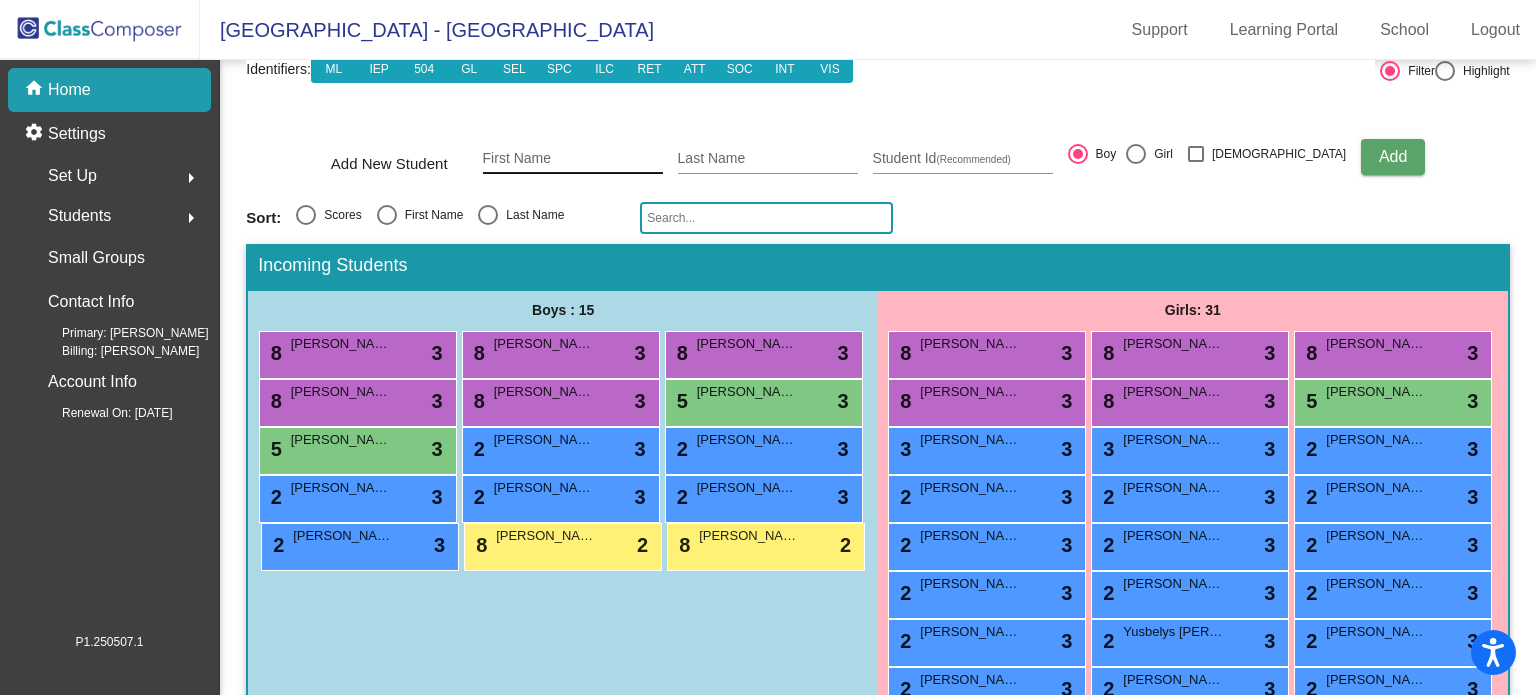 click on "First Name" at bounding box center [573, 159] 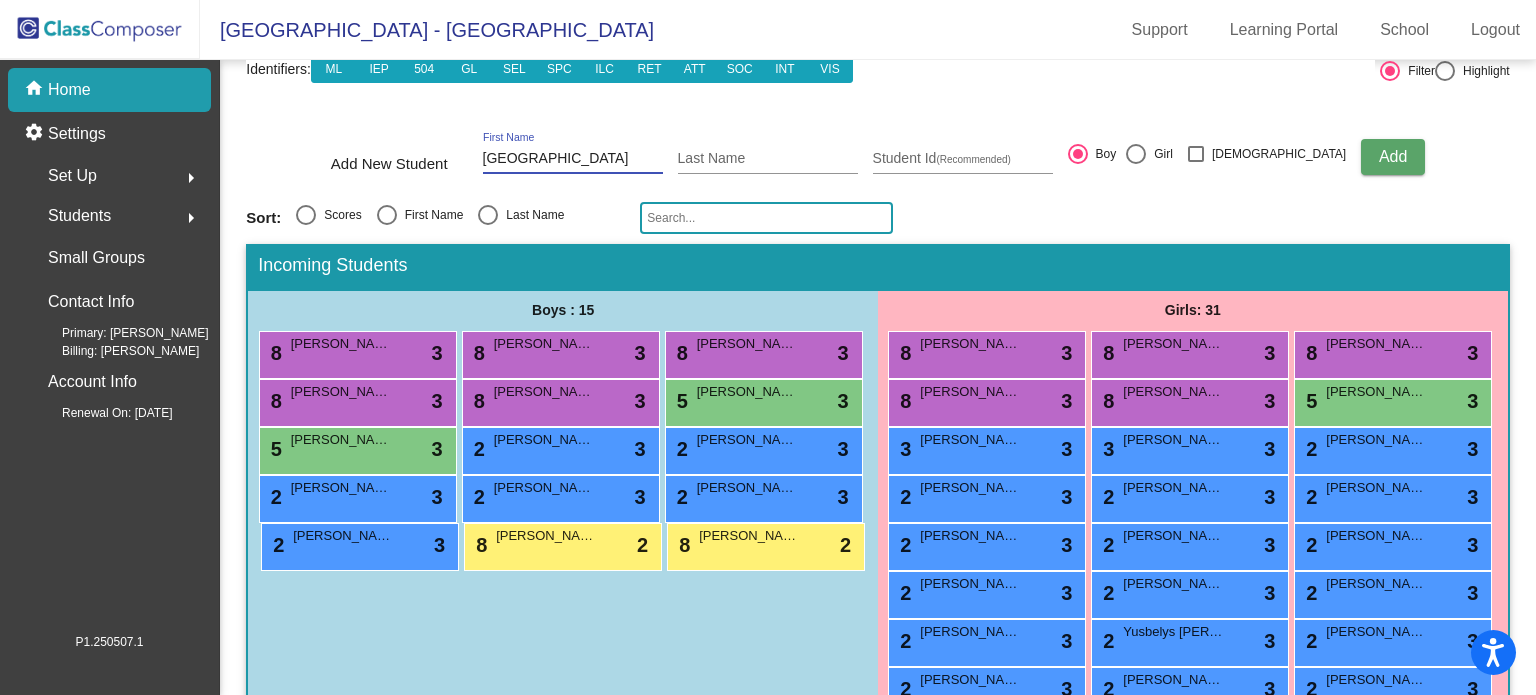type on "[GEOGRAPHIC_DATA]" 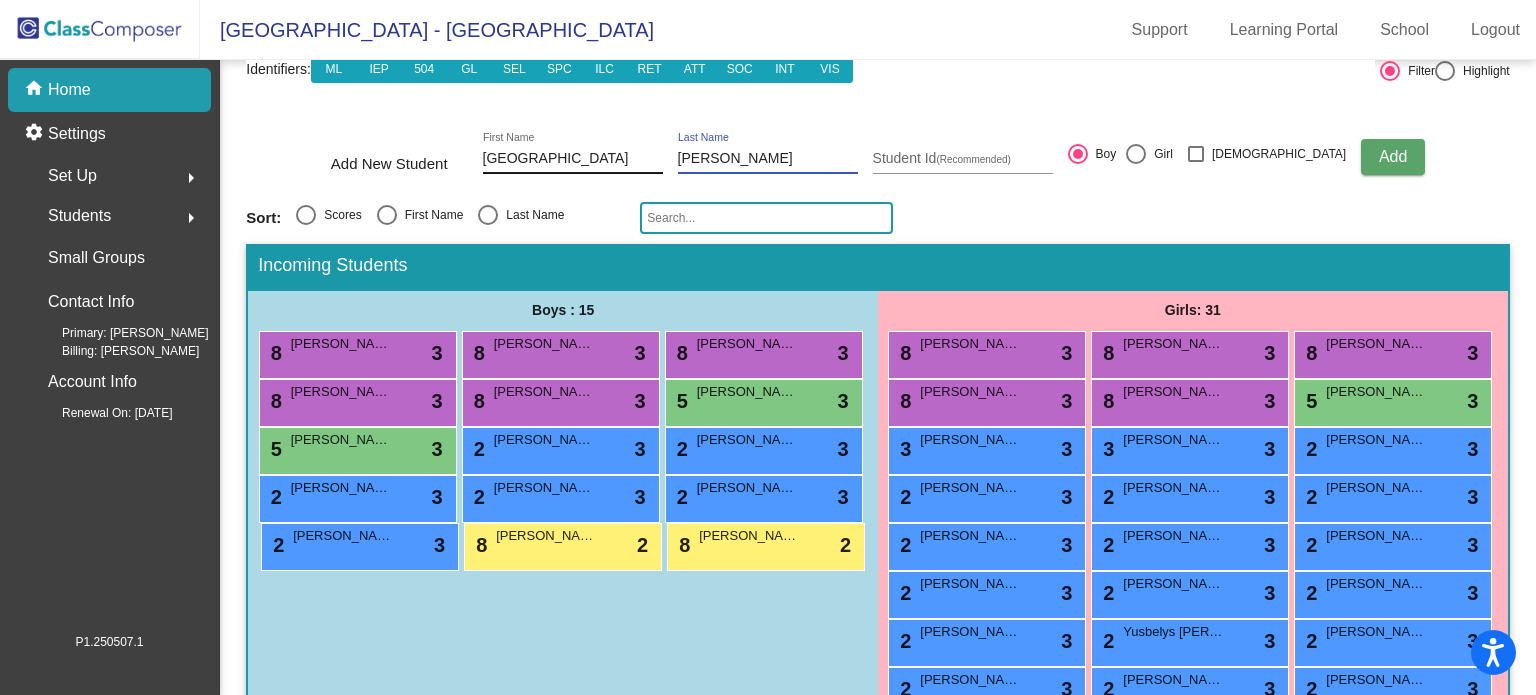 type on "[PERSON_NAME]" 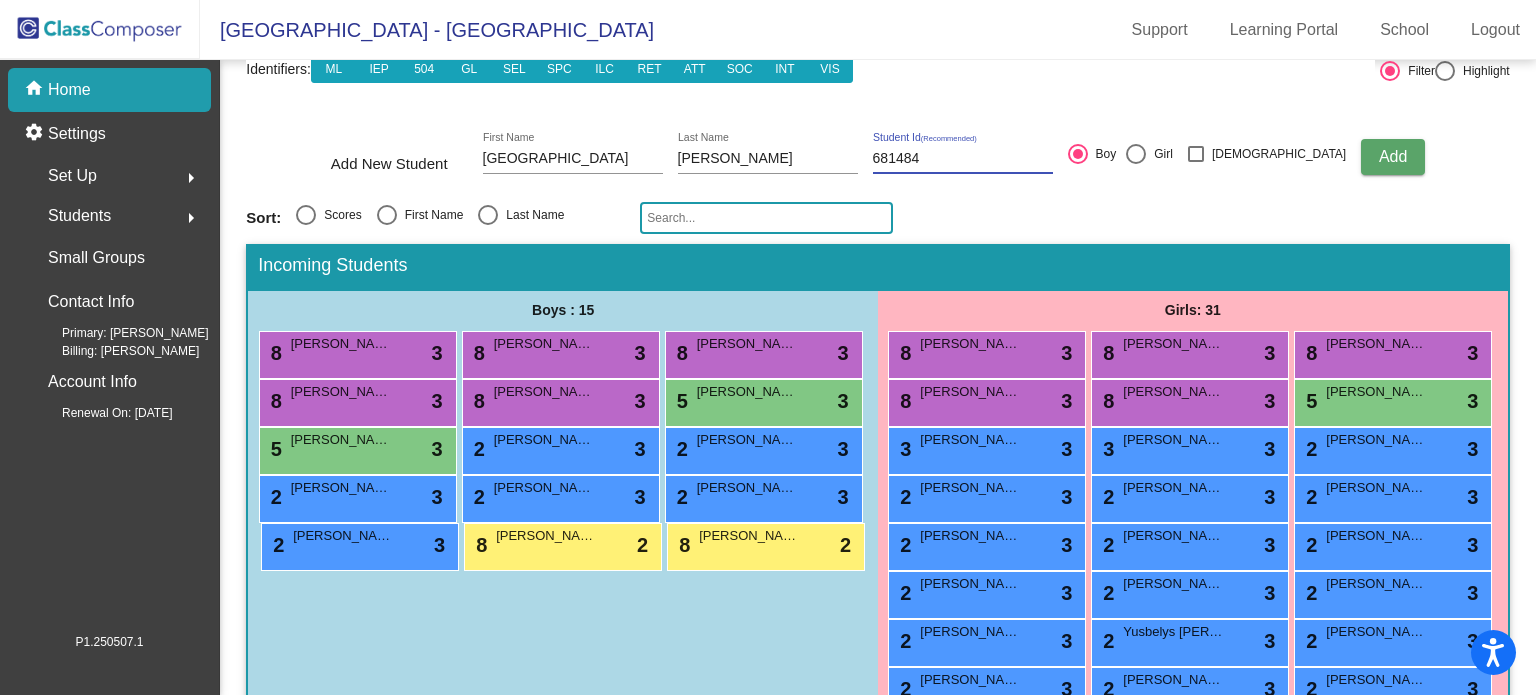 type on "681484" 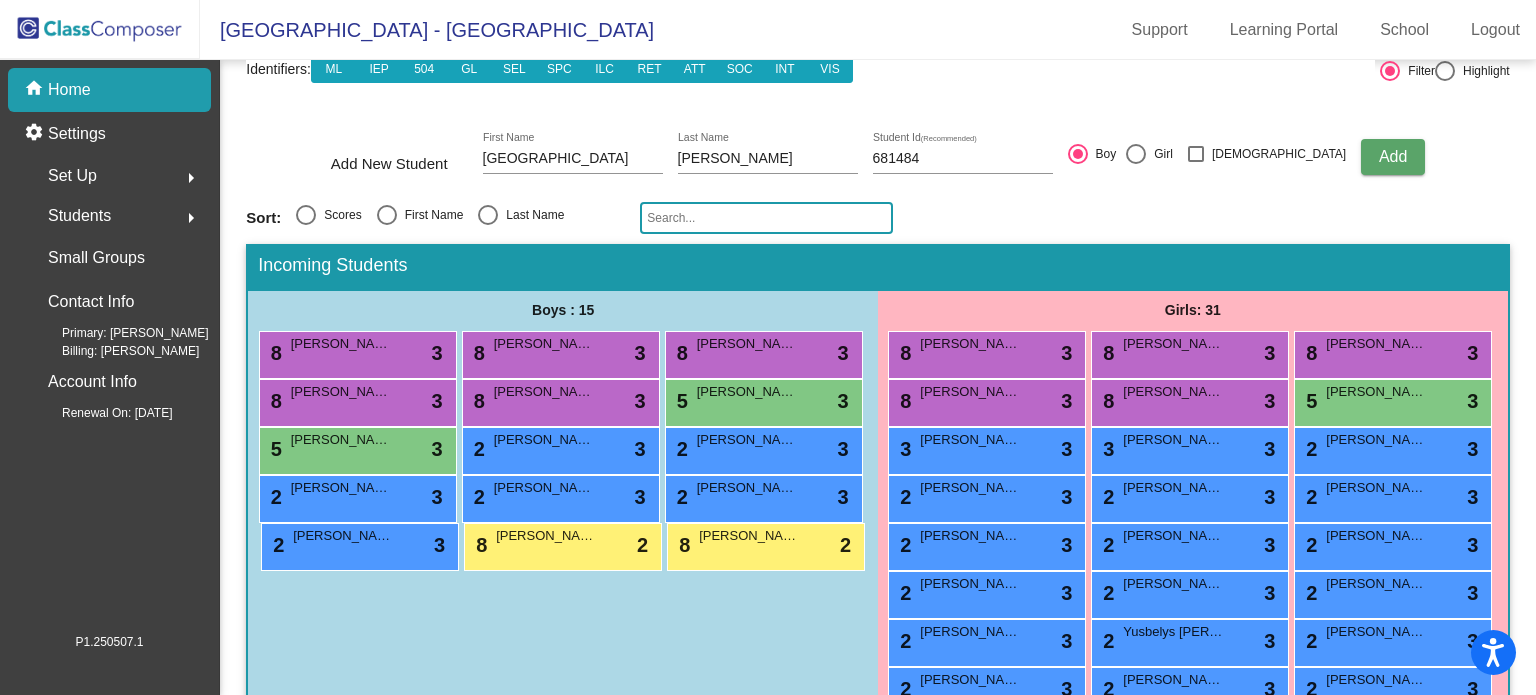 type 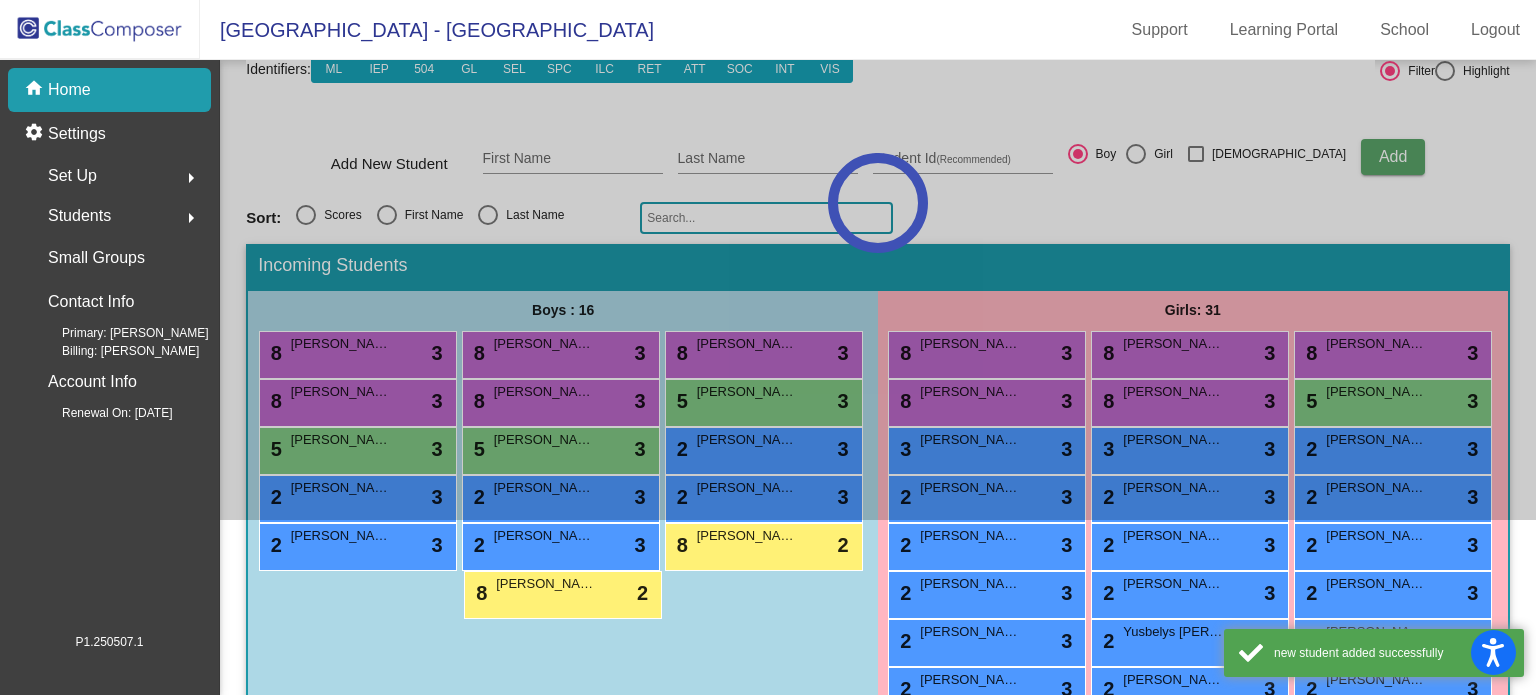 click 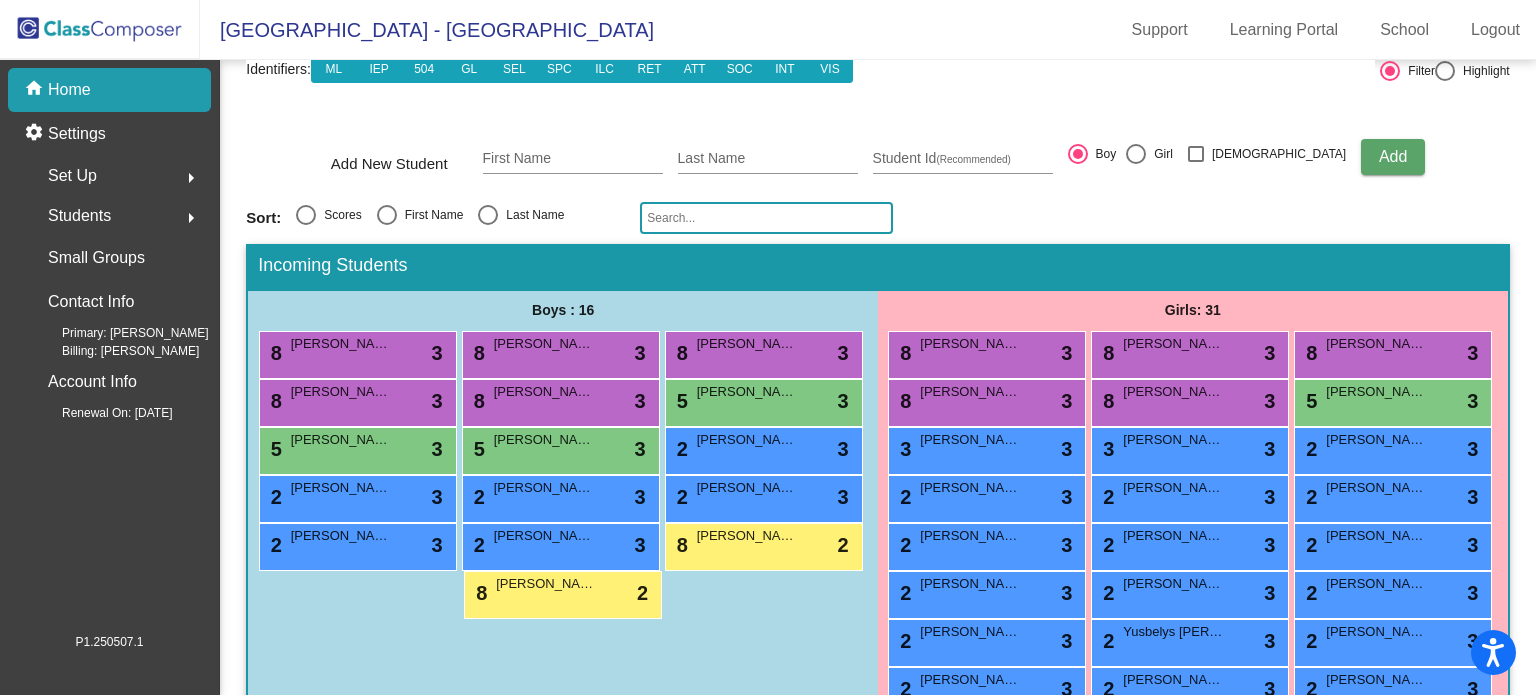 click on "[PERSON_NAME]" at bounding box center (544, 440) 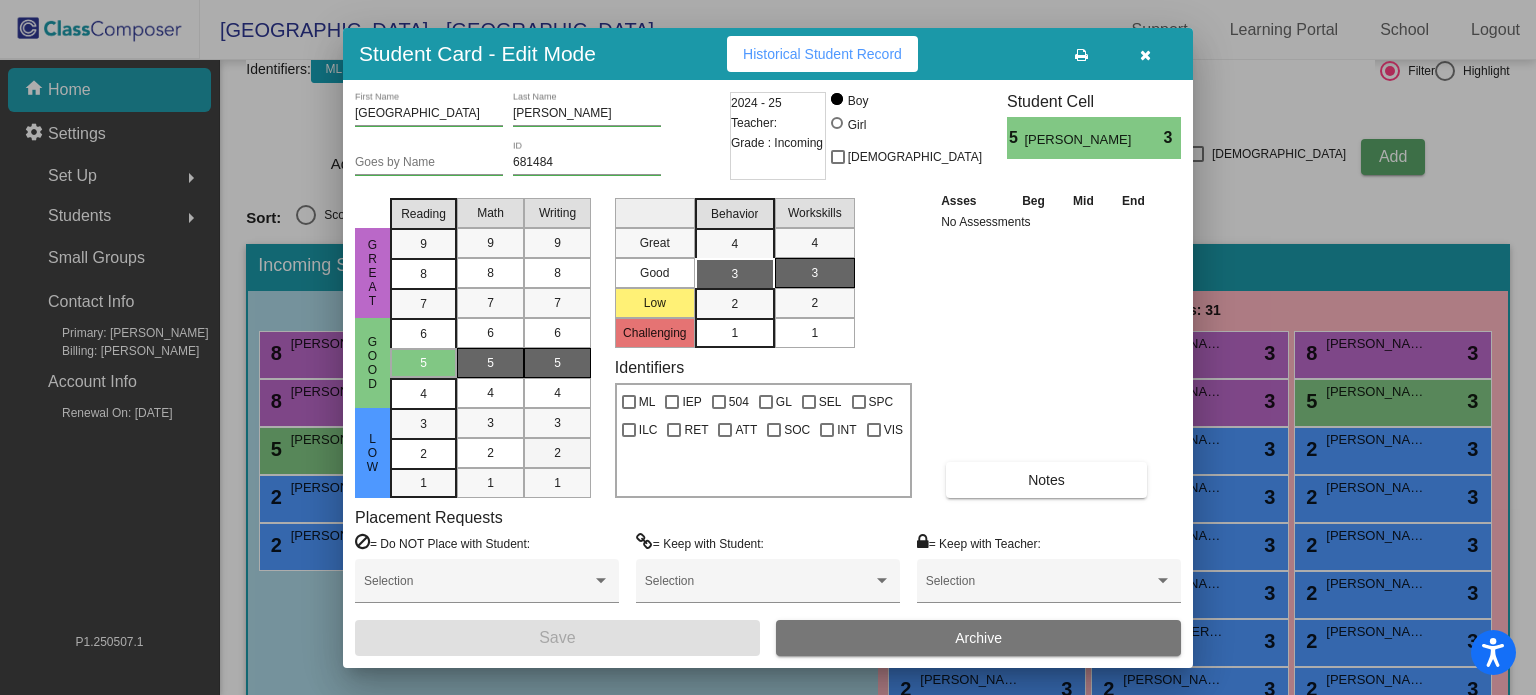 click on "2" at bounding box center (557, 453) 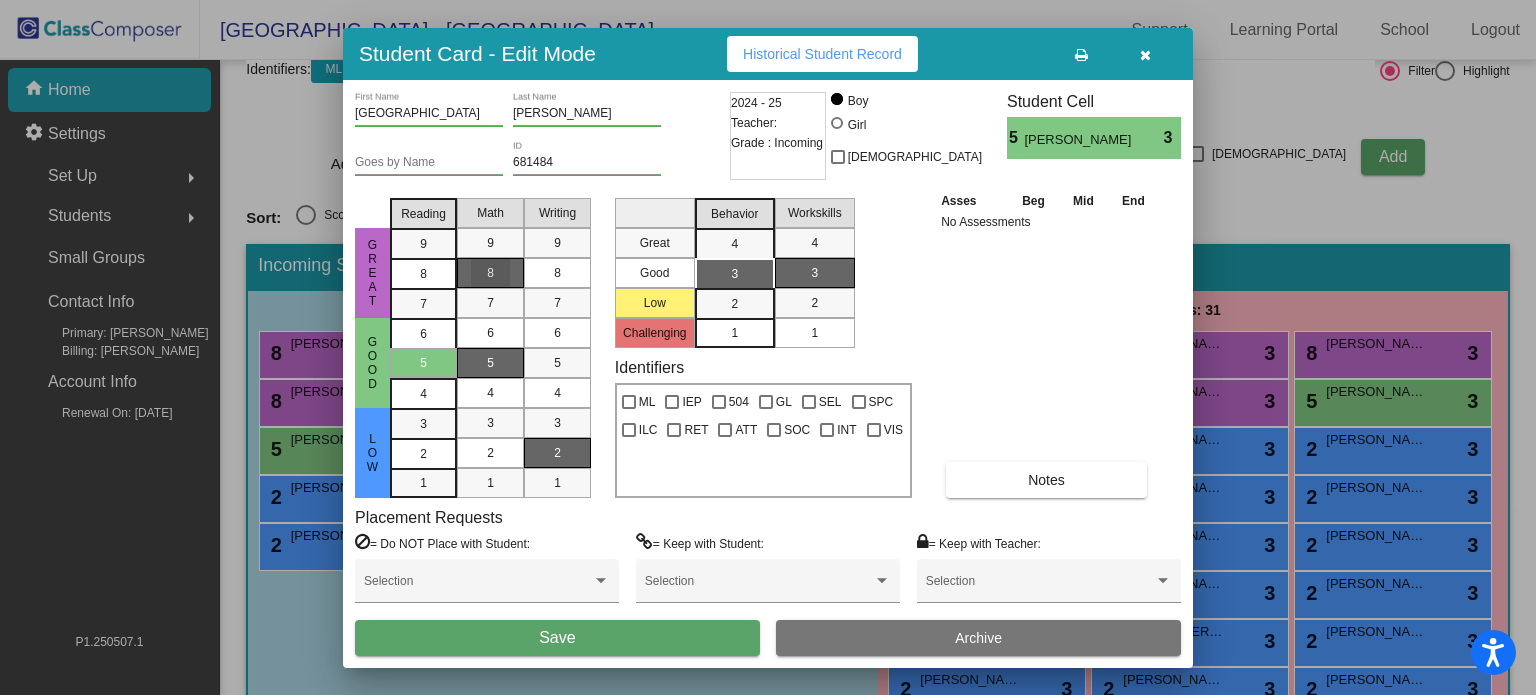 click on "8" at bounding box center [490, 273] 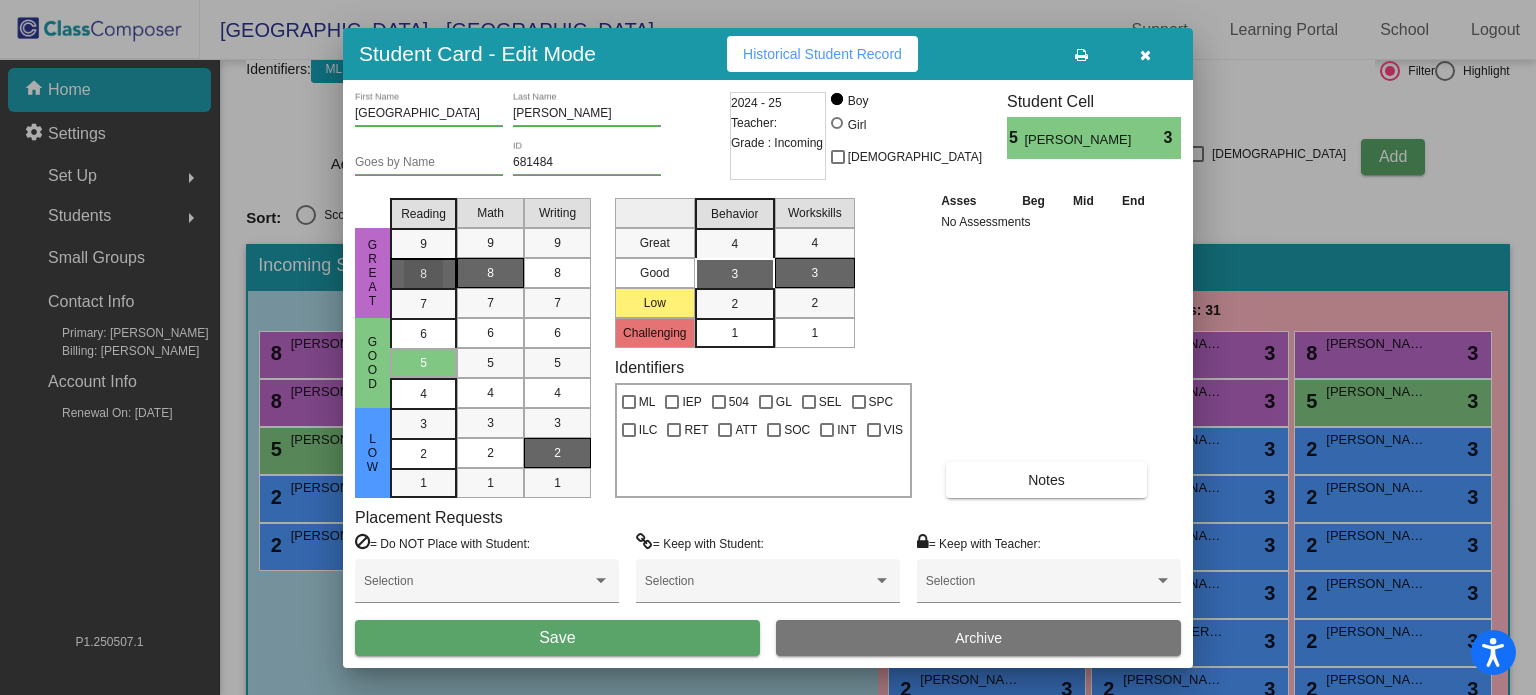 click on "8" at bounding box center (423, 244) 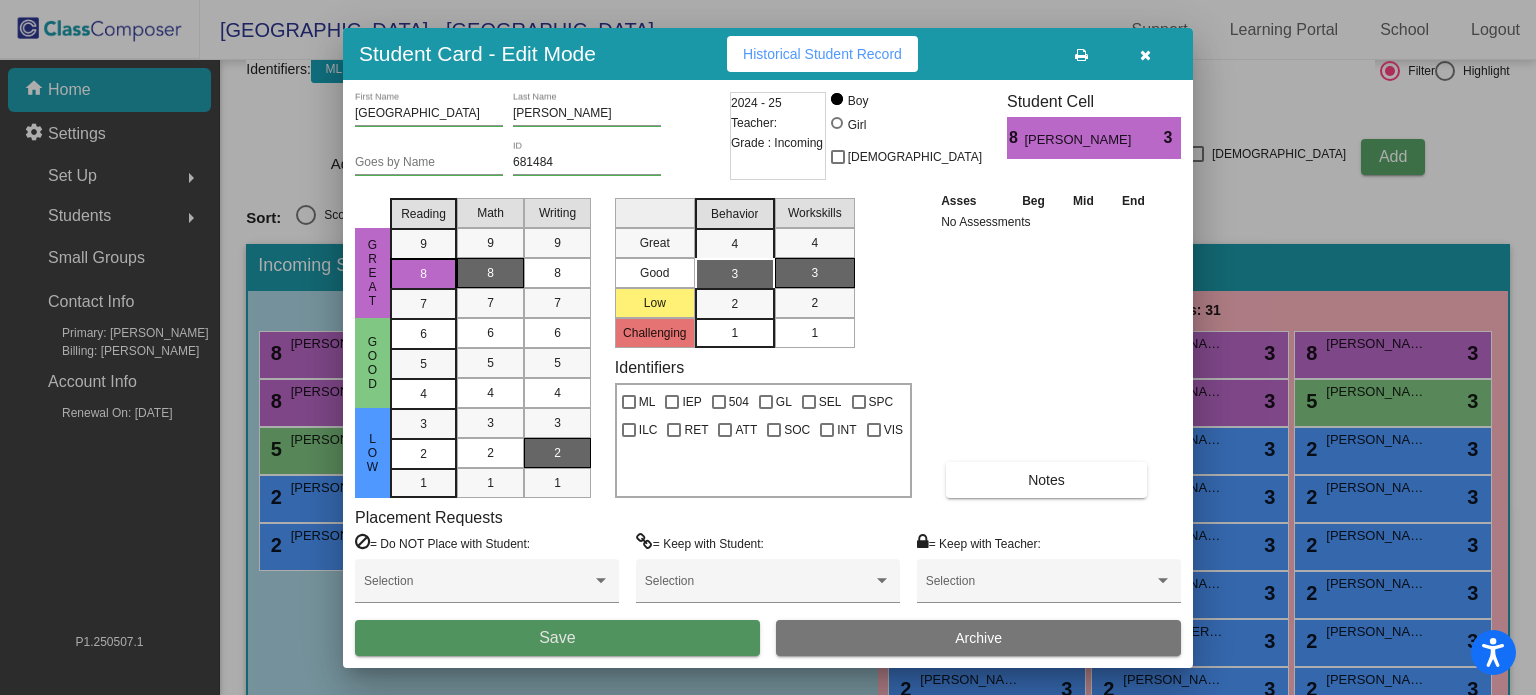 click on "Save" at bounding box center [557, 638] 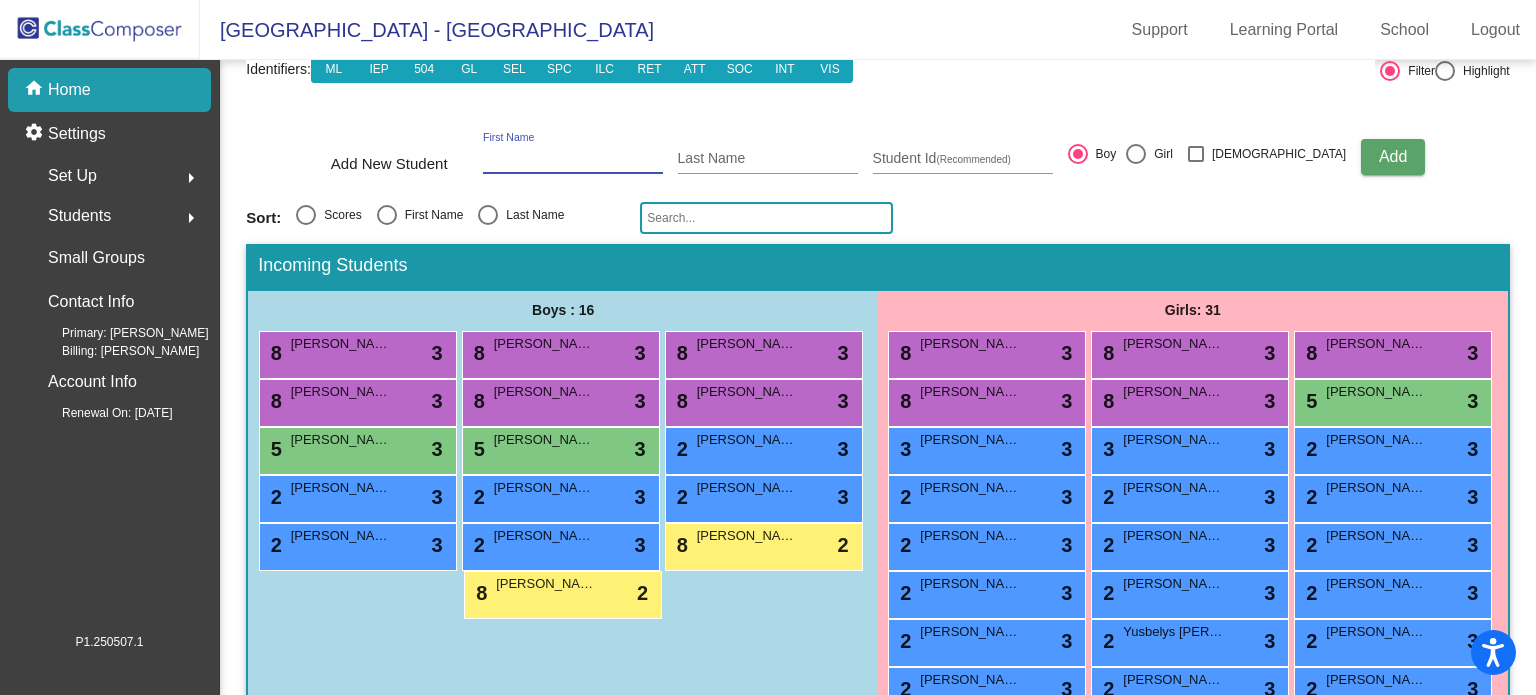 click on "First Name" at bounding box center [573, 159] 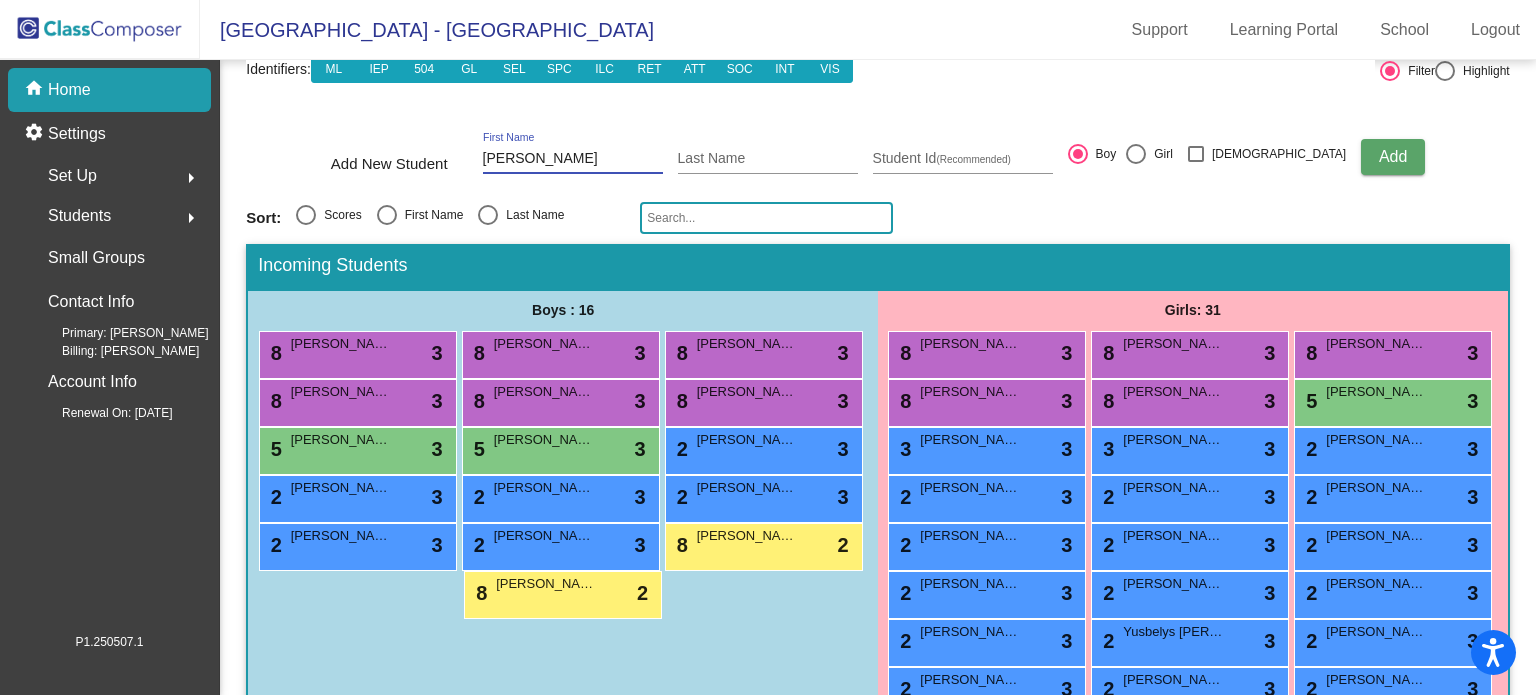 type on "[PERSON_NAME]" 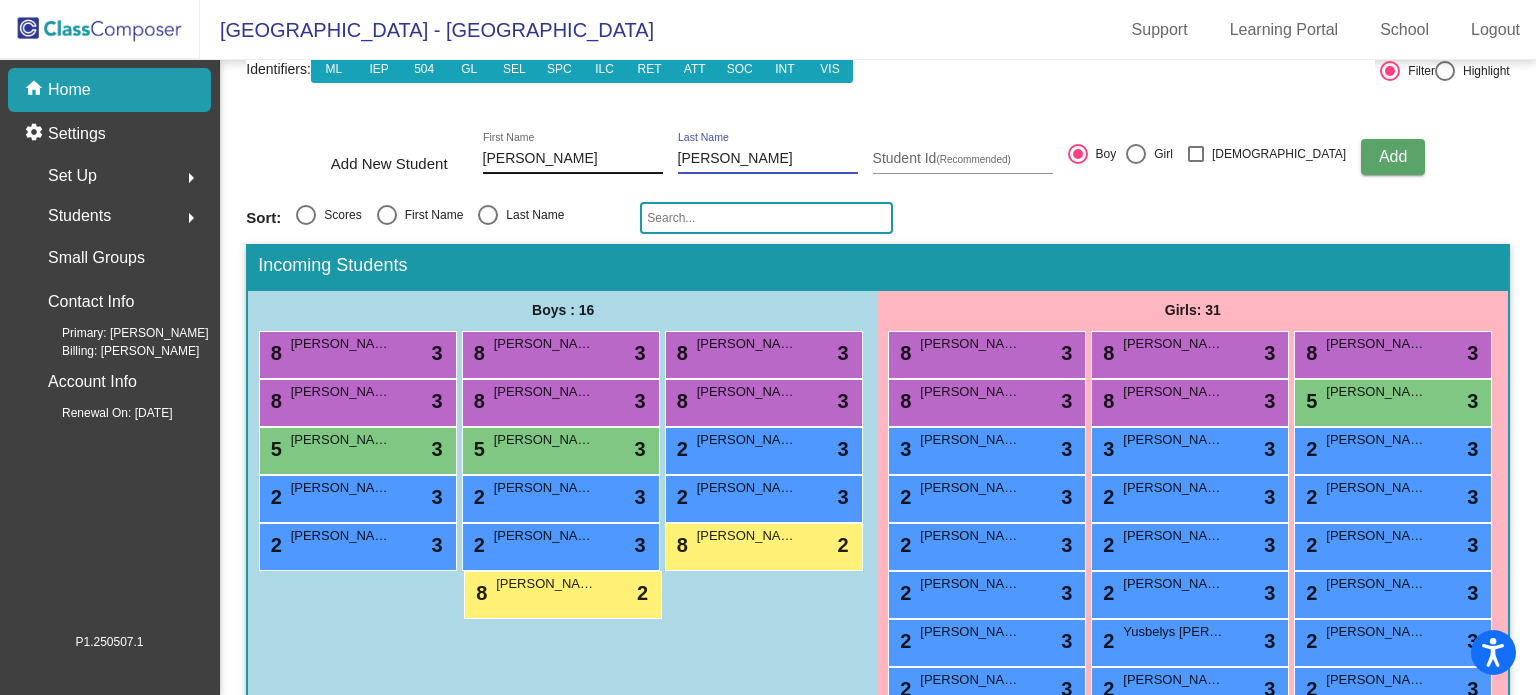 type on "[PERSON_NAME]" 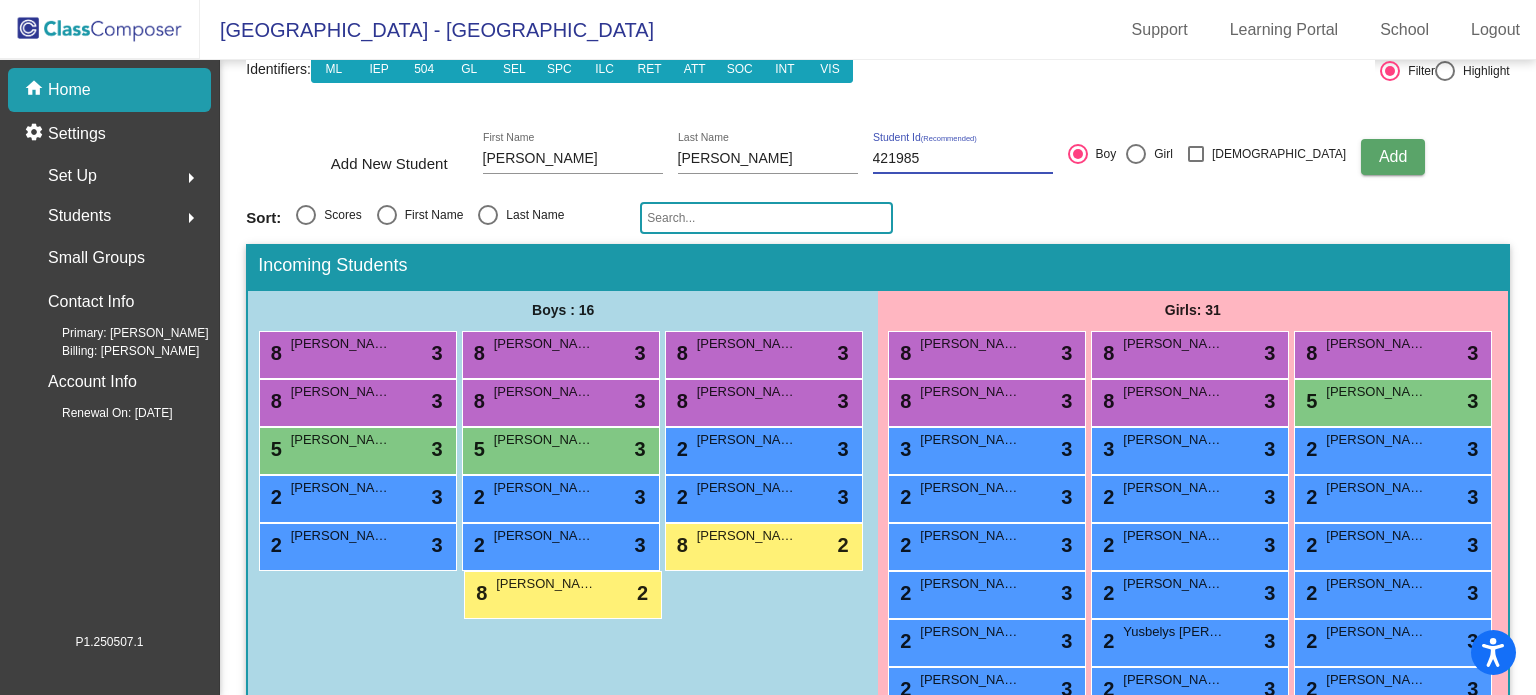 type on "421985" 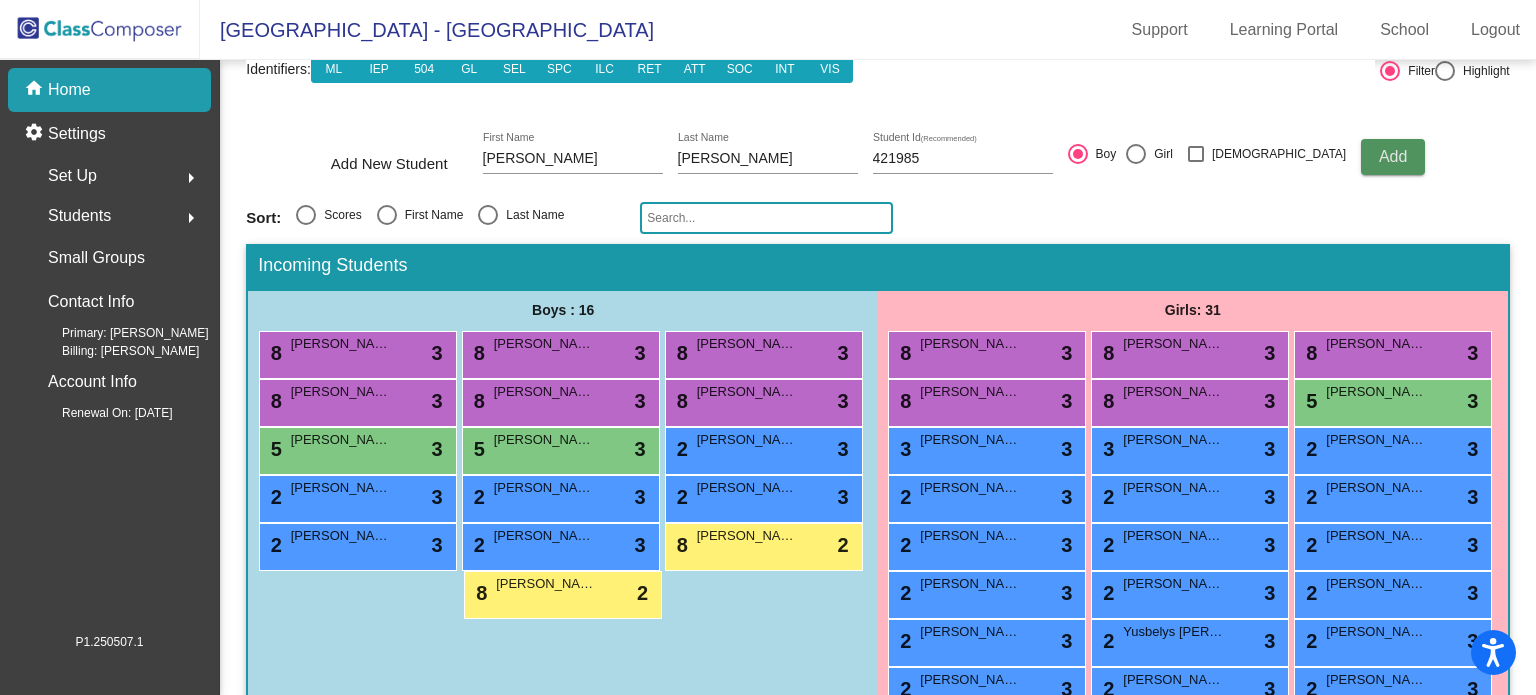 type 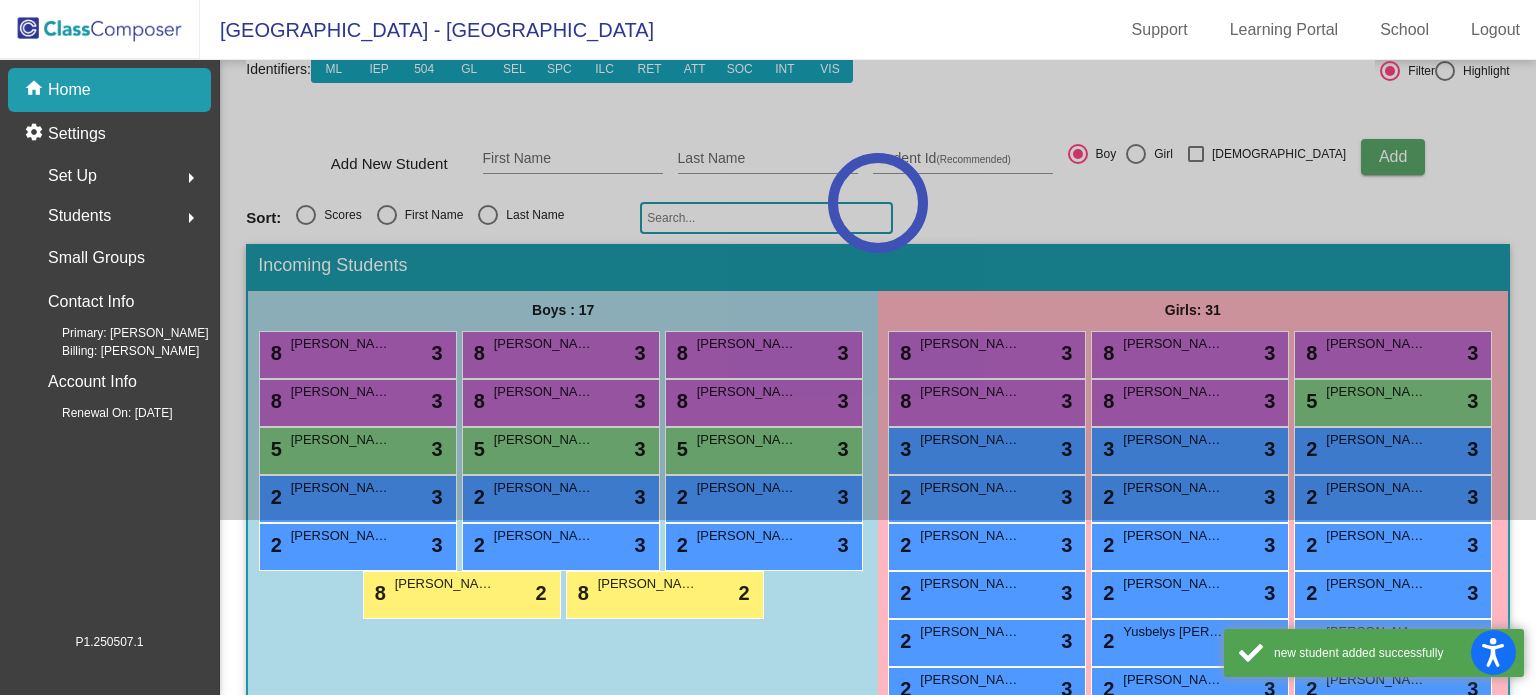click 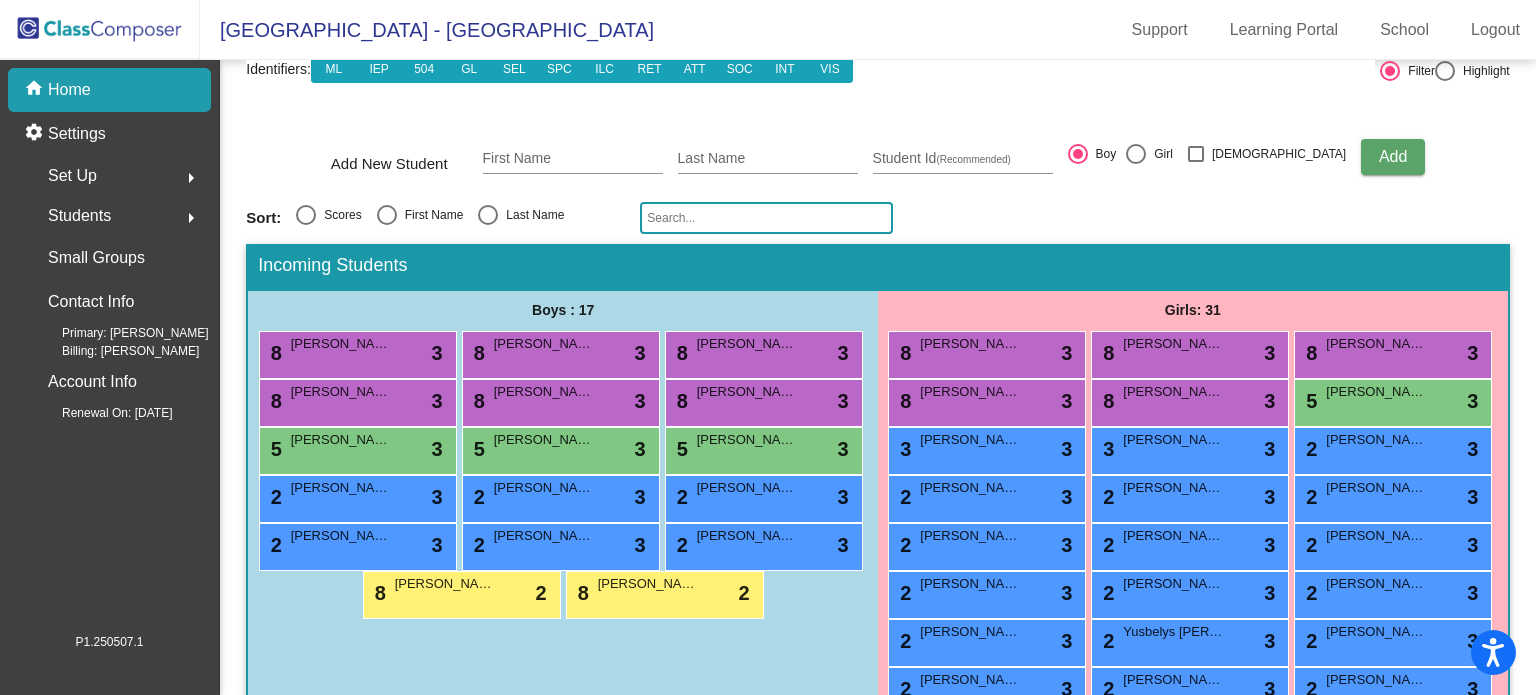 click on "[PERSON_NAME]" at bounding box center [747, 440] 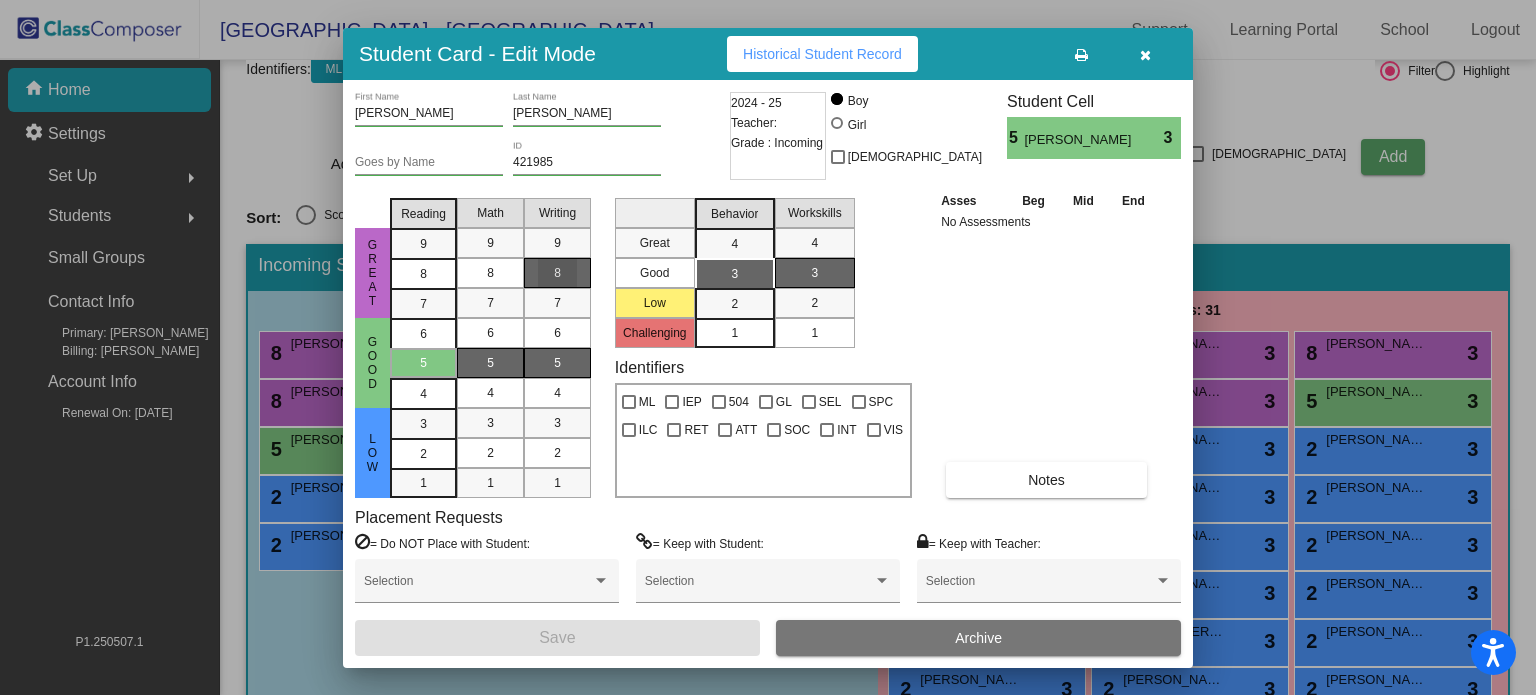 click on "8" at bounding box center (557, 273) 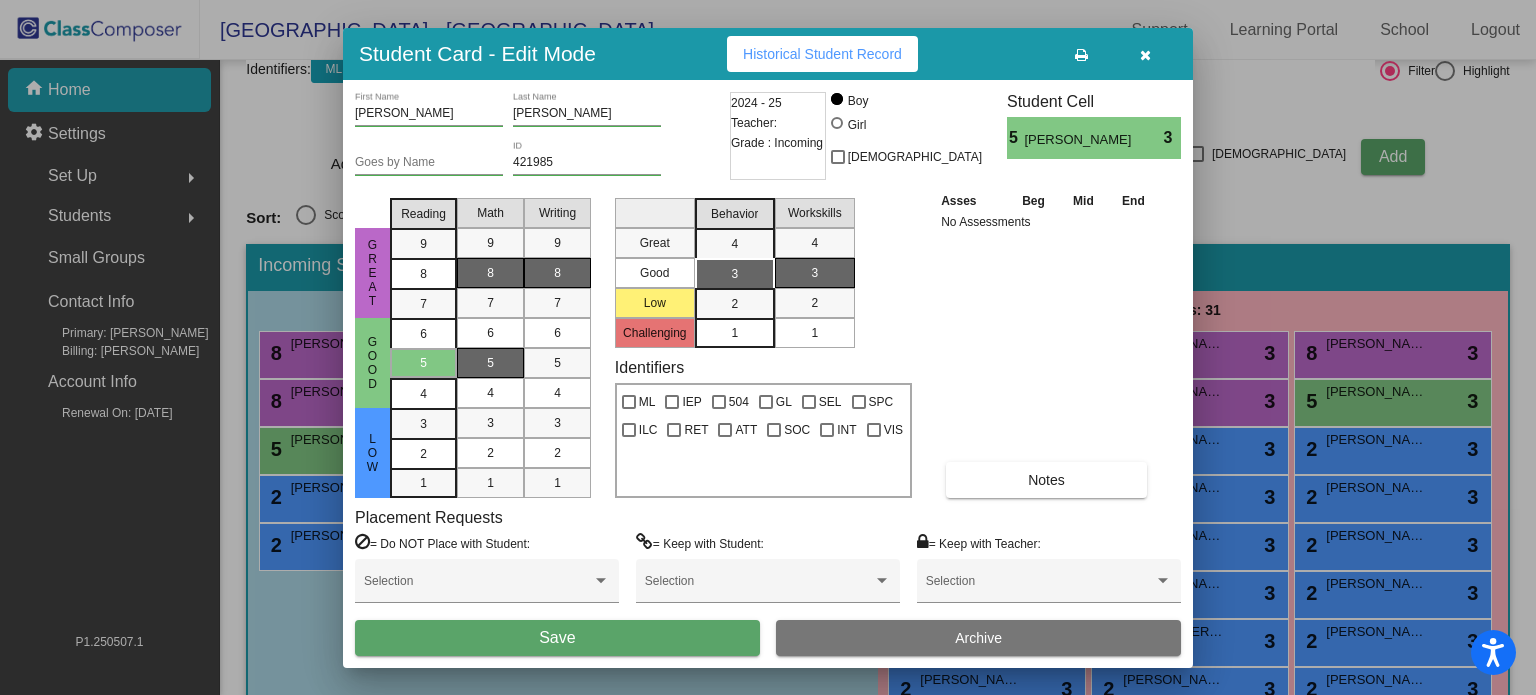 click on "8" at bounding box center [490, 273] 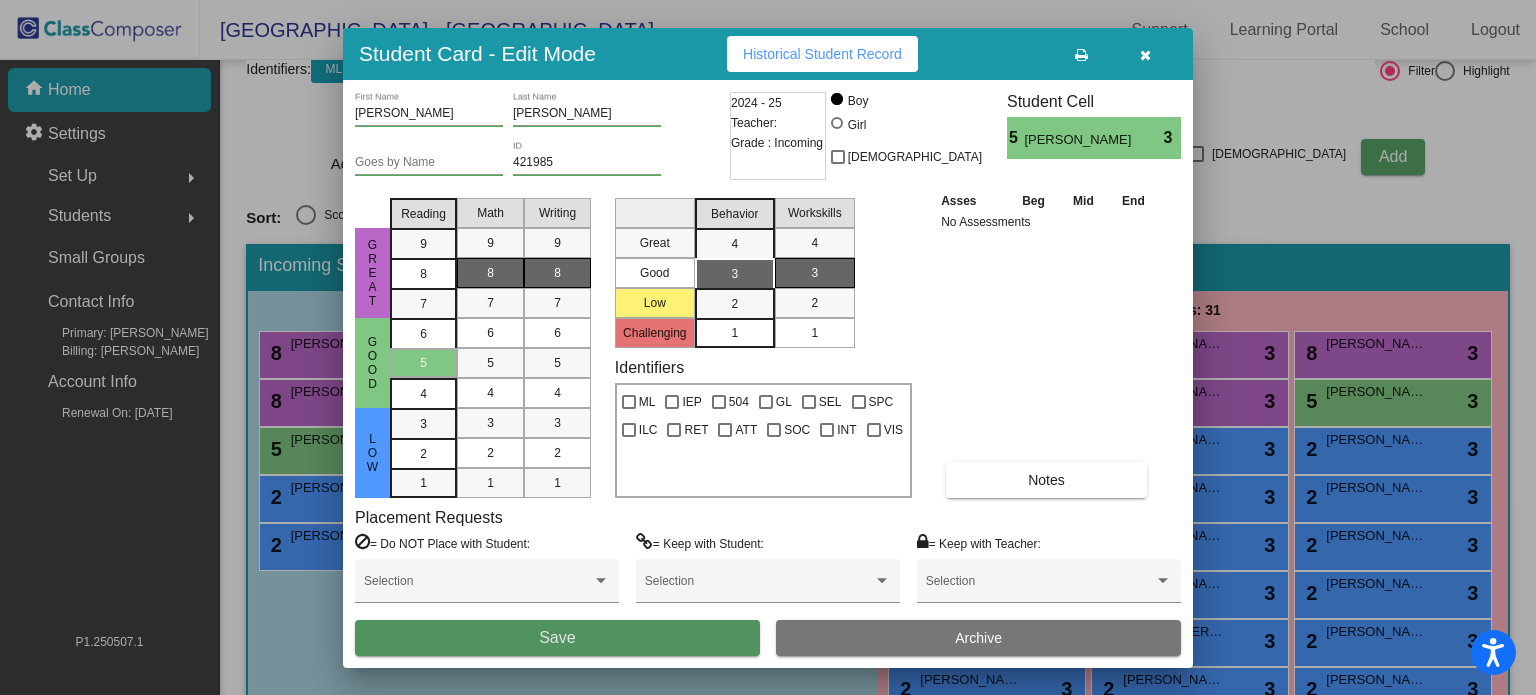 click on "Save" at bounding box center (557, 638) 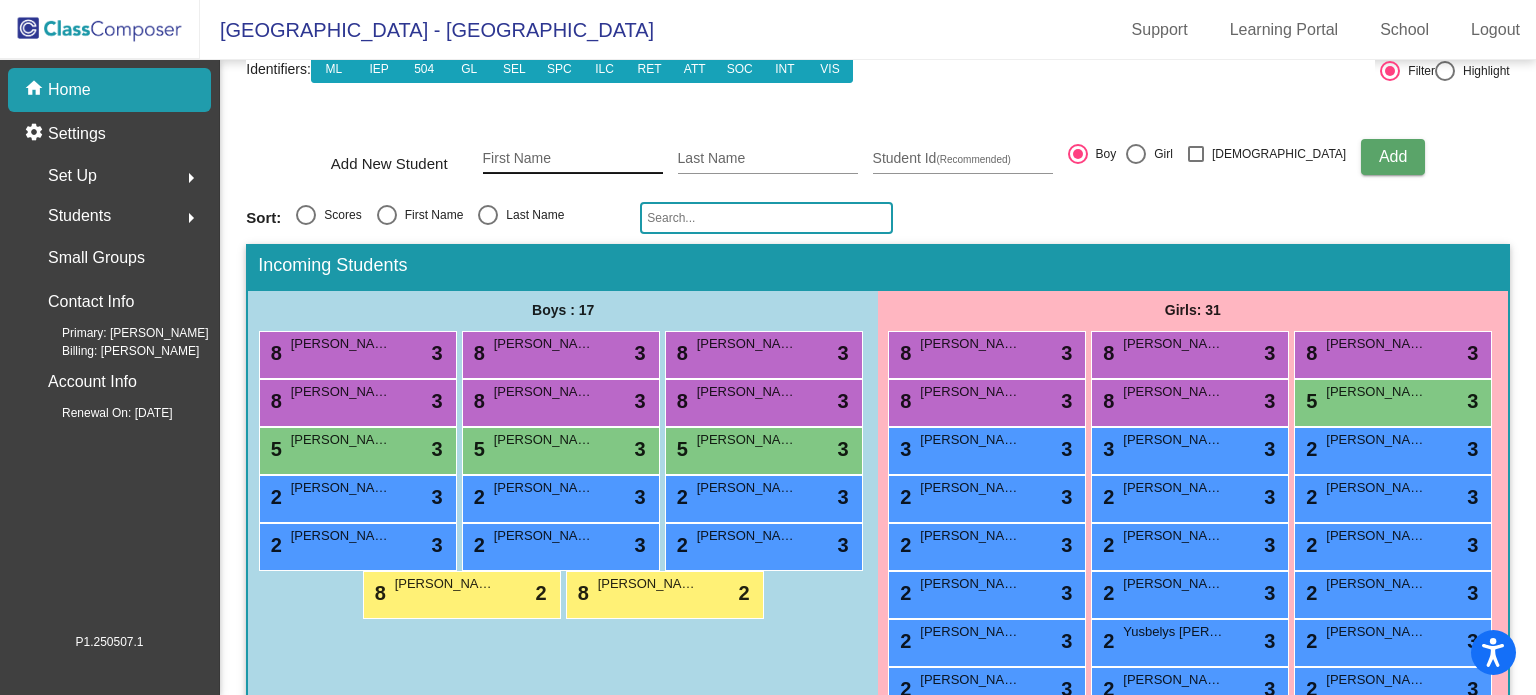 click on "First Name" 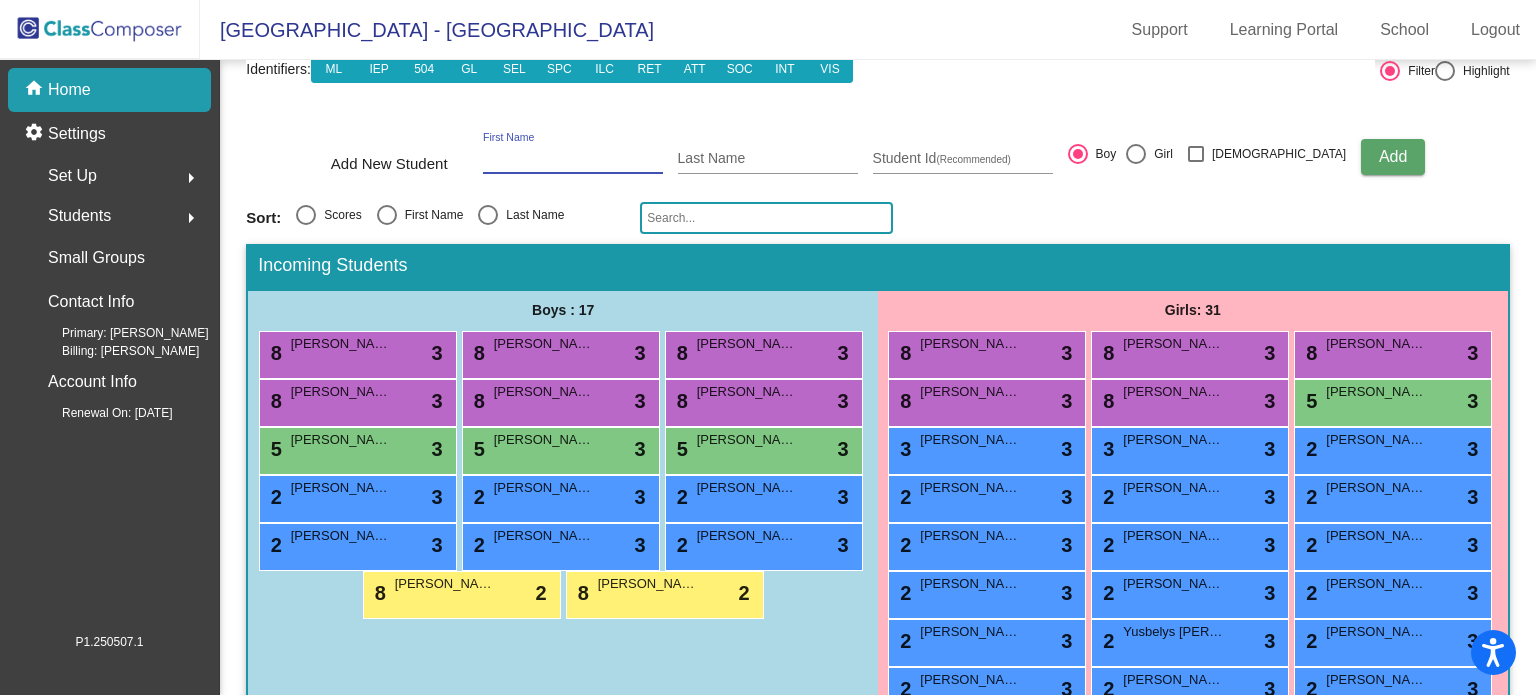 click on "First Name" at bounding box center (573, 159) 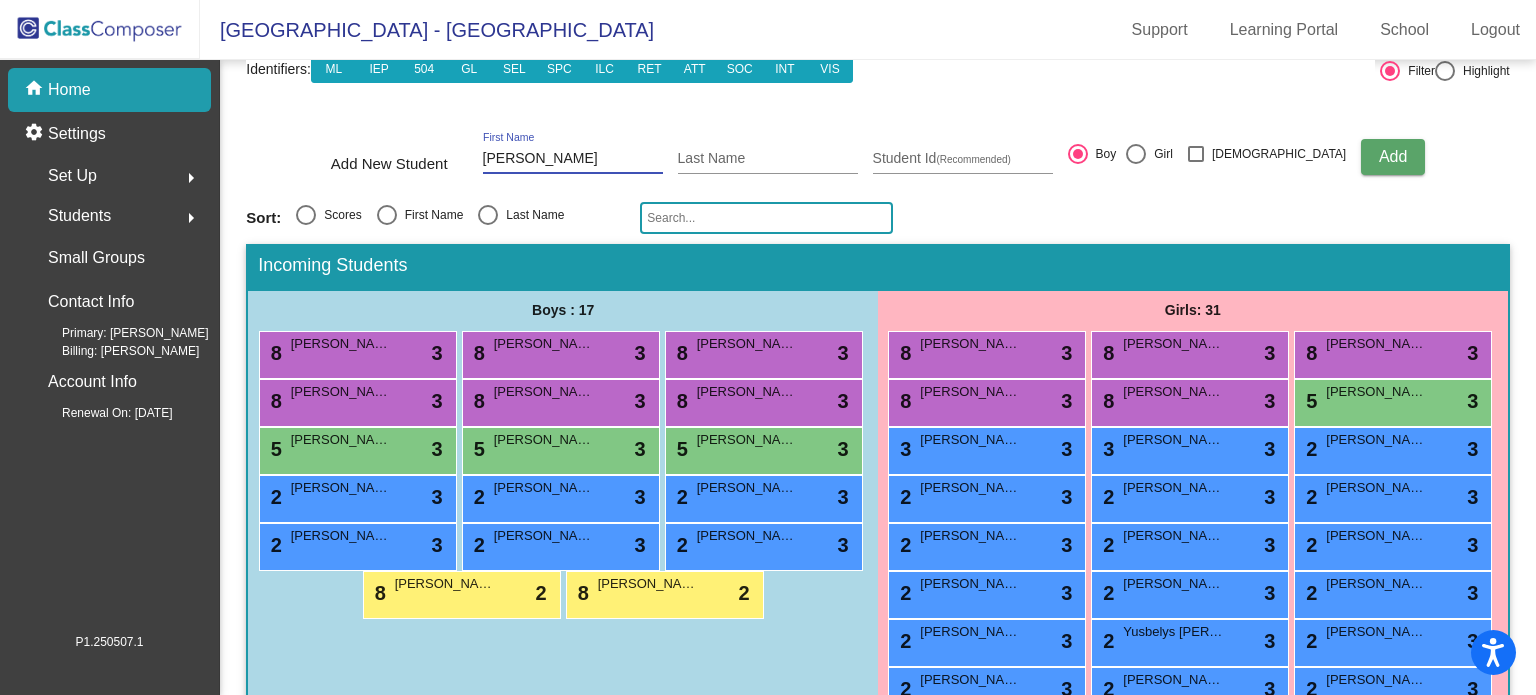 type on "[PERSON_NAME]" 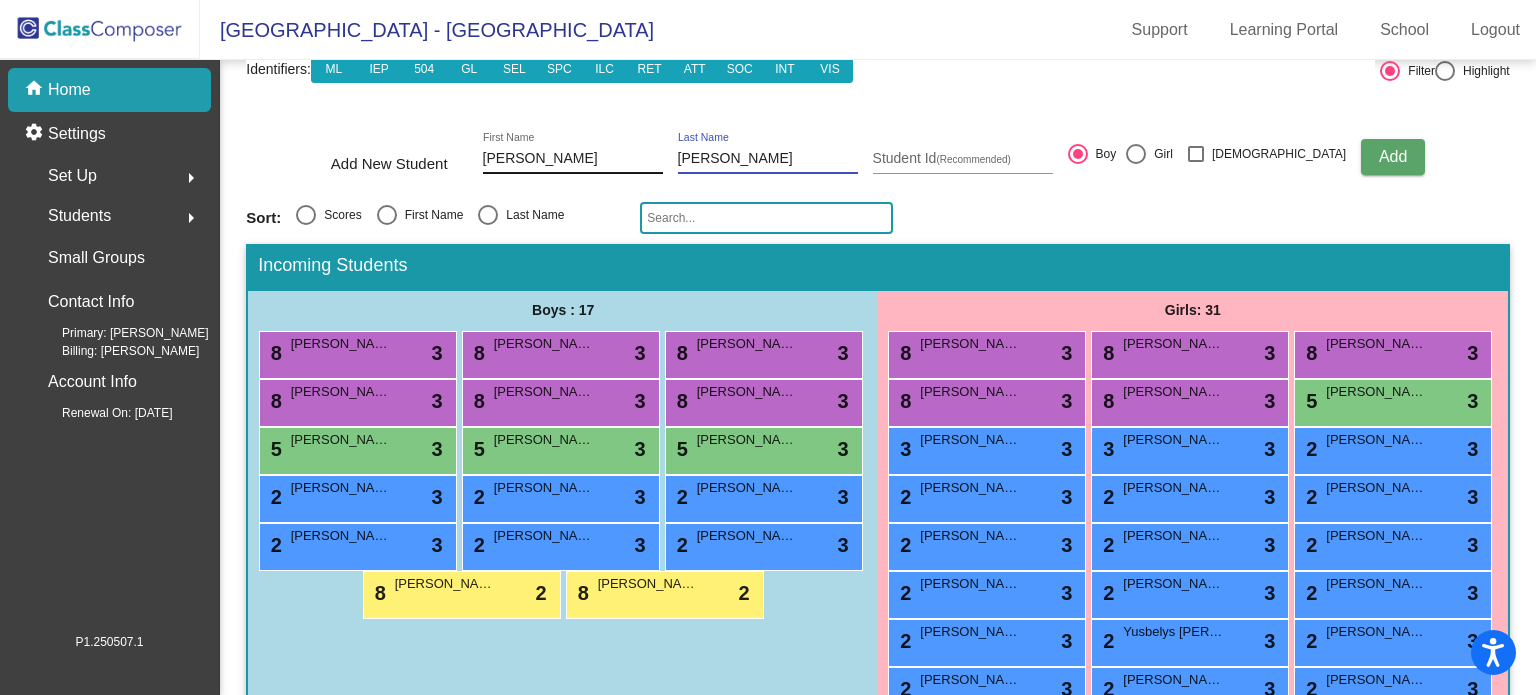 type on "[PERSON_NAME]" 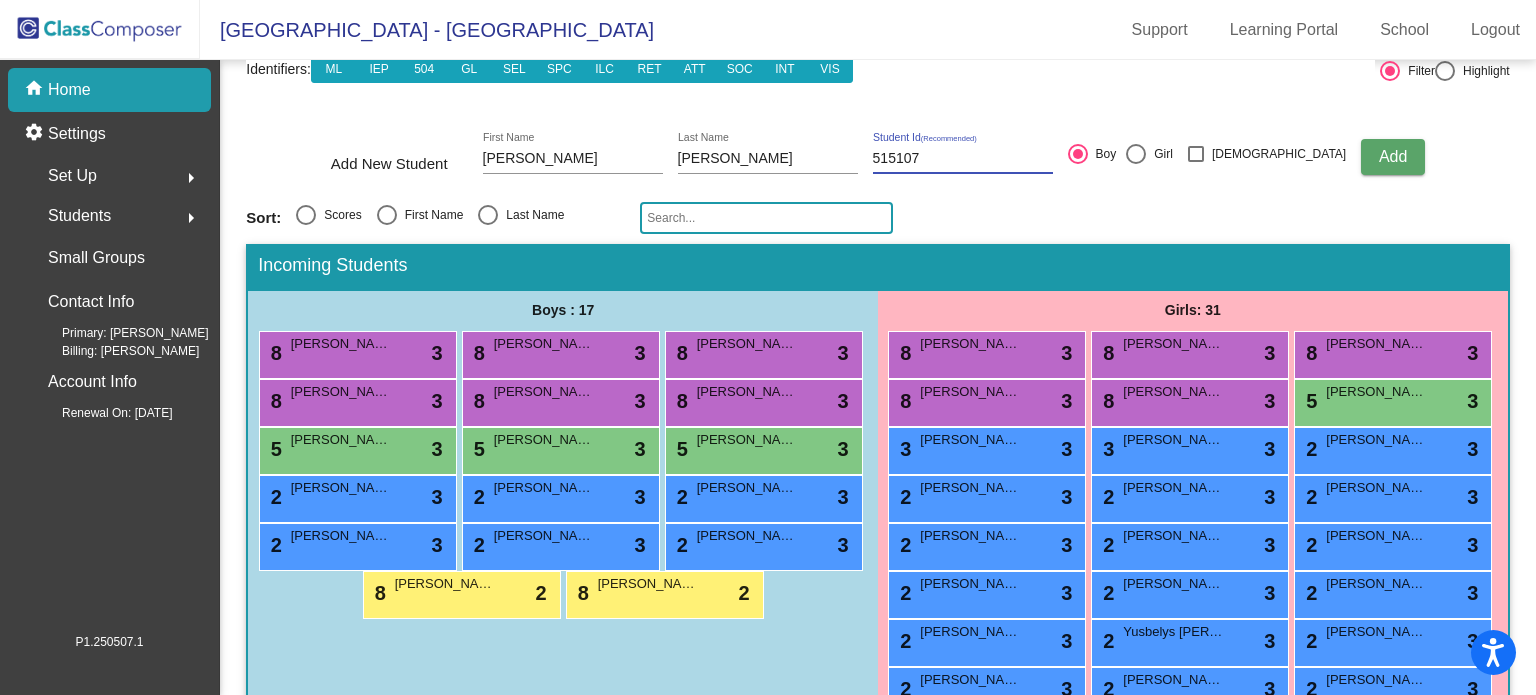 type on "515107" 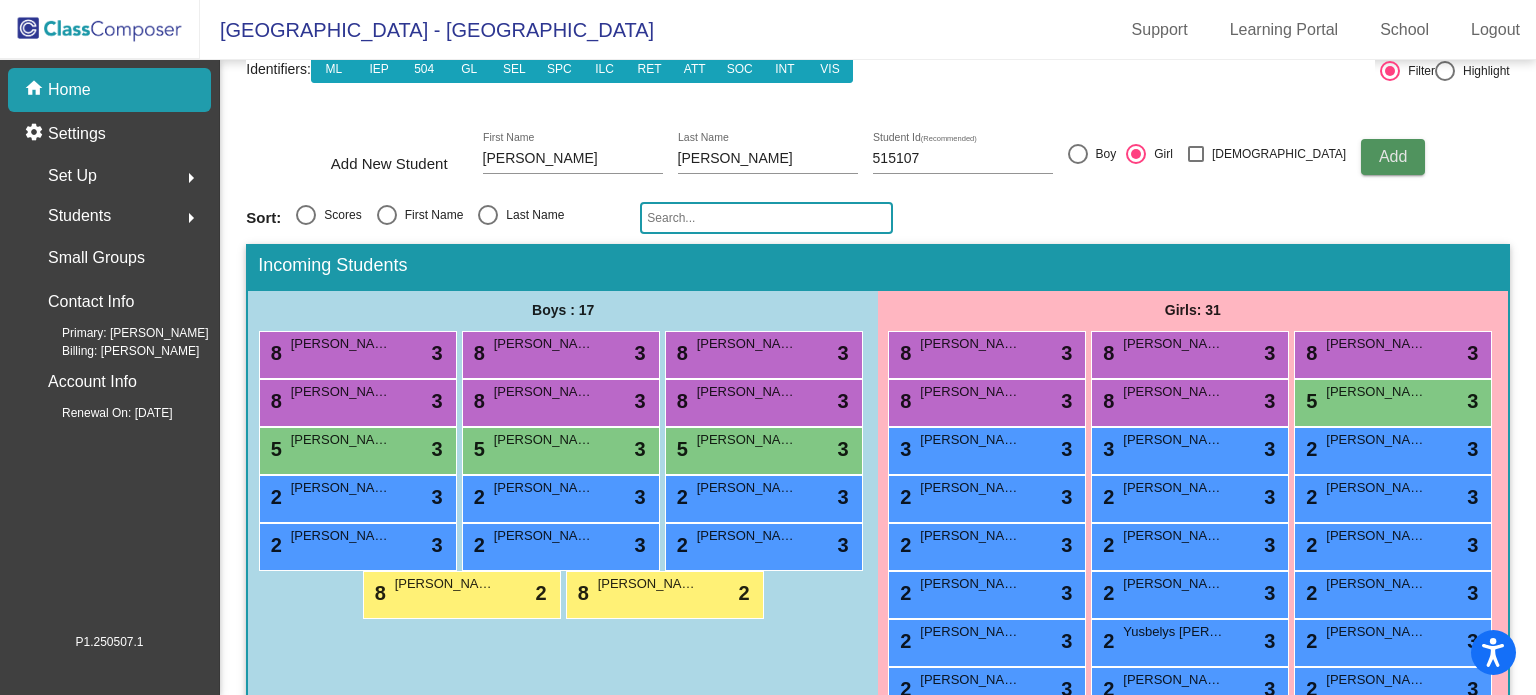 click on "Add" 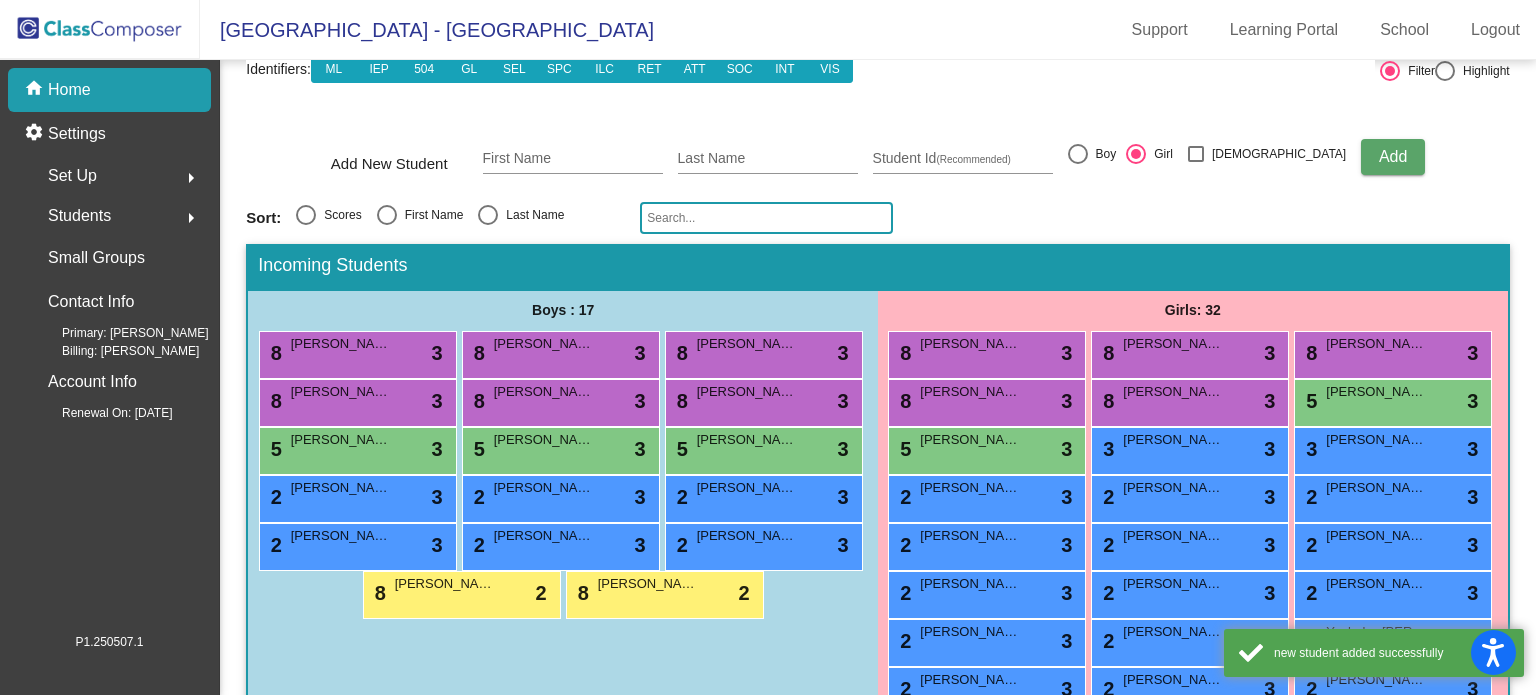 click on "5 [PERSON_NAME] lock do_not_disturb_alt 3" at bounding box center (984, 448) 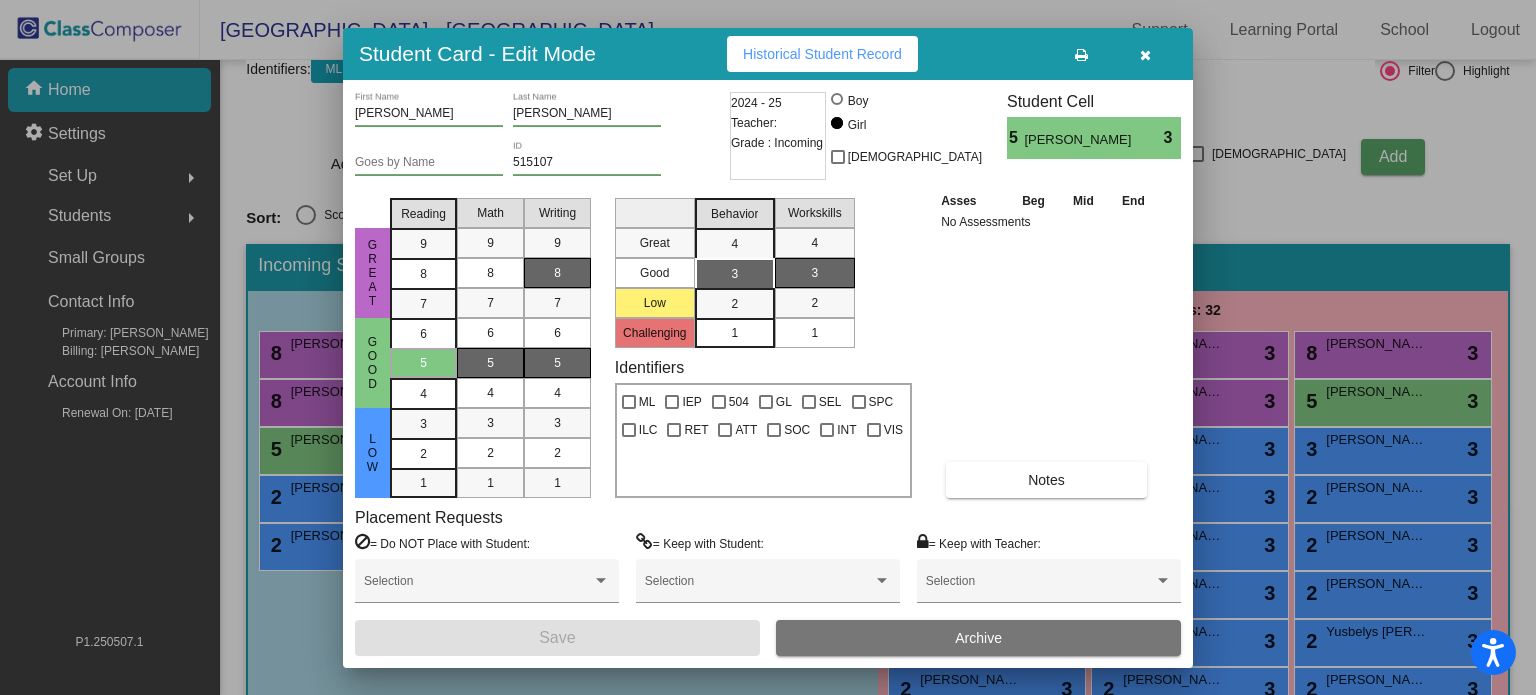 click on "8" at bounding box center [557, 273] 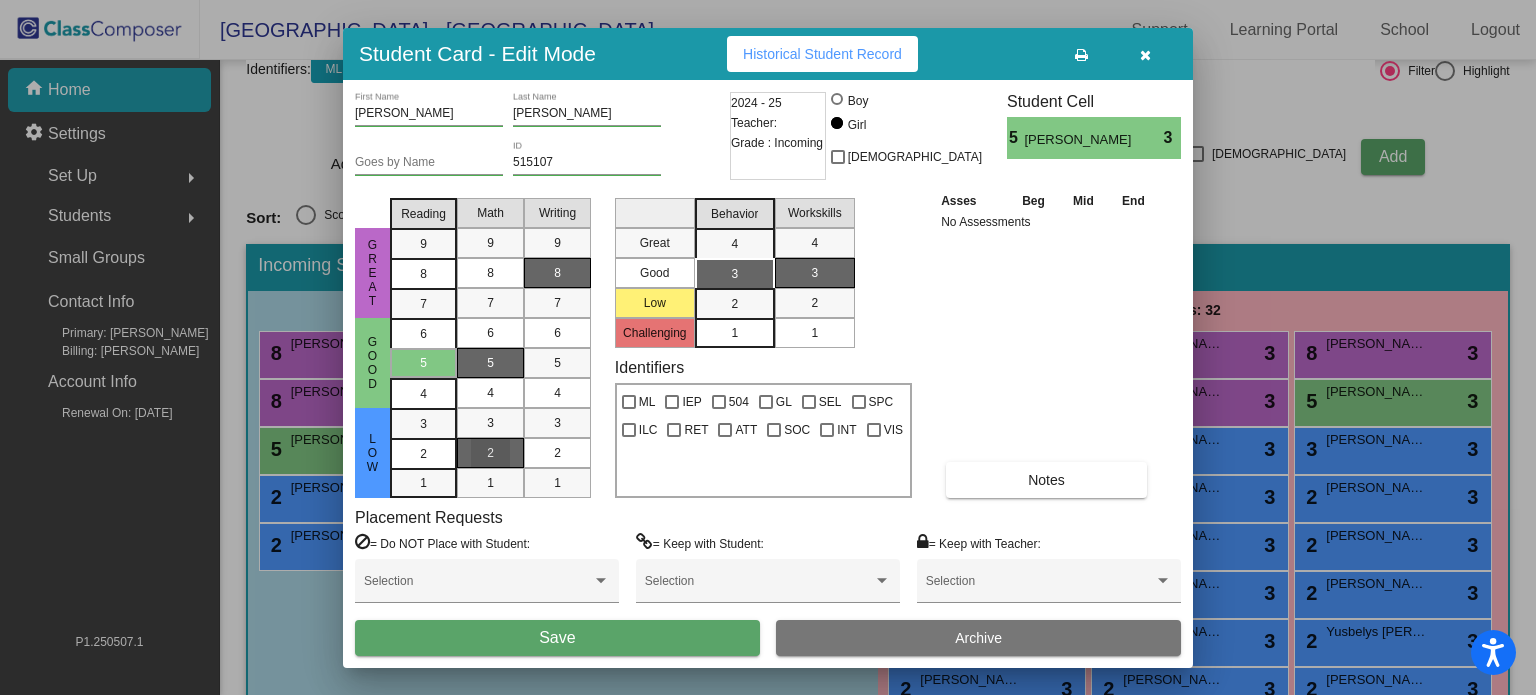 click on "2" at bounding box center (490, 453) 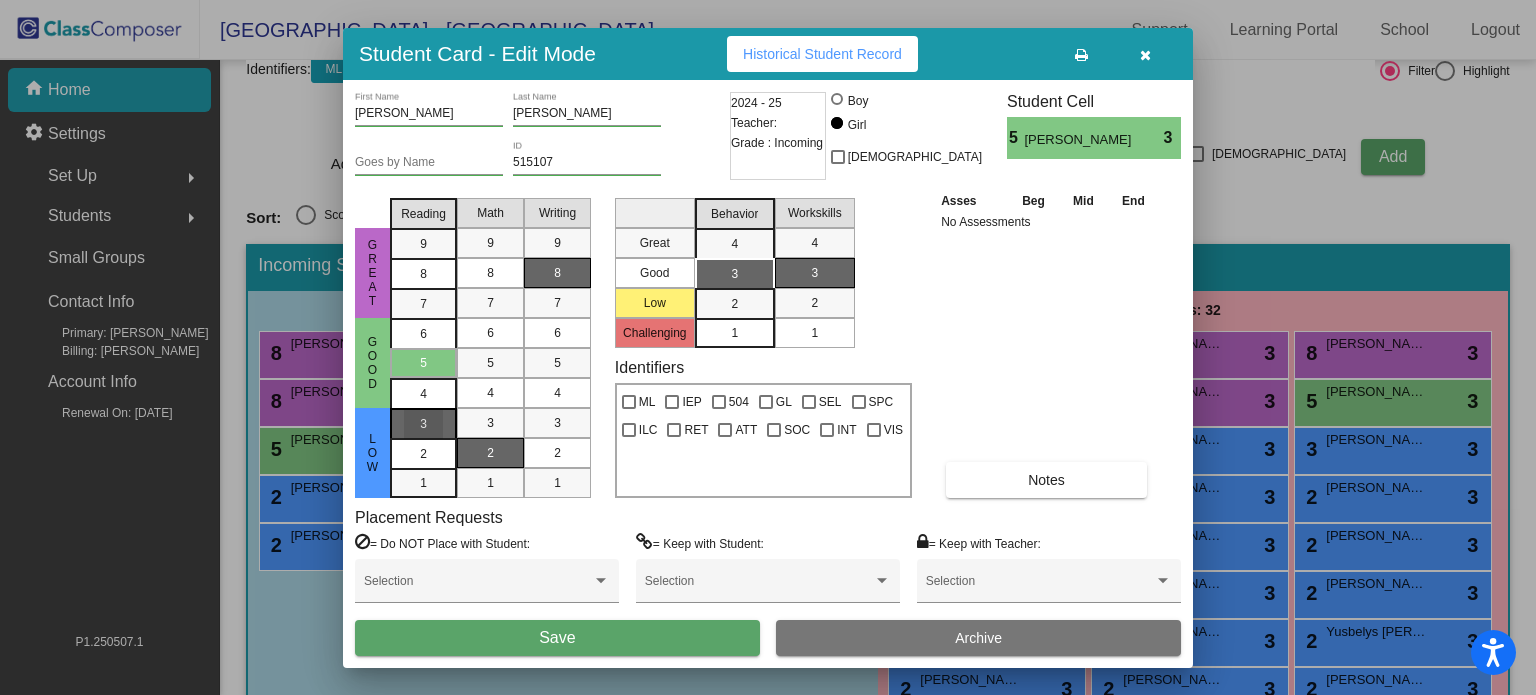 click on "3" at bounding box center (423, 424) 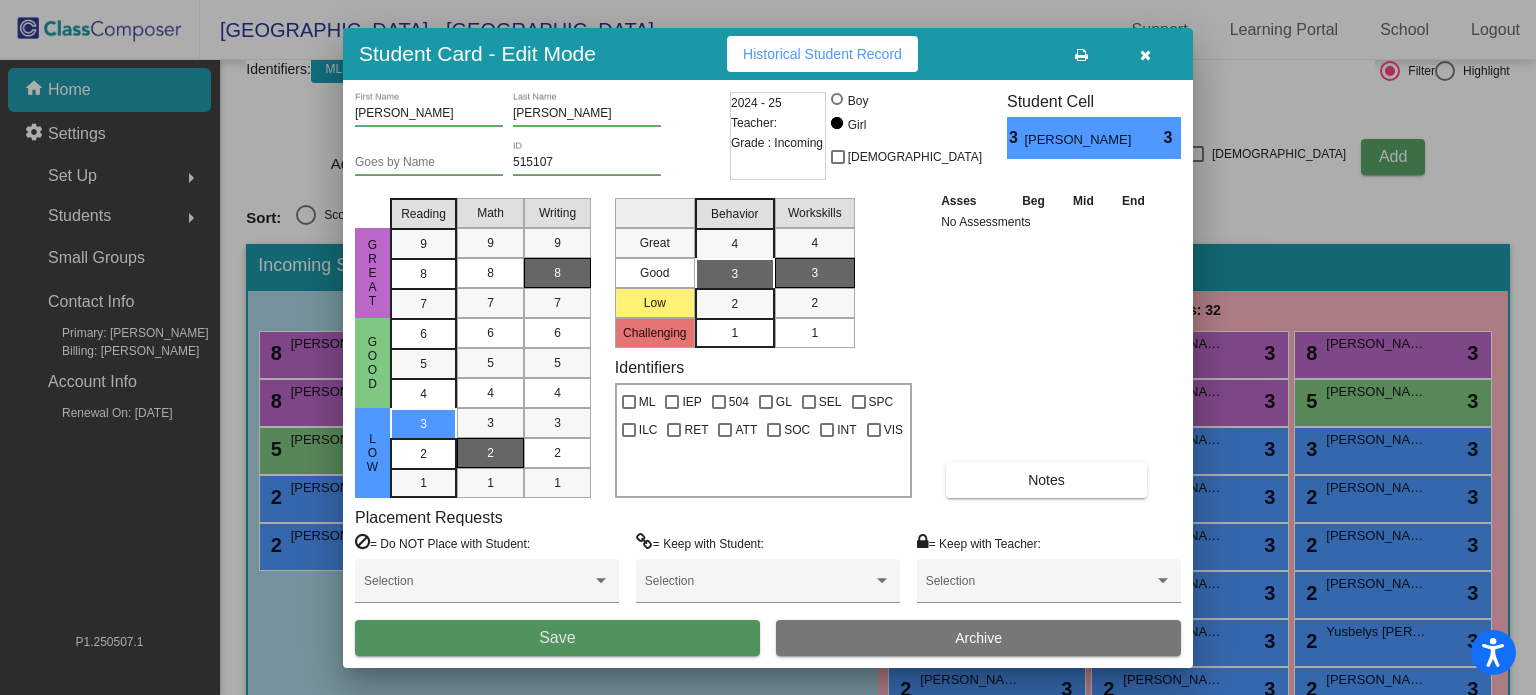 click on "Save" at bounding box center (557, 638) 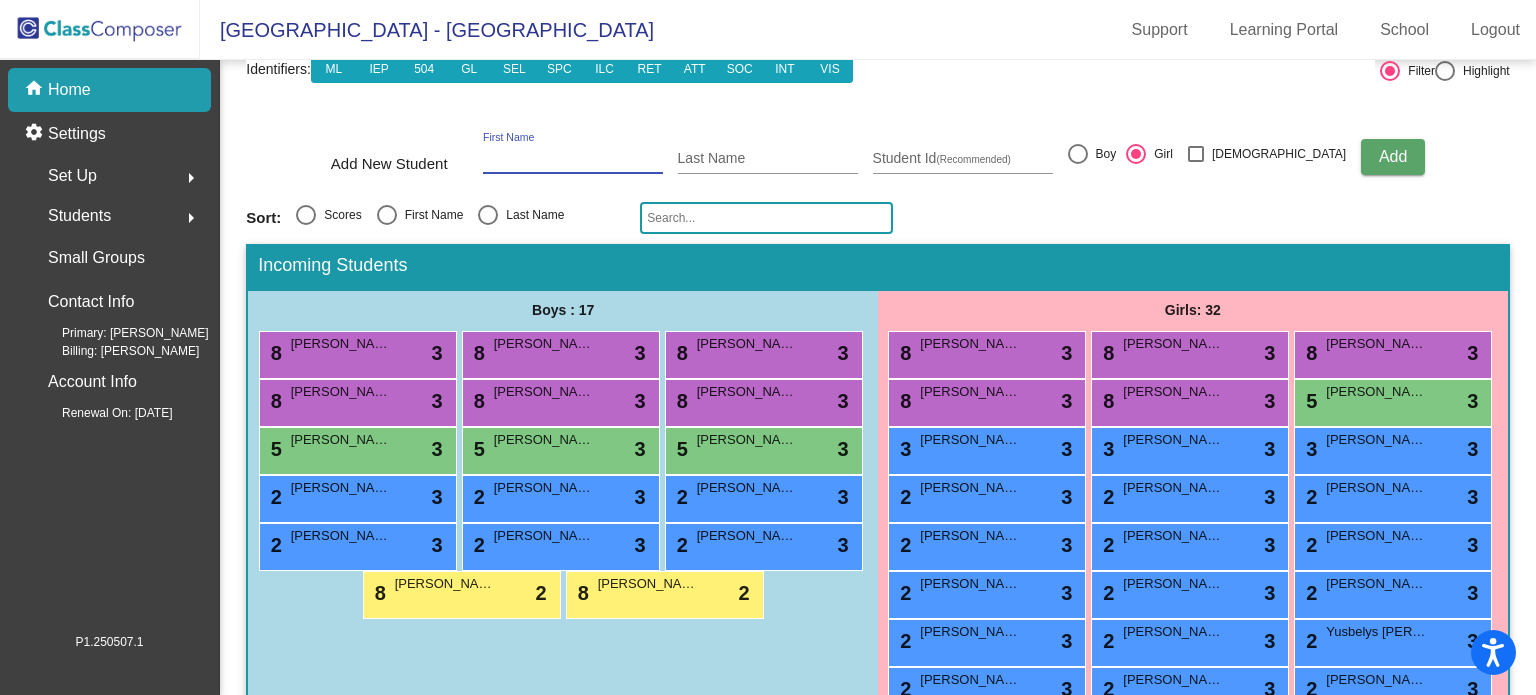 click on "First Name" at bounding box center (573, 159) 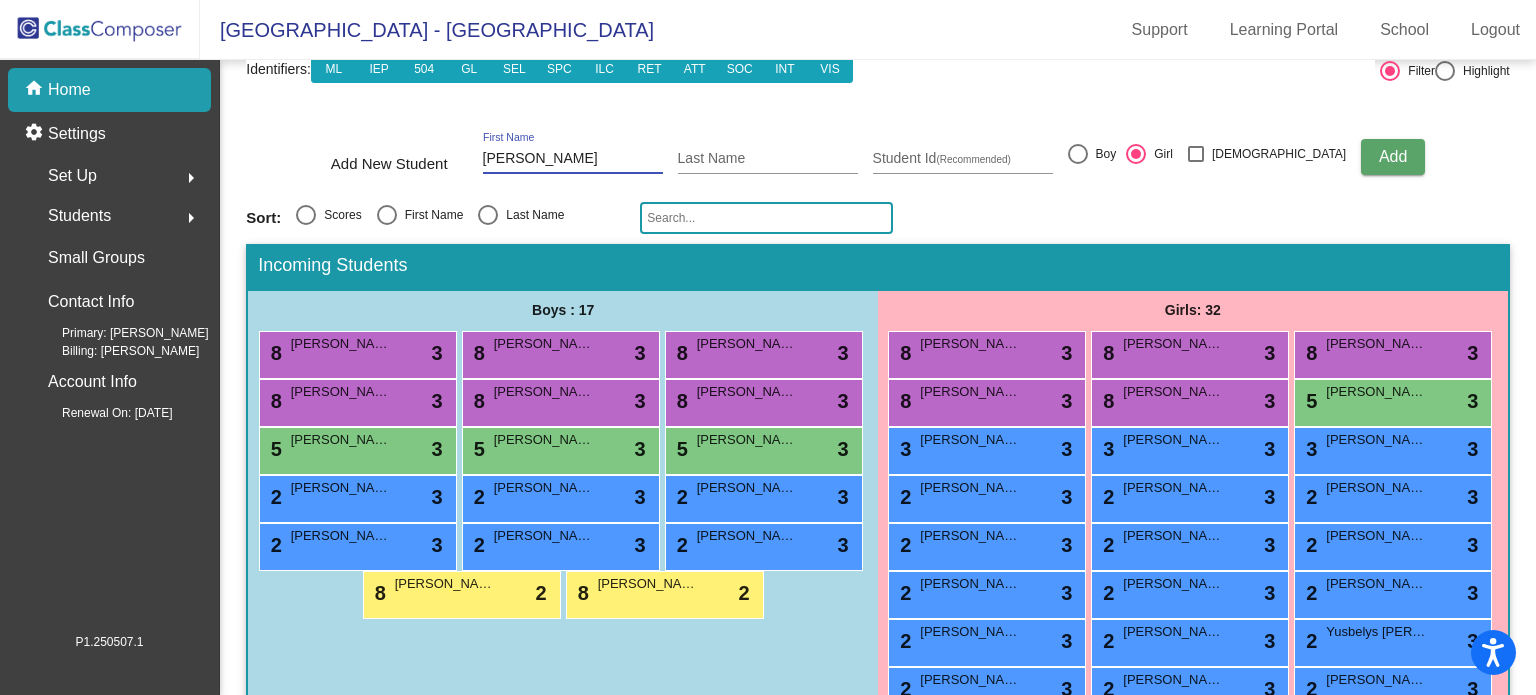type on "[PERSON_NAME]" 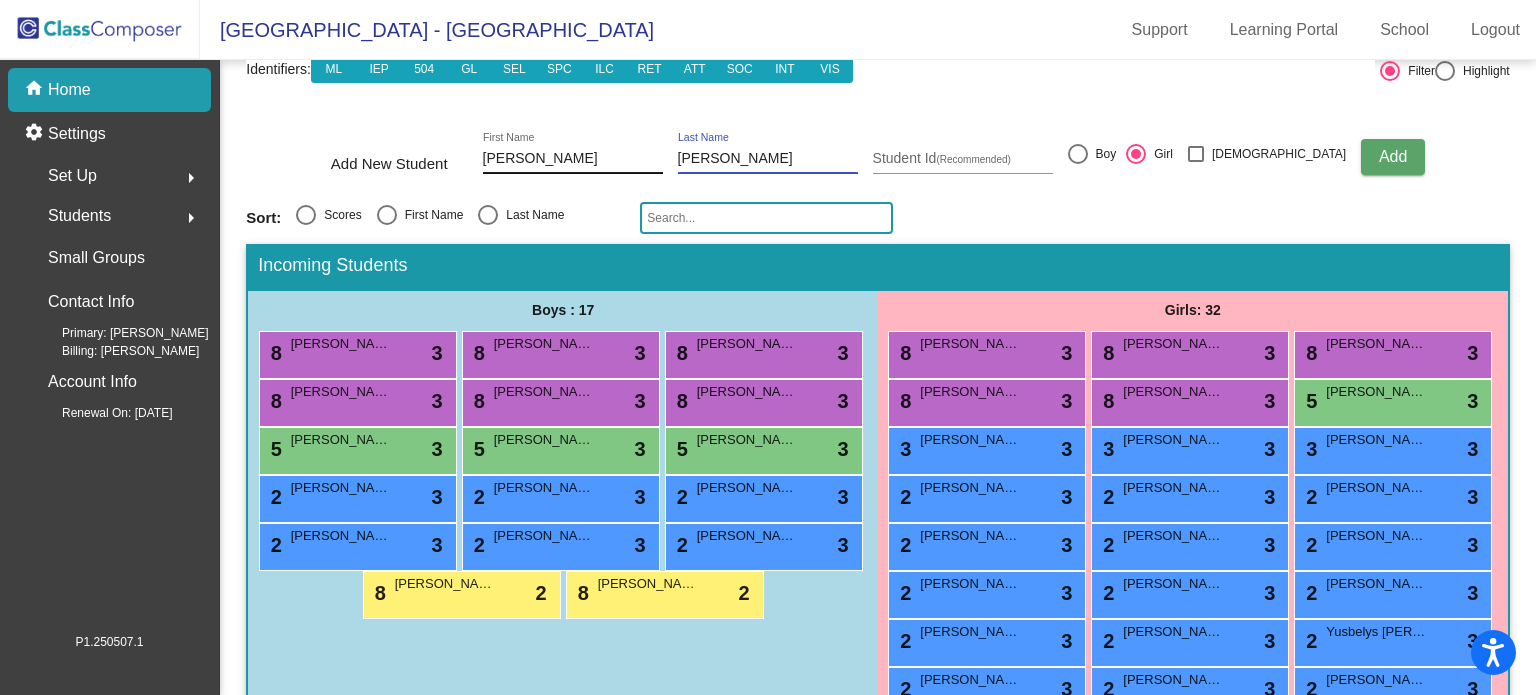 type on "[PERSON_NAME]" 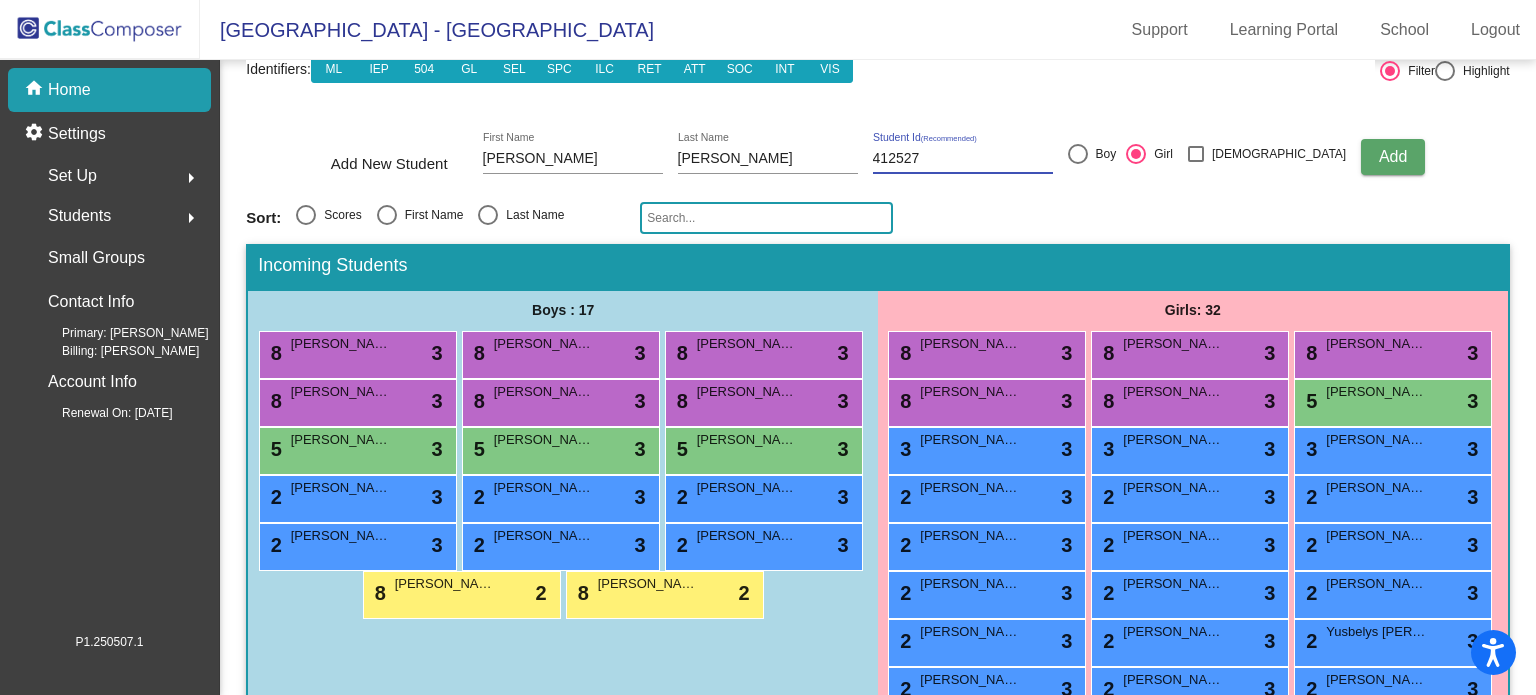 type on "412527" 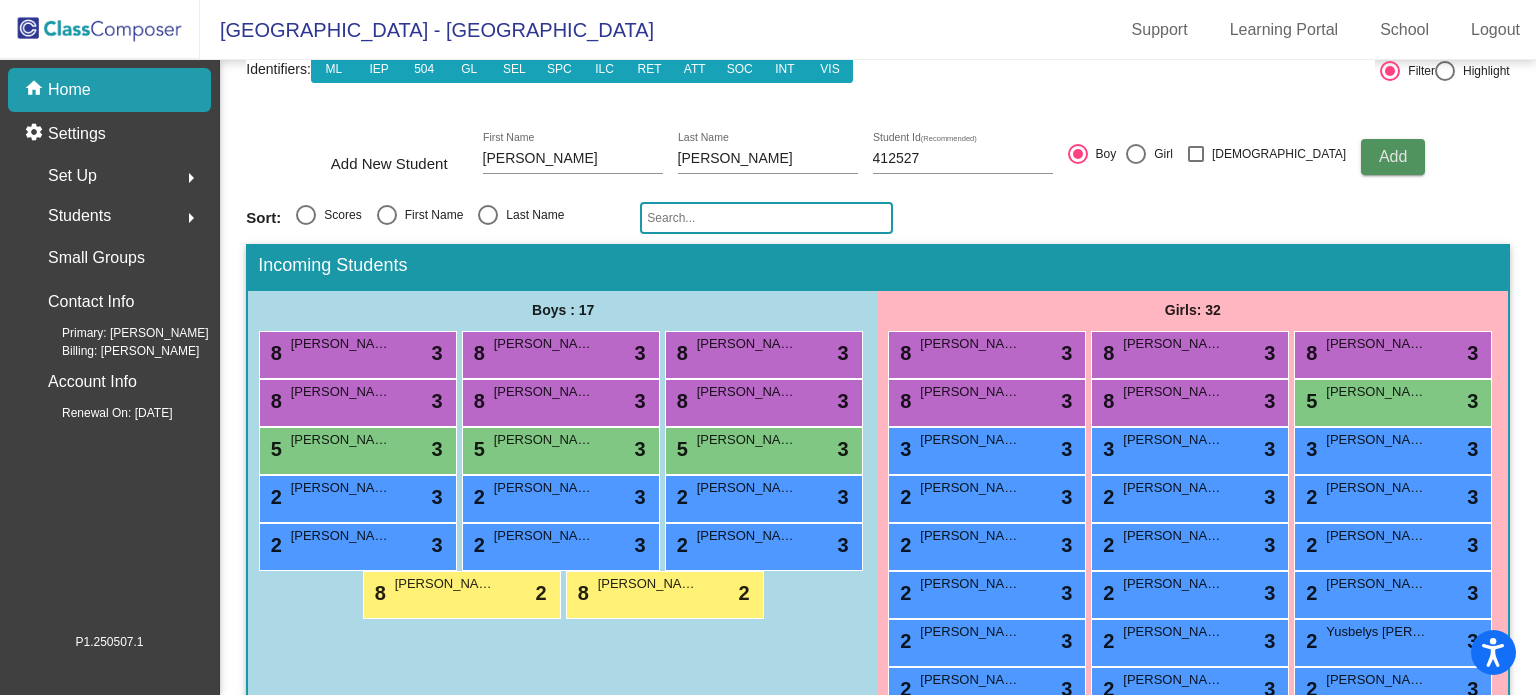 click on "Add" 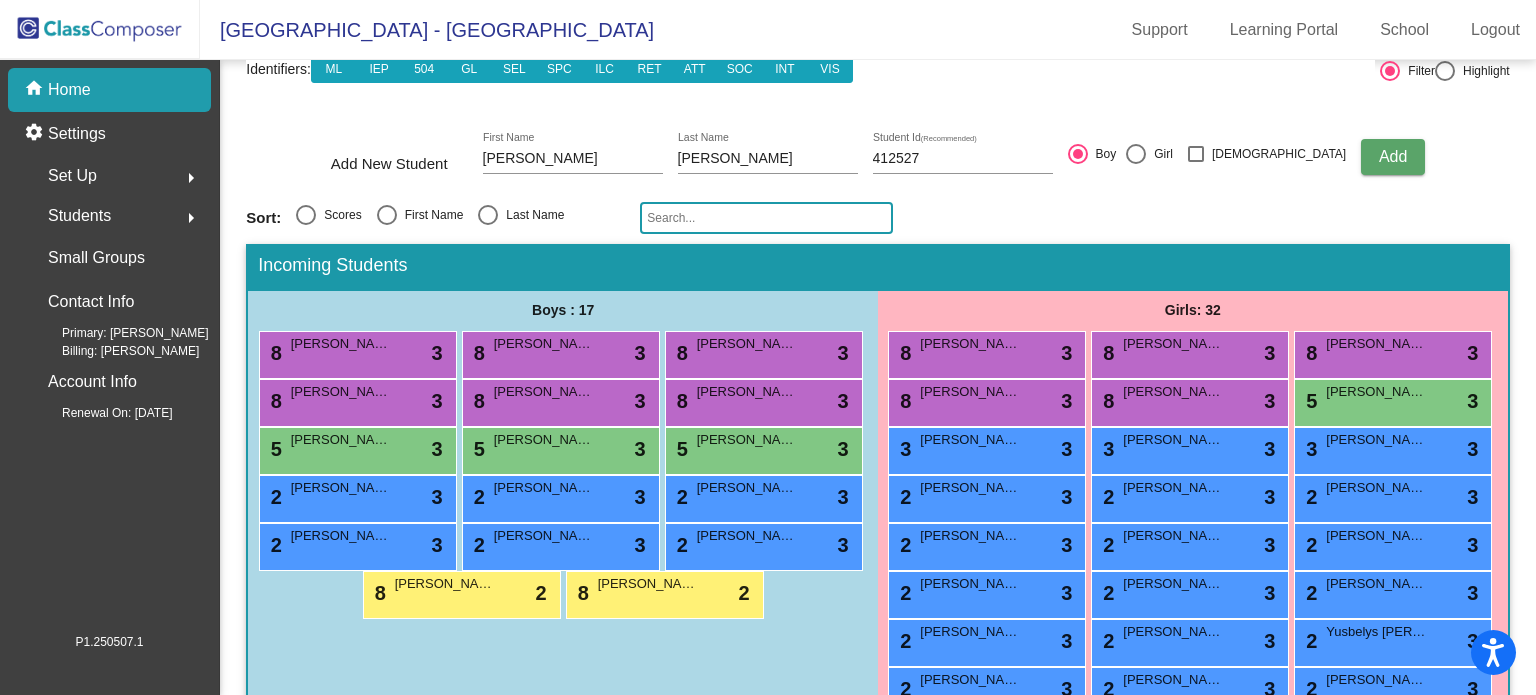 type 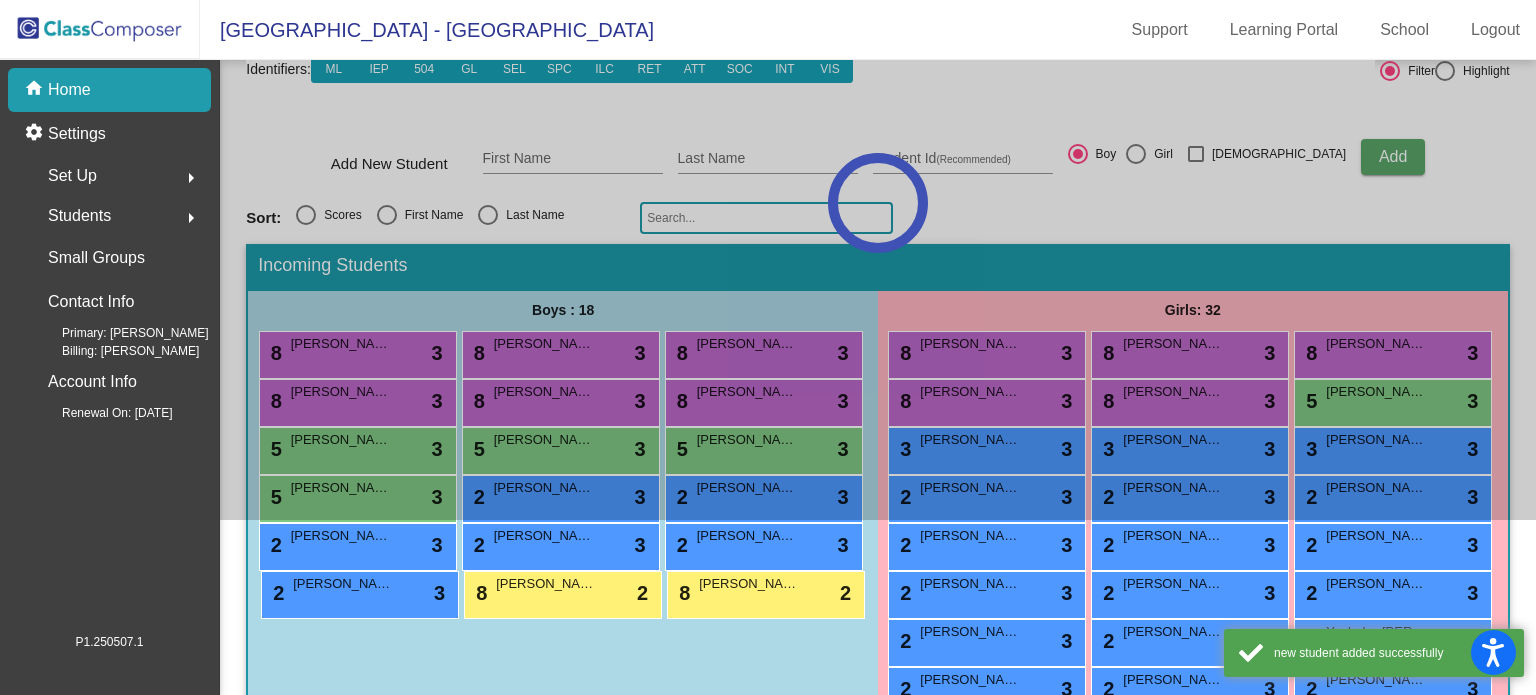 click 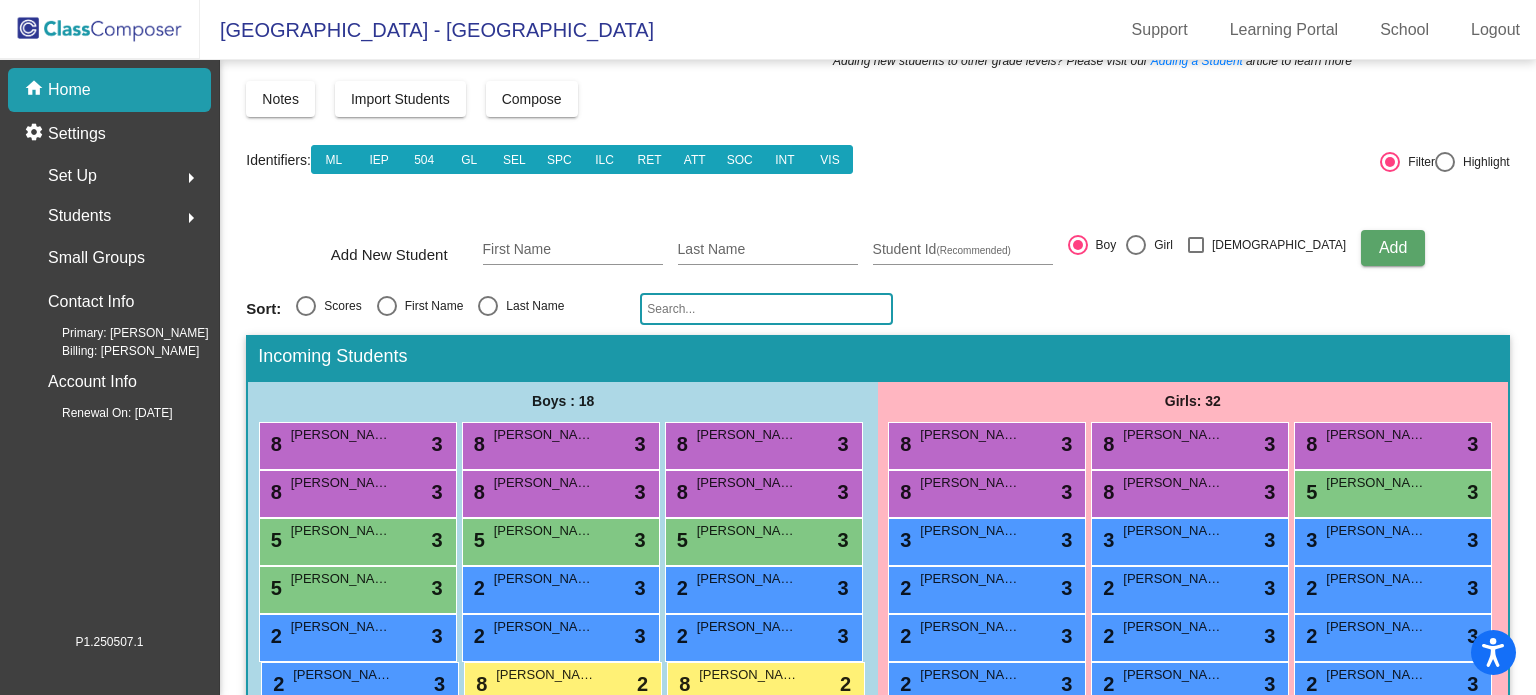 scroll, scrollTop: 83, scrollLeft: 0, axis: vertical 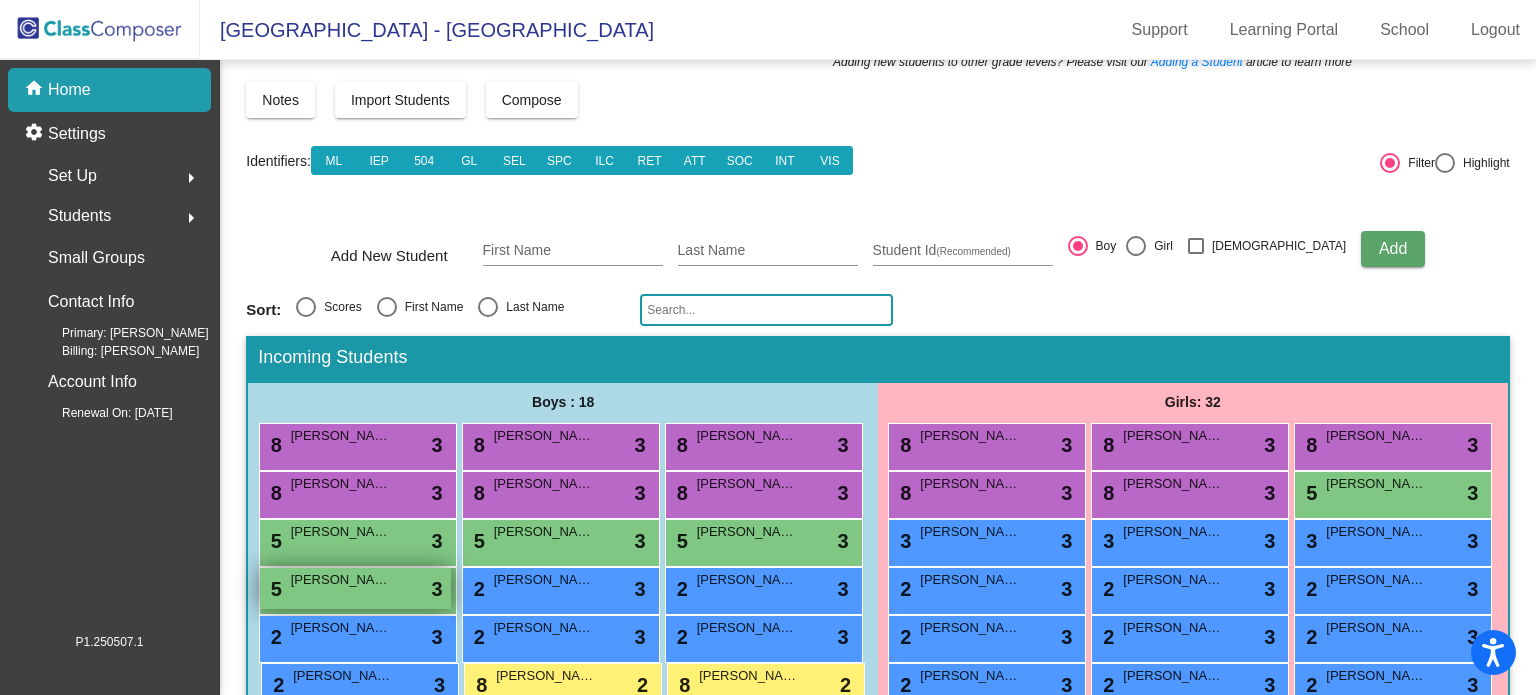 click on "[PERSON_NAME]" at bounding box center (341, 580) 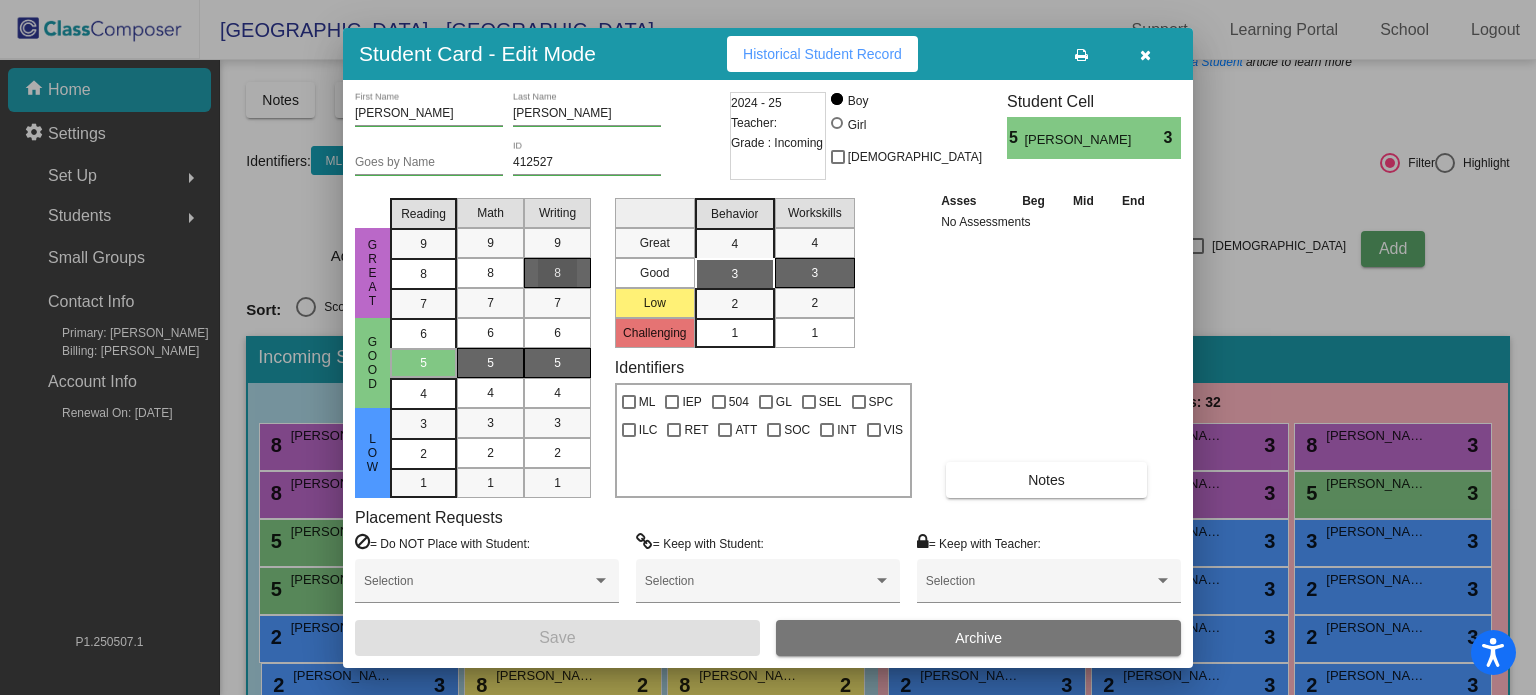 click on "8" at bounding box center (557, 273) 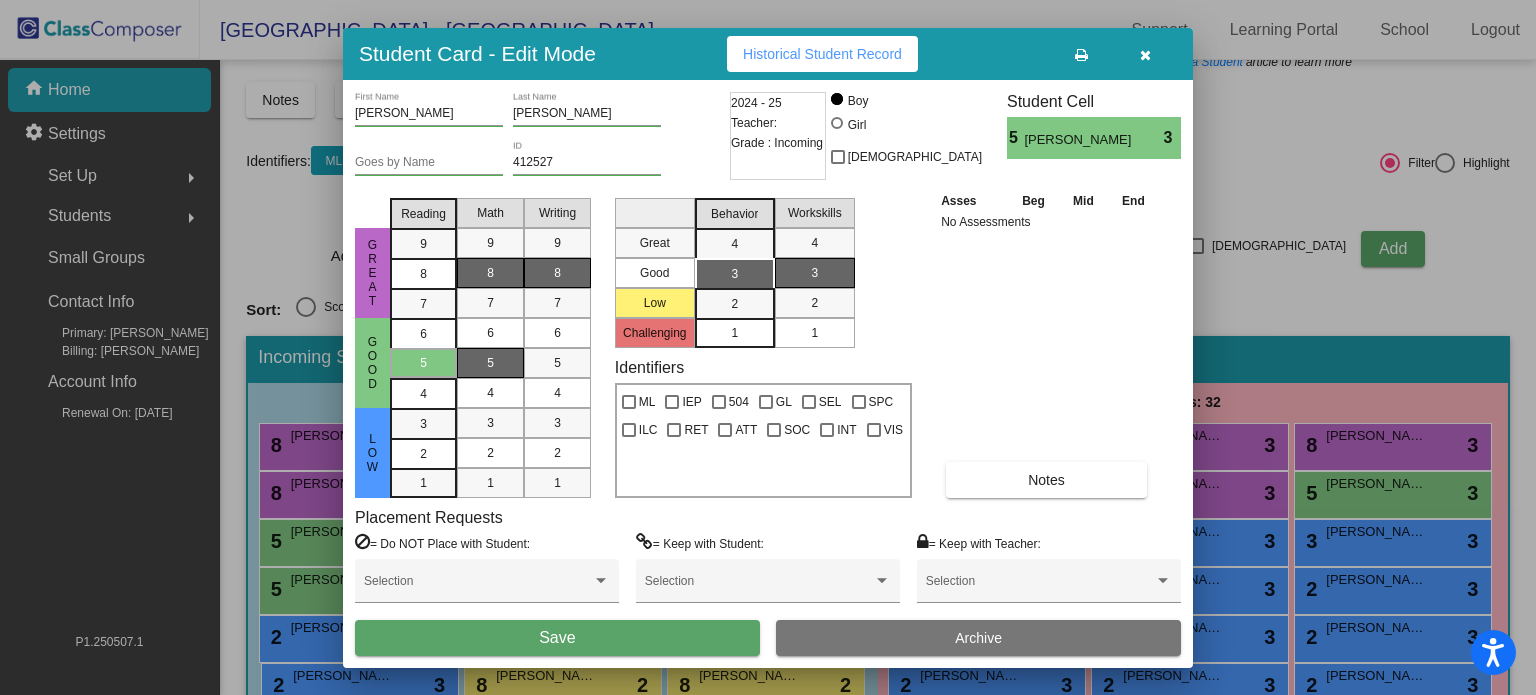 click on "8" at bounding box center [490, 273] 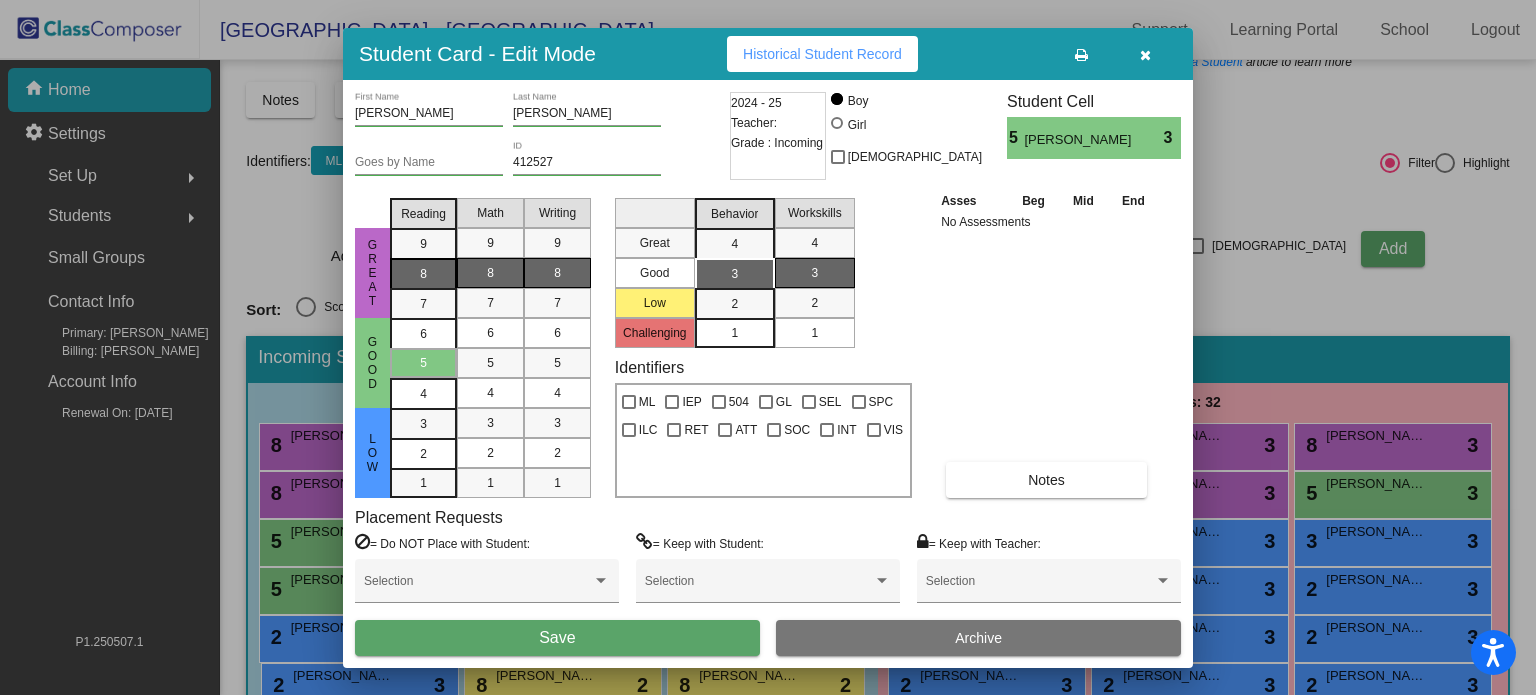 click on "8" at bounding box center (423, 273) 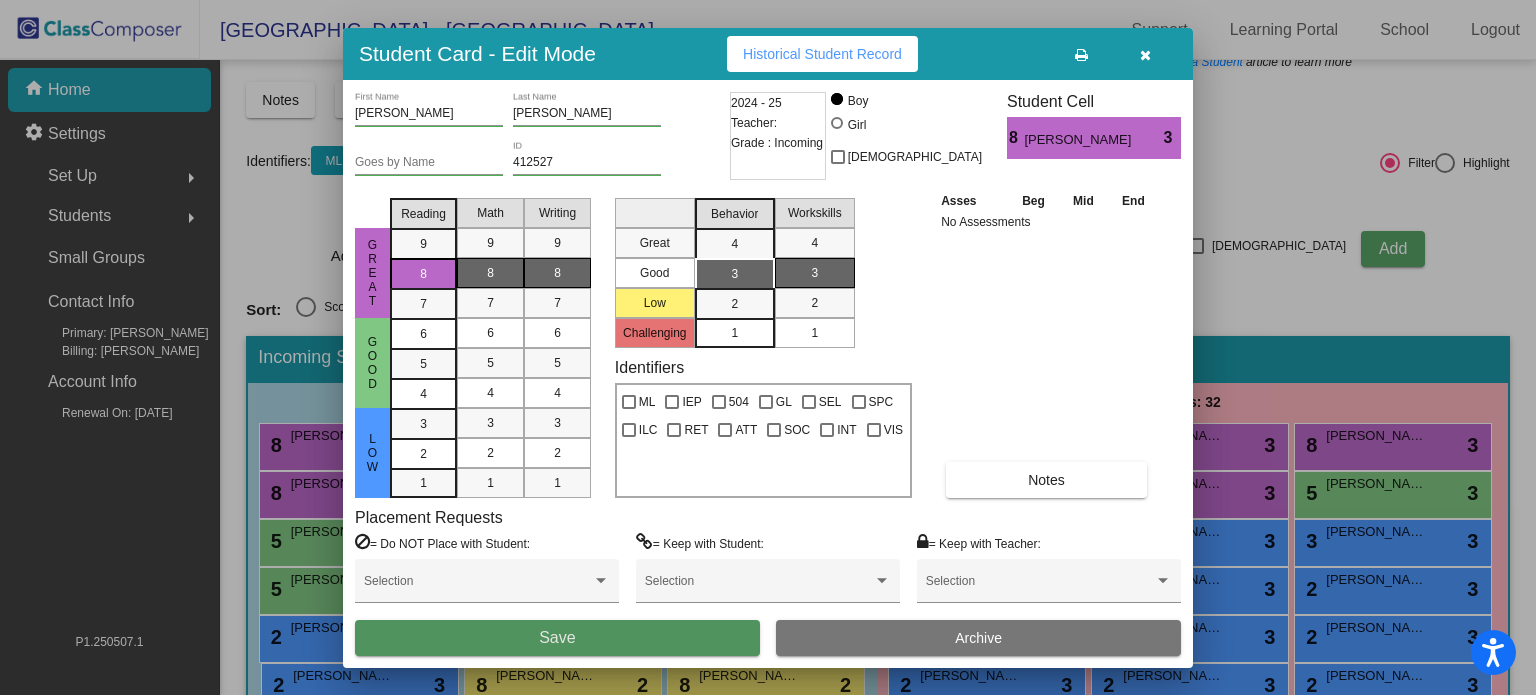 click on "Save" at bounding box center (557, 638) 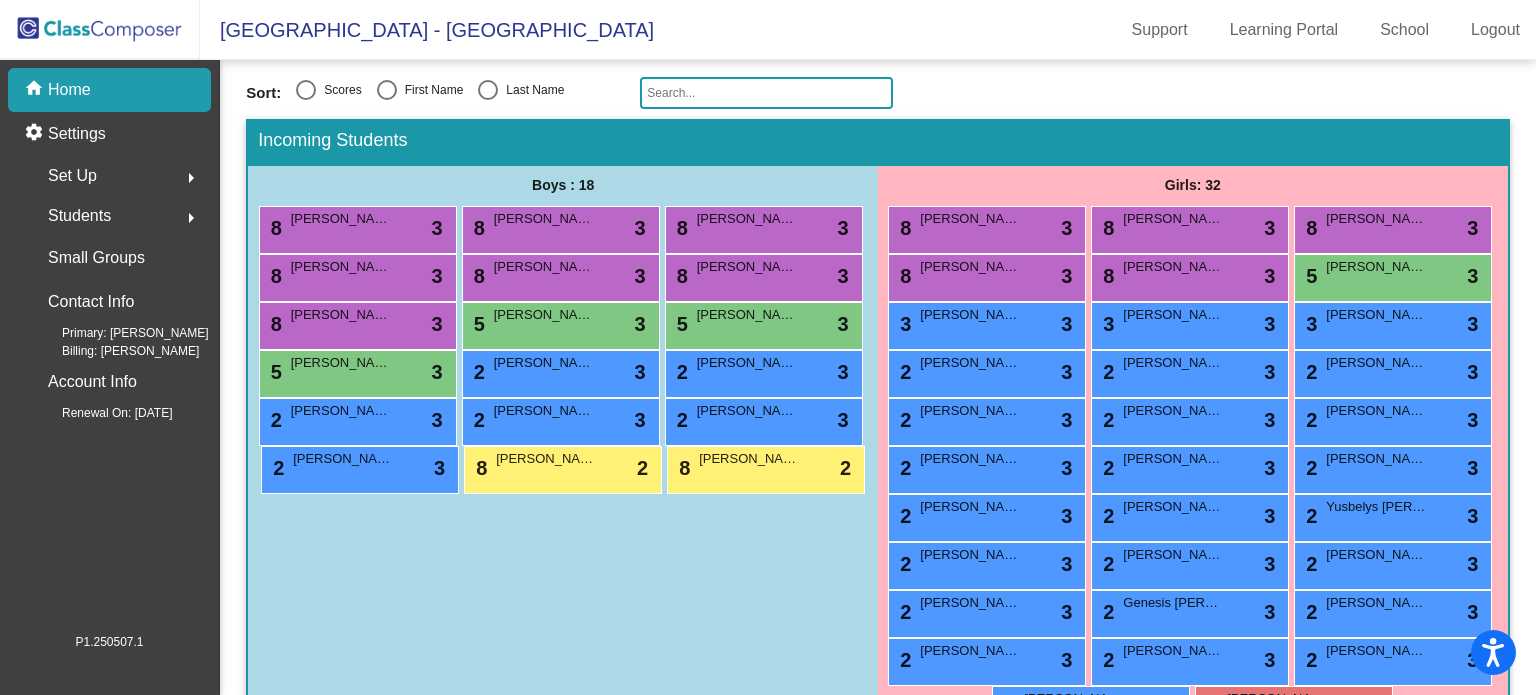 scroll, scrollTop: 76, scrollLeft: 0, axis: vertical 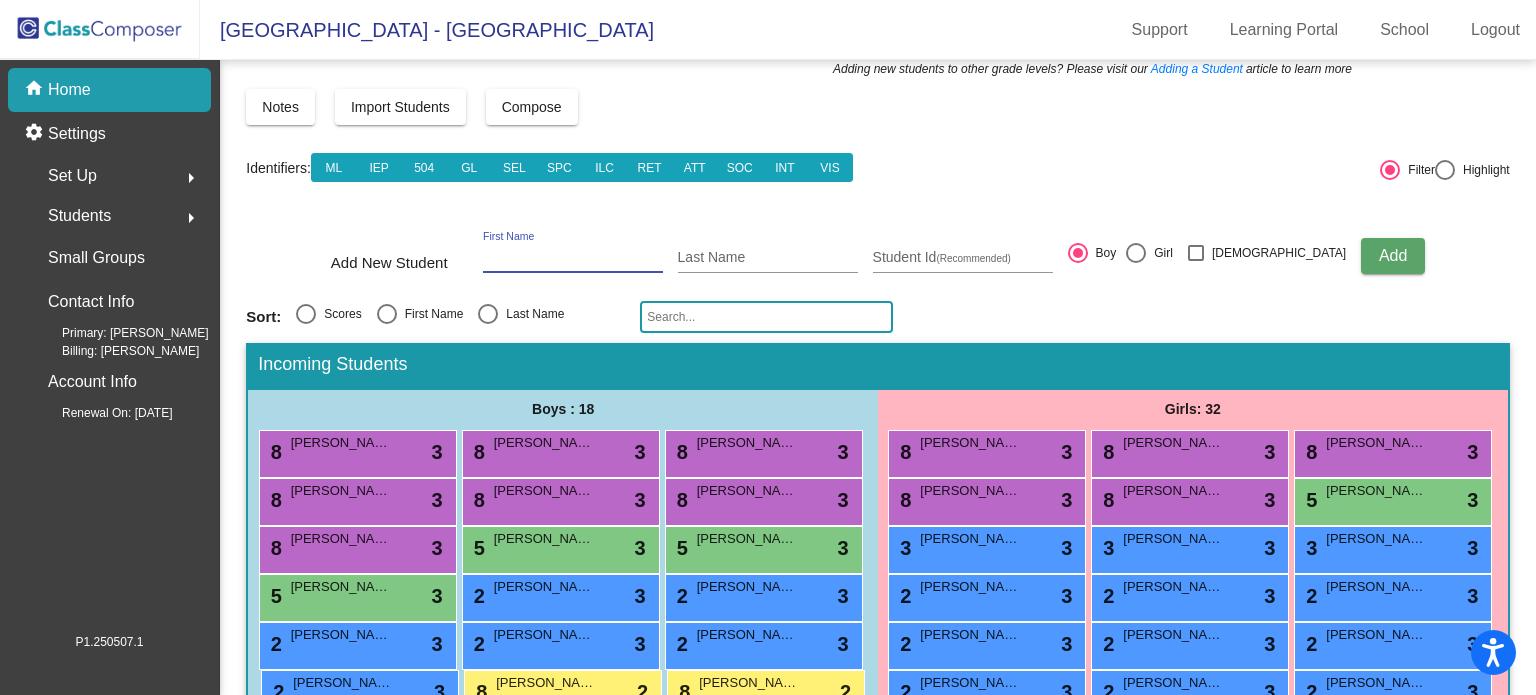 click on "First Name" at bounding box center (573, 258) 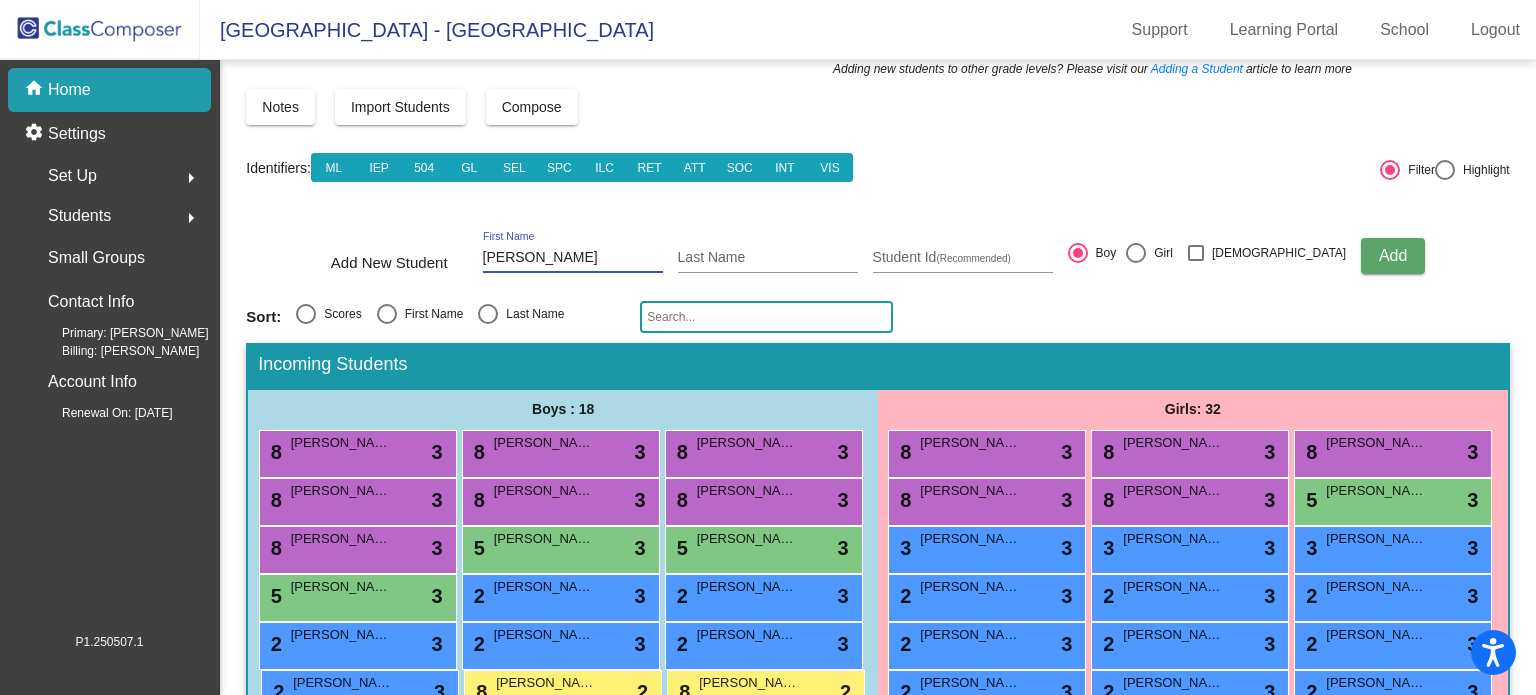 type on "[PERSON_NAME]" 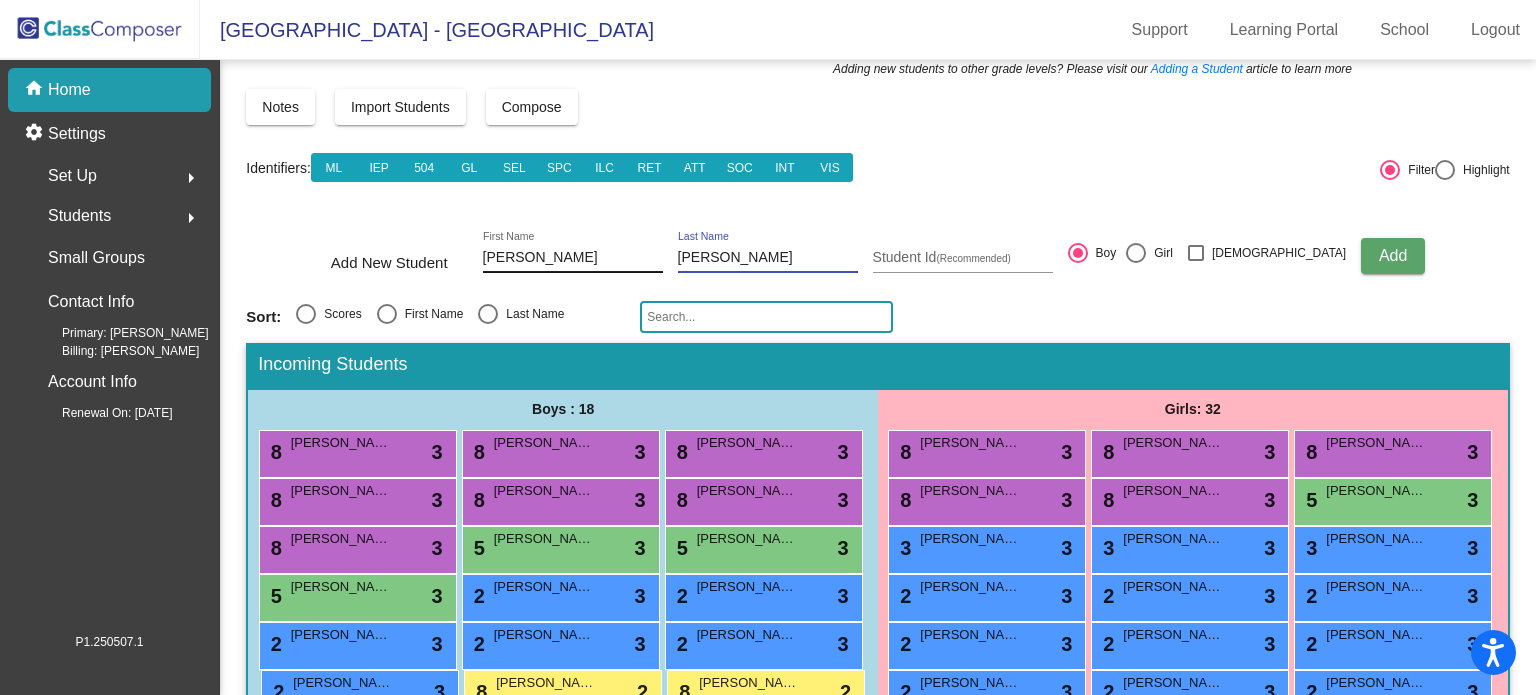 type on "[PERSON_NAME]" 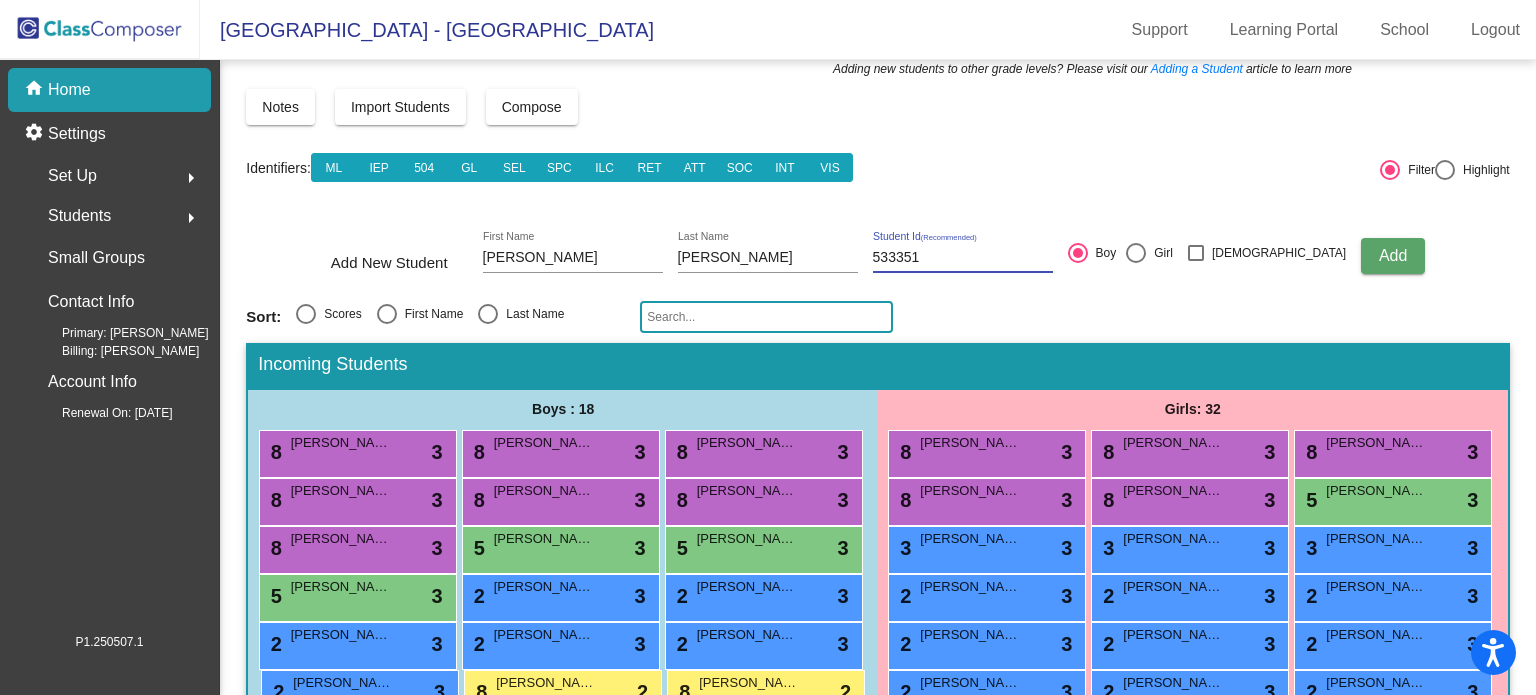 type on "533351" 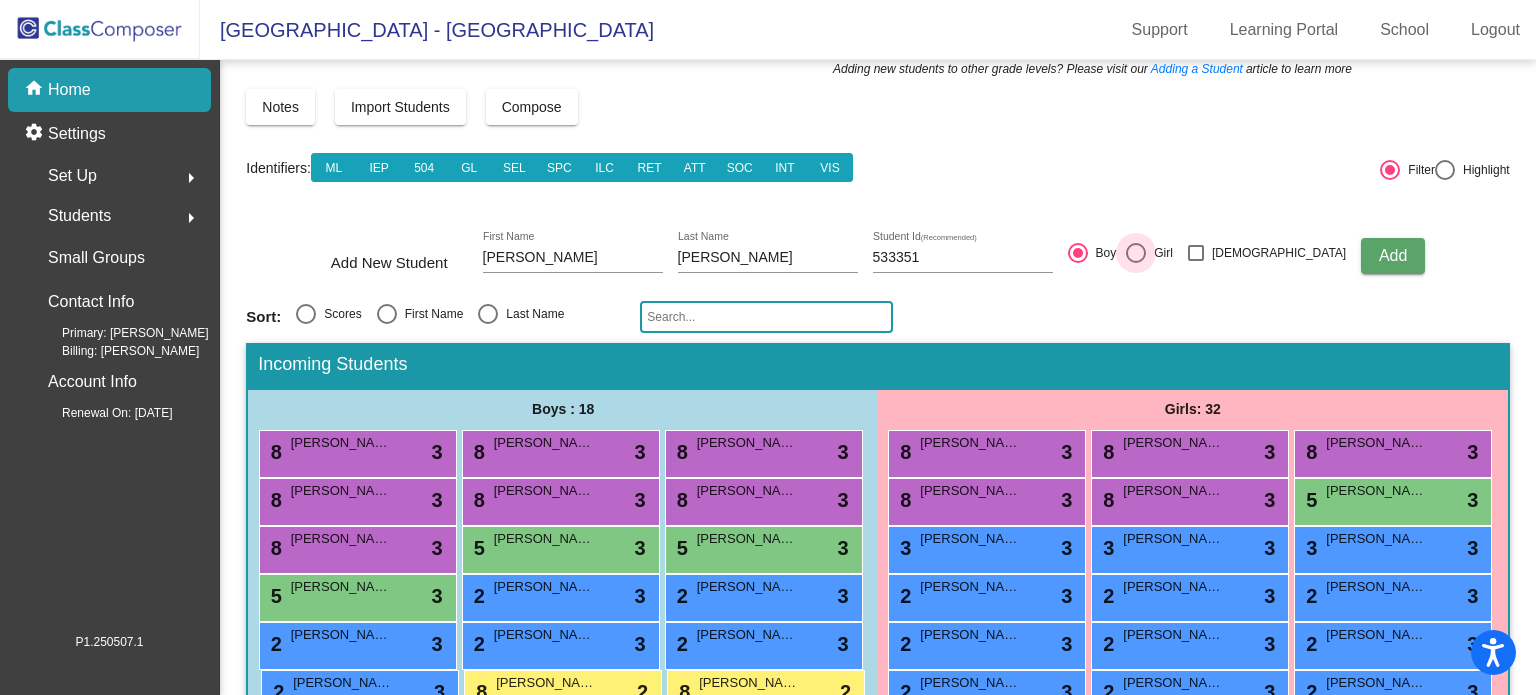 click at bounding box center [1136, 253] 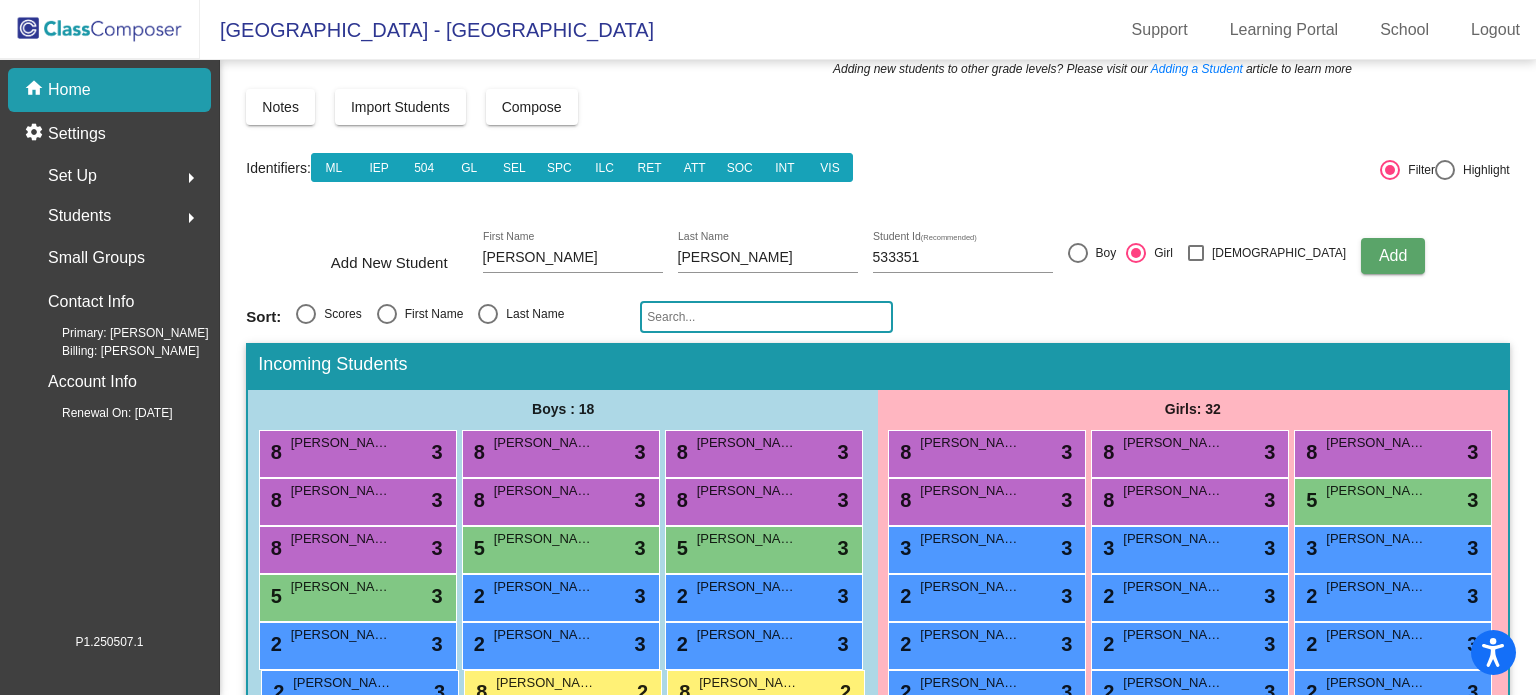 click on "Add" 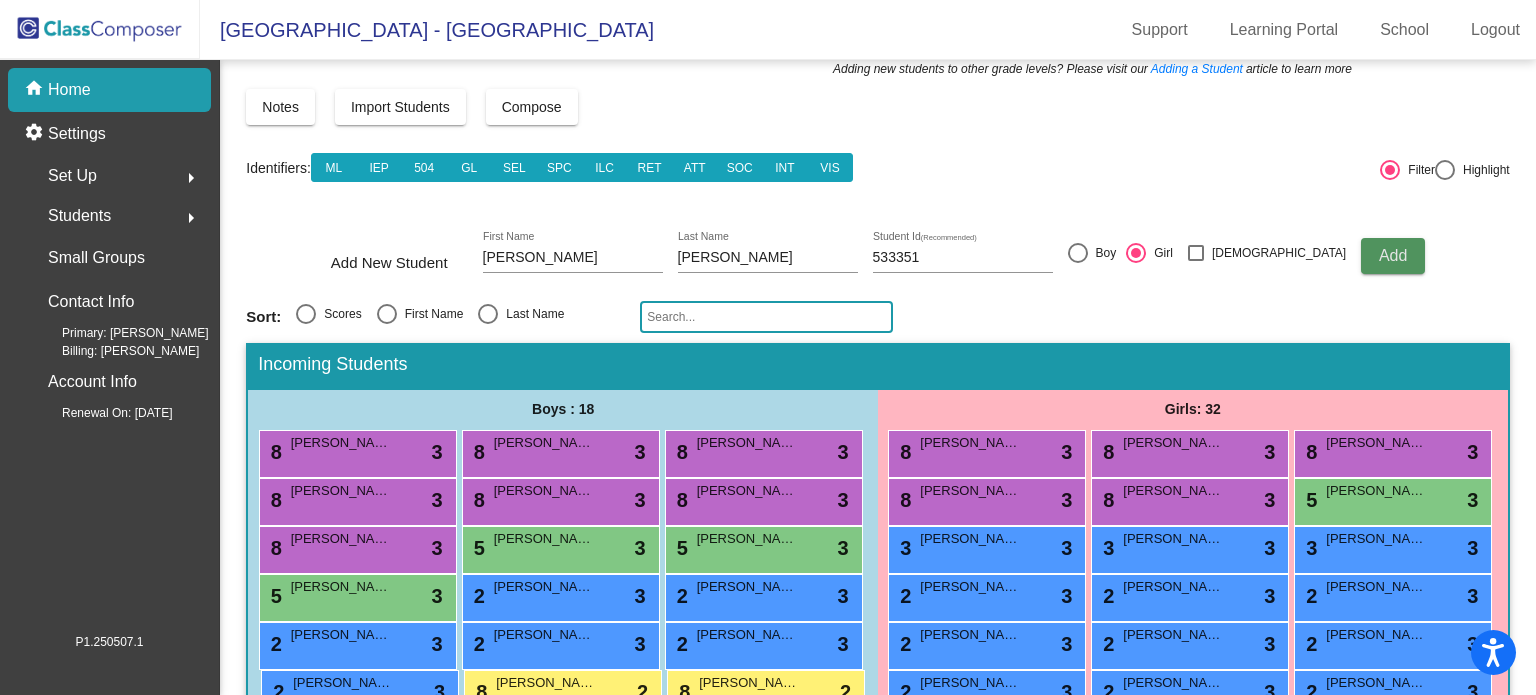 type 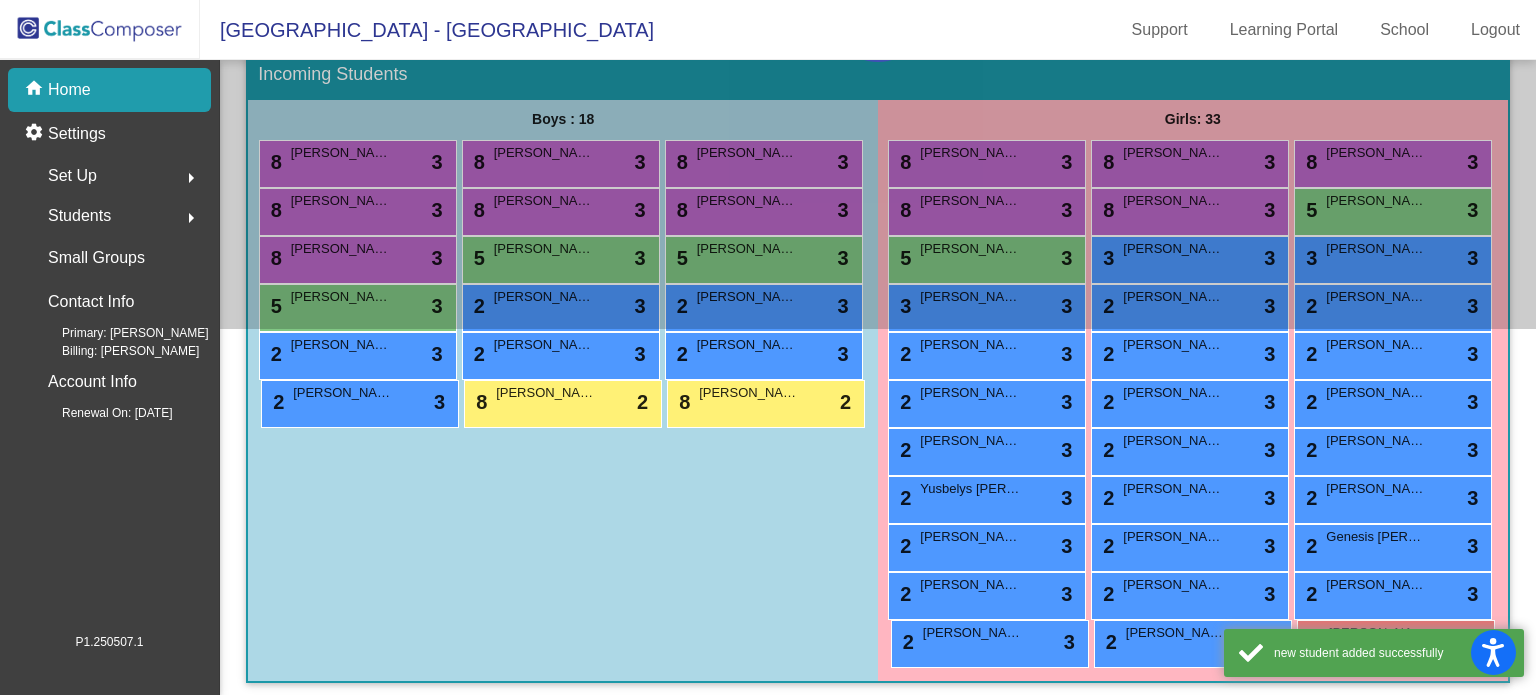 scroll, scrollTop: 372, scrollLeft: 0, axis: vertical 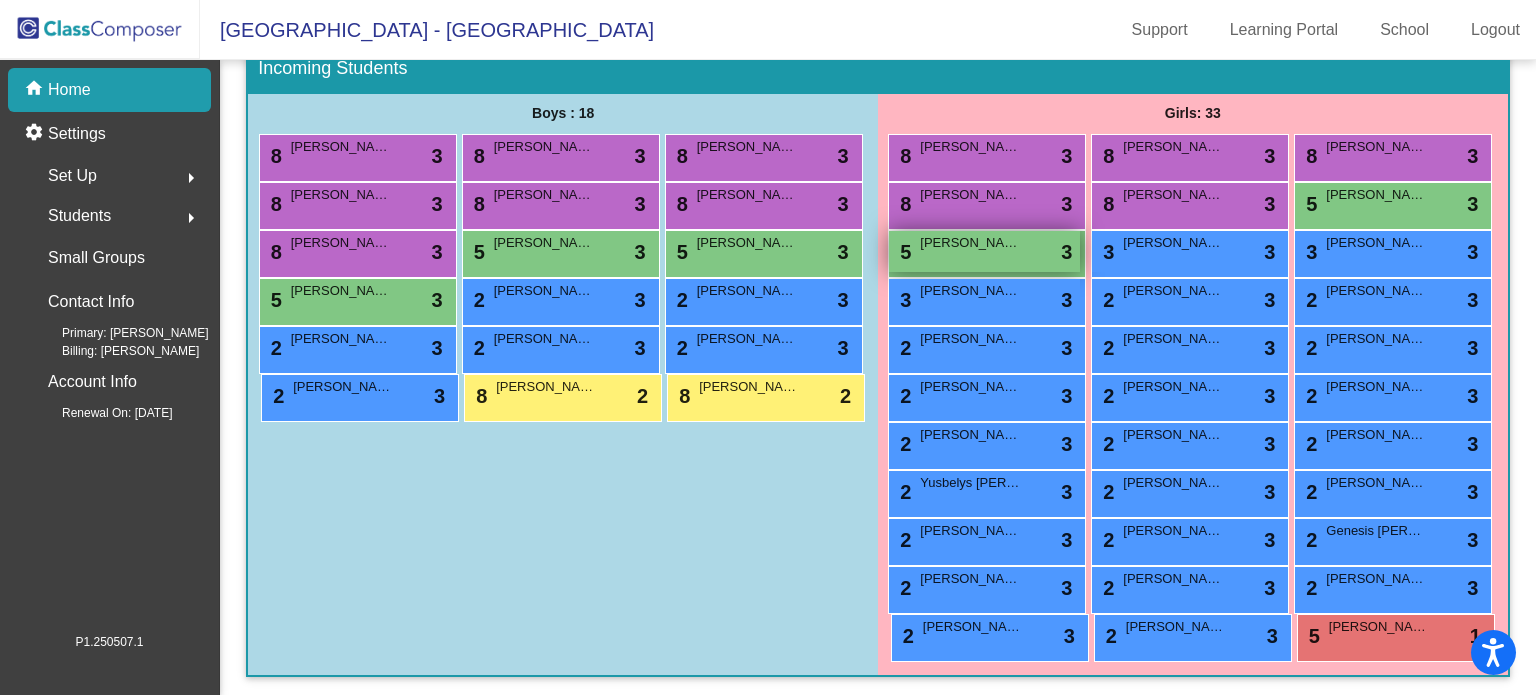 click on "5 [PERSON_NAME] lock do_not_disturb_alt 3" at bounding box center (984, 251) 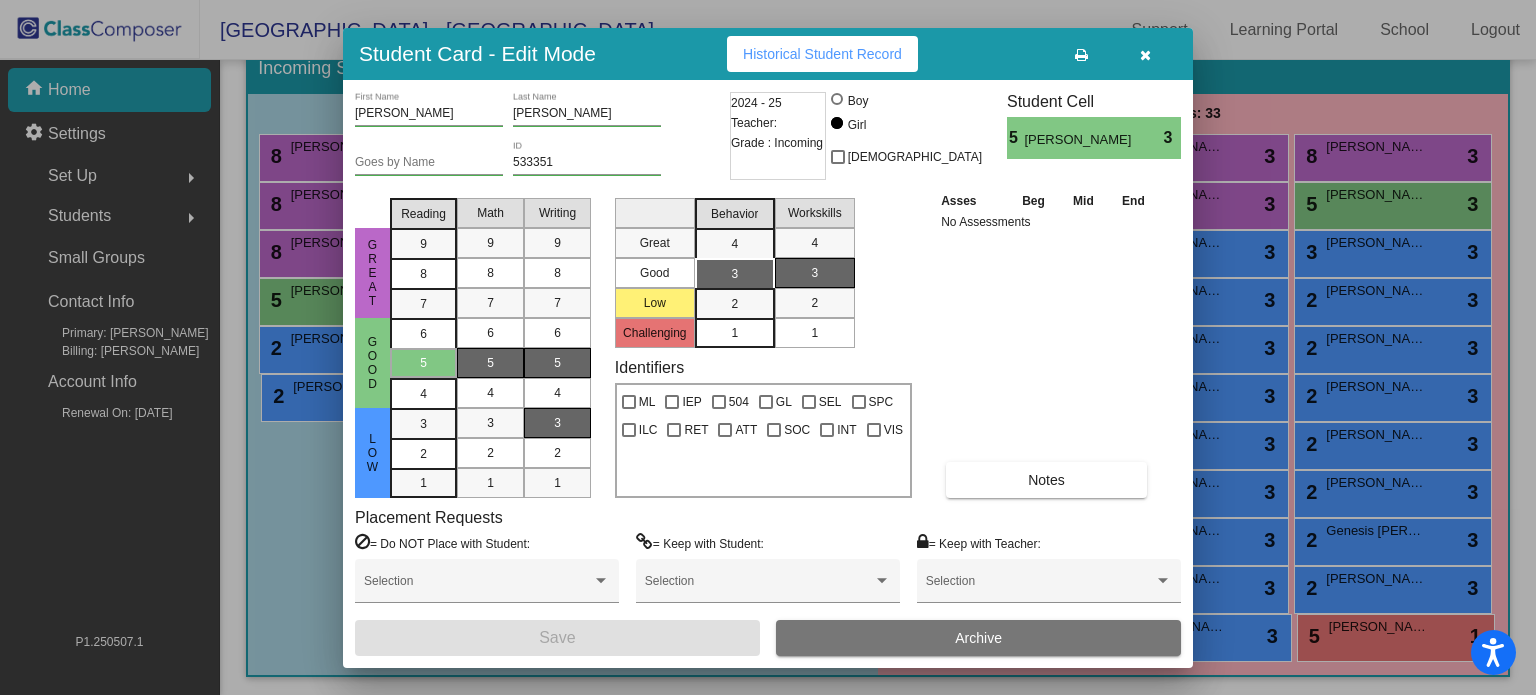 click on "3" at bounding box center (557, 423) 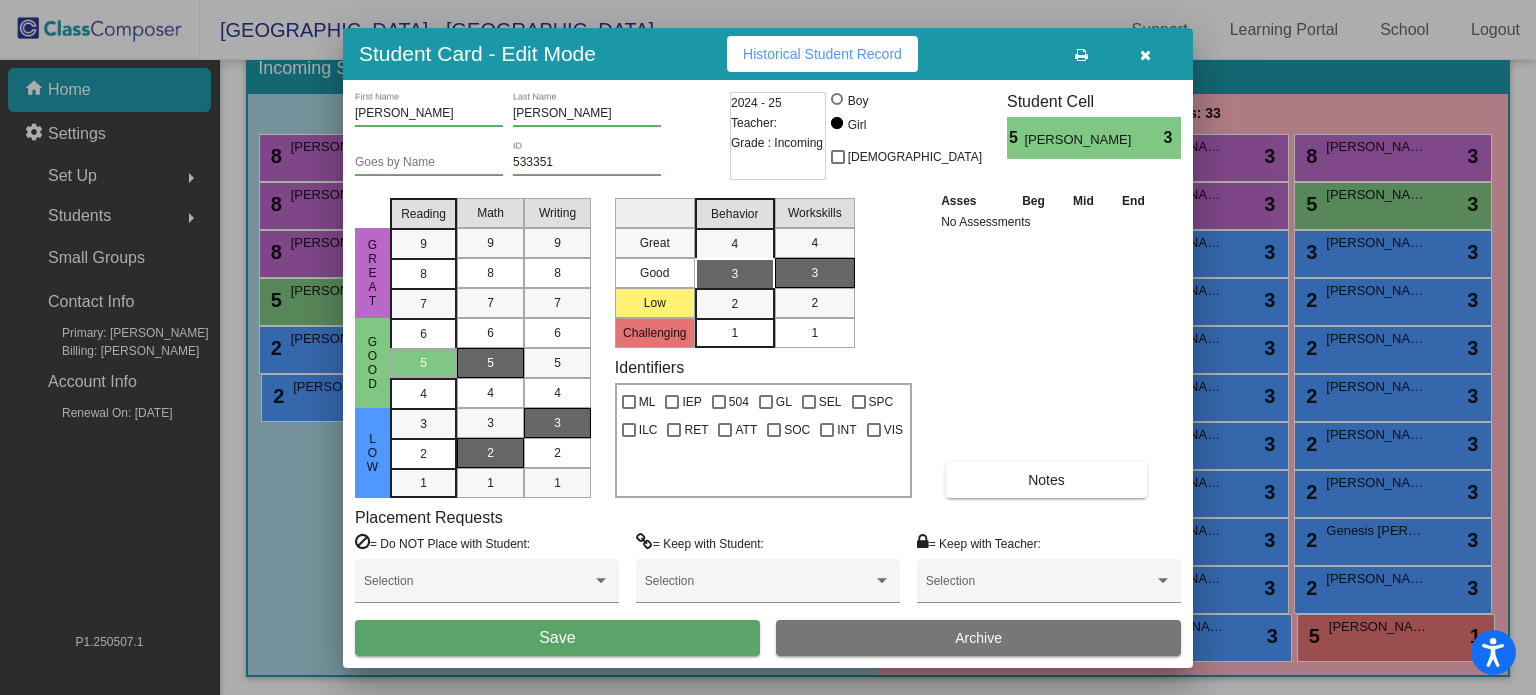 click on "2" at bounding box center [490, 453] 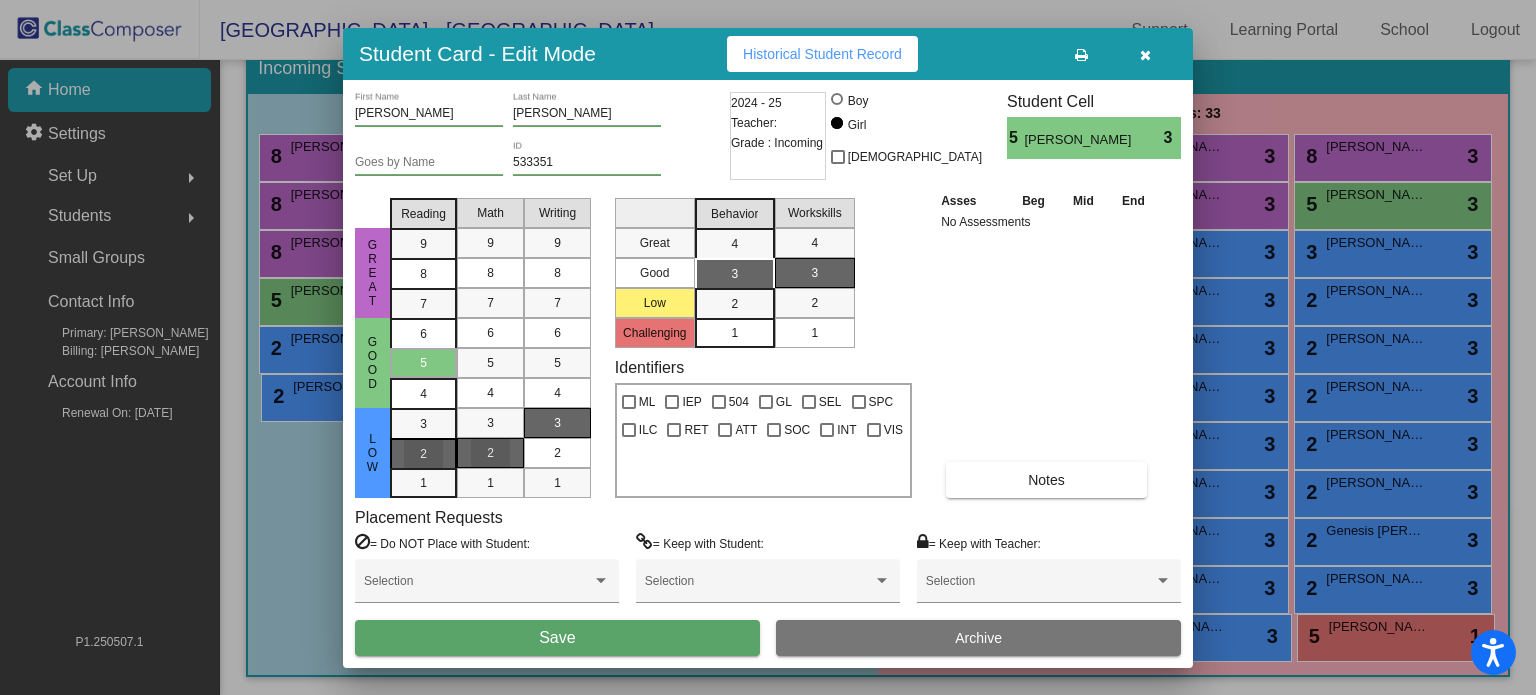 click on "2" at bounding box center [423, 424] 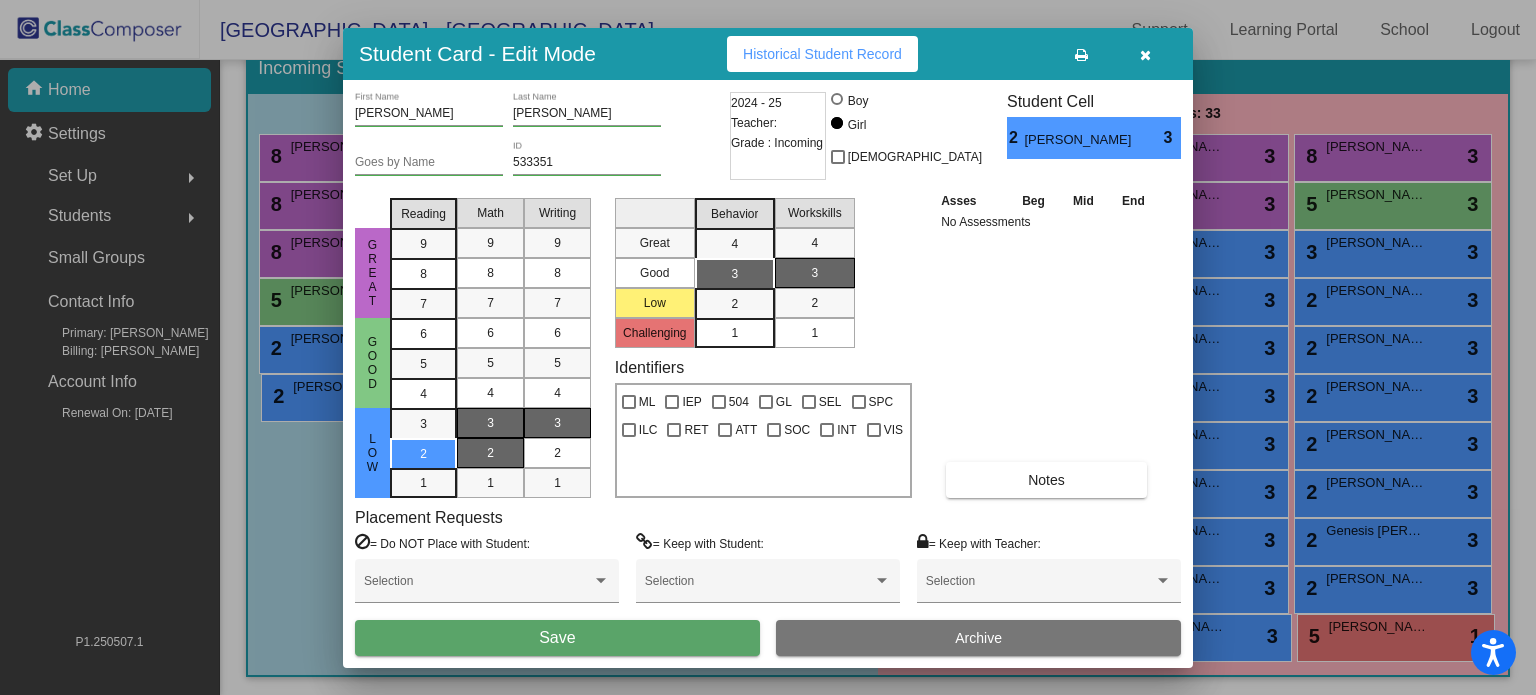 click on "3" at bounding box center (490, 423) 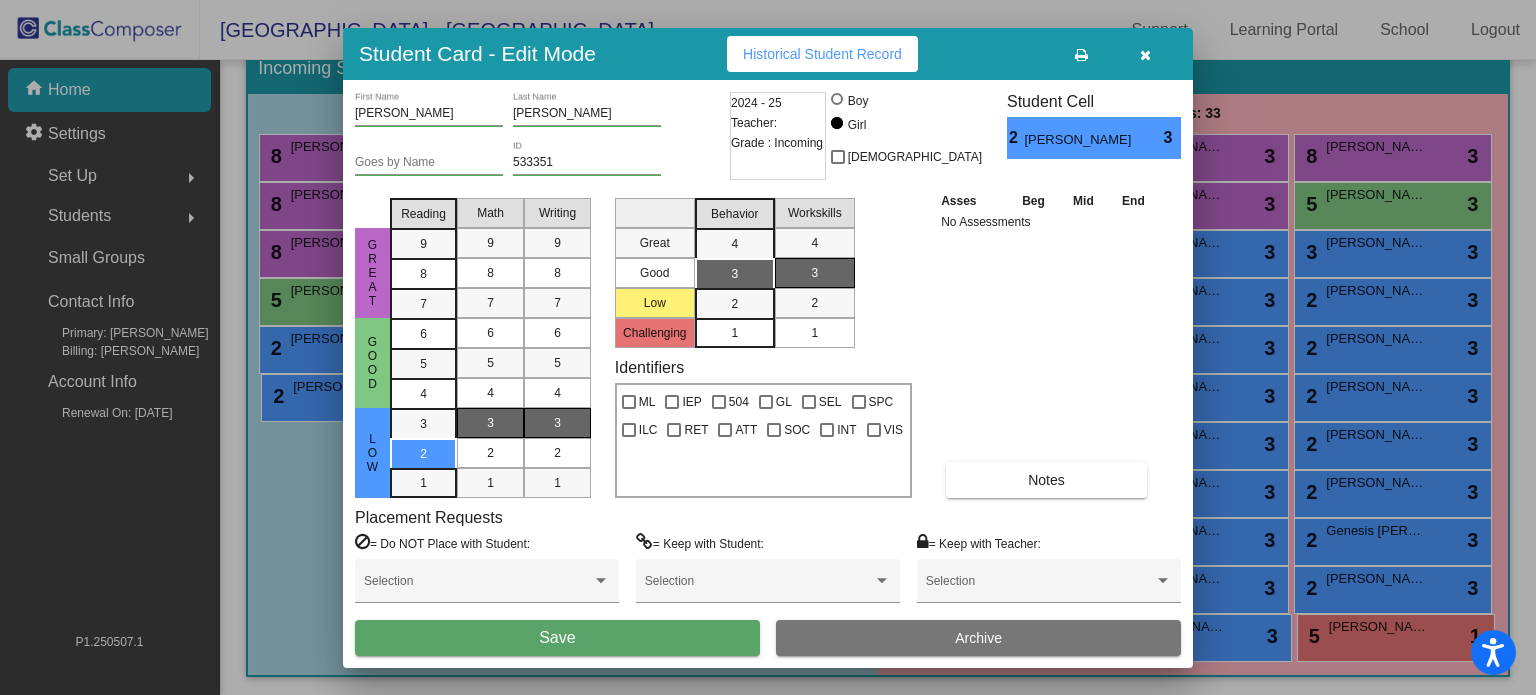 click on "Save" at bounding box center [557, 638] 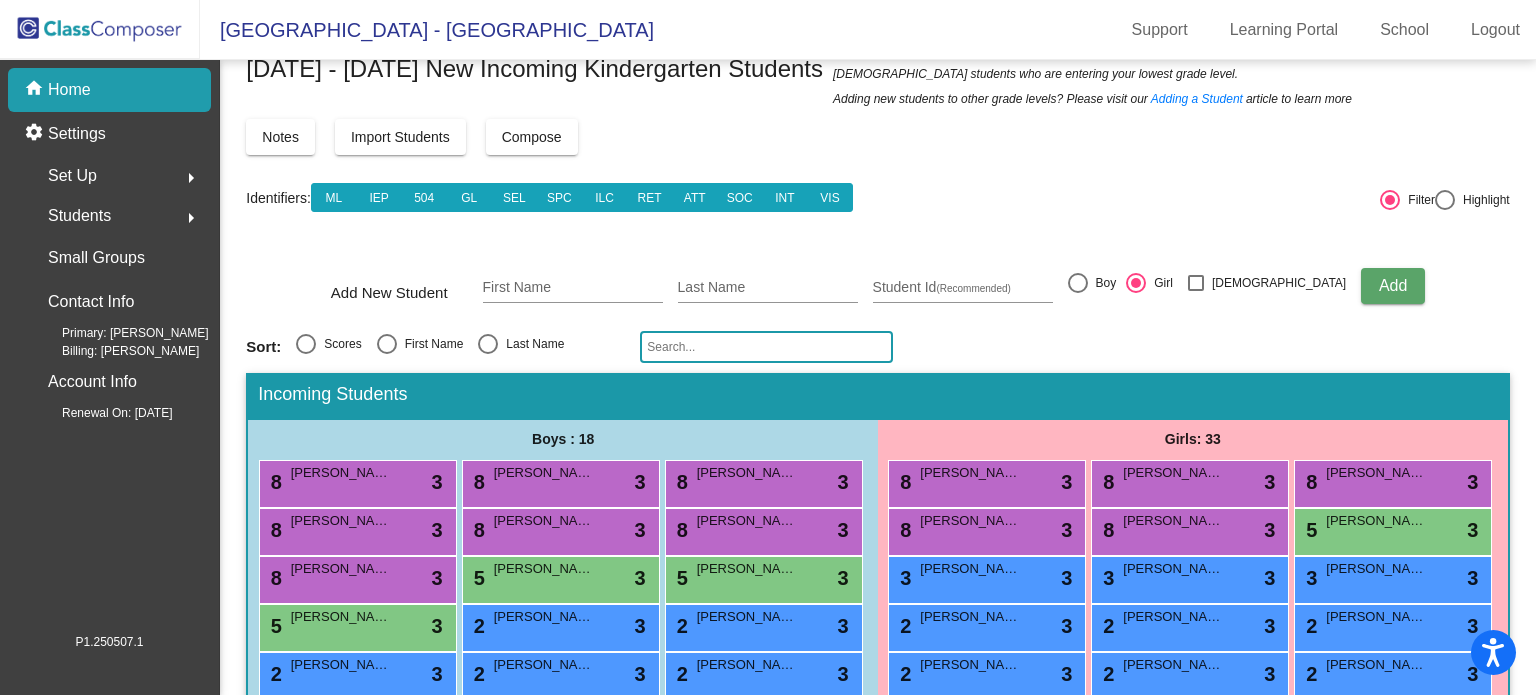 scroll, scrollTop: 44, scrollLeft: 0, axis: vertical 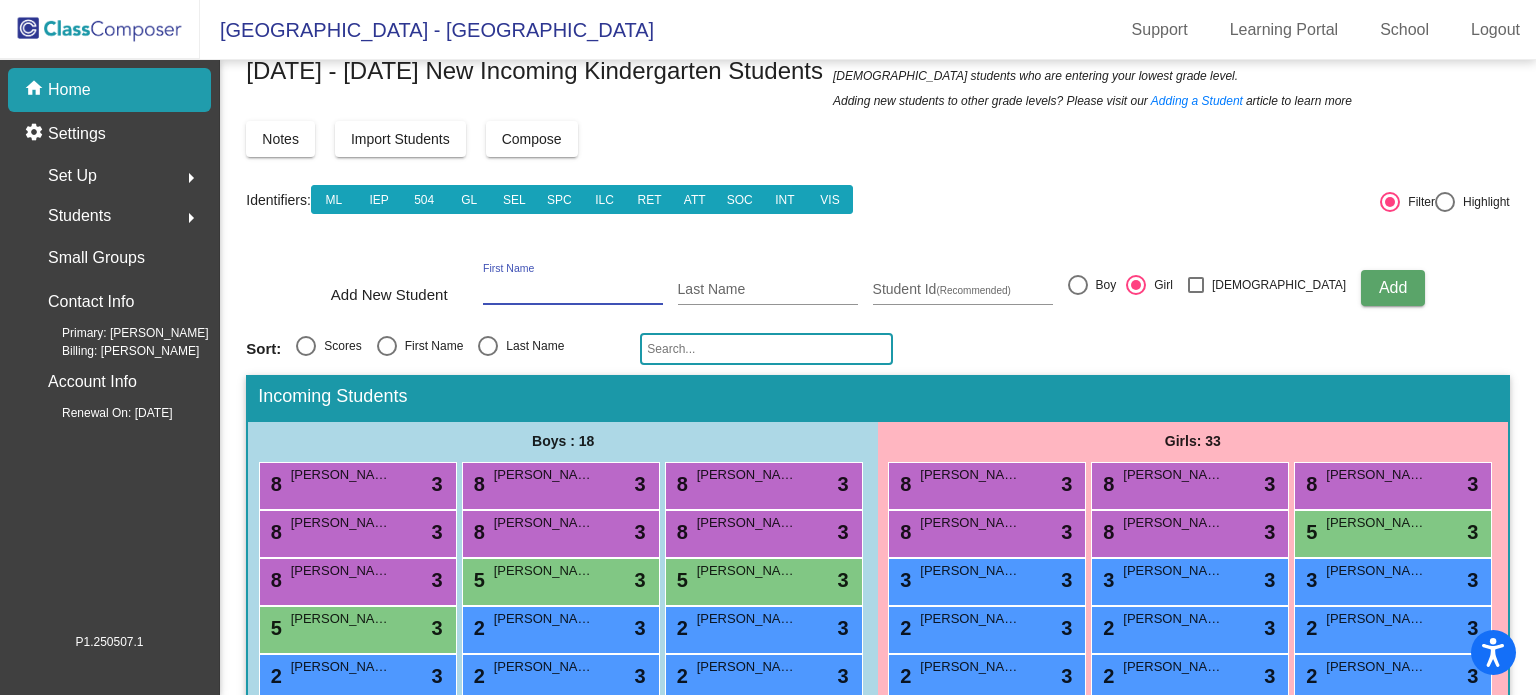 click on "First Name" at bounding box center (573, 290) 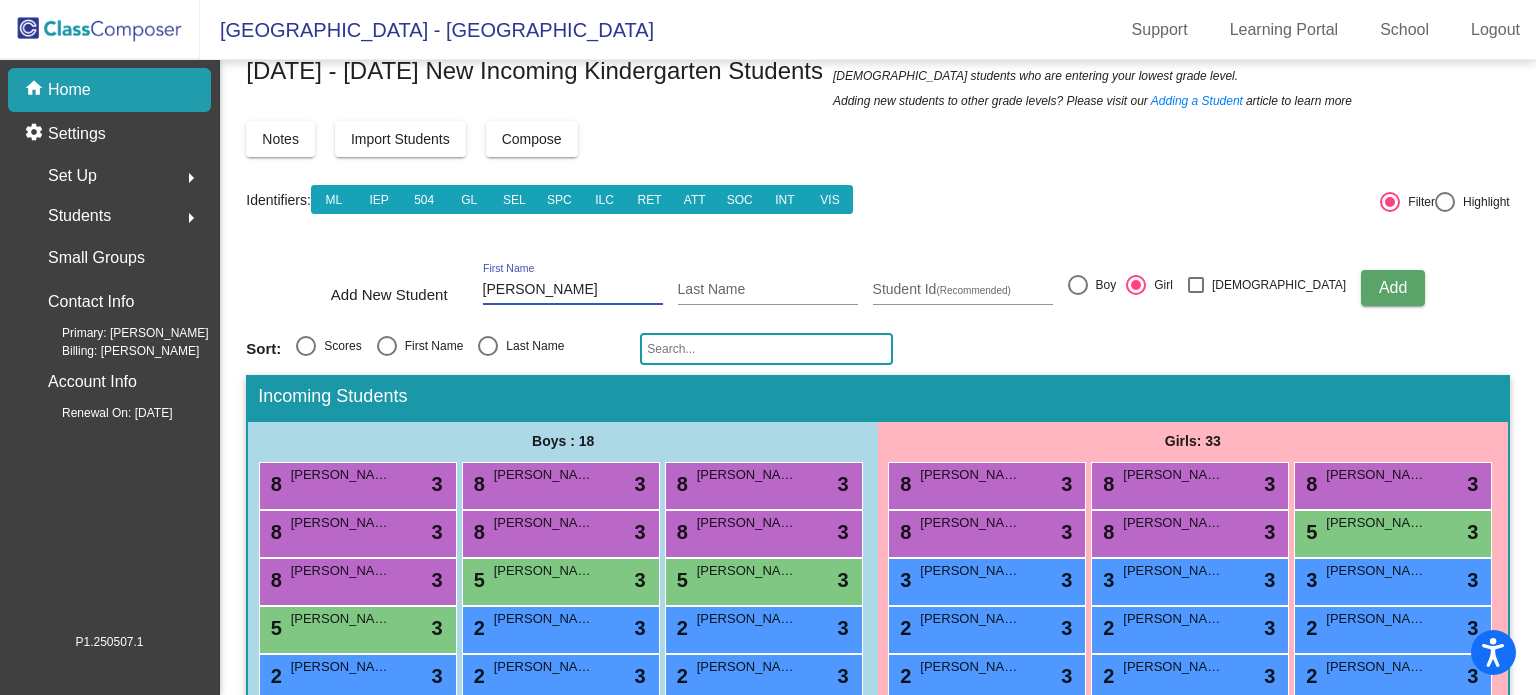 type on "[PERSON_NAME]" 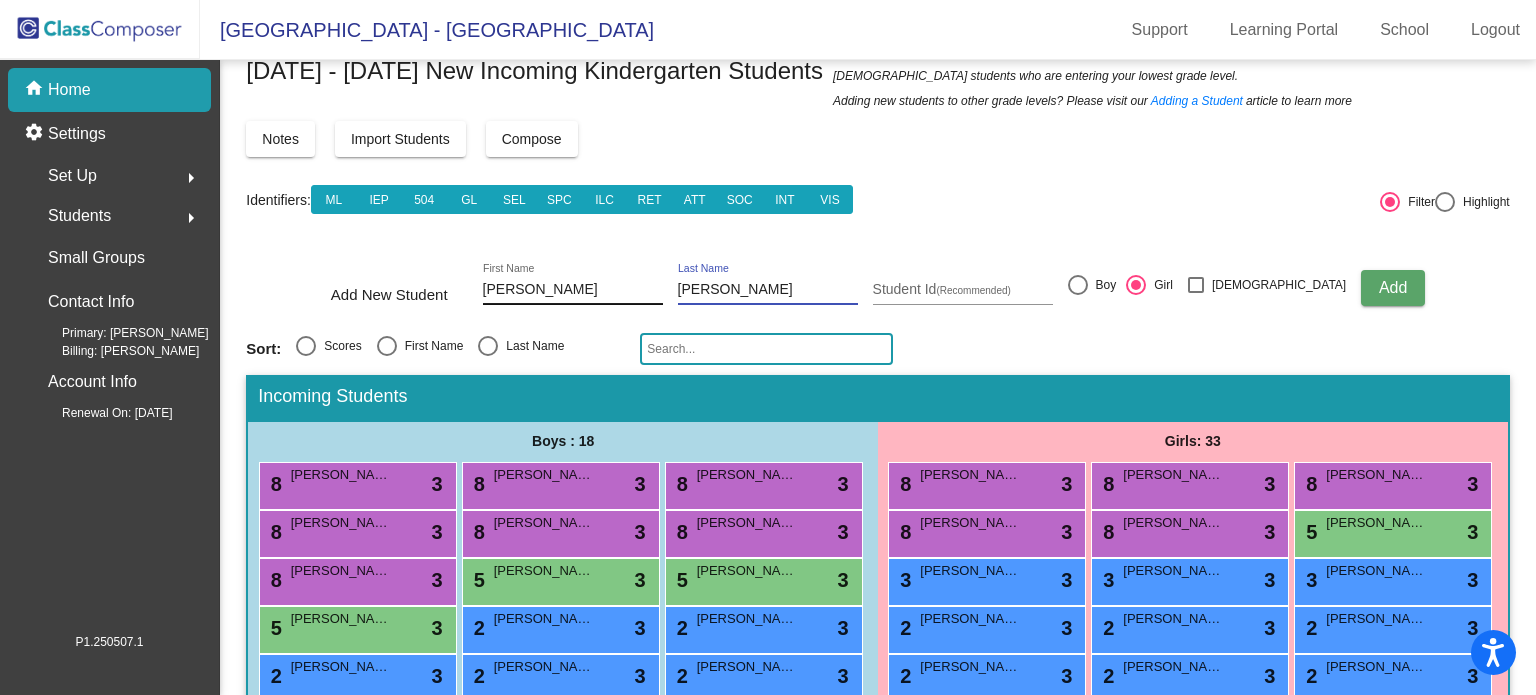 type on "[PERSON_NAME]" 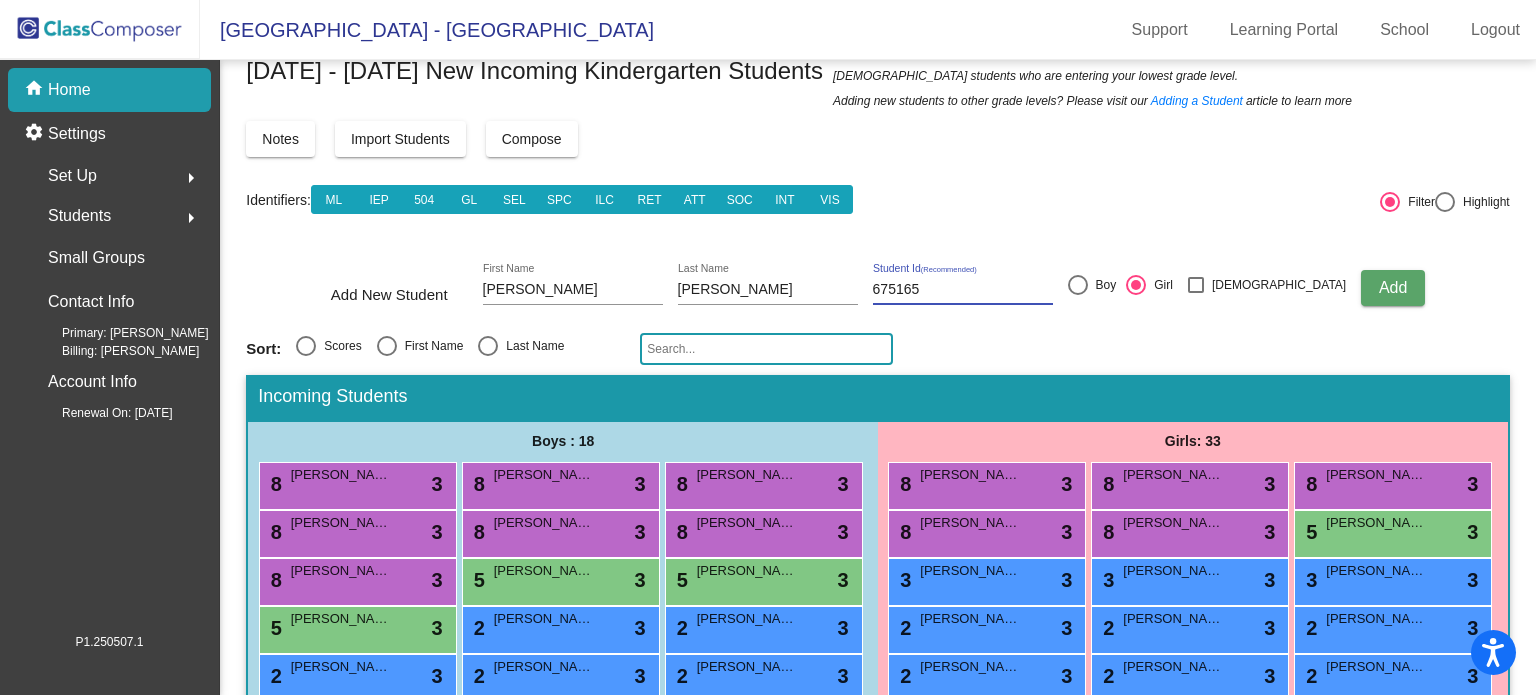 type on "675165" 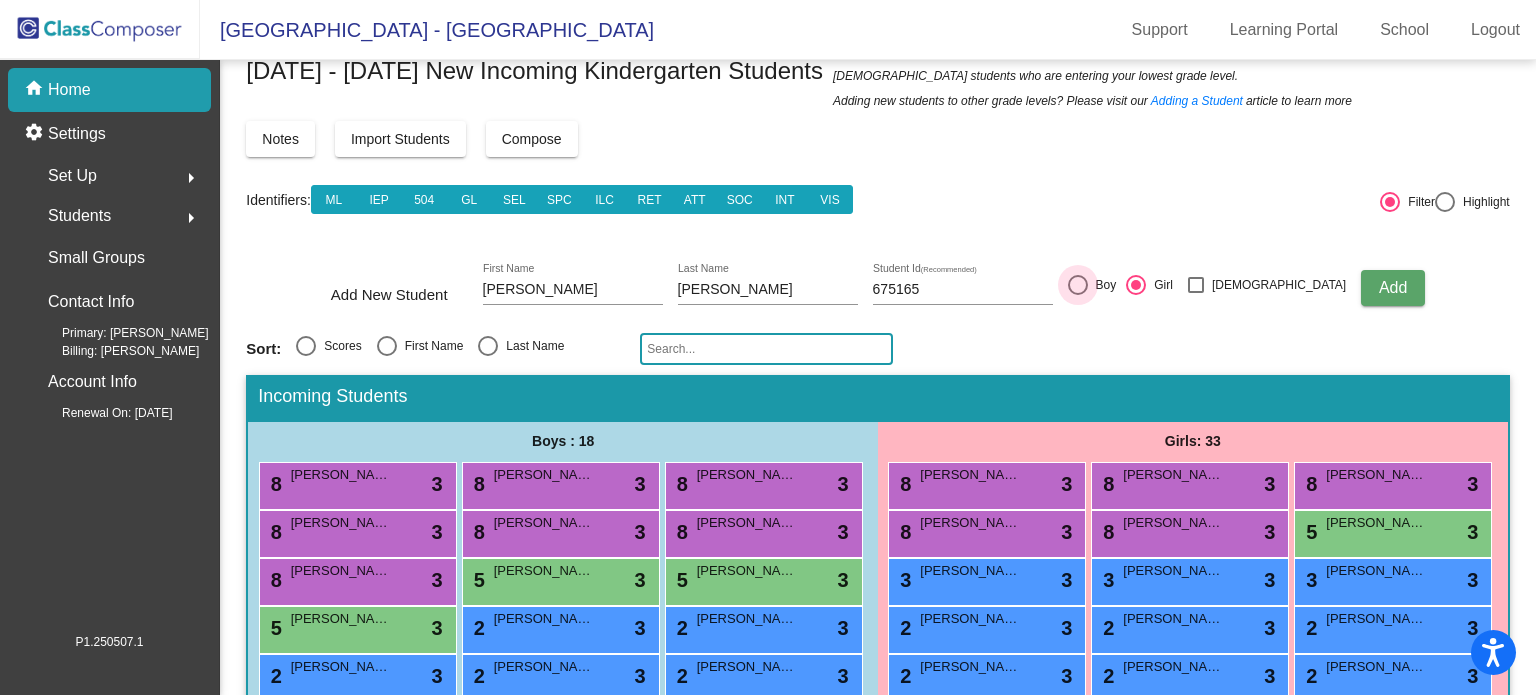 click at bounding box center (1078, 285) 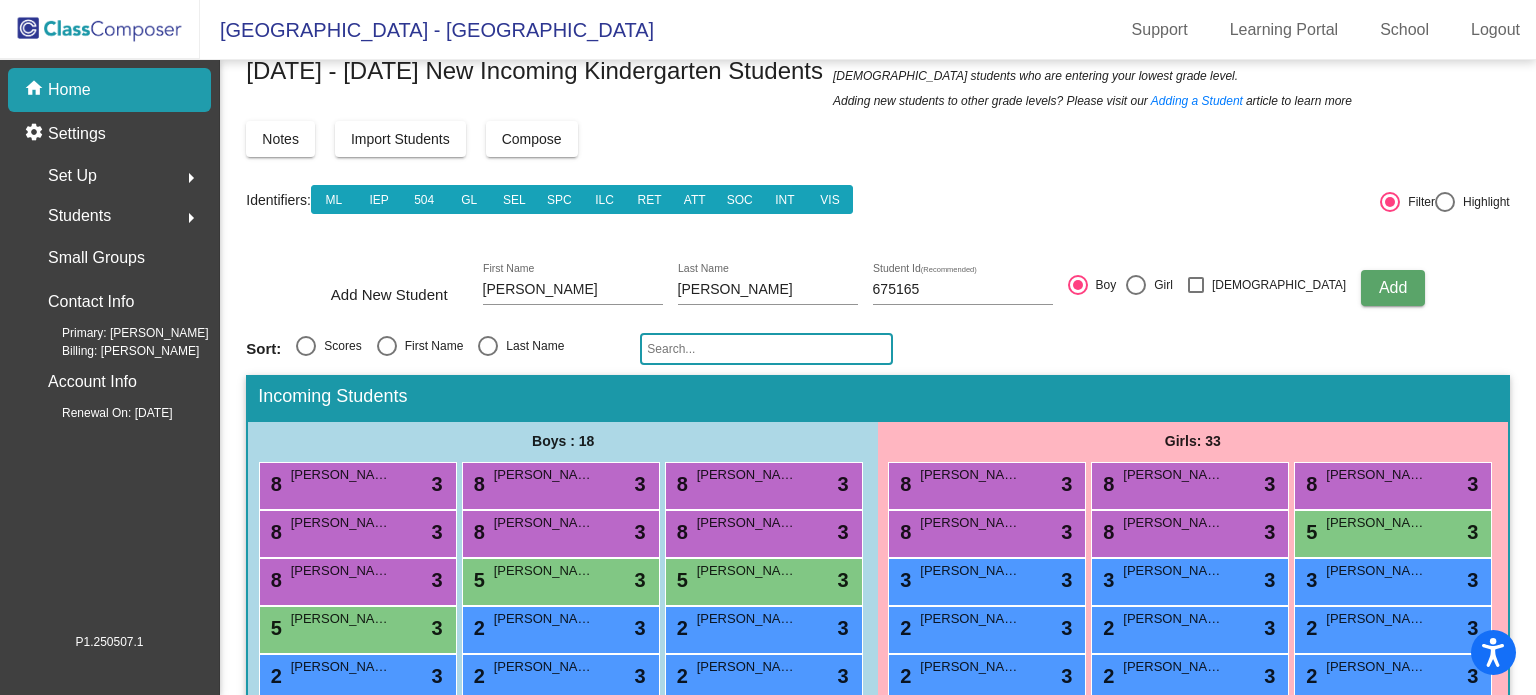 click on "Add" 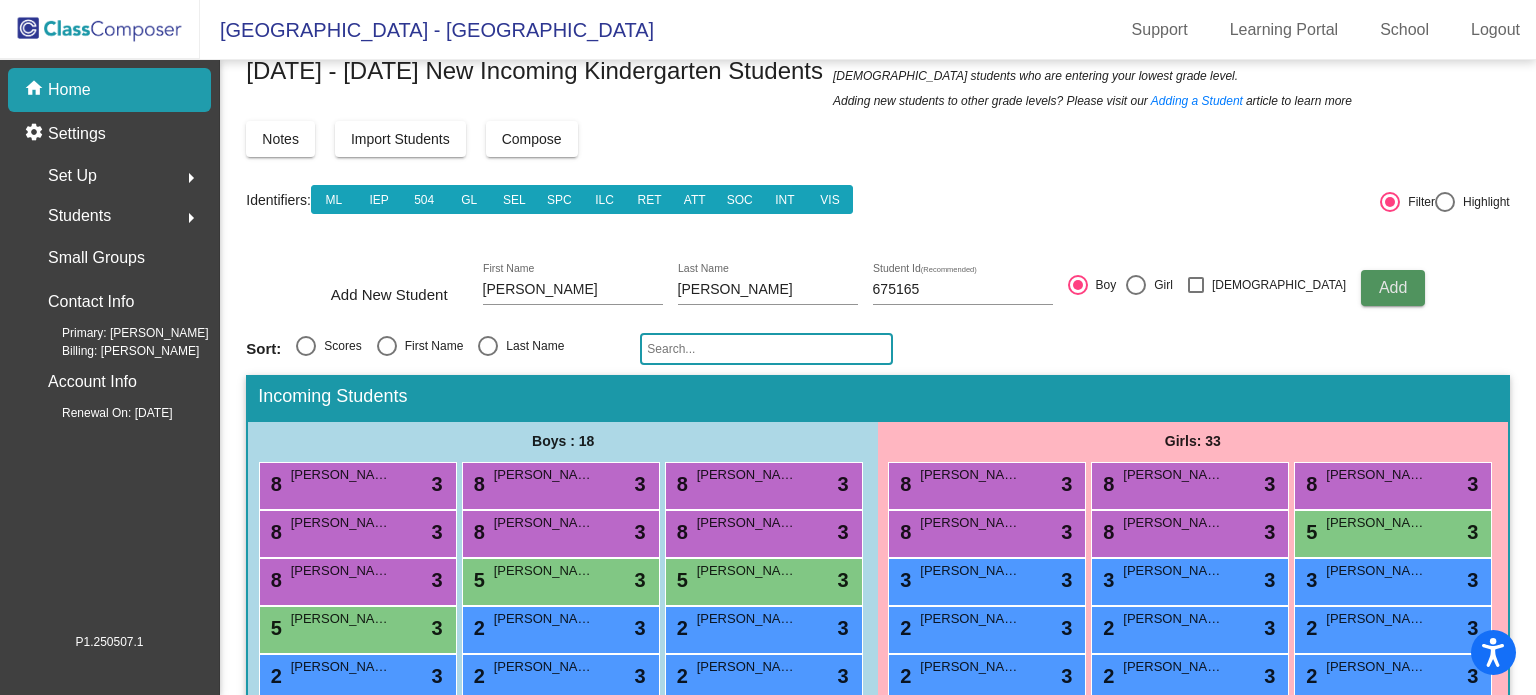 type 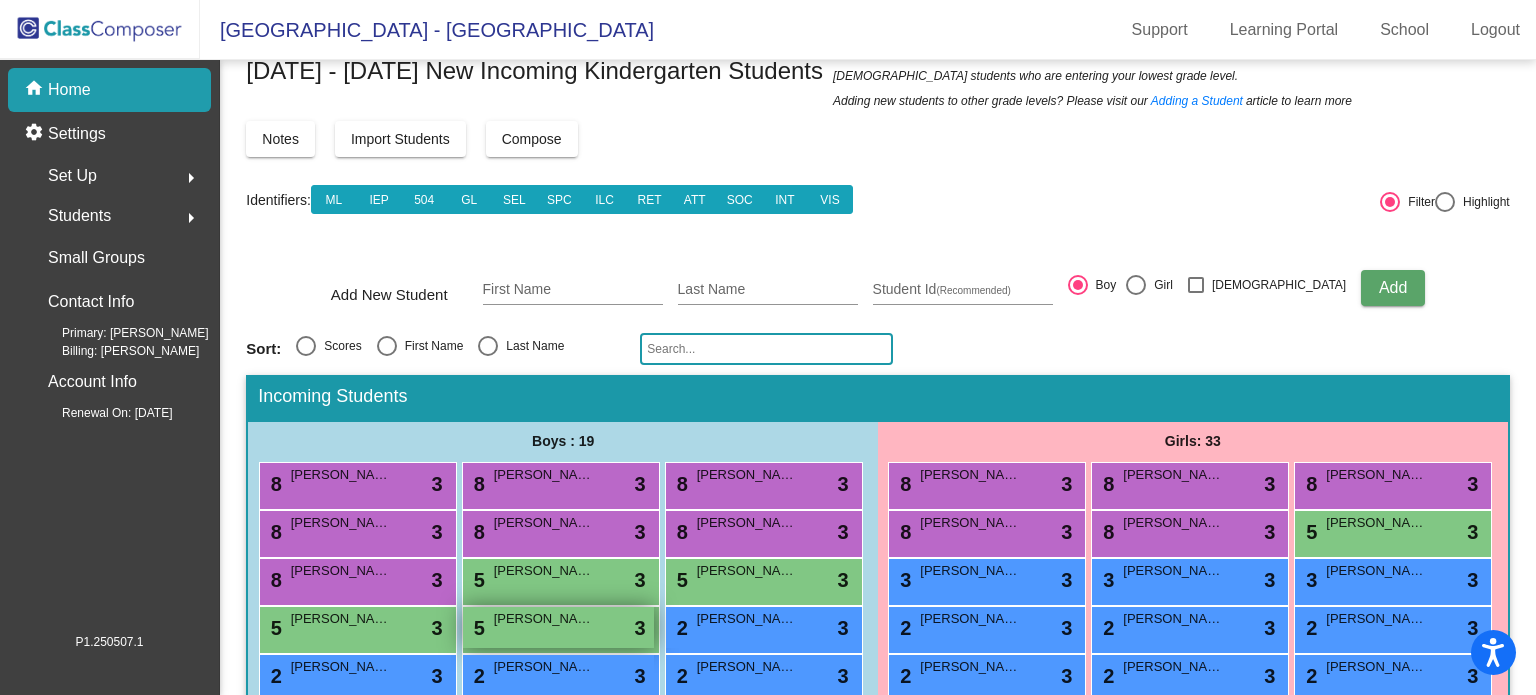 click on "[PERSON_NAME]" at bounding box center [544, 619] 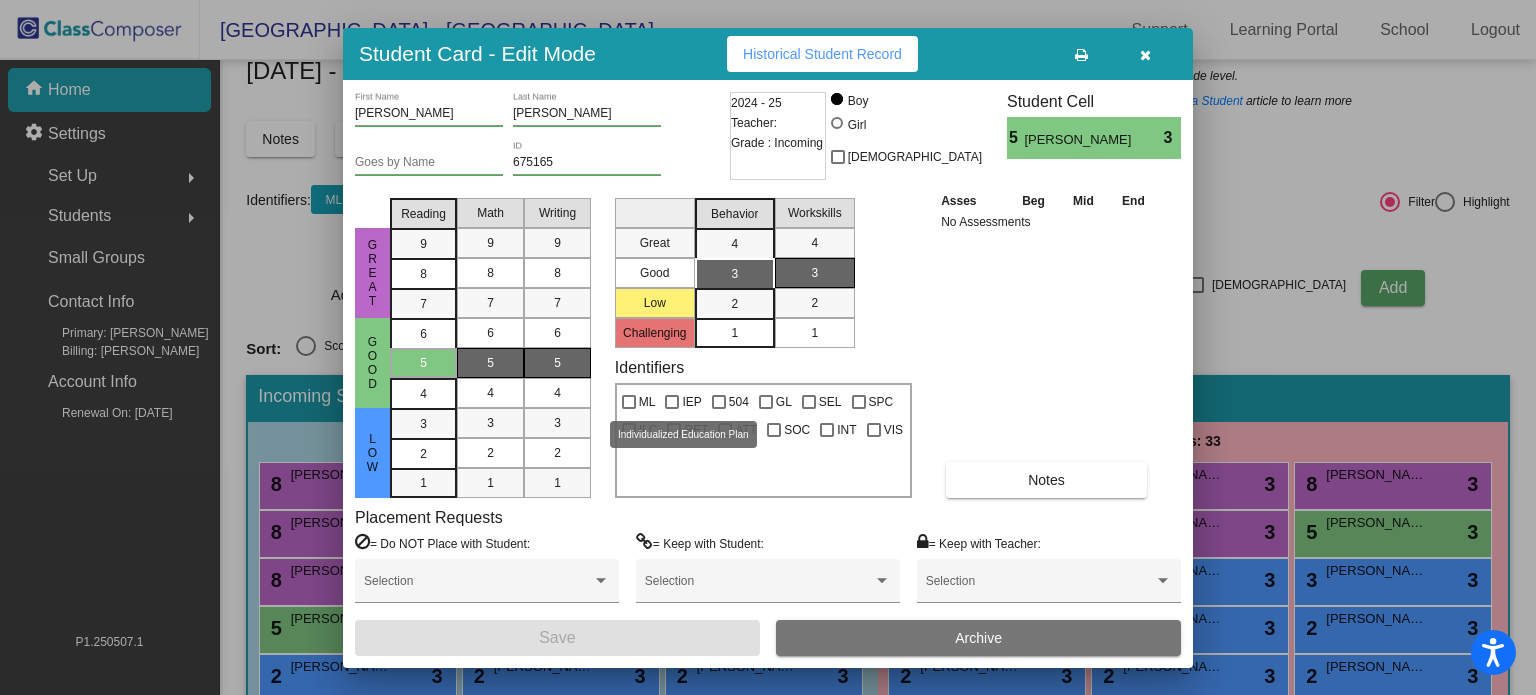click at bounding box center [672, 402] 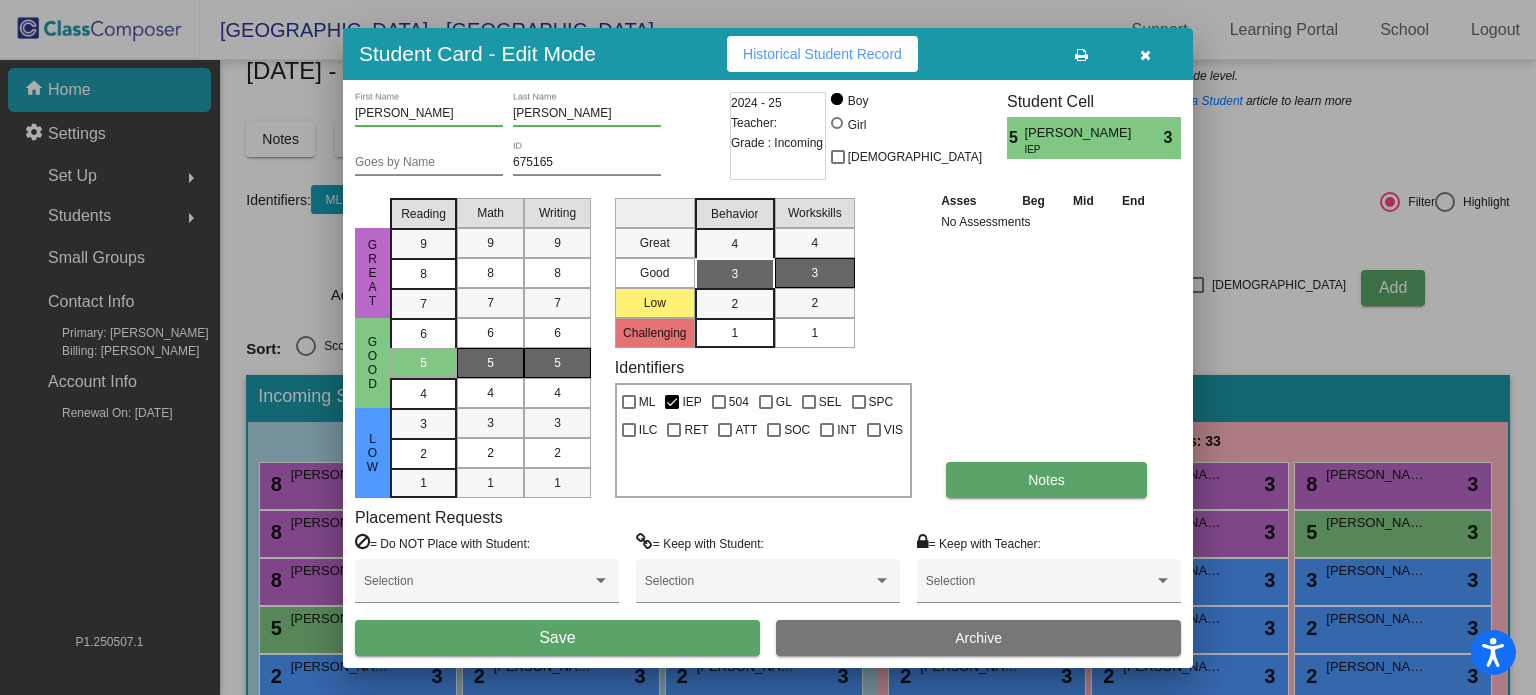click on "Notes" at bounding box center [1046, 480] 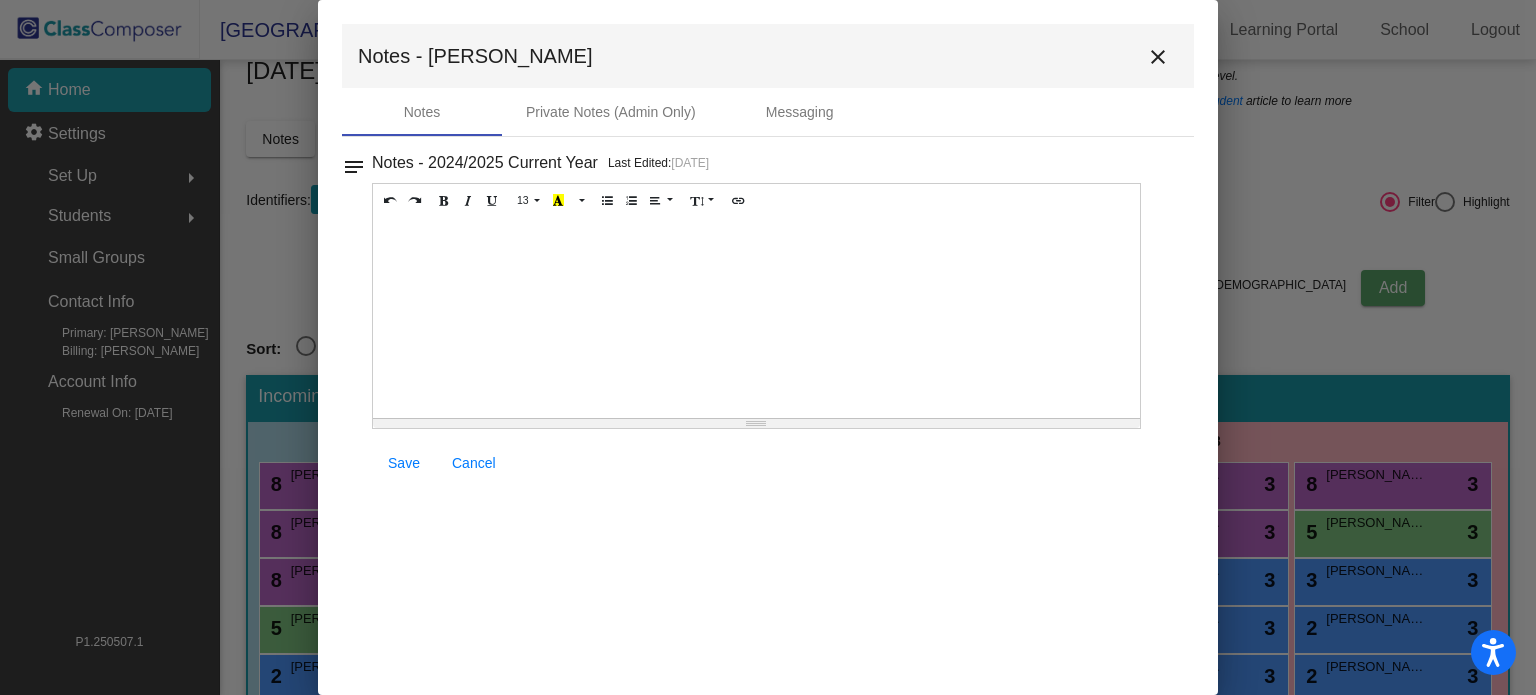 click at bounding box center (756, 318) 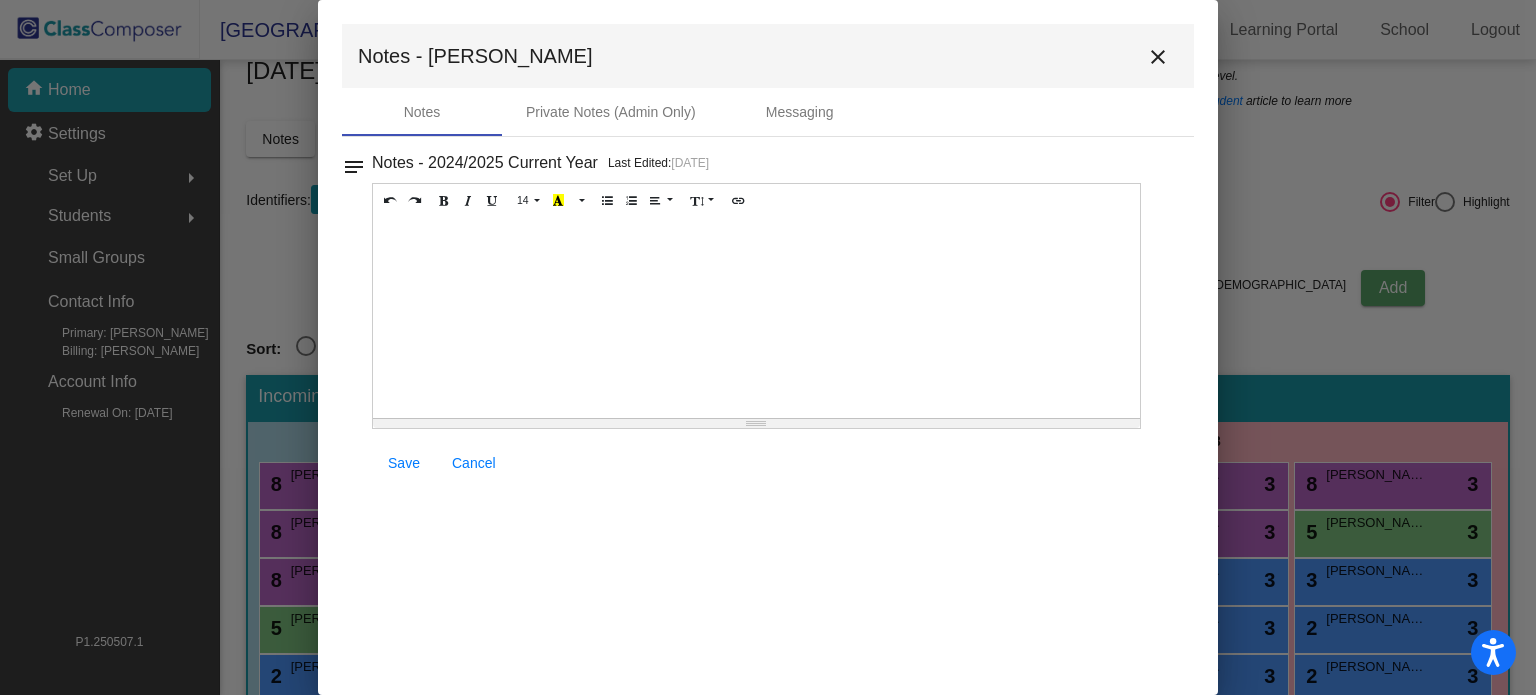 type 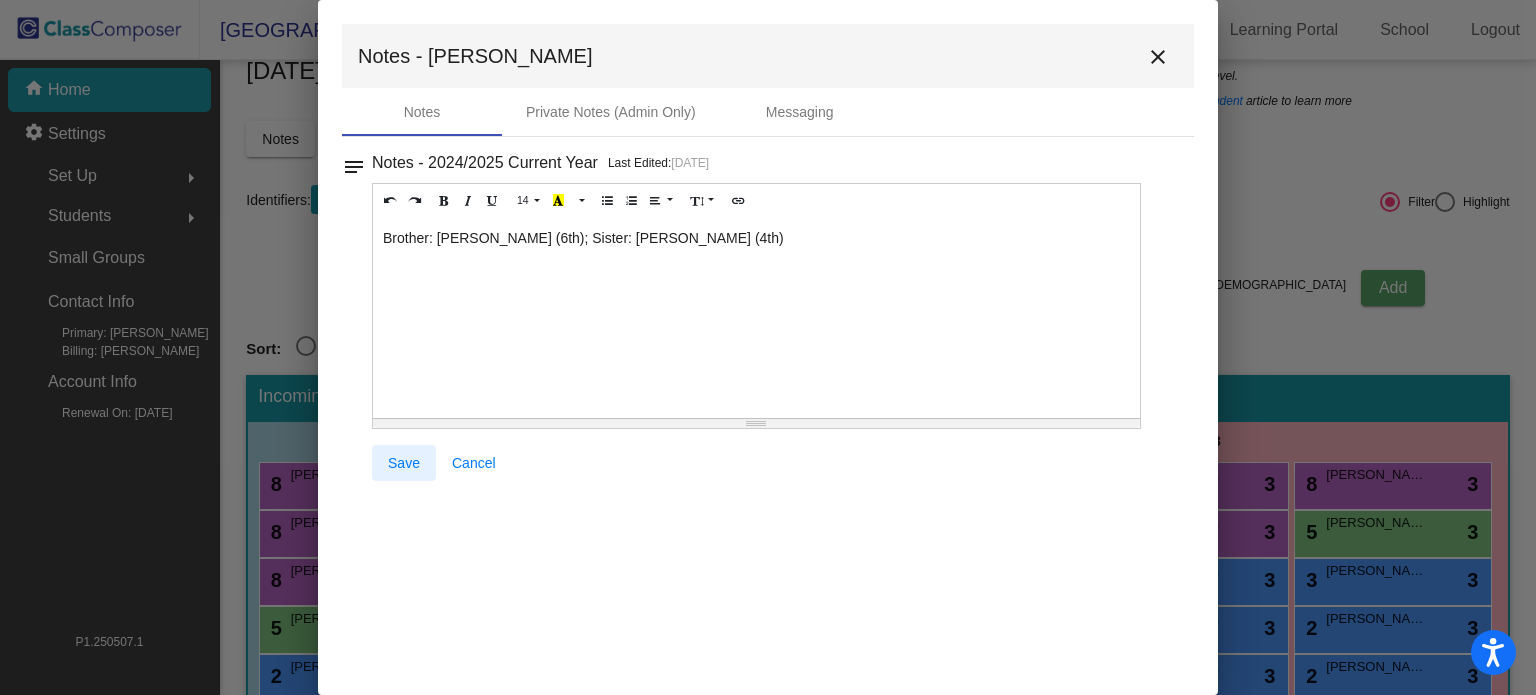 click on "Save" at bounding box center [404, 463] 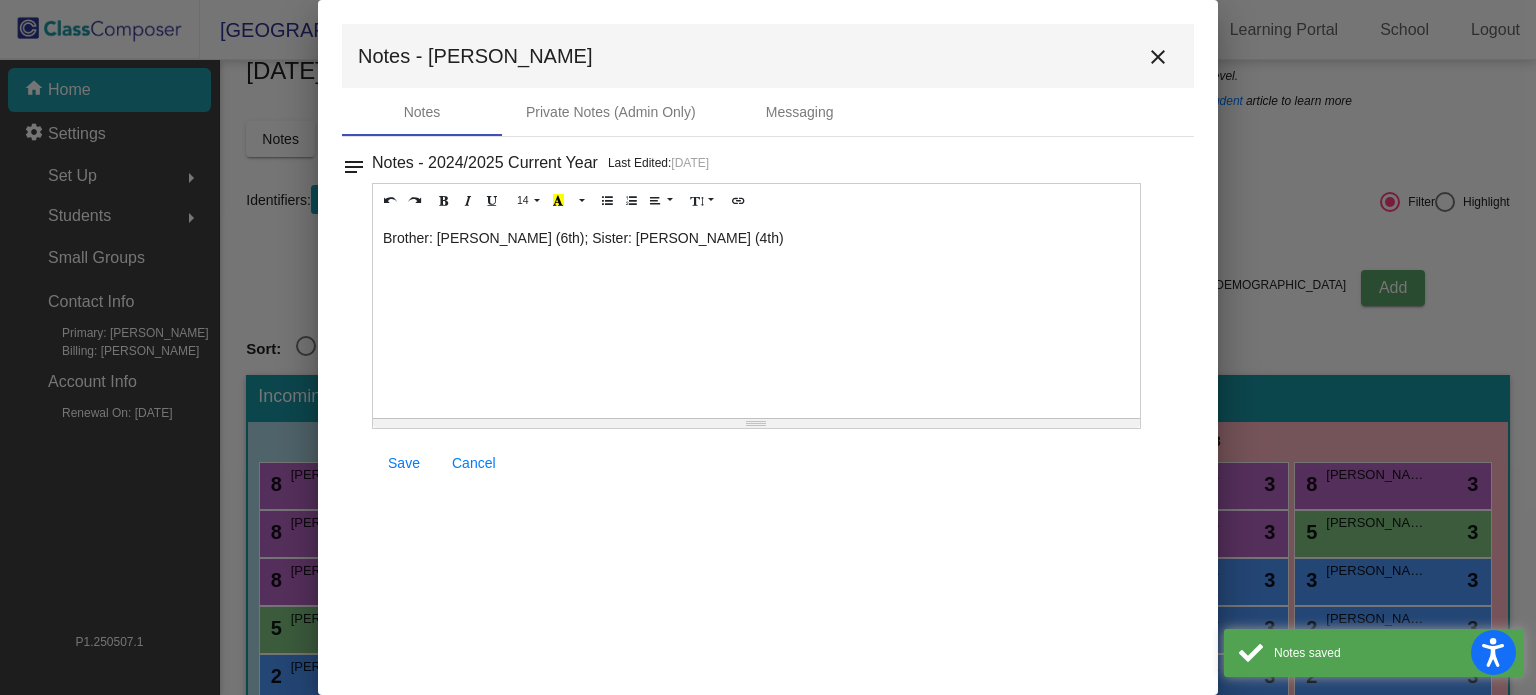 click on "close" at bounding box center (1158, 57) 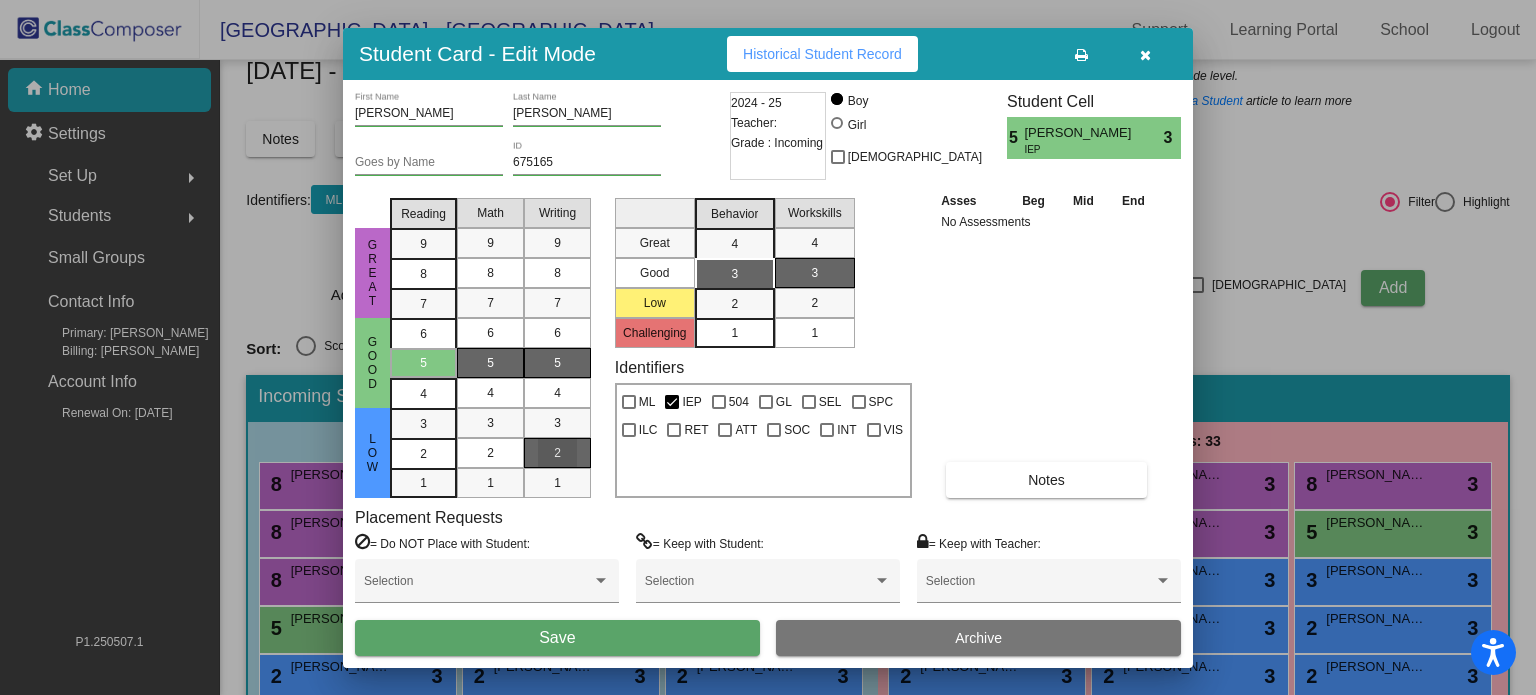 click on "2" at bounding box center [557, 453] 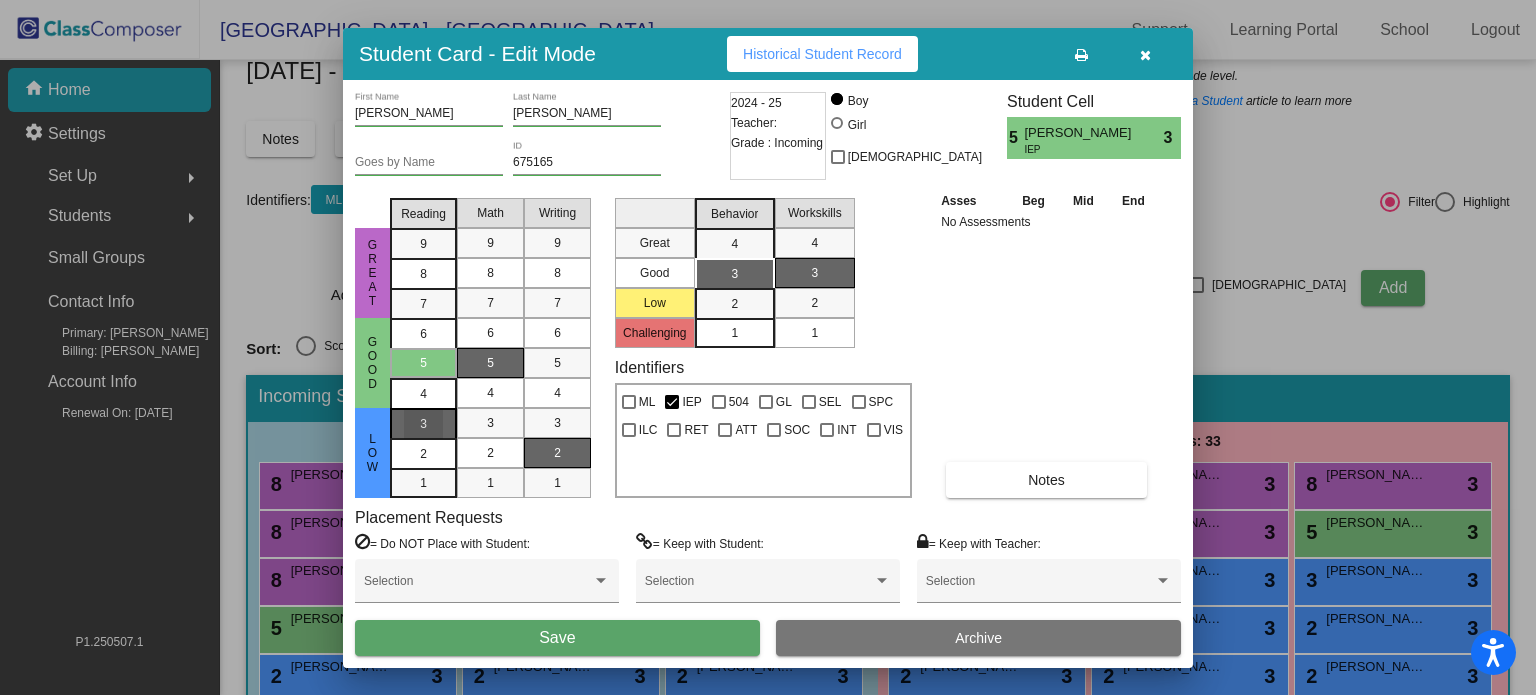click on "3" at bounding box center [423, 424] 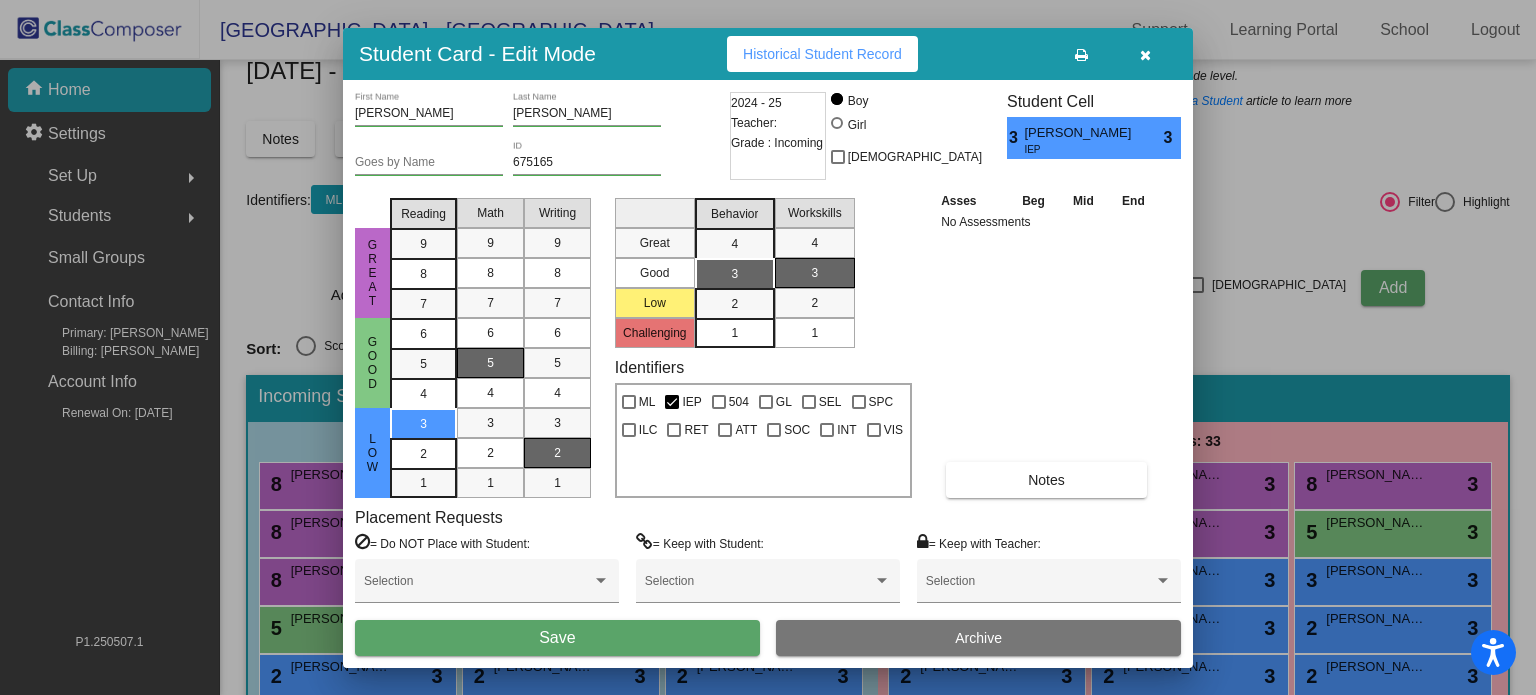 click on "Save" at bounding box center (557, 638) 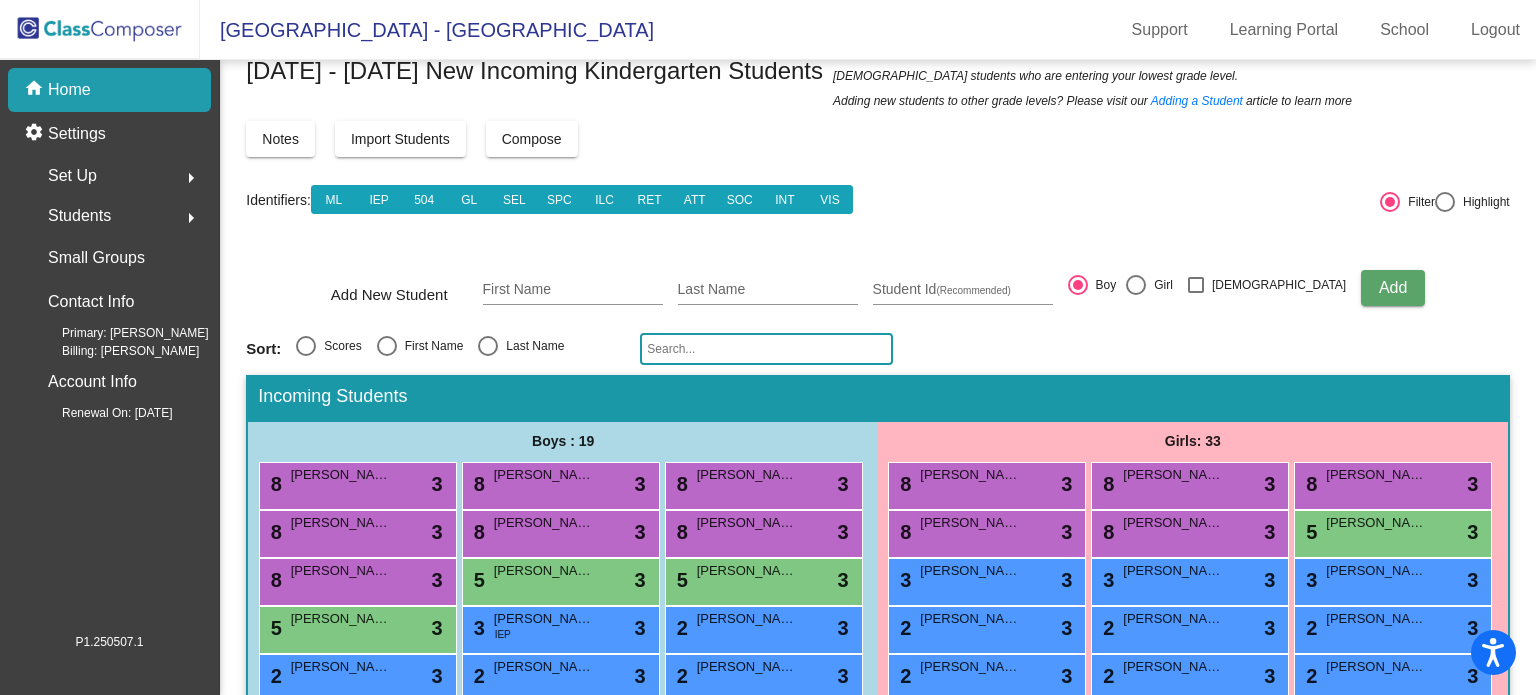 scroll, scrollTop: 108, scrollLeft: 0, axis: vertical 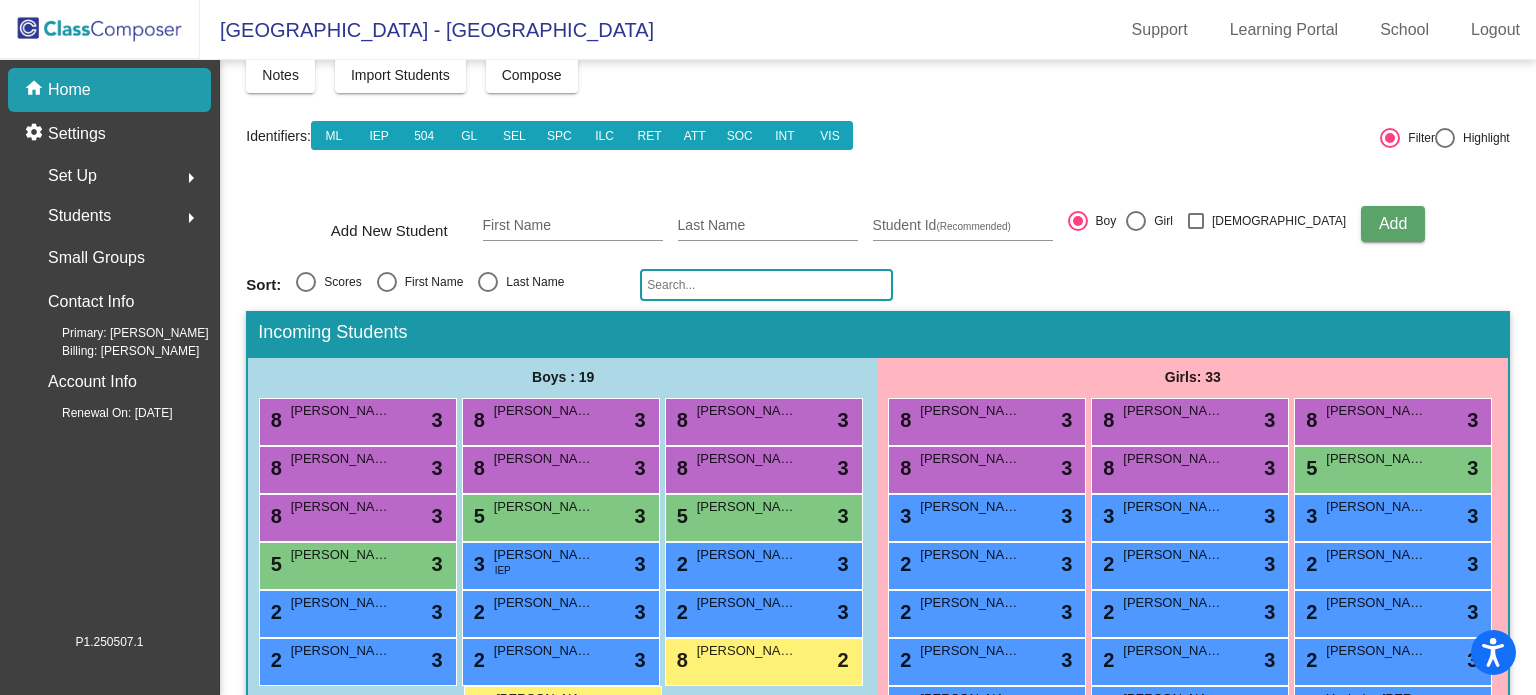 click on "First Name" 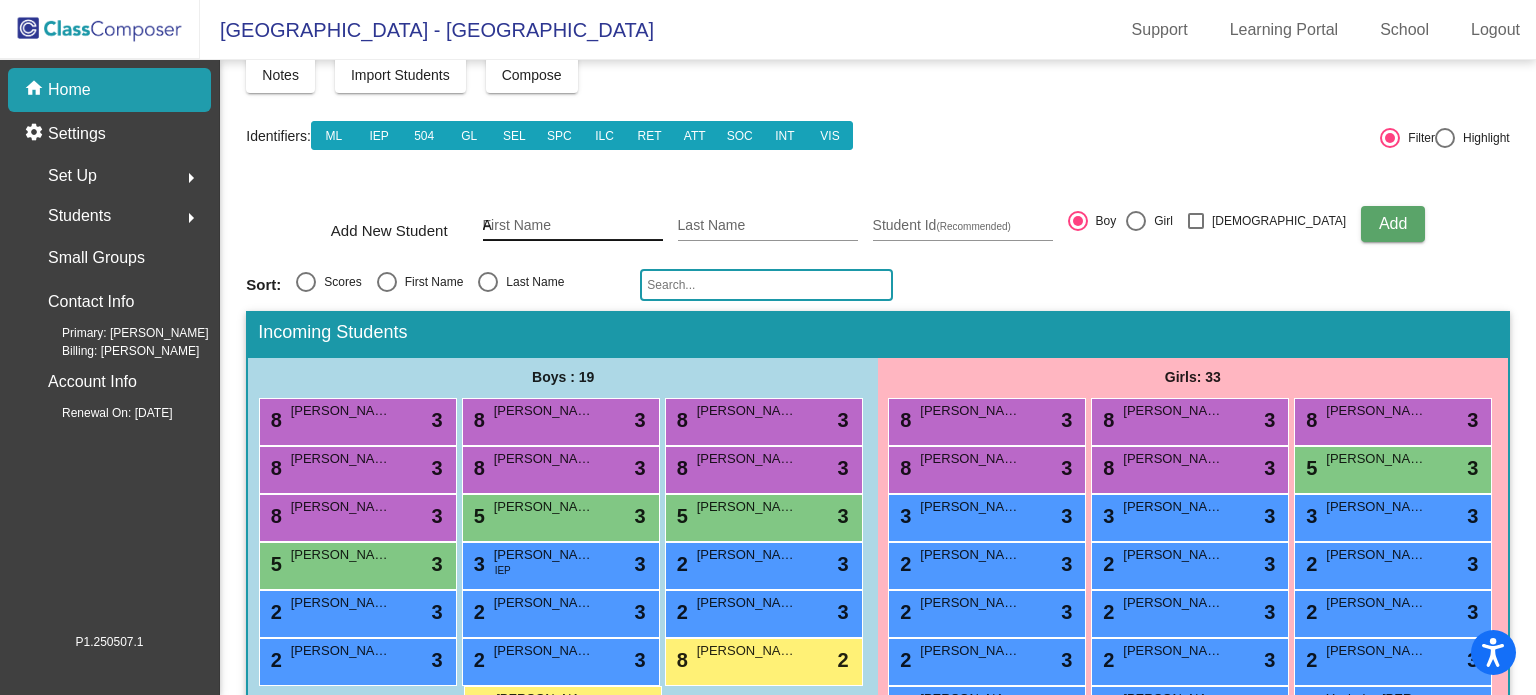 click on "A" at bounding box center (573, 226) 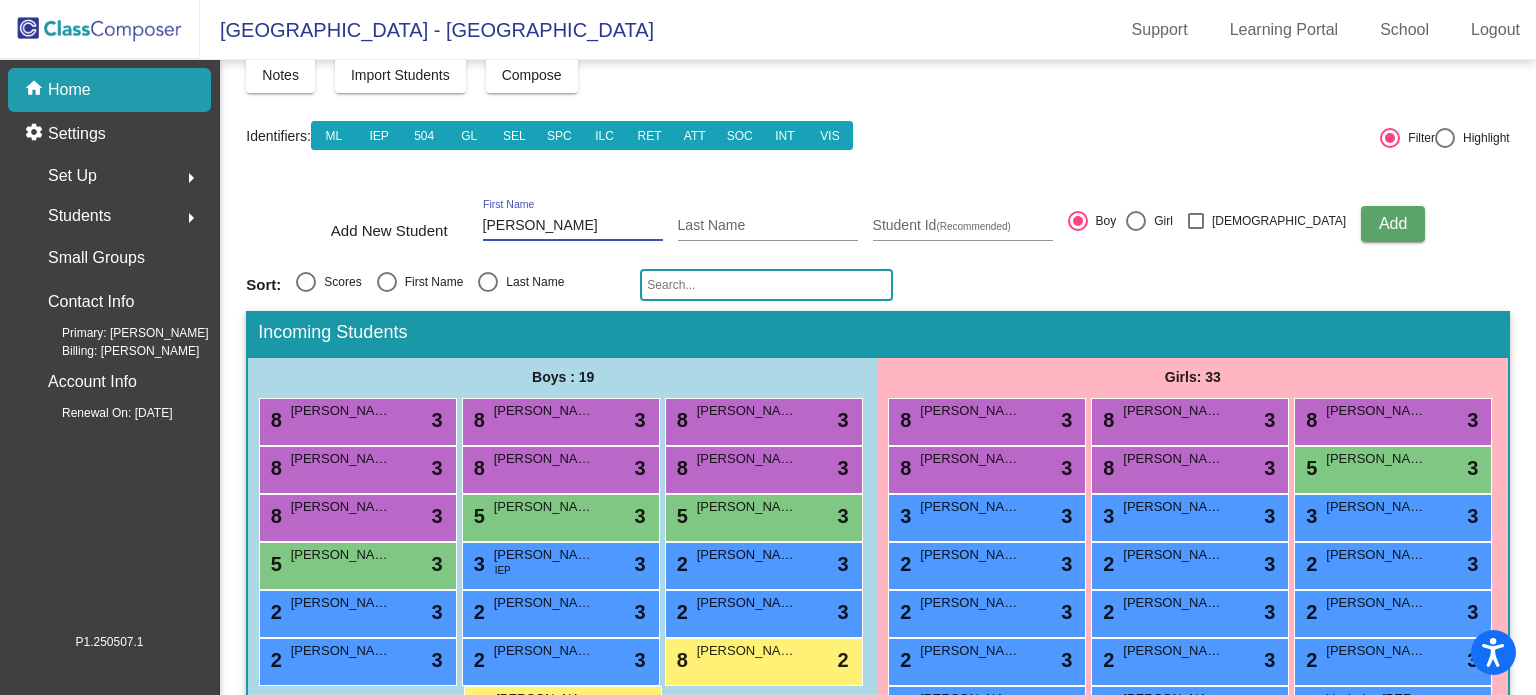 type on "[PERSON_NAME]" 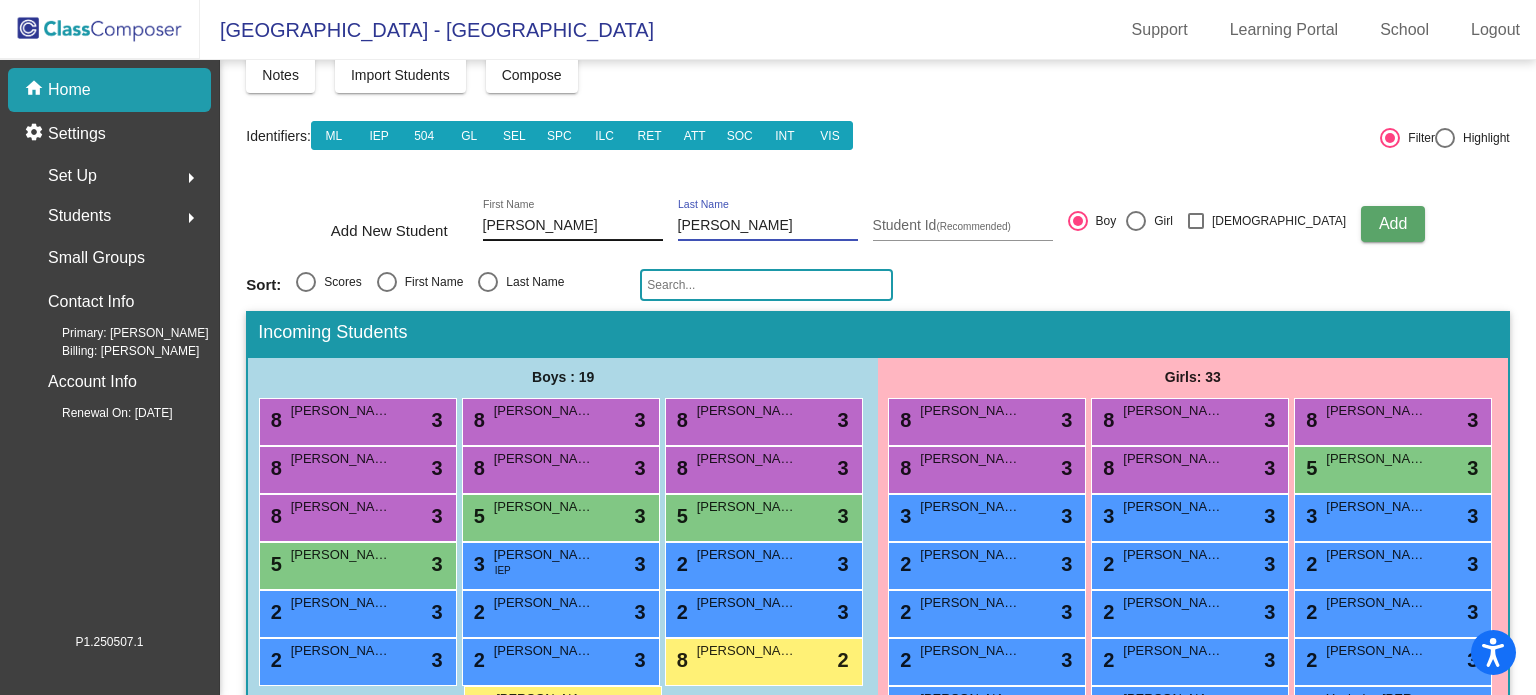 type on "[PERSON_NAME]" 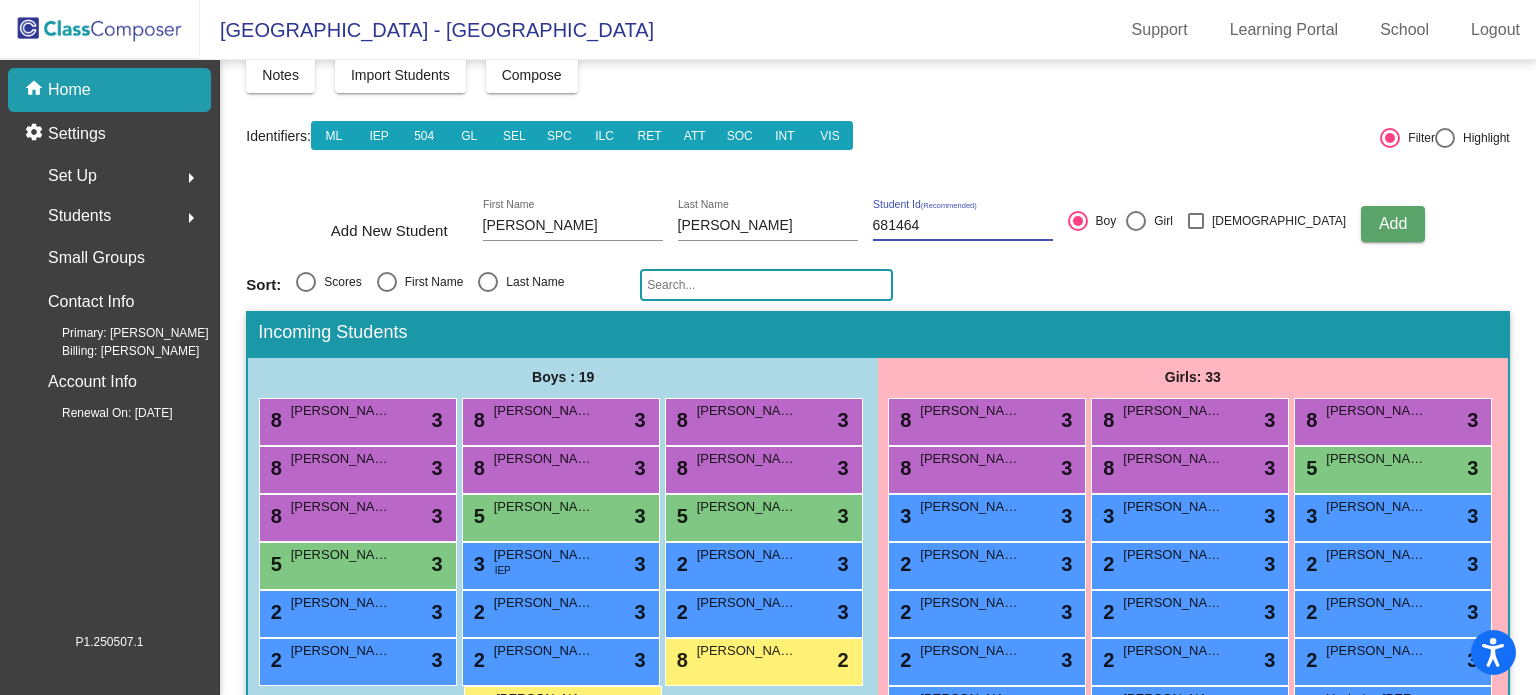 type on "681464" 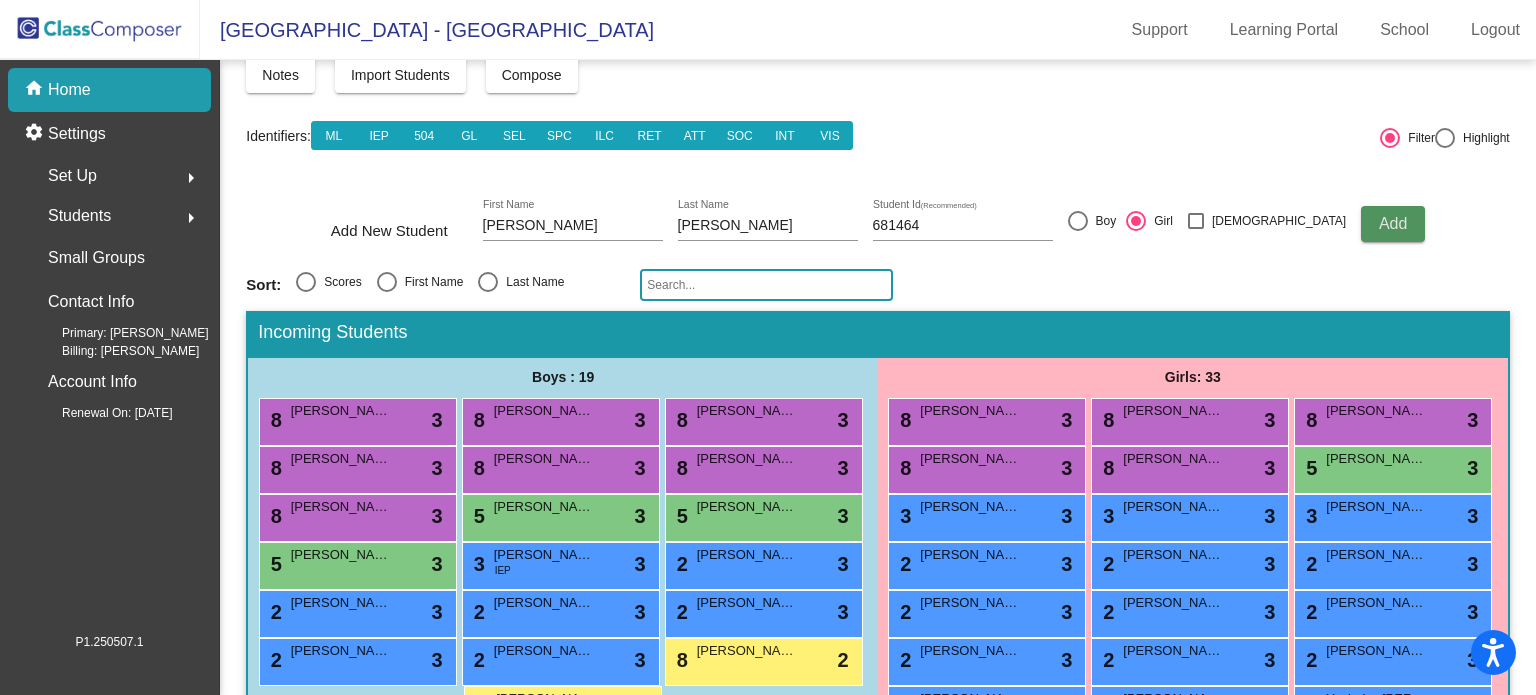 click on "Add" 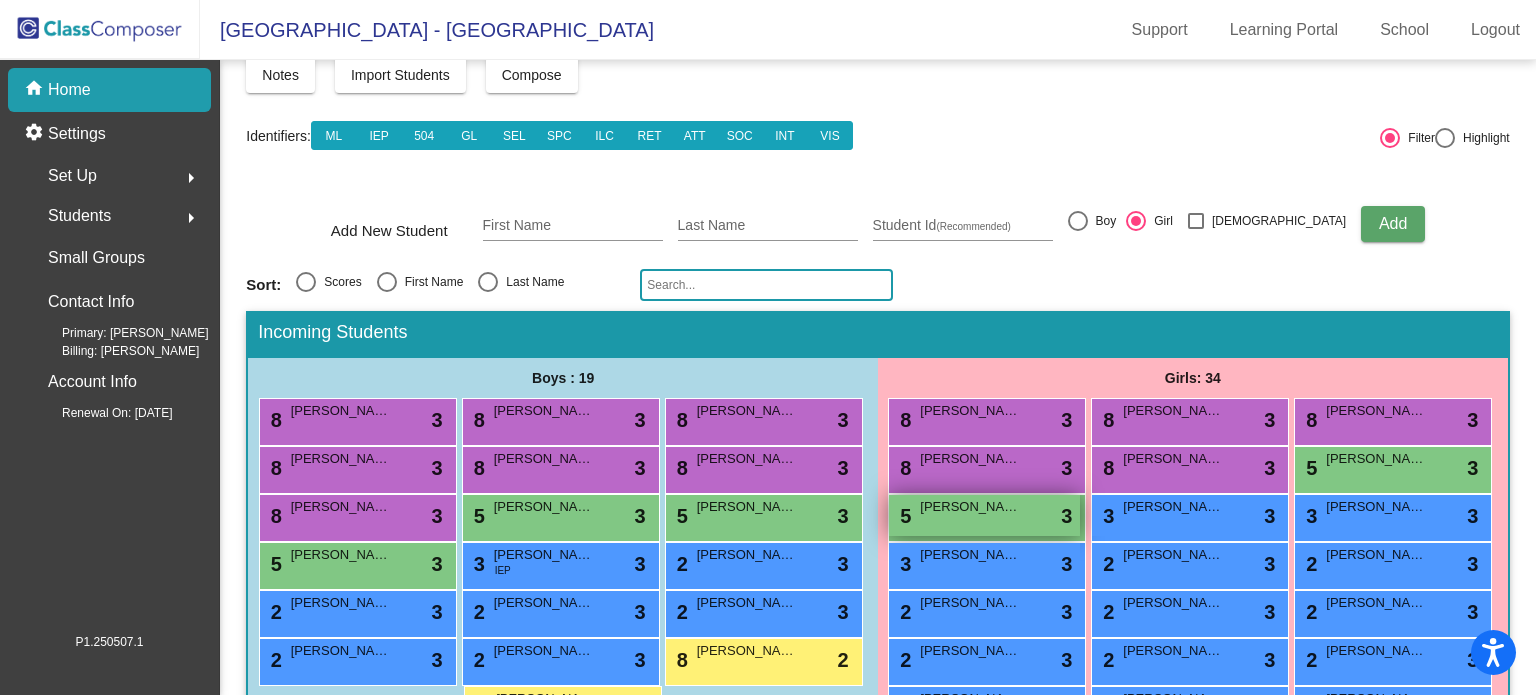 click on "5 [PERSON_NAME] lock do_not_disturb_alt 3" at bounding box center (984, 515) 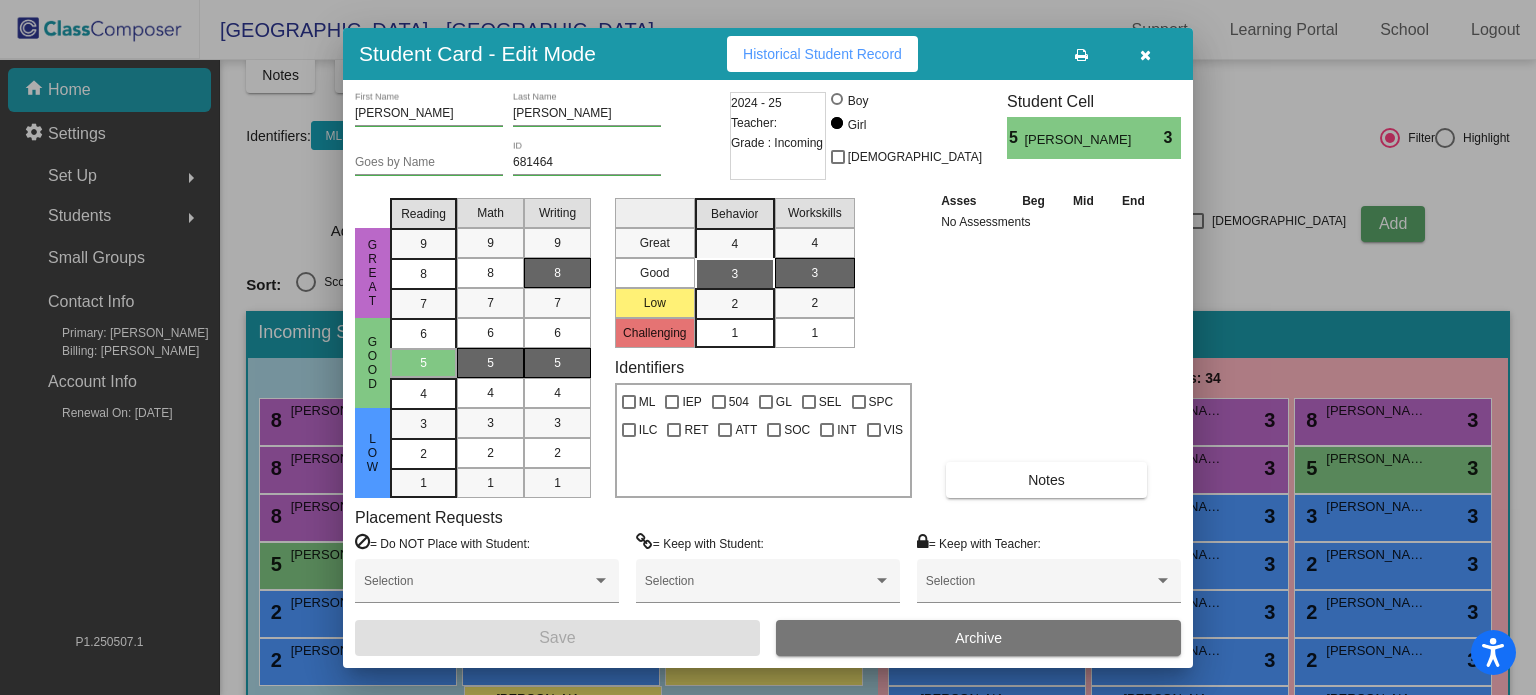 click on "8" at bounding box center (557, 273) 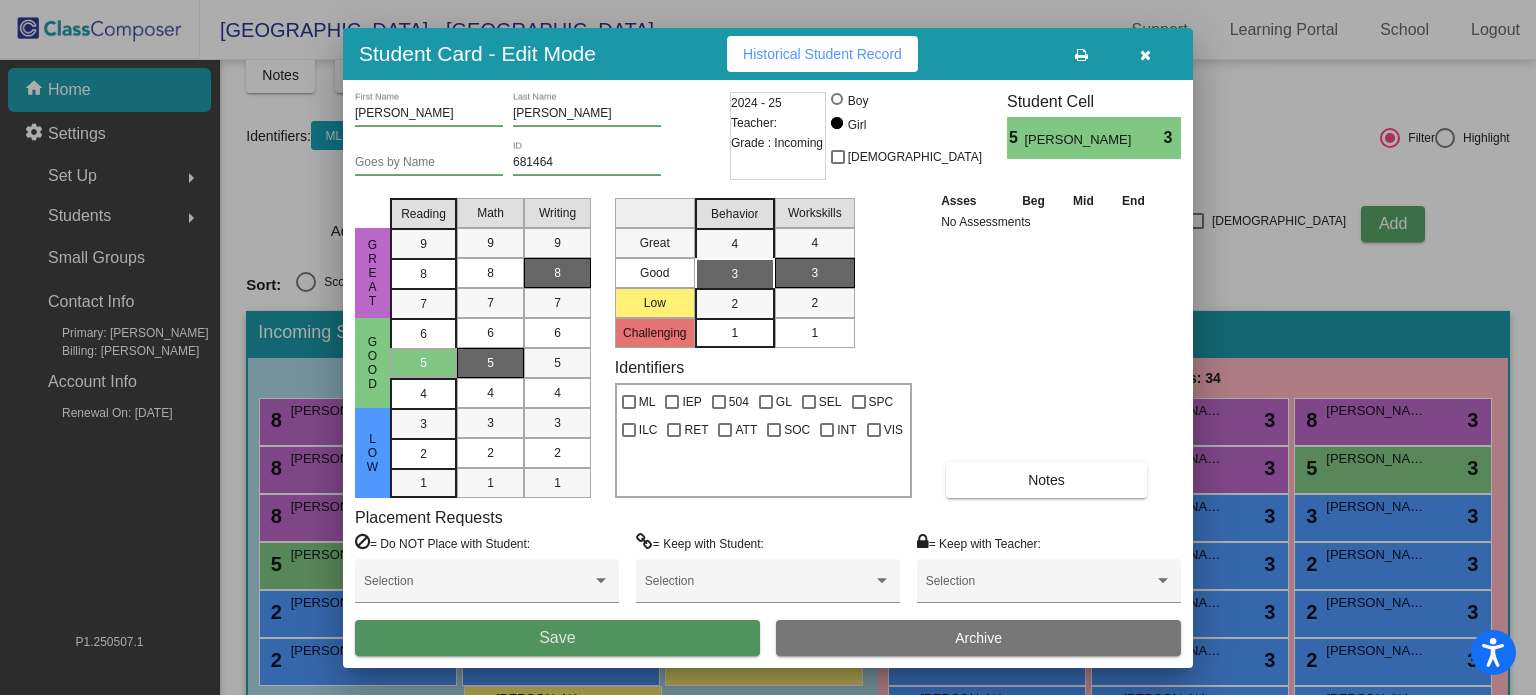 click on "Save" at bounding box center (557, 638) 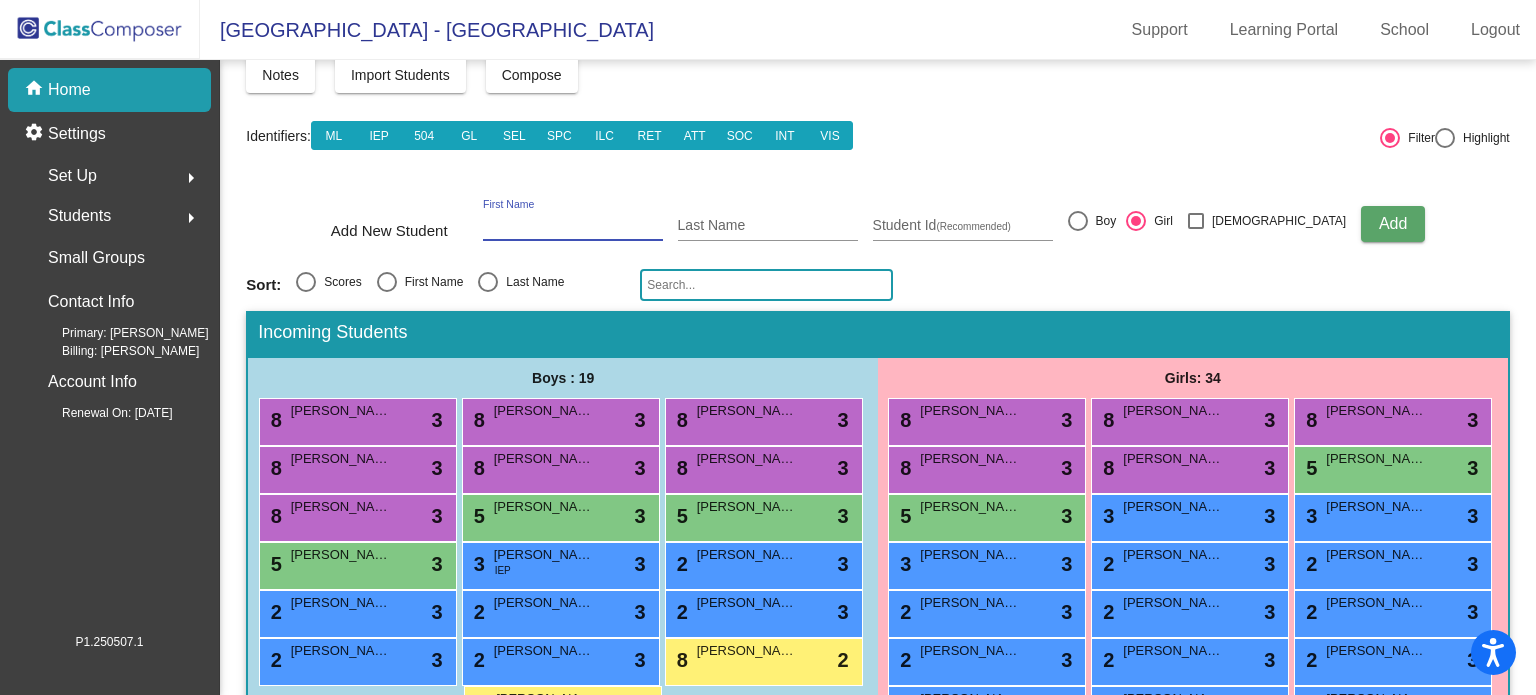 click on "First Name" at bounding box center [573, 226] 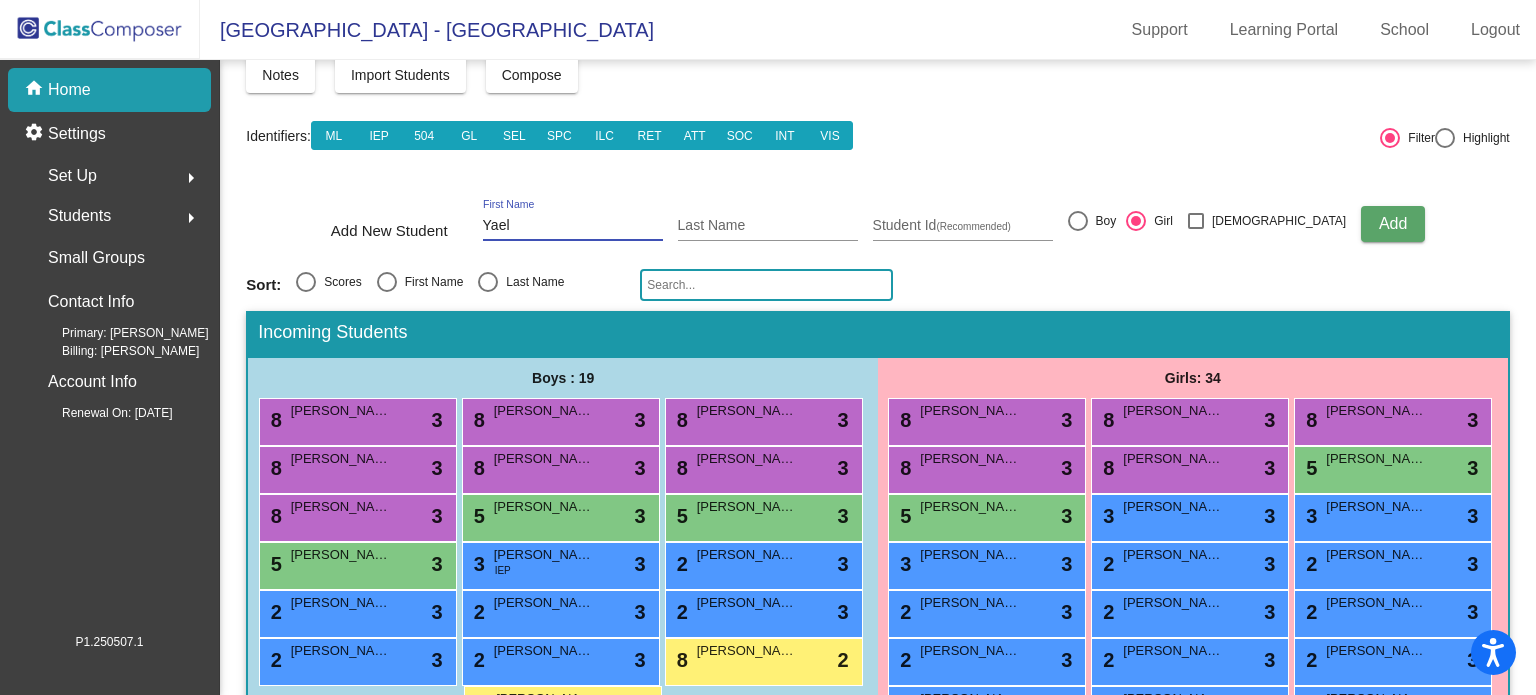 type on "Yael" 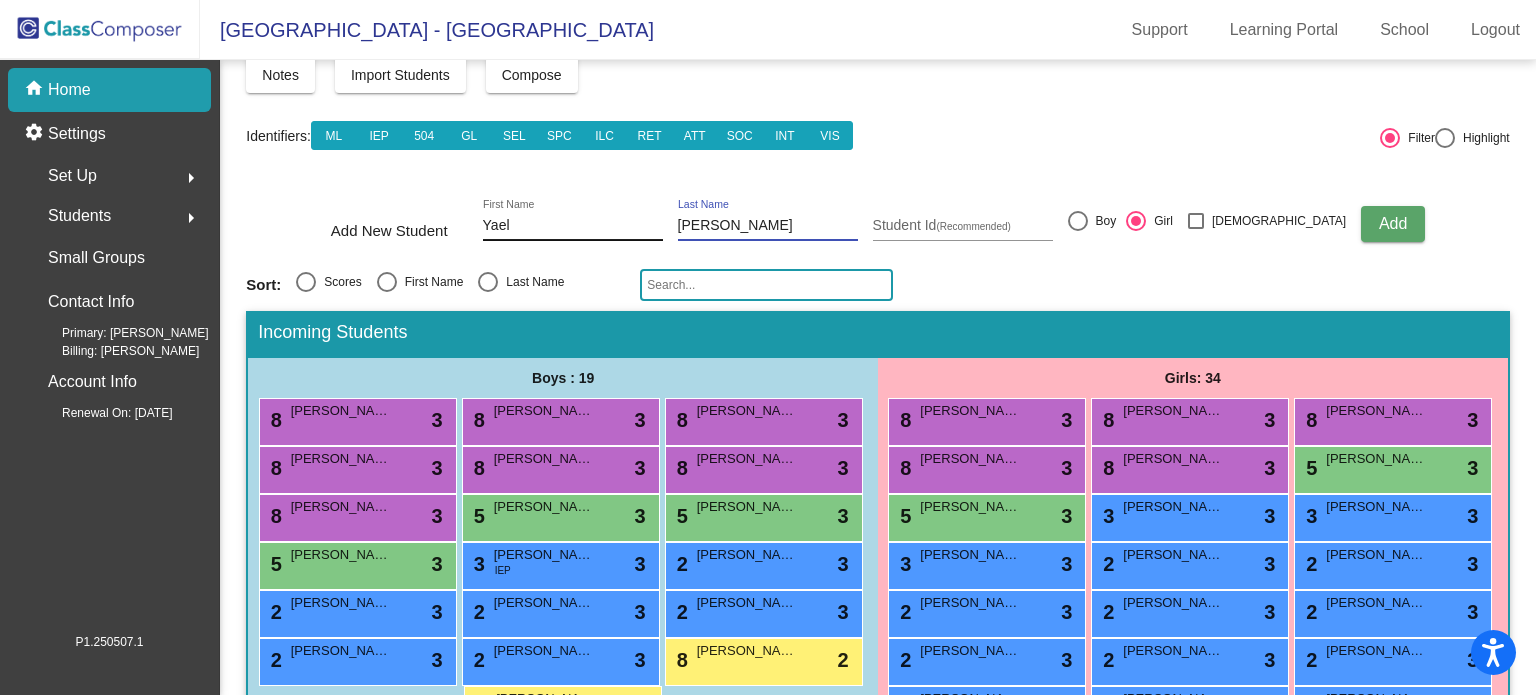 type on "[PERSON_NAME]" 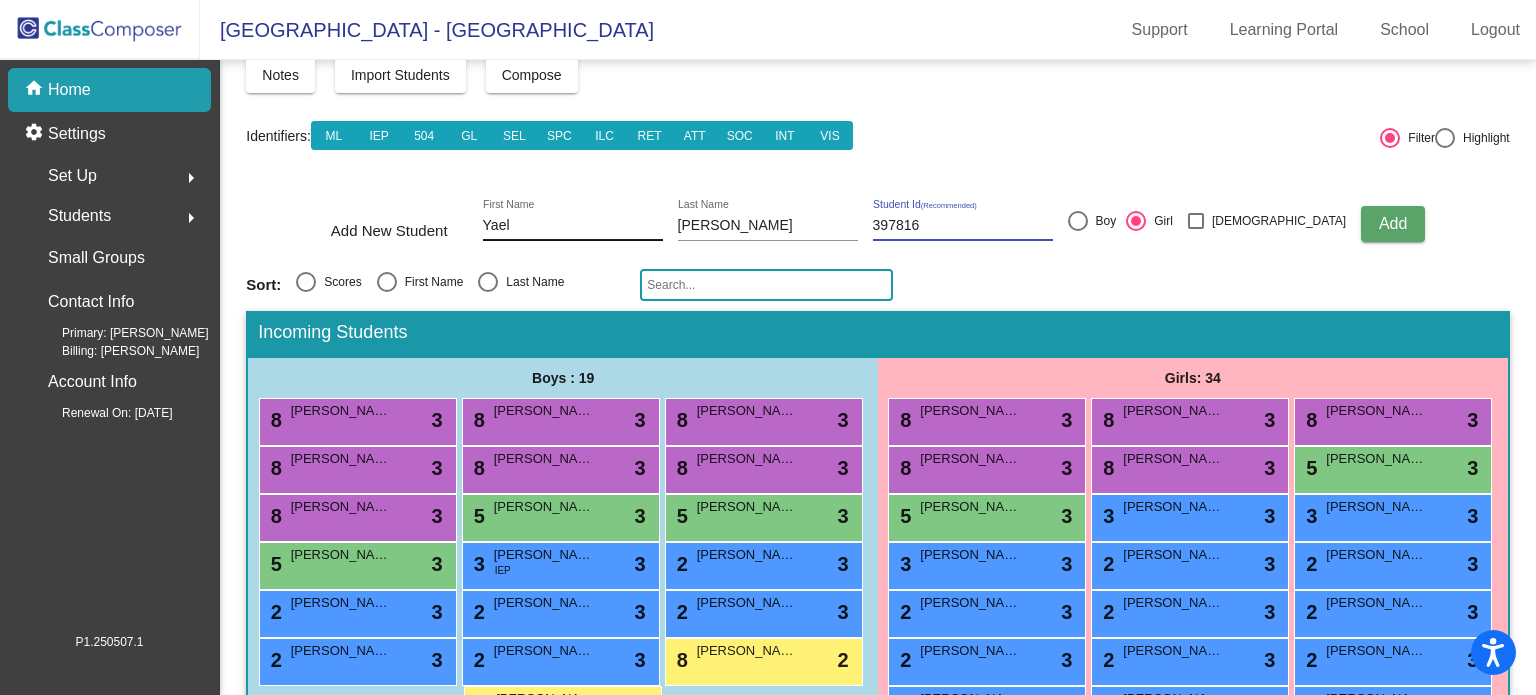 type on "397816" 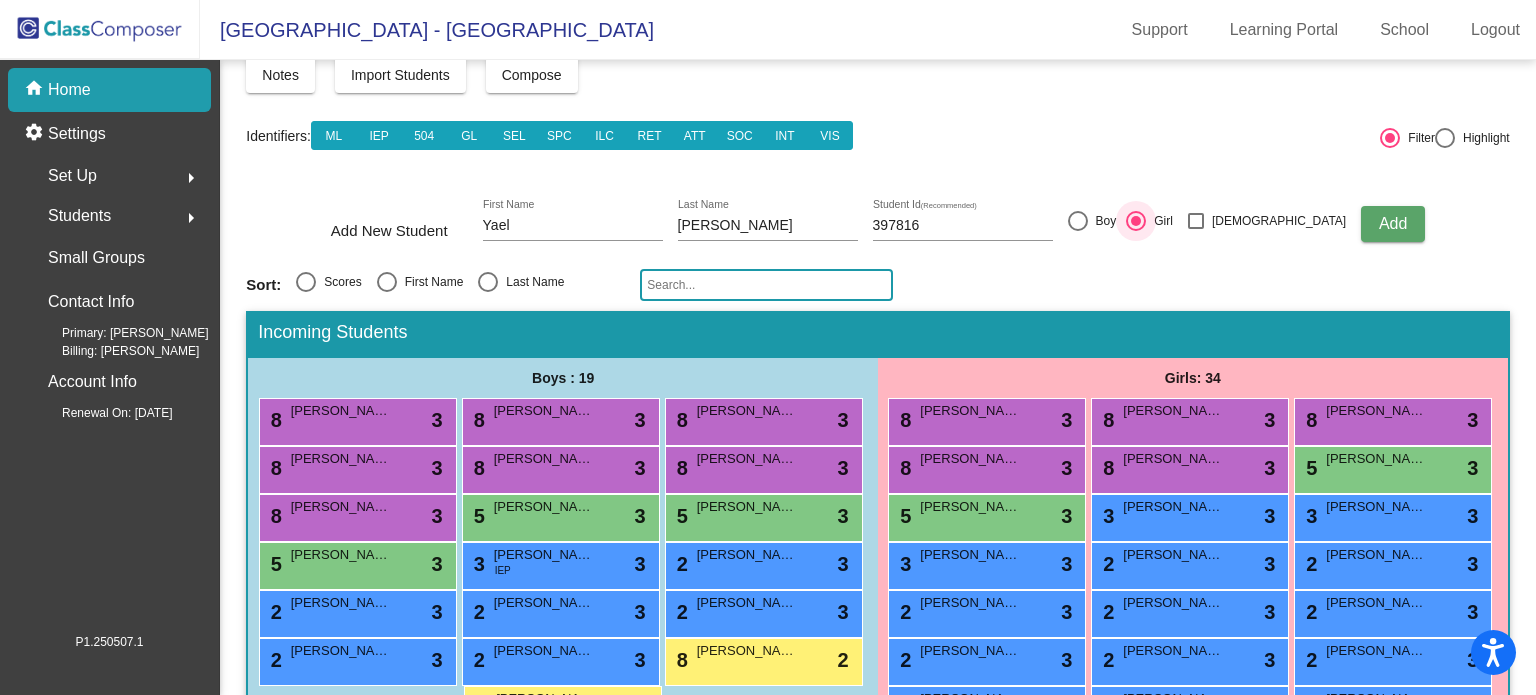 click at bounding box center [1078, 221] 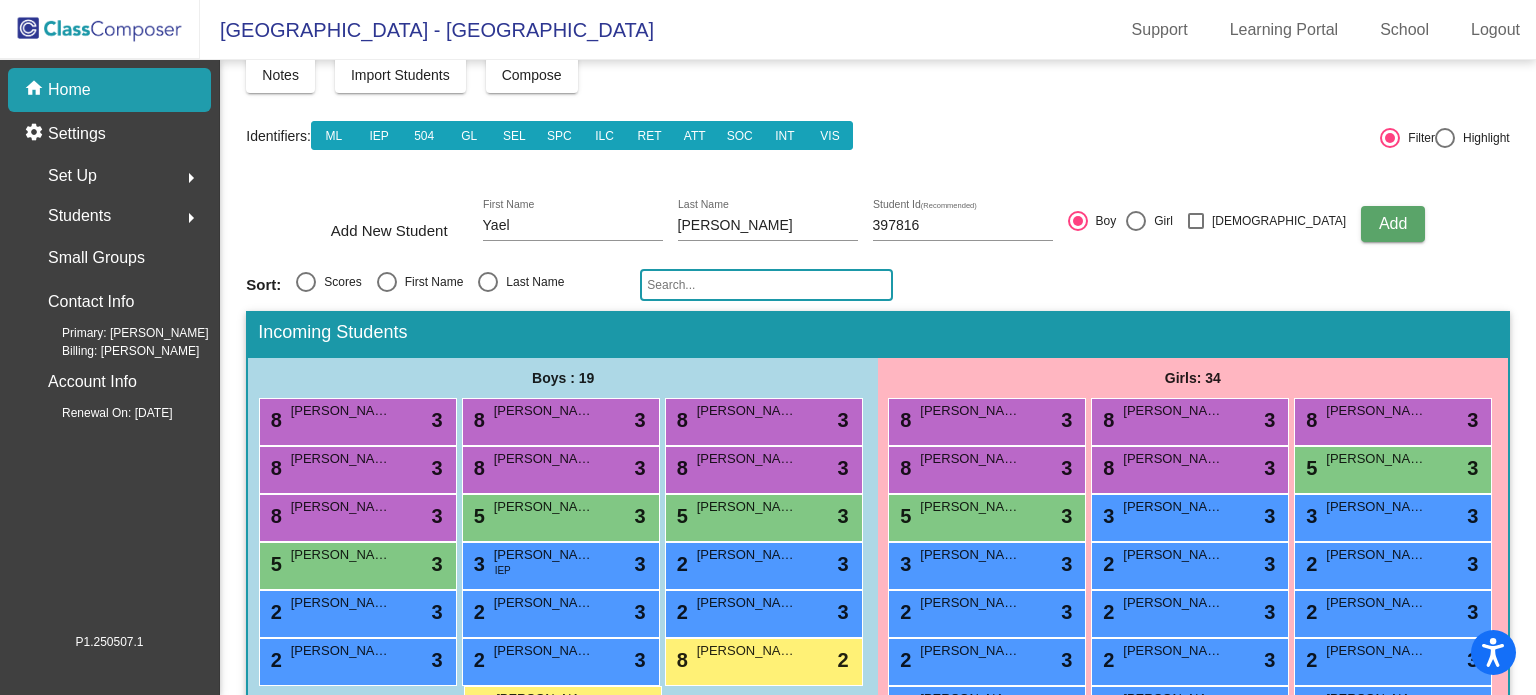click on "Add" 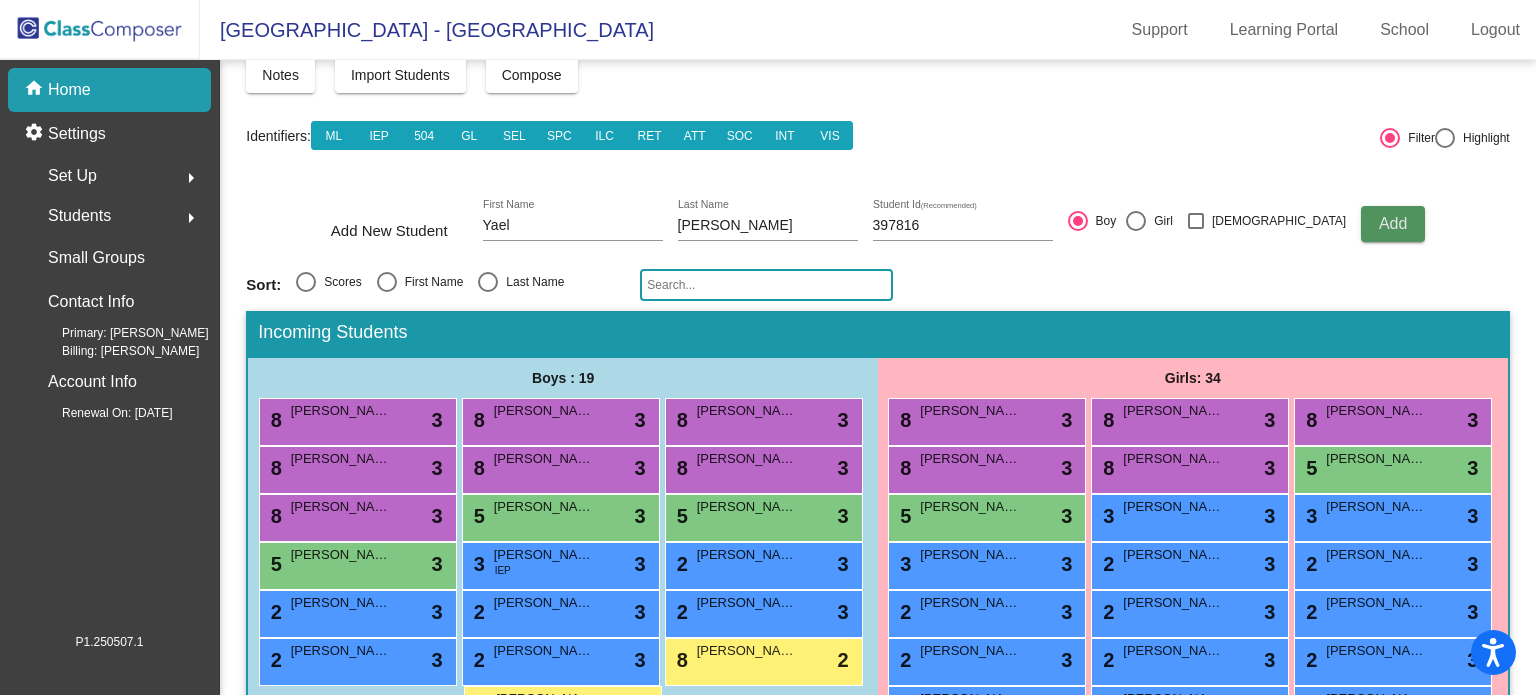 type 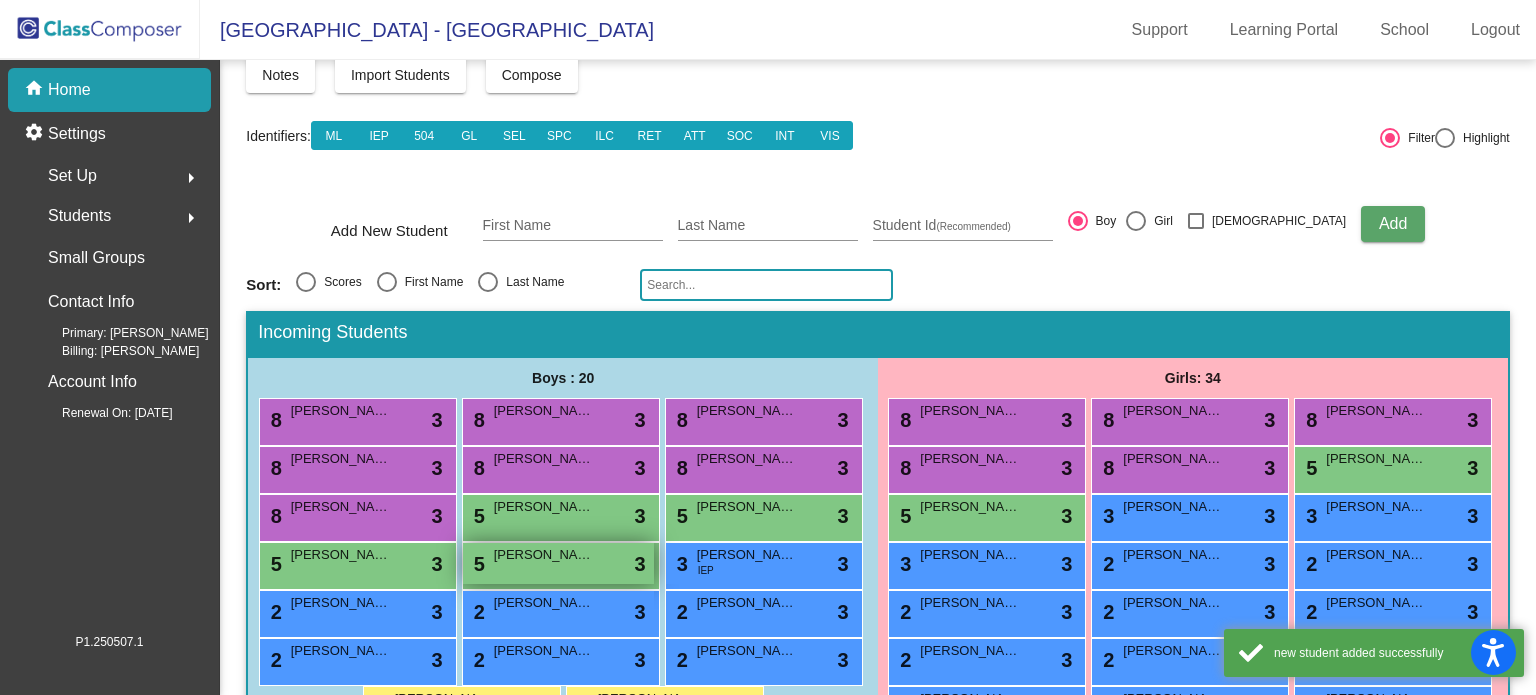 click on "5 [PERSON_NAME] lock do_not_disturb_alt 3" at bounding box center (558, 563) 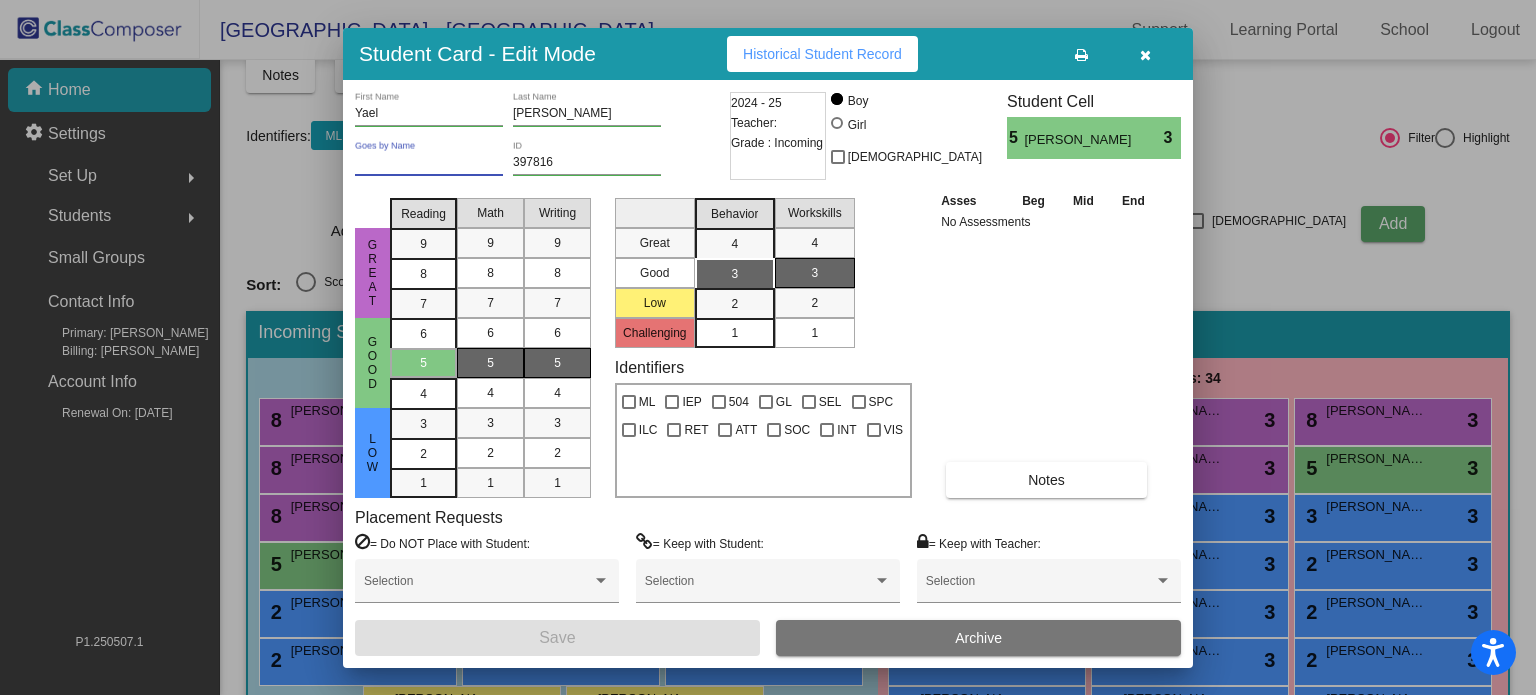 click on "Goes by Name" at bounding box center (429, 163) 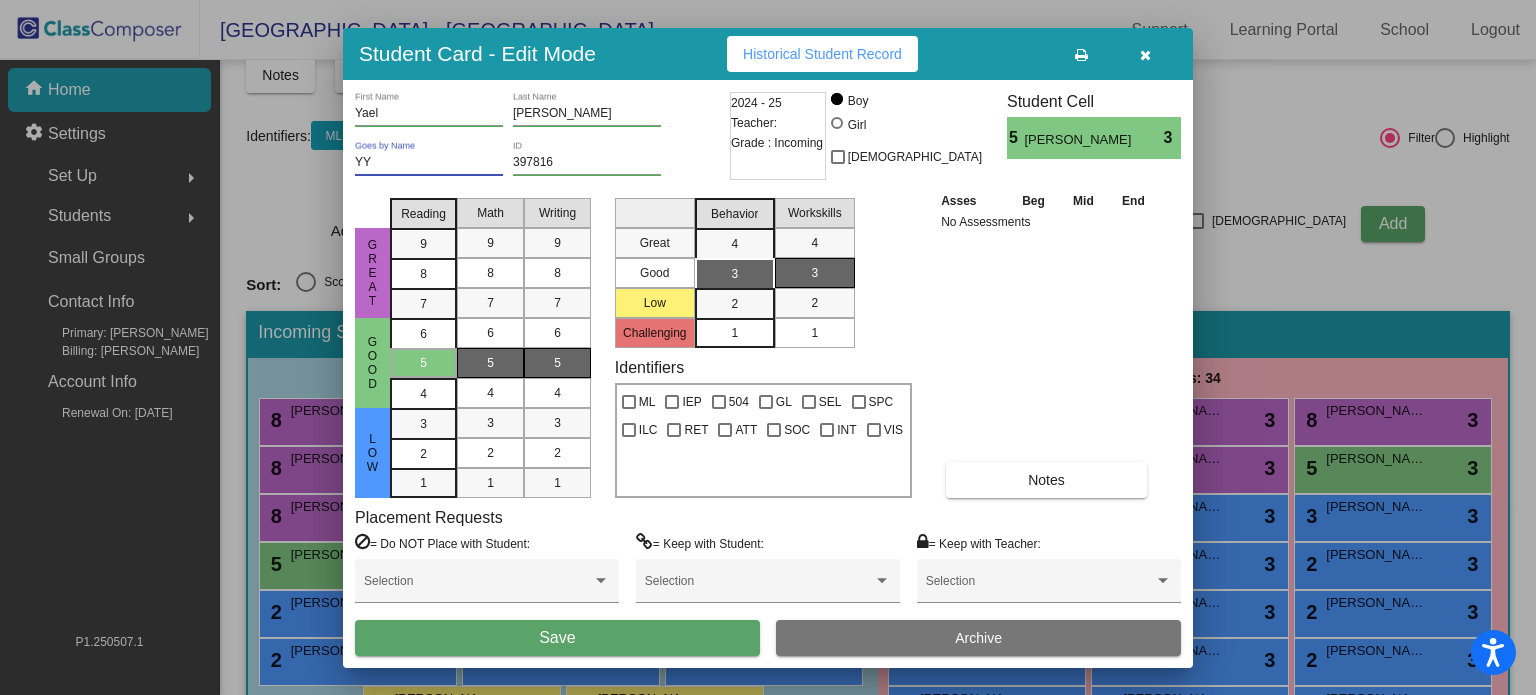 type on "Y" 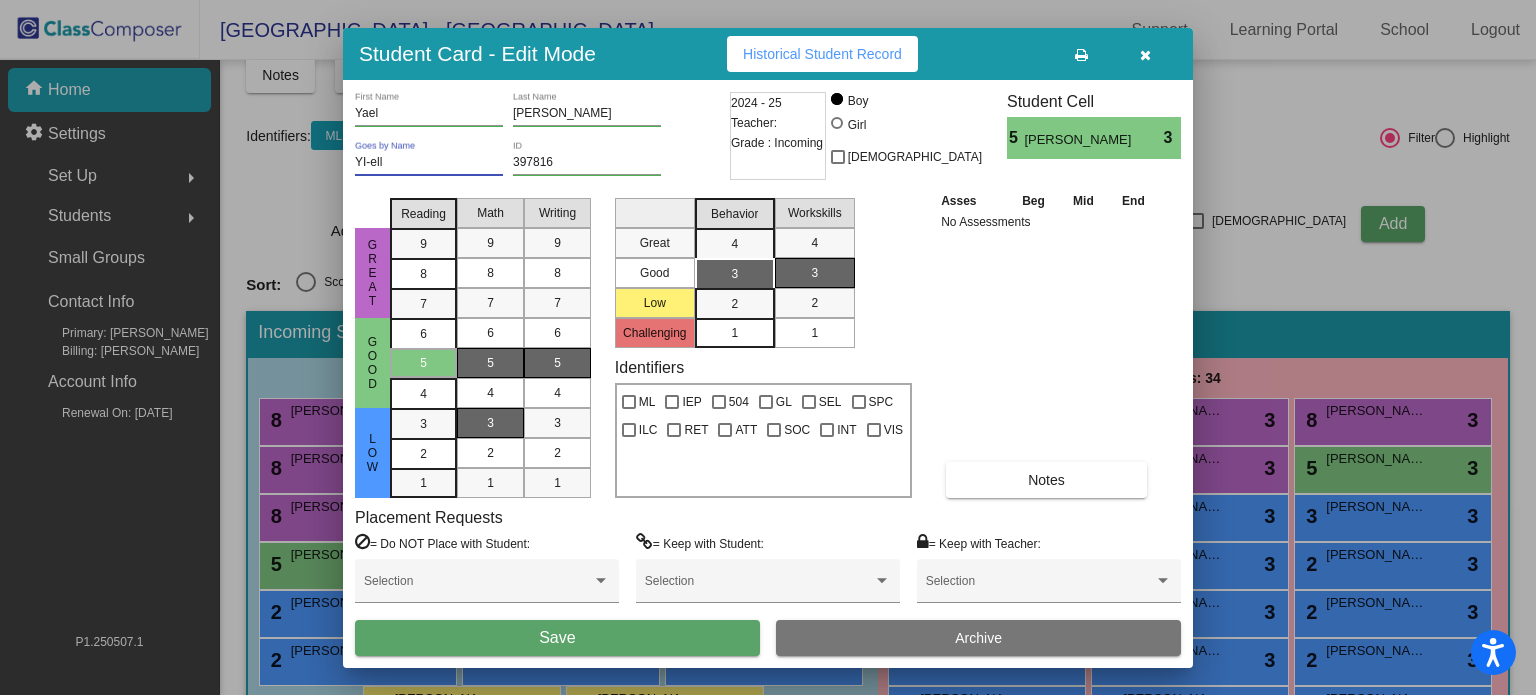 type on "YI-ell" 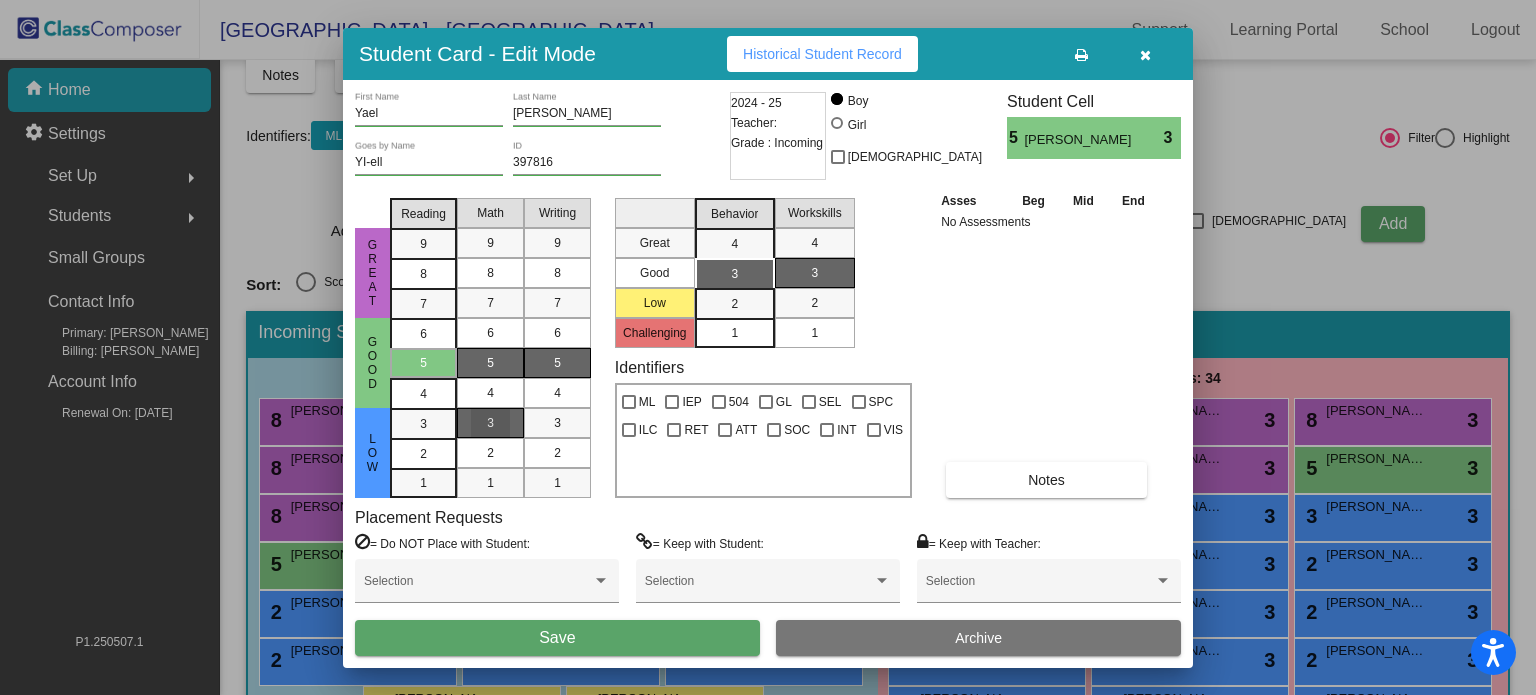 click on "3" at bounding box center (490, 423) 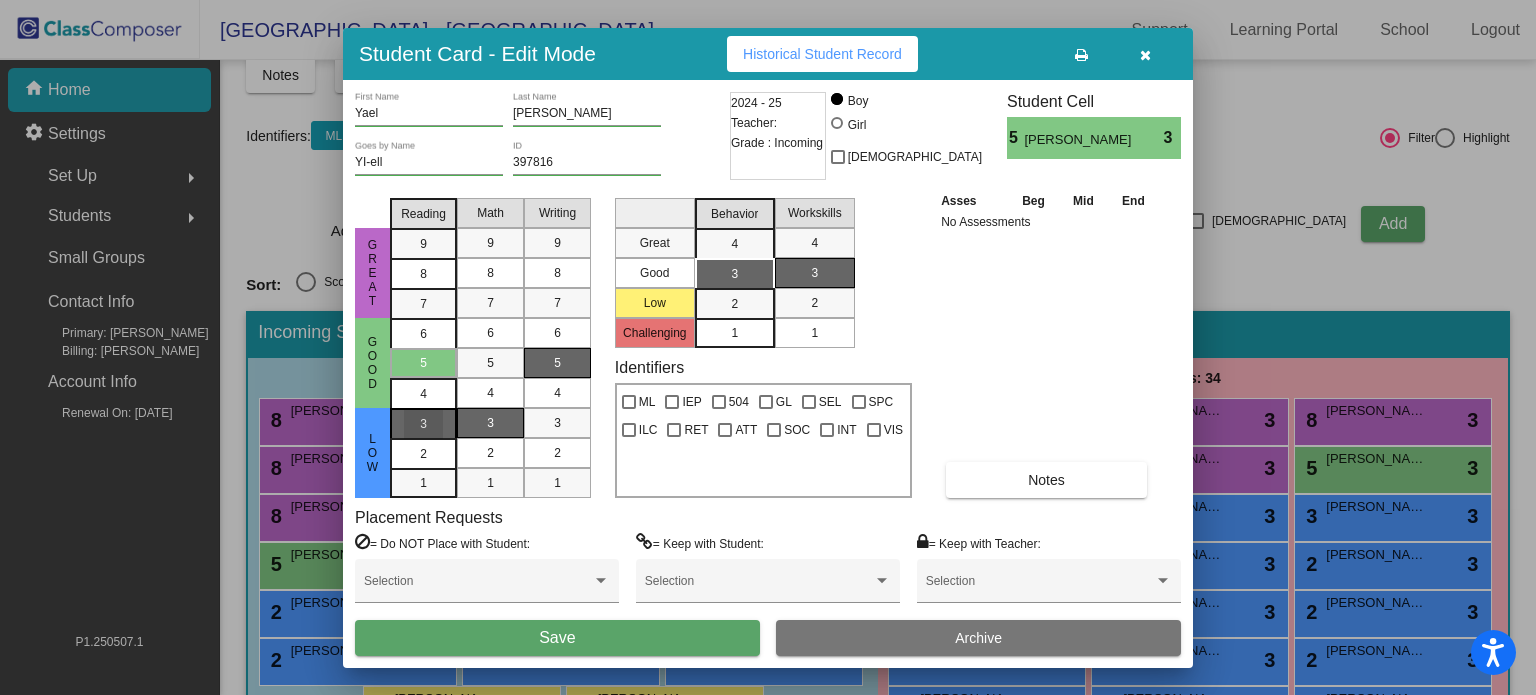 click on "3" at bounding box center [423, 424] 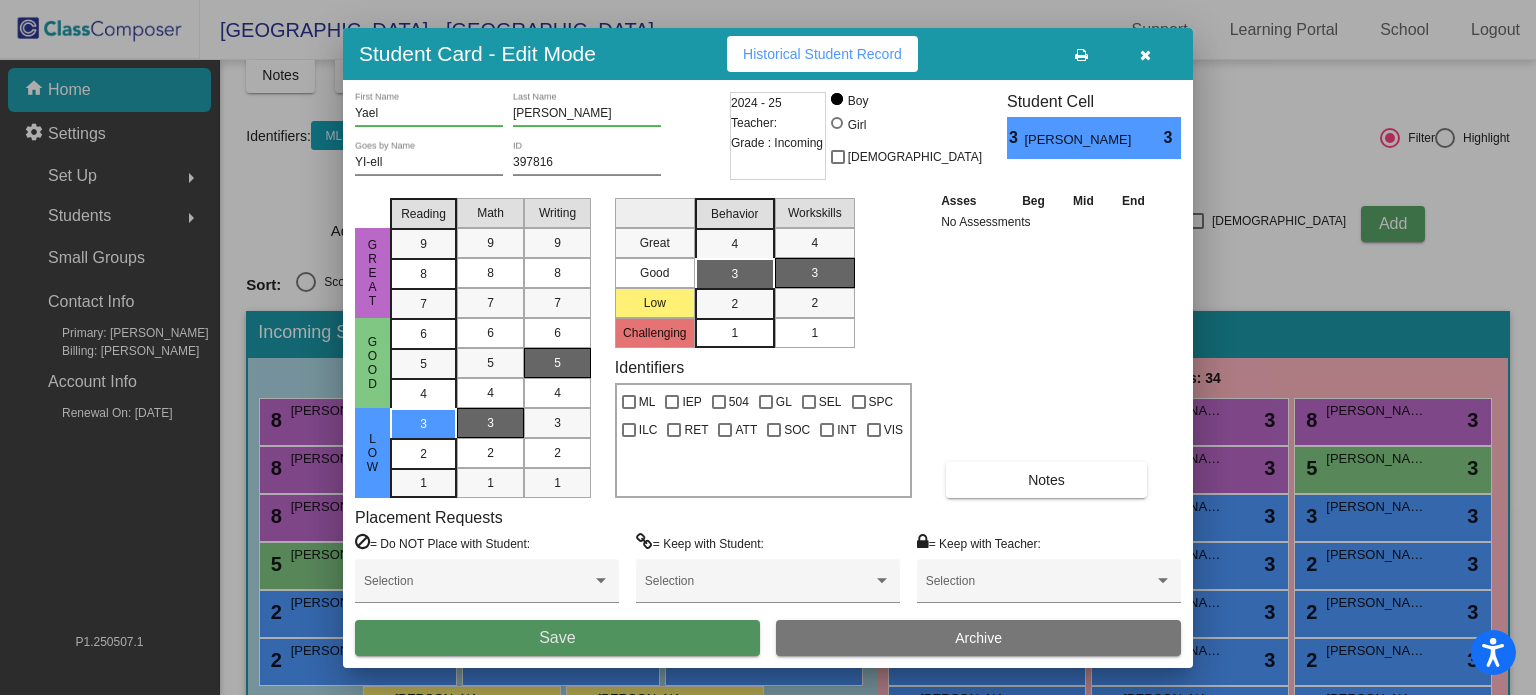 click on "Save" at bounding box center [557, 638] 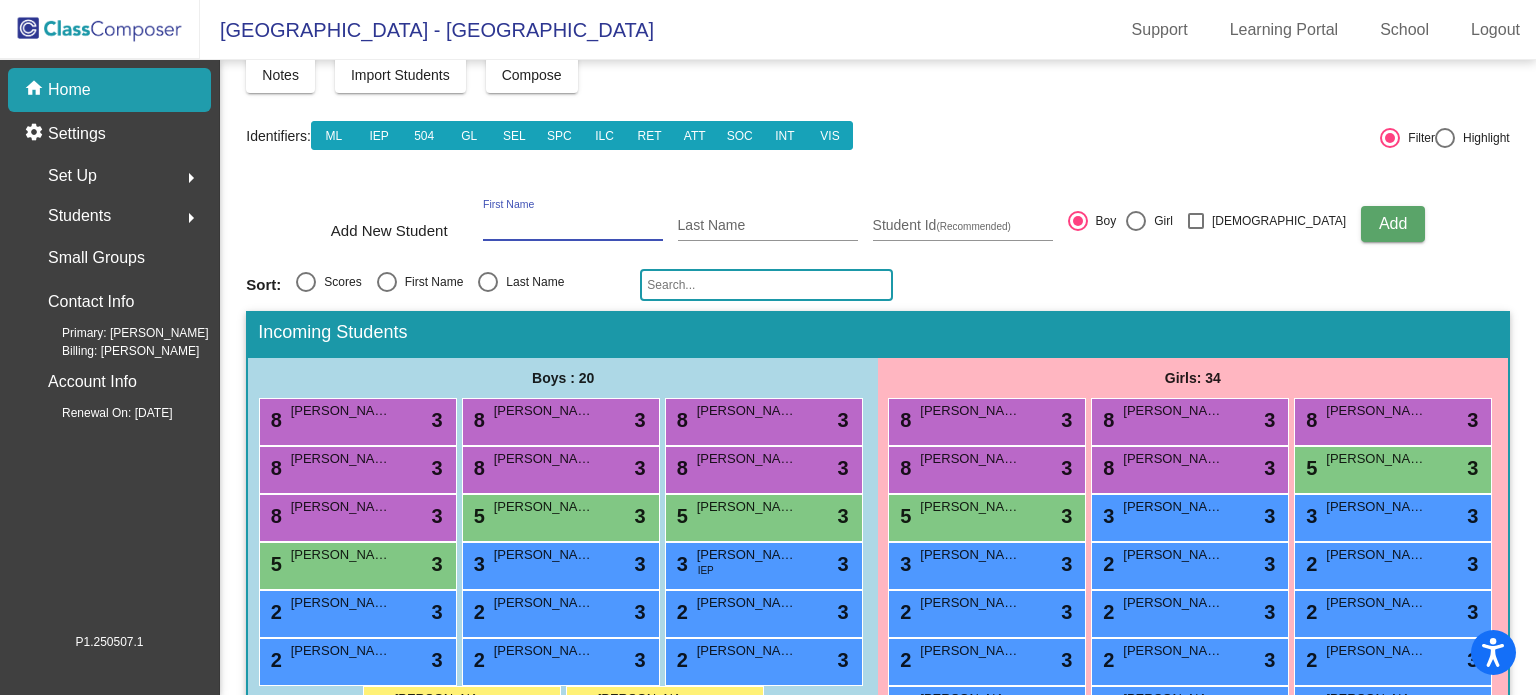 click on "First Name" at bounding box center [573, 226] 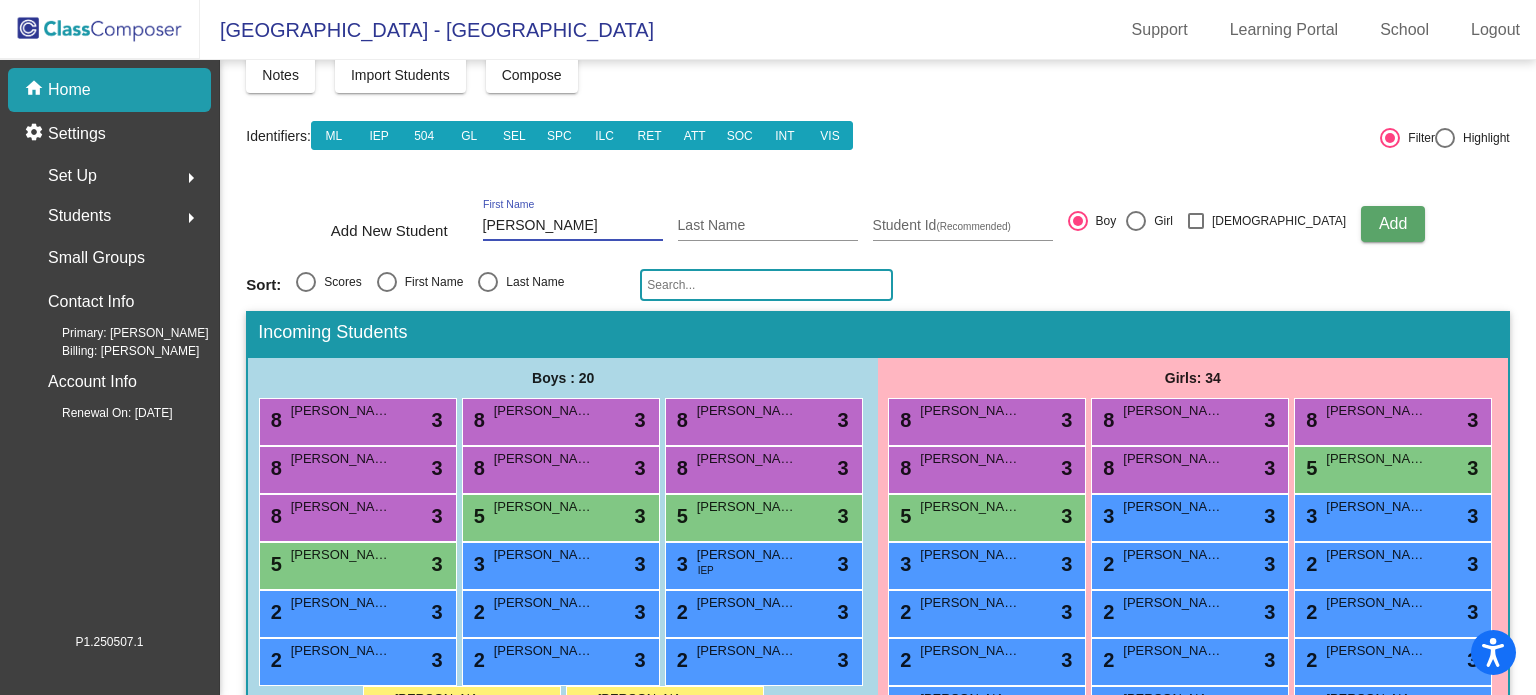 type on "[PERSON_NAME]" 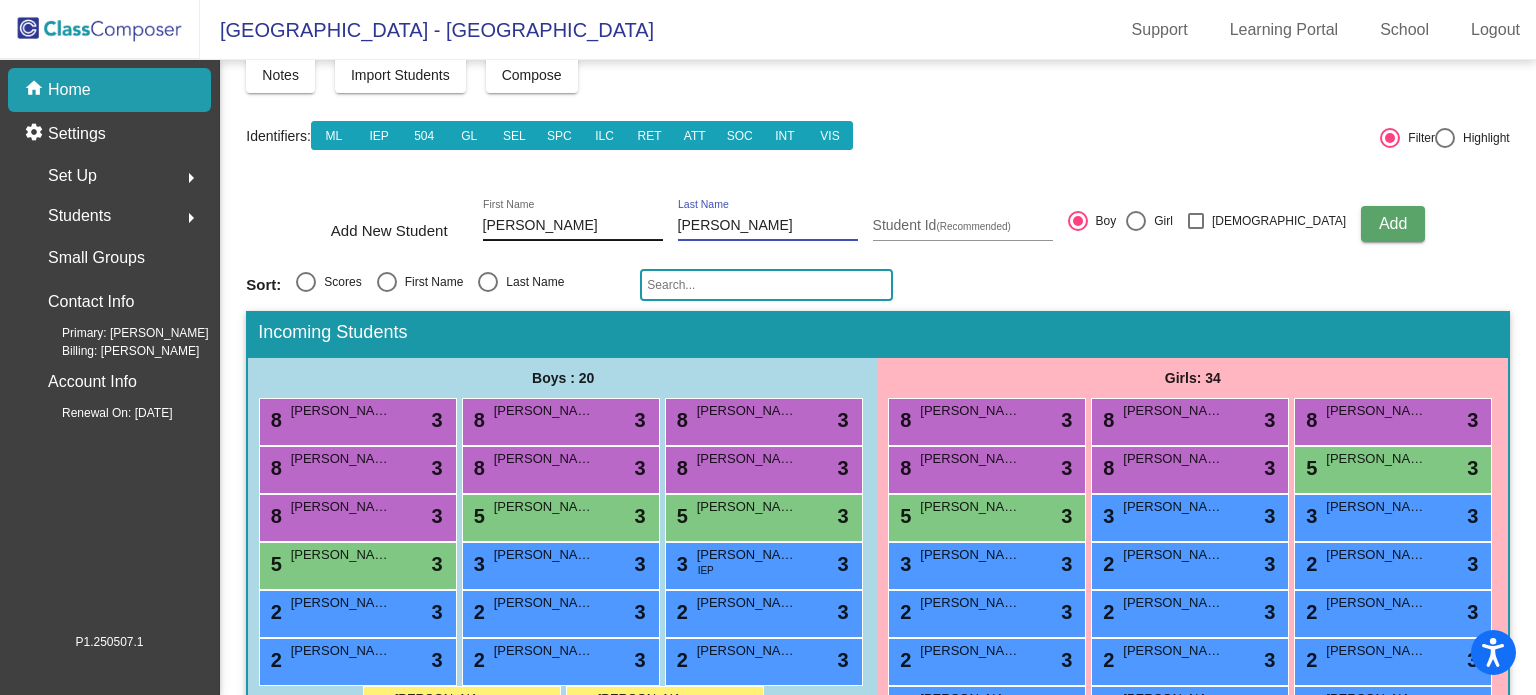 type on "[PERSON_NAME]" 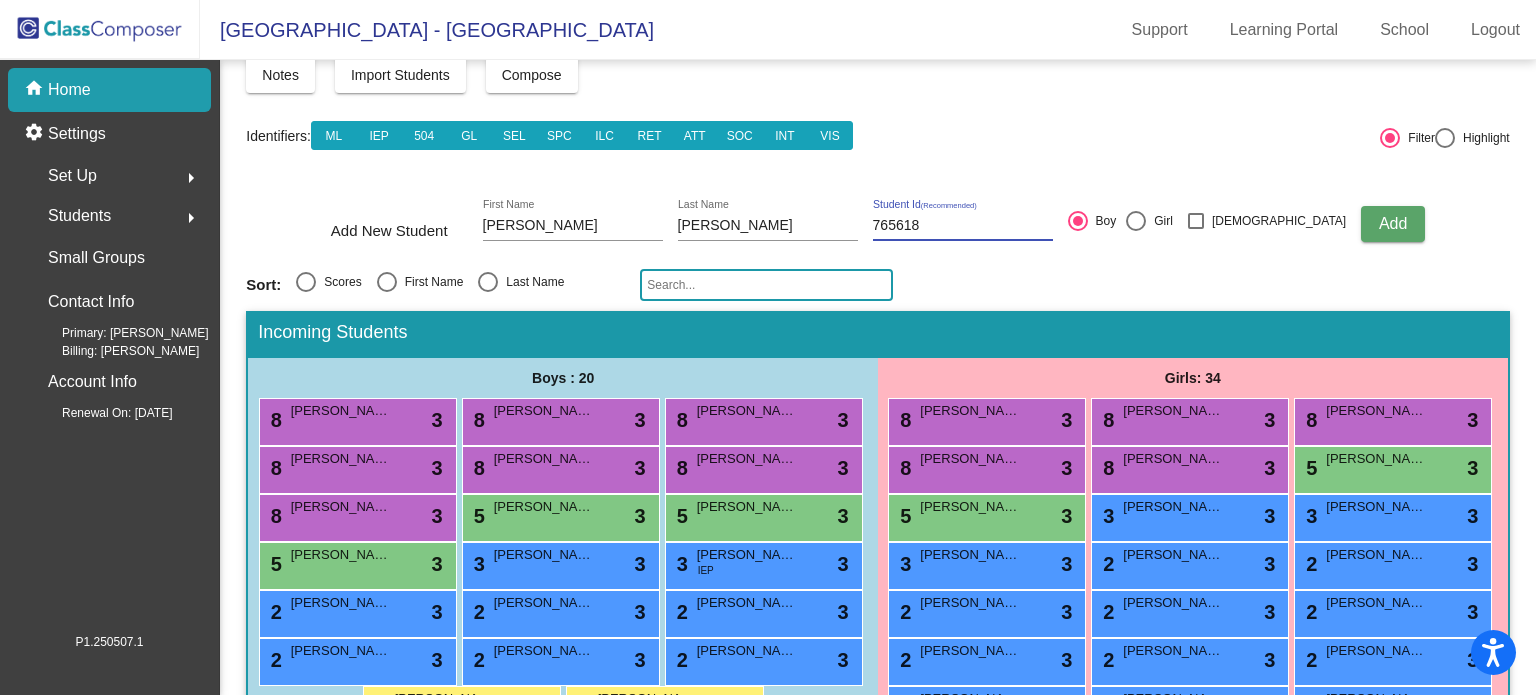 type on "765618" 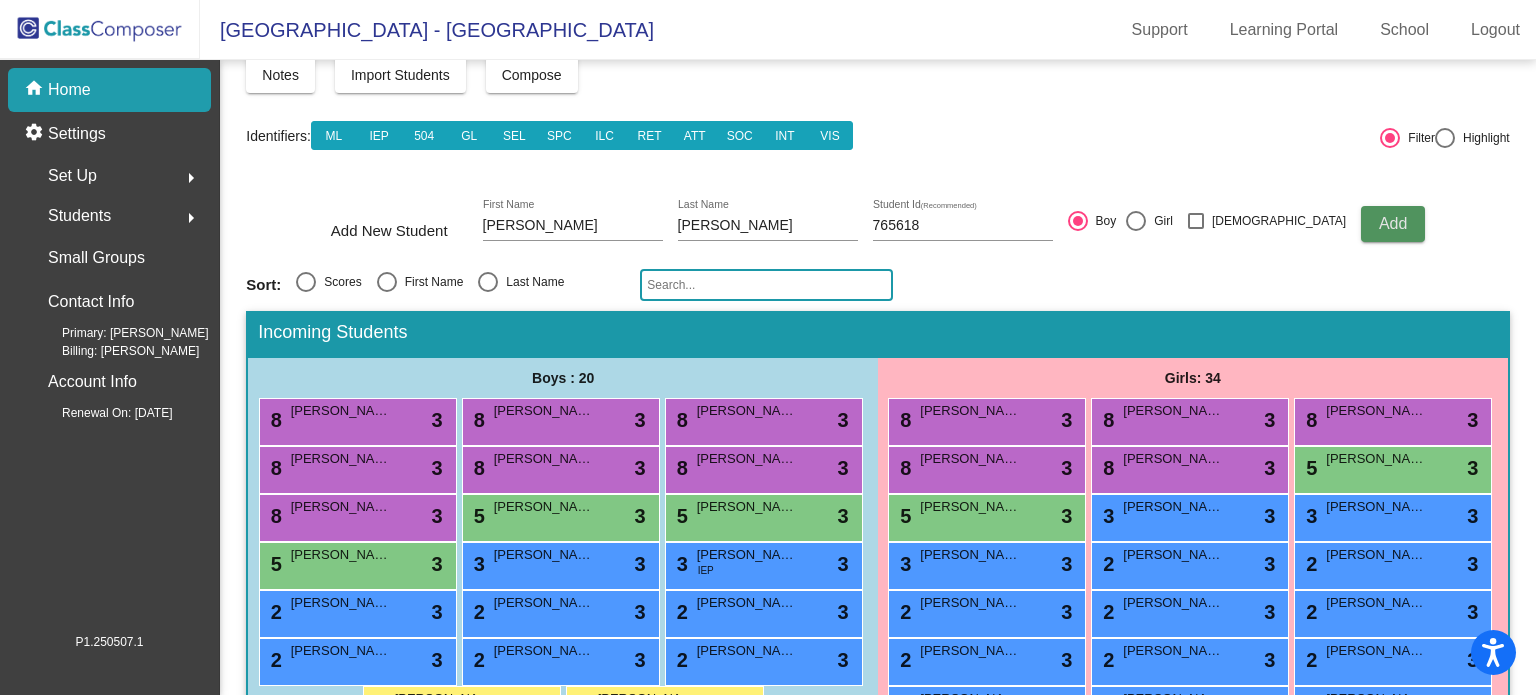 type 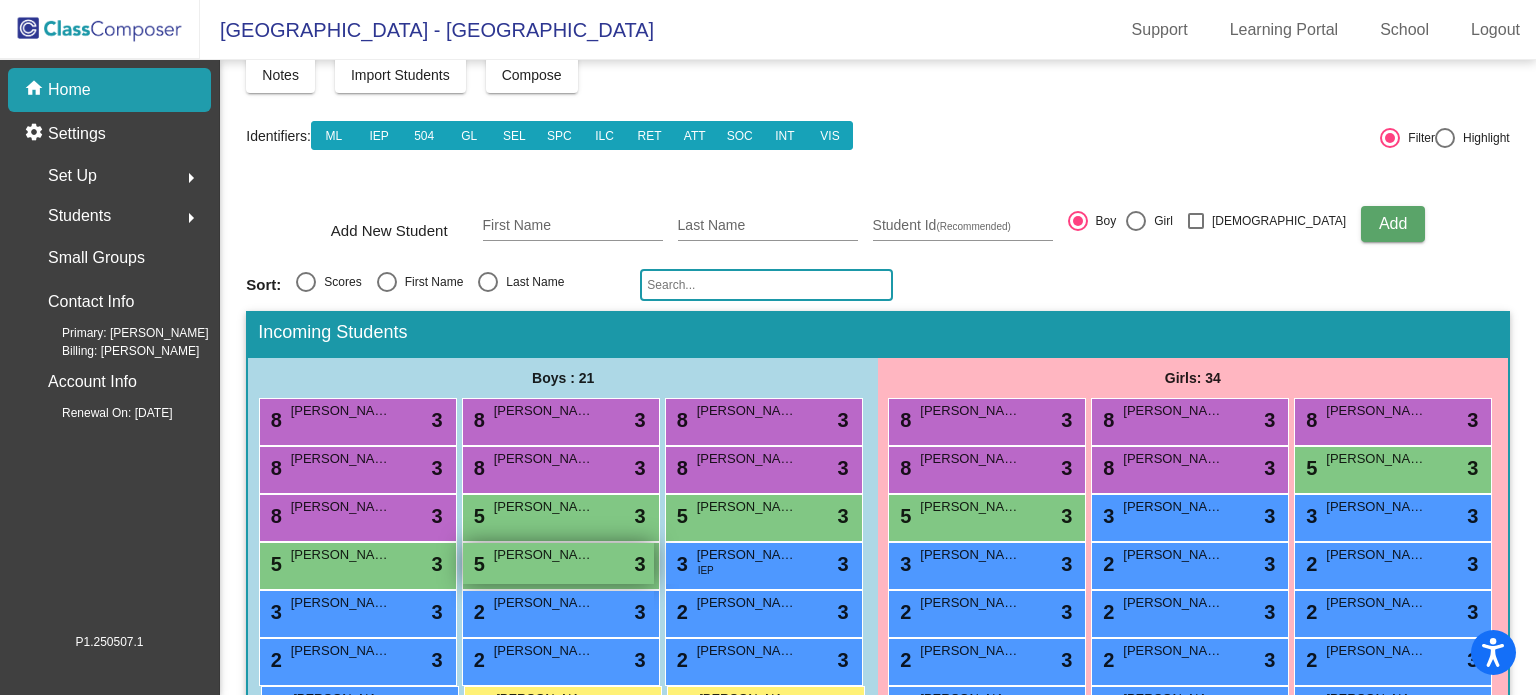 click on "[PERSON_NAME]" at bounding box center (544, 555) 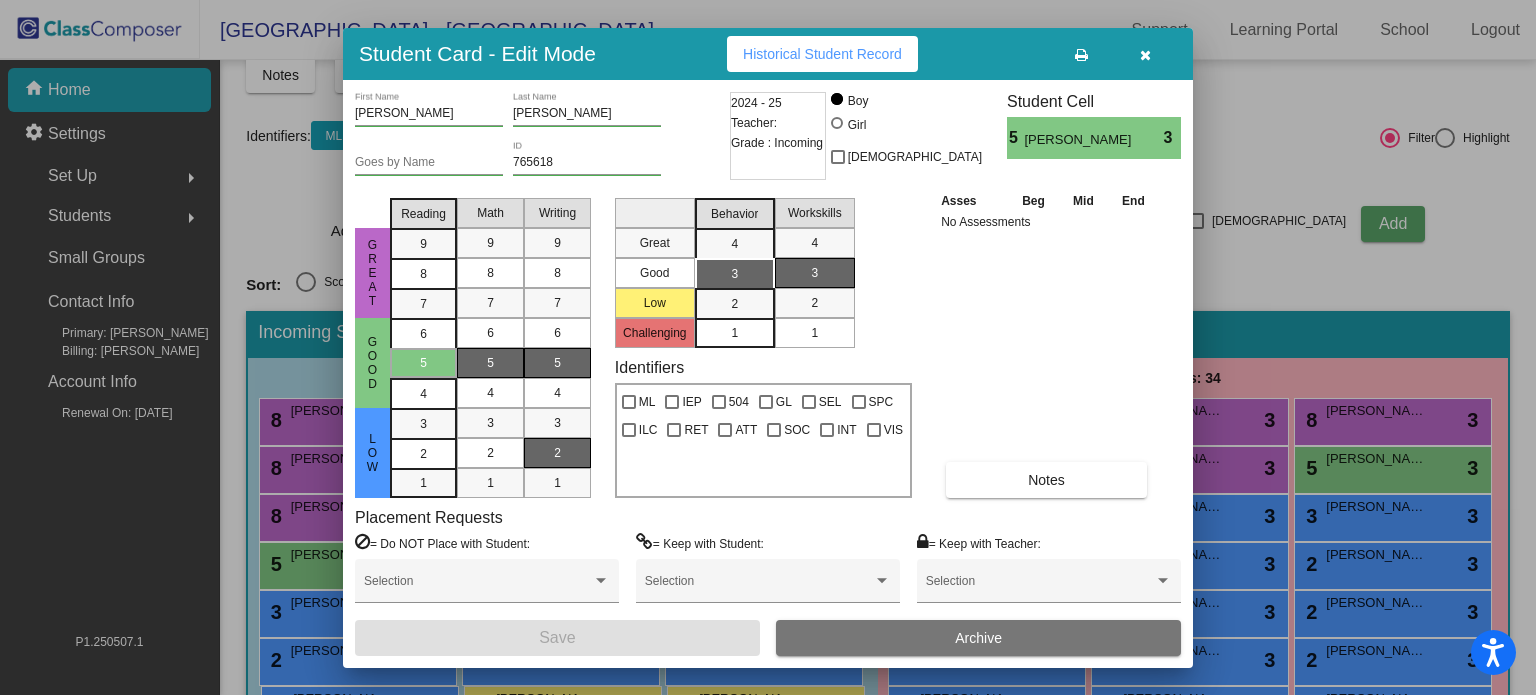 click on "2" at bounding box center [557, 453] 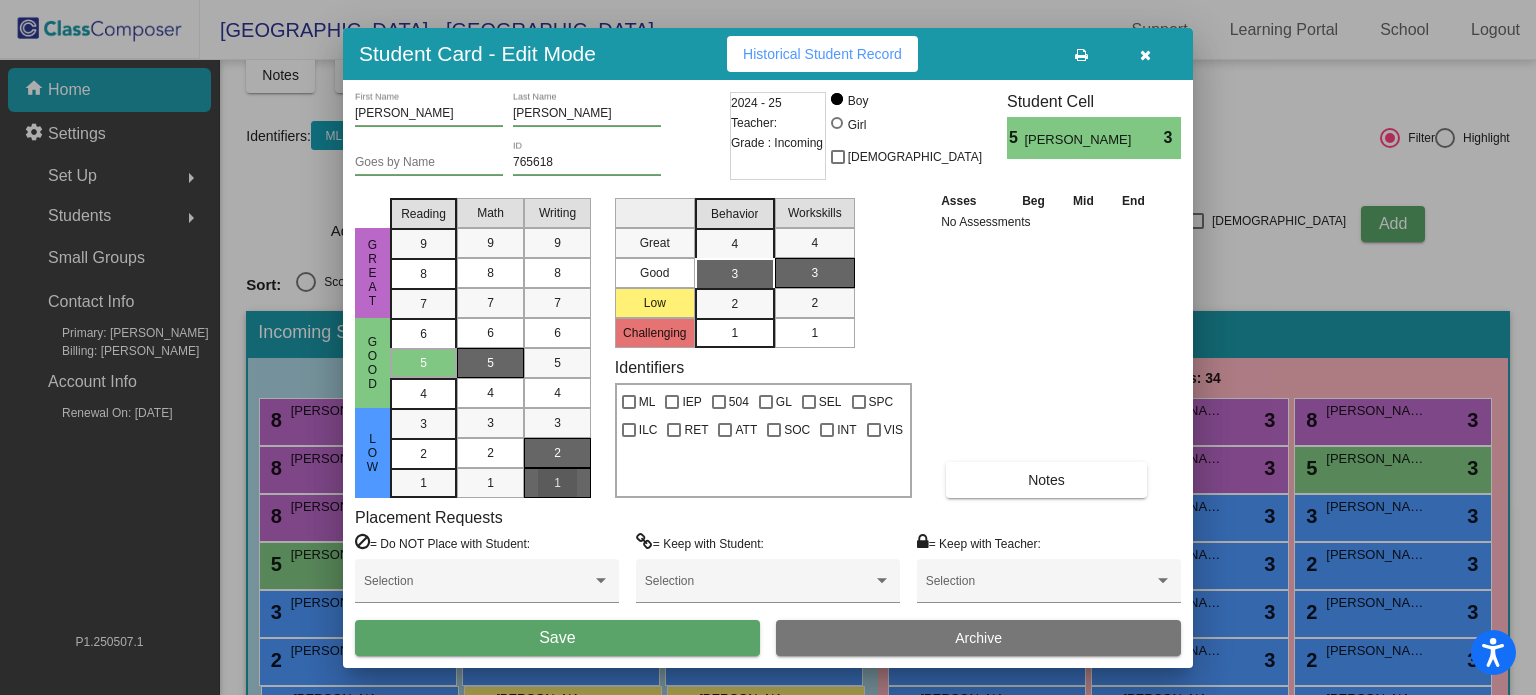 click on "1" at bounding box center (557, 483) 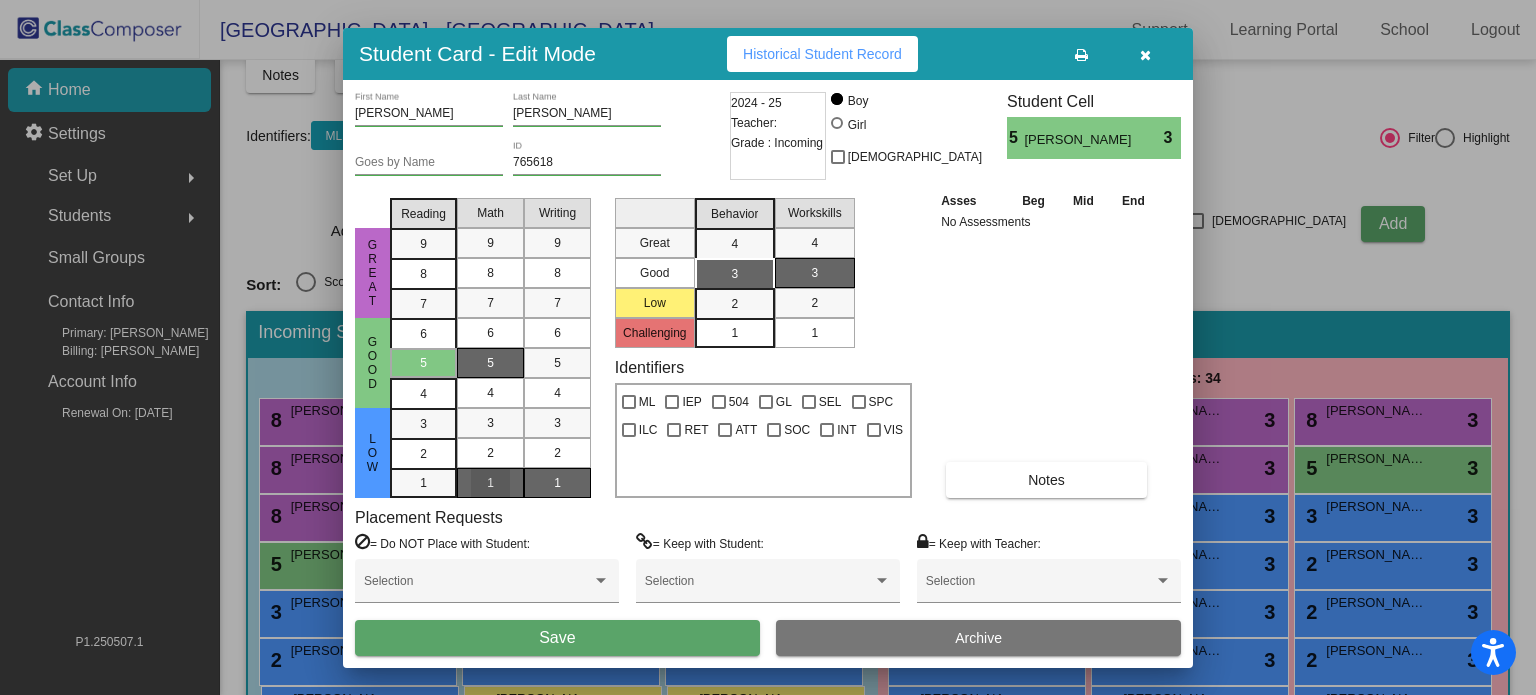 click on "1" at bounding box center [490, 483] 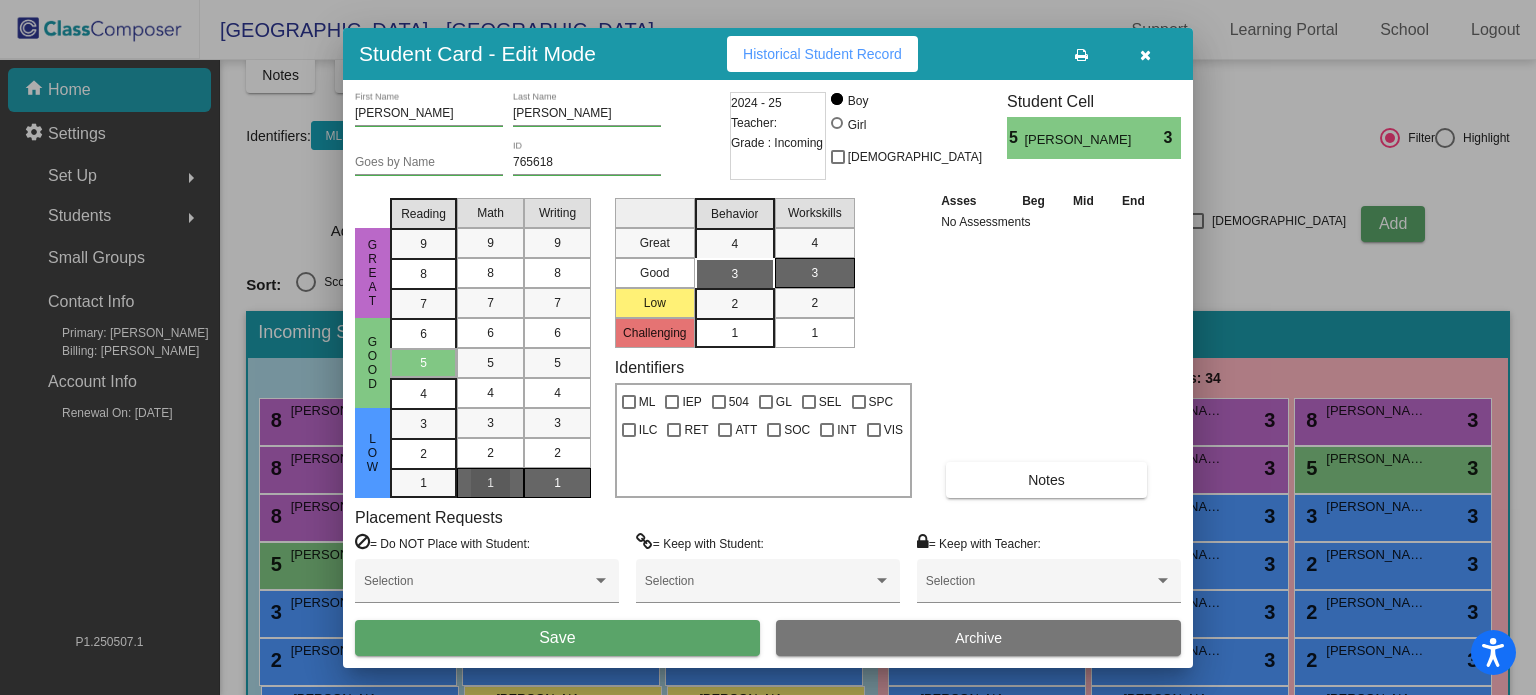 click on "1" at bounding box center (490, 483) 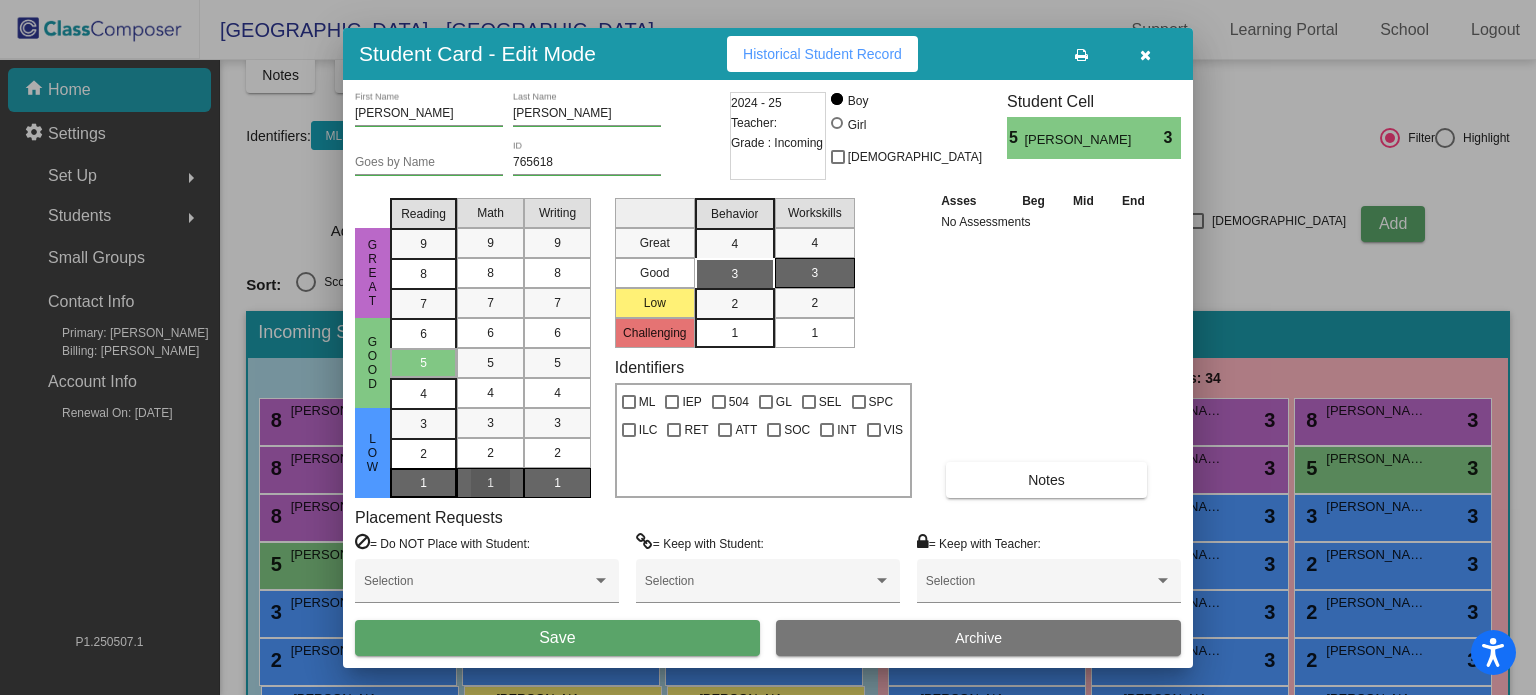 click on "1" at bounding box center [423, 483] 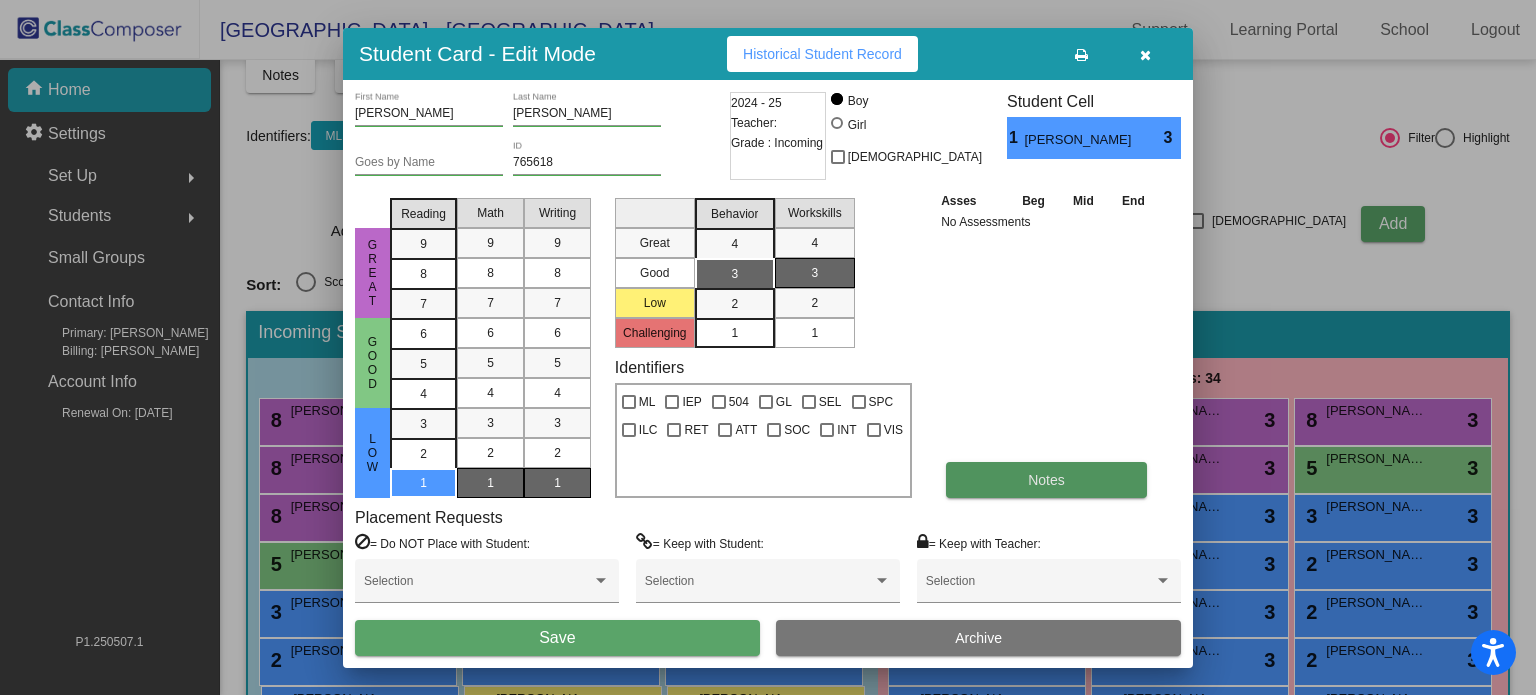 click on "Notes" at bounding box center [1046, 480] 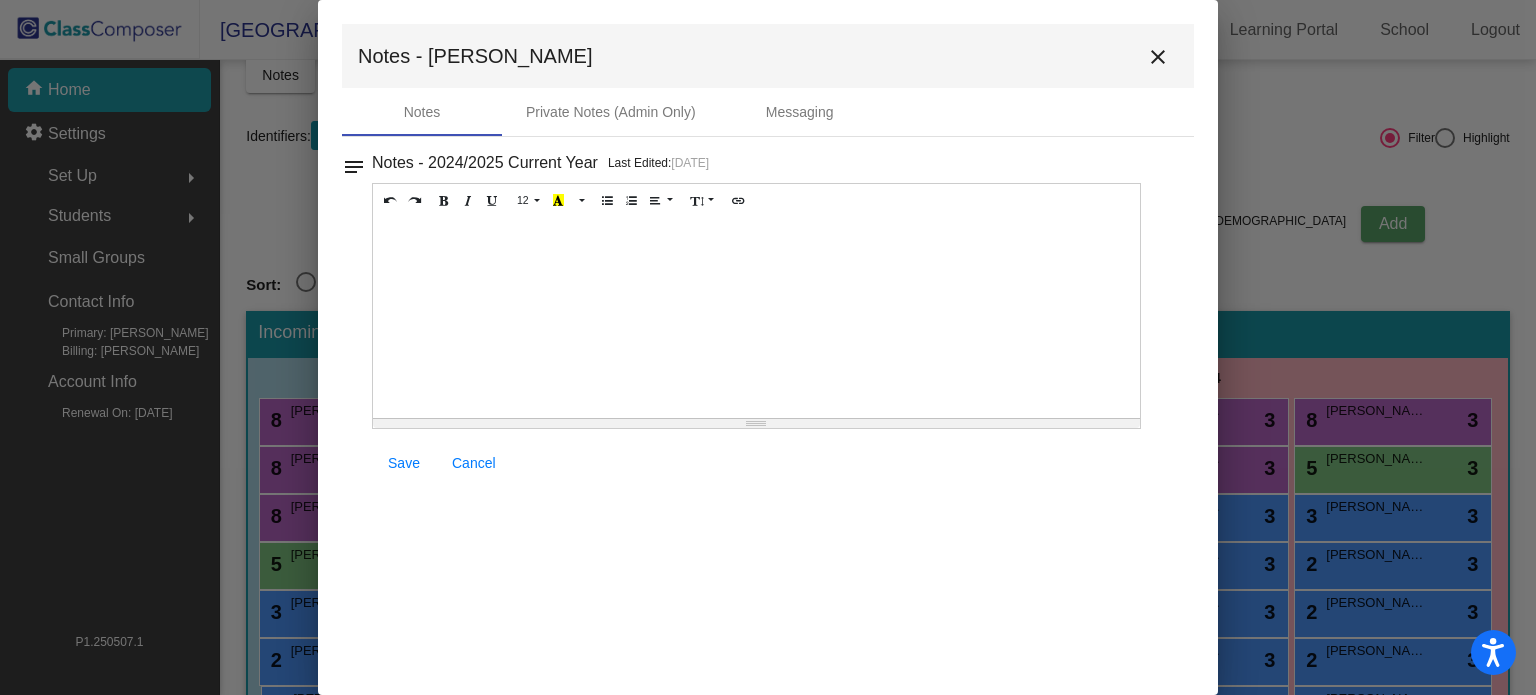 click at bounding box center [756, 318] 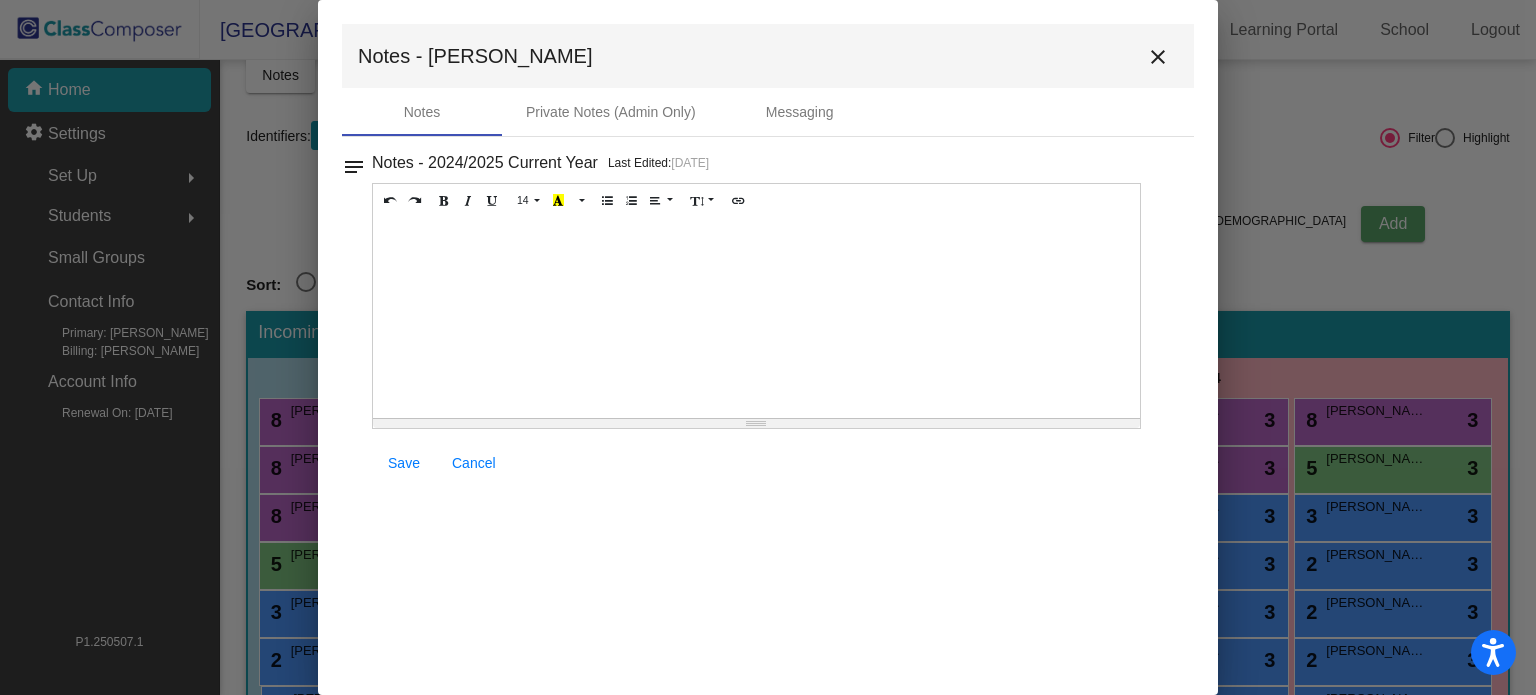 type 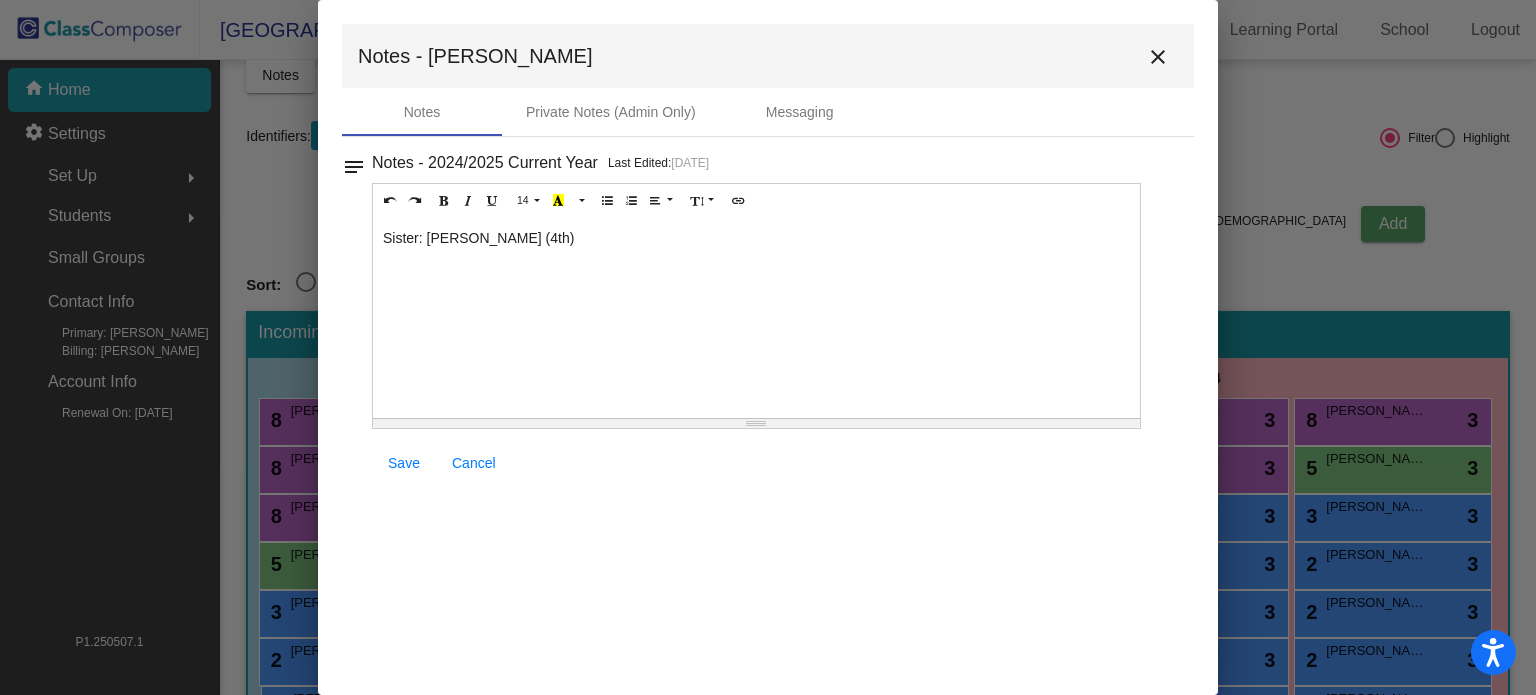 click on "Save" at bounding box center (404, 463) 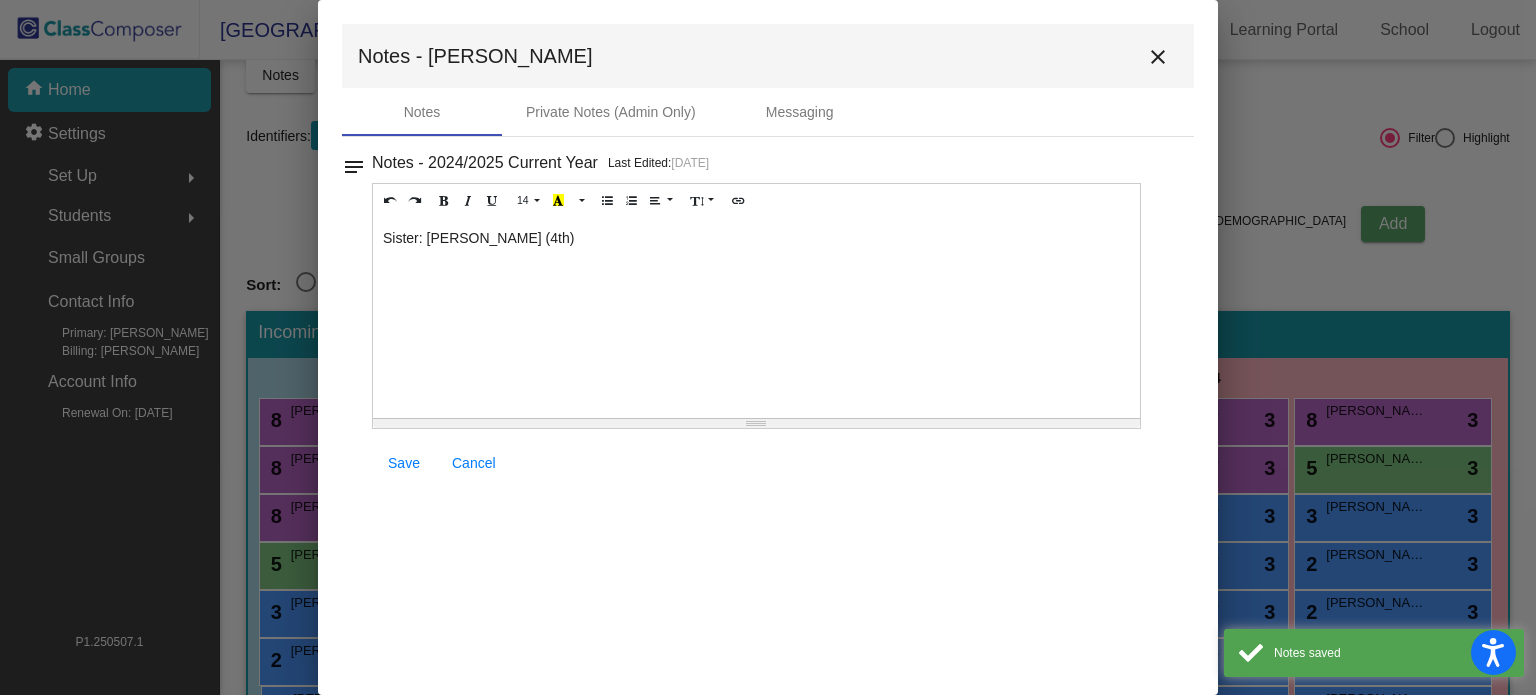 click on "close" at bounding box center [1158, 57] 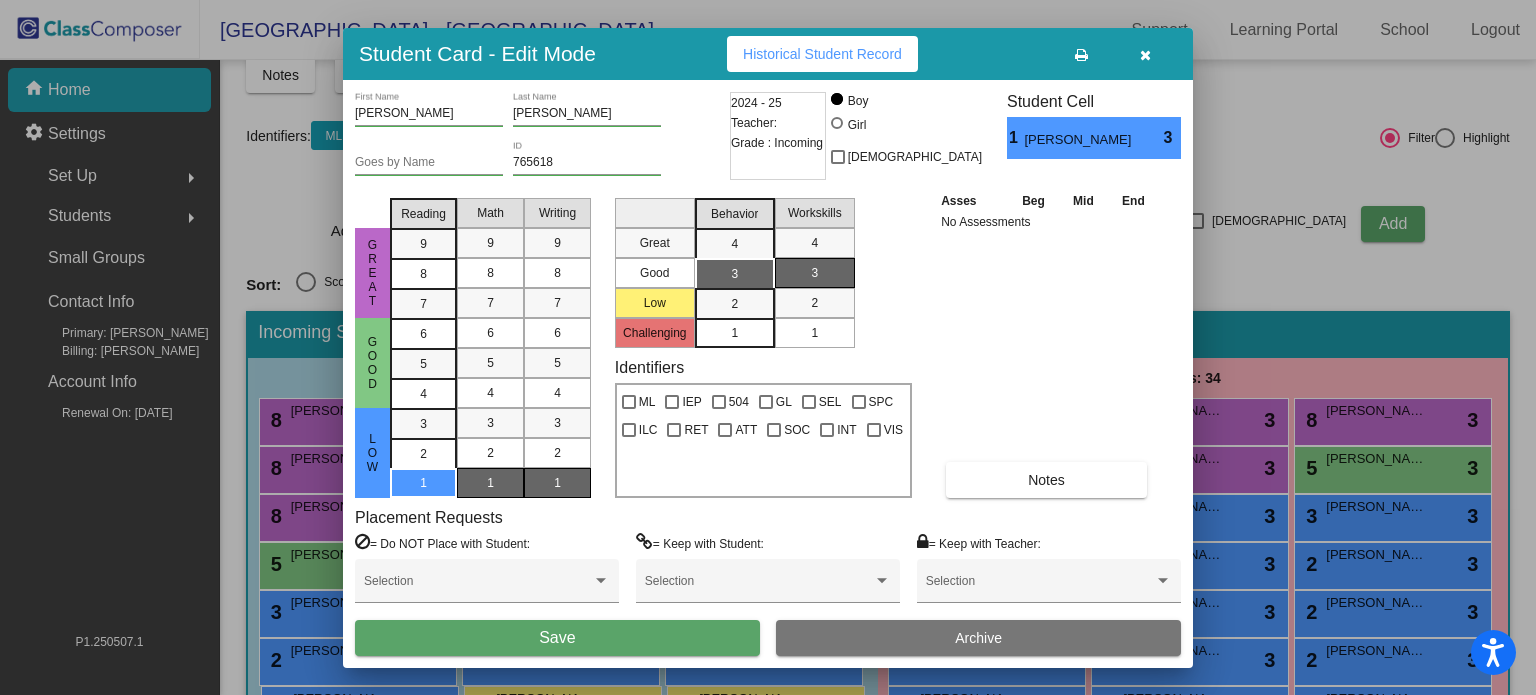 click on "Save" at bounding box center (557, 638) 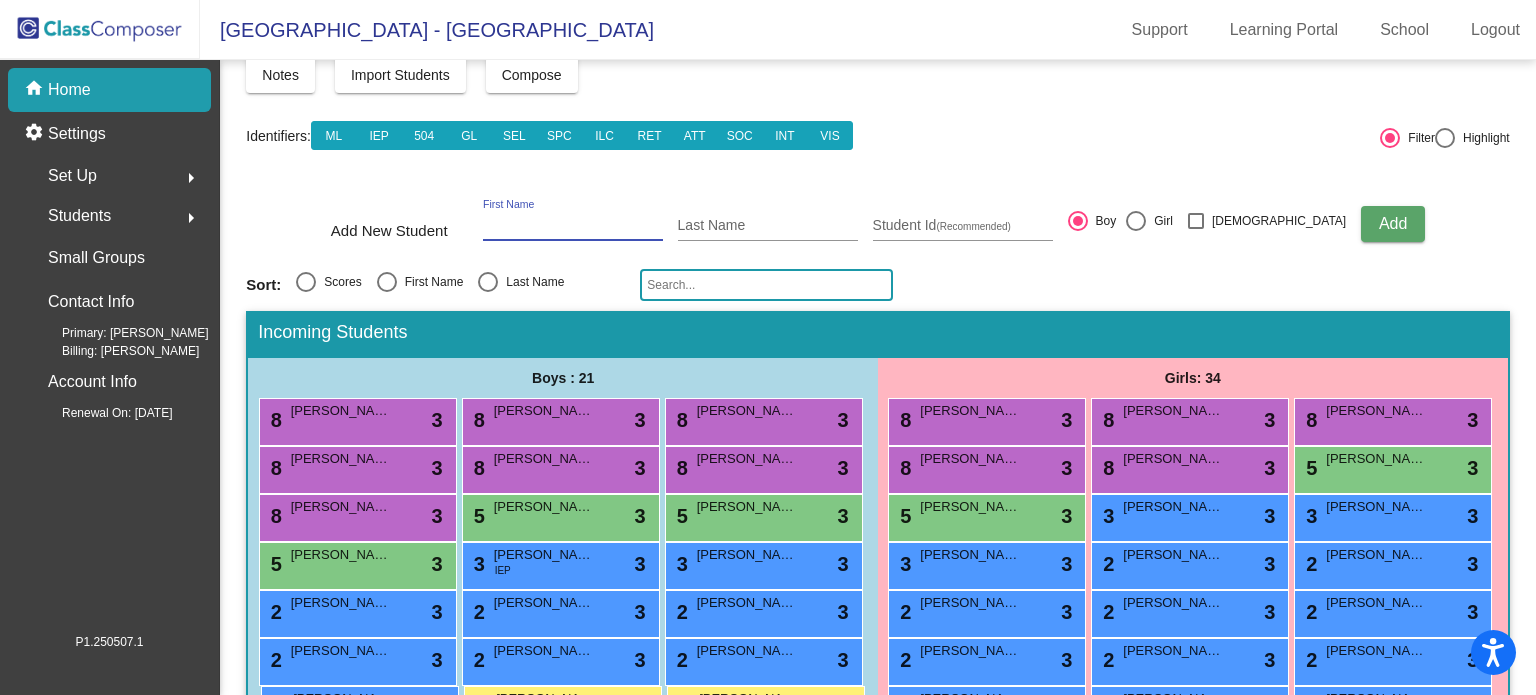 click on "First Name" at bounding box center (573, 226) 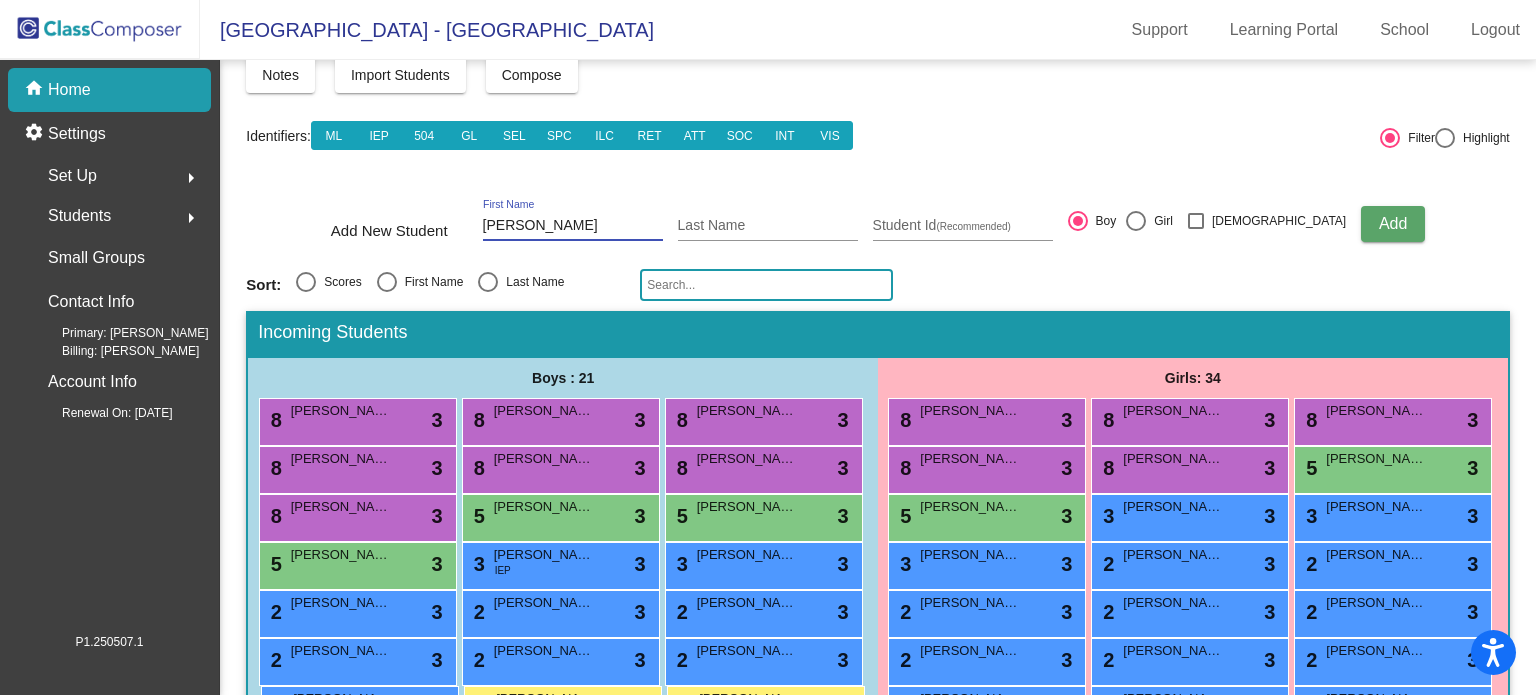 type on "[PERSON_NAME]" 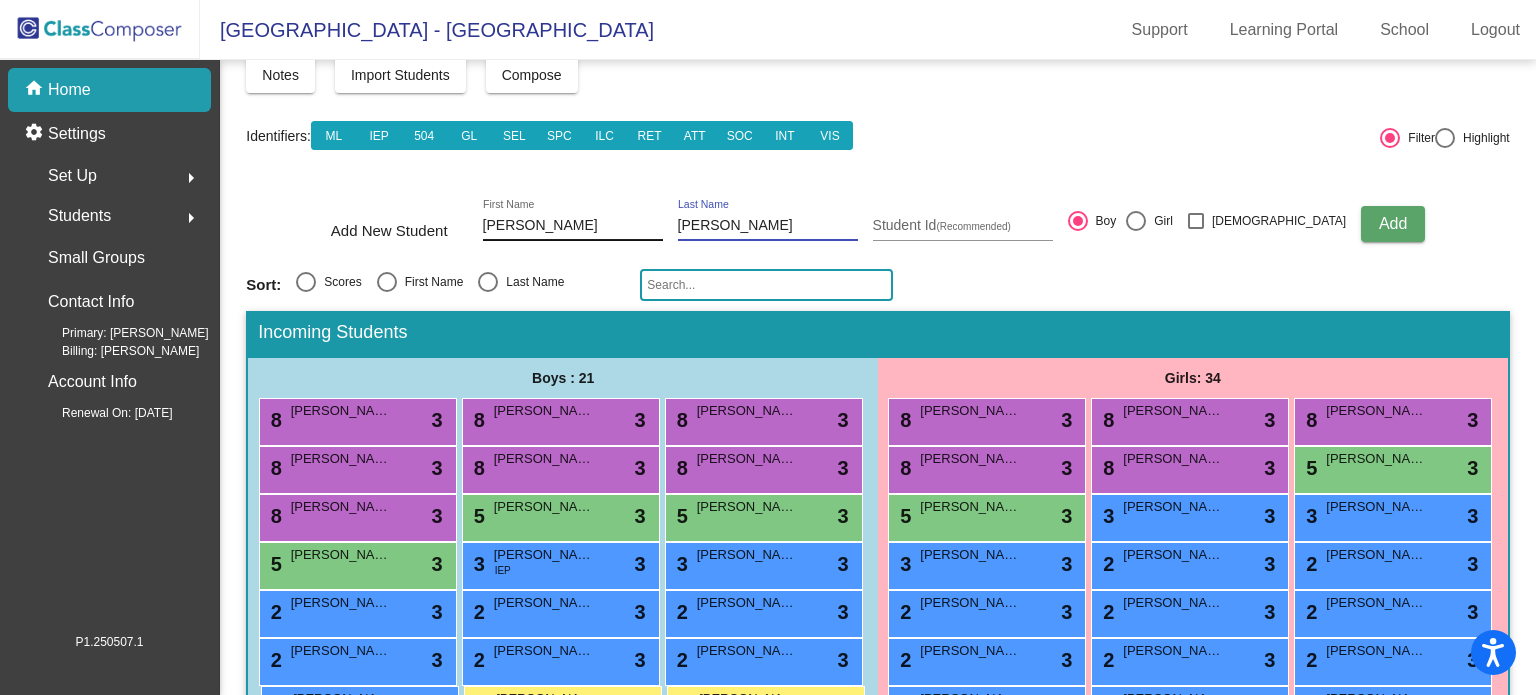 type on "[PERSON_NAME]" 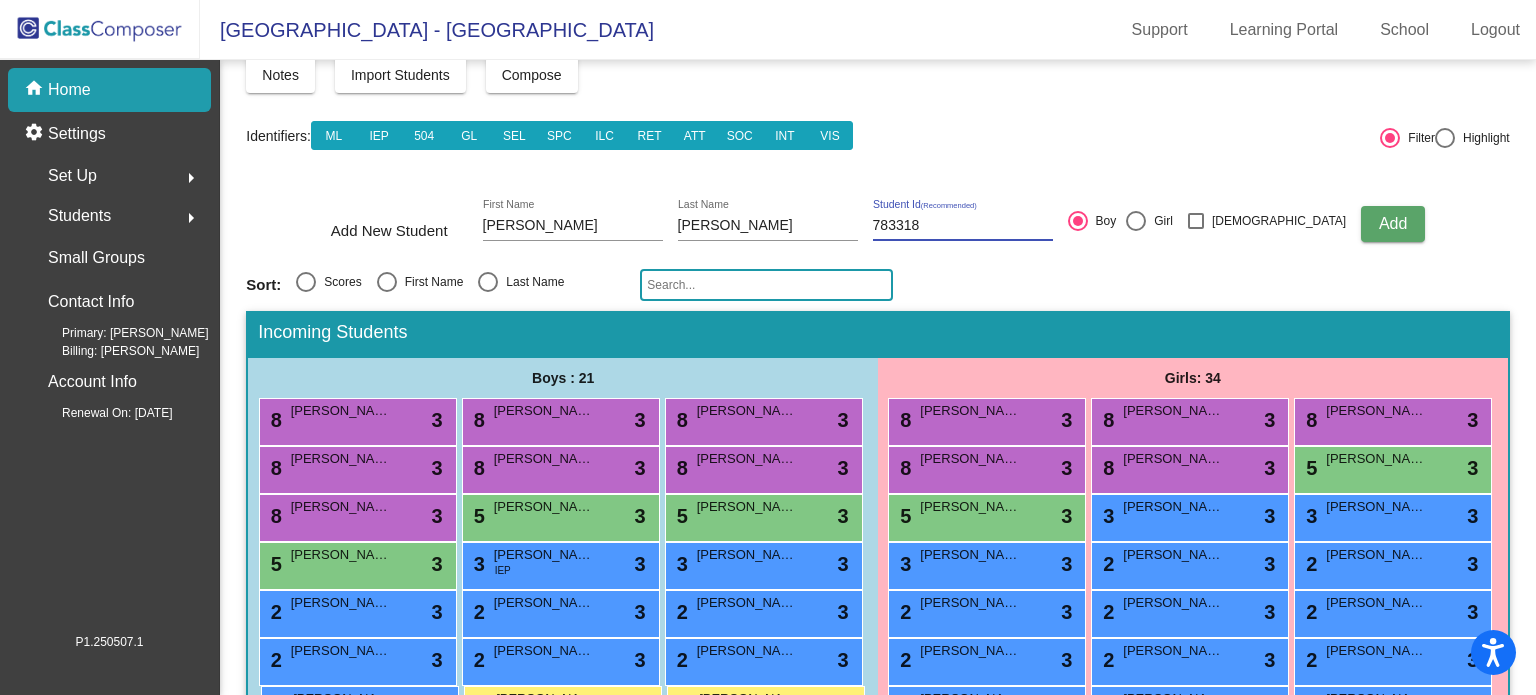 type on "783318" 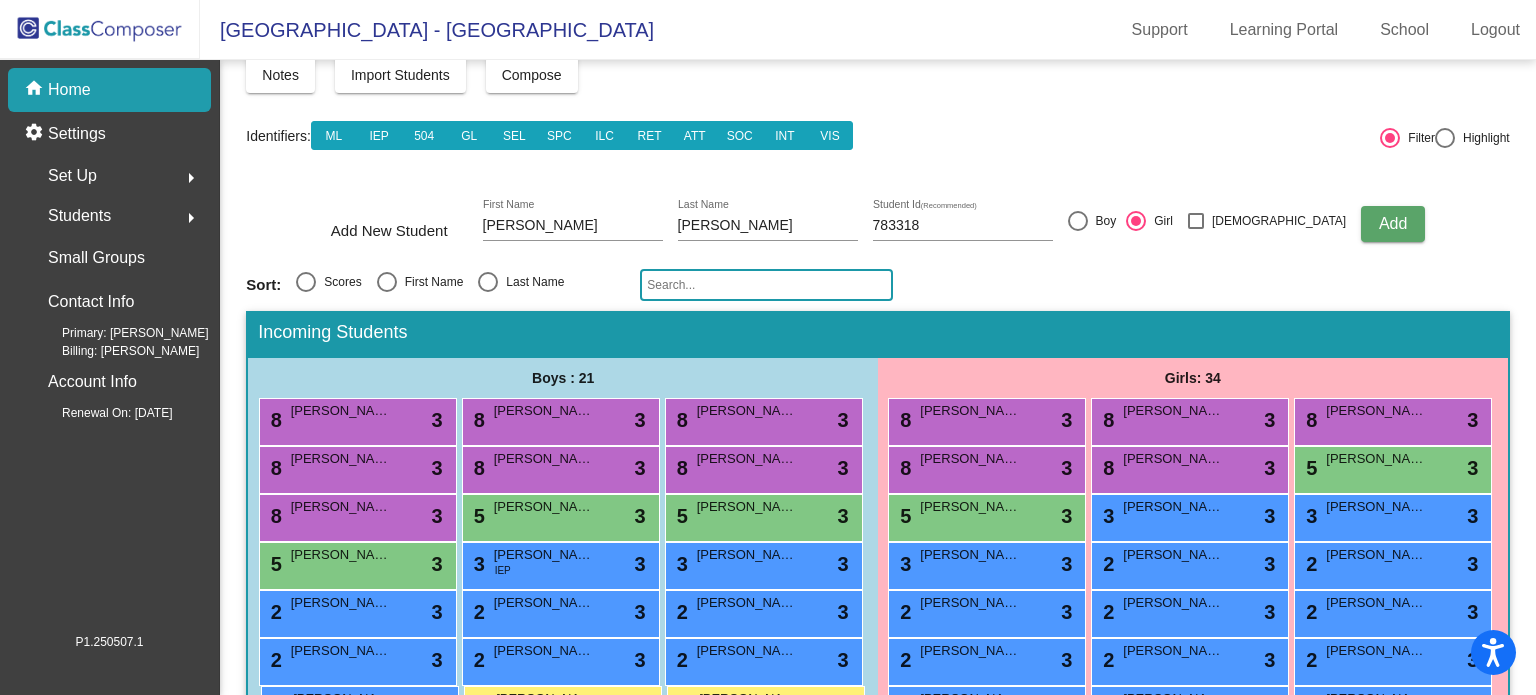 click on "Add" 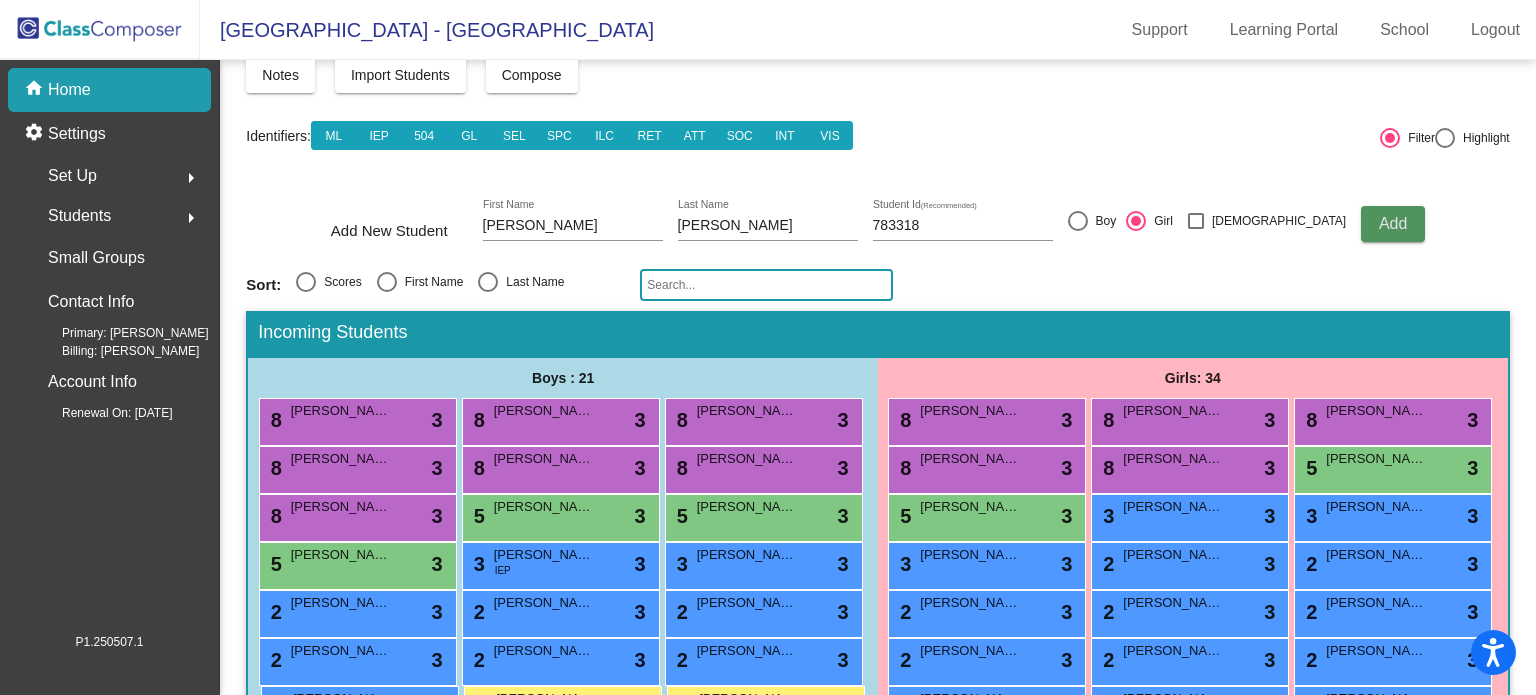 type 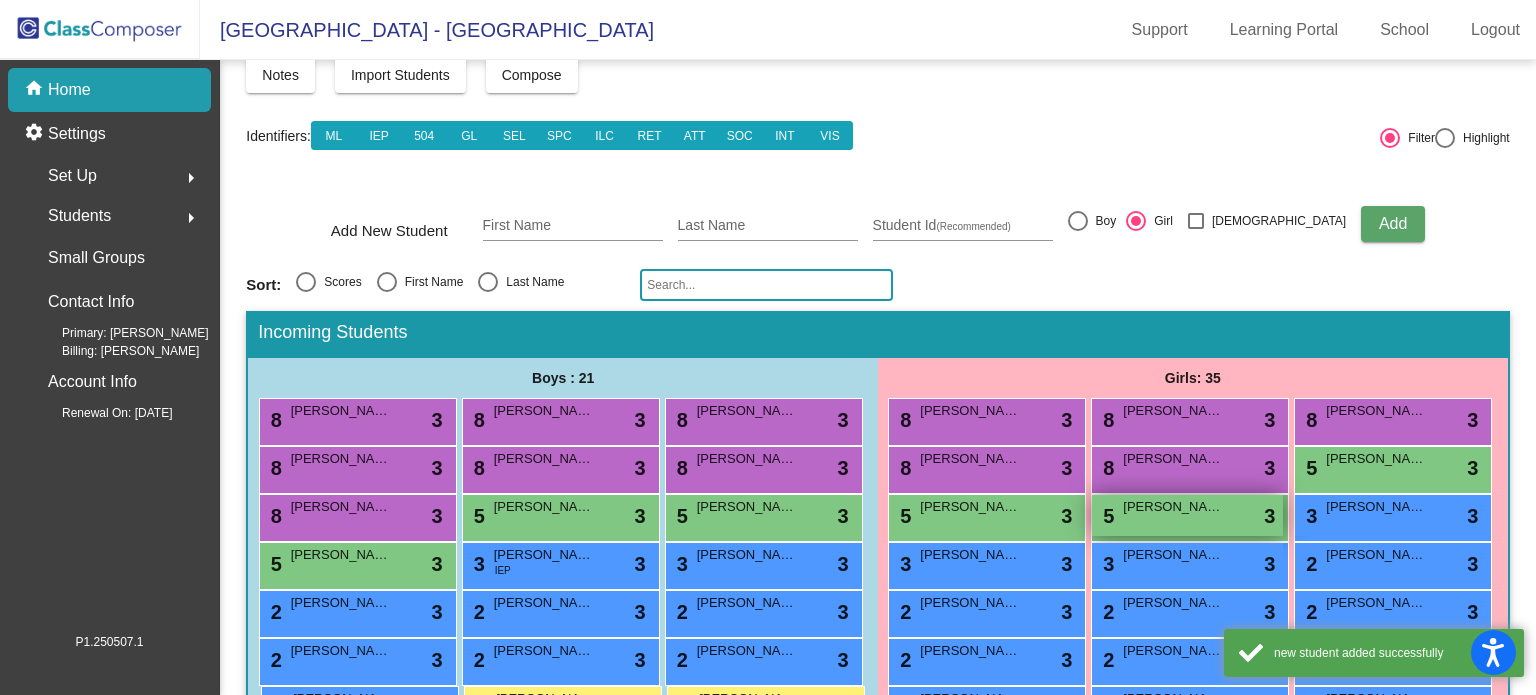 click on "5 [PERSON_NAME] lock do_not_disturb_alt 3" at bounding box center [1187, 515] 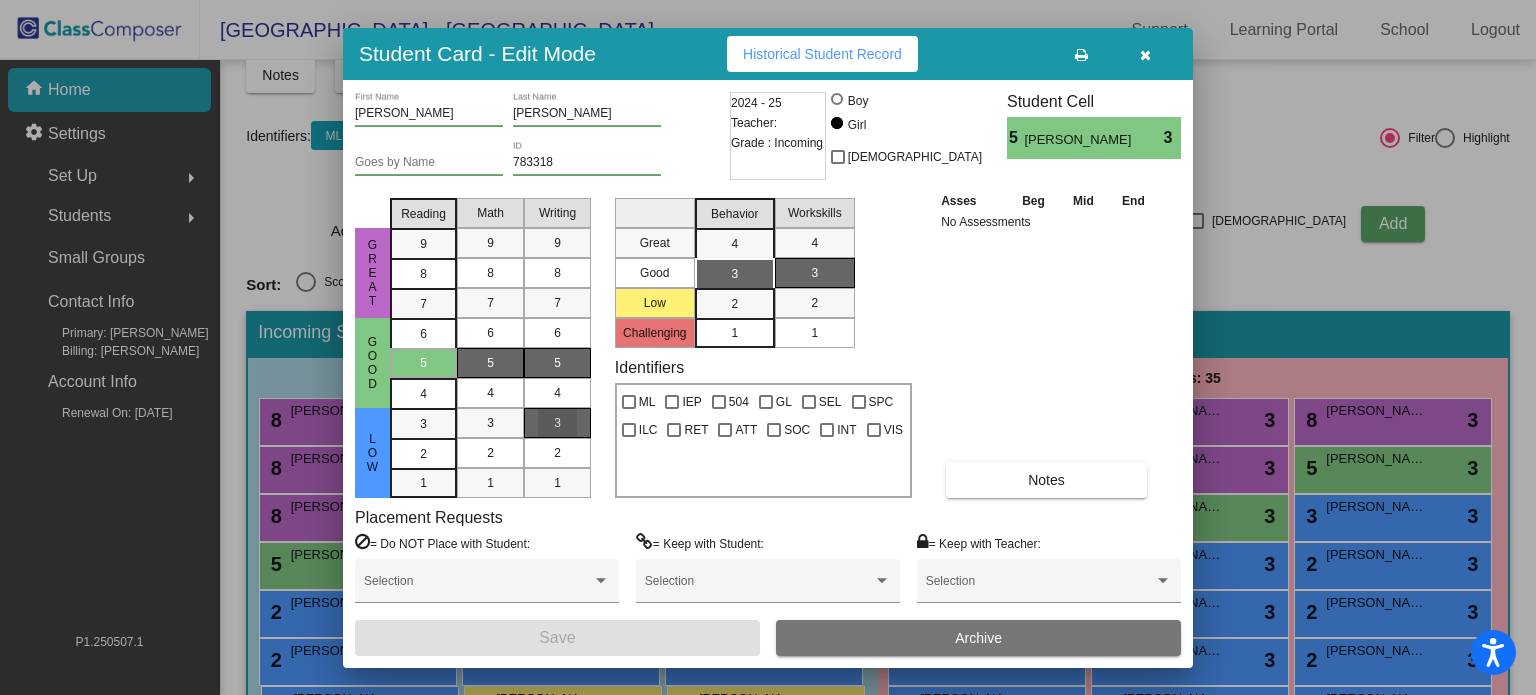 click on "3" at bounding box center (557, 423) 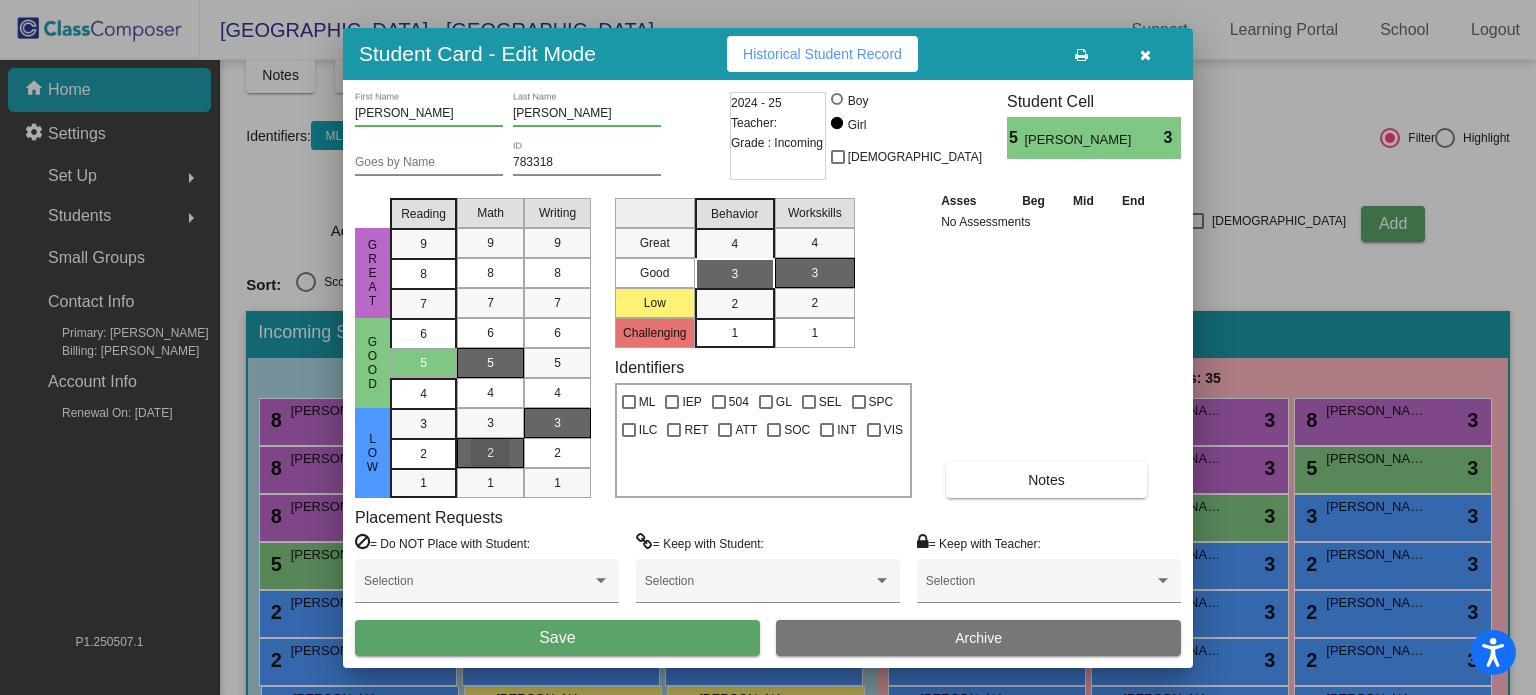 click on "2" at bounding box center [490, 453] 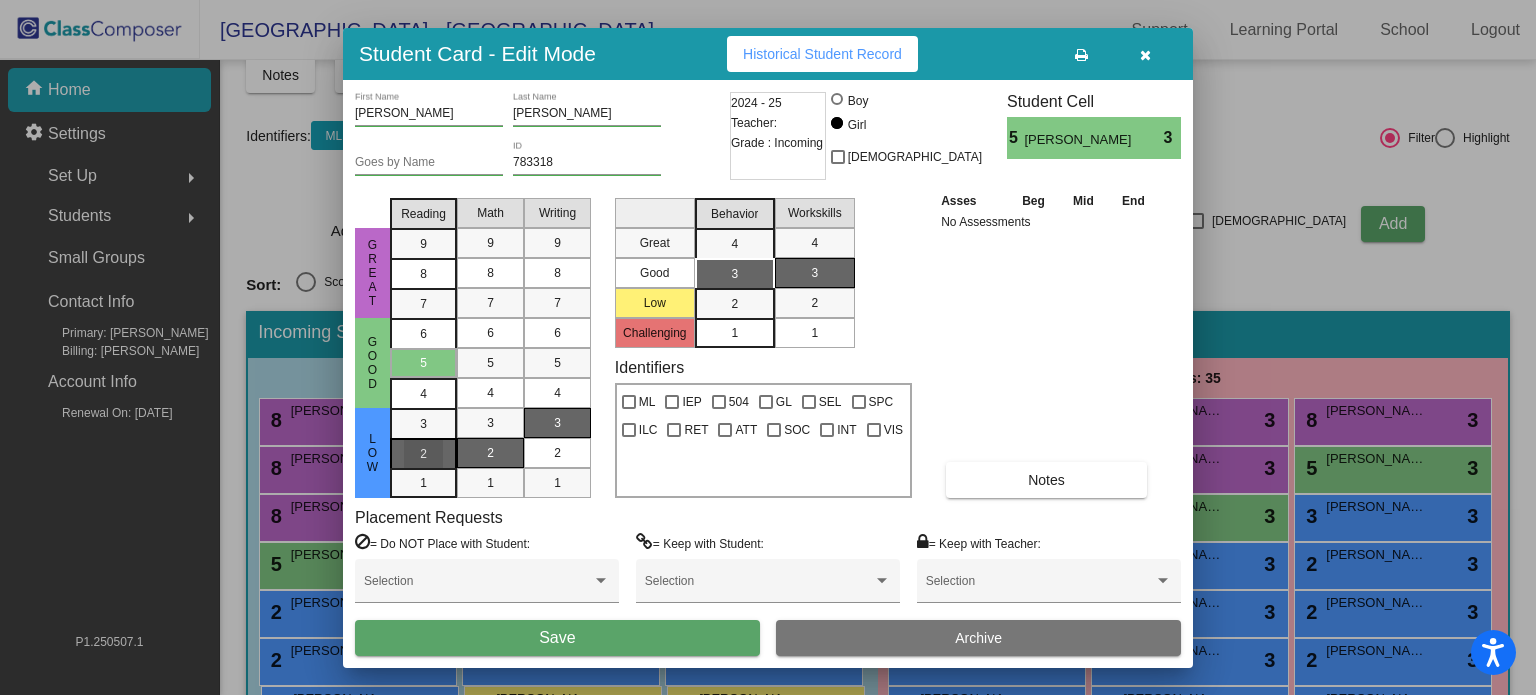 click on "2" at bounding box center [423, 424] 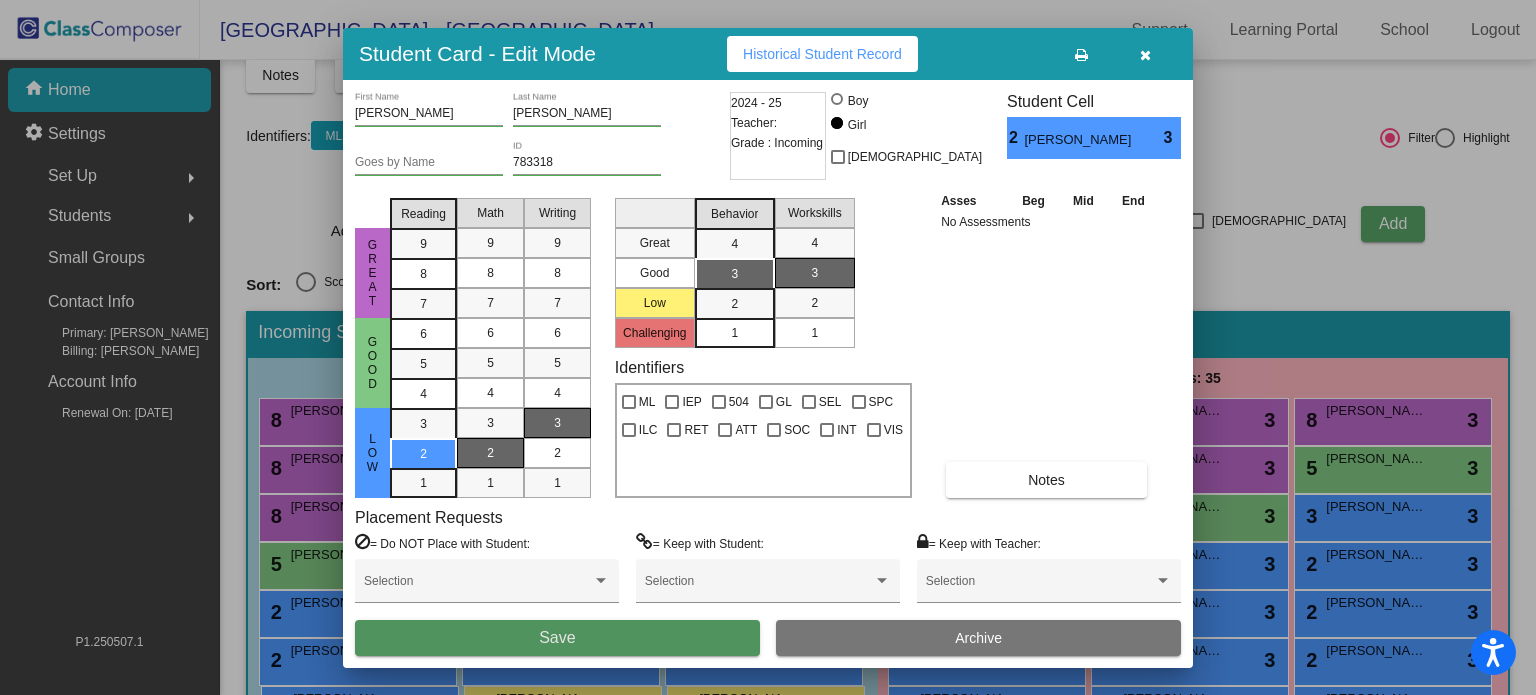click on "Save" at bounding box center [557, 638] 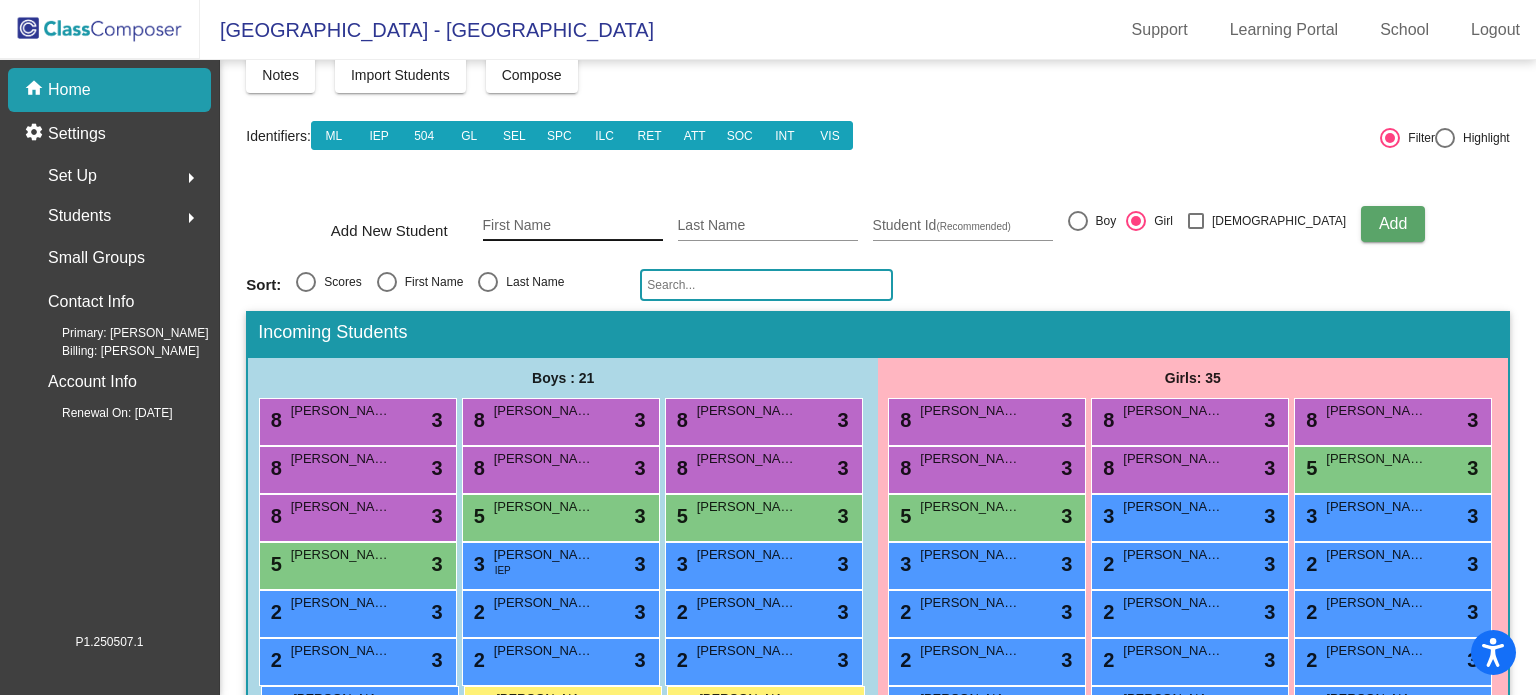 click on "First Name" 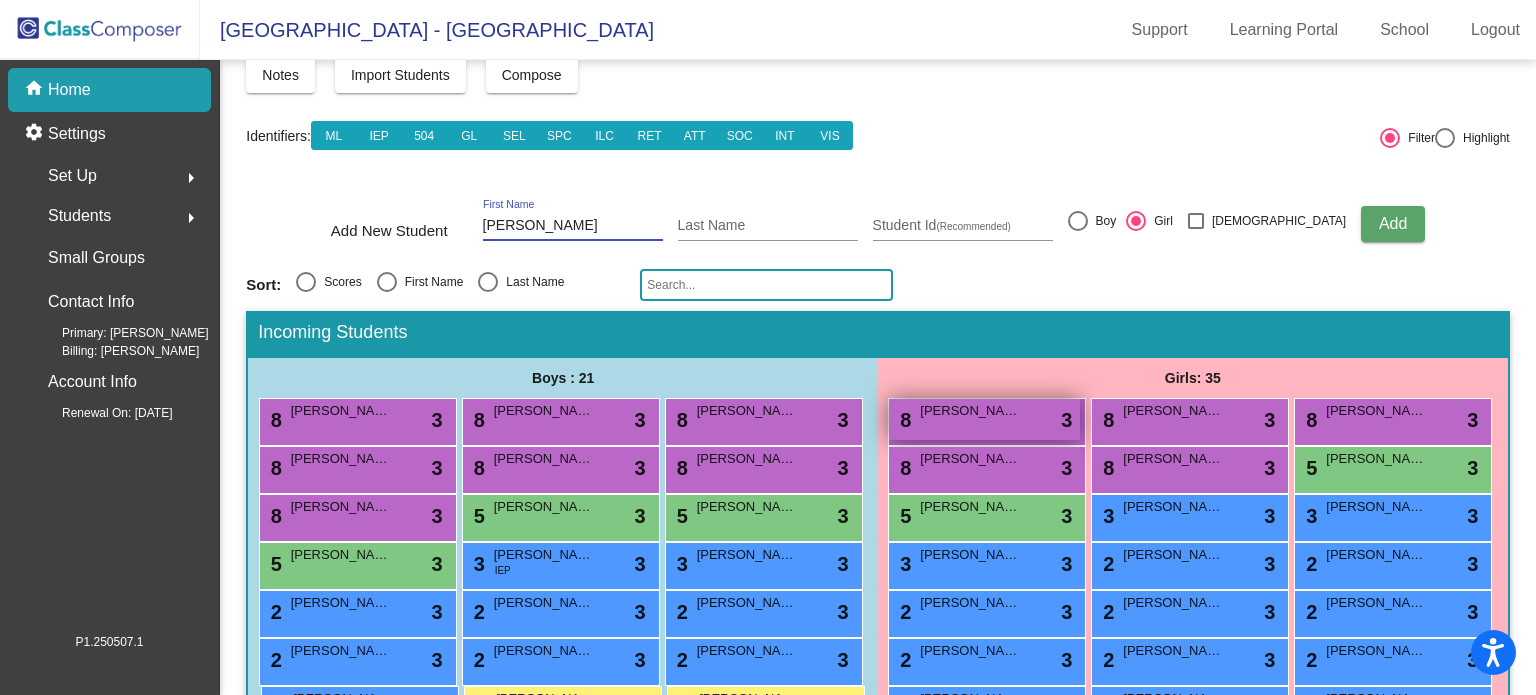 type on "[PERSON_NAME]" 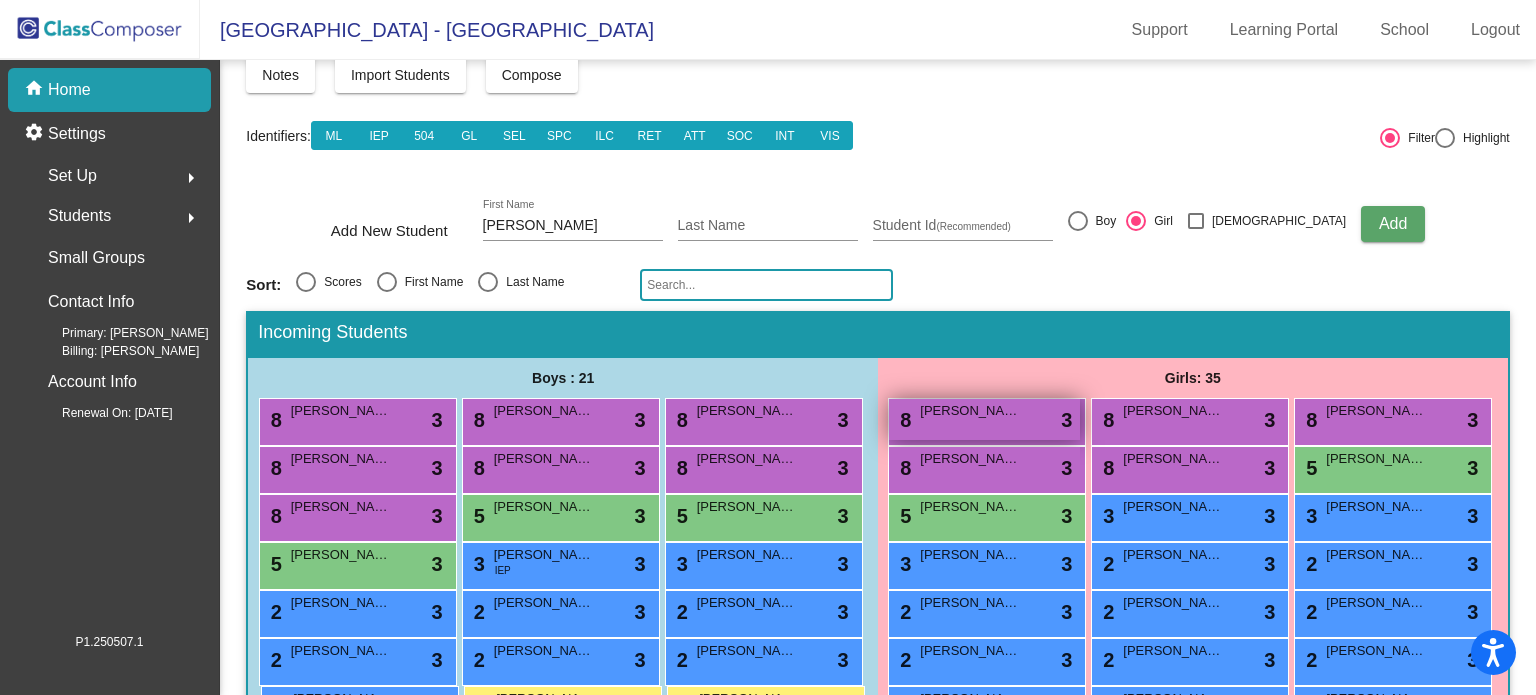 click on "[PERSON_NAME]" at bounding box center [970, 411] 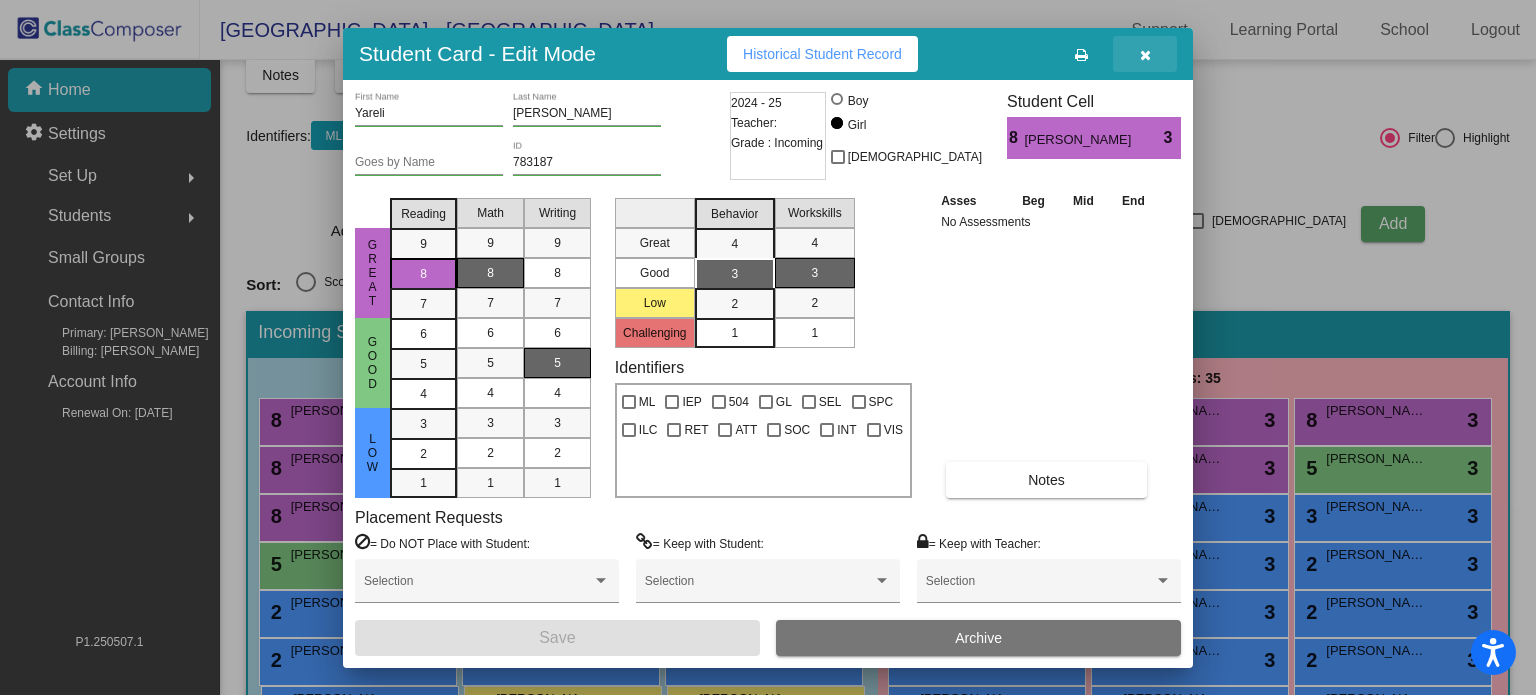 click at bounding box center (1145, 54) 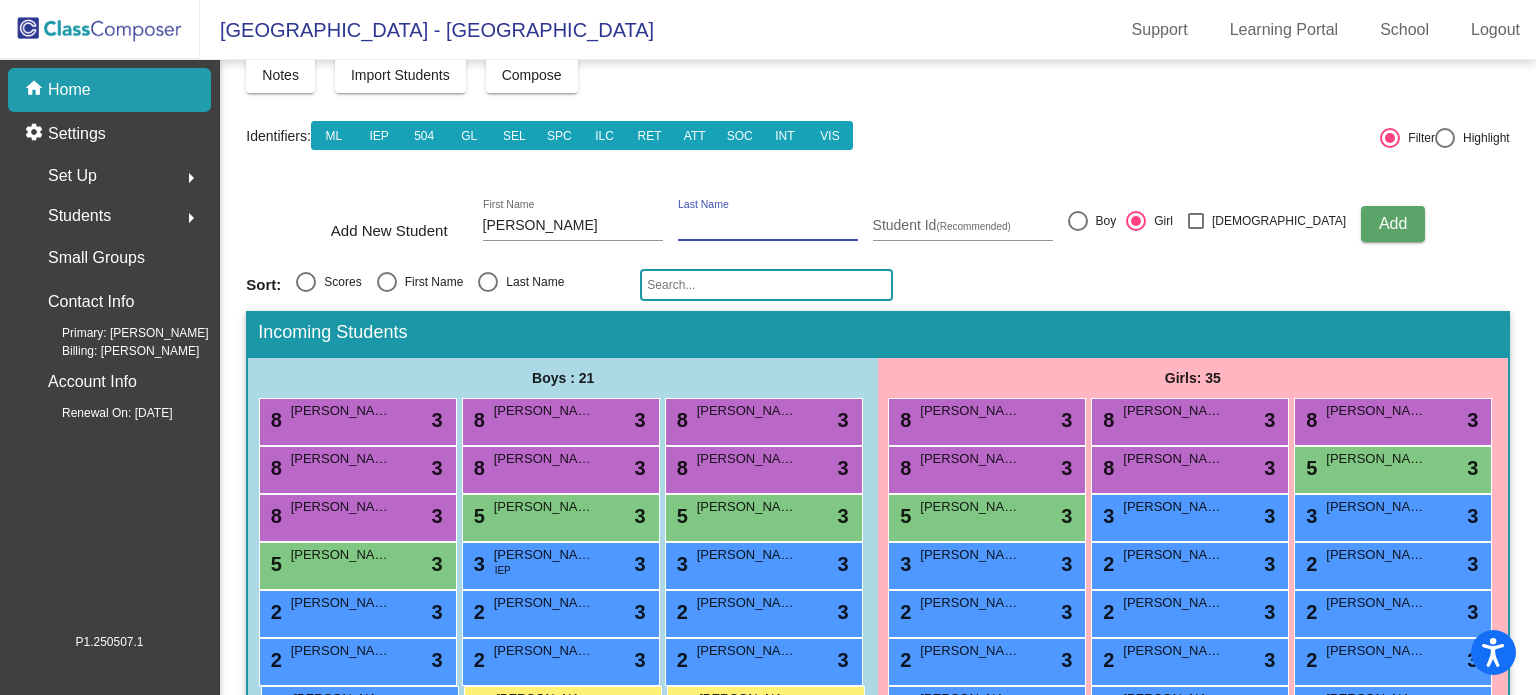 click on "Last Name" at bounding box center [768, 226] 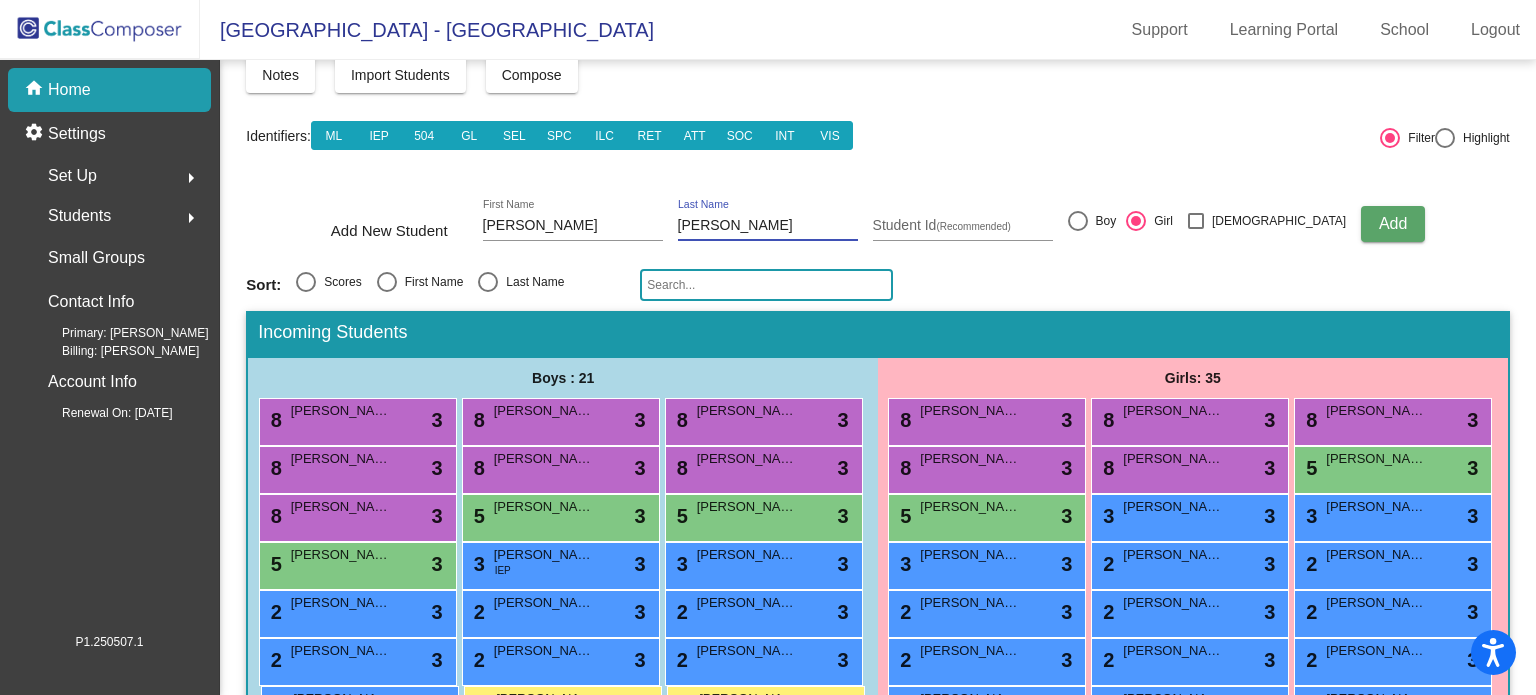 type on "[PERSON_NAME]" 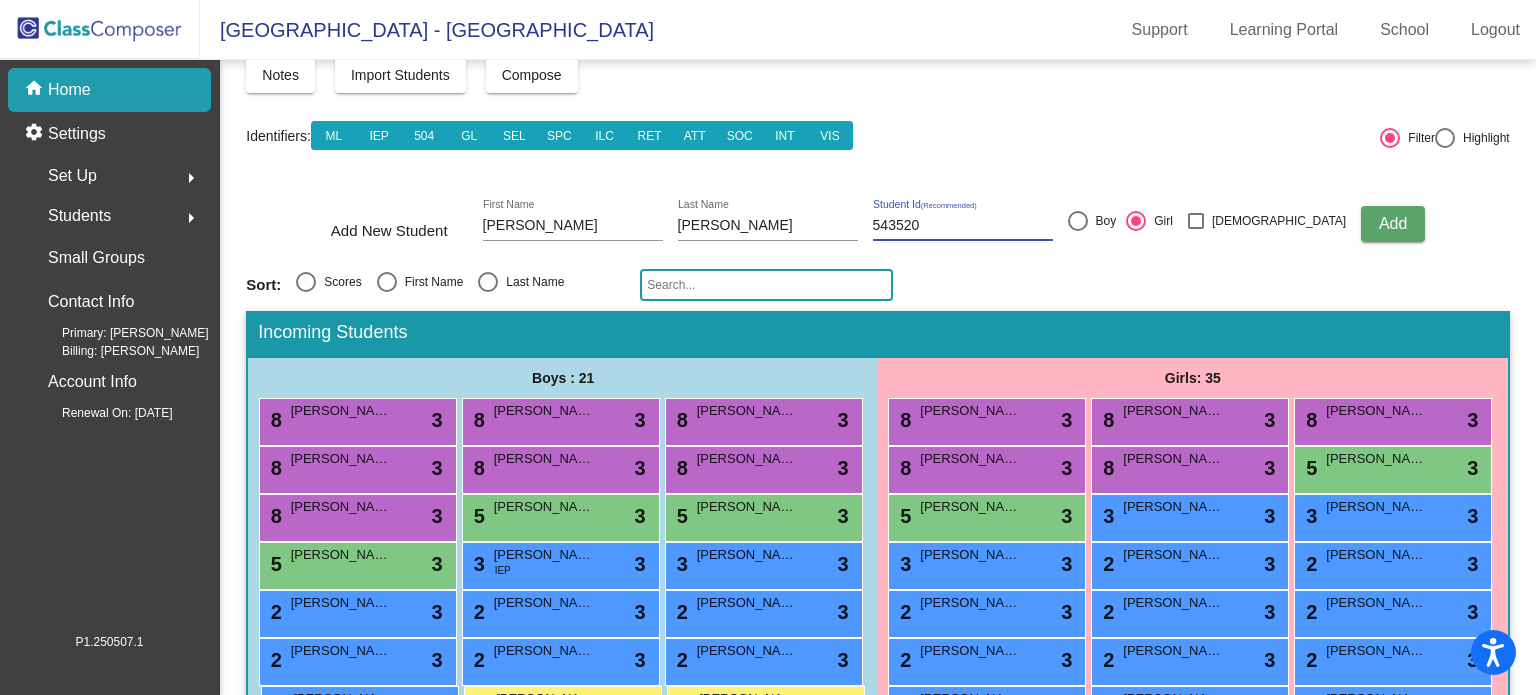 type on "543520" 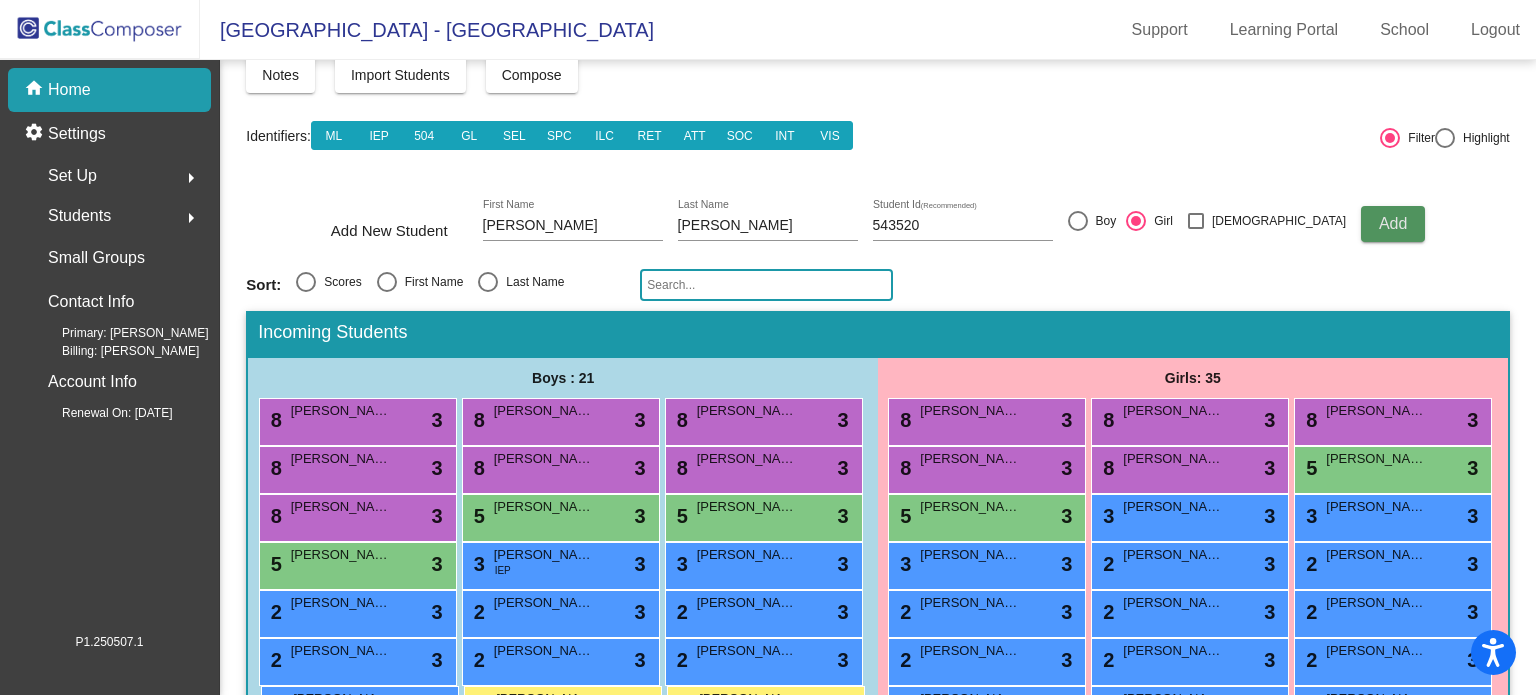 type 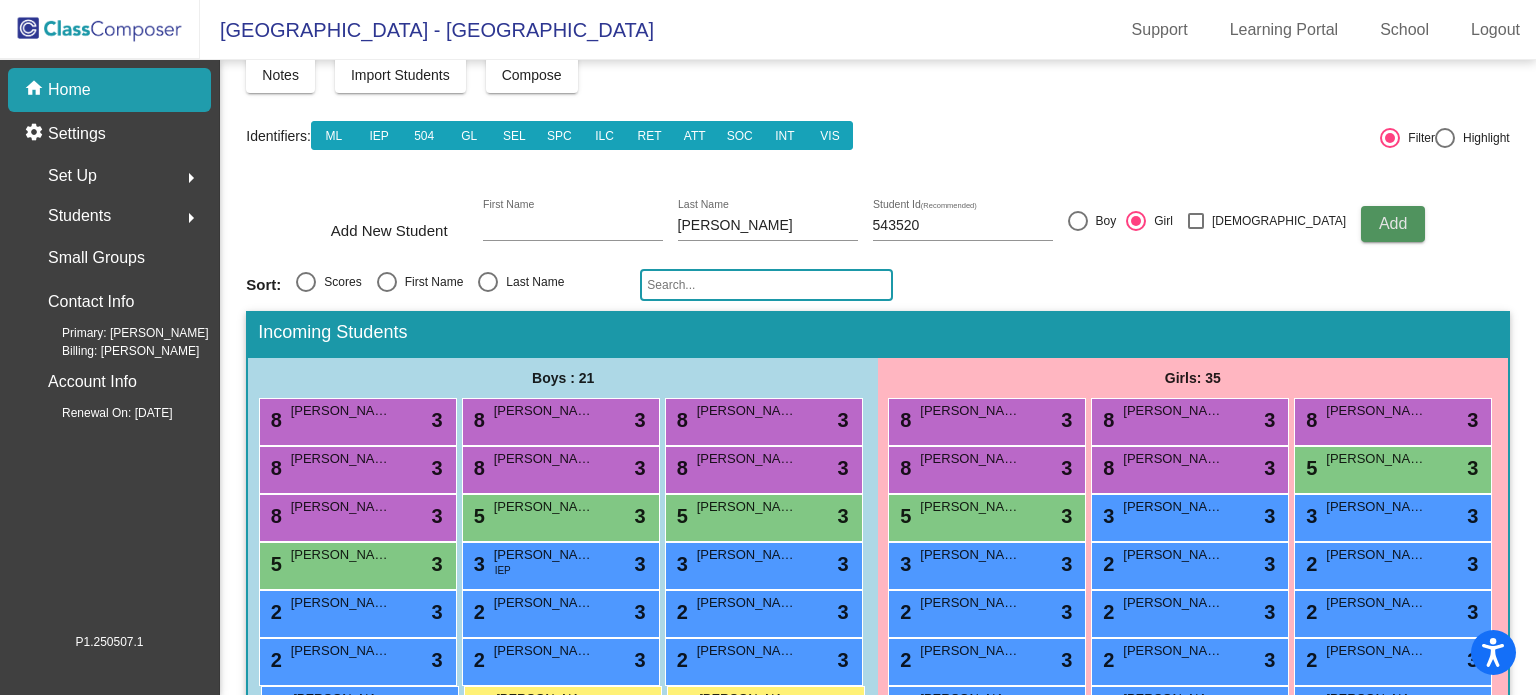 type 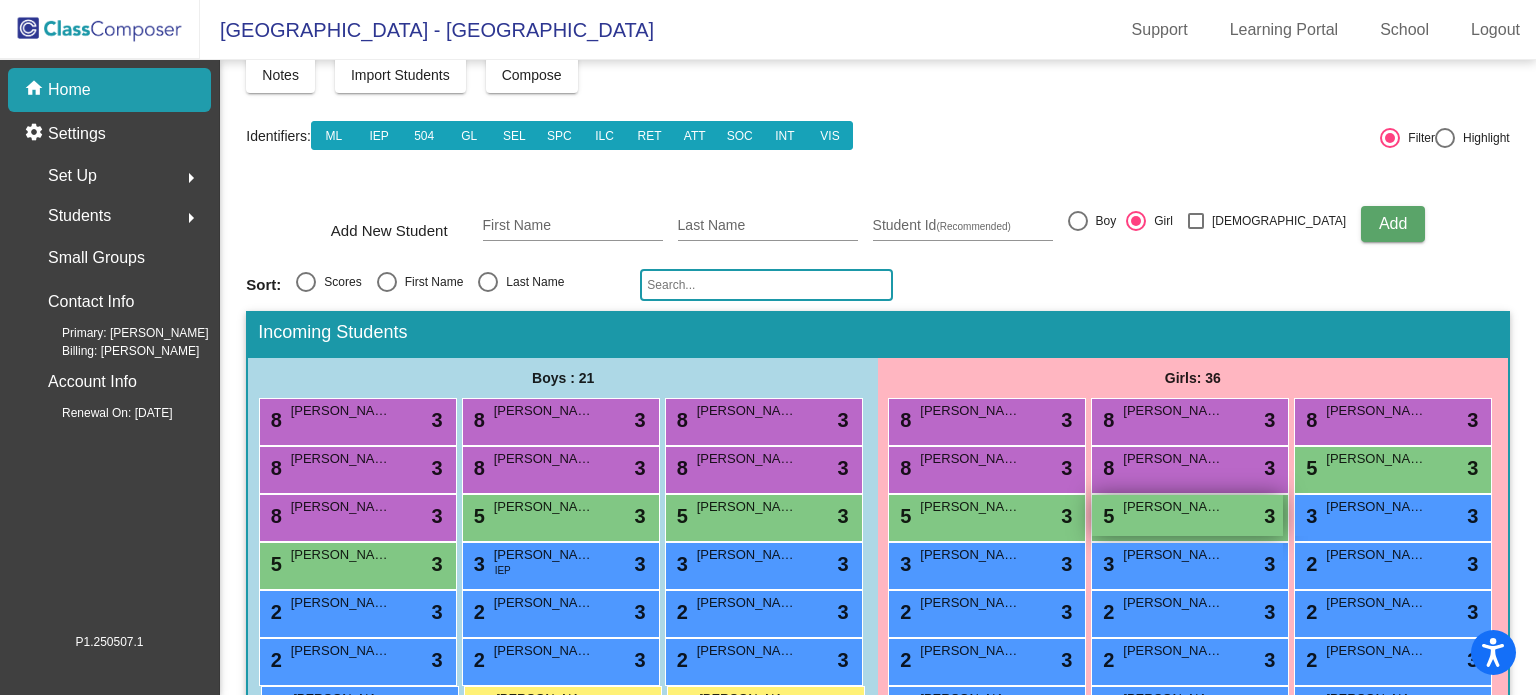click on "[PERSON_NAME]" at bounding box center (1173, 507) 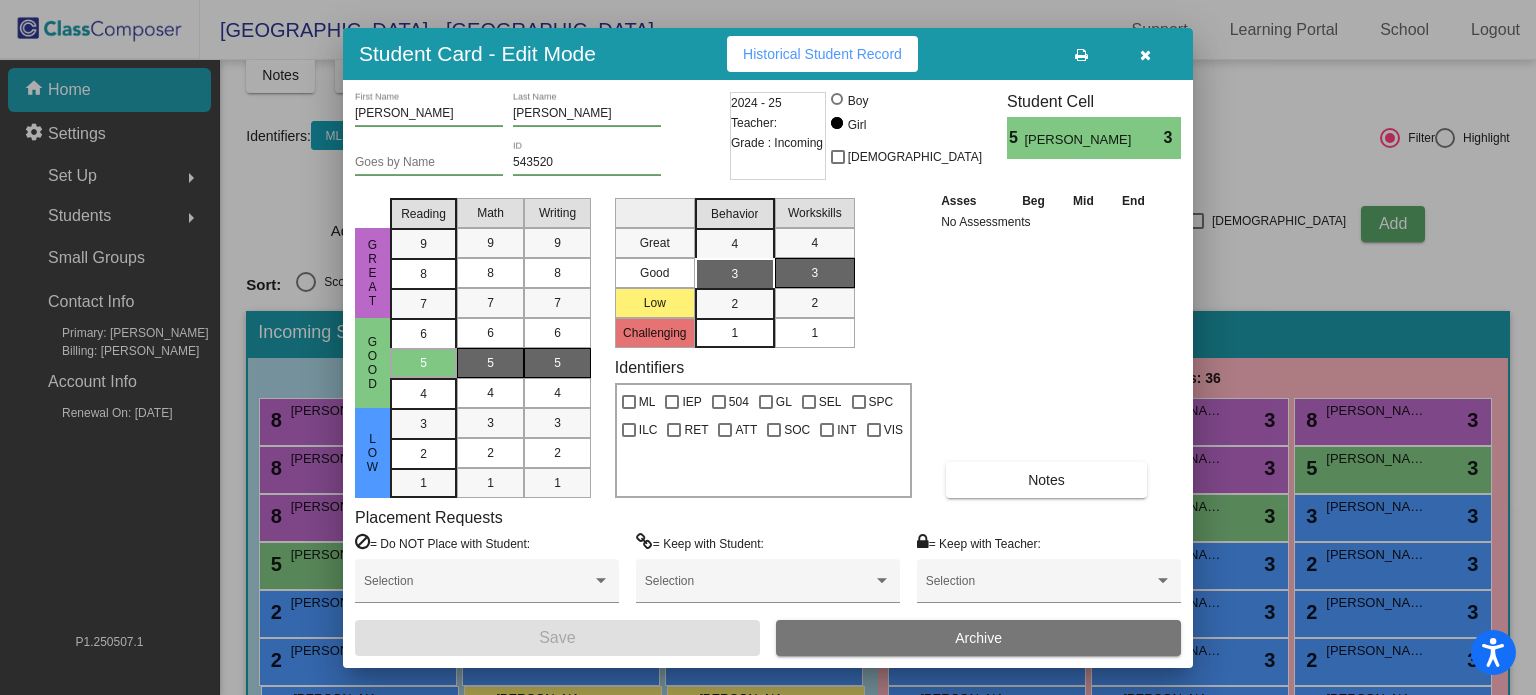click on "Goes by Name" at bounding box center [429, 158] 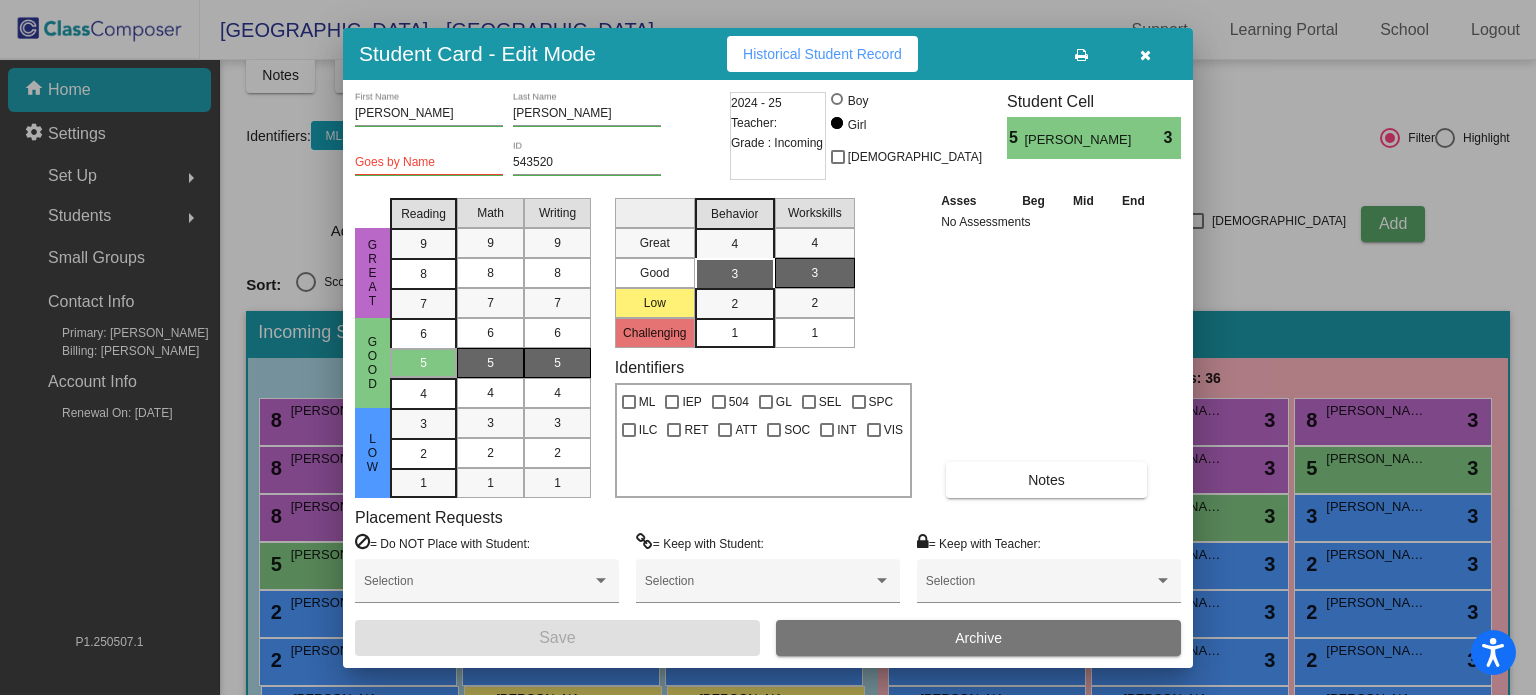 click on "Goes by Name" at bounding box center (429, 158) 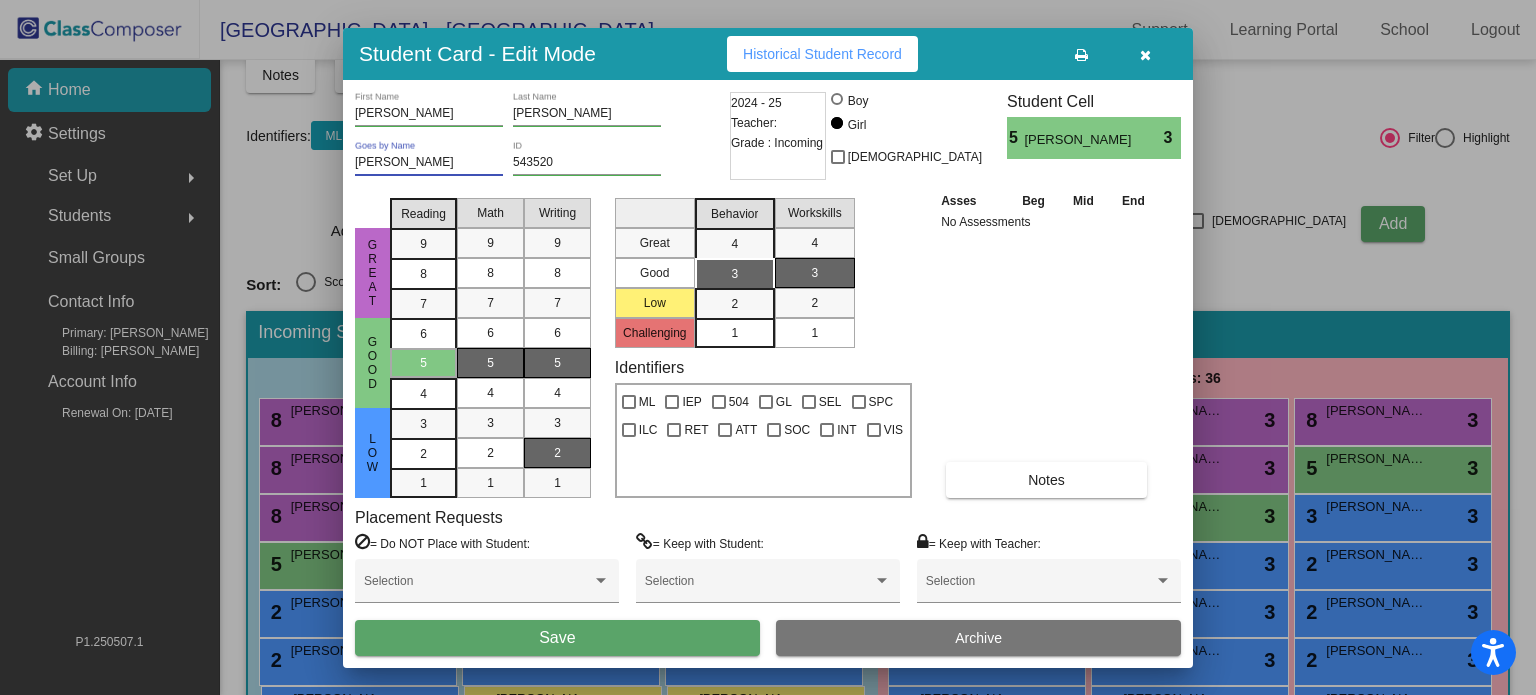 type on "[PERSON_NAME]" 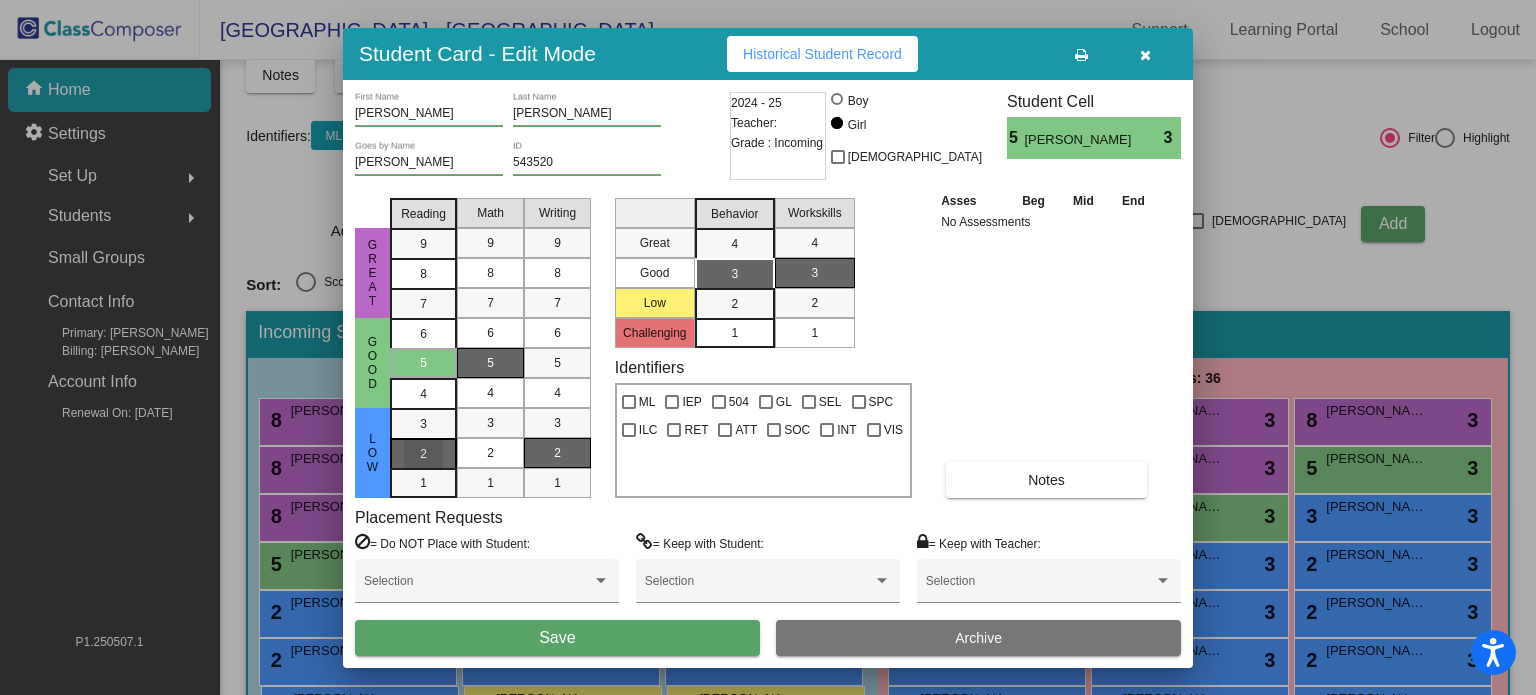 click on "2" at bounding box center [423, 424] 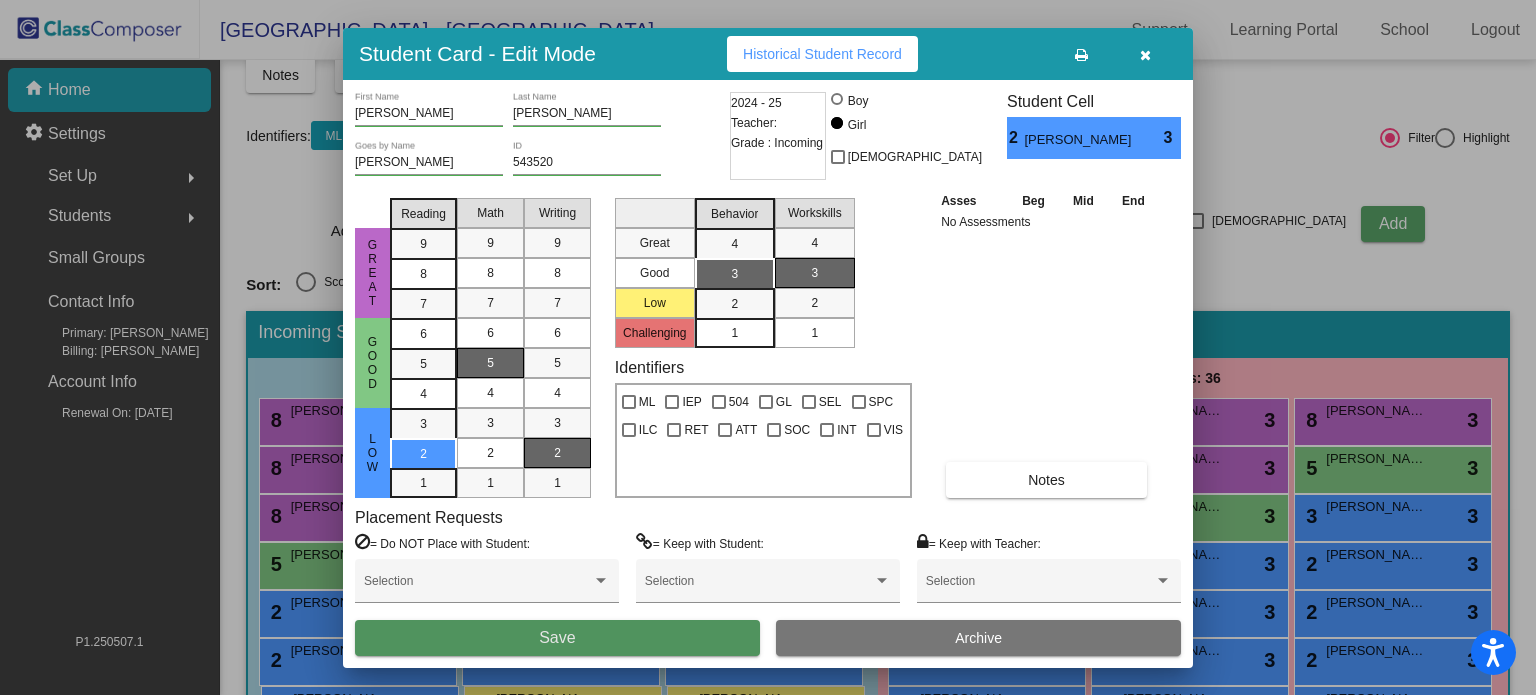 click on "Save" at bounding box center [557, 638] 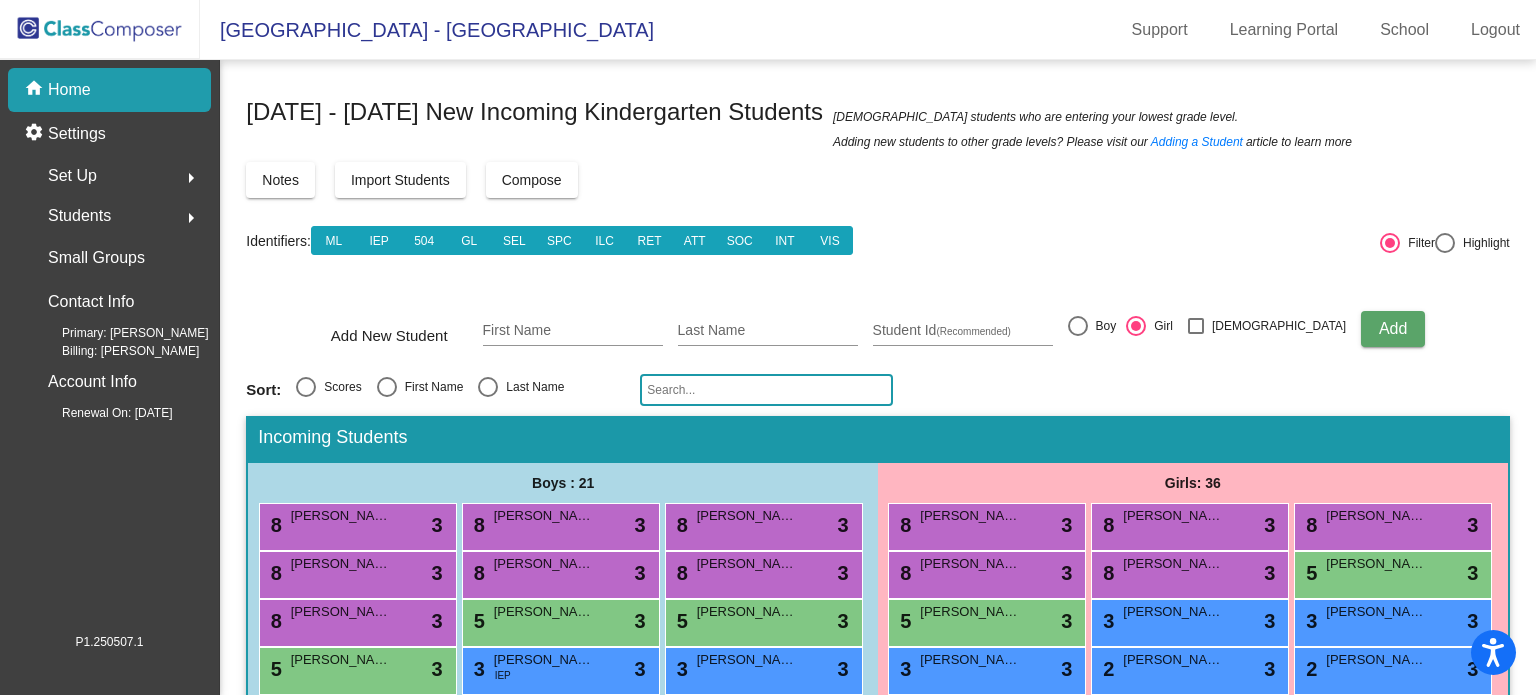 scroll, scrollTop: 0, scrollLeft: 0, axis: both 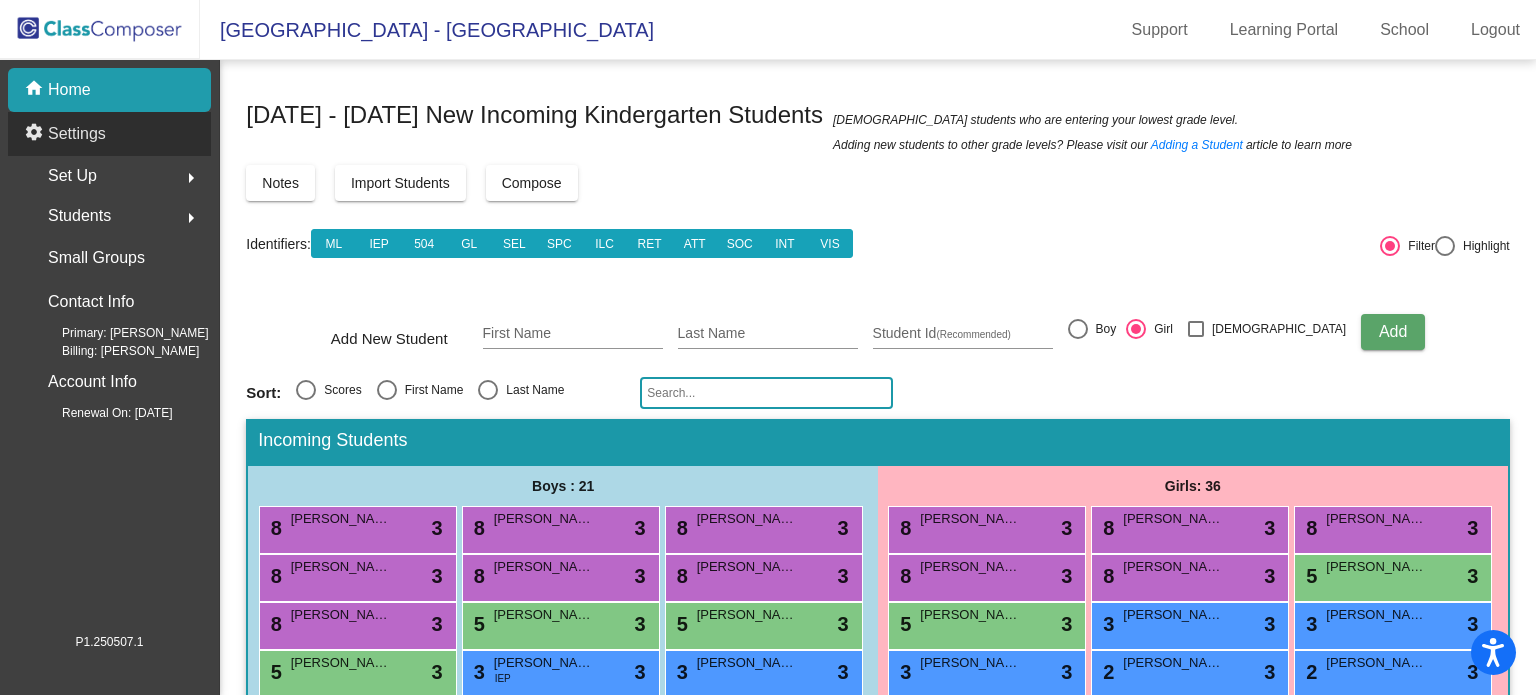 click on "settings Settings" 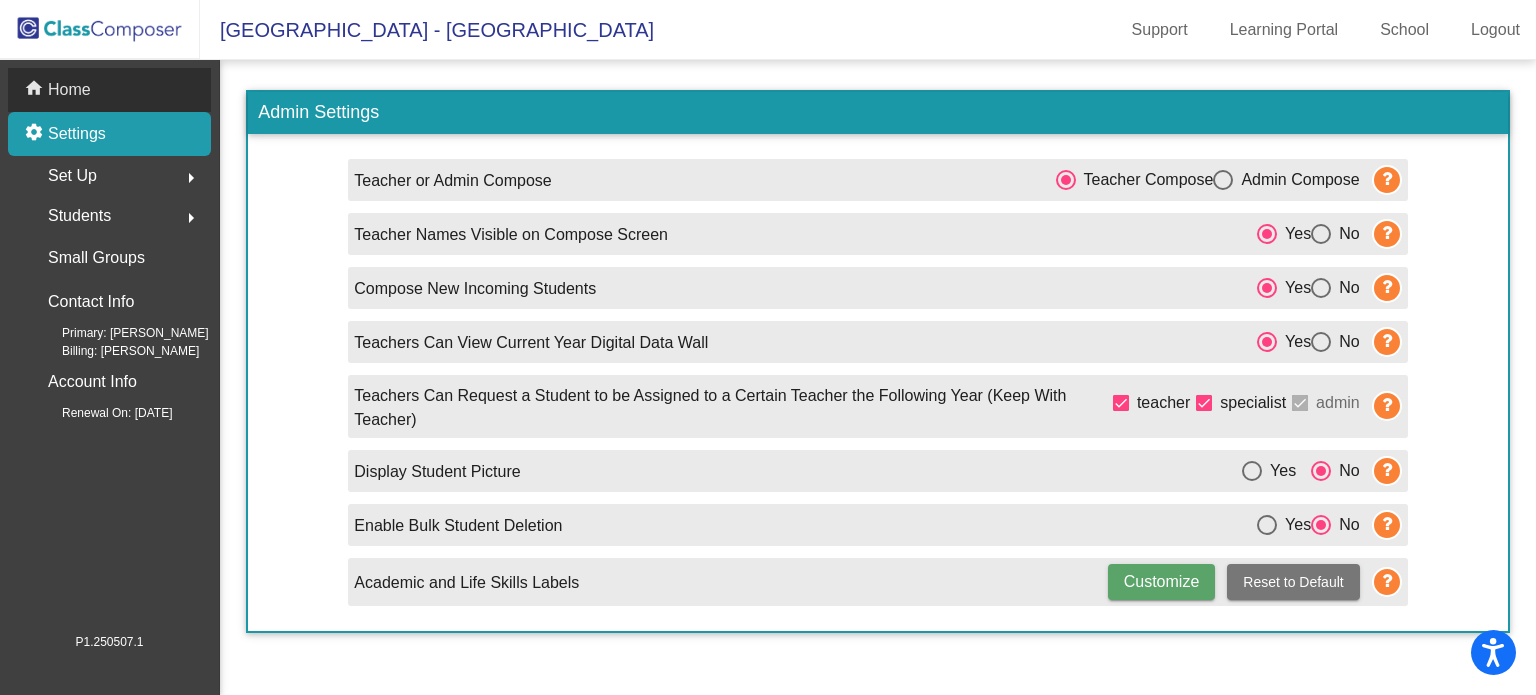click on "home Home" 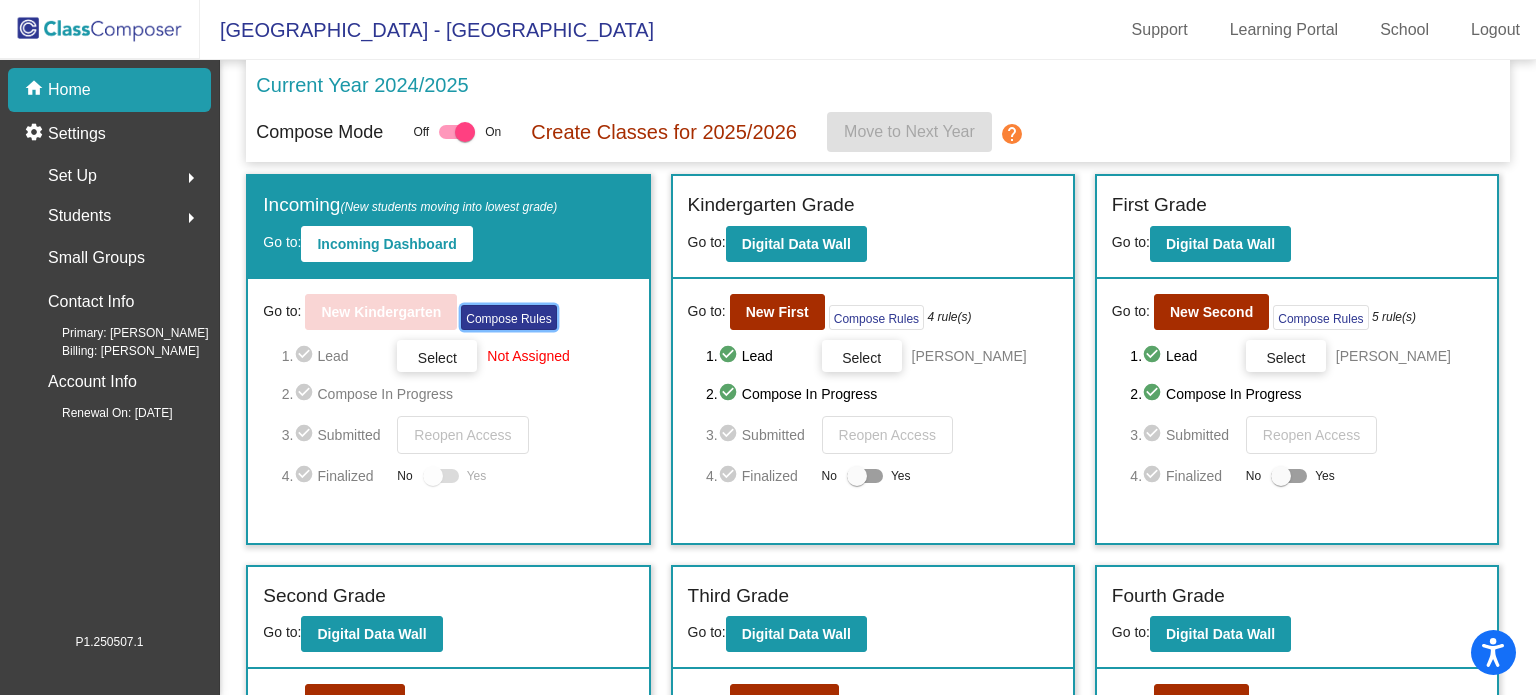 click on "Compose Rules" 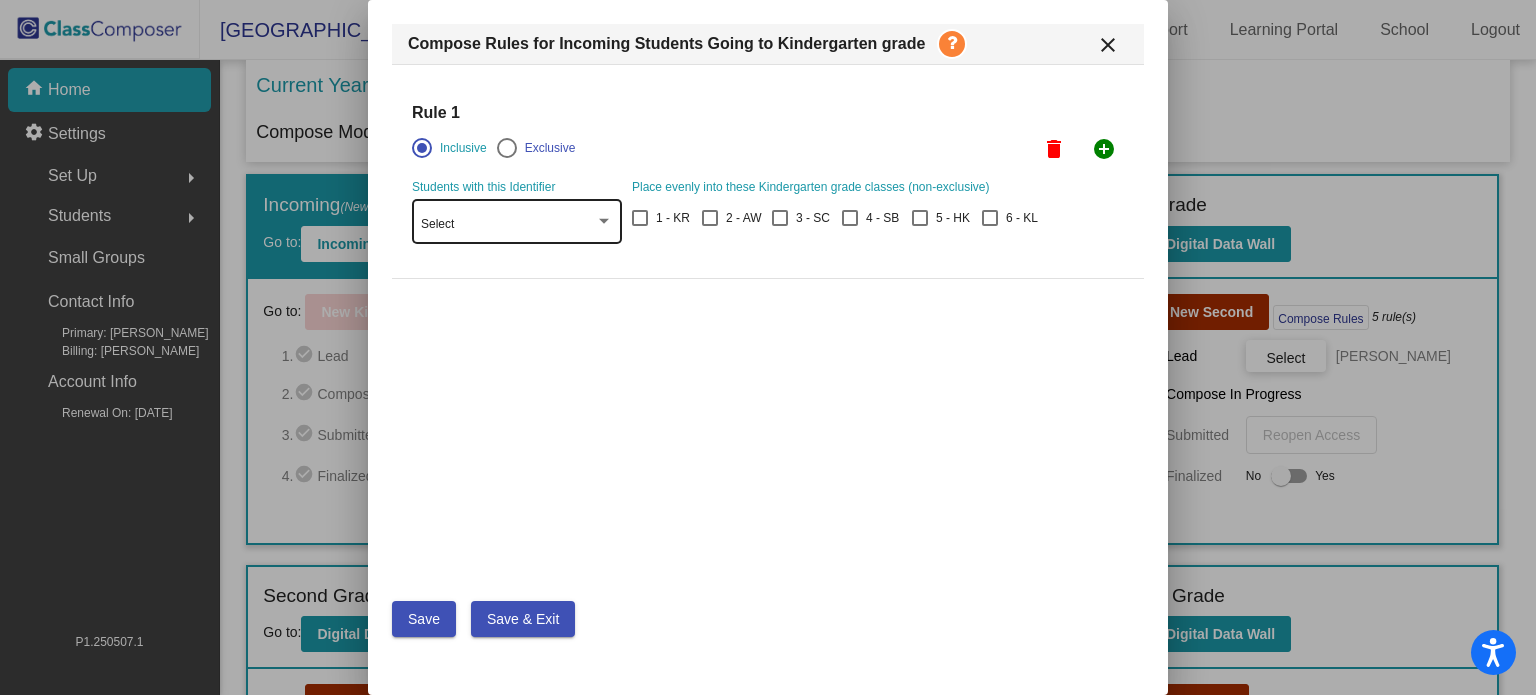 click on "Select" 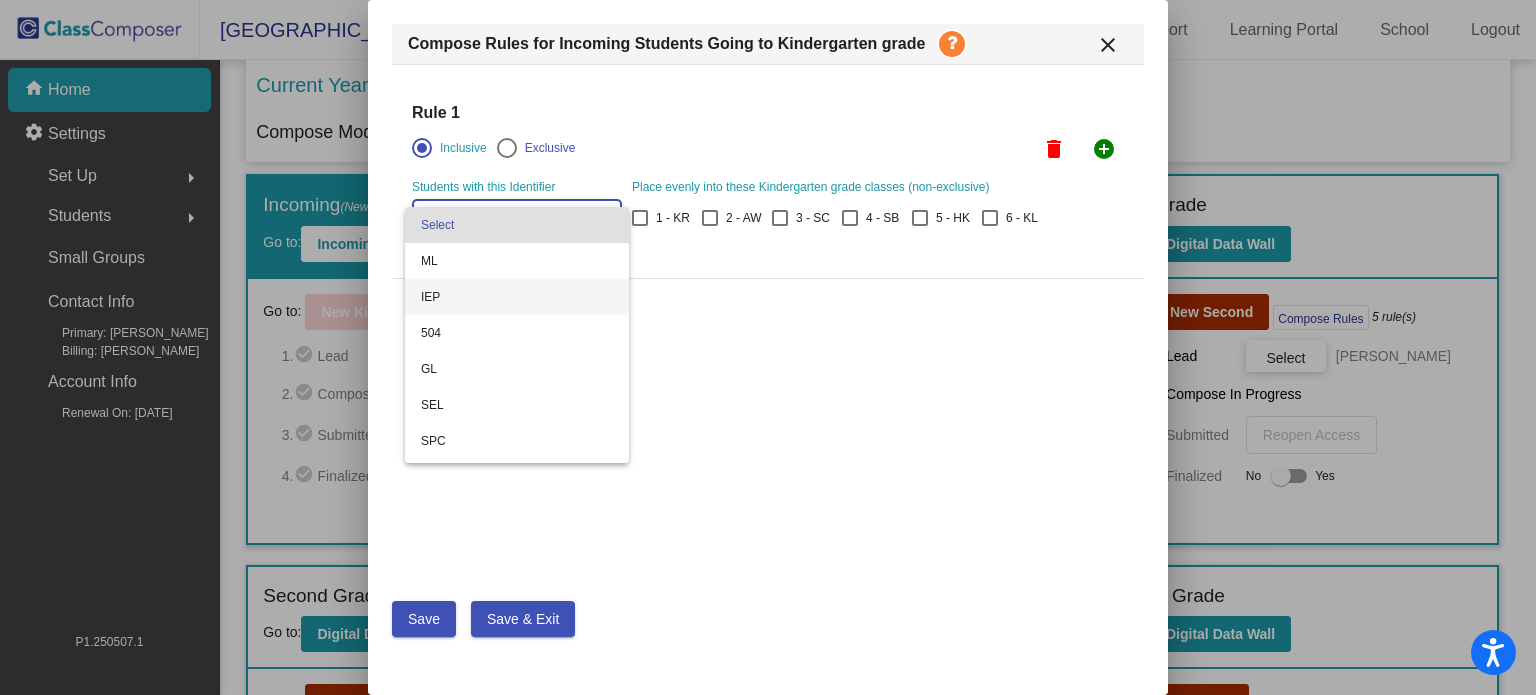 click on "IEP" at bounding box center (517, 297) 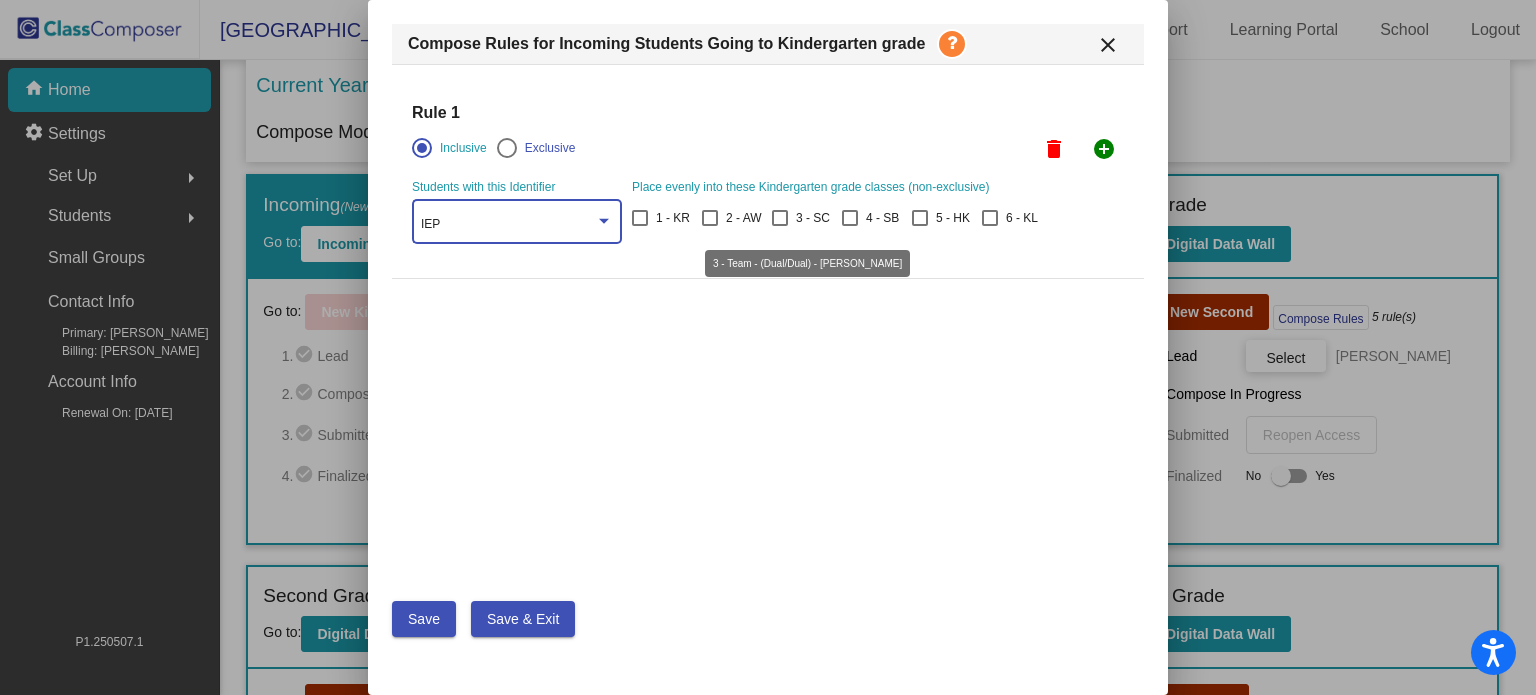 click at bounding box center [780, 218] 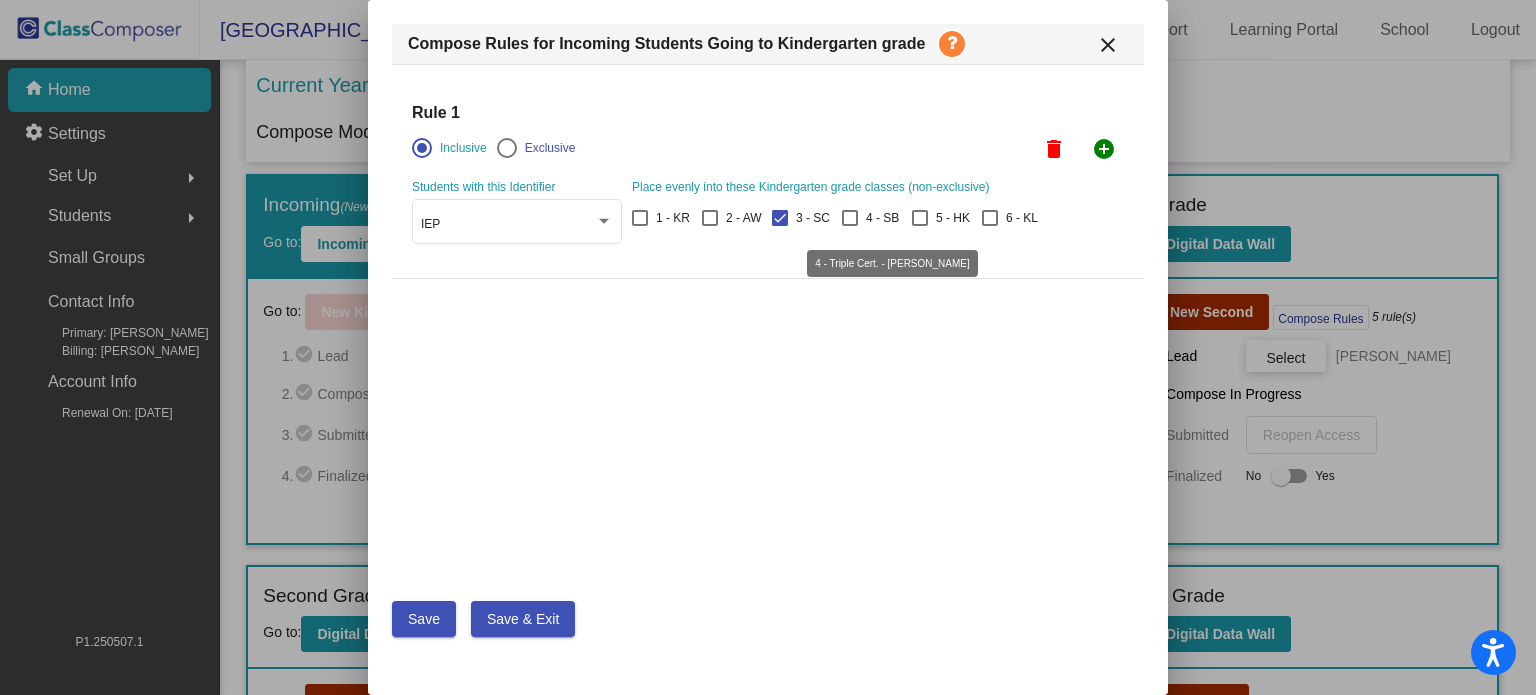 click at bounding box center [850, 218] 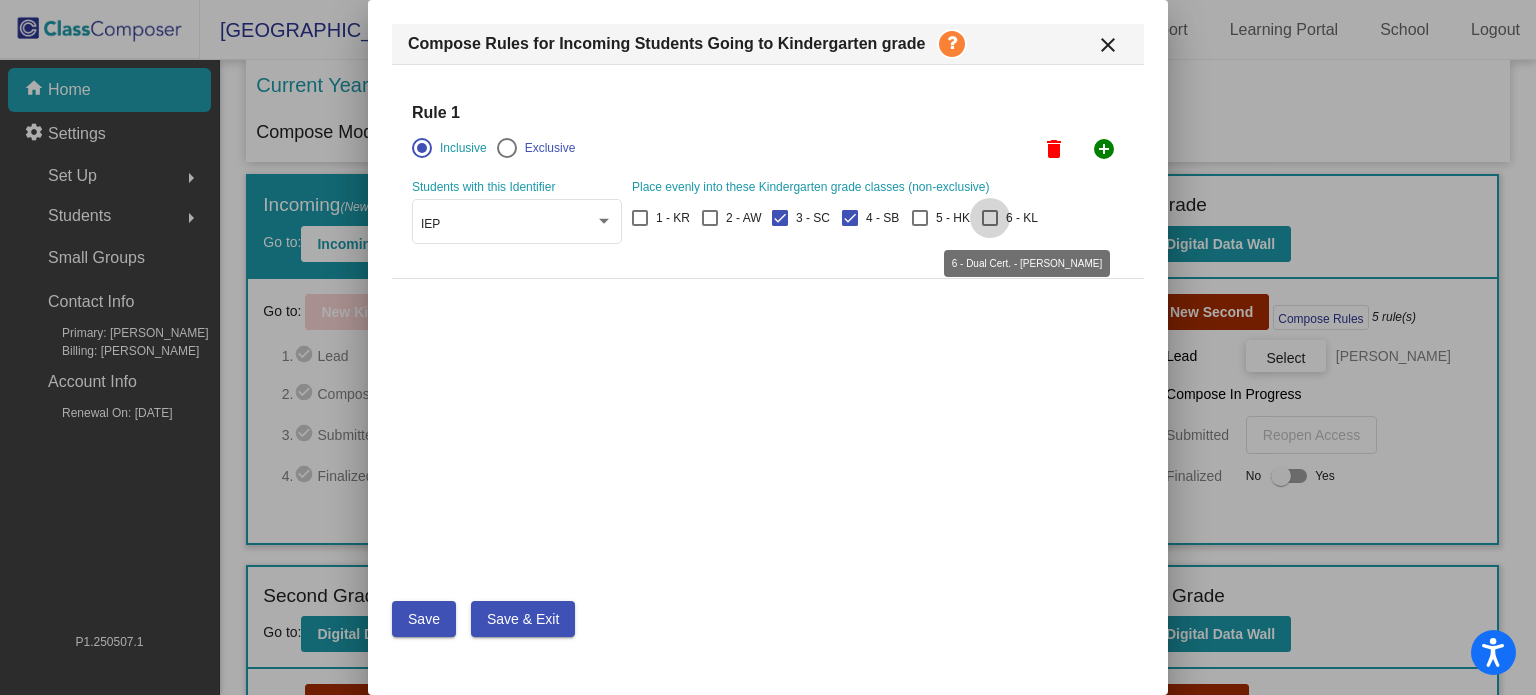 click at bounding box center [990, 218] 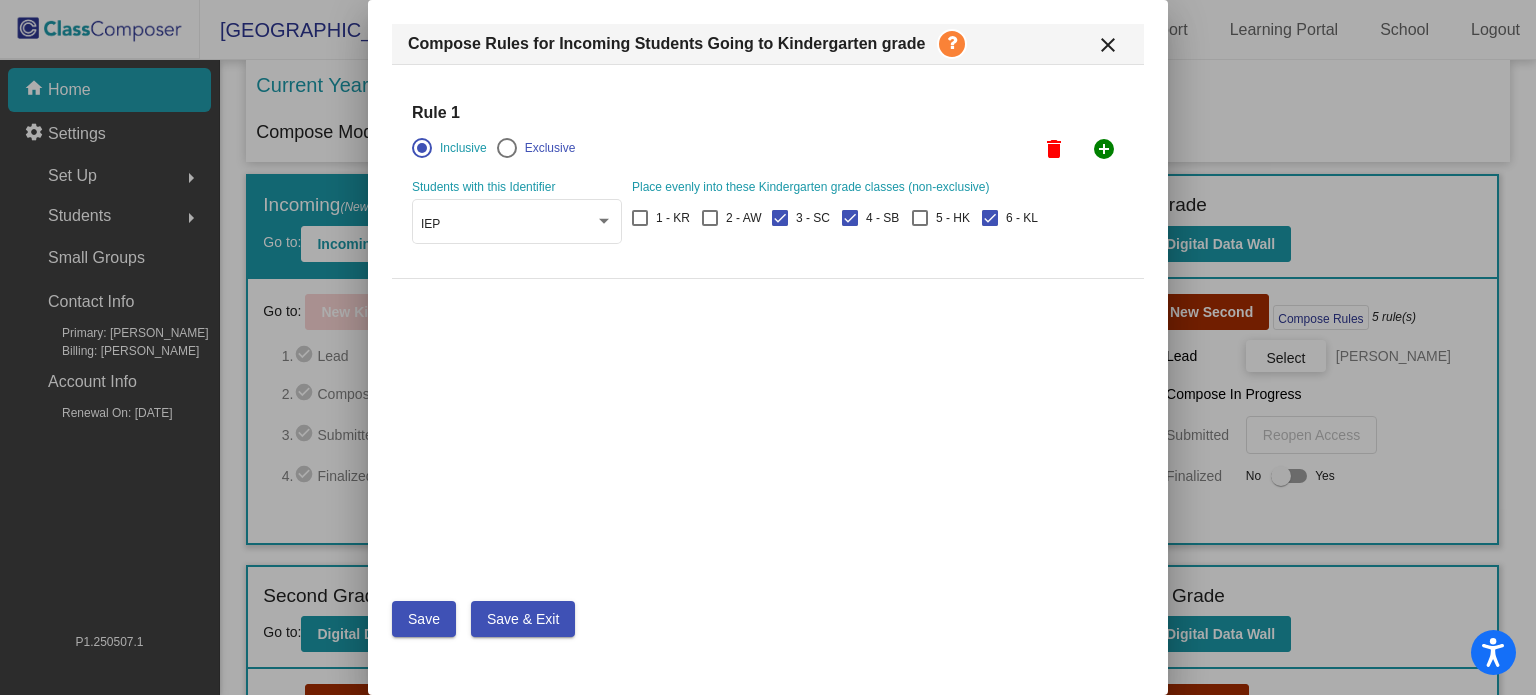click on "Save" at bounding box center (424, 619) 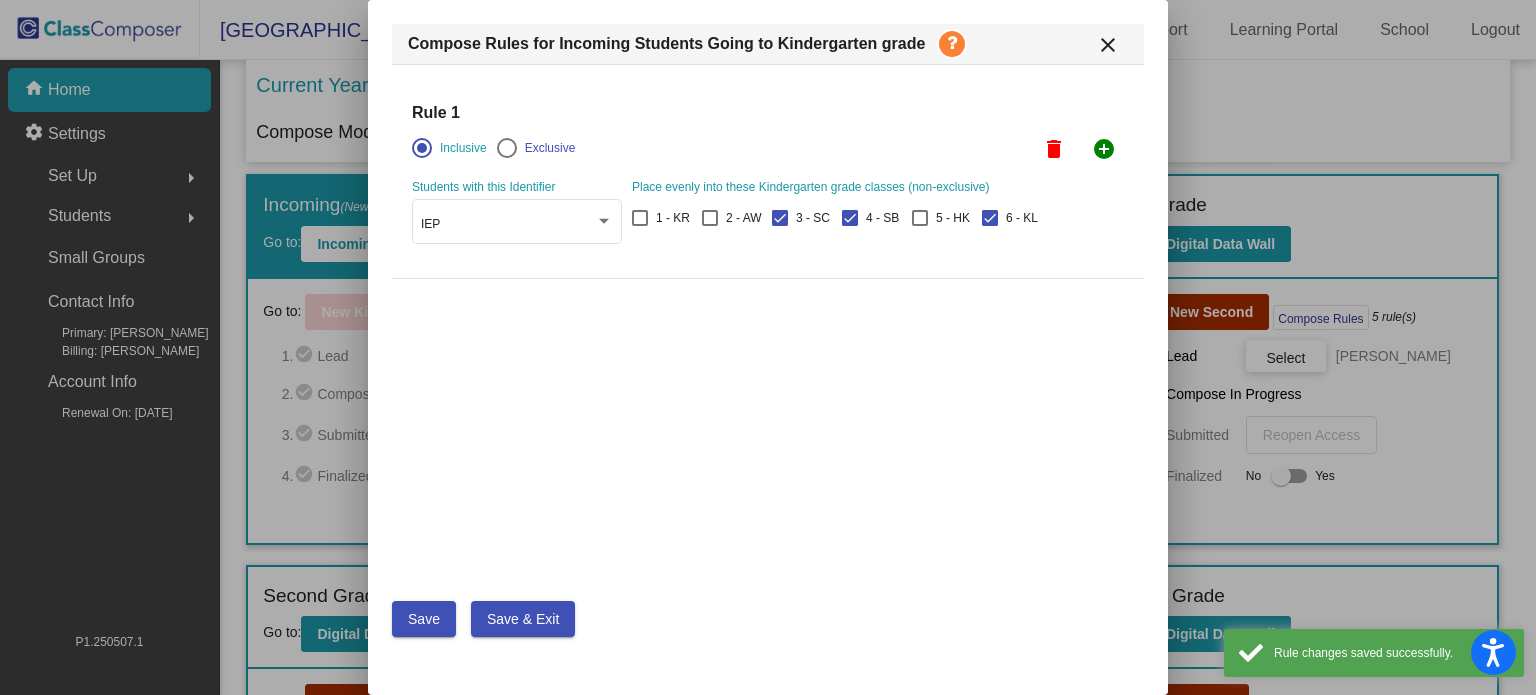 click on "Save" at bounding box center [424, 619] 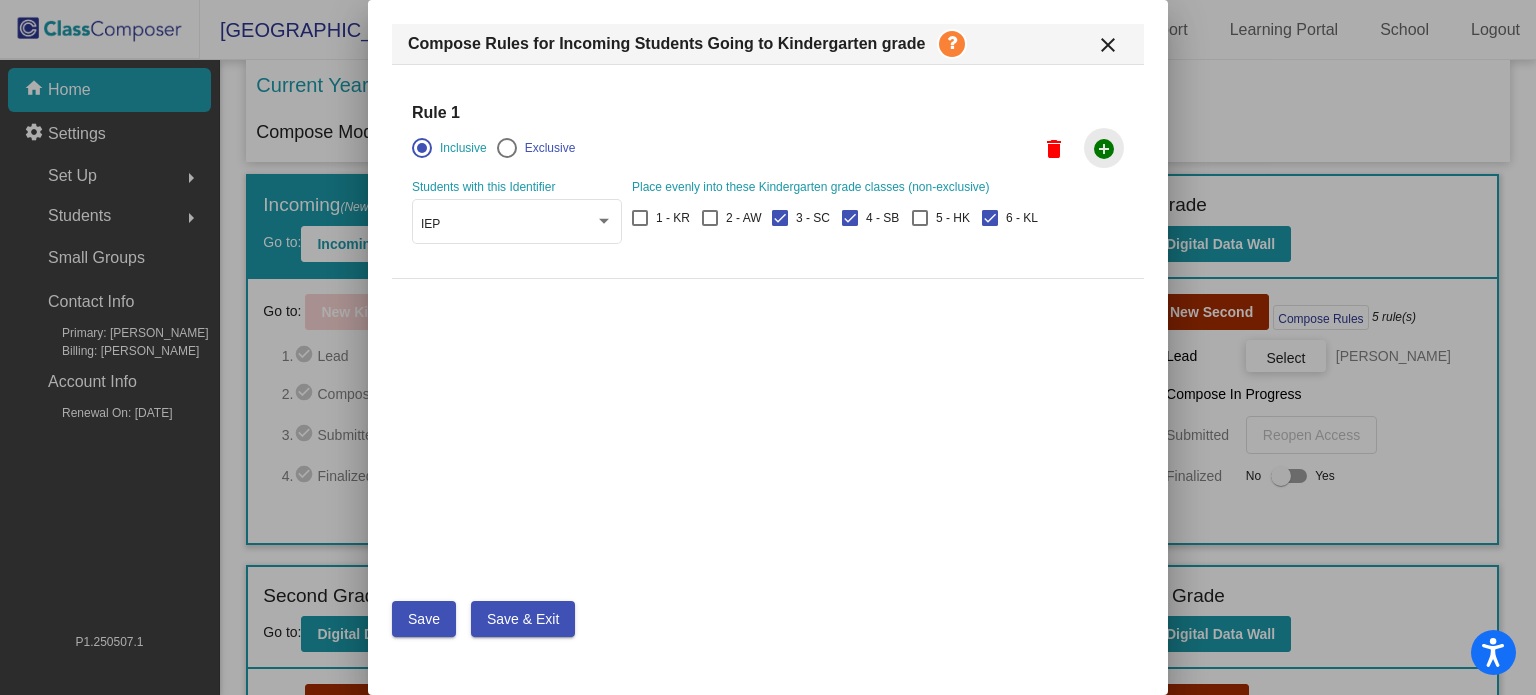 click on "add_circle" at bounding box center (1104, 149) 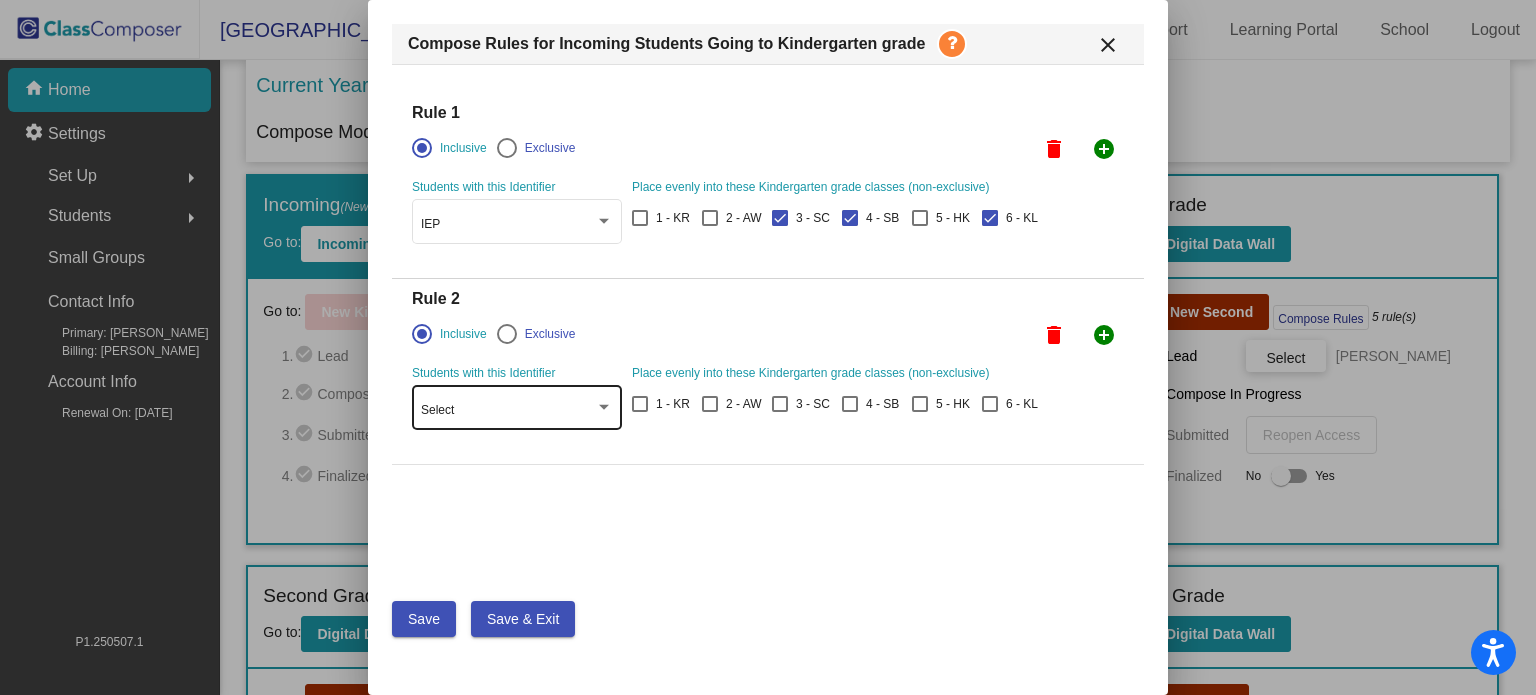 click on "Select" 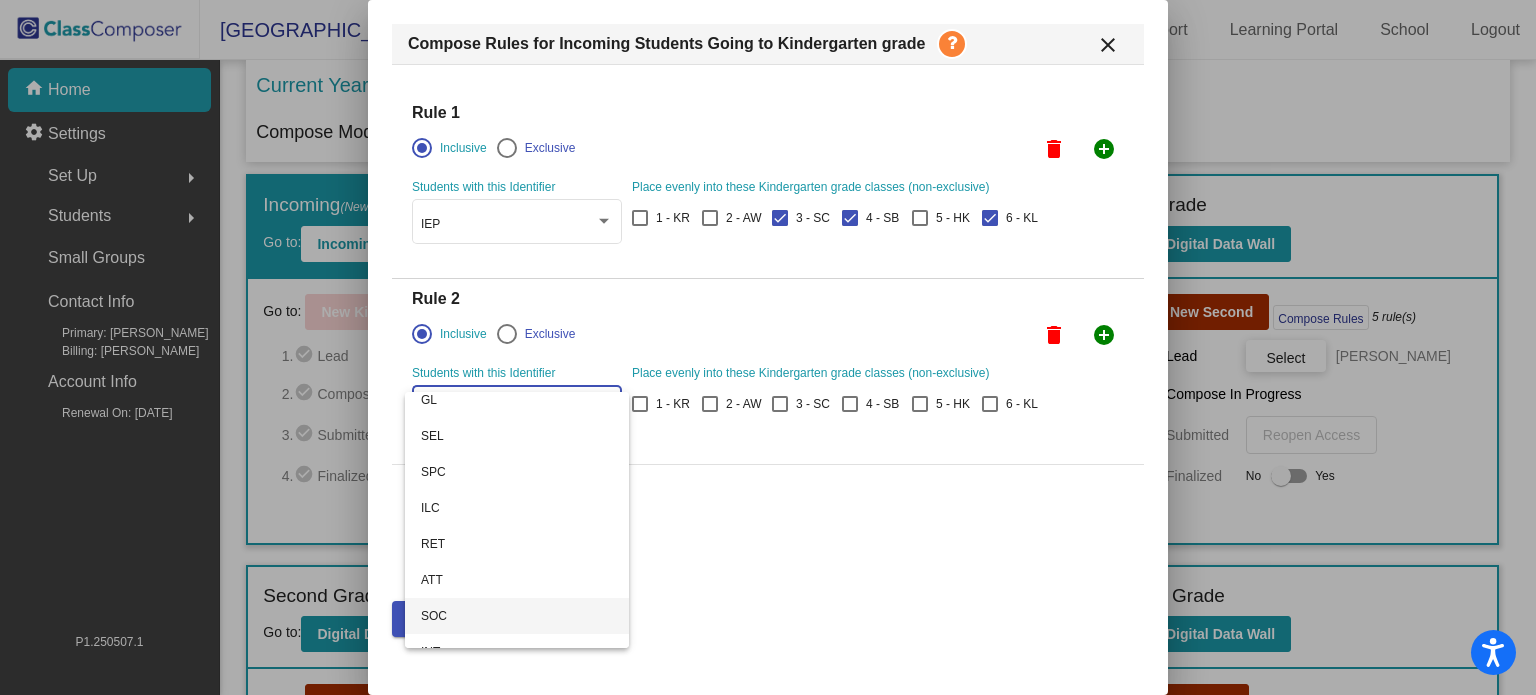 scroll, scrollTop: 212, scrollLeft: 0, axis: vertical 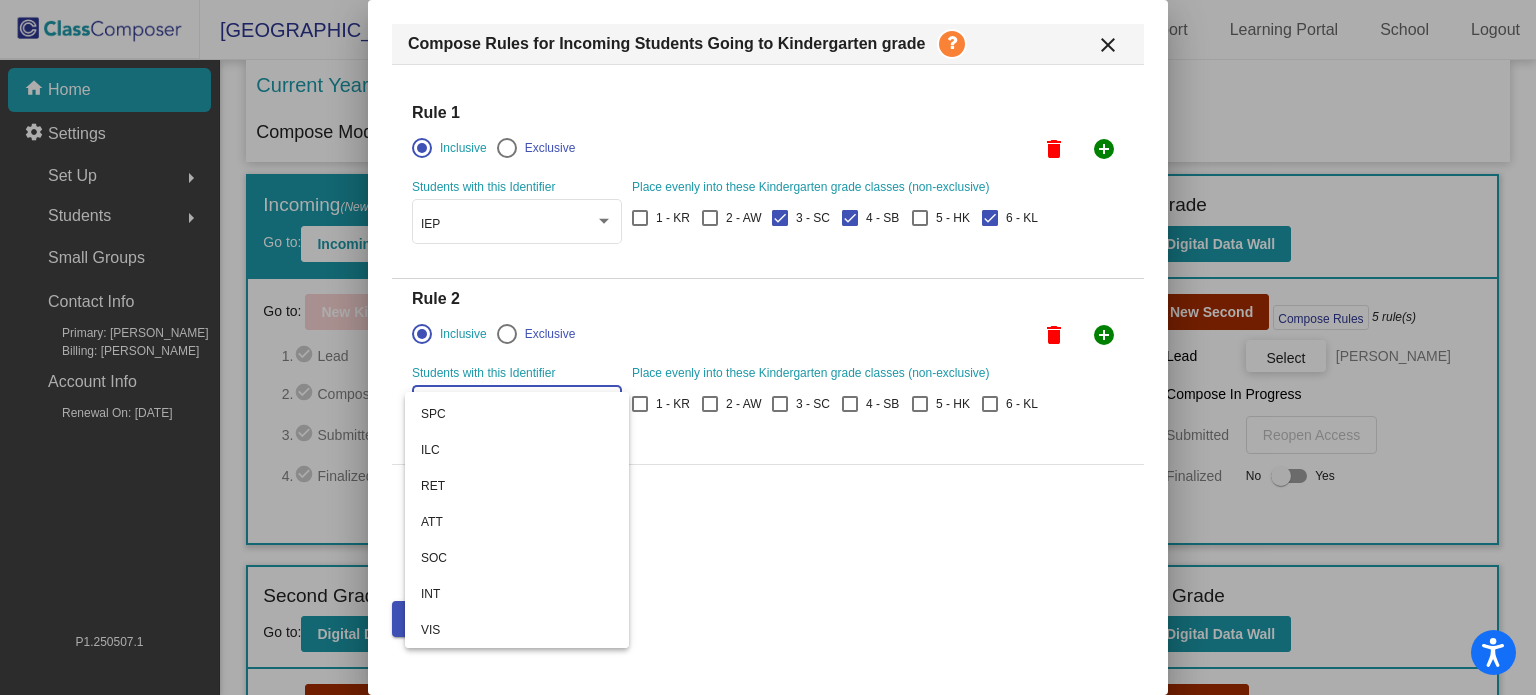 click at bounding box center (768, 347) 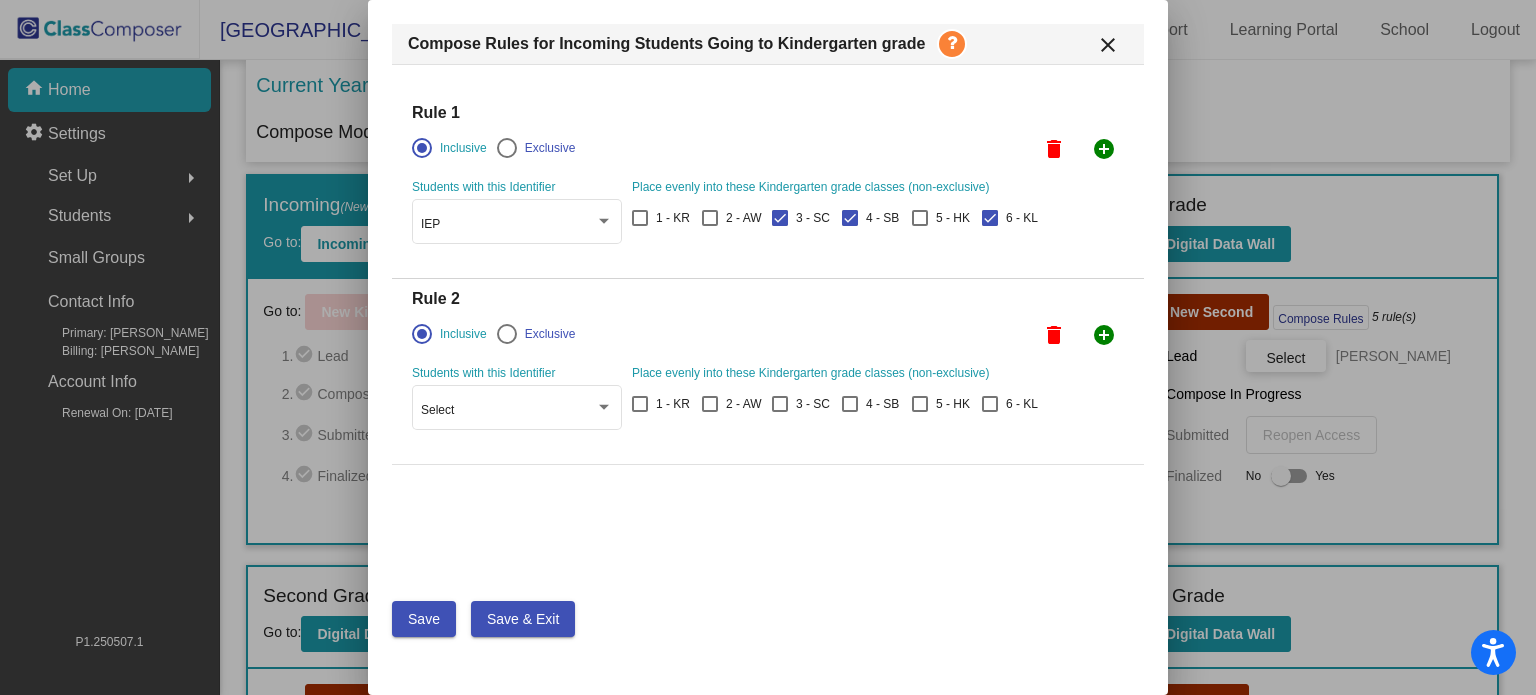 click on "delete" at bounding box center [1054, 335] 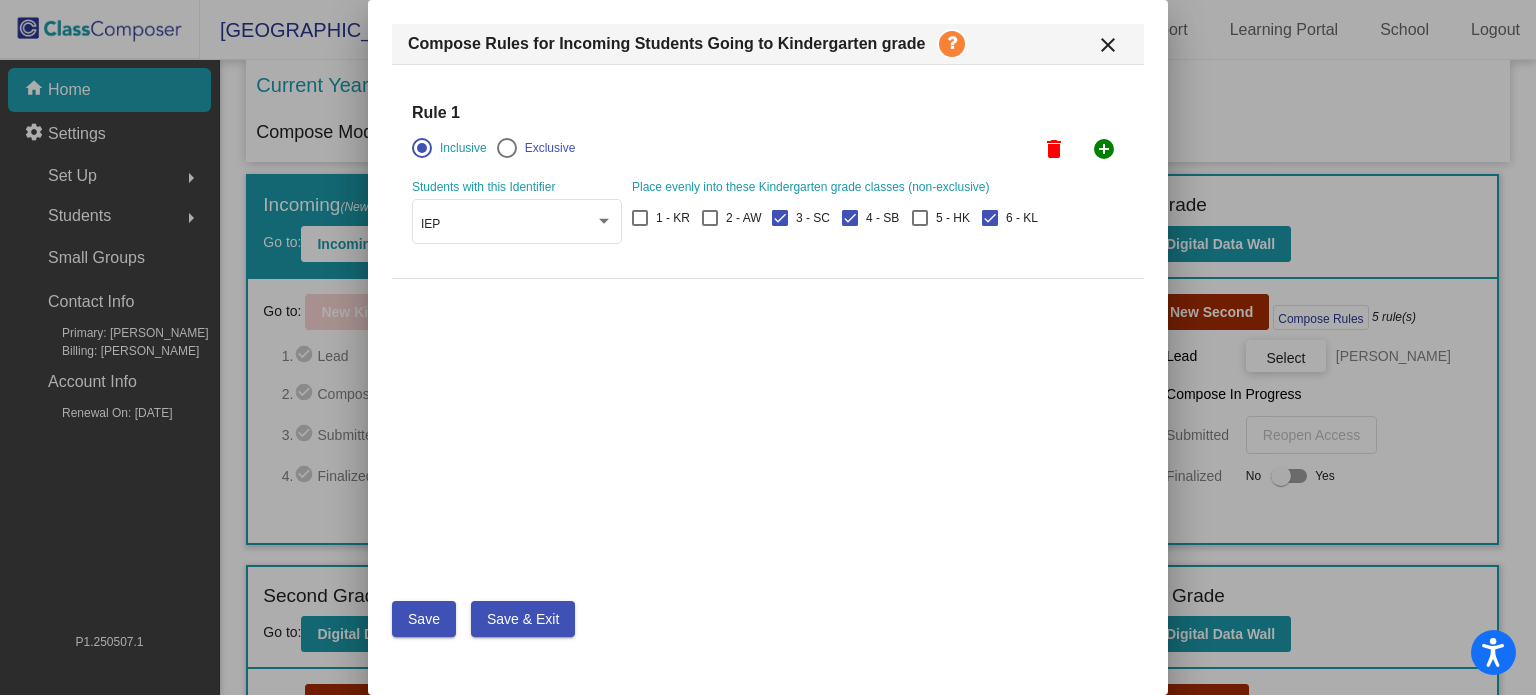 click on "Save" at bounding box center (424, 619) 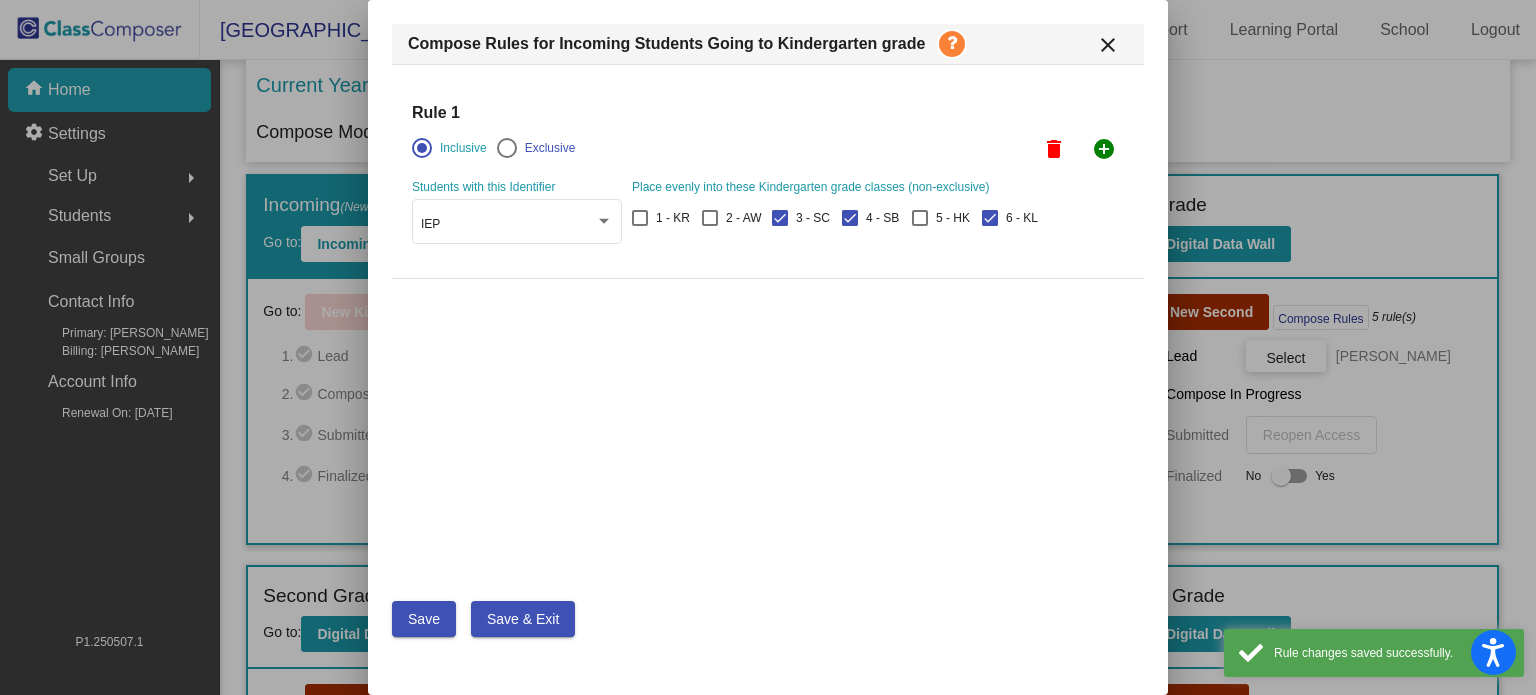 click on "Save & Exit" at bounding box center (523, 619) 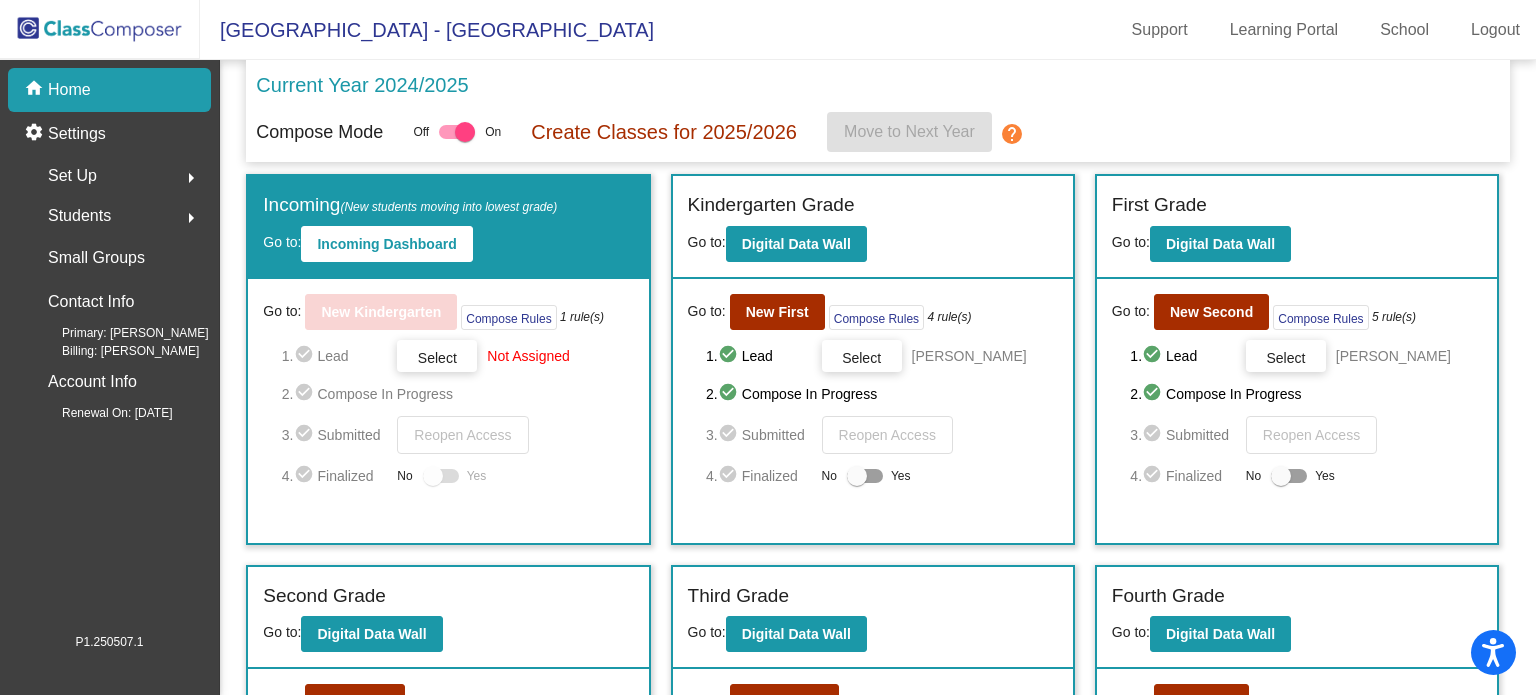 click on "Set Up  arrow_right" 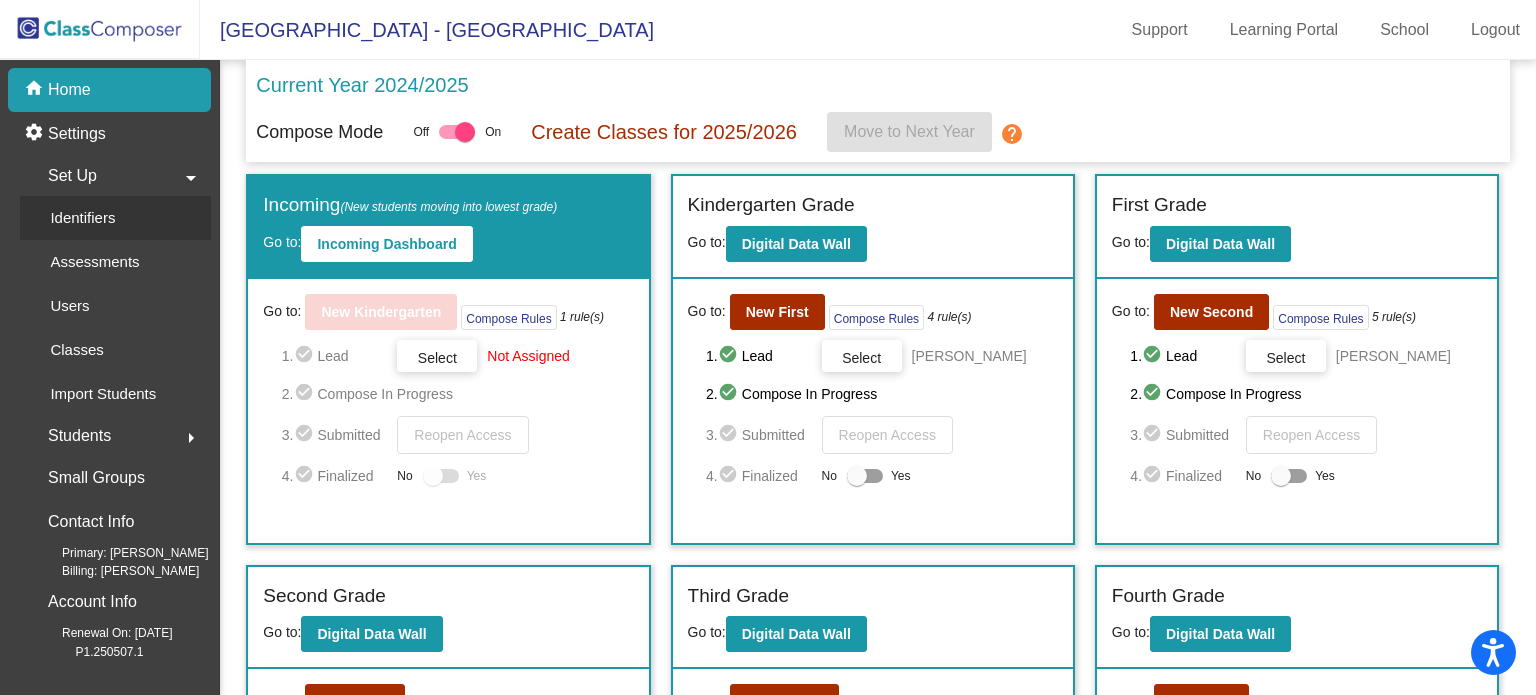 click on "Identifiers" 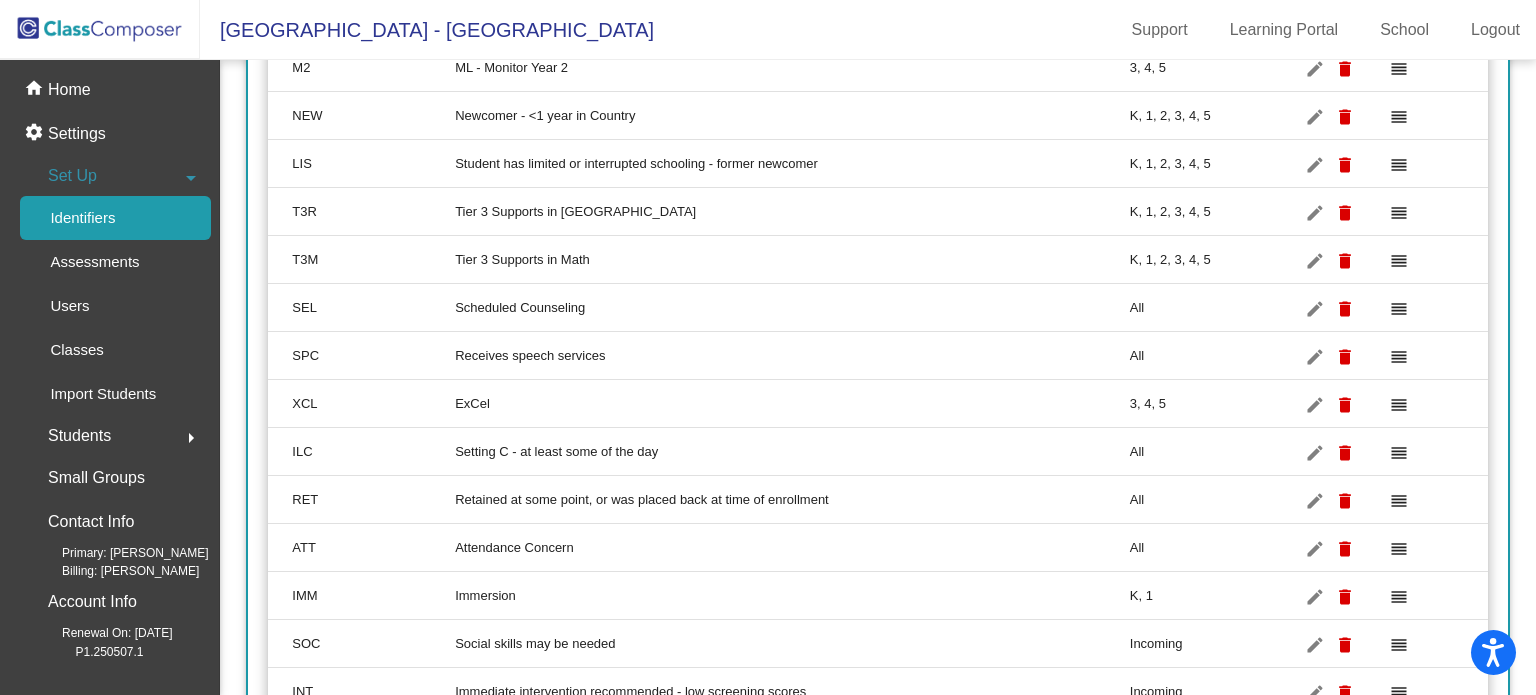 scroll, scrollTop: 869, scrollLeft: 0, axis: vertical 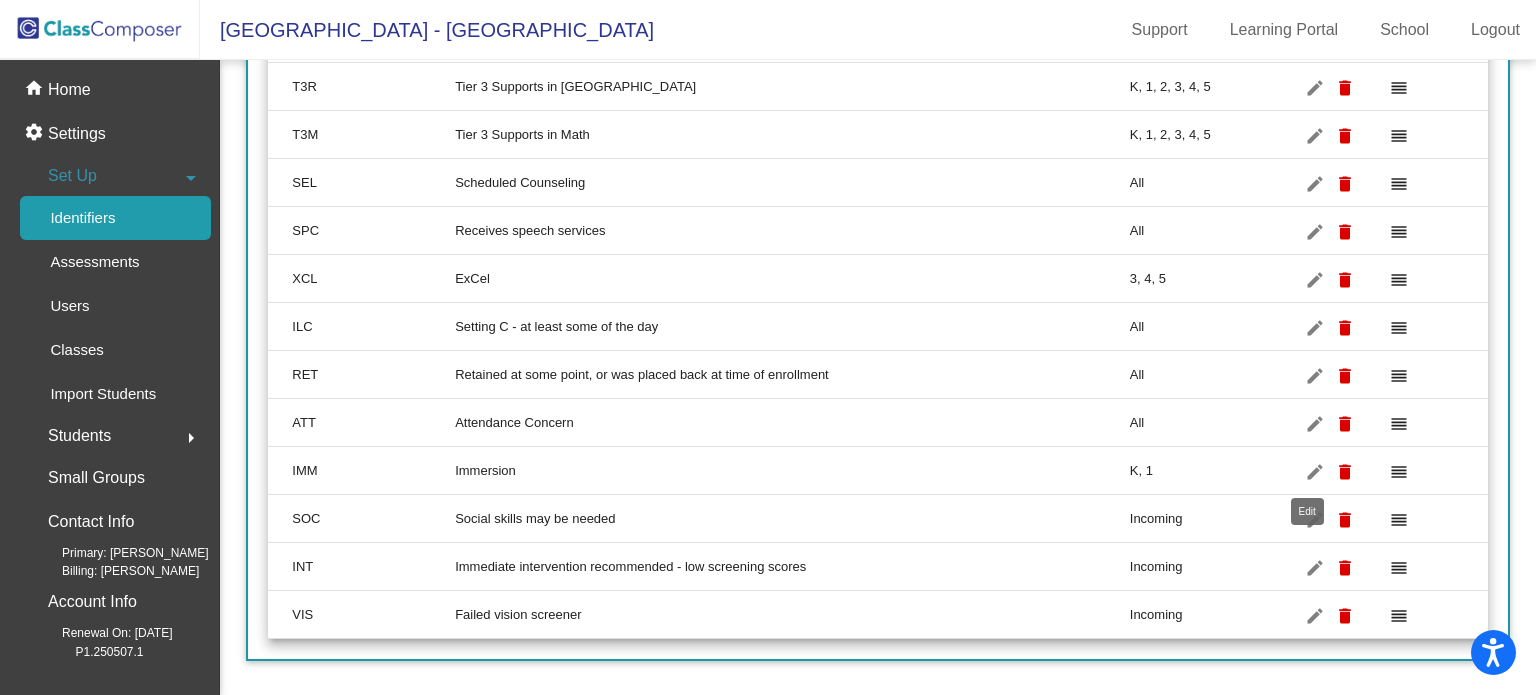 click on "edit" at bounding box center [1315, 472] 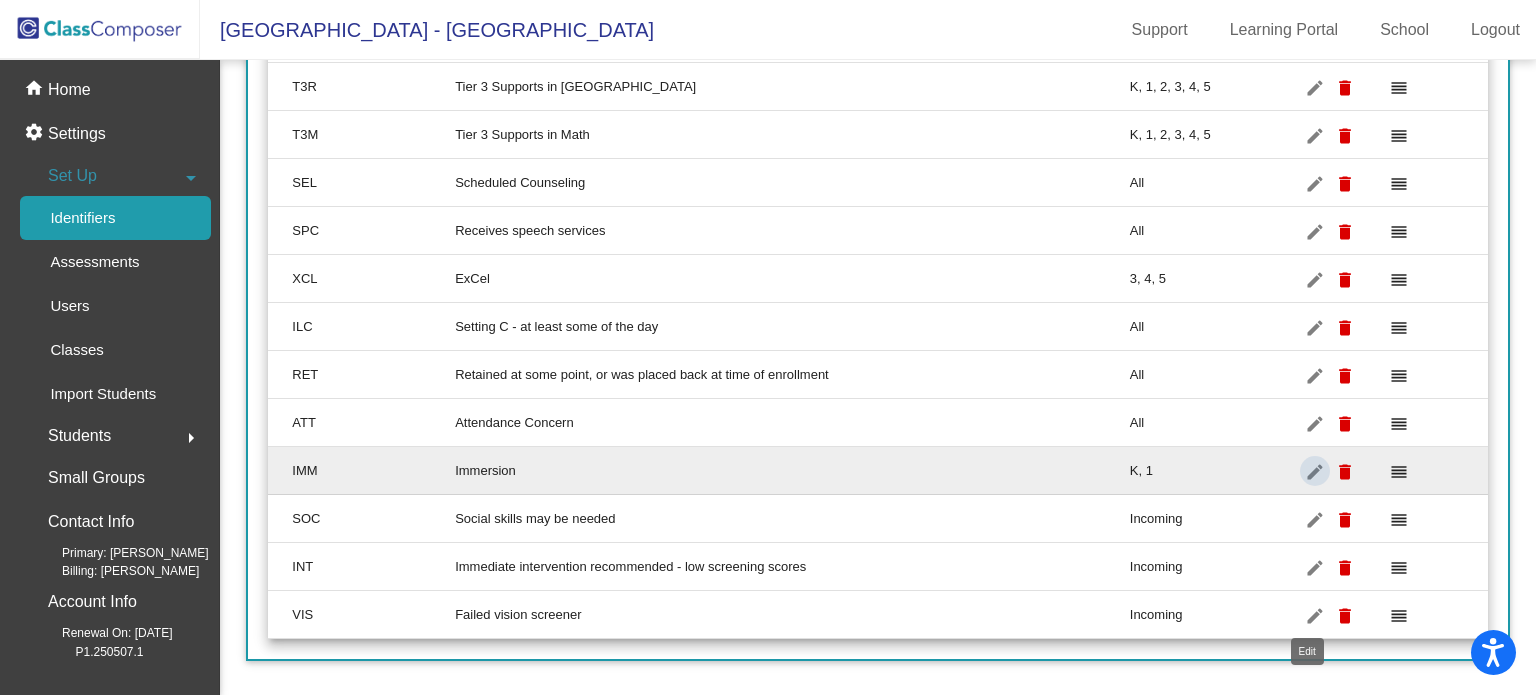 scroll, scrollTop: 30, scrollLeft: 0, axis: vertical 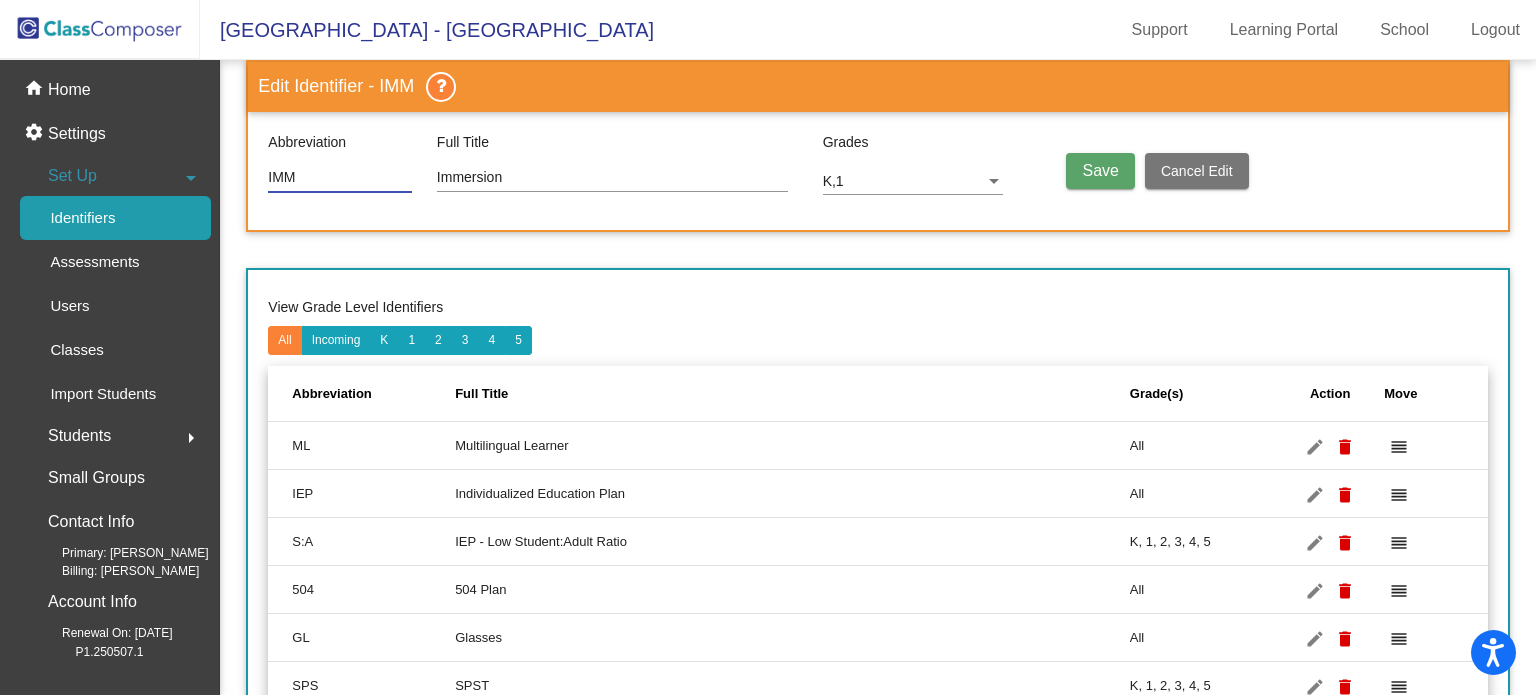 click at bounding box center [994, 181] 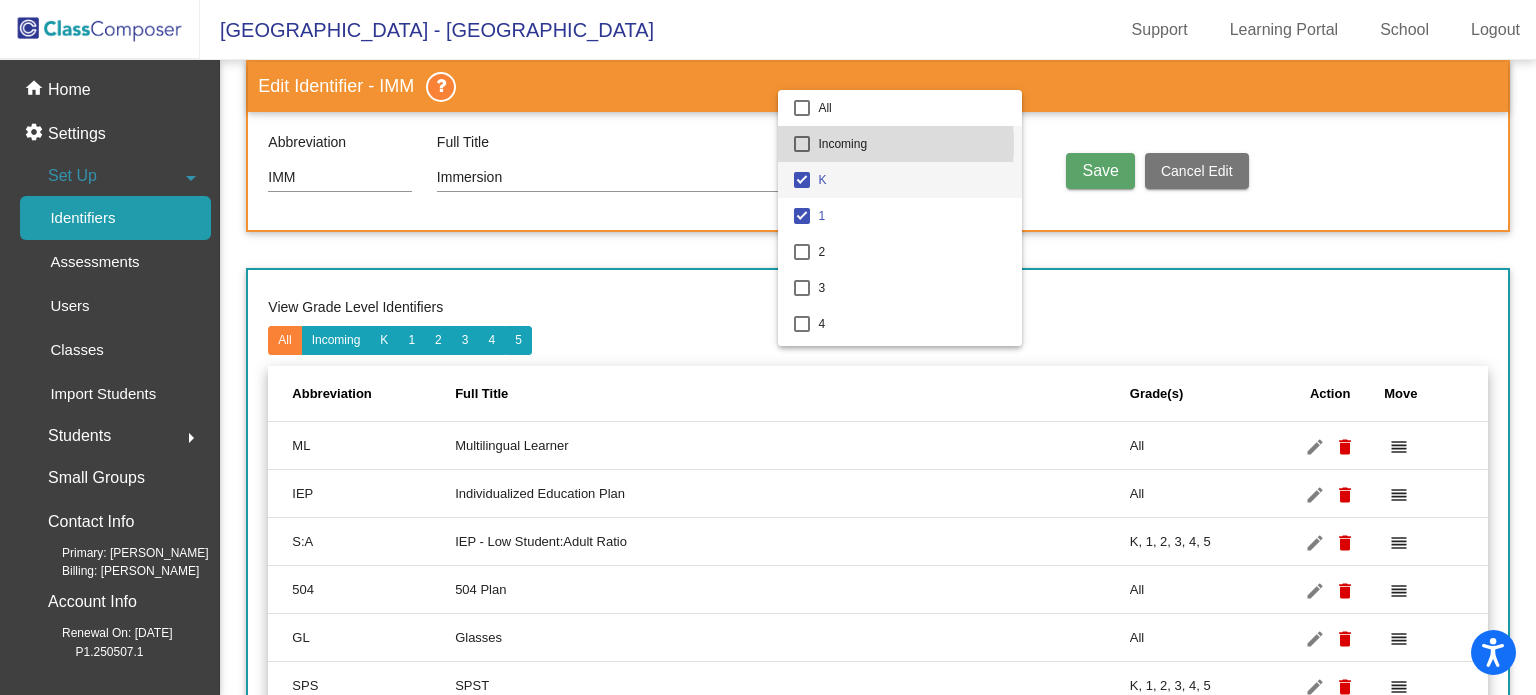 click on "Incoming" at bounding box center (912, 144) 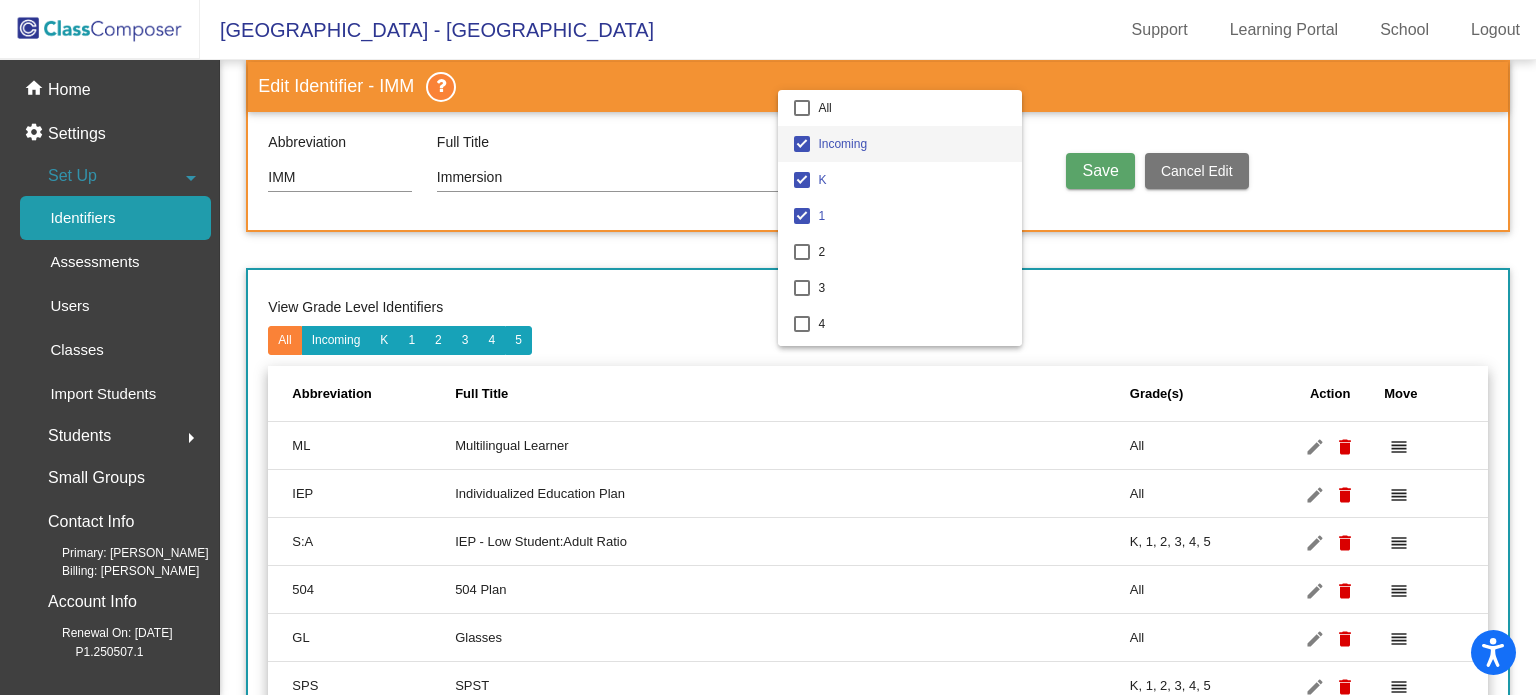 click at bounding box center [768, 347] 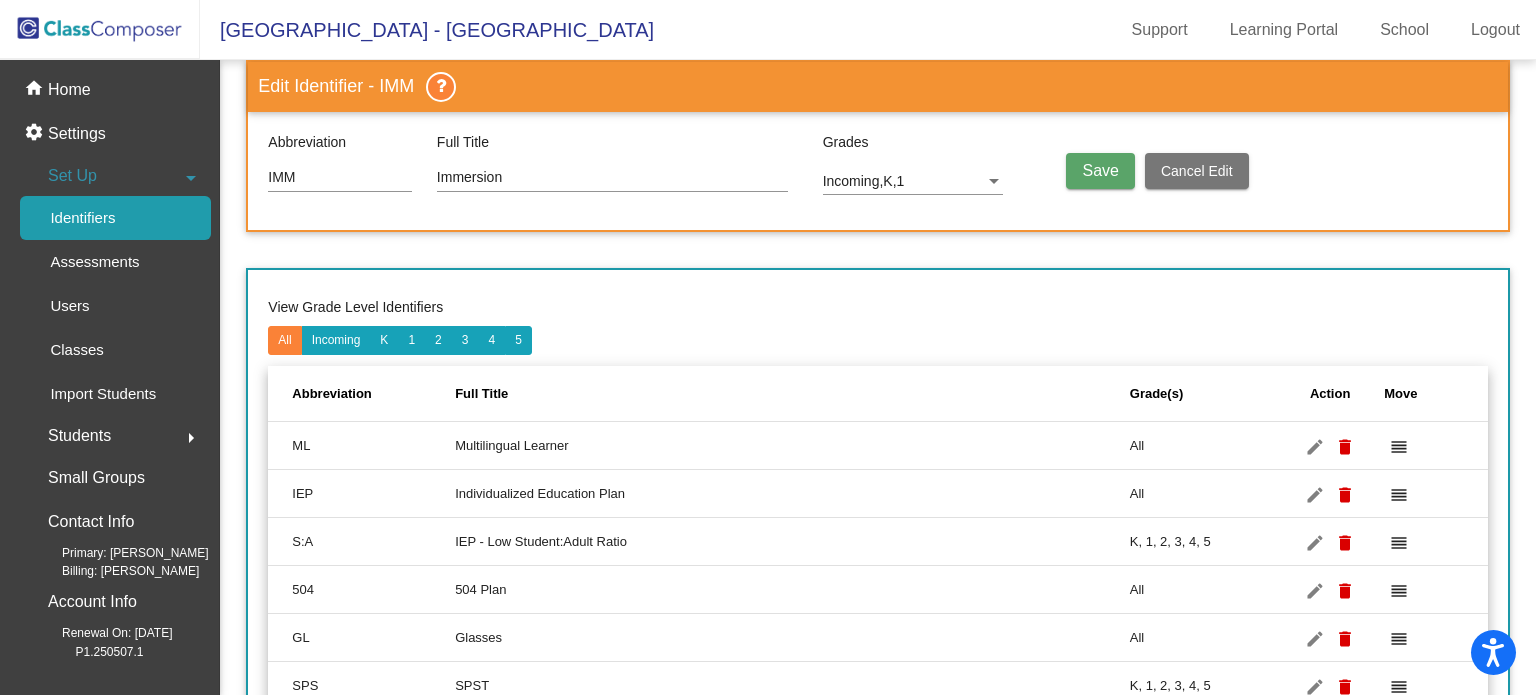 click on "Save" 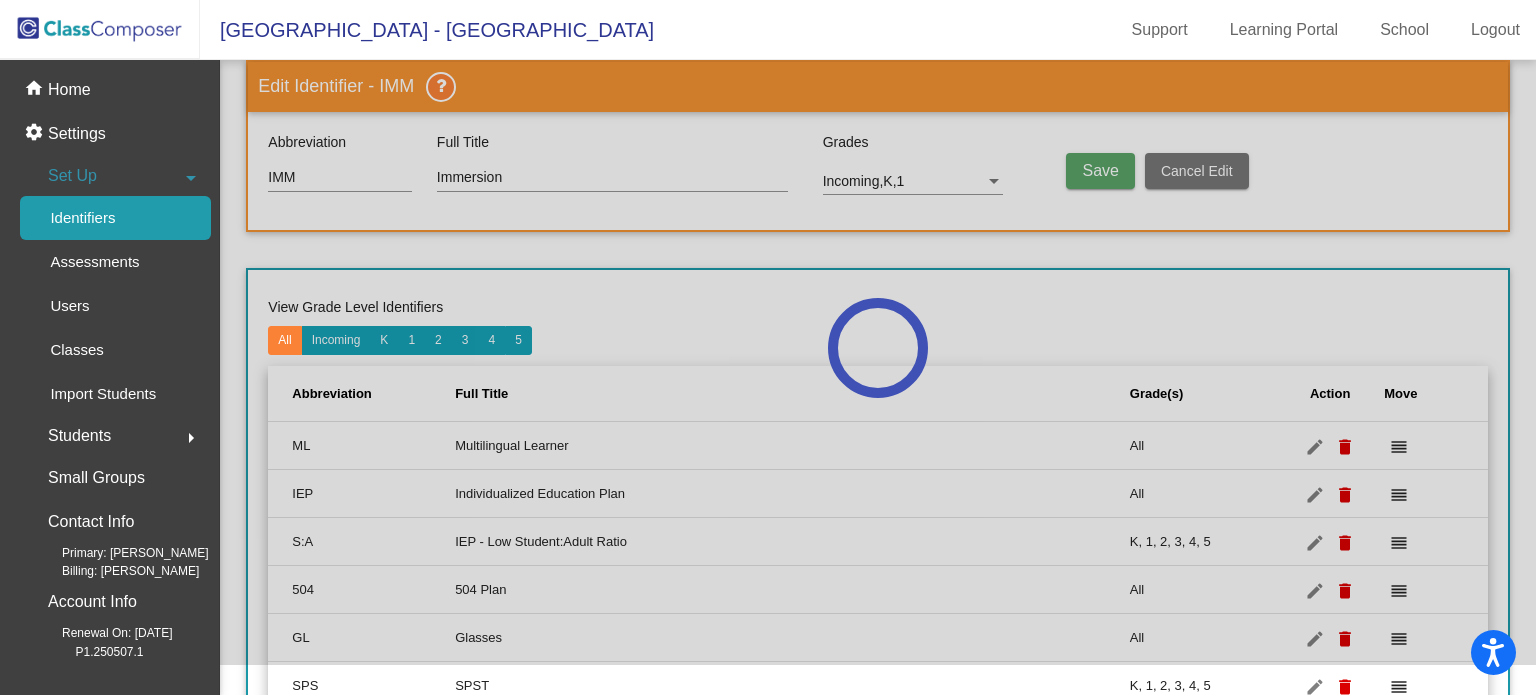 type 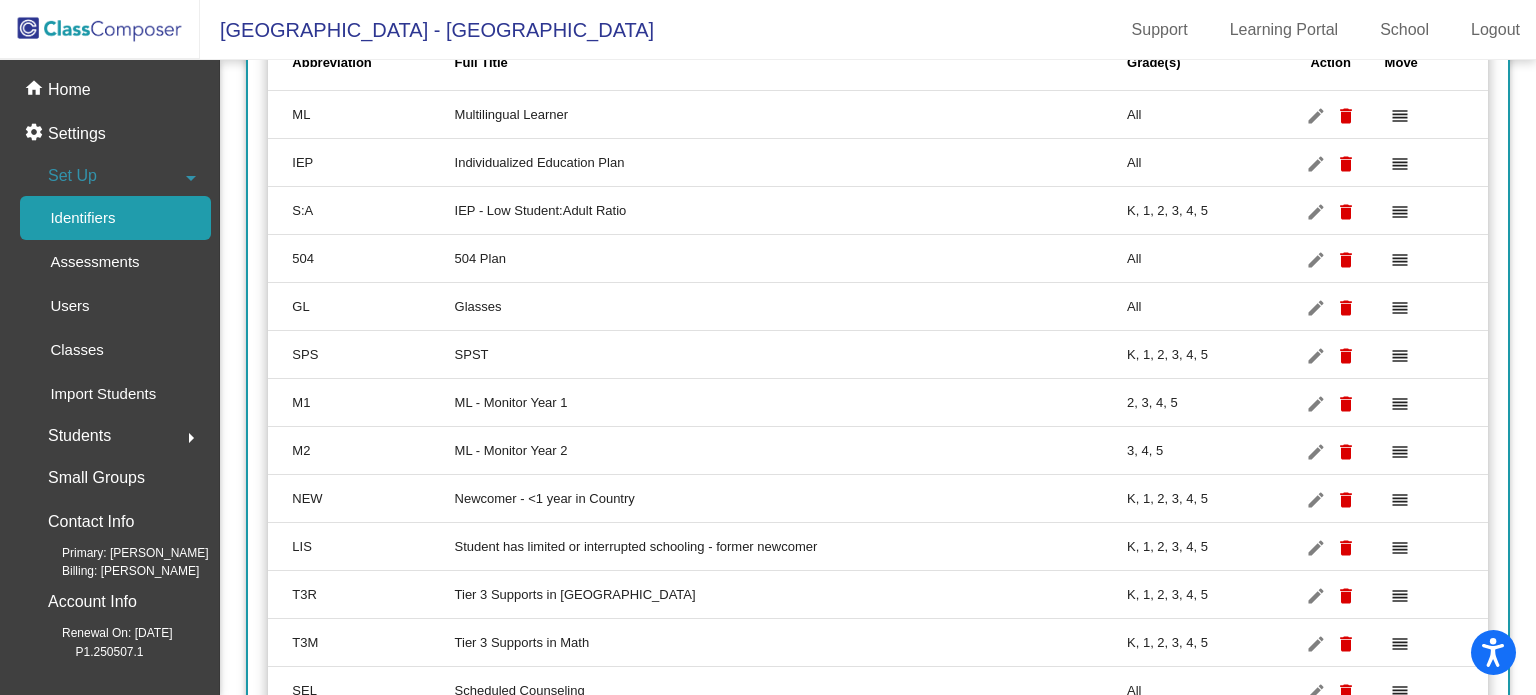 scroll, scrollTop: 0, scrollLeft: 0, axis: both 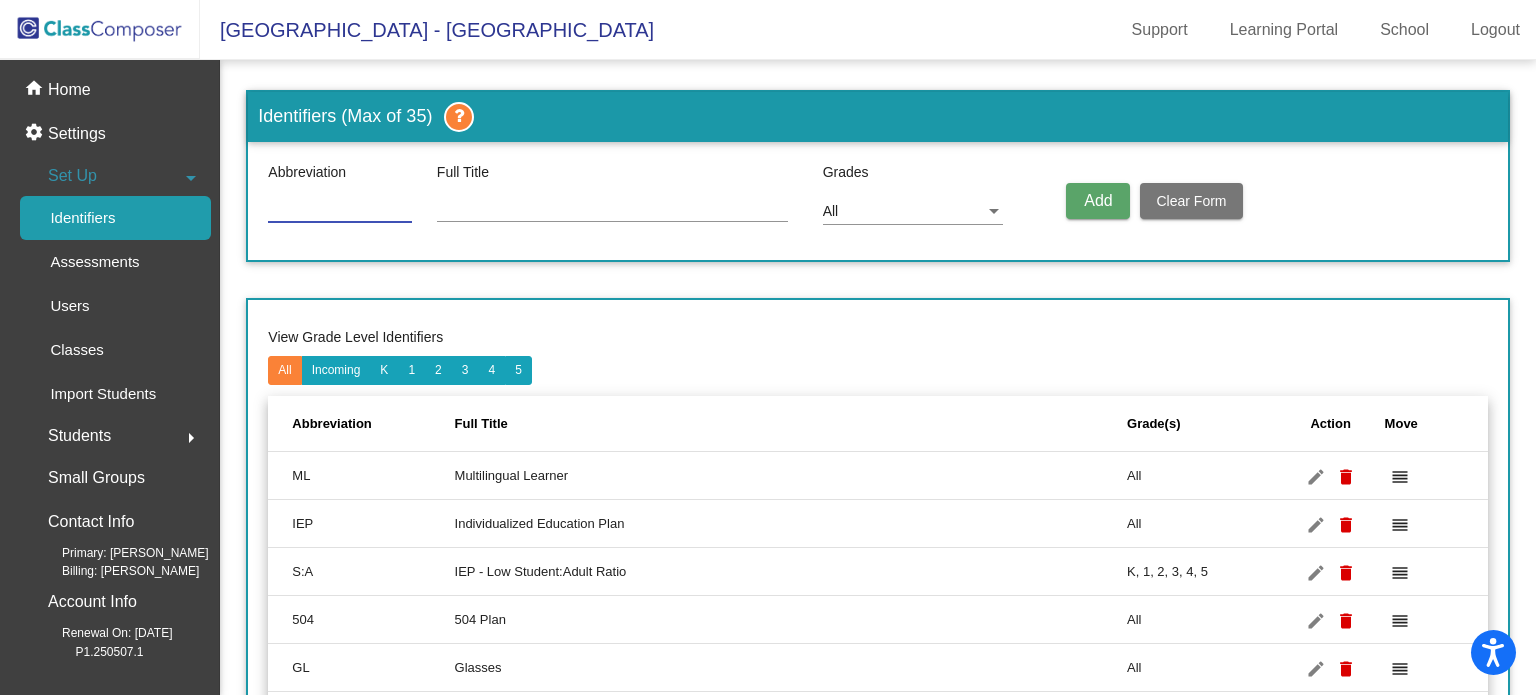 click at bounding box center [340, 208] 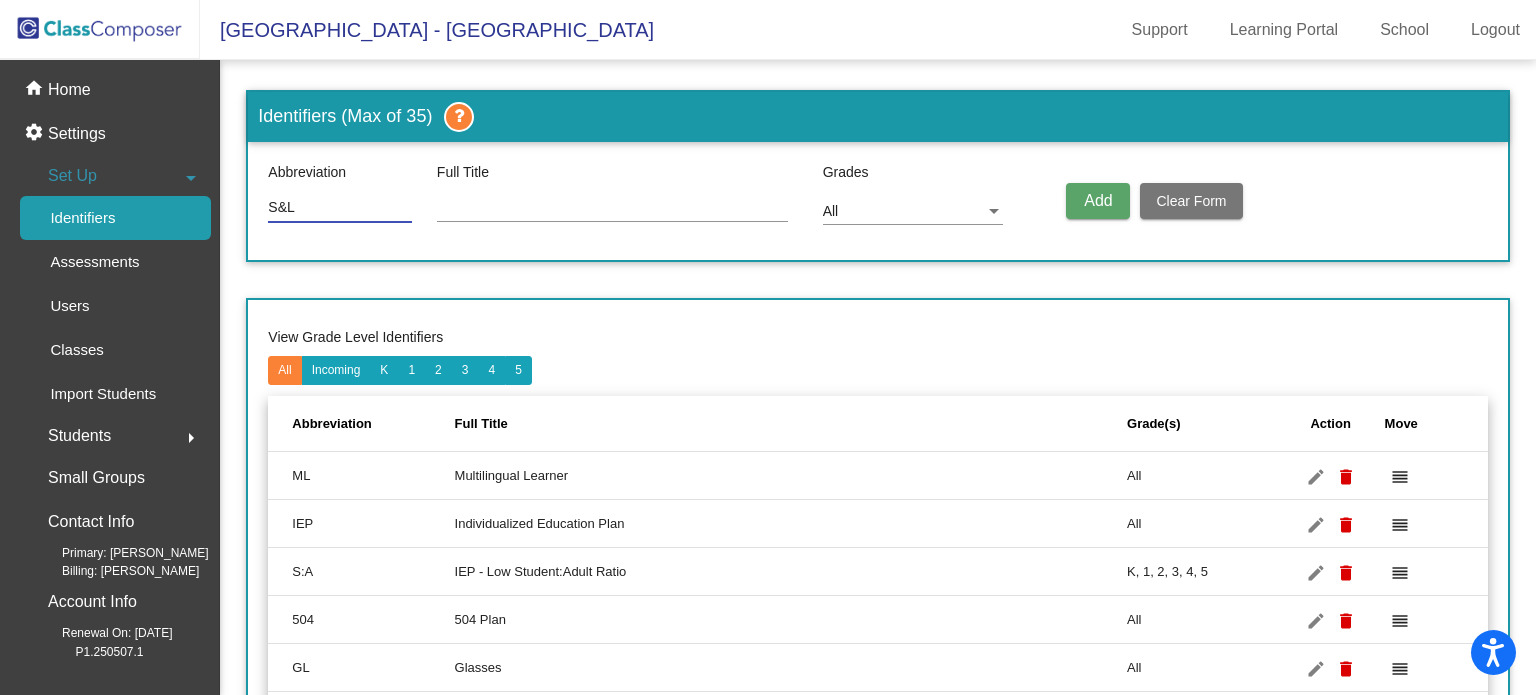 type on "S&L" 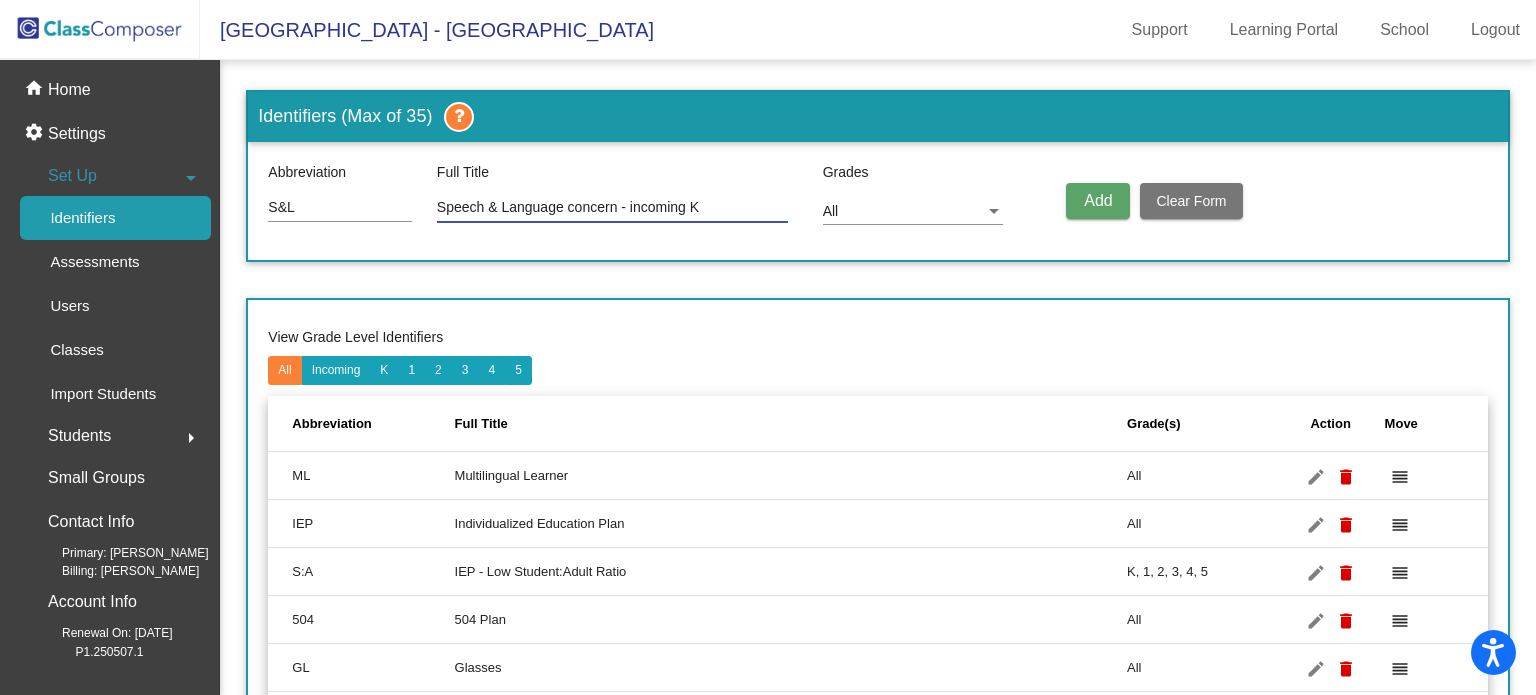 type on "Speech & Language concern - incoming K" 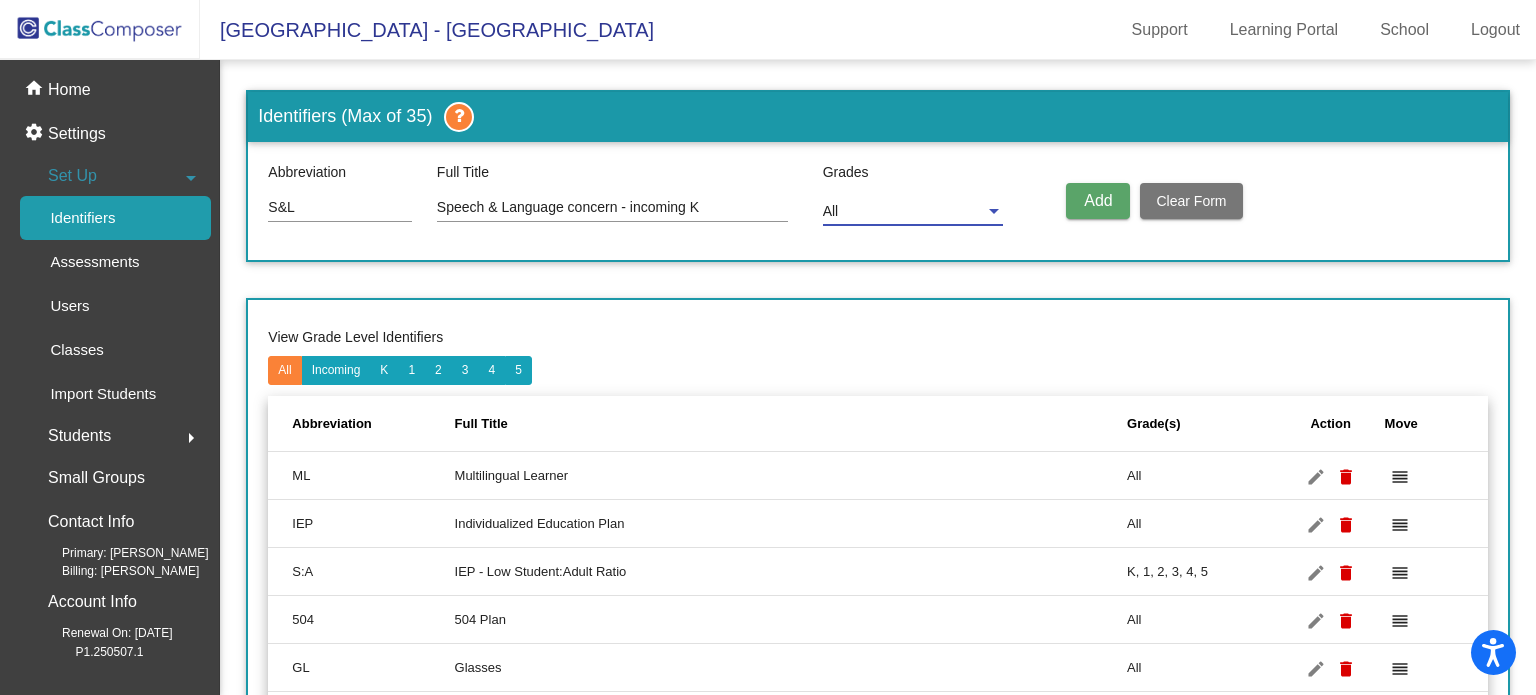 click on "All" at bounding box center [904, 212] 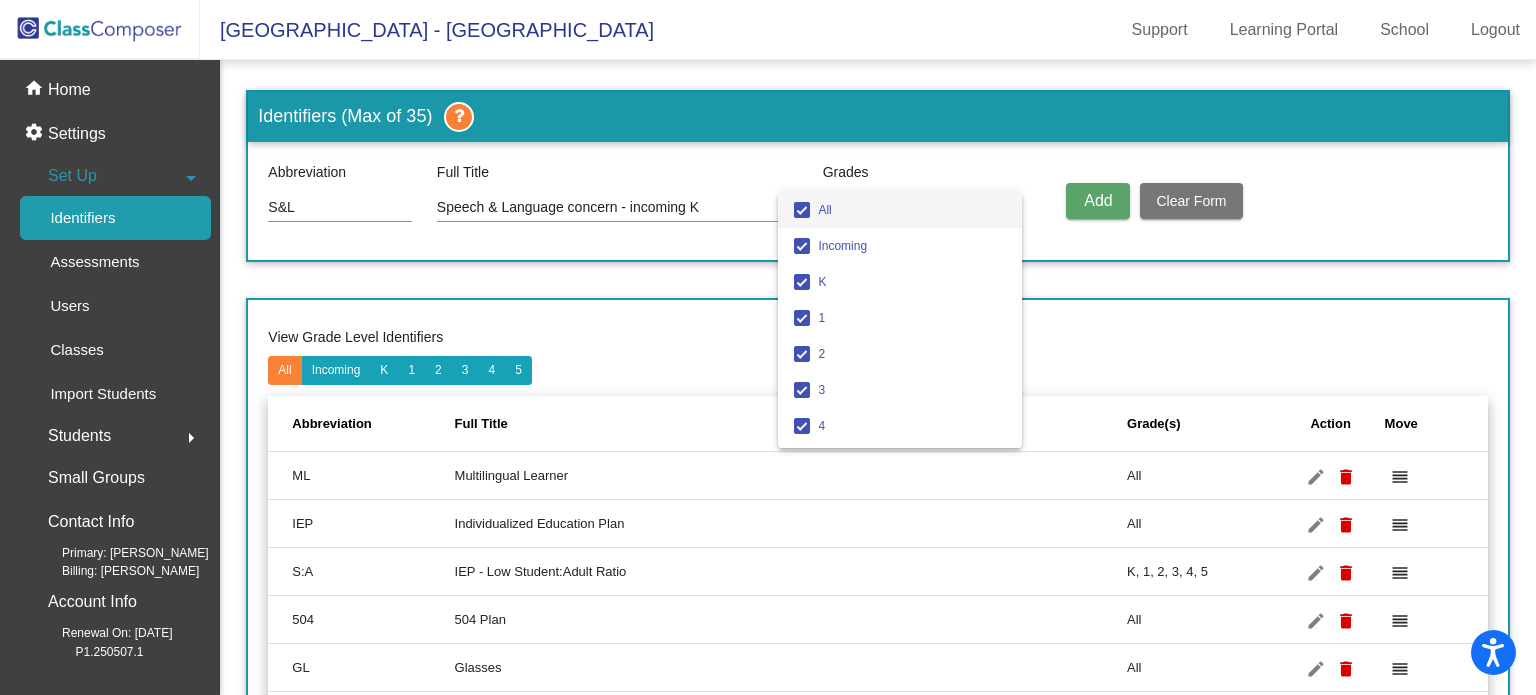 click on "All" at bounding box center (912, 210) 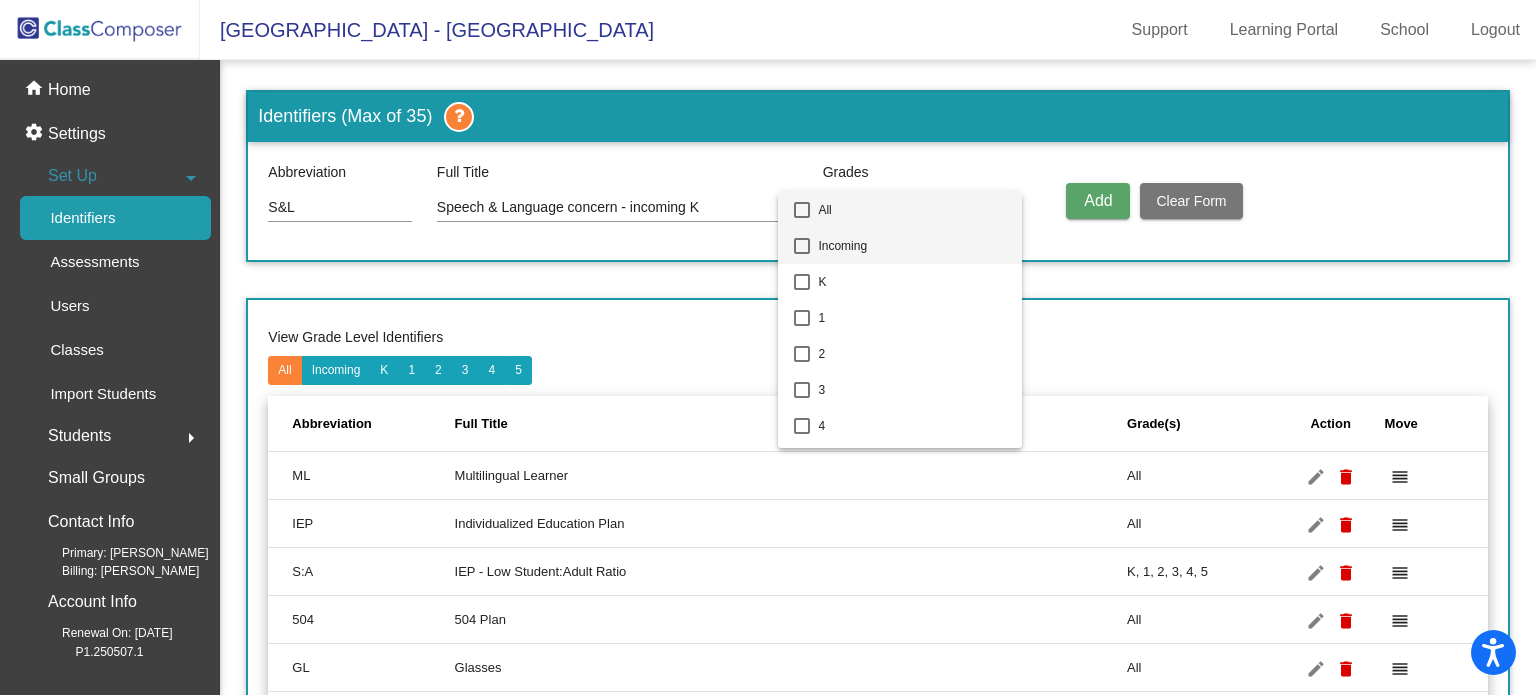 click on "Incoming" at bounding box center (912, 246) 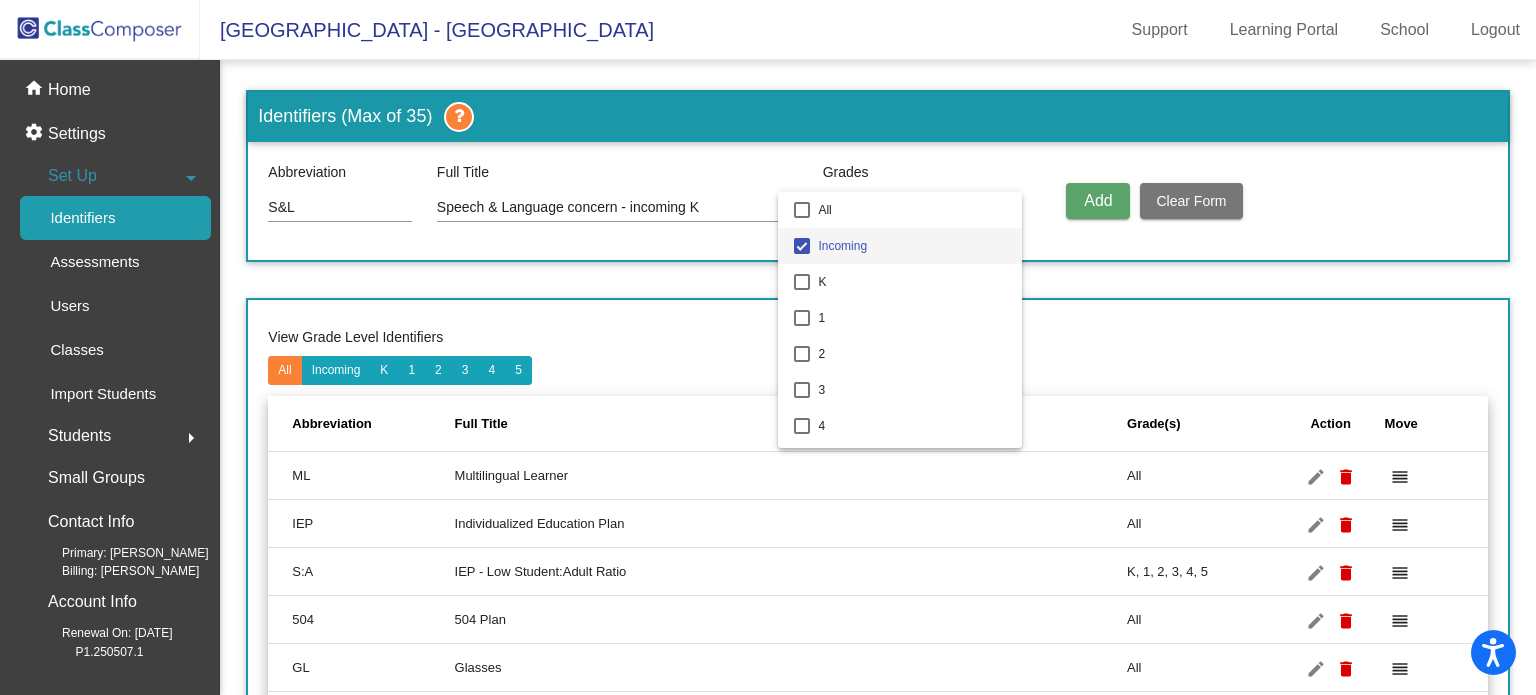 click at bounding box center (768, 347) 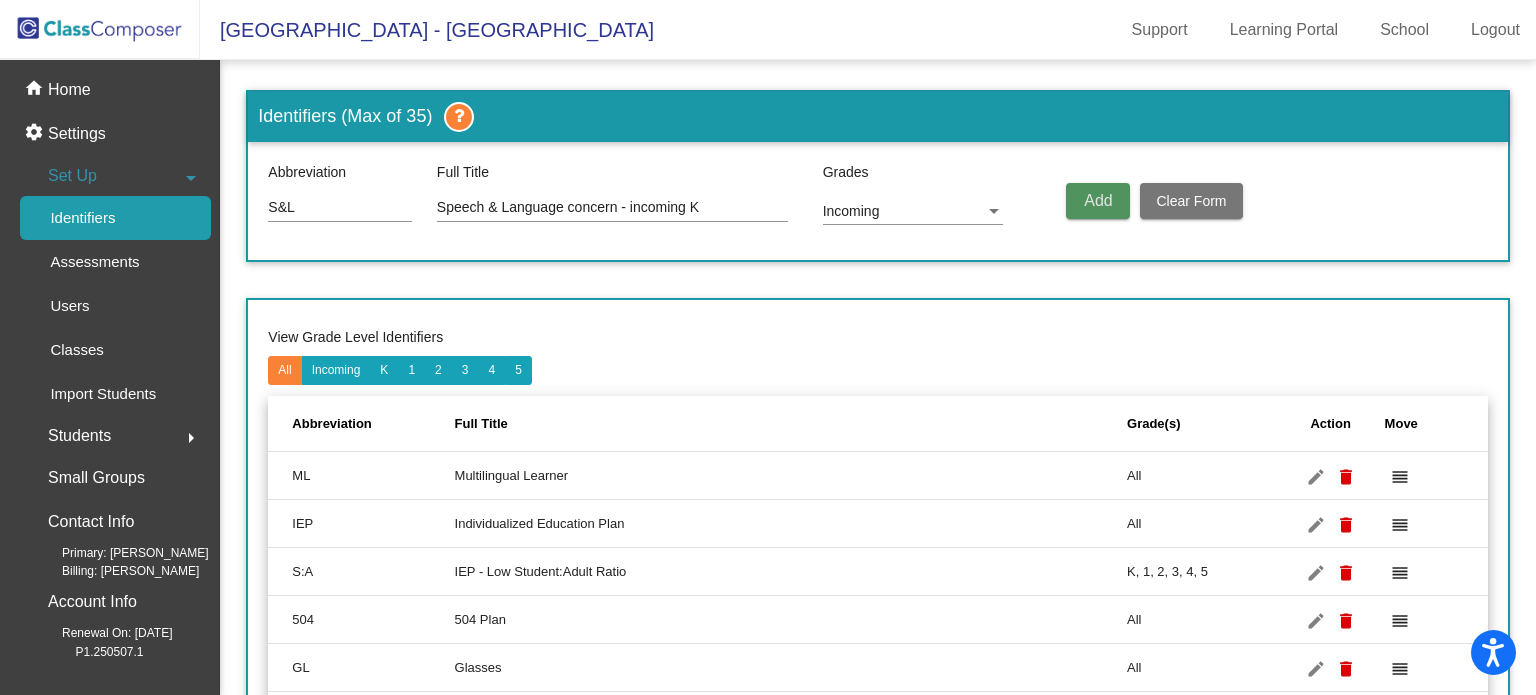 click on "Add" 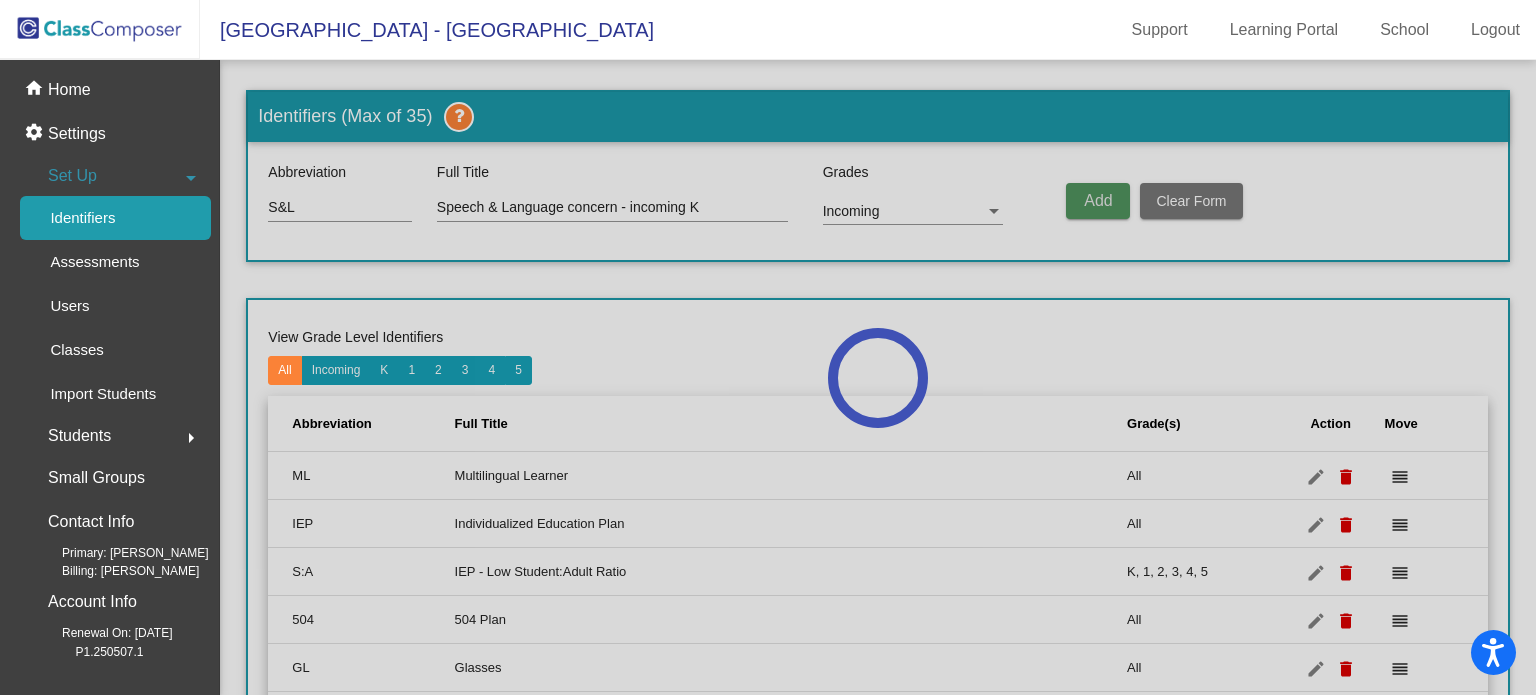 type 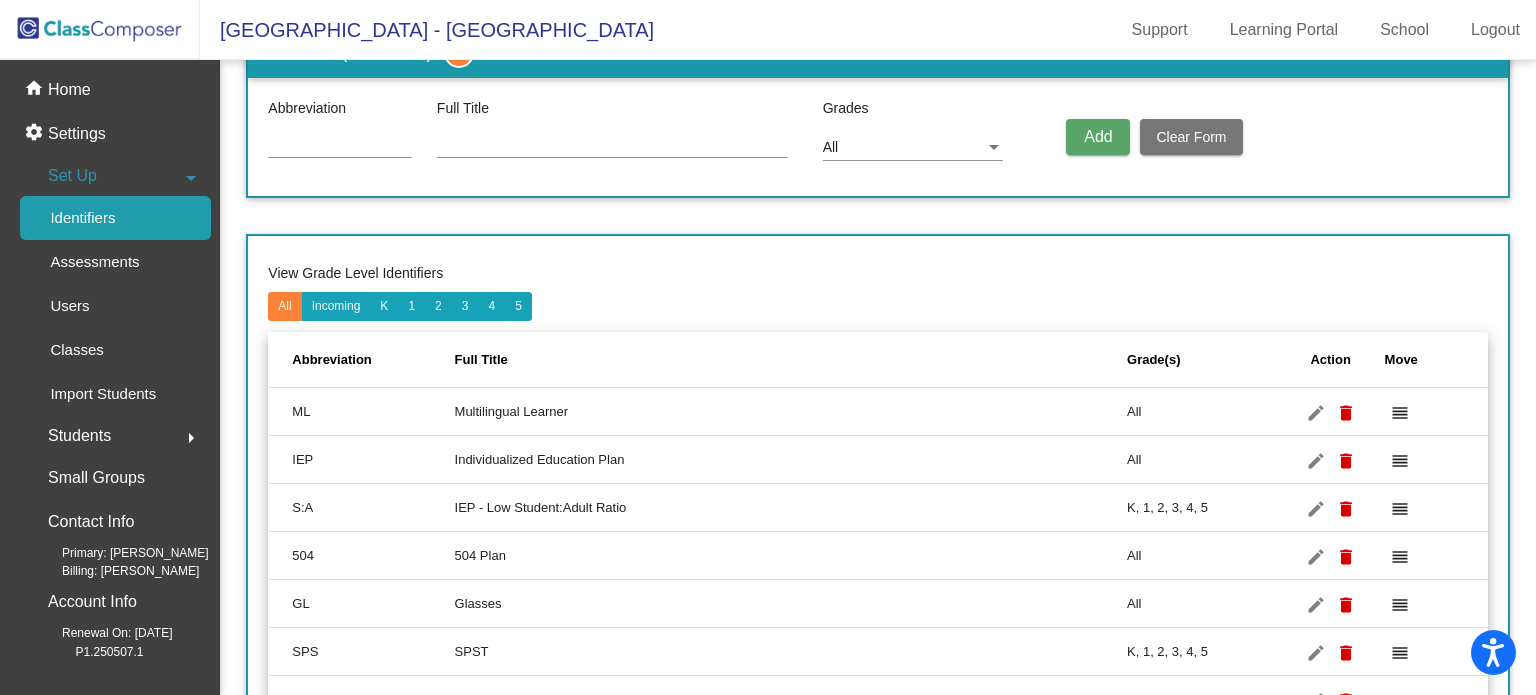 scroll, scrollTop: 0, scrollLeft: 0, axis: both 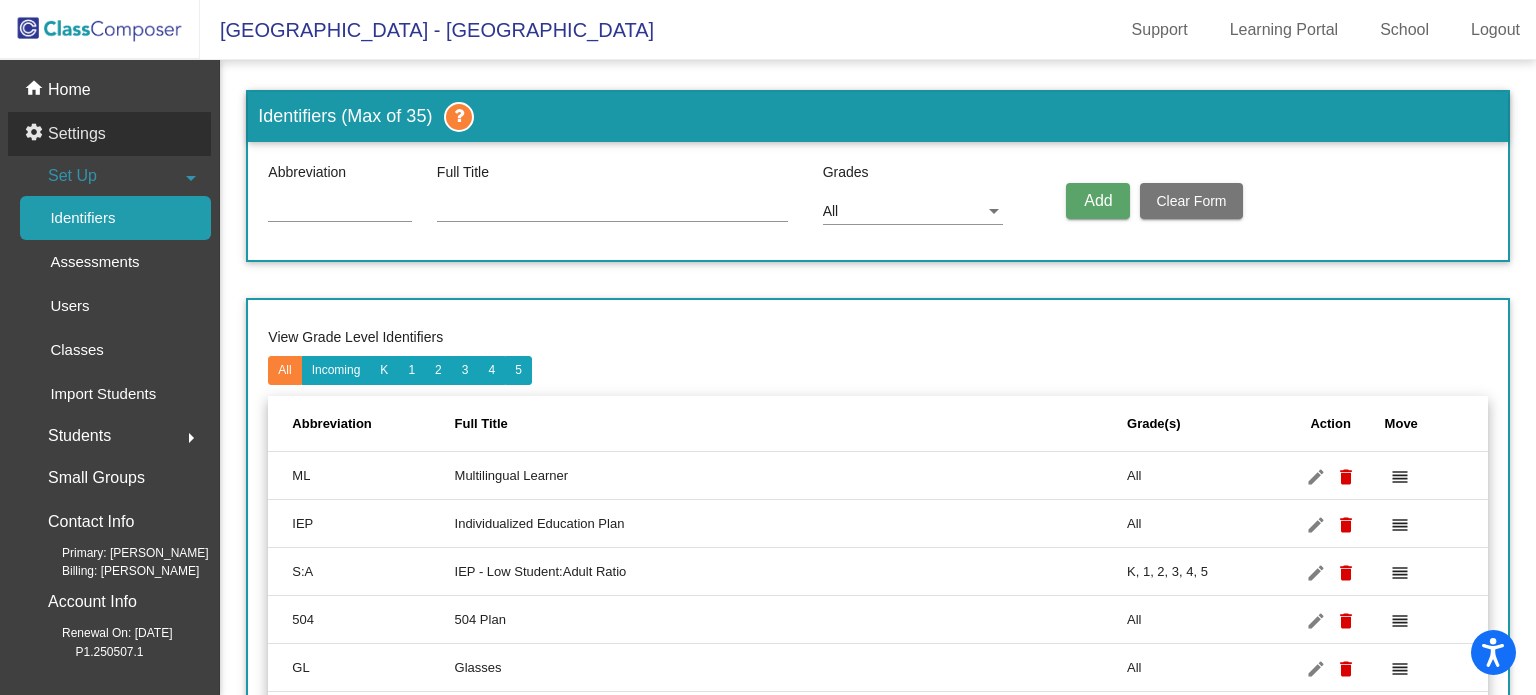 click on "Settings" 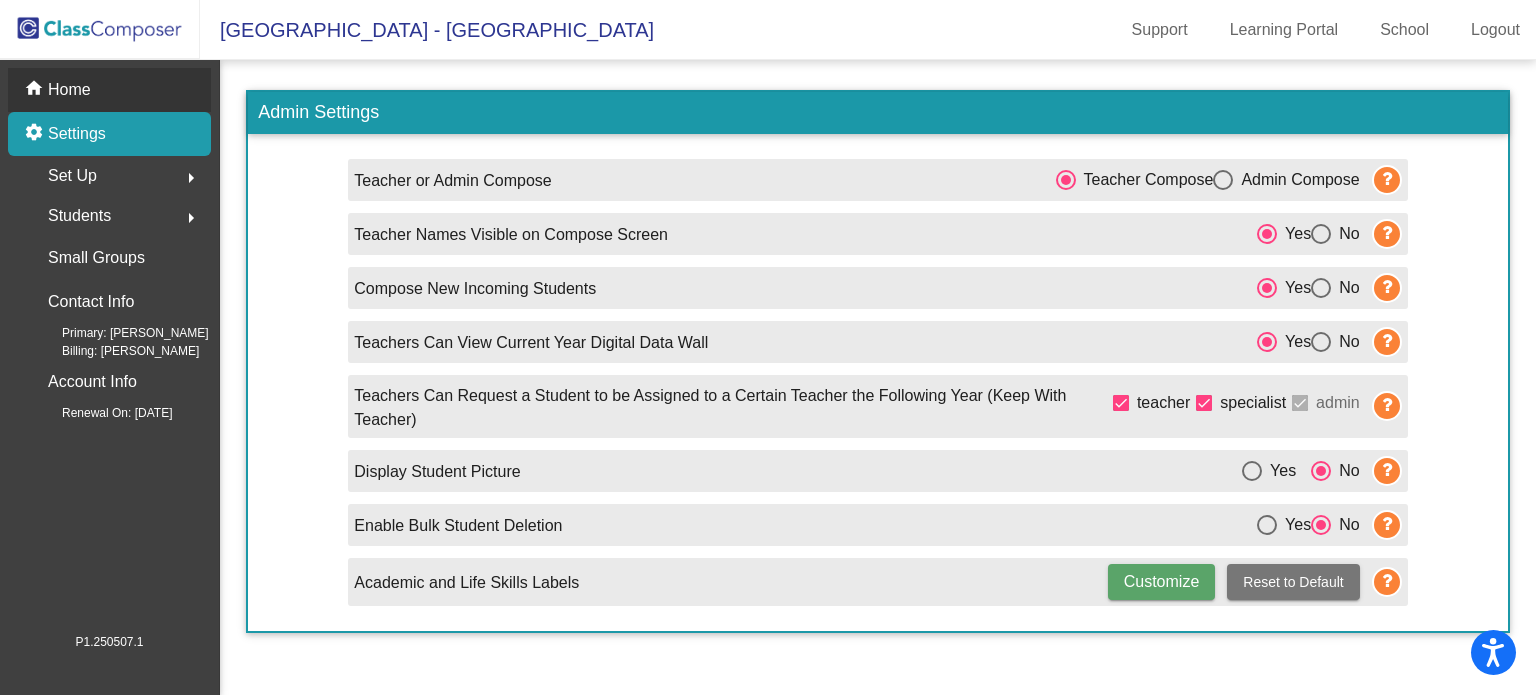 click on "Home" 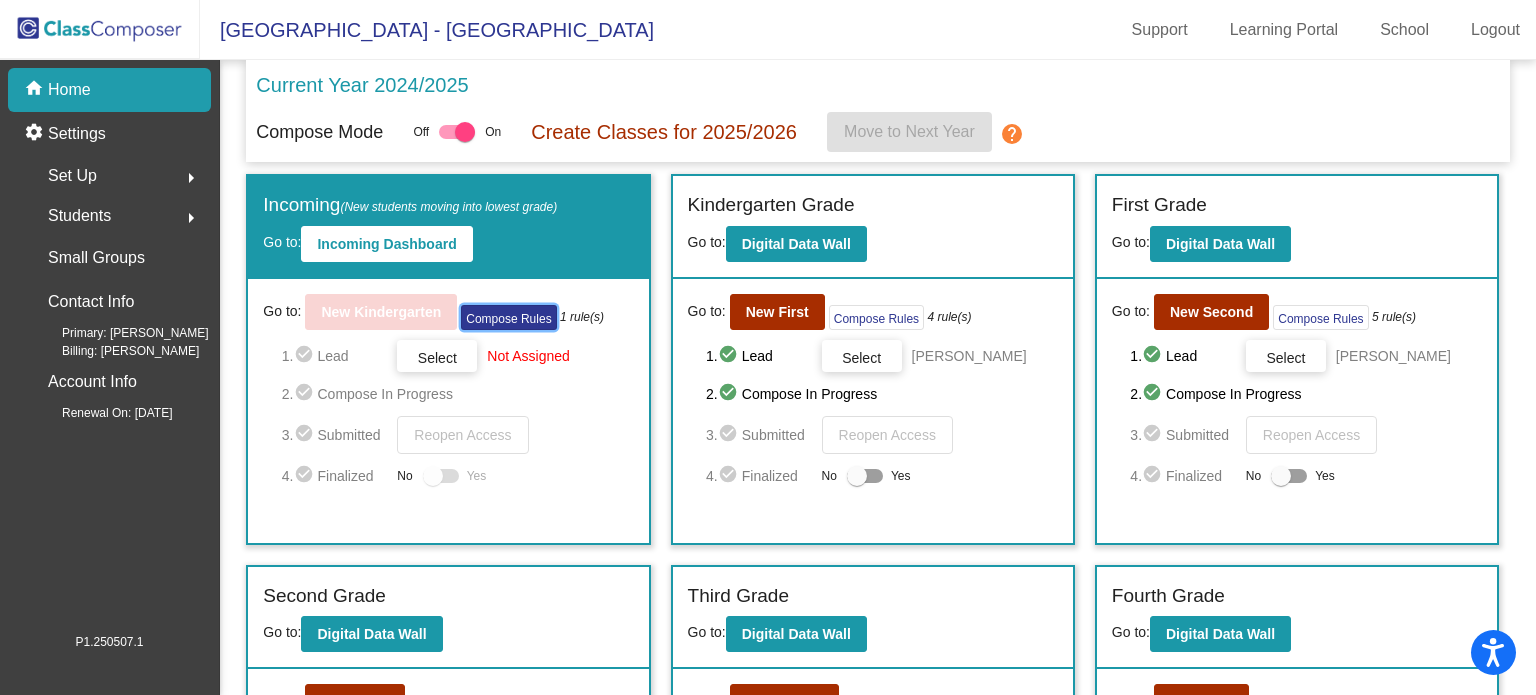 click on "Compose Rules" 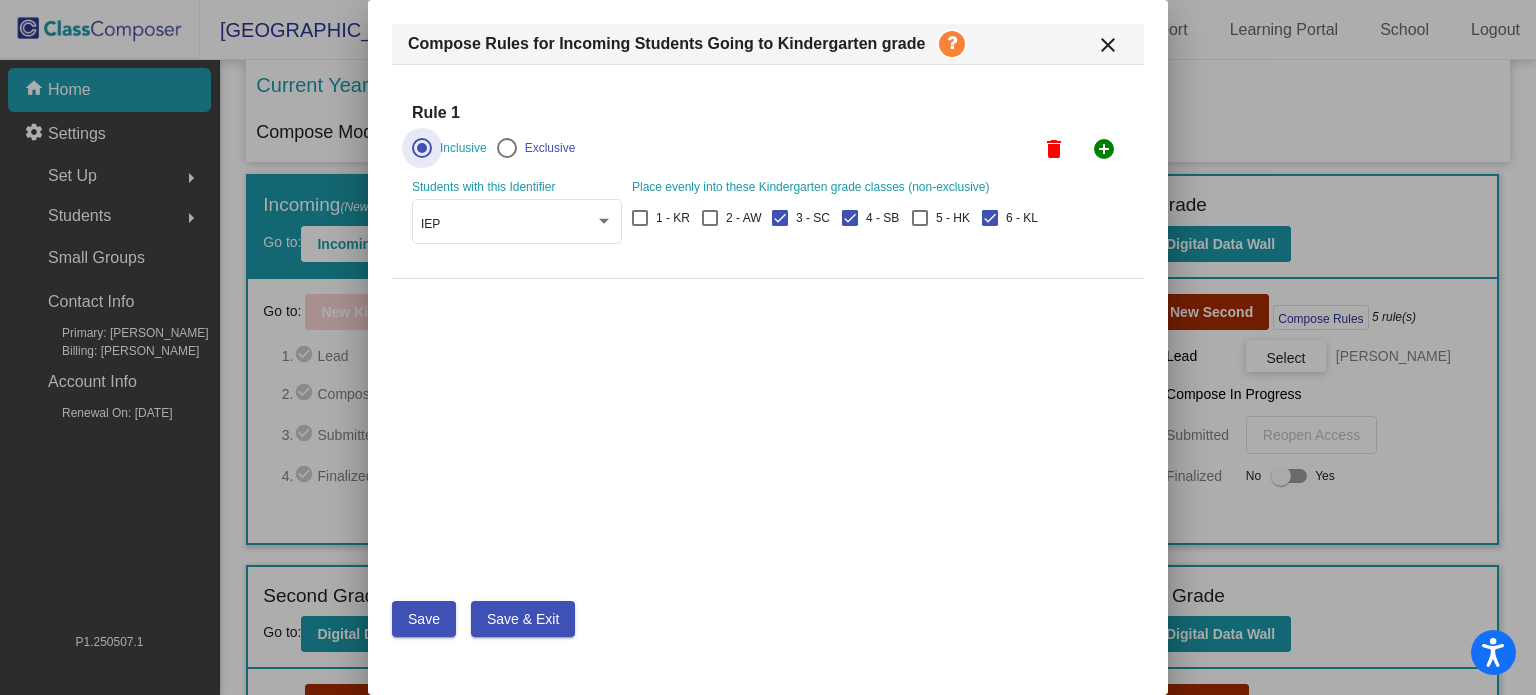 click on "add_circle" at bounding box center [1104, 149] 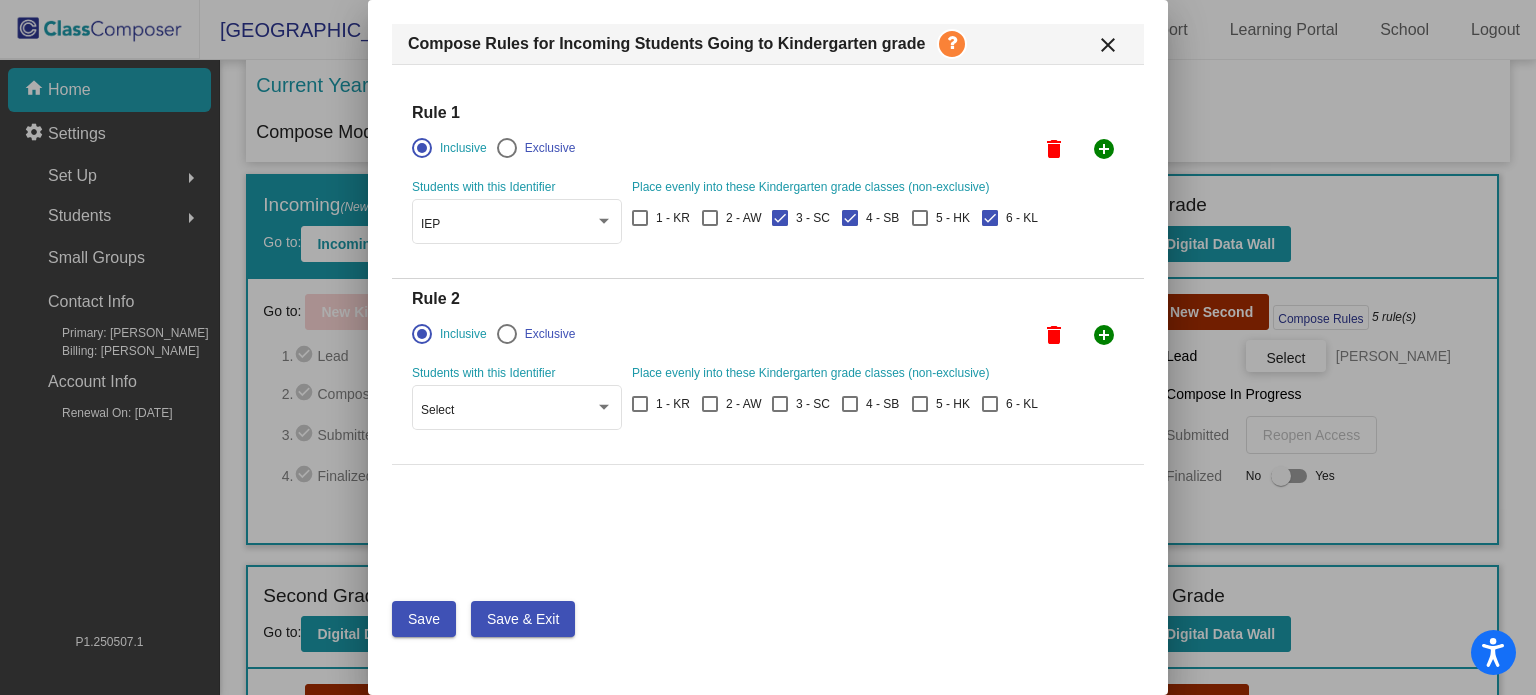 click on "Exclusive" at bounding box center [546, 334] 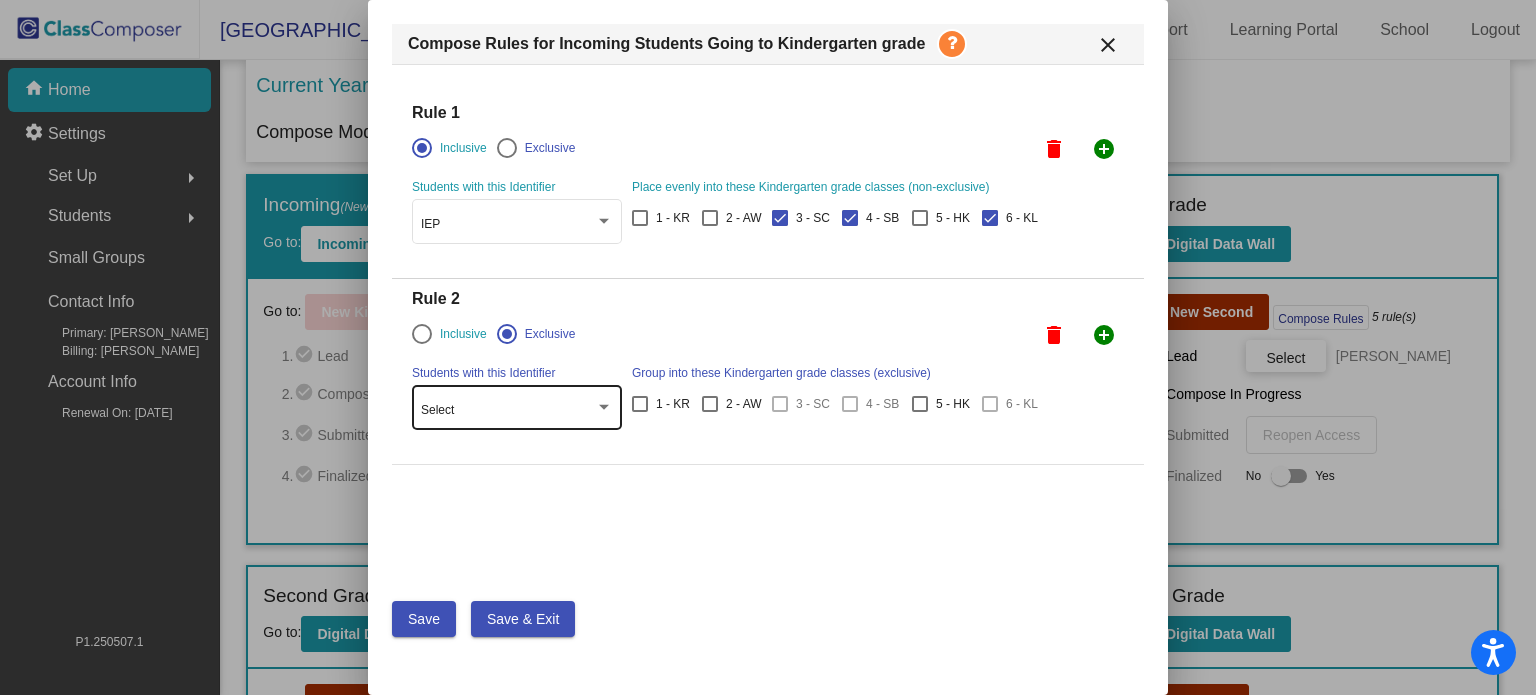 click on "Select" at bounding box center [508, 411] 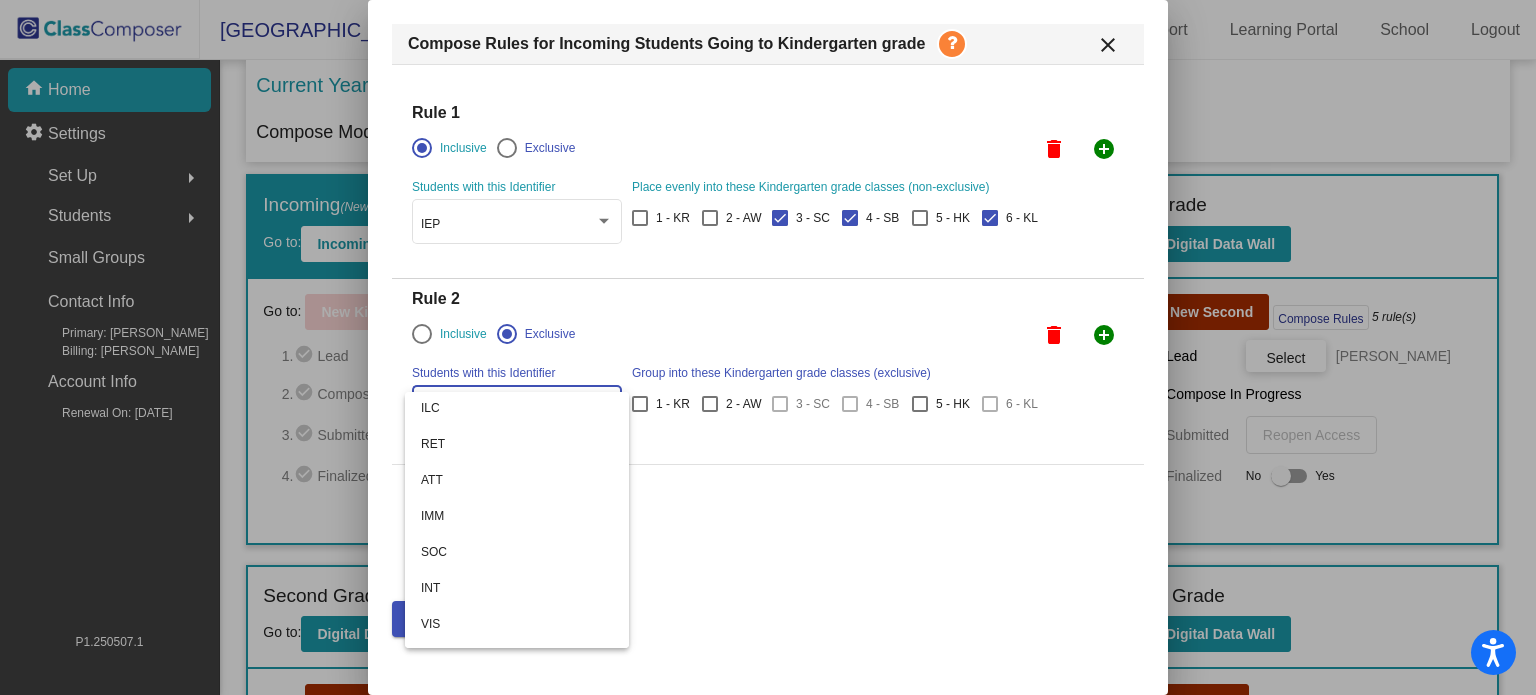 scroll, scrollTop: 231, scrollLeft: 0, axis: vertical 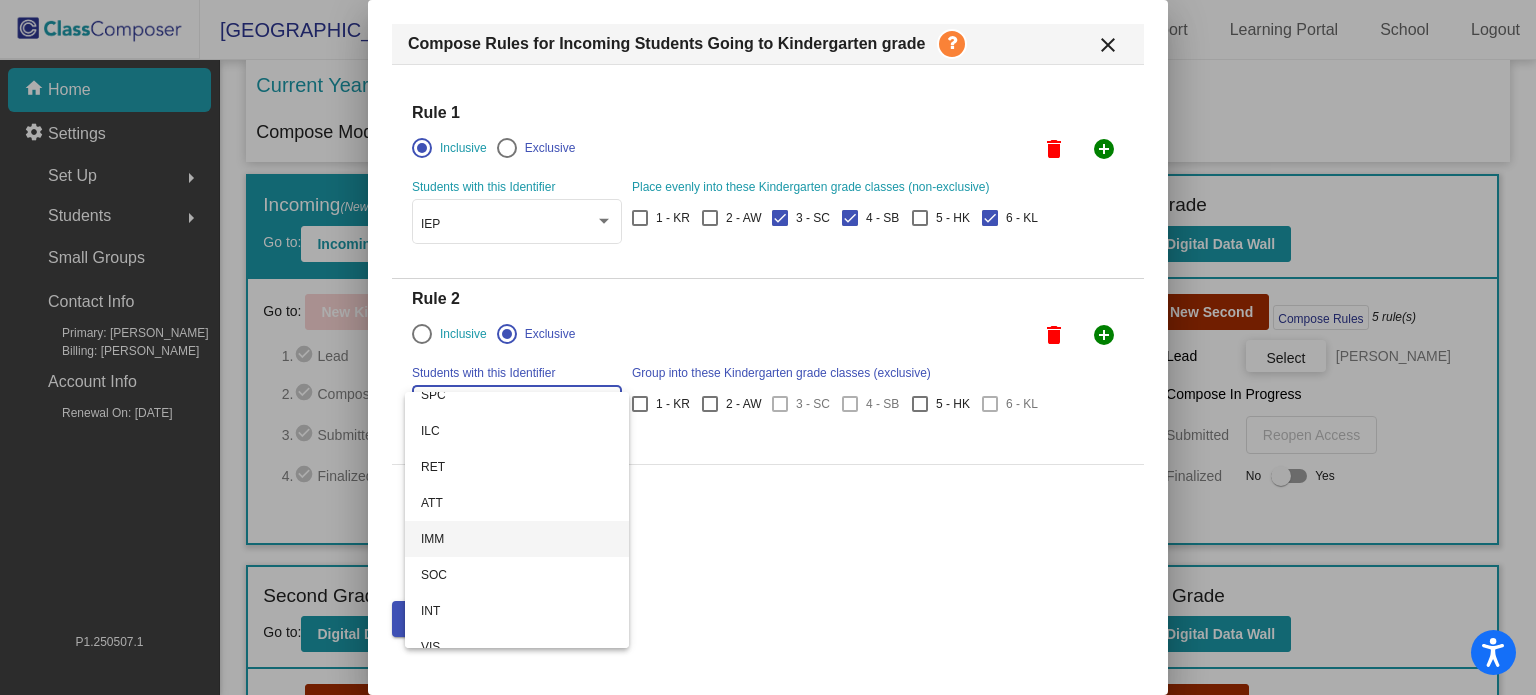 click on "IMM" at bounding box center (517, 539) 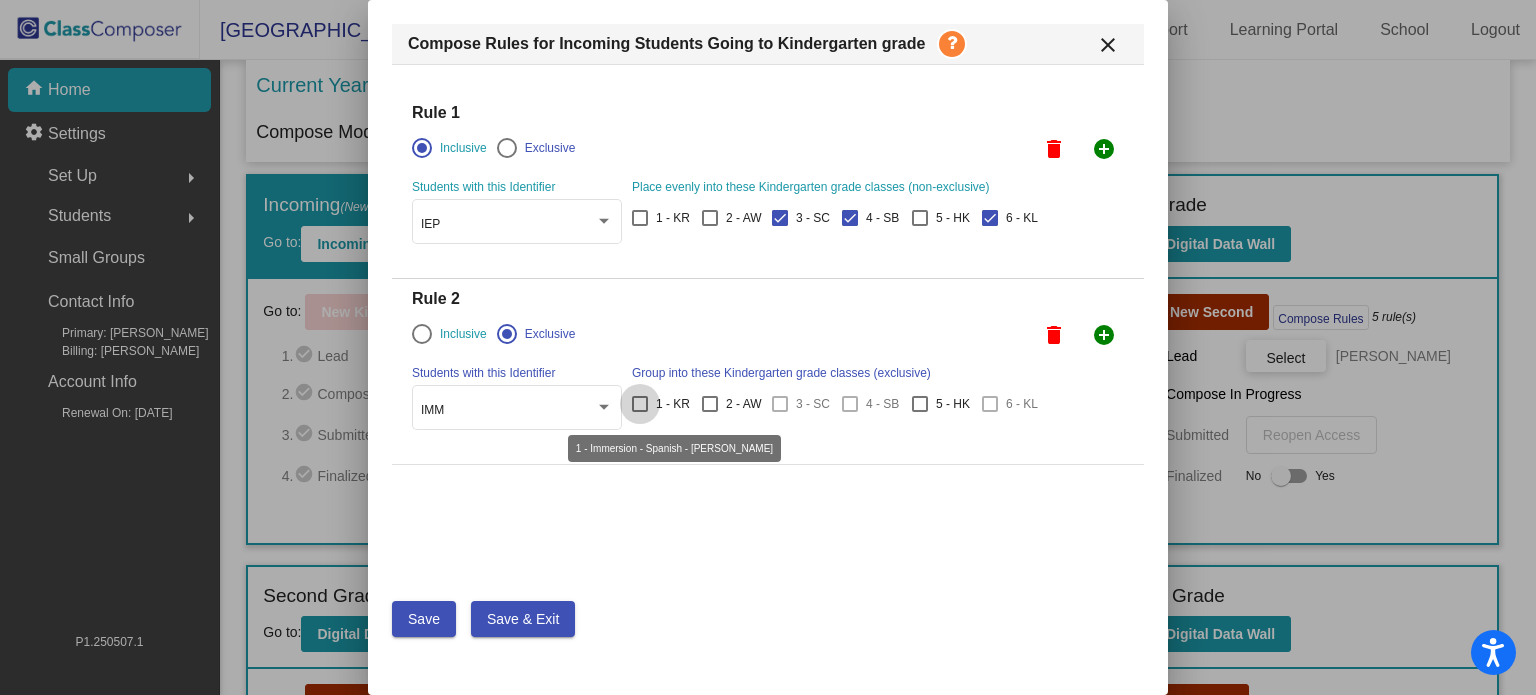 click on "1 - KR" at bounding box center [673, 404] 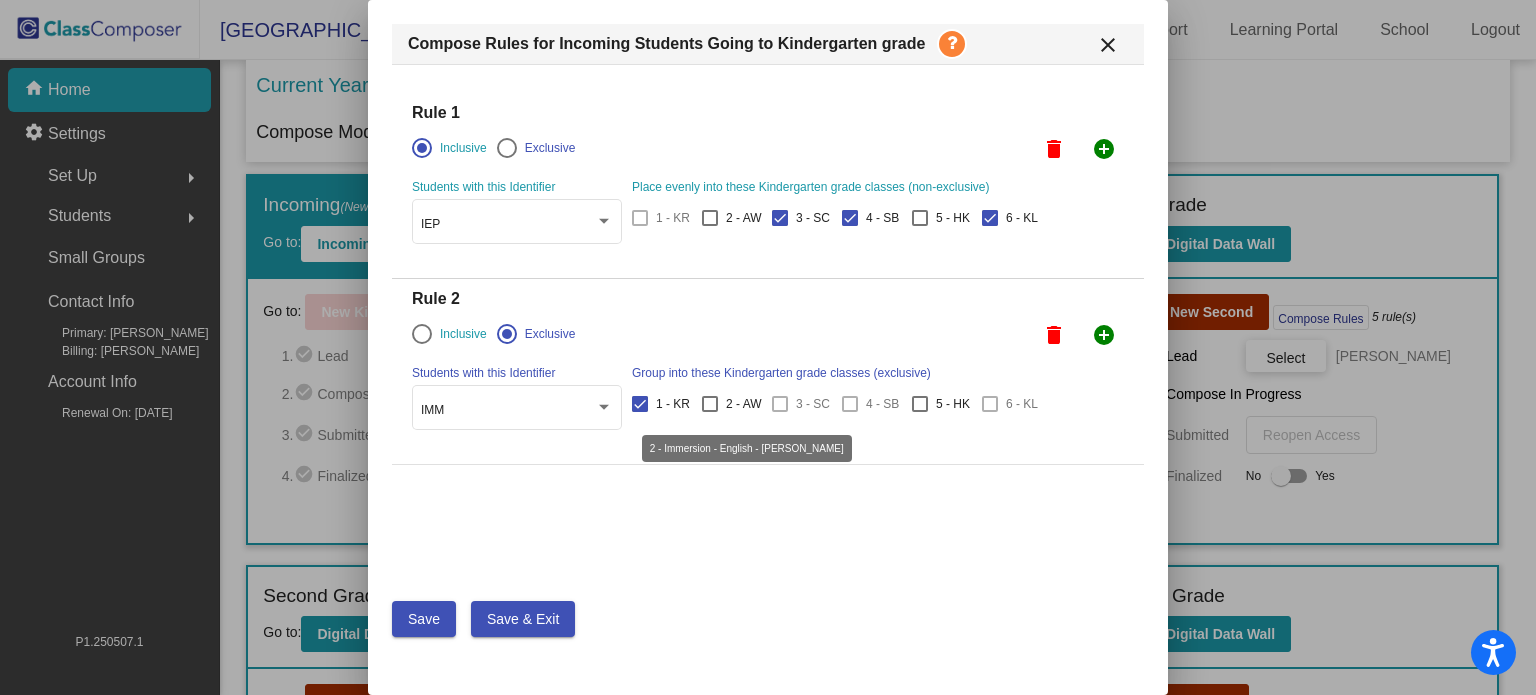 click at bounding box center (710, 404) 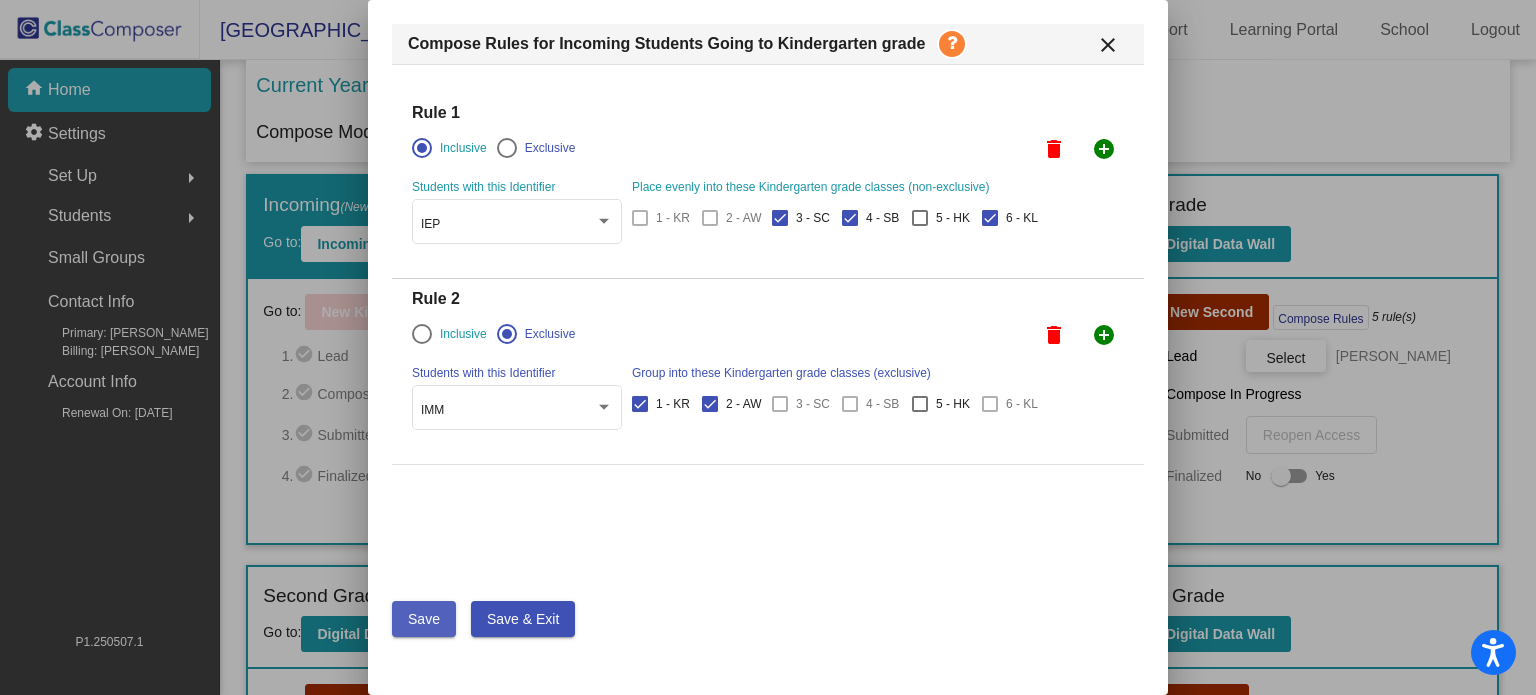click on "Save" at bounding box center [424, 619] 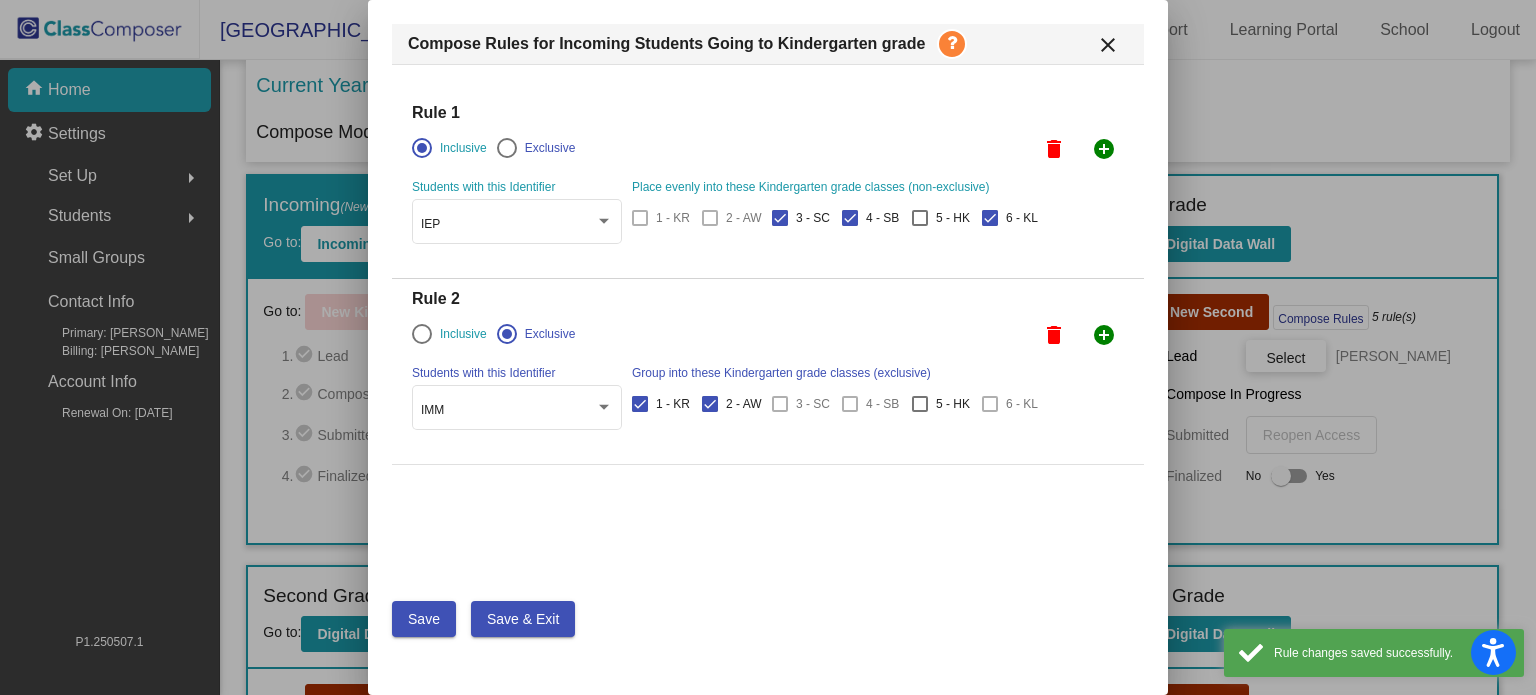 click on "Save & Exit" at bounding box center [523, 619] 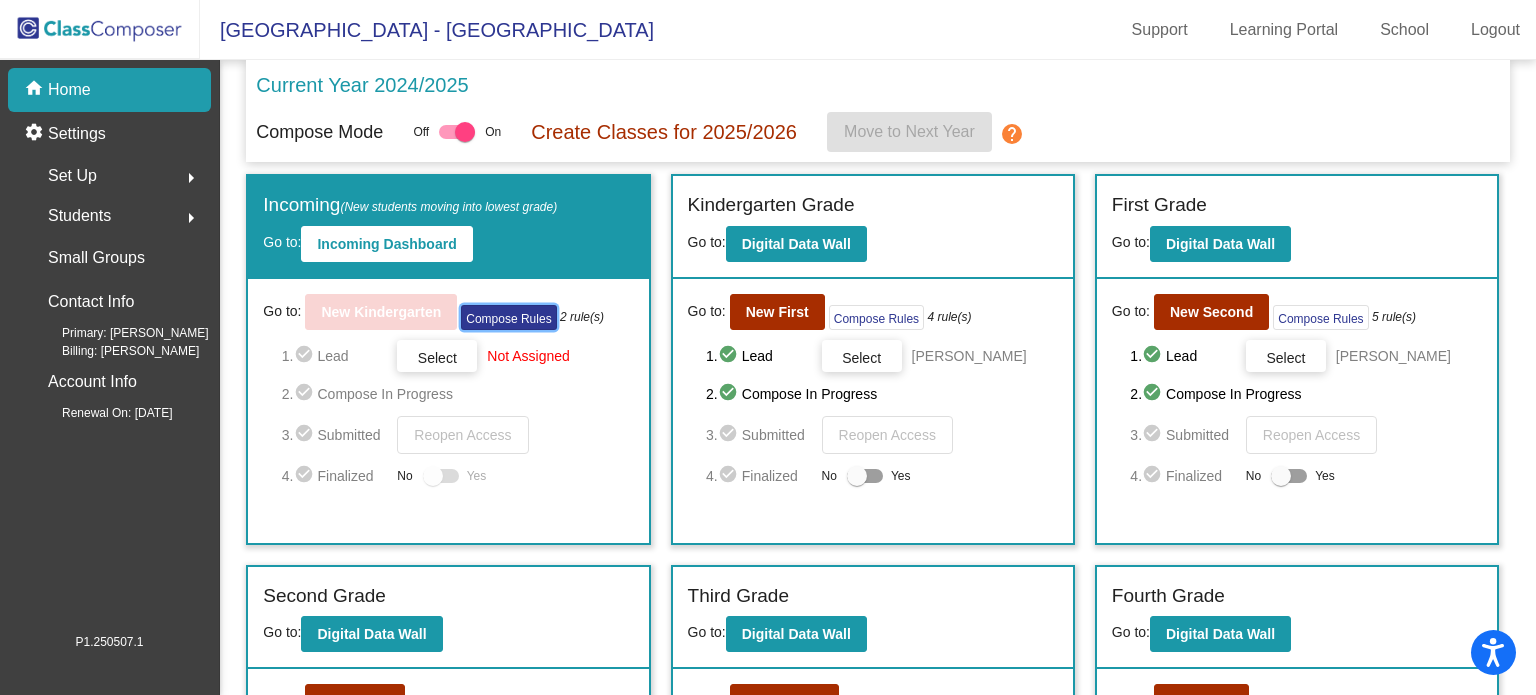 click on "Compose Rules" 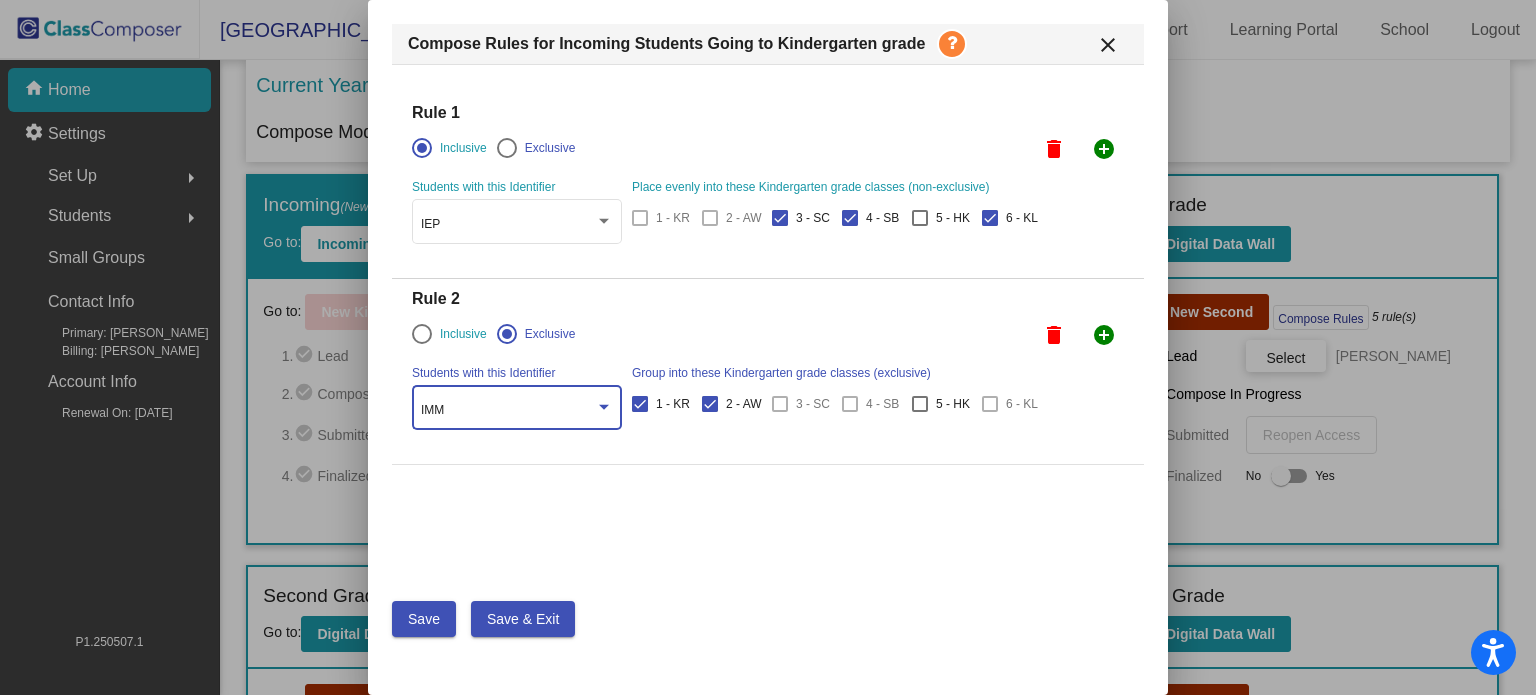 click on "IMM" at bounding box center [517, 411] 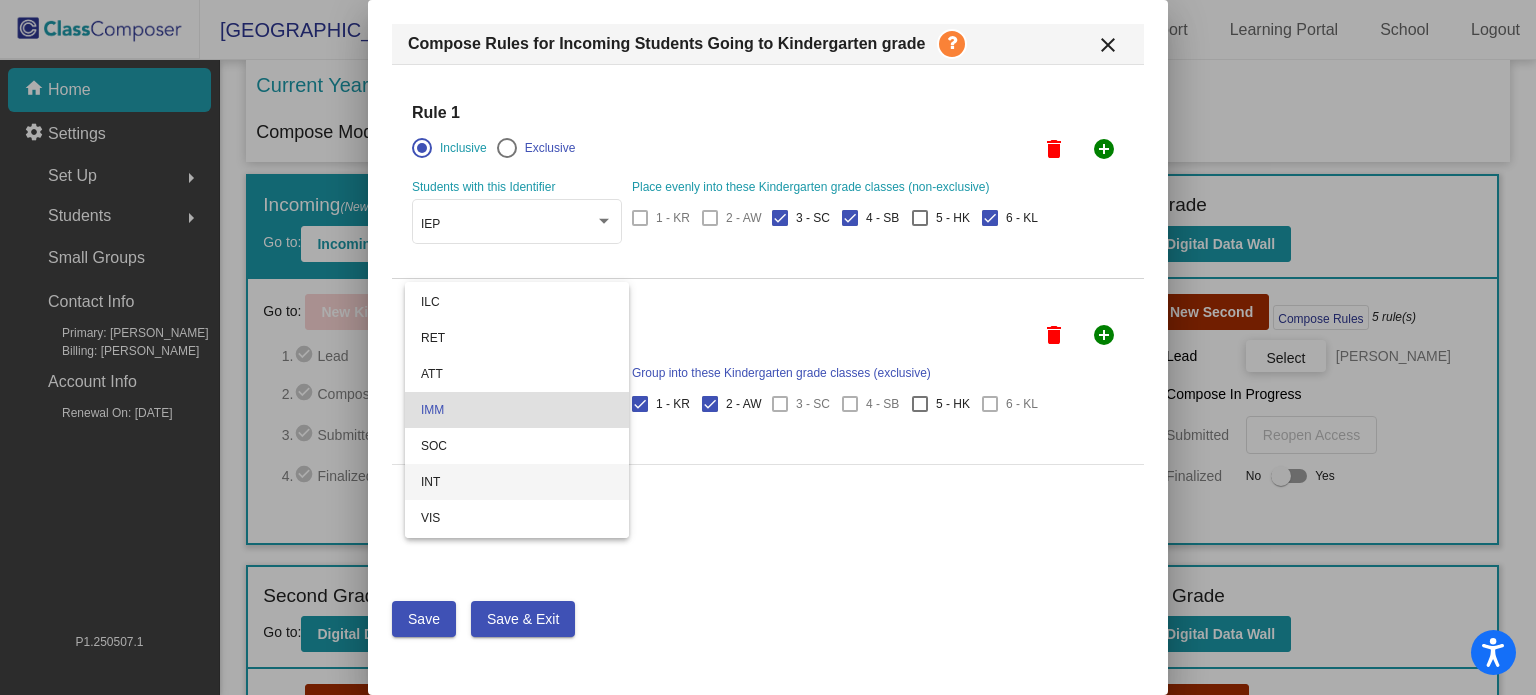 scroll, scrollTop: 284, scrollLeft: 0, axis: vertical 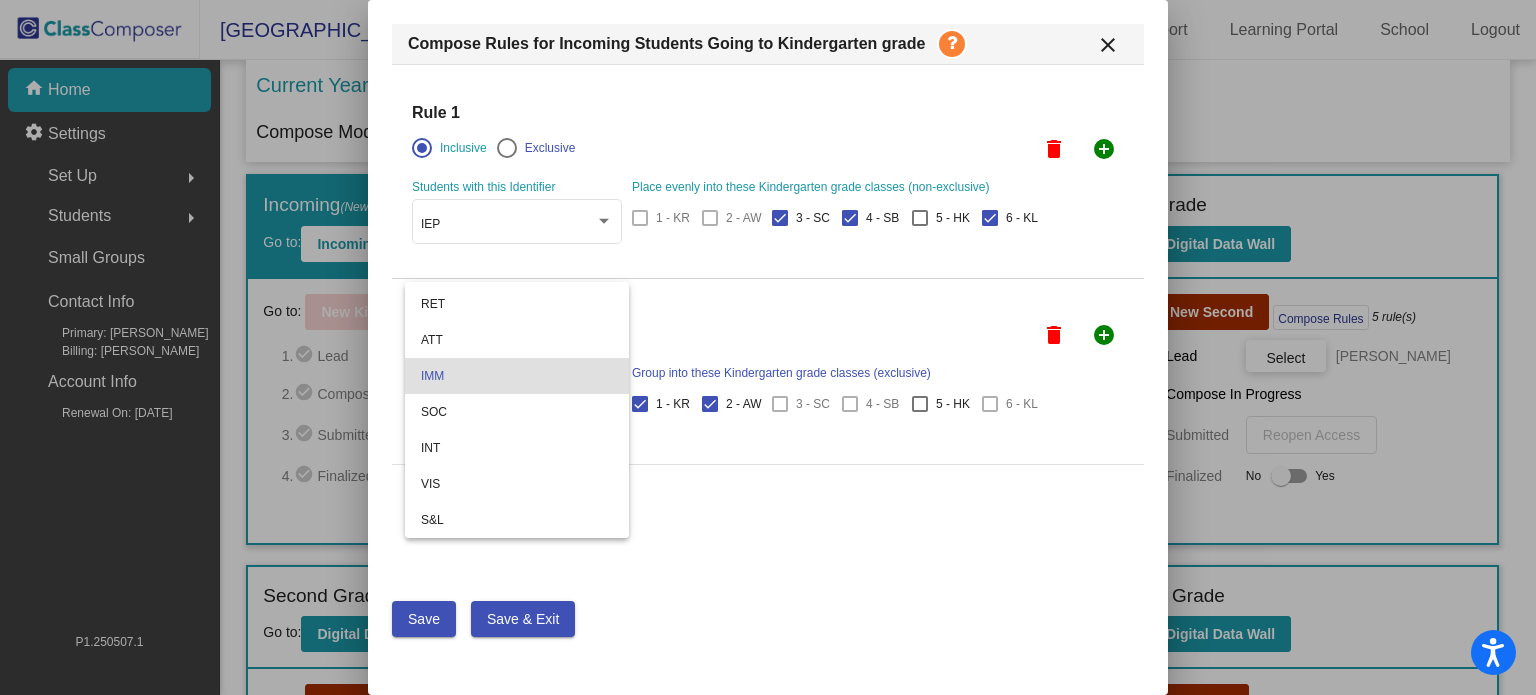 click at bounding box center [768, 347] 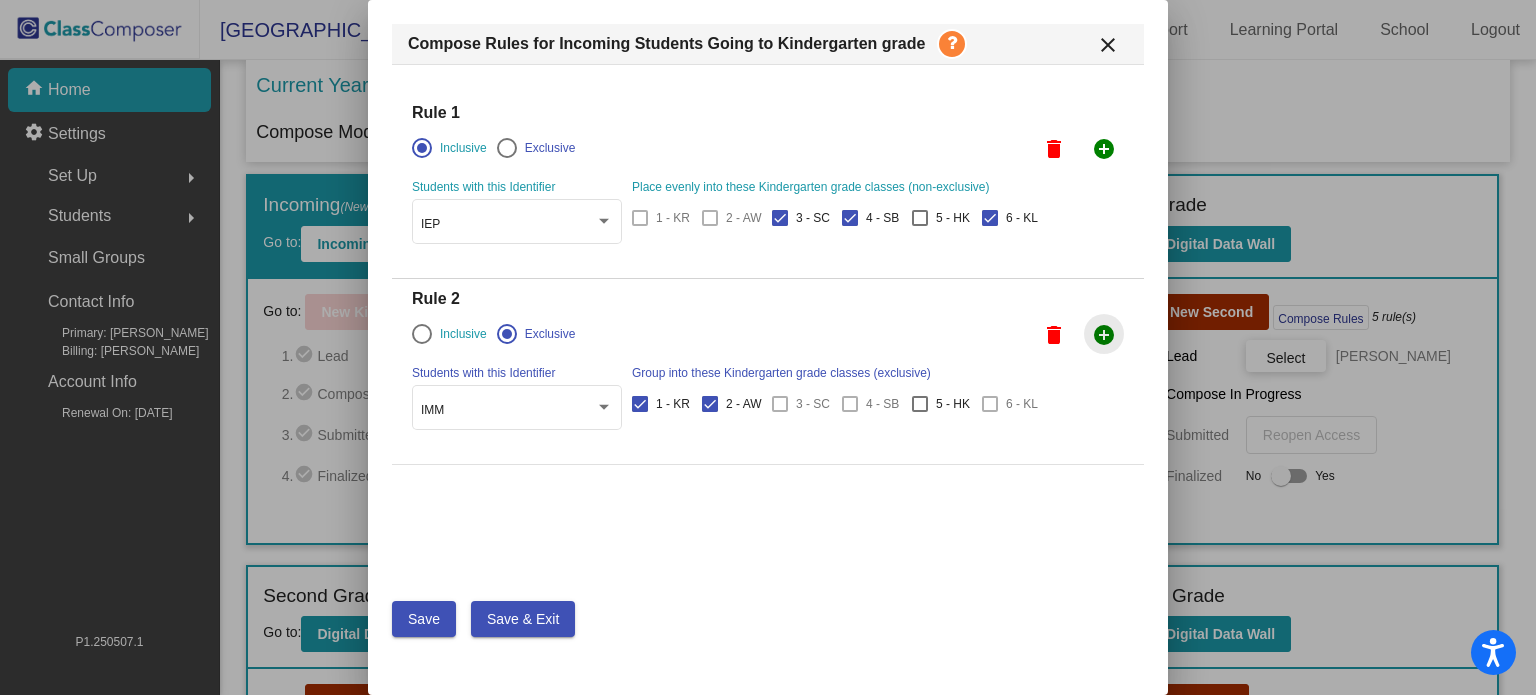 click on "add_circle" at bounding box center (1104, 335) 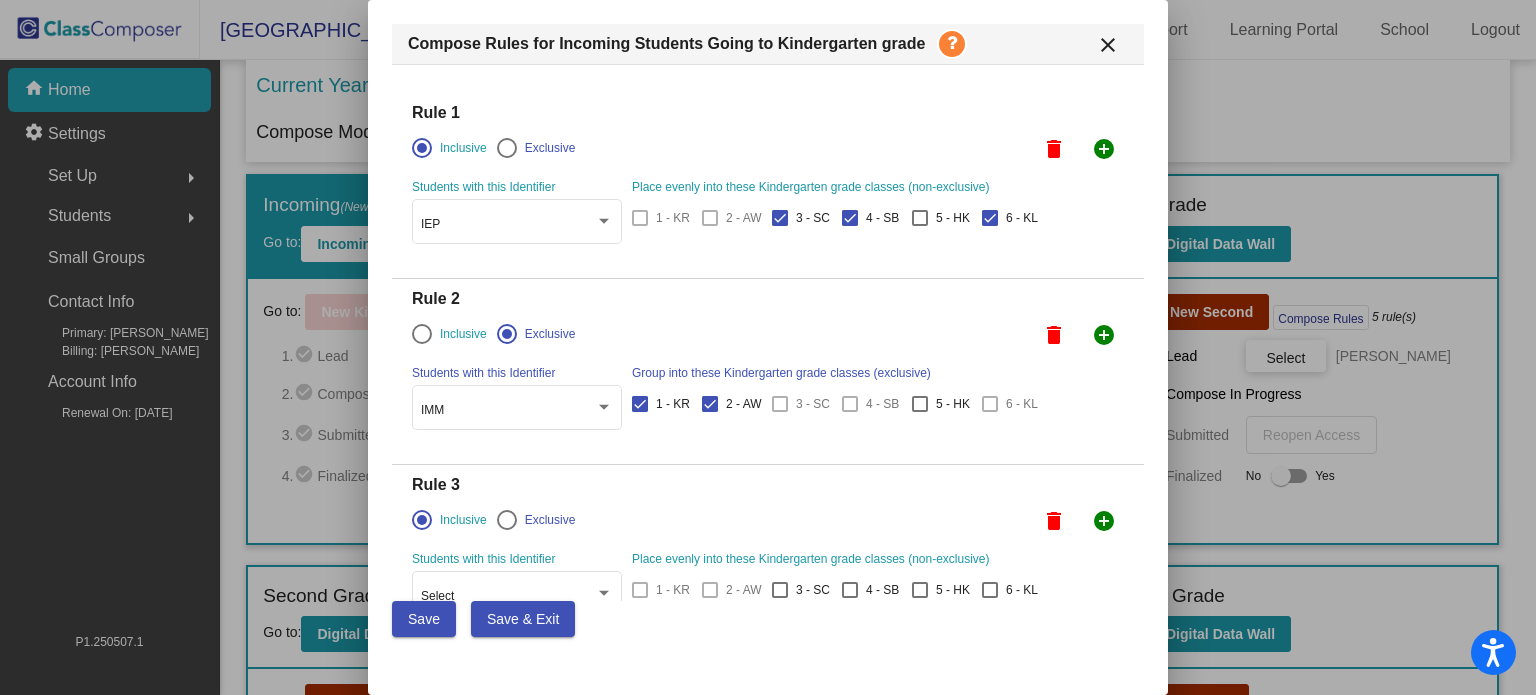 scroll, scrollTop: 57, scrollLeft: 0, axis: vertical 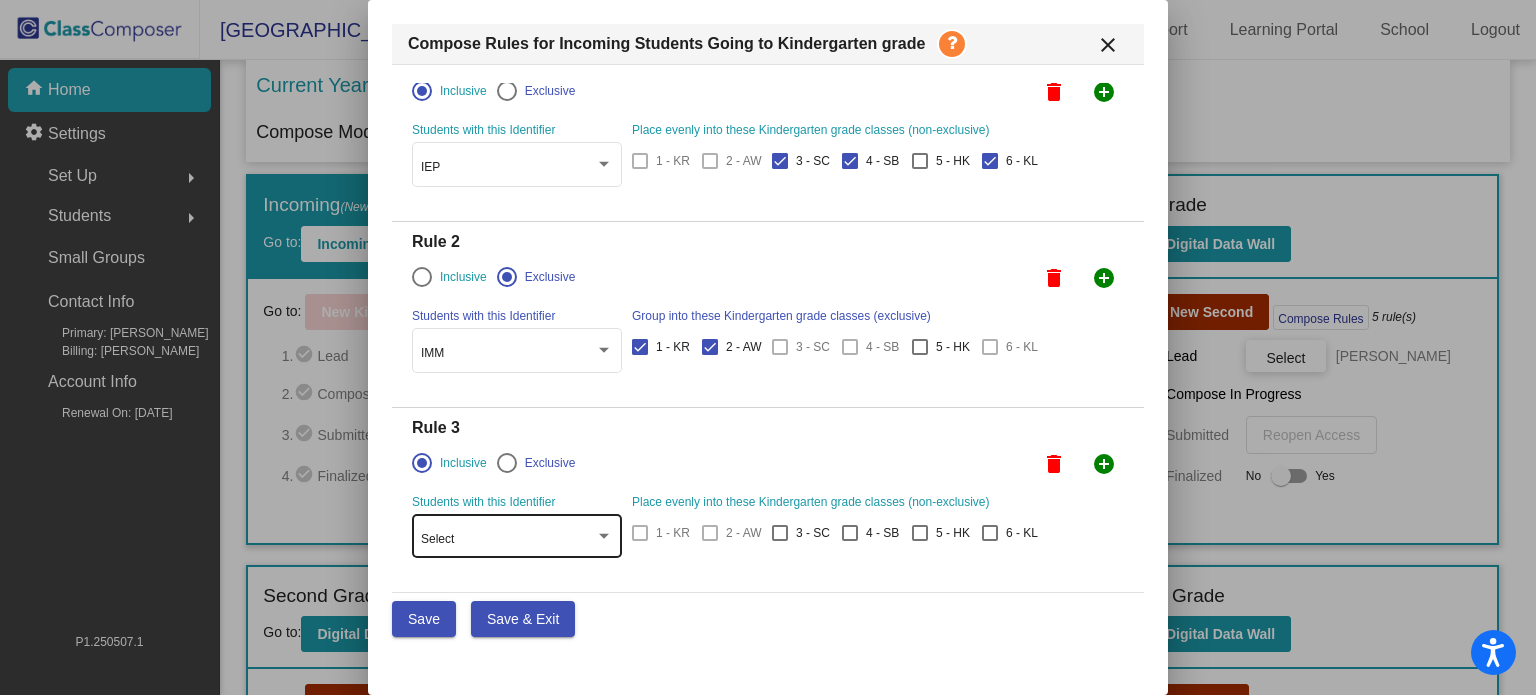 click on "Select" at bounding box center (508, 540) 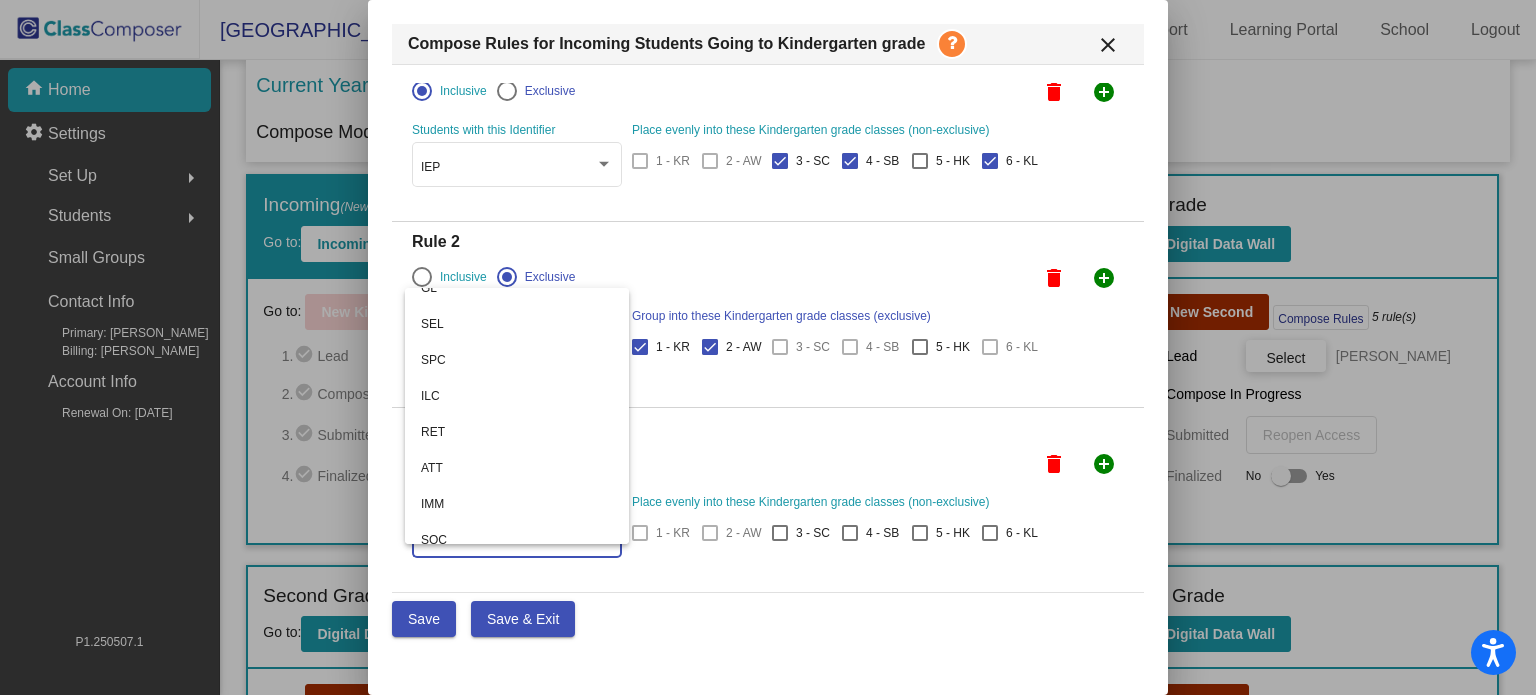 scroll, scrollTop: 284, scrollLeft: 0, axis: vertical 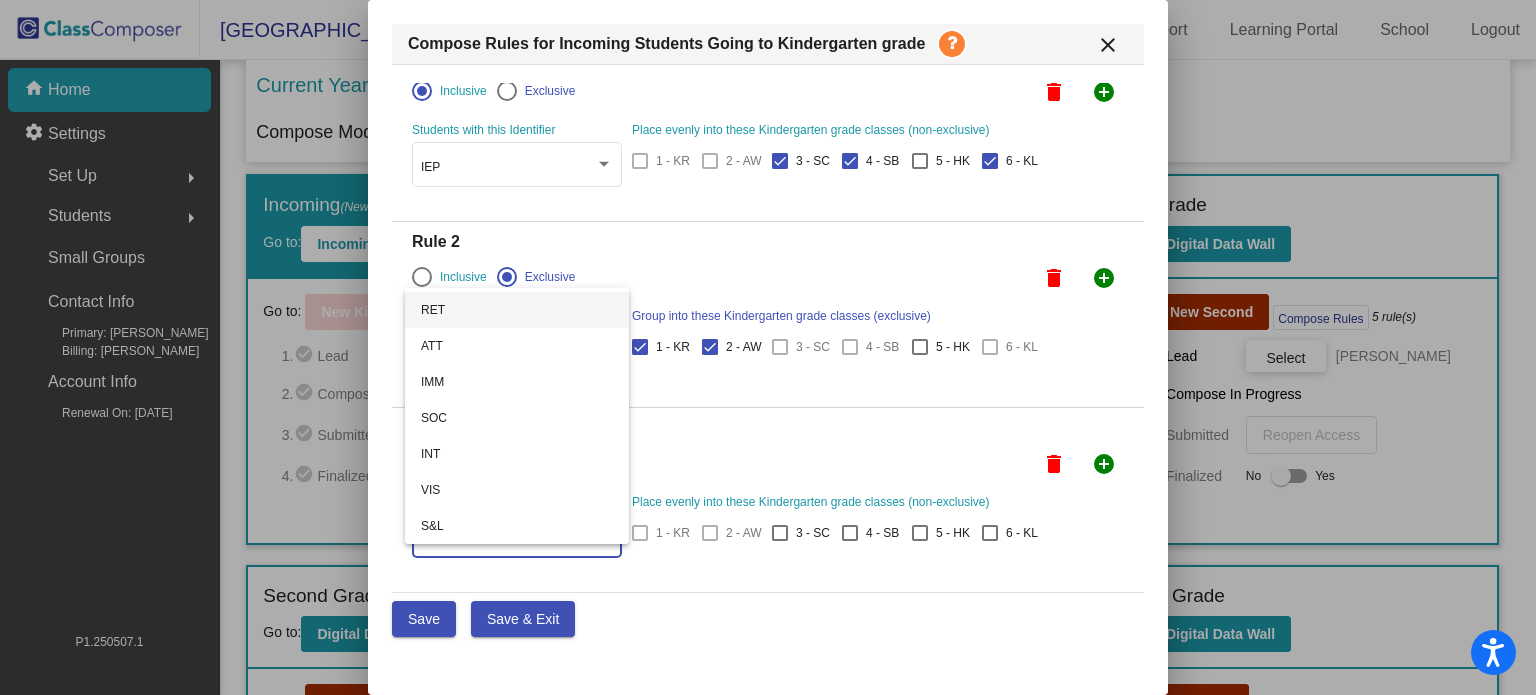 click on "RET" at bounding box center [517, 310] 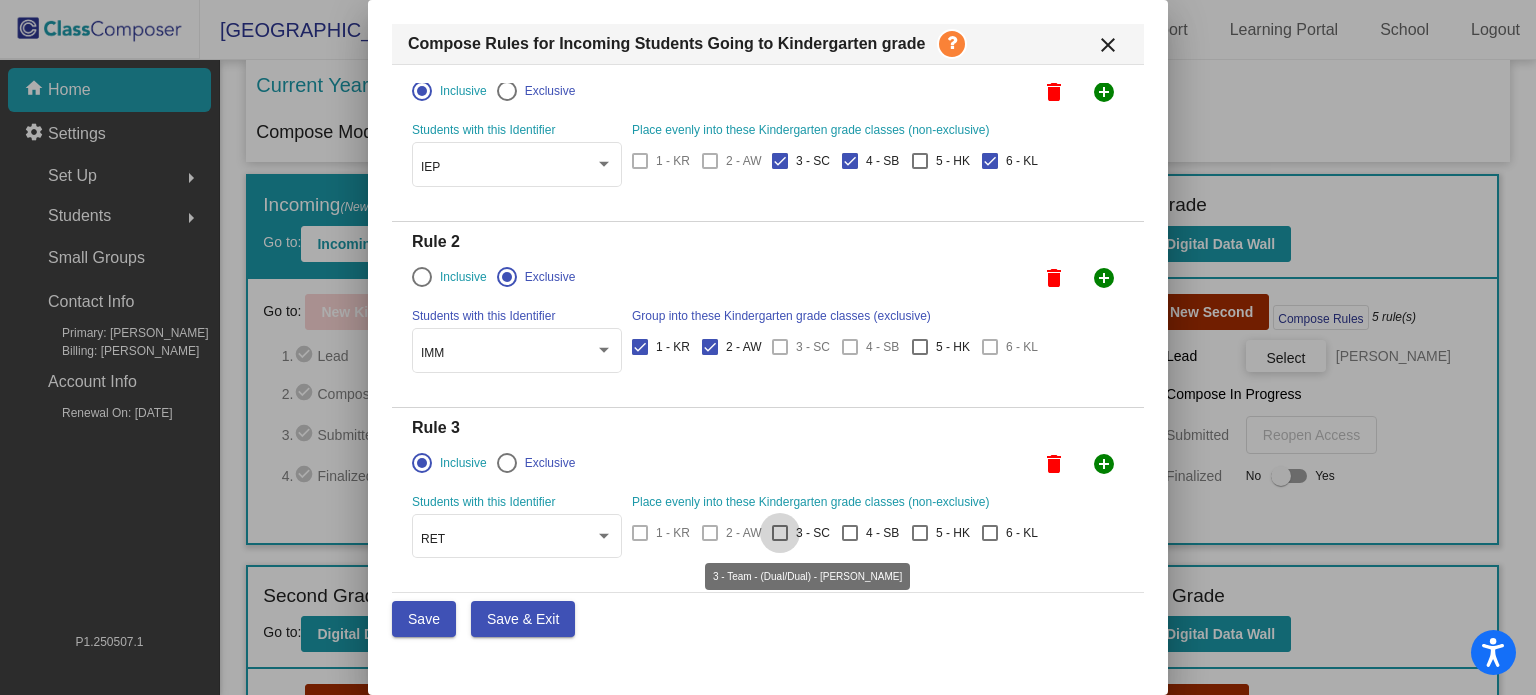 click at bounding box center [780, 533] 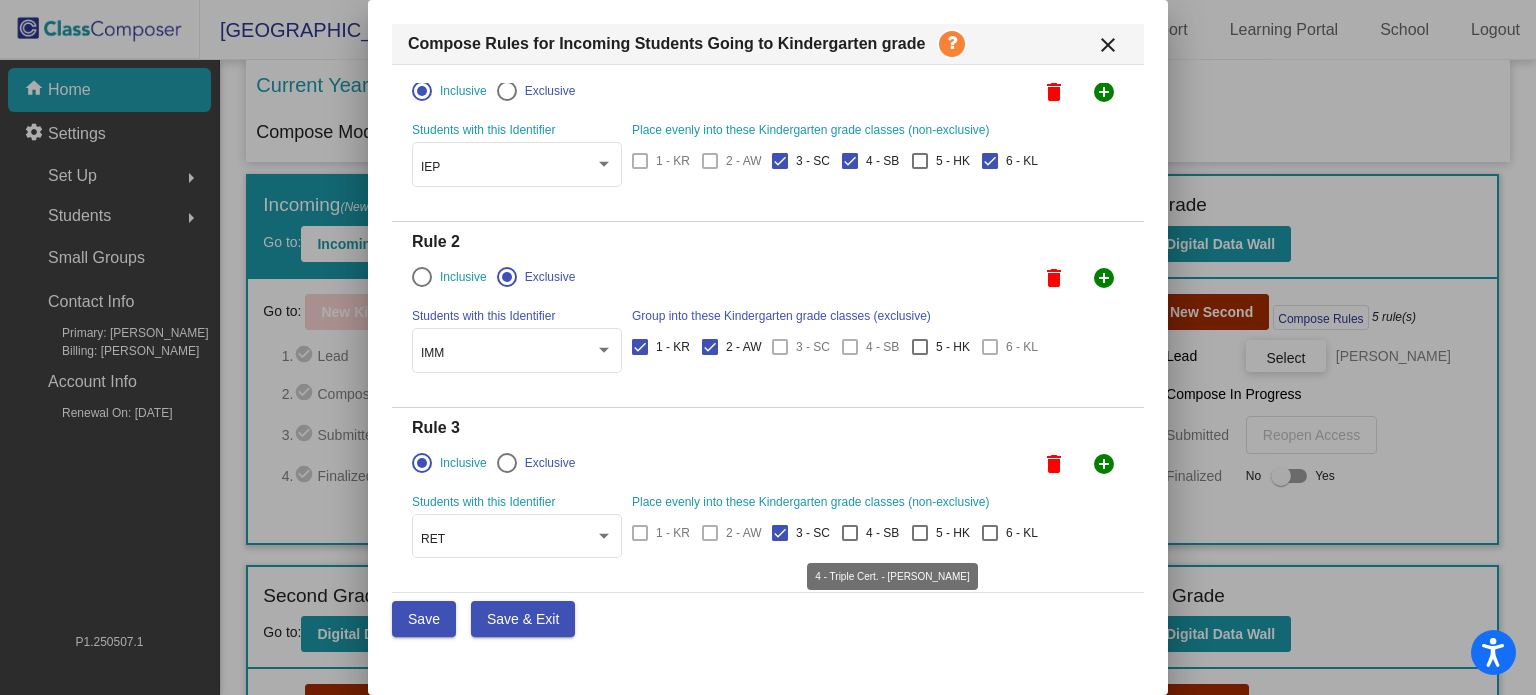 click at bounding box center [850, 533] 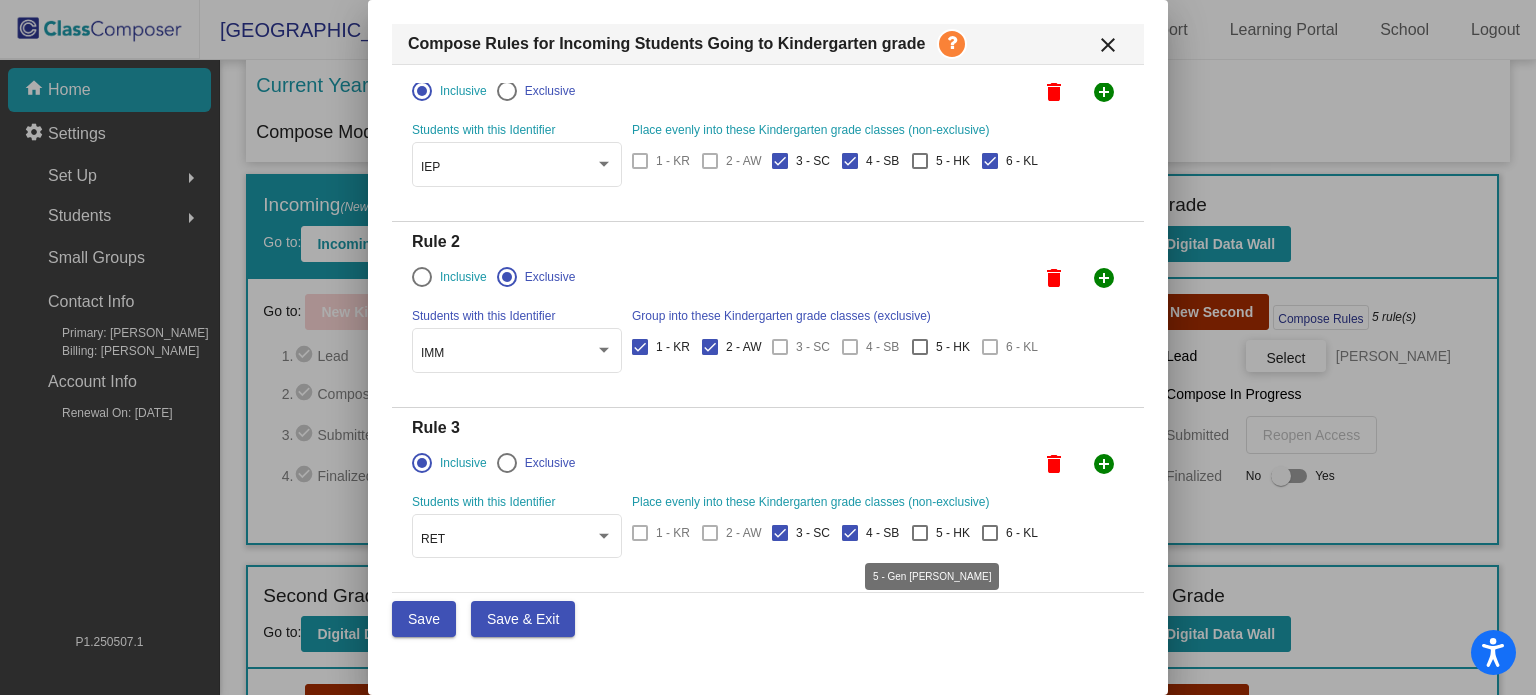 click at bounding box center (920, 533) 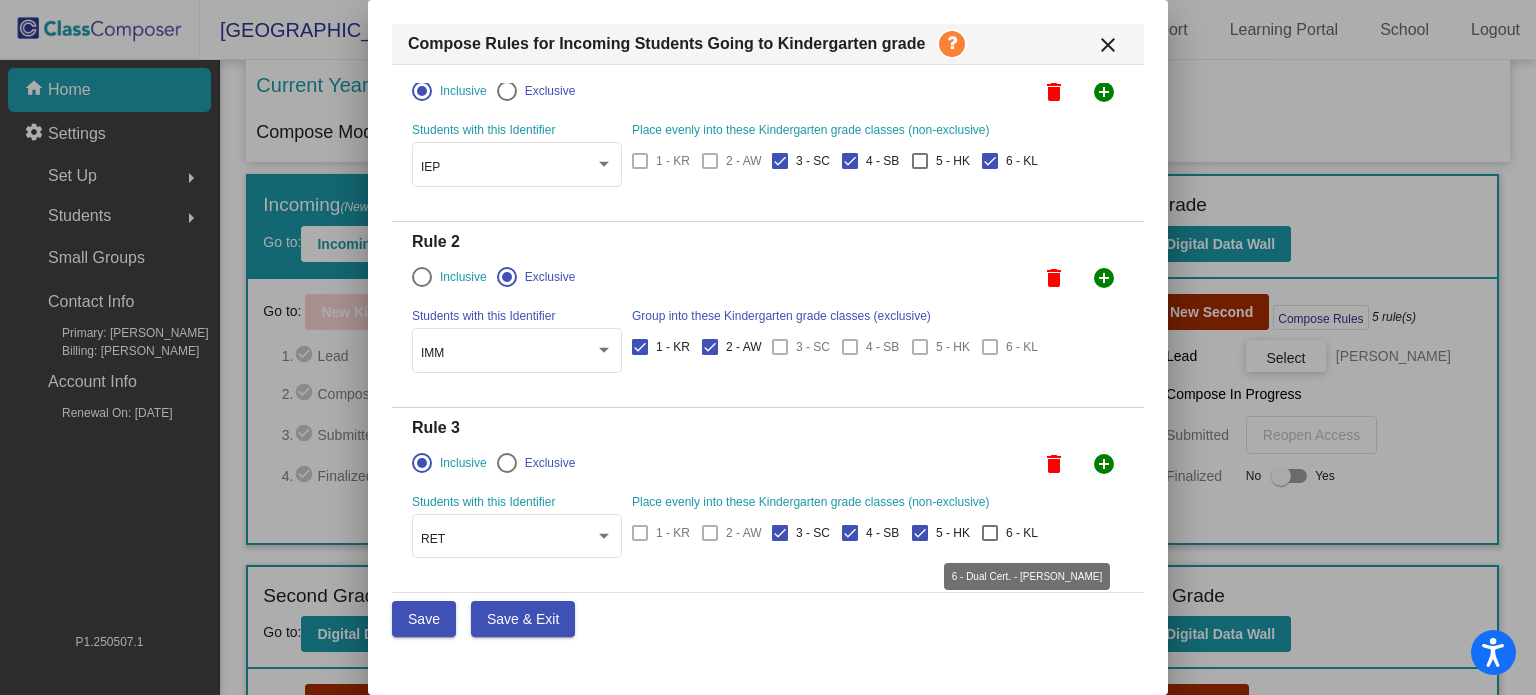 click at bounding box center (990, 533) 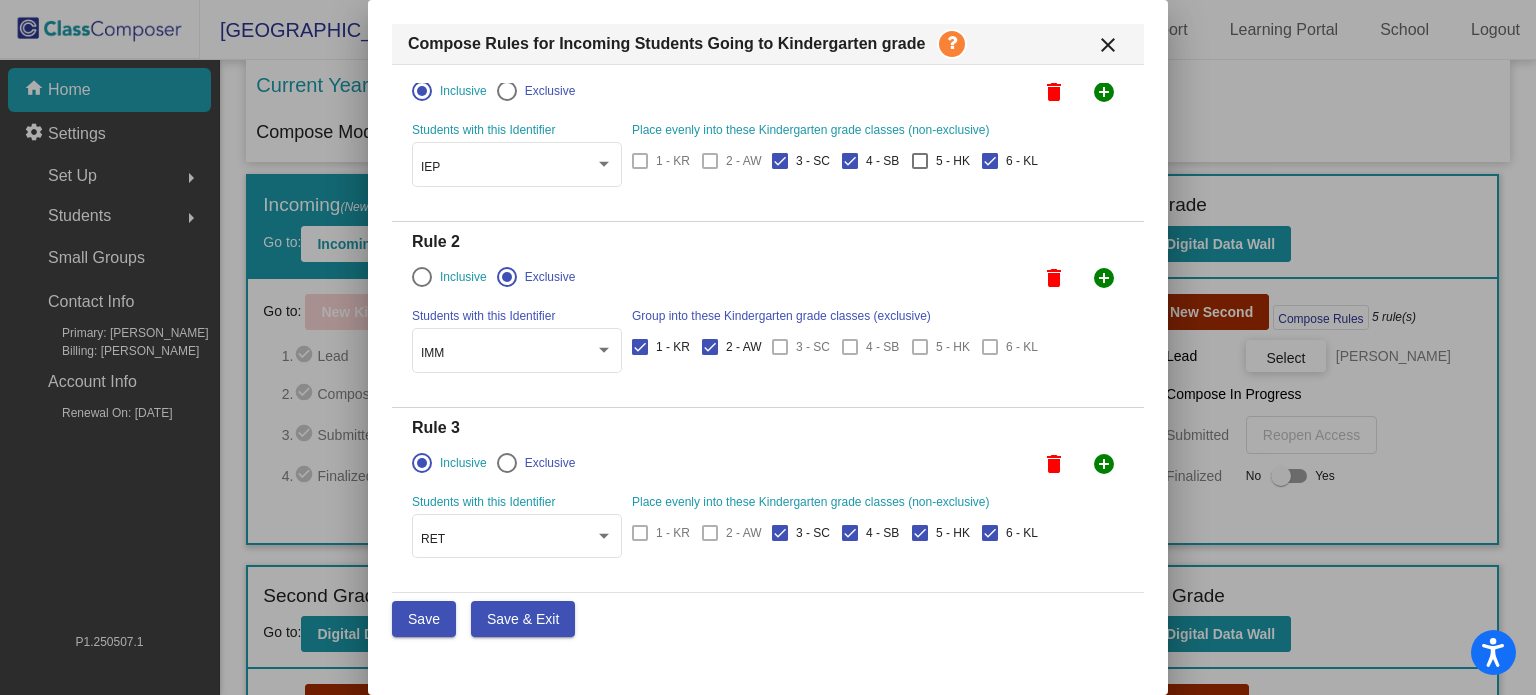 click on "delete" at bounding box center (1054, 464) 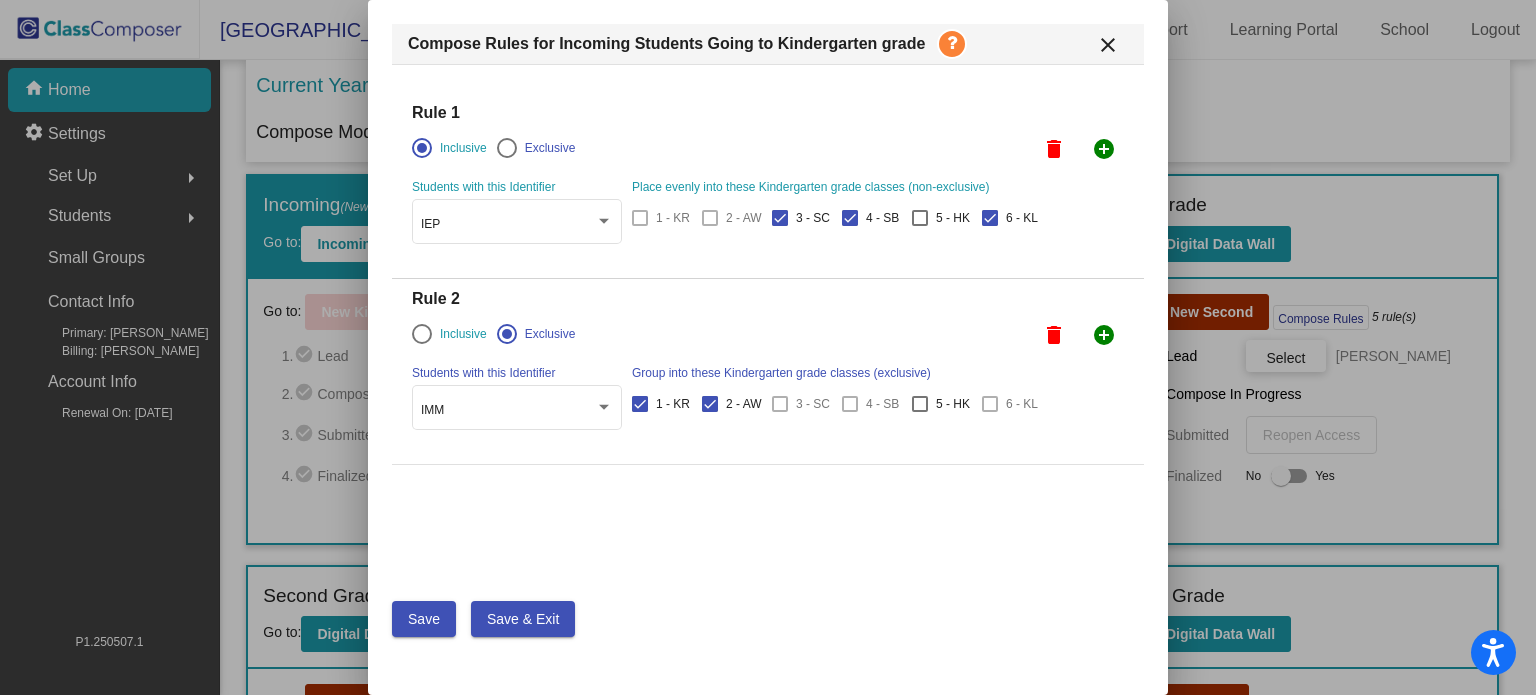 scroll, scrollTop: 0, scrollLeft: 0, axis: both 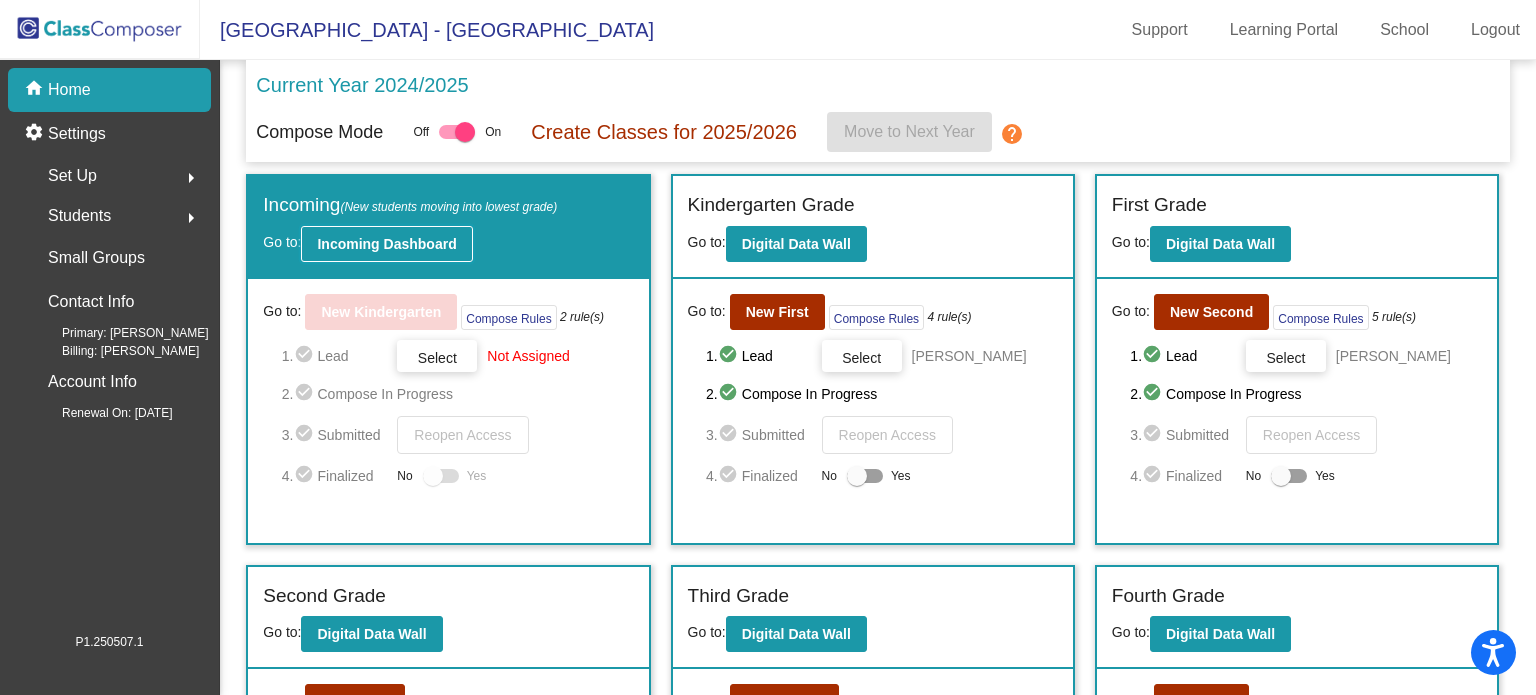click on "Incoming Dashboard" 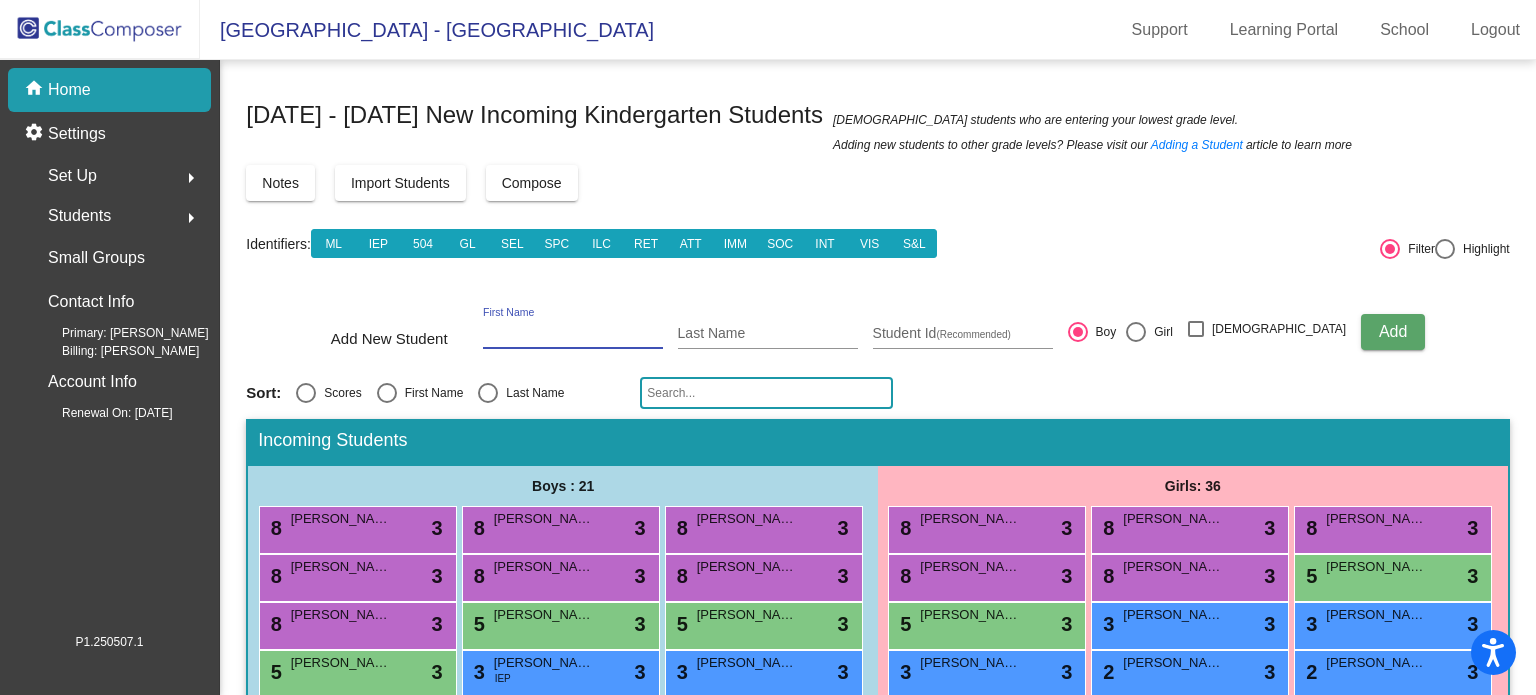 click on "First Name" at bounding box center [573, 334] 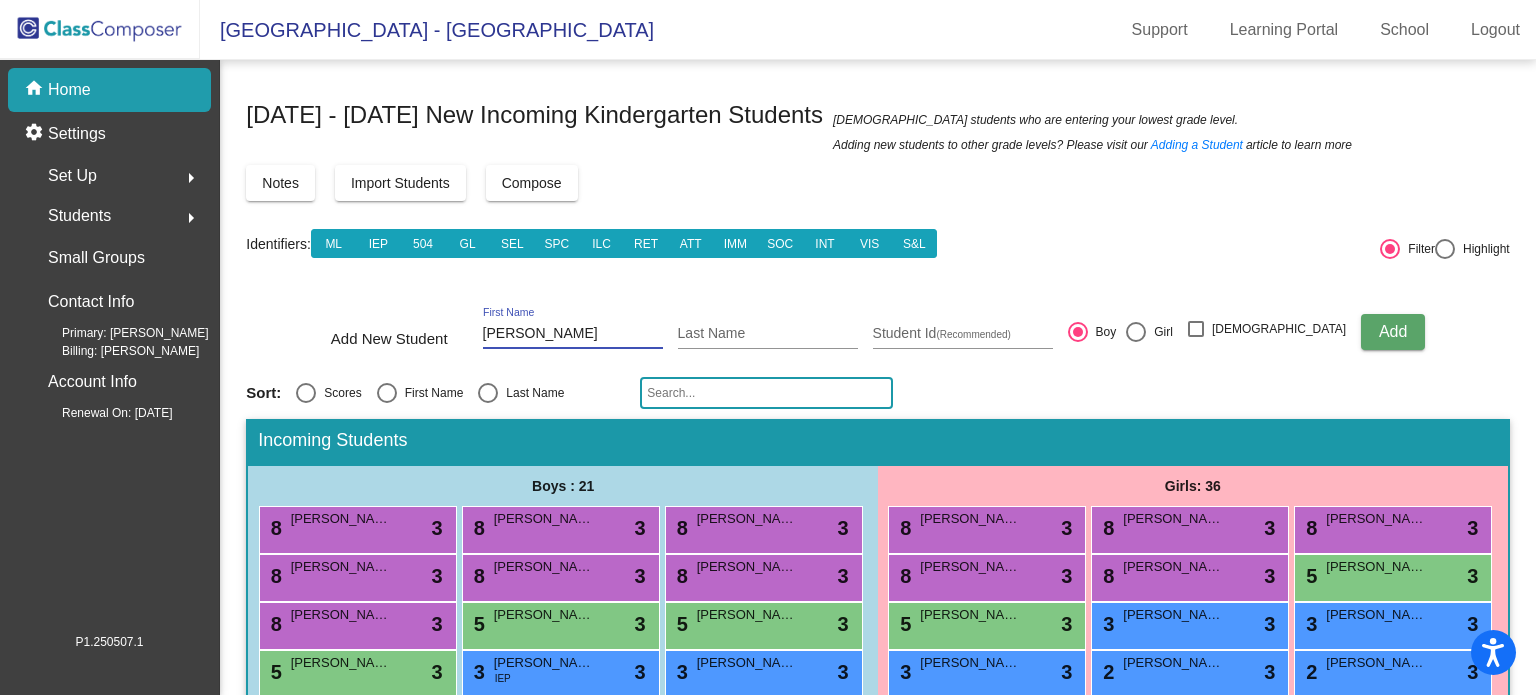type on "[PERSON_NAME]" 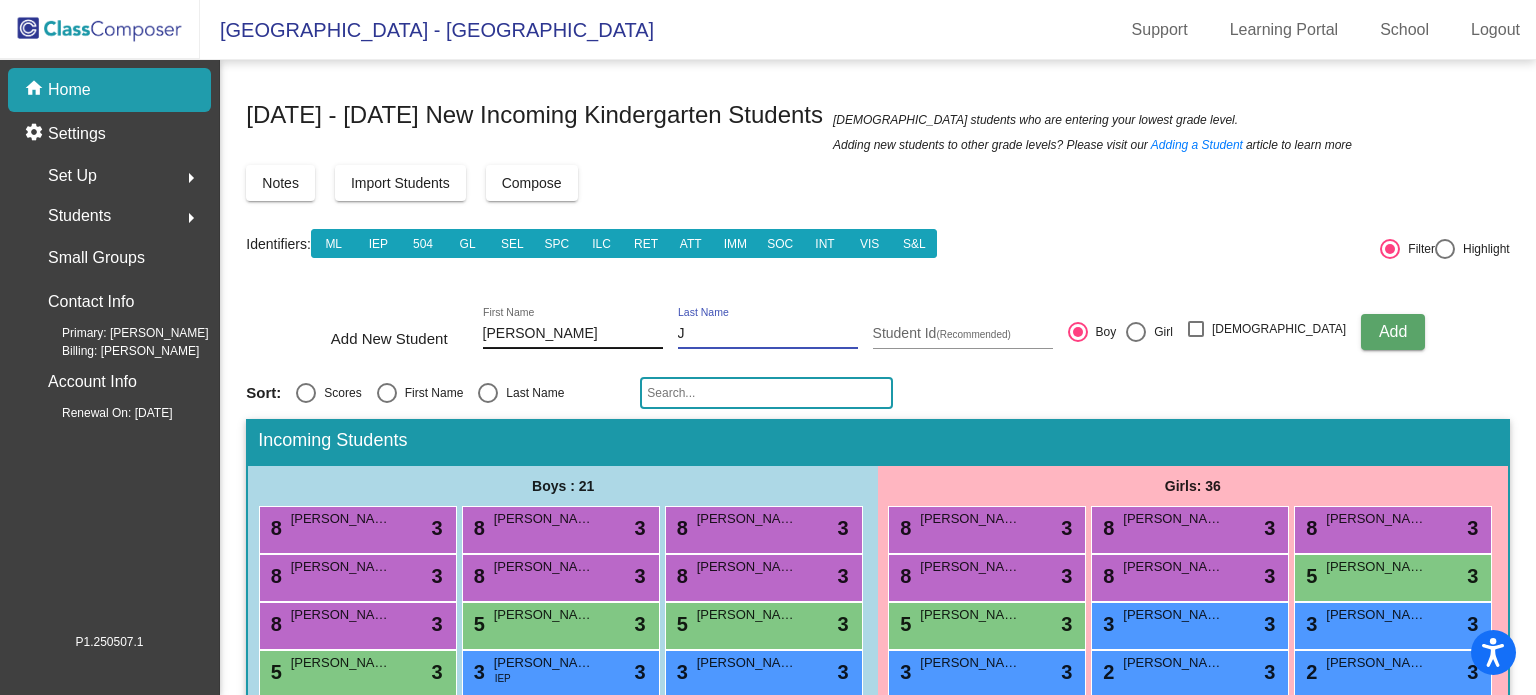 type on "J" 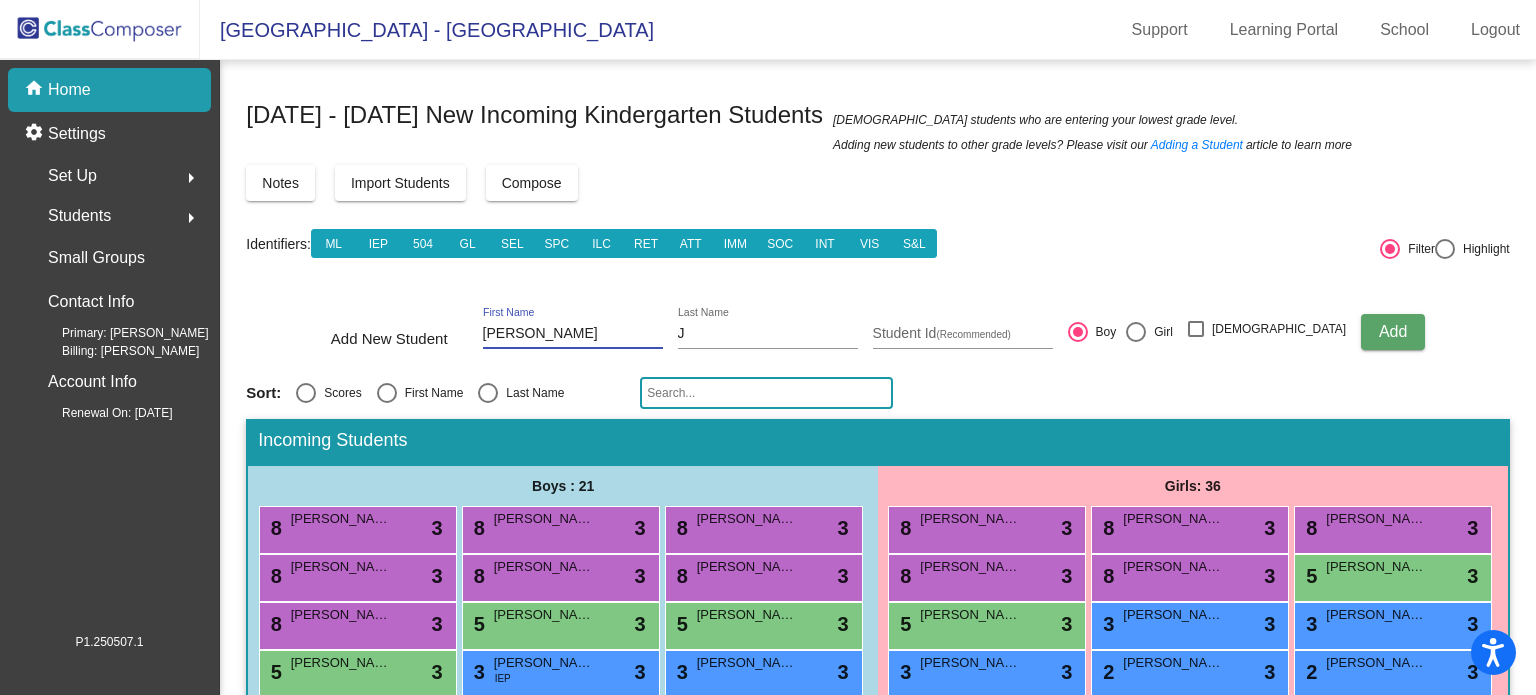 click on "[PERSON_NAME]" at bounding box center [573, 334] 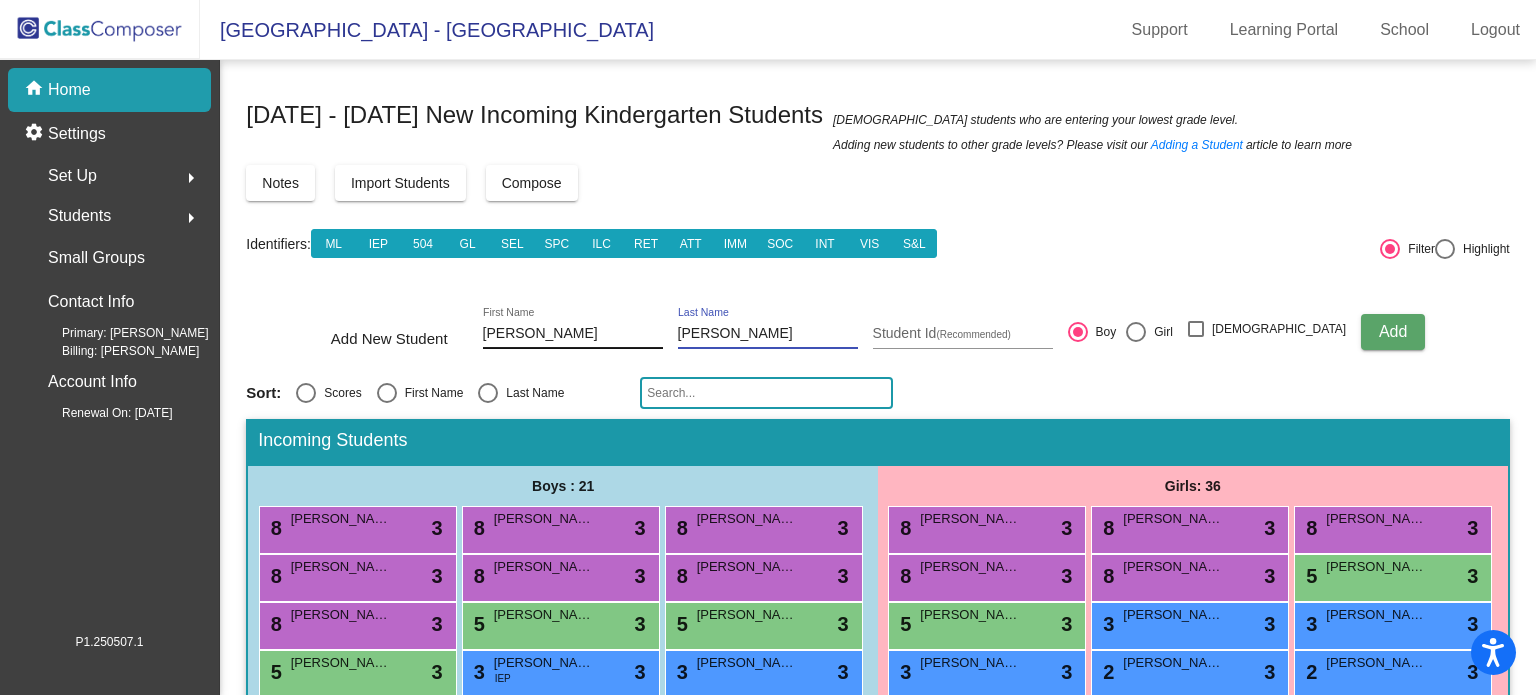type on "[PERSON_NAME]" 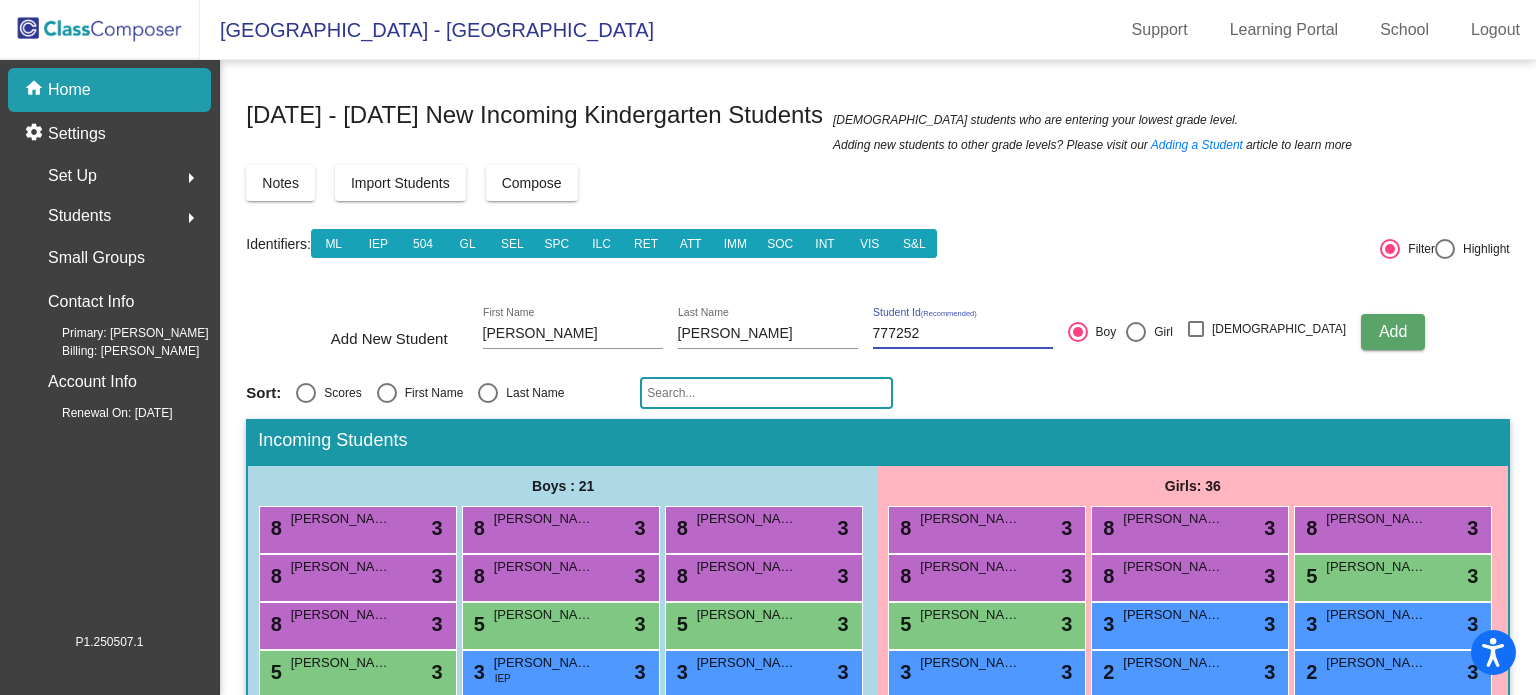 type on "777252" 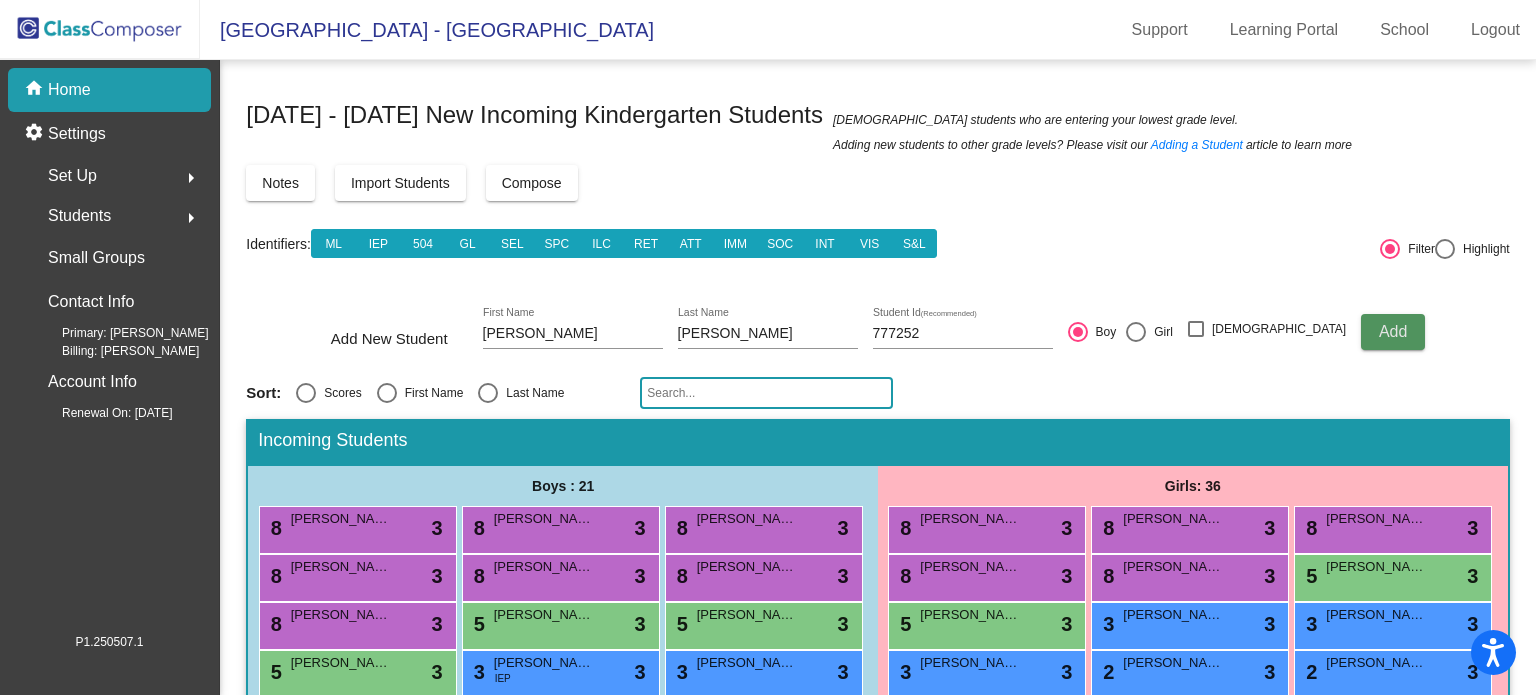 type 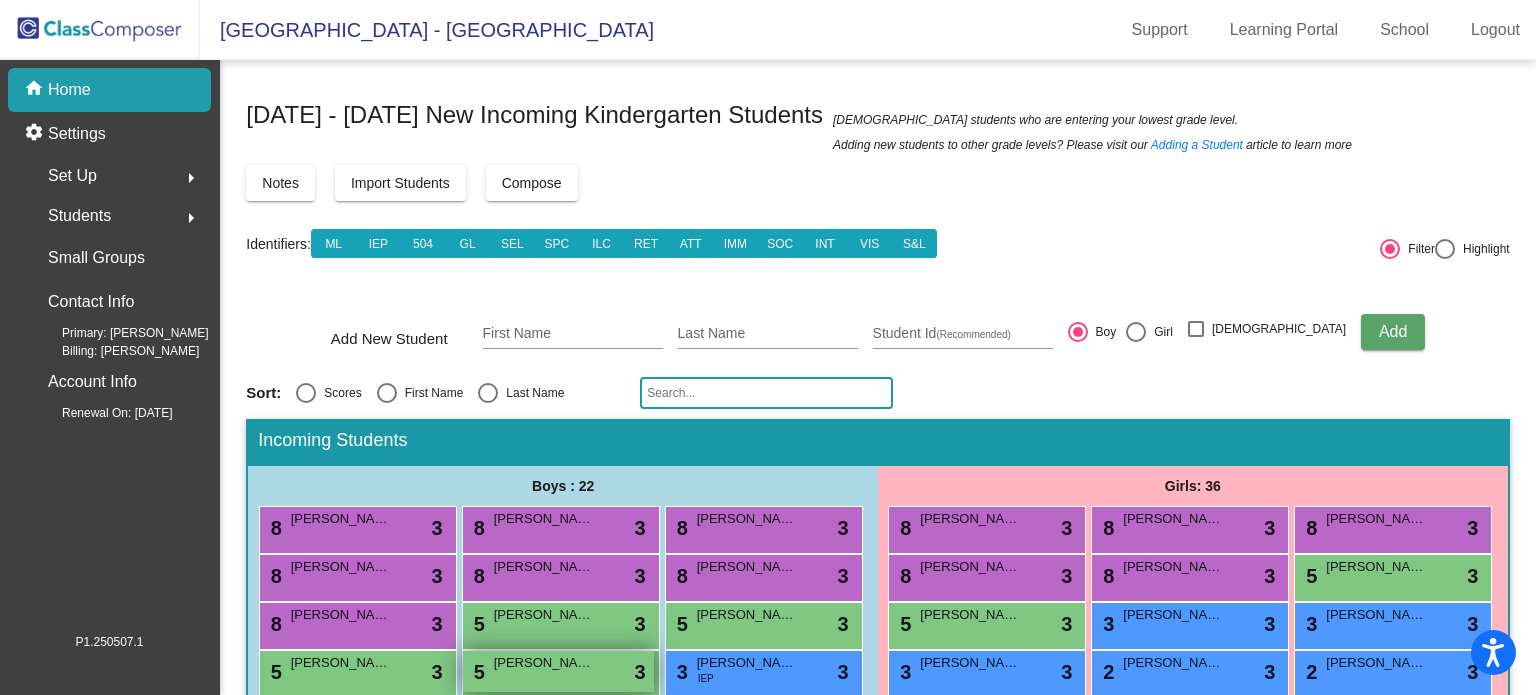 click on "[PERSON_NAME]" at bounding box center [544, 663] 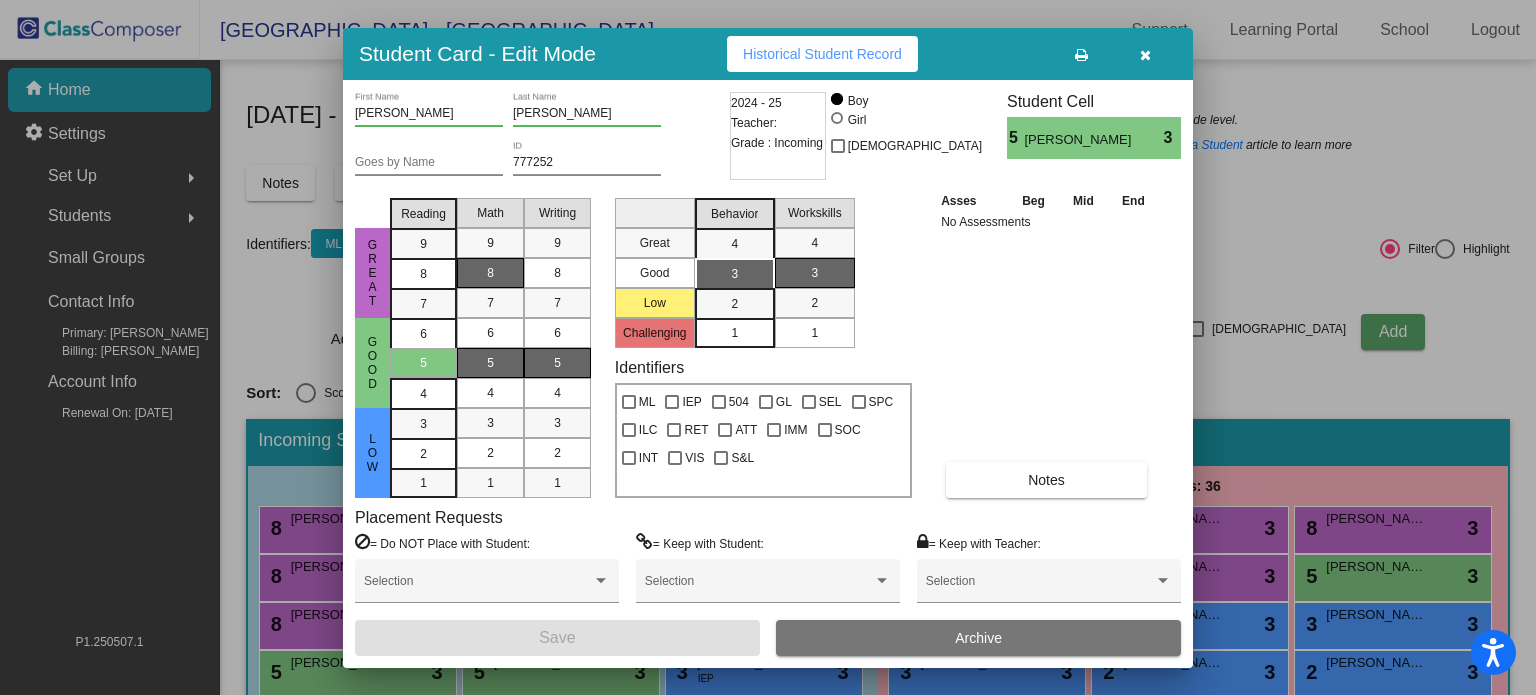 click on "8" at bounding box center [490, 273] 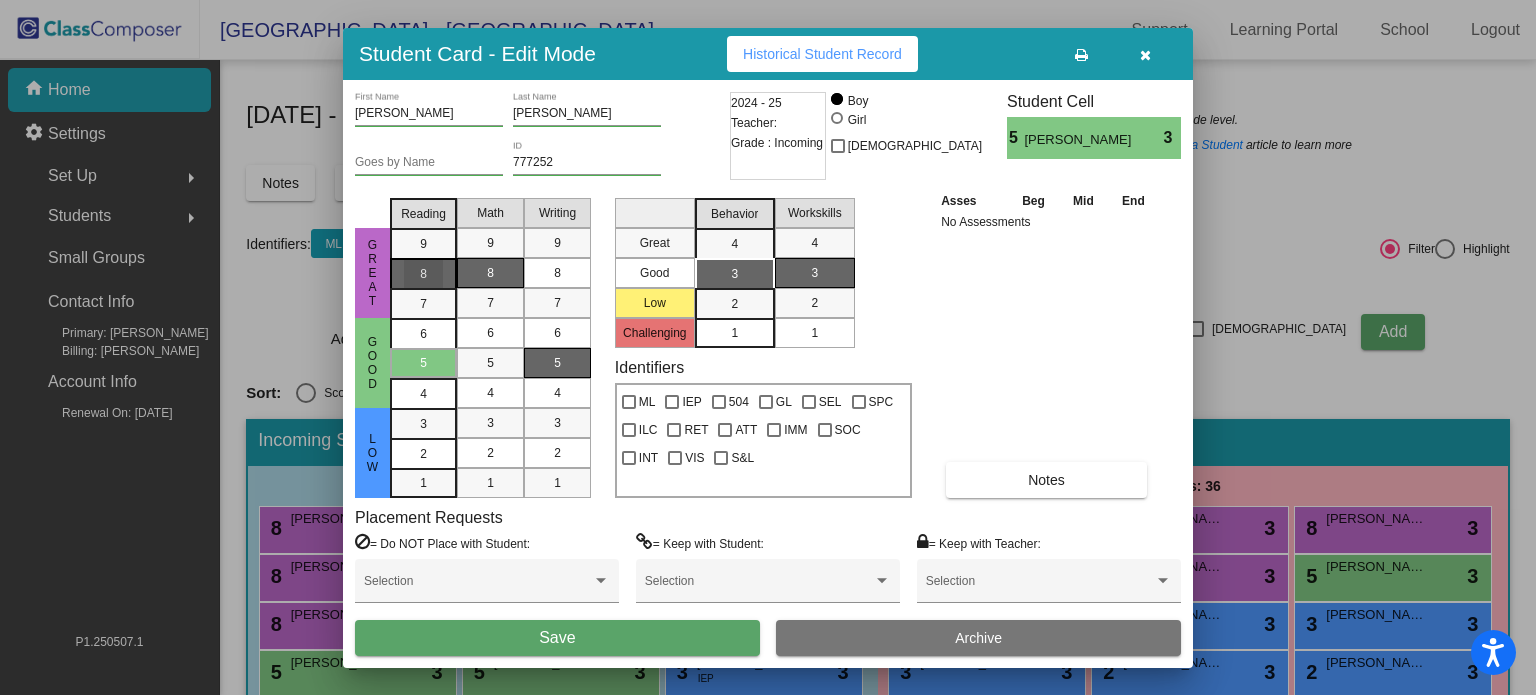 click on "8" at bounding box center [423, 244] 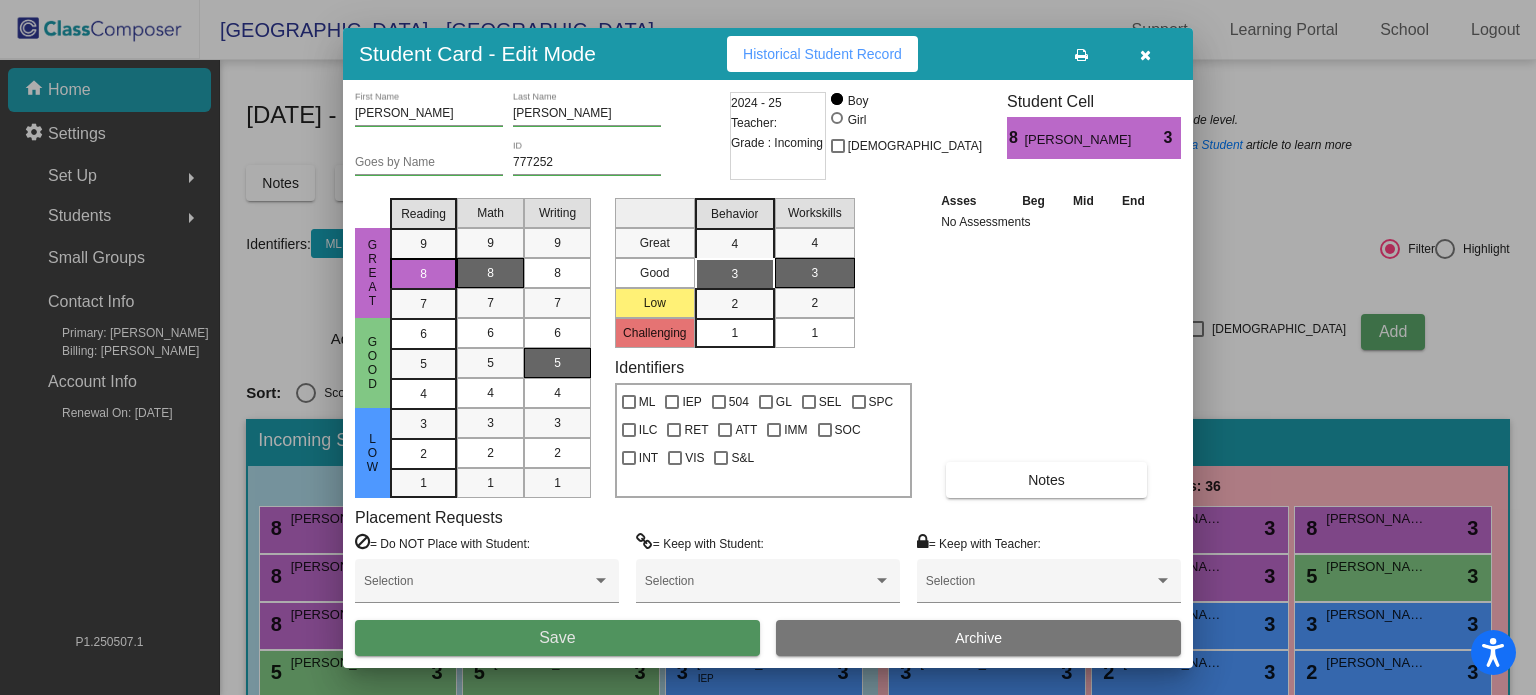 click on "Save" at bounding box center [557, 638] 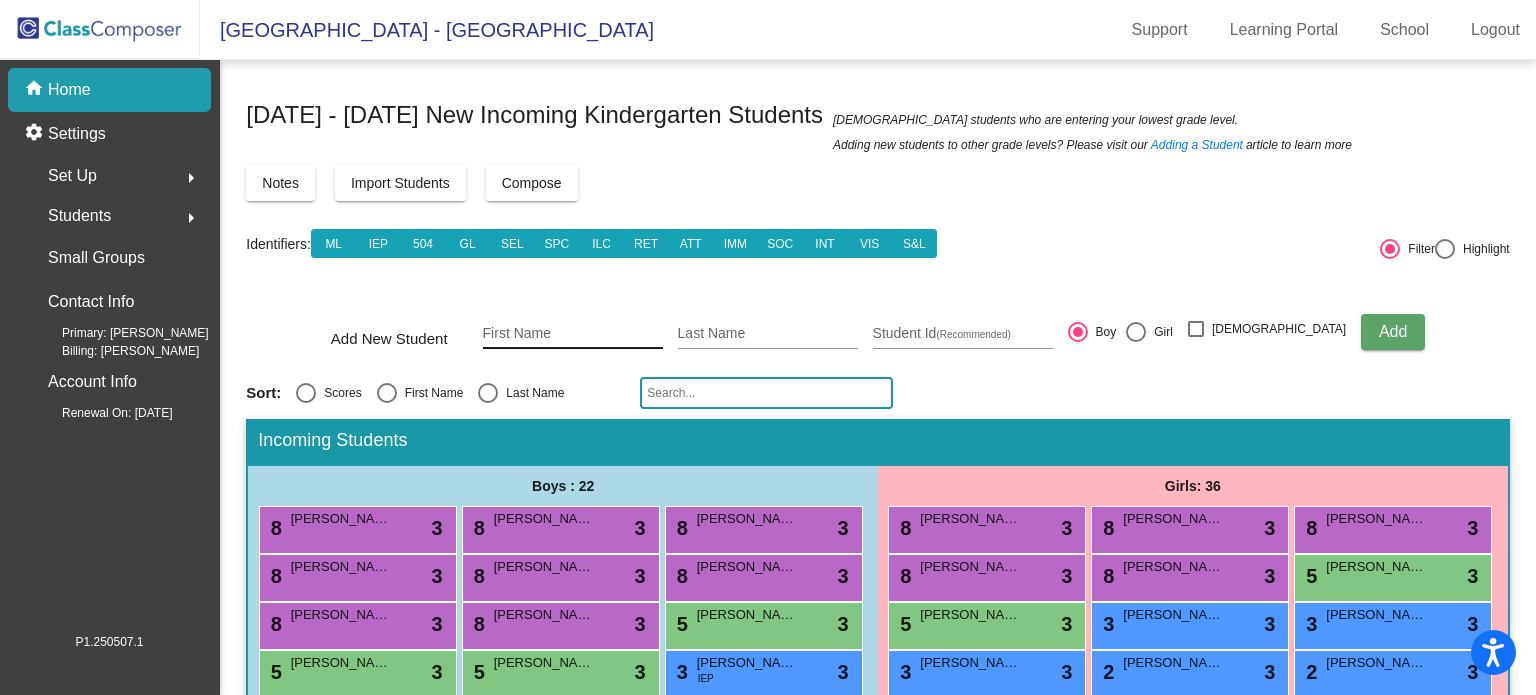 click on "First Name" 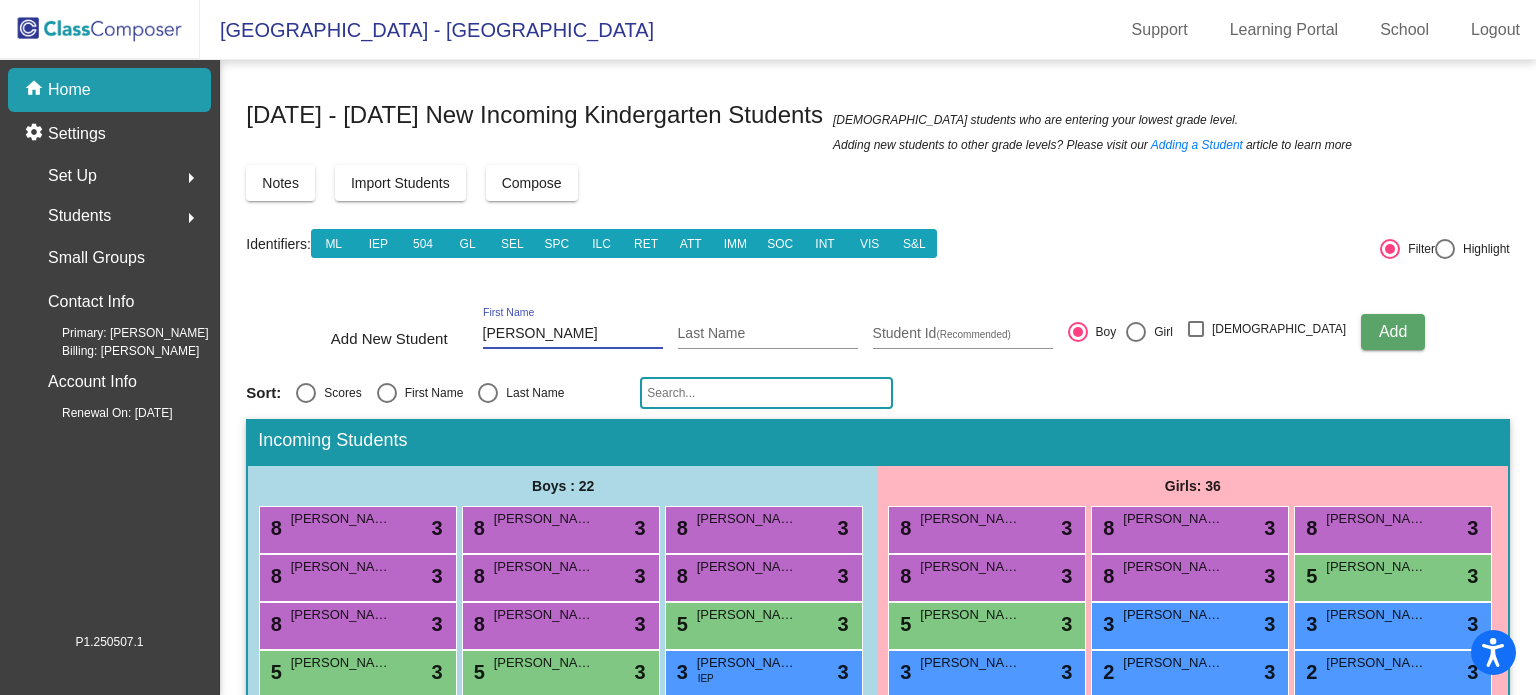 type on "[PERSON_NAME]" 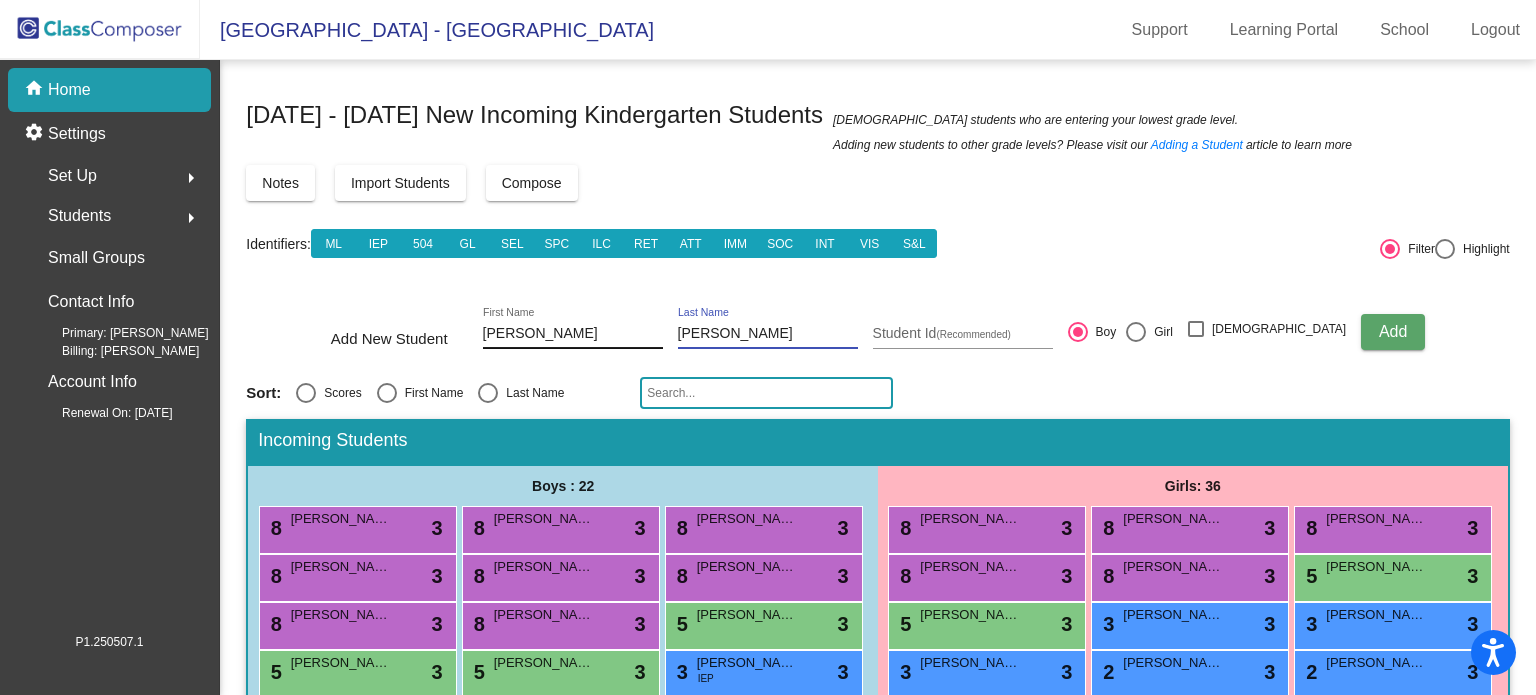 type on "[PERSON_NAME]" 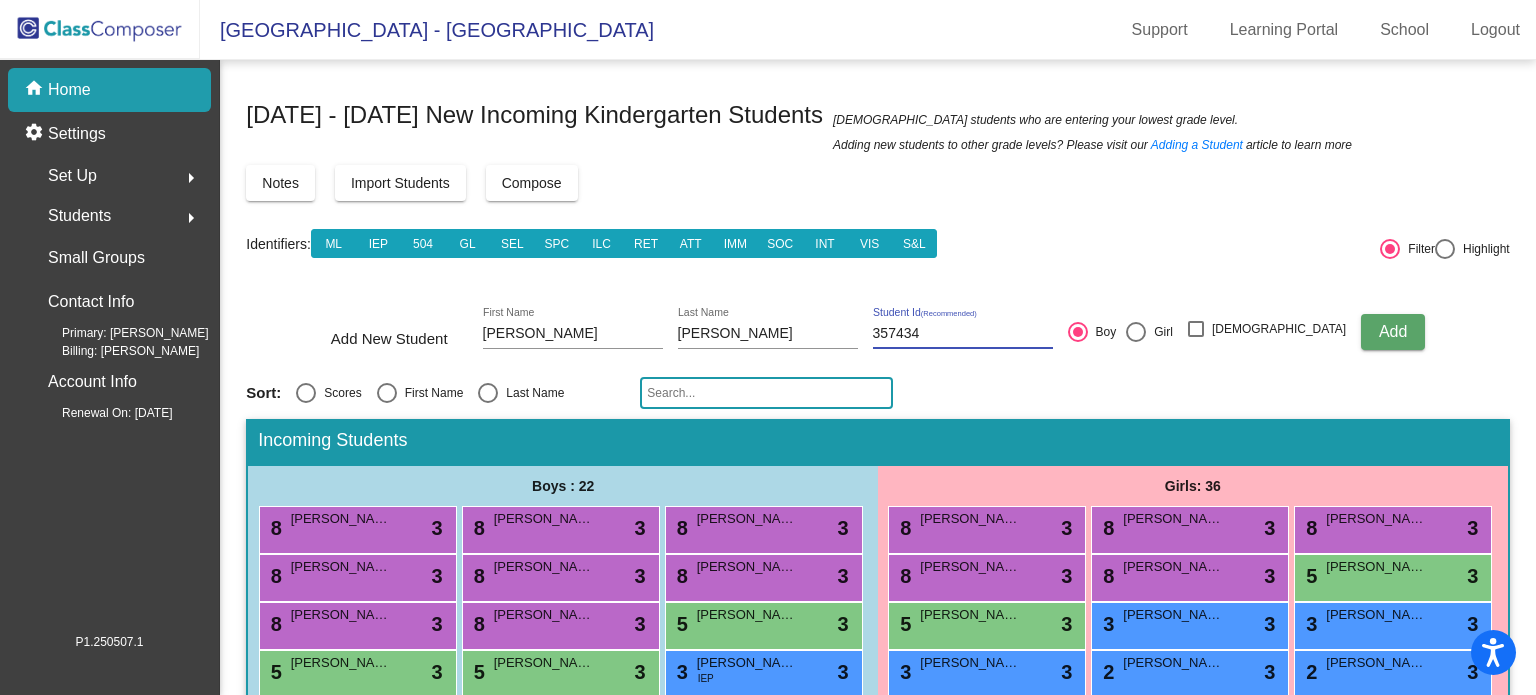 type on "357434" 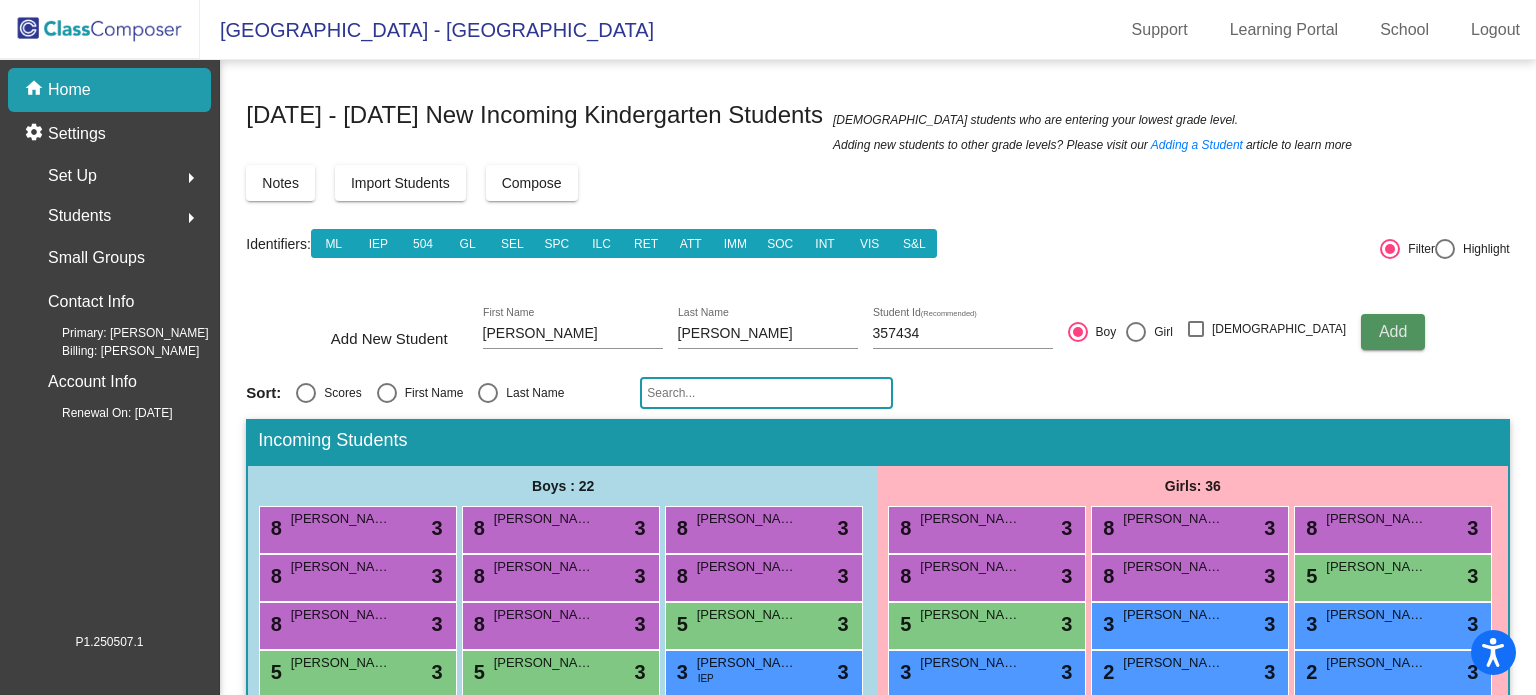 click on "Add" 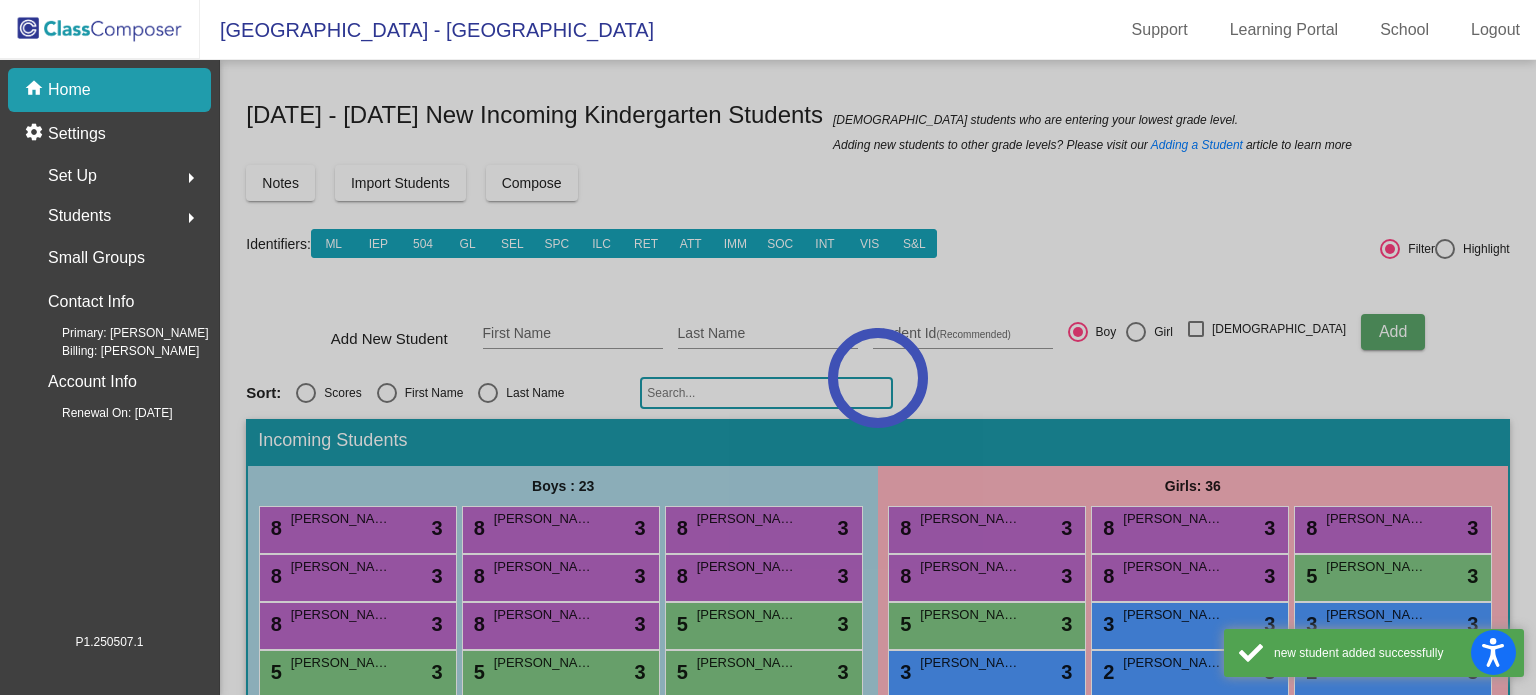 scroll, scrollTop: 184, scrollLeft: 0, axis: vertical 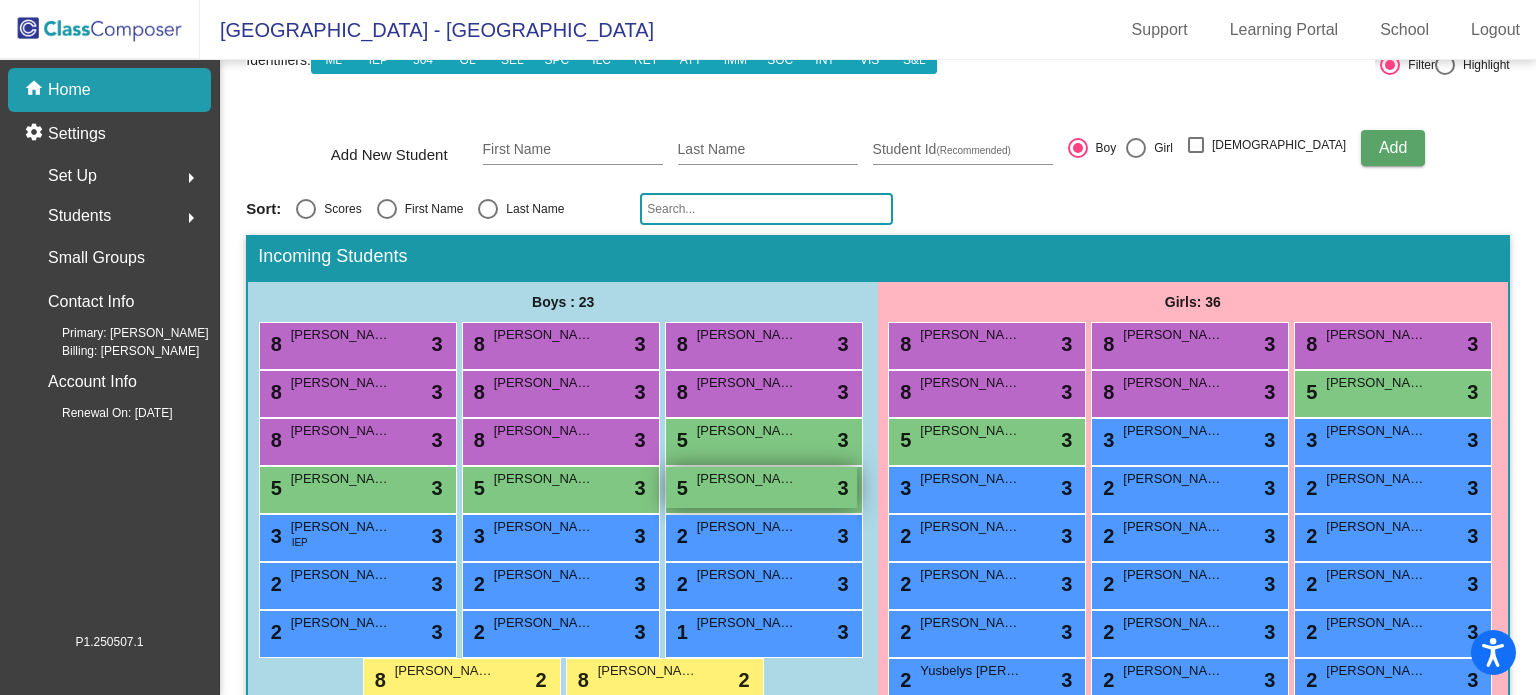 click on "[PERSON_NAME]" at bounding box center [747, 479] 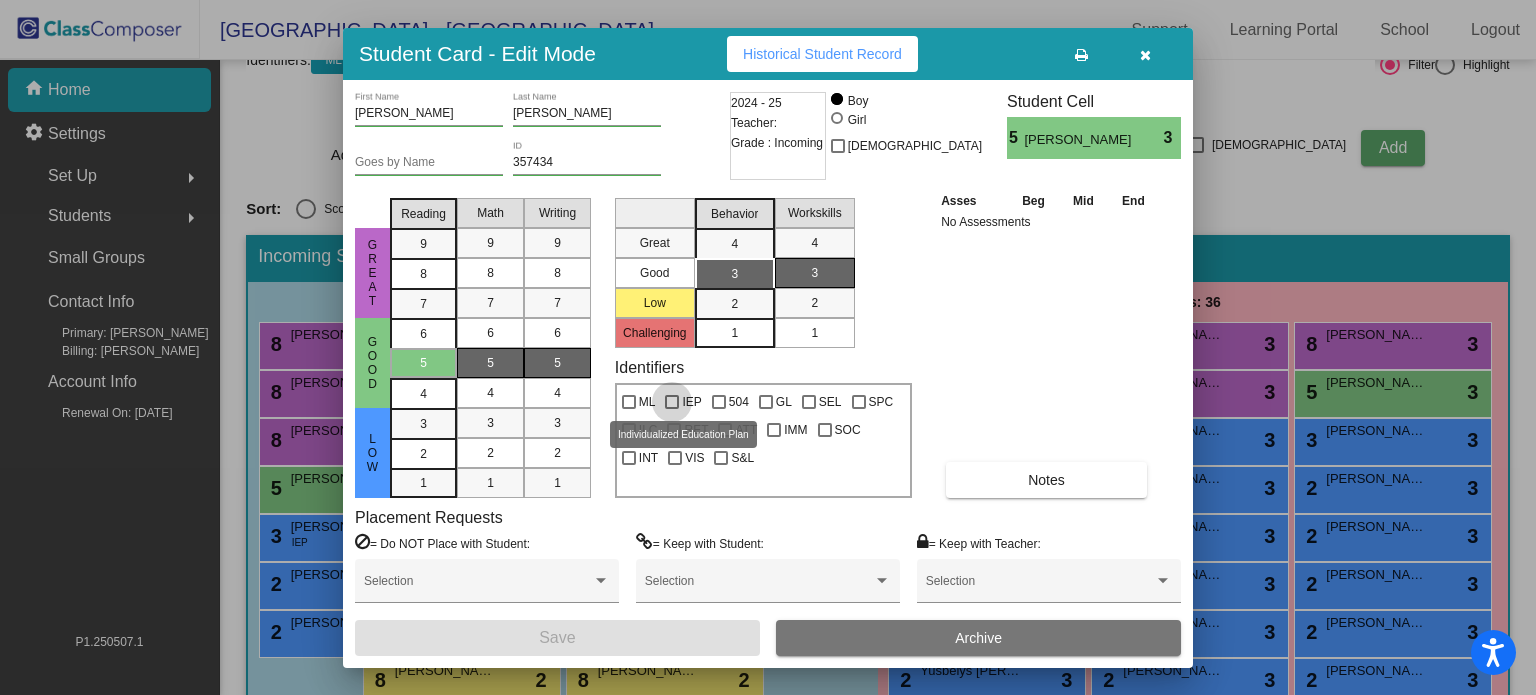 click at bounding box center (672, 402) 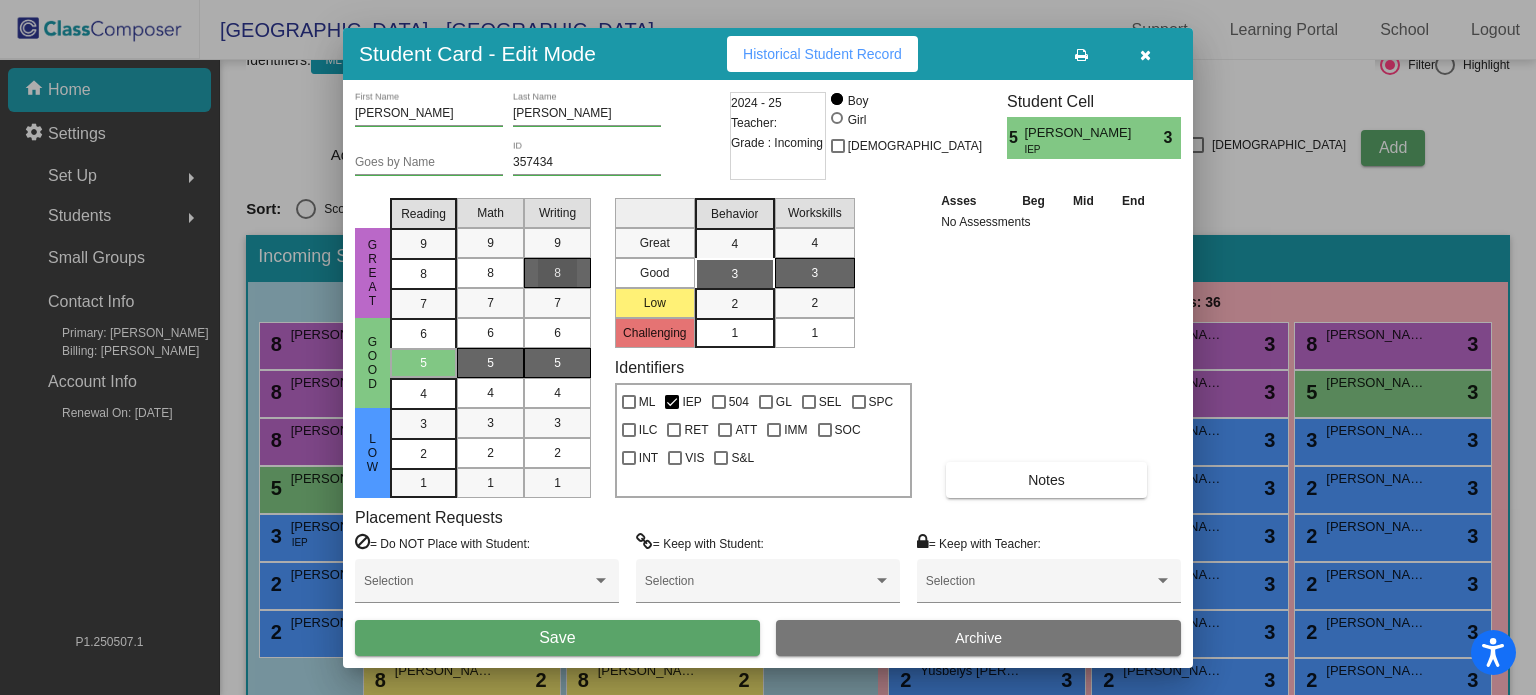 click on "8" at bounding box center (557, 273) 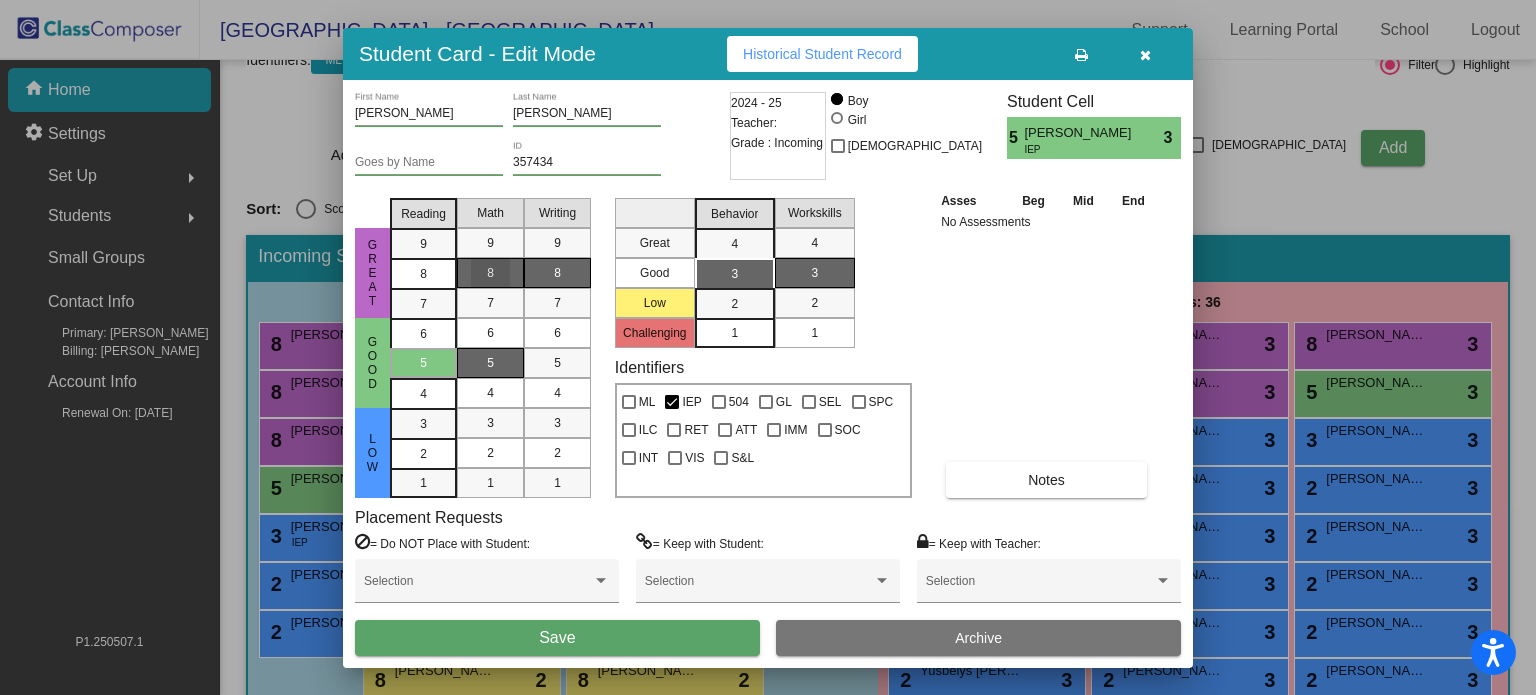 click on "8" at bounding box center (490, 273) 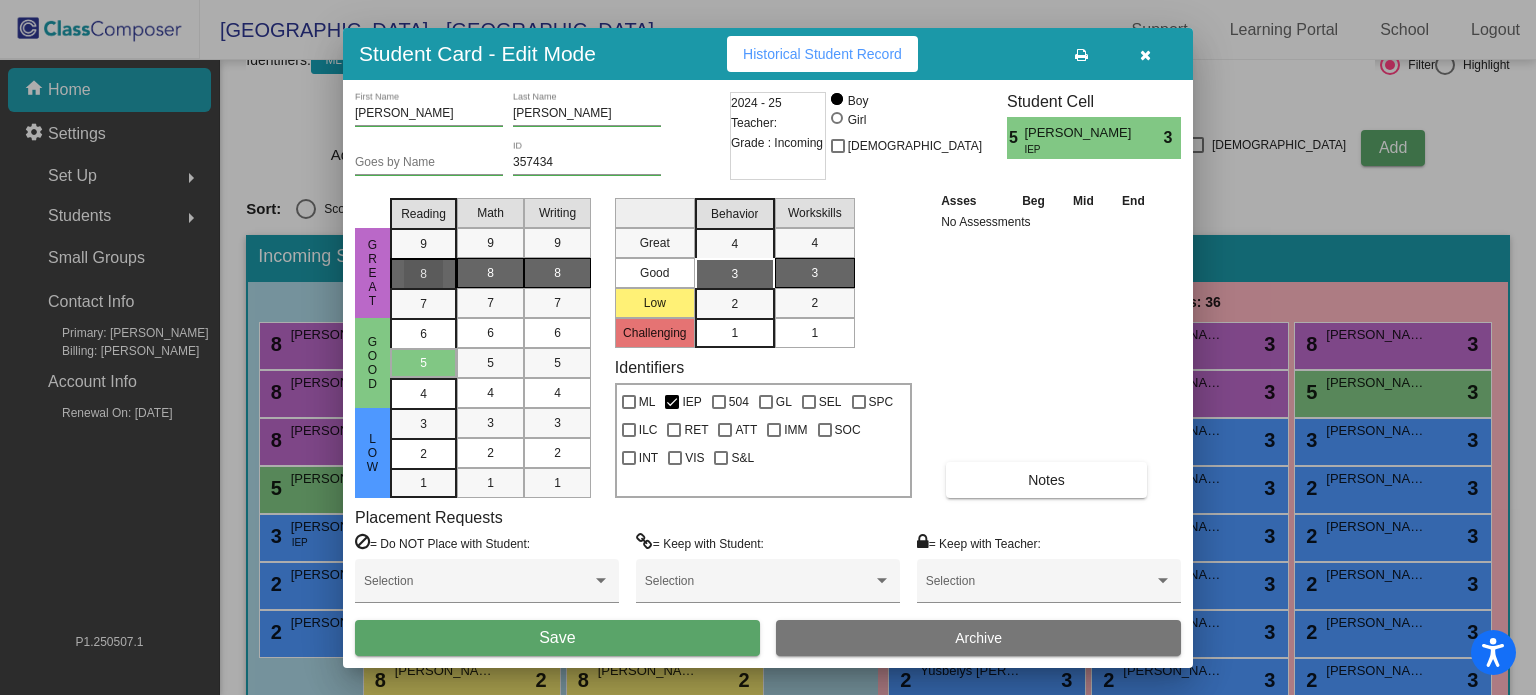 click on "8" at bounding box center (423, 244) 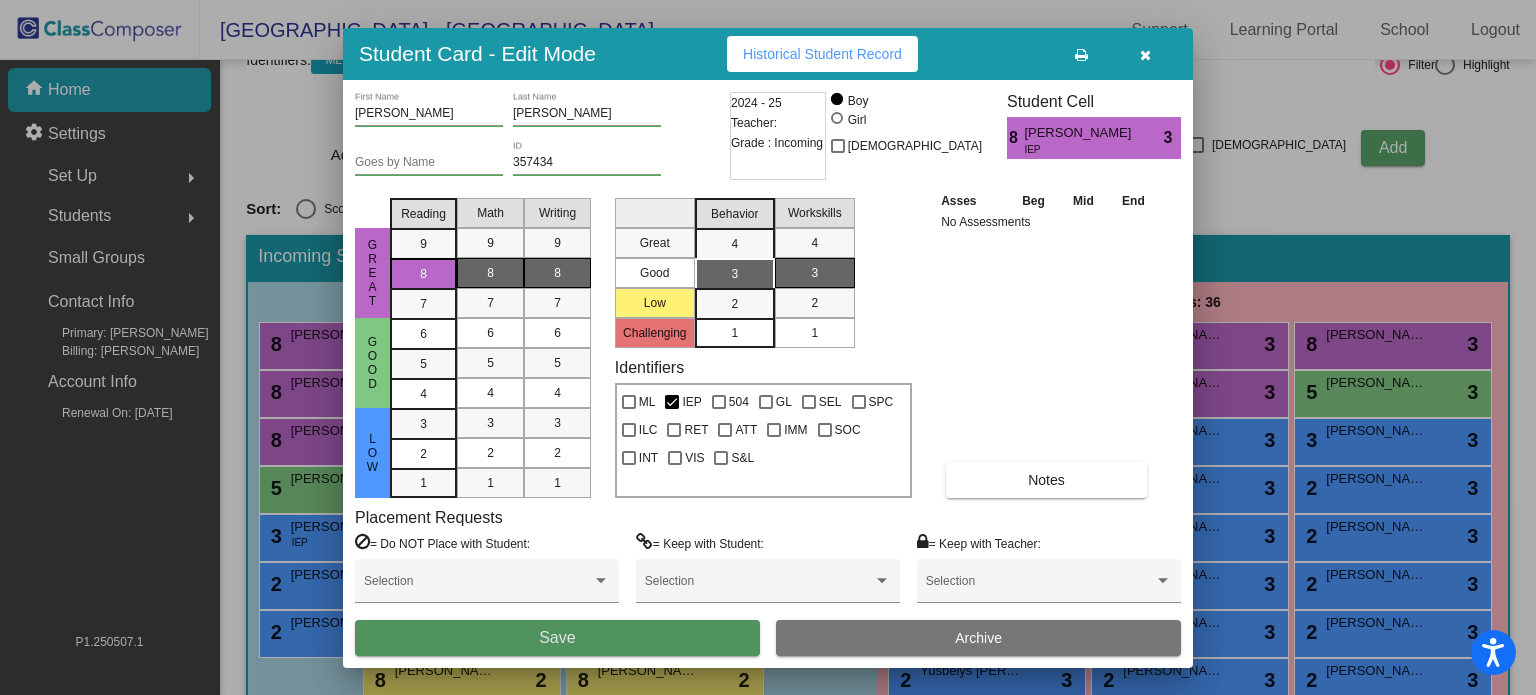 click on "Save" at bounding box center [557, 637] 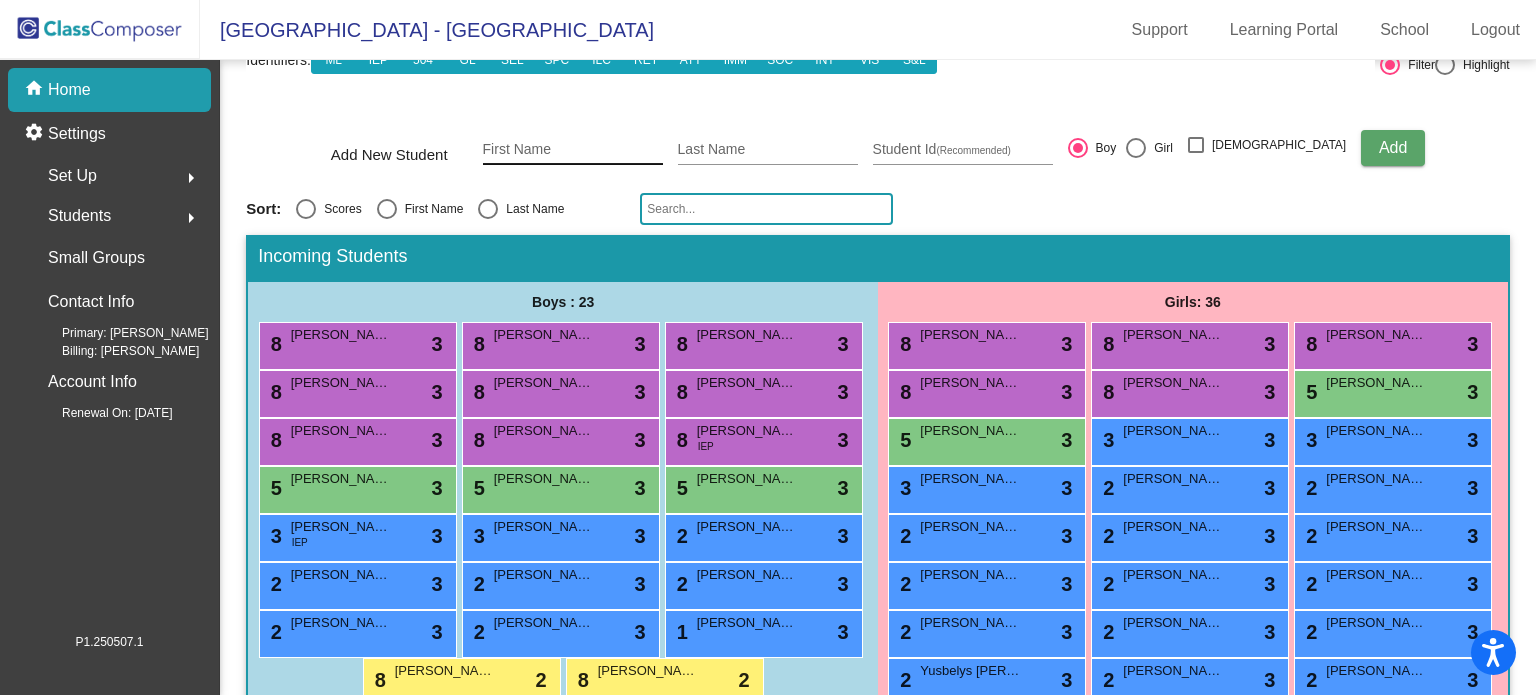 click on "First Name" 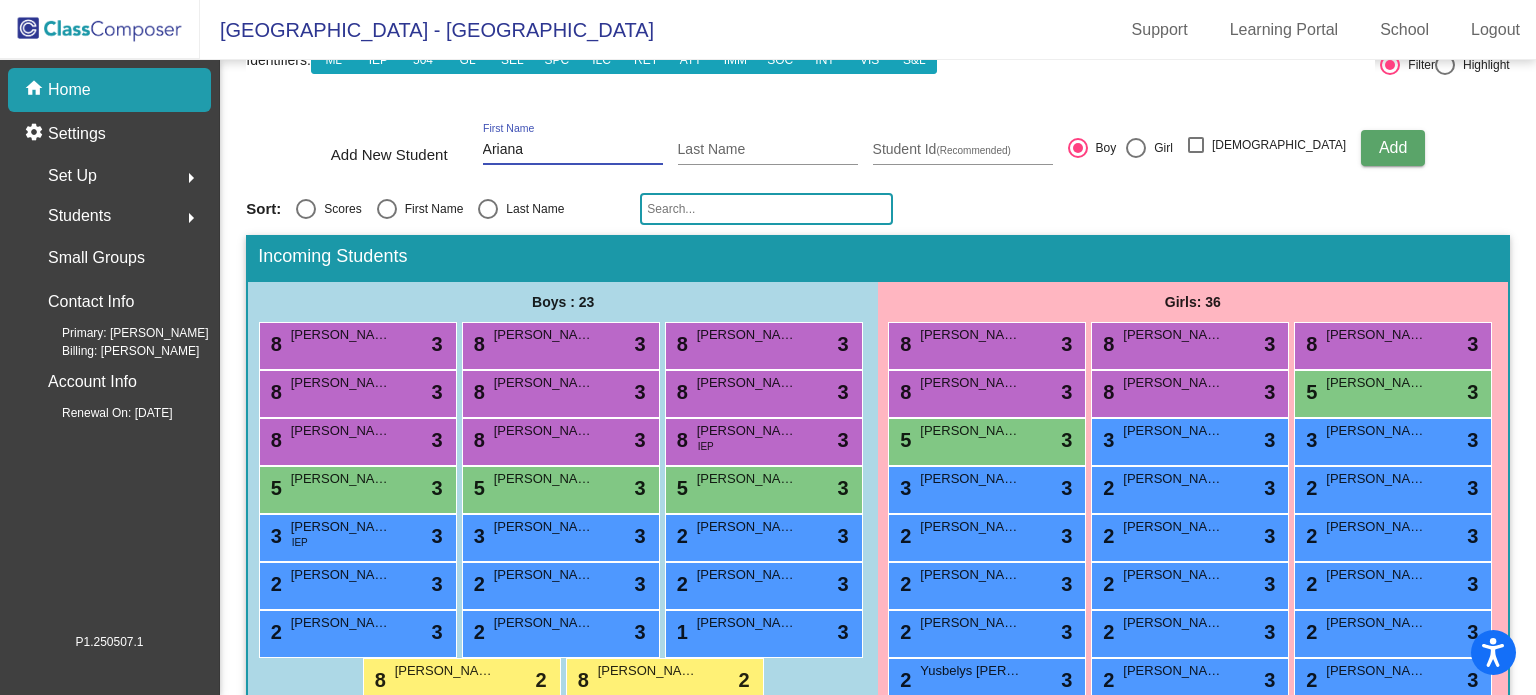 type on "Ariana" 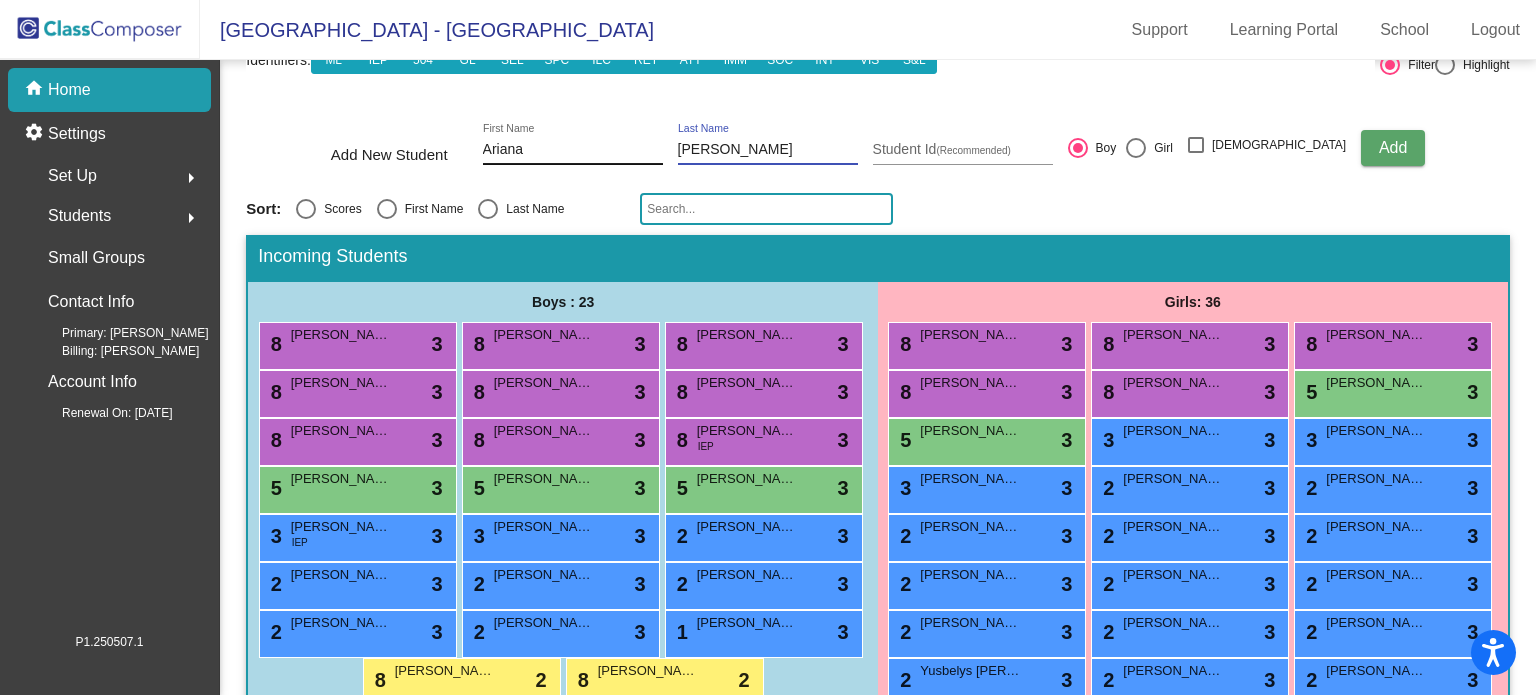 type on "[PERSON_NAME]" 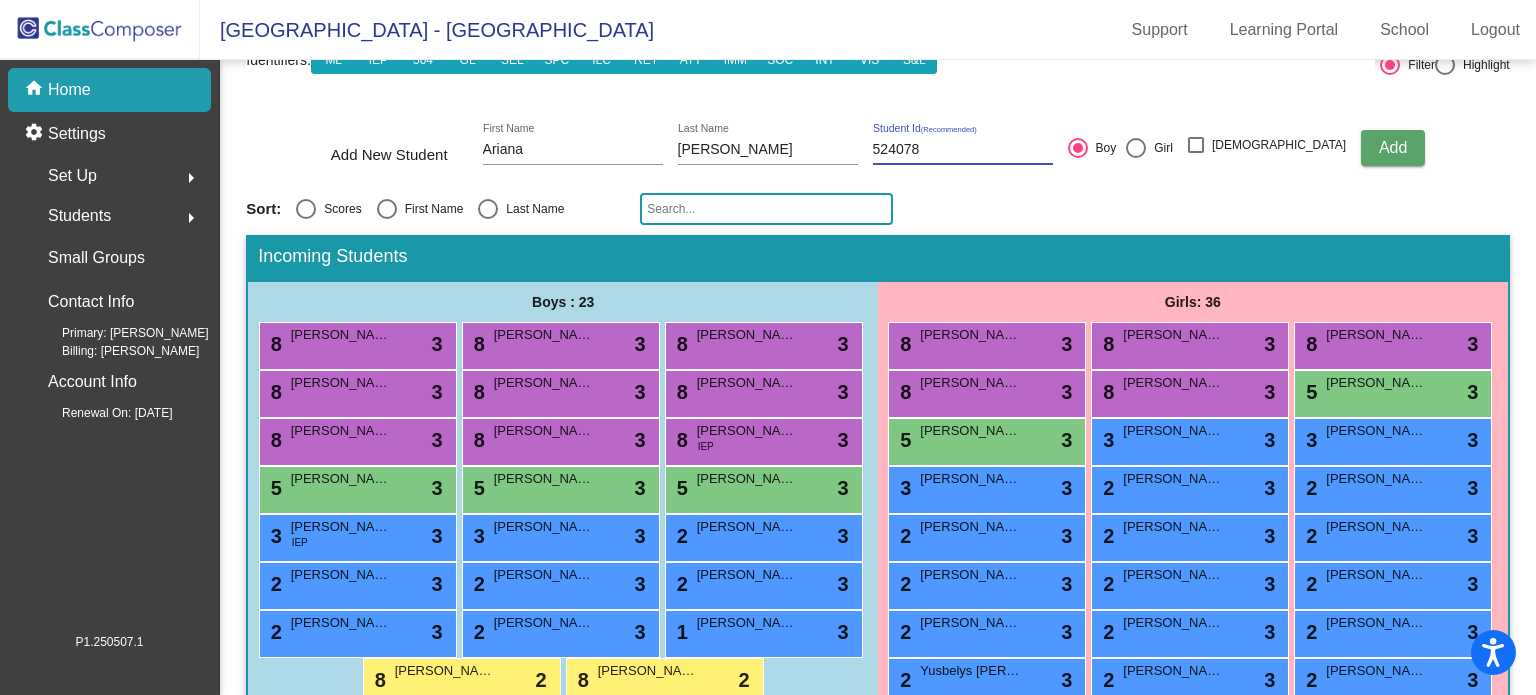 type on "524078" 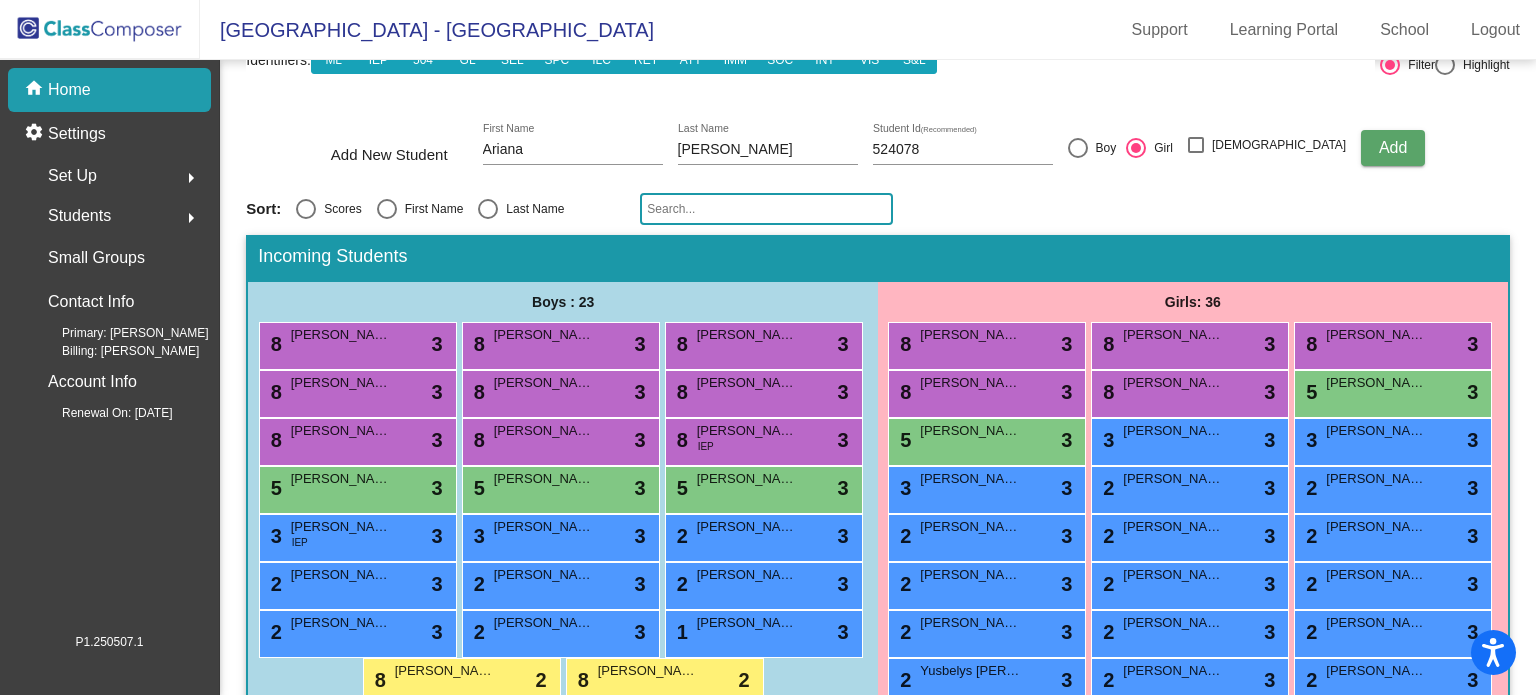 click on "Add" 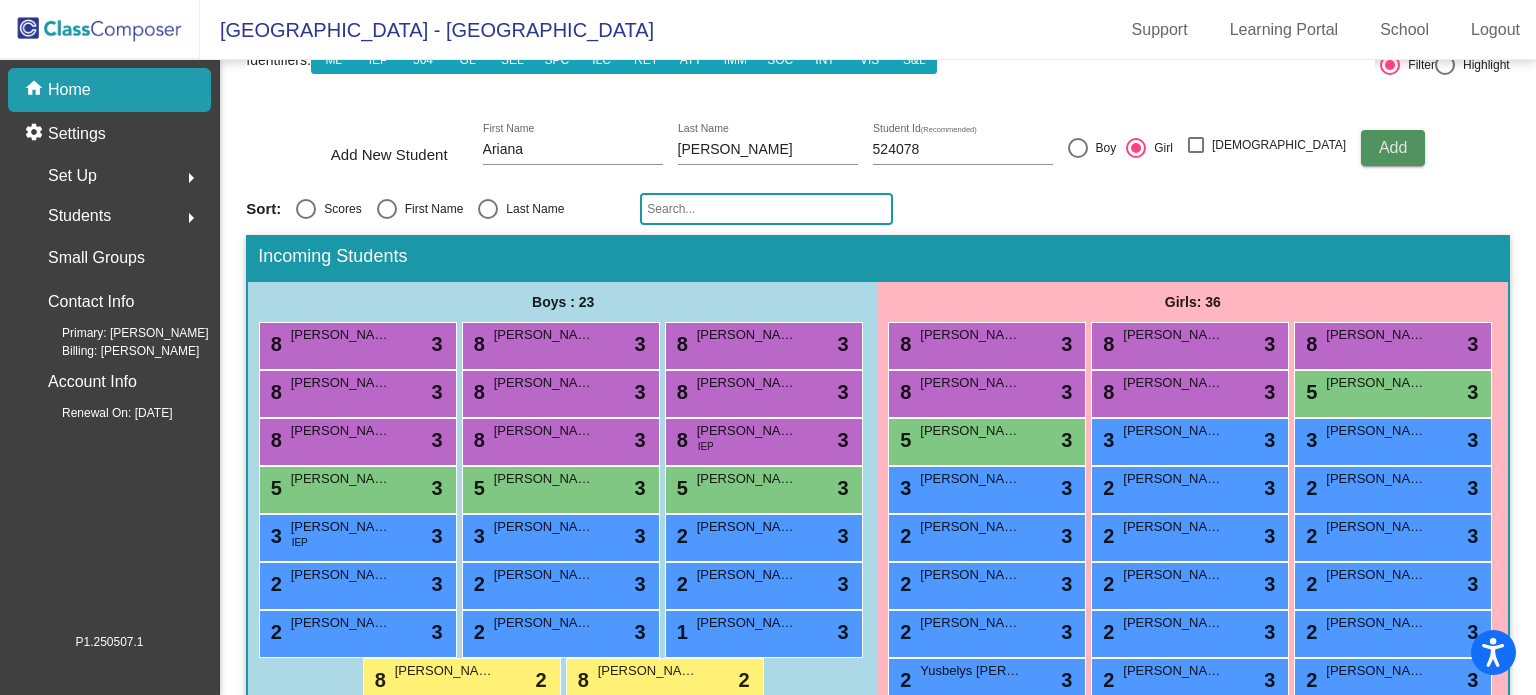 type 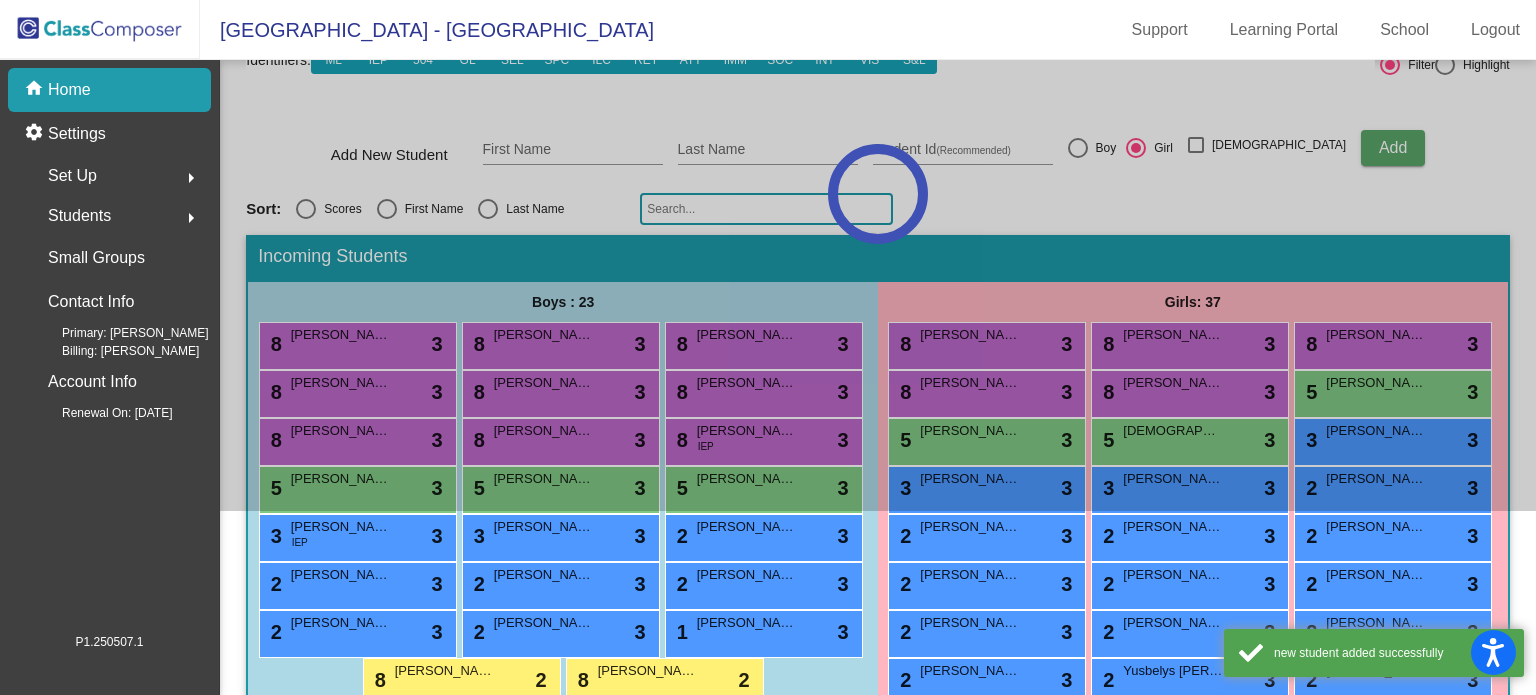 click 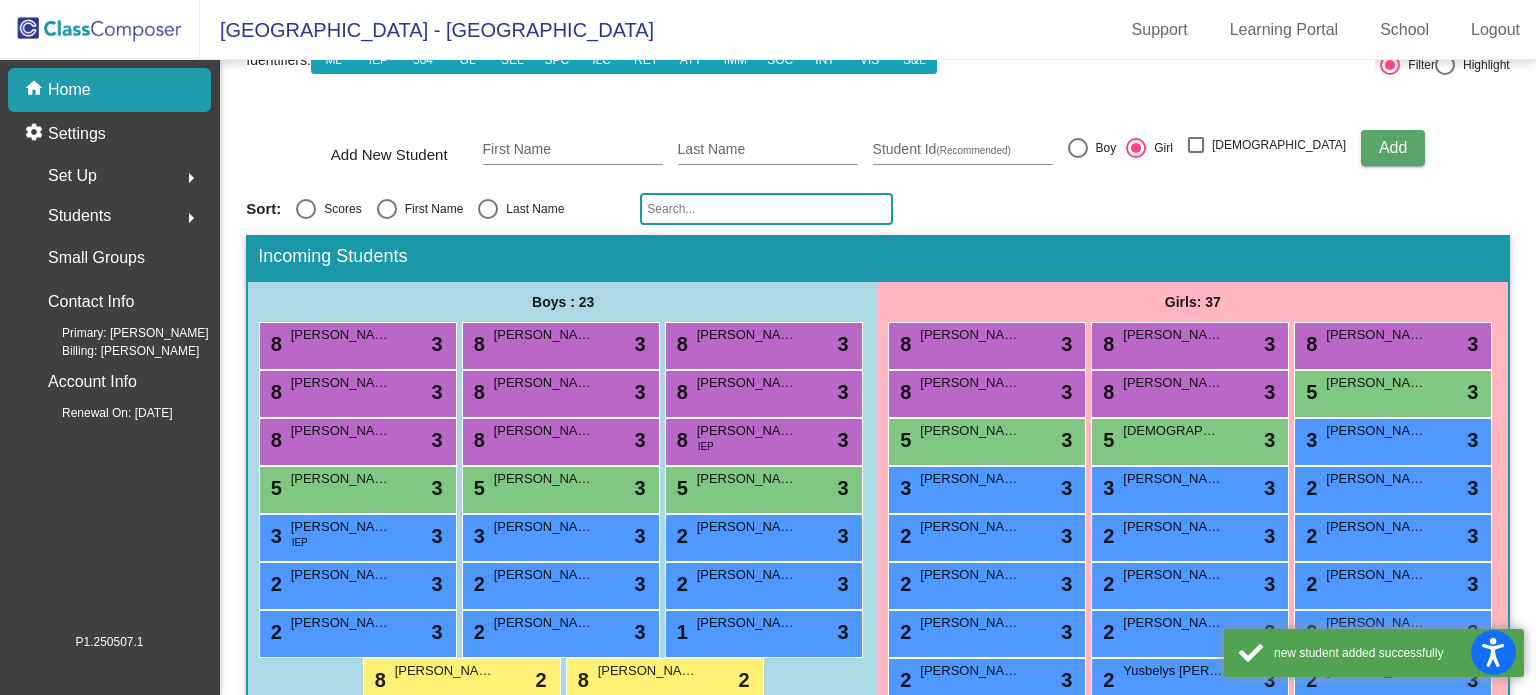 click on "[DEMOGRAPHIC_DATA][PERSON_NAME]" at bounding box center [1173, 431] 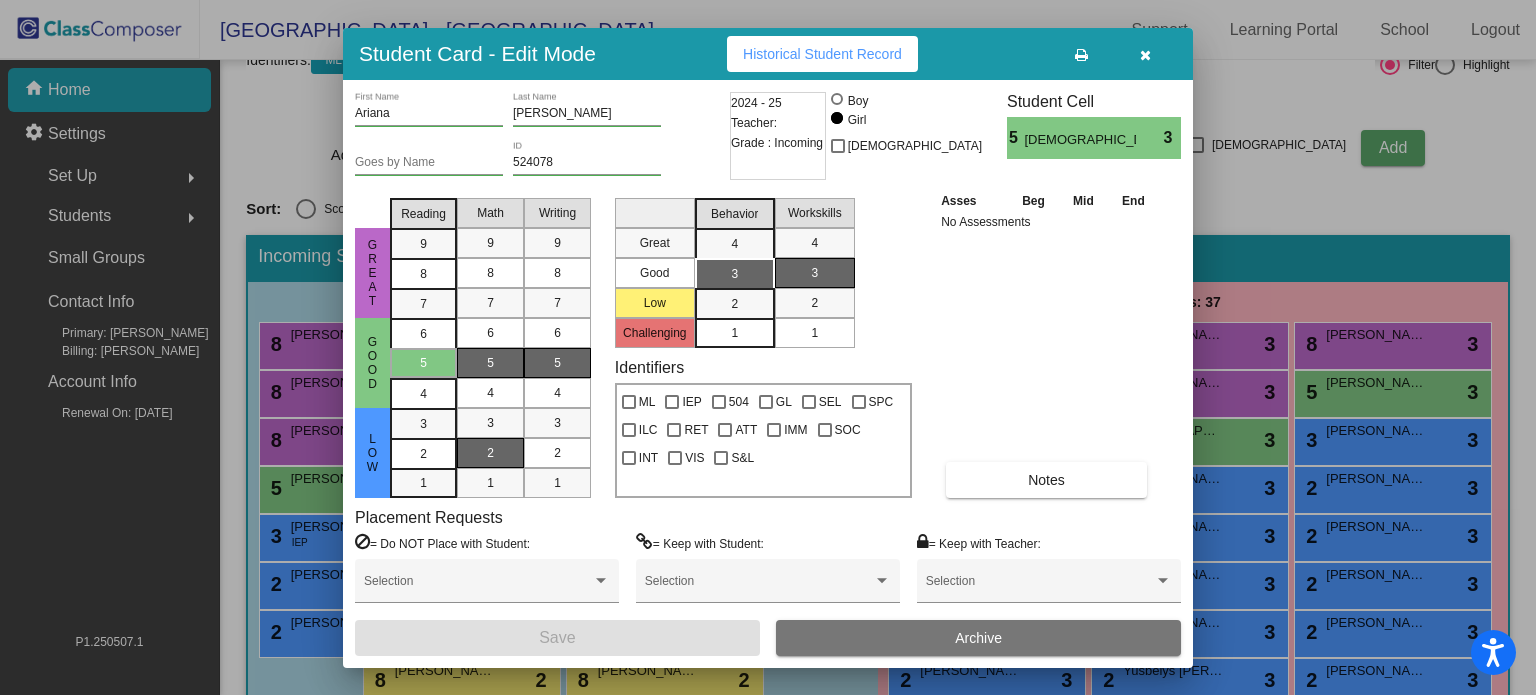 click on "2" at bounding box center [490, 453] 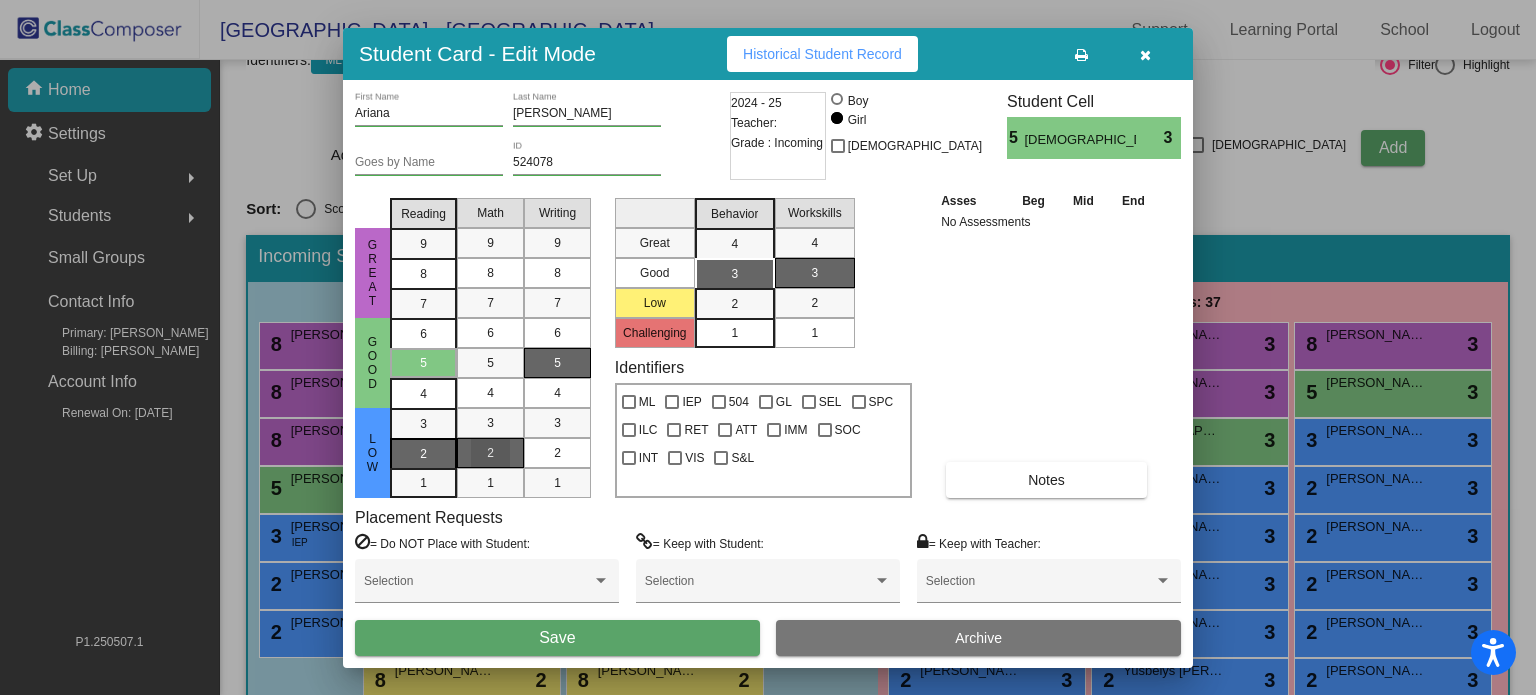 click on "2" at bounding box center [423, 424] 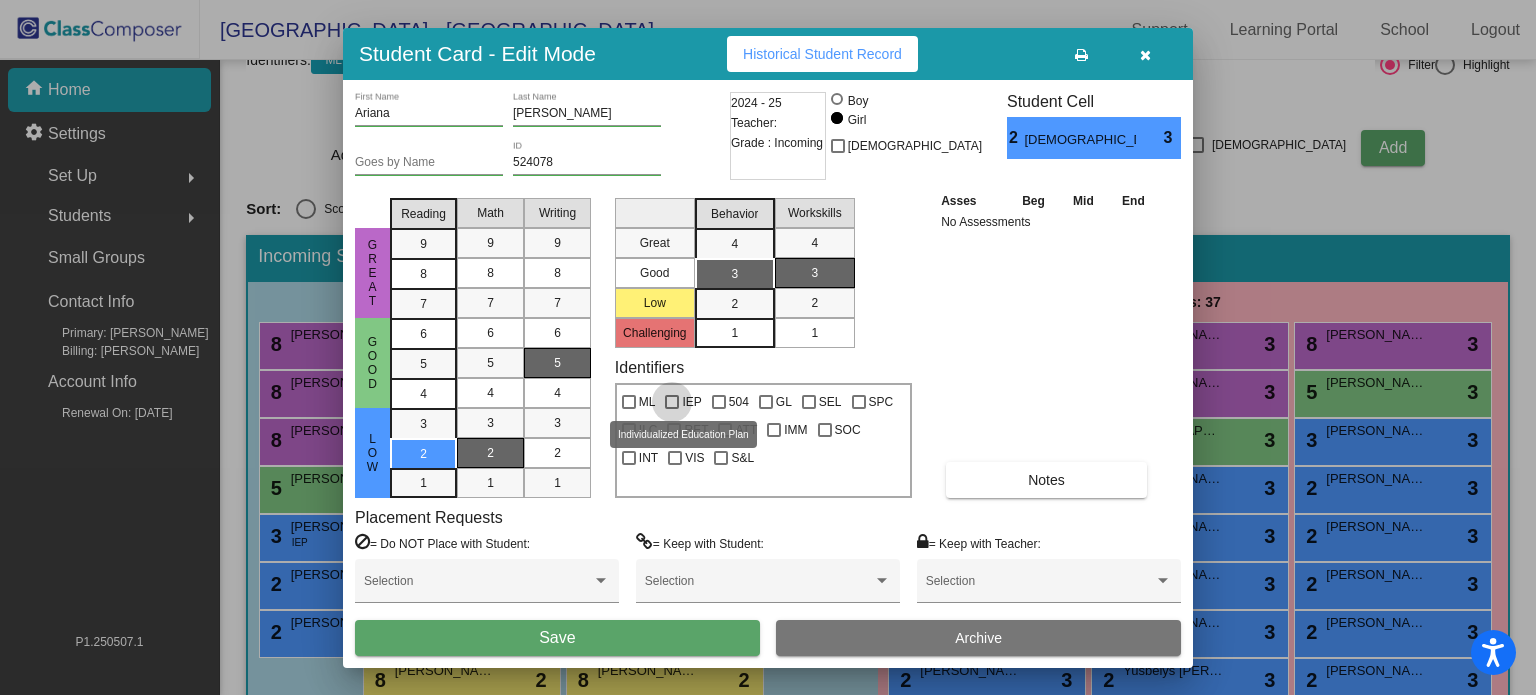 click at bounding box center [672, 402] 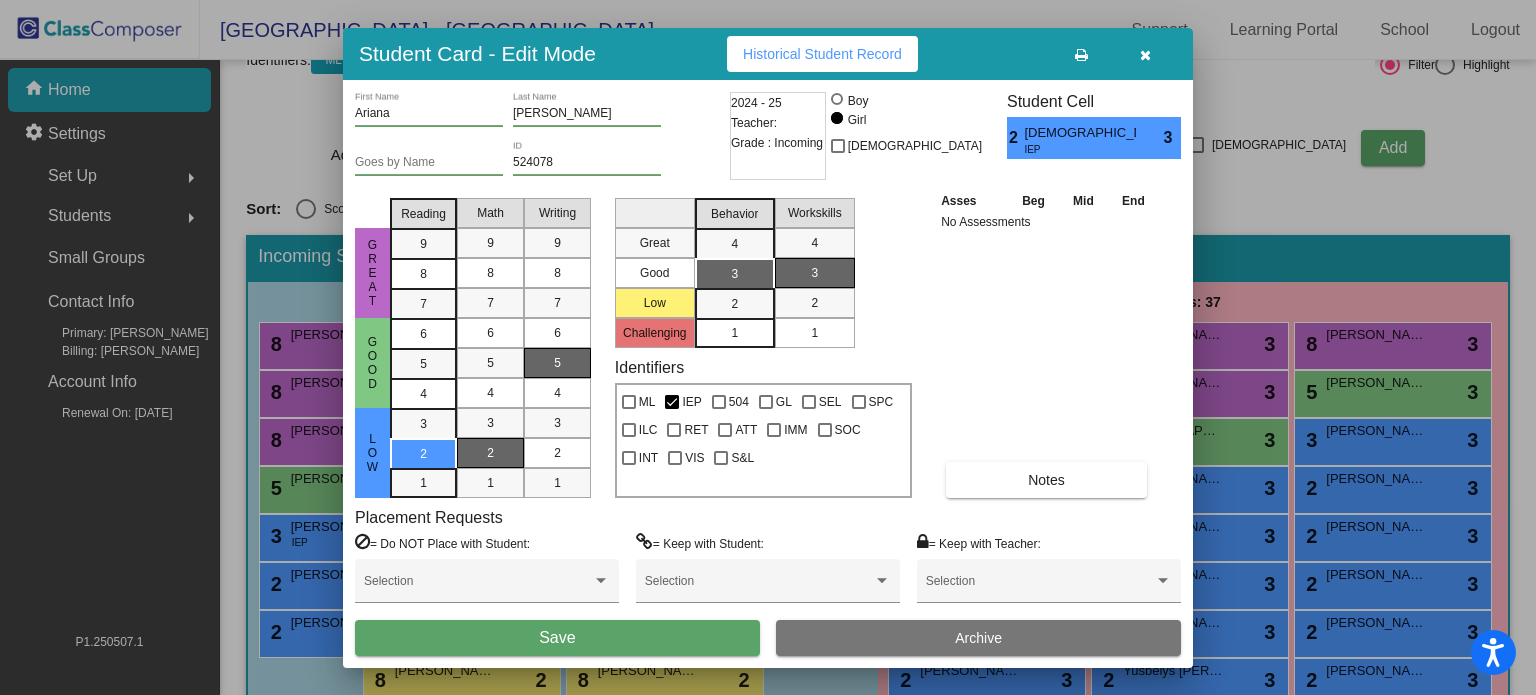click on "Save" at bounding box center [557, 637] 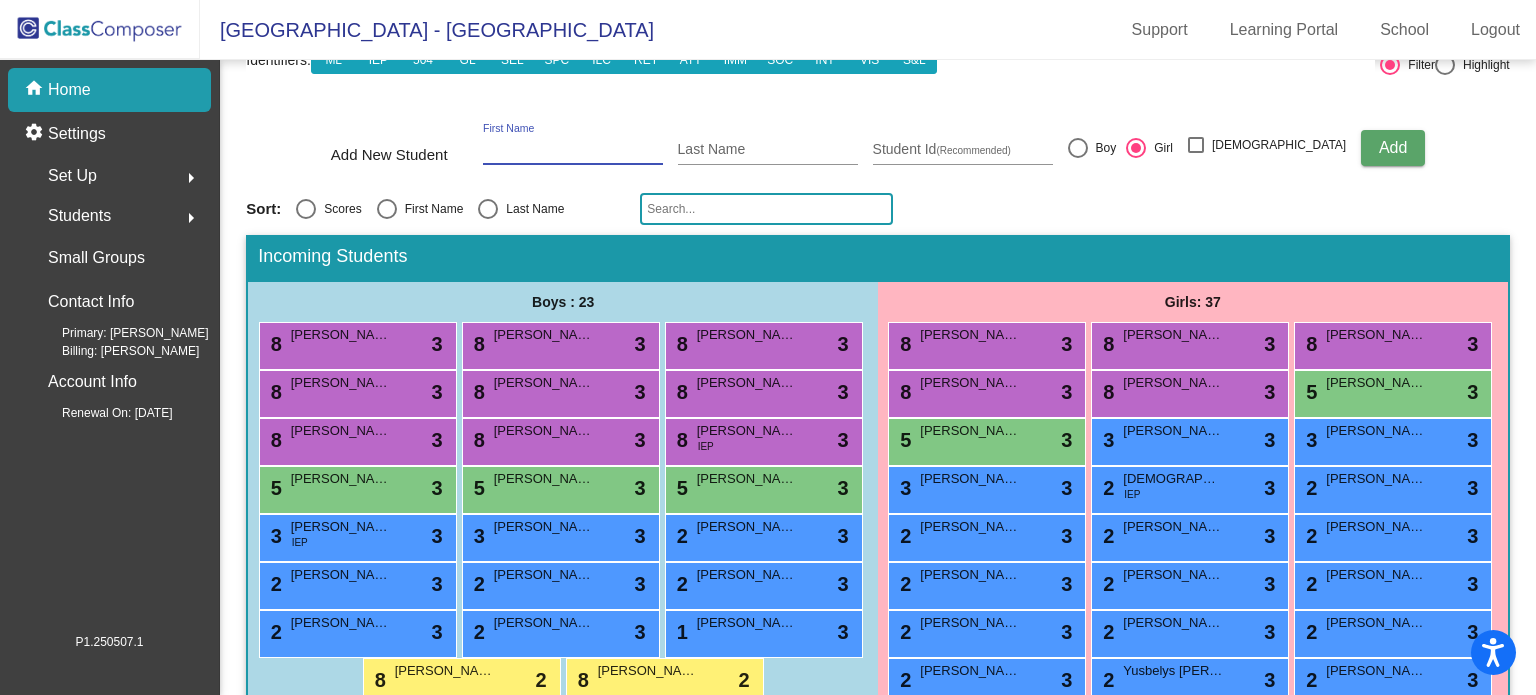 click on "First Name" at bounding box center [573, 150] 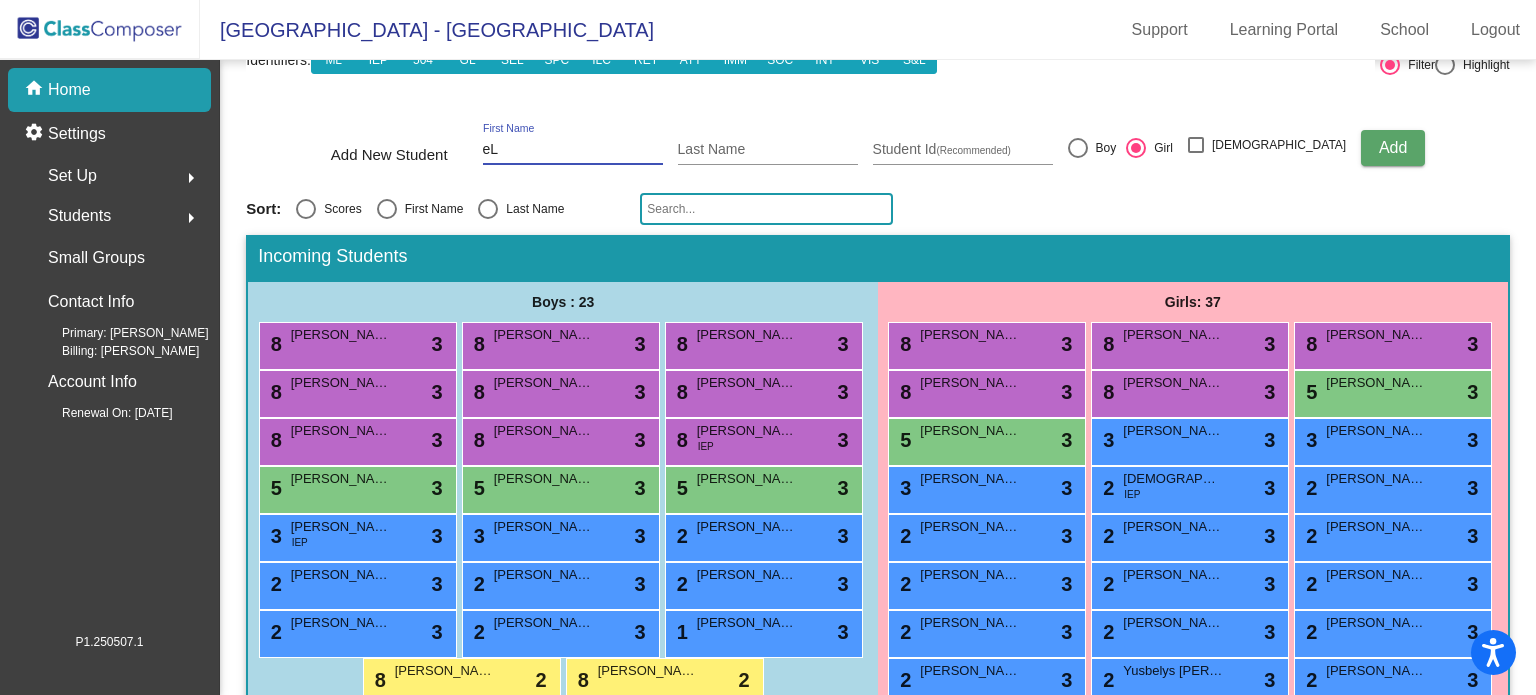 type on "e" 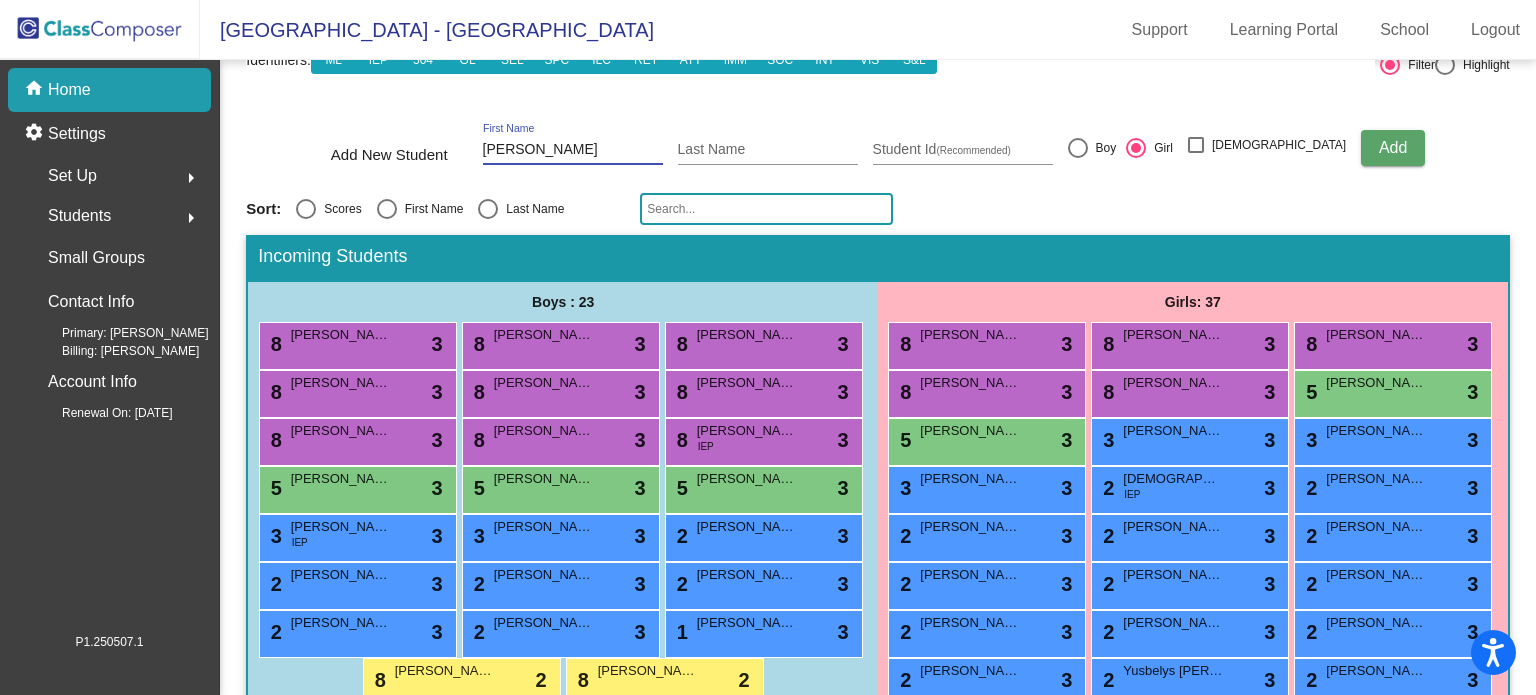 type on "[PERSON_NAME]" 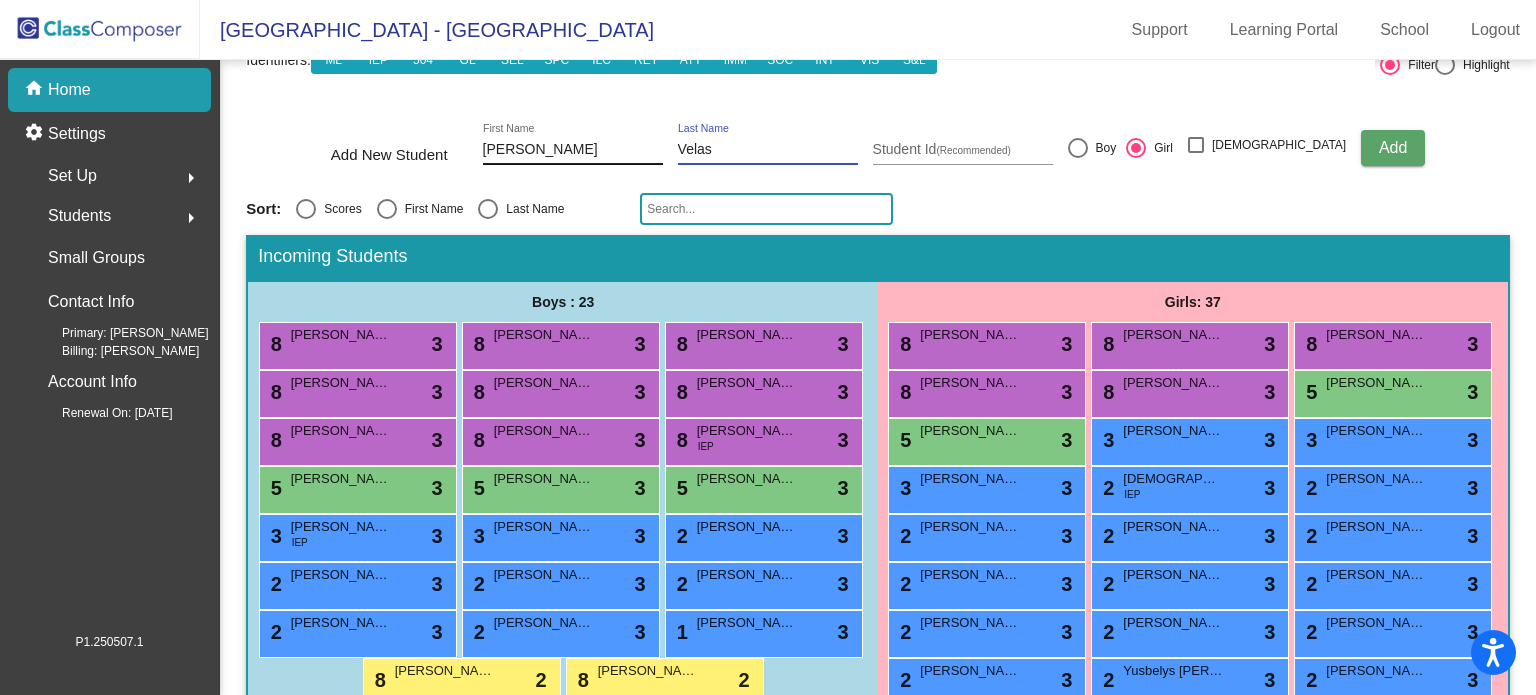 type on "Velas" 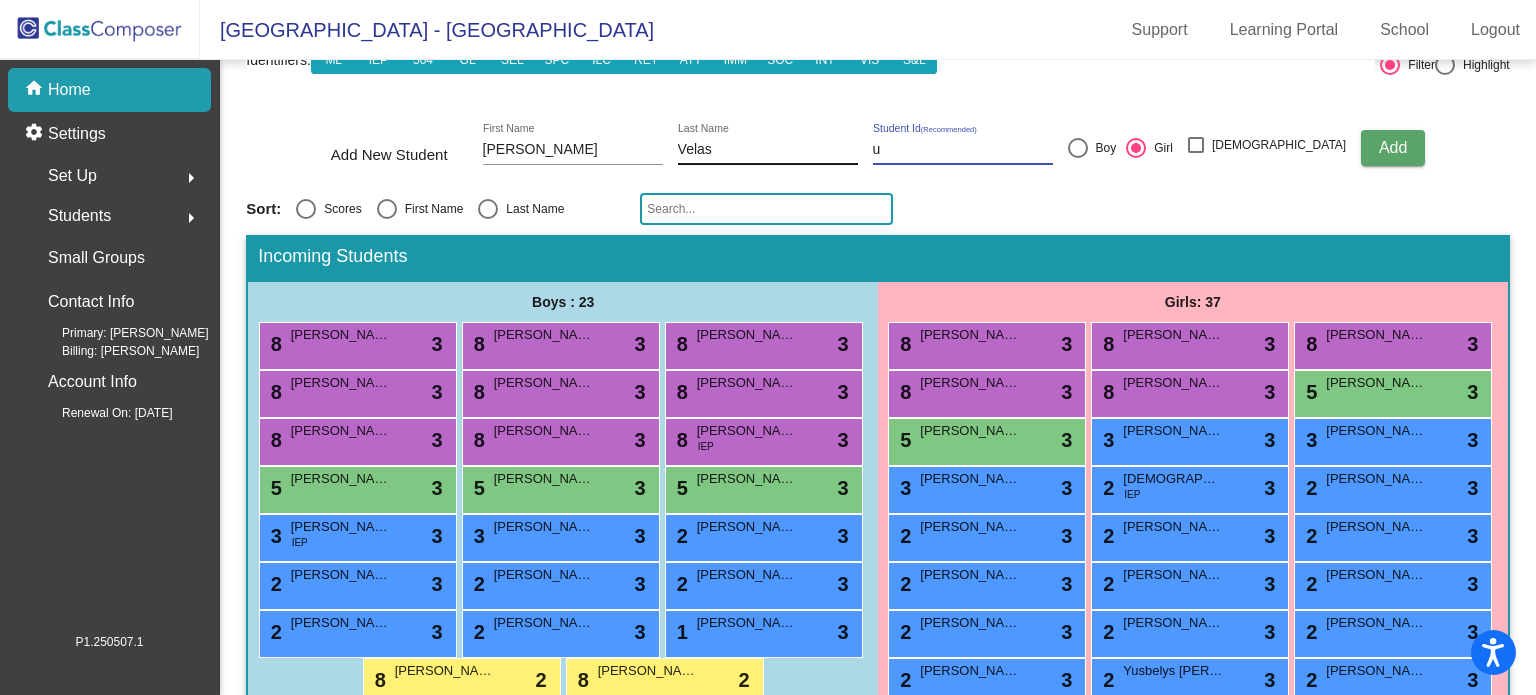 type on "u" 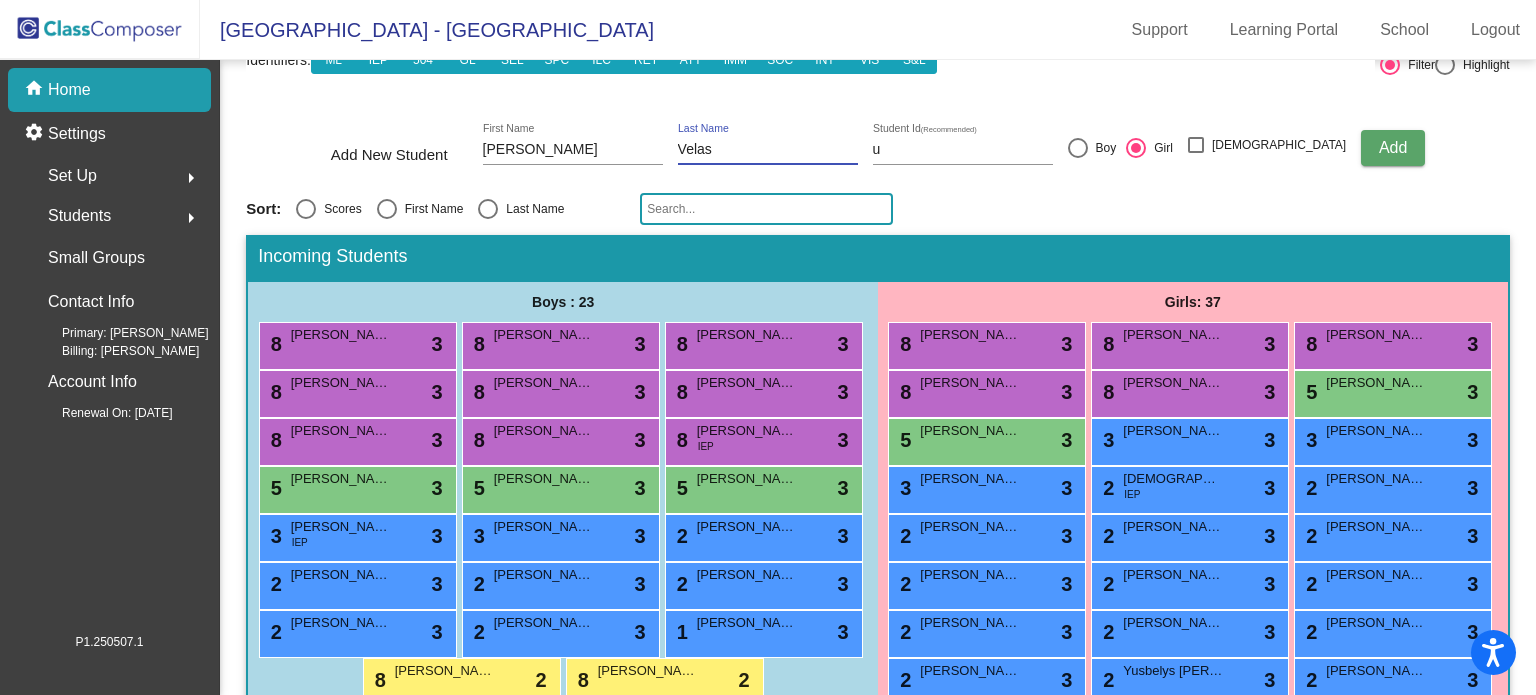 click on "Velas" at bounding box center (768, 150) 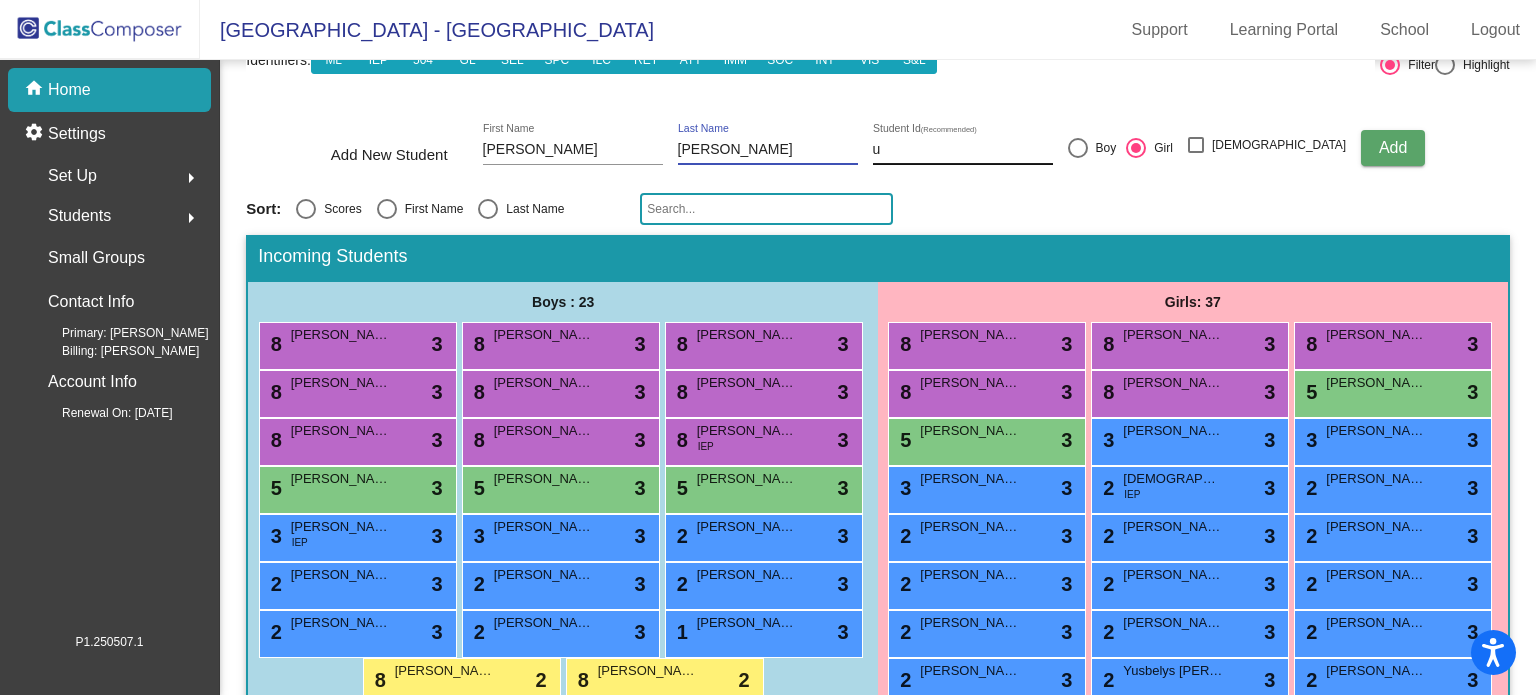 type on "[PERSON_NAME]" 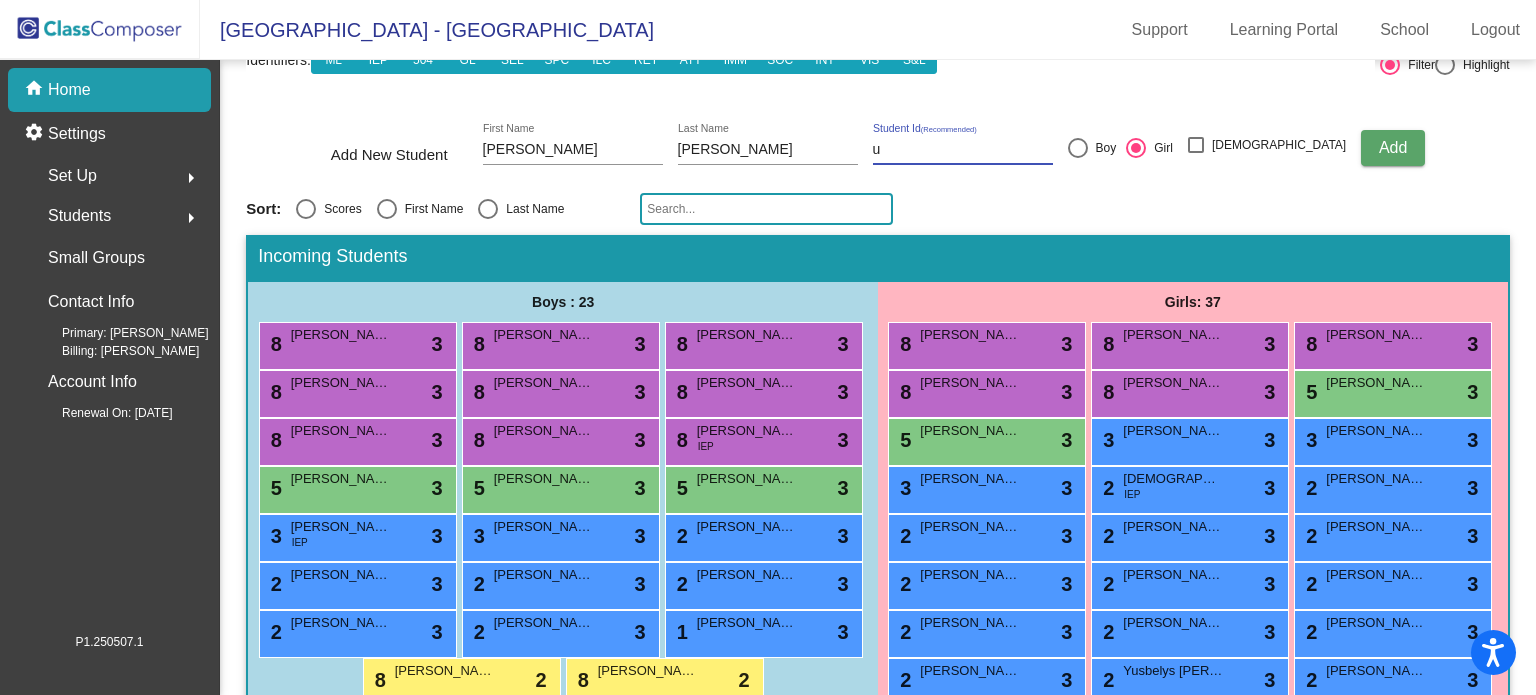 click on "u" at bounding box center [963, 150] 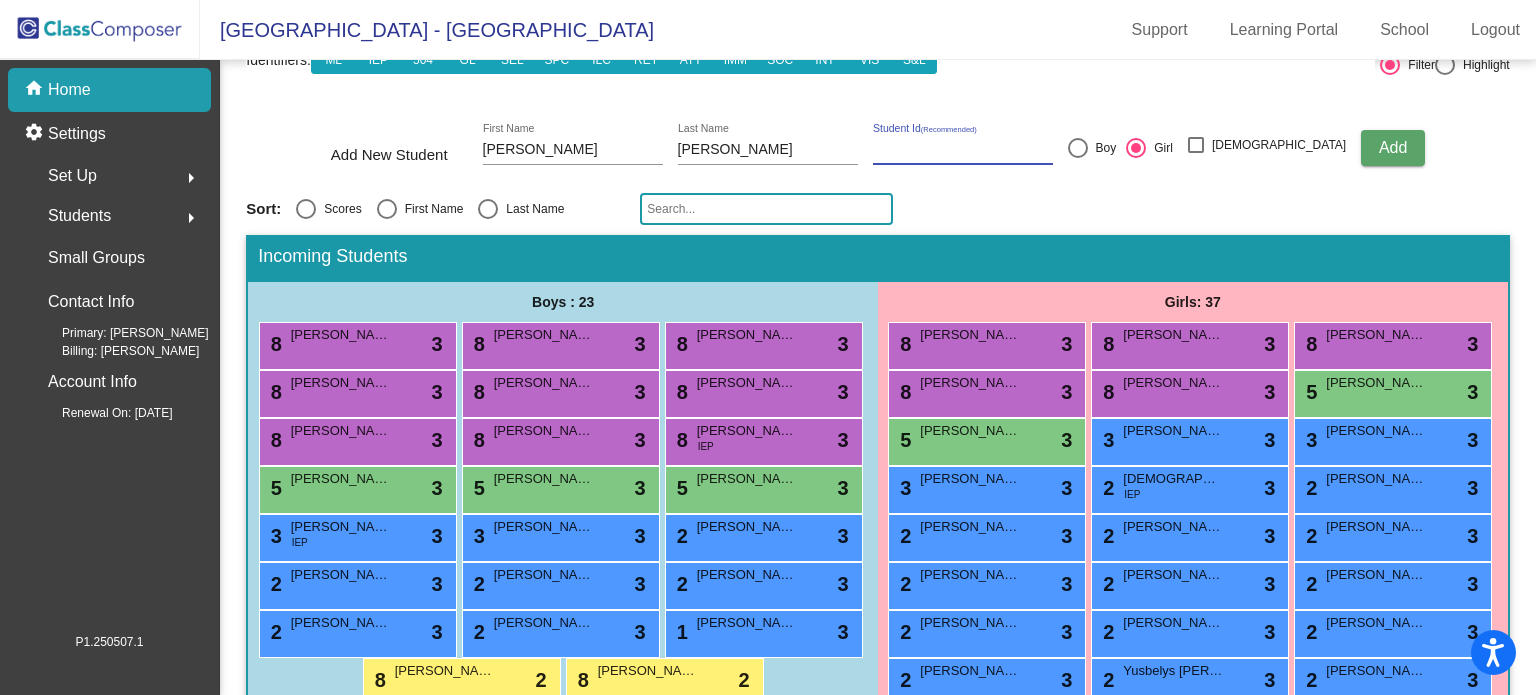 type 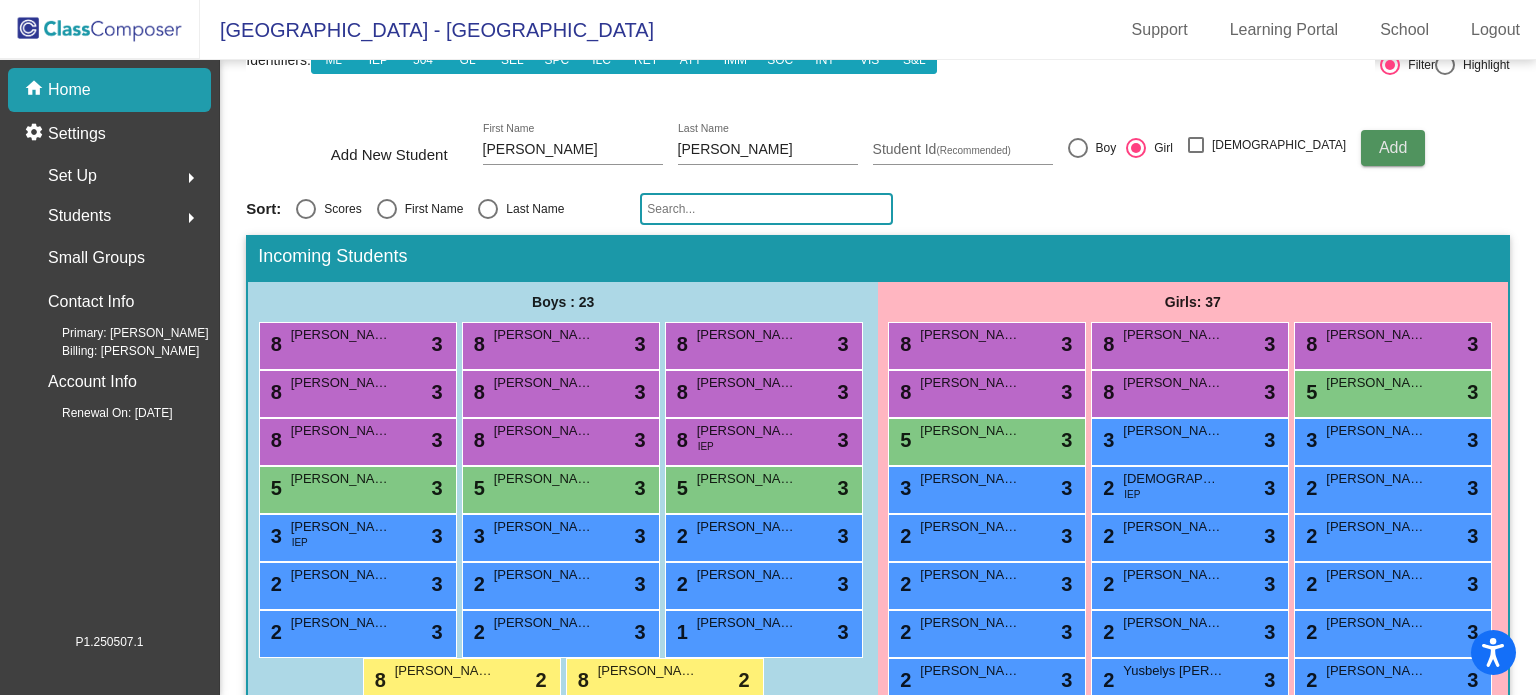 click on "Add" 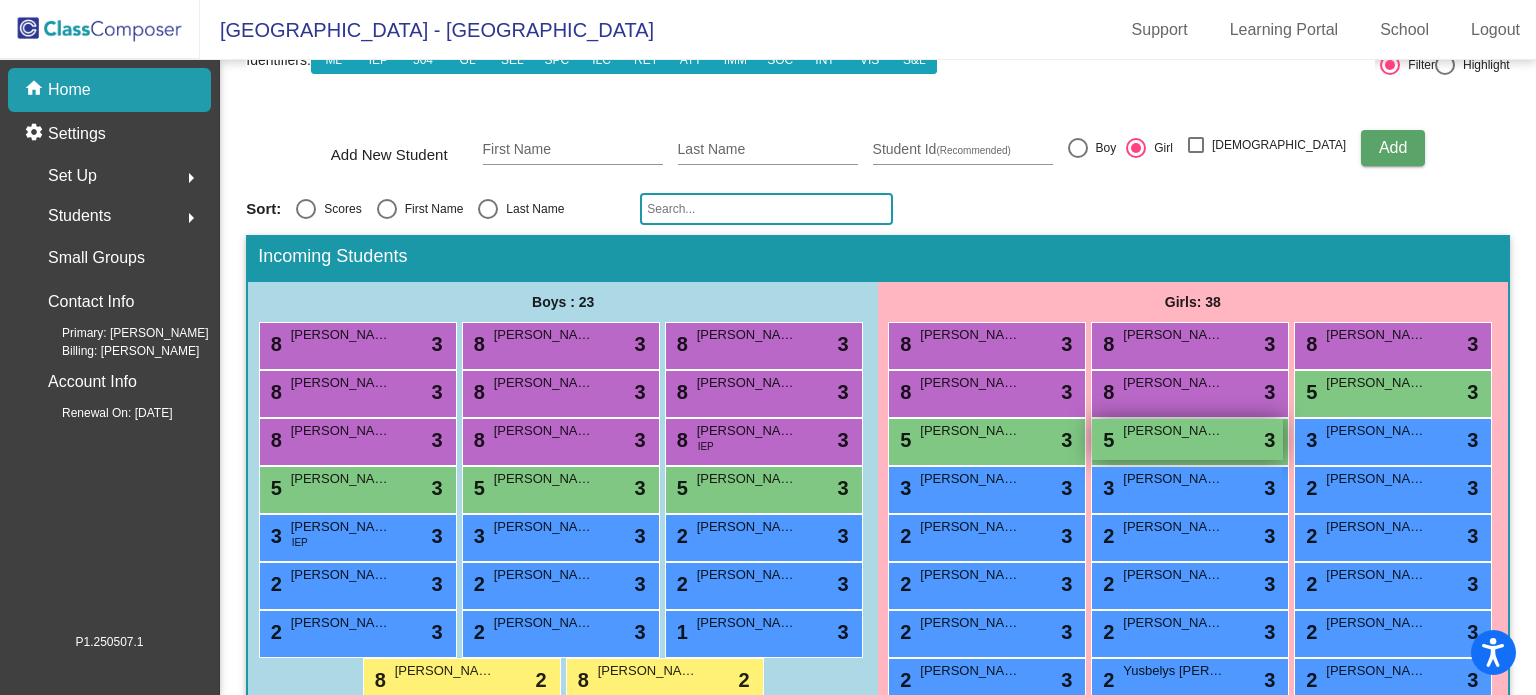 click on "5 [PERSON_NAME] lock do_not_disturb_alt 3" at bounding box center (1187, 439) 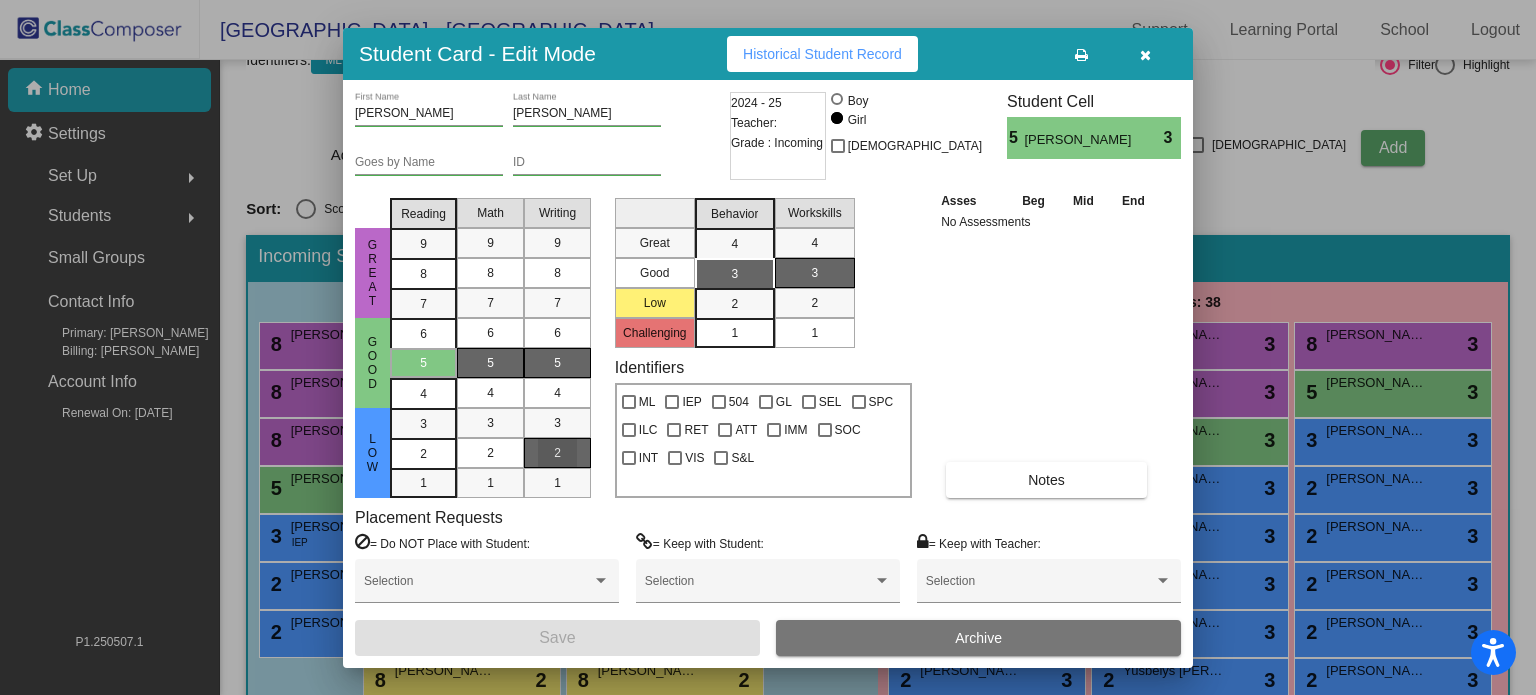 click on "2" at bounding box center (557, 453) 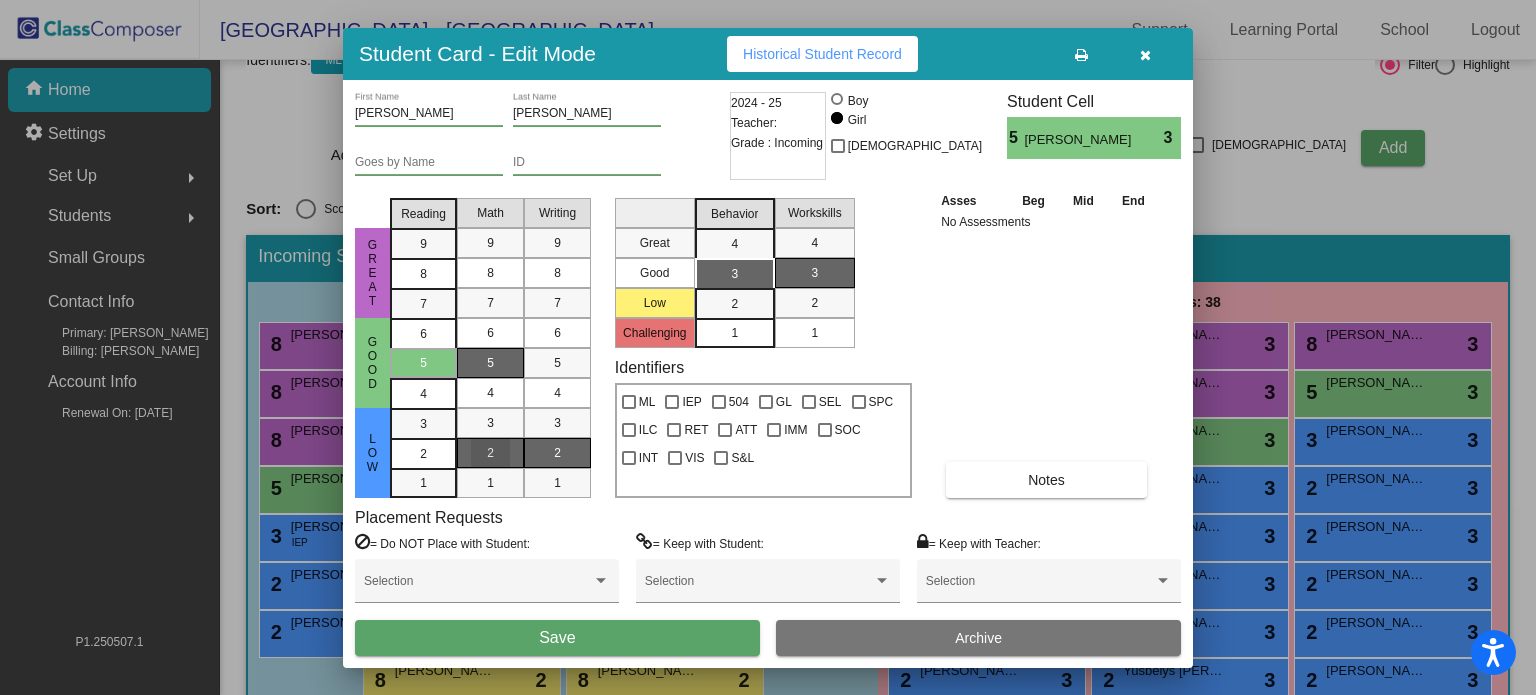 click on "2" at bounding box center (490, 453) 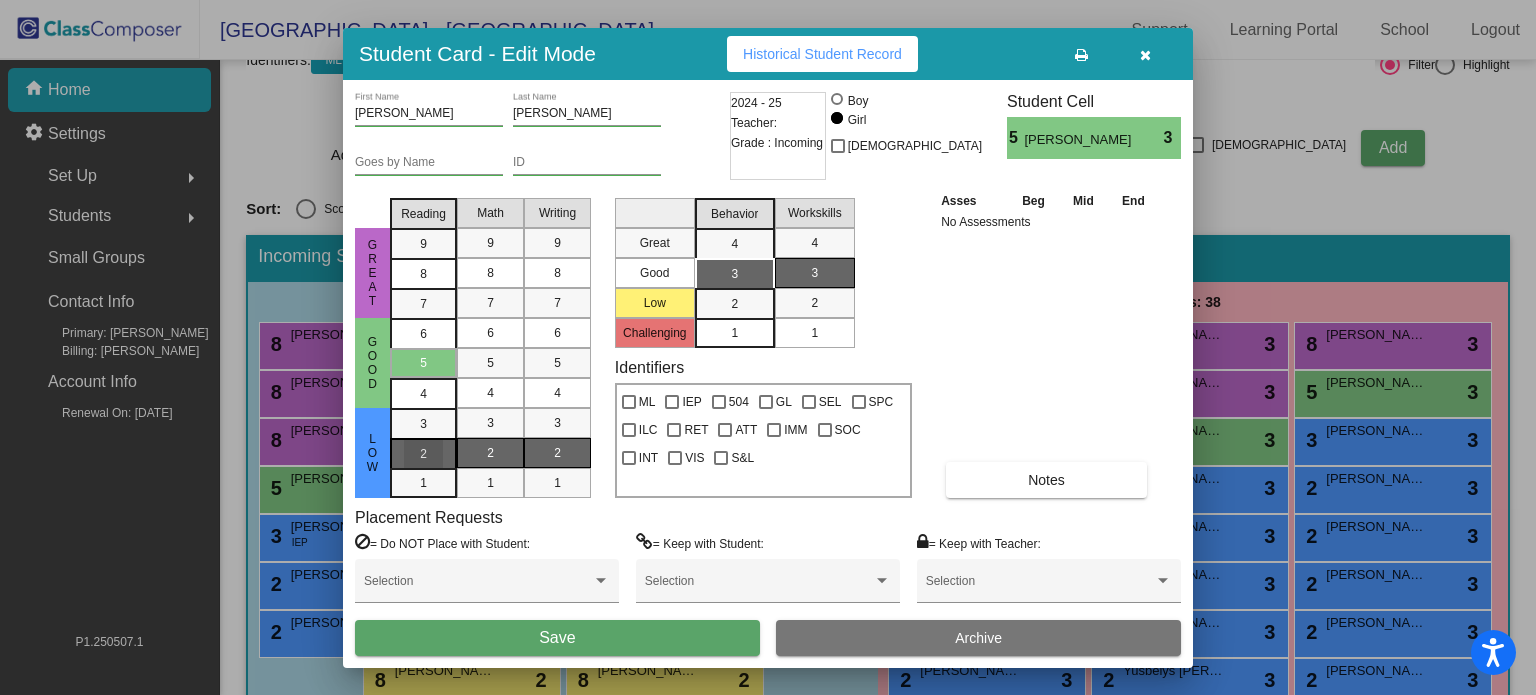 click on "2" at bounding box center (423, 424) 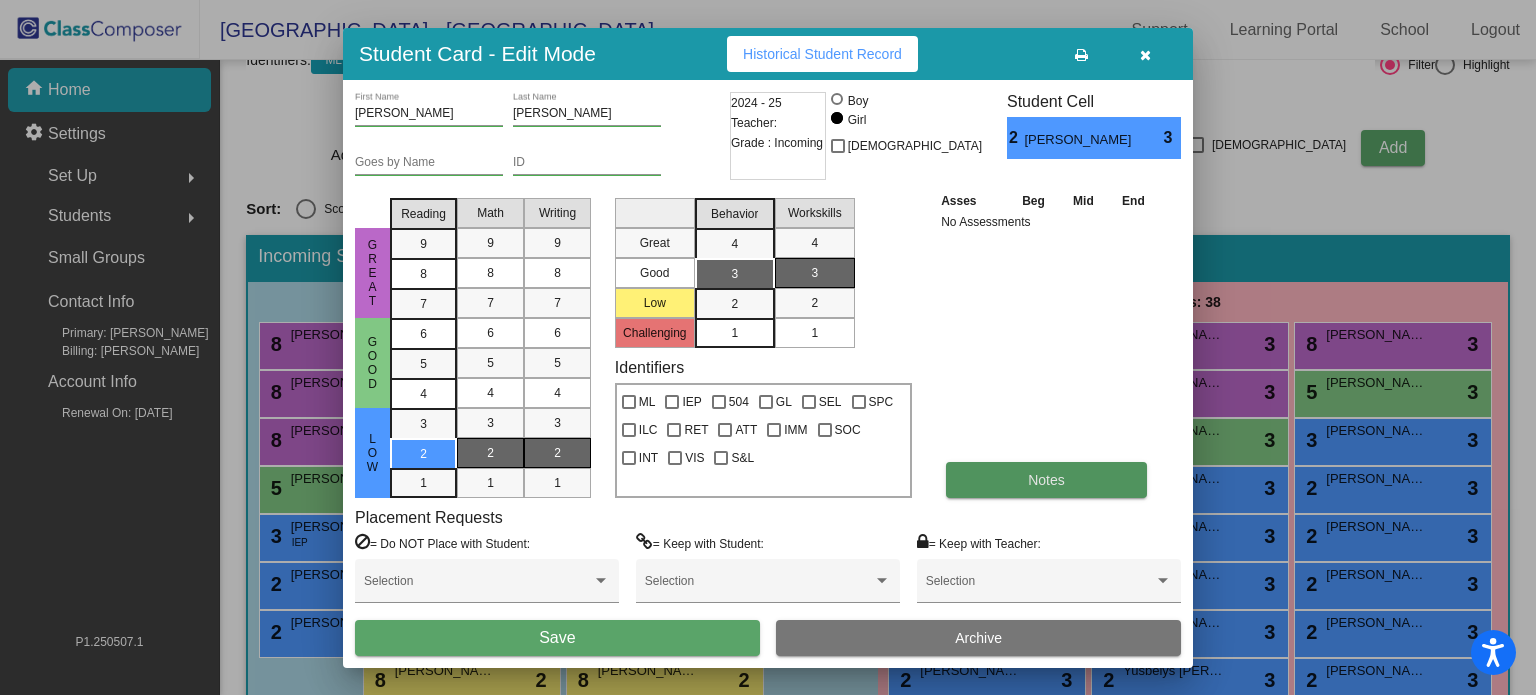 click on "Notes" at bounding box center [1046, 480] 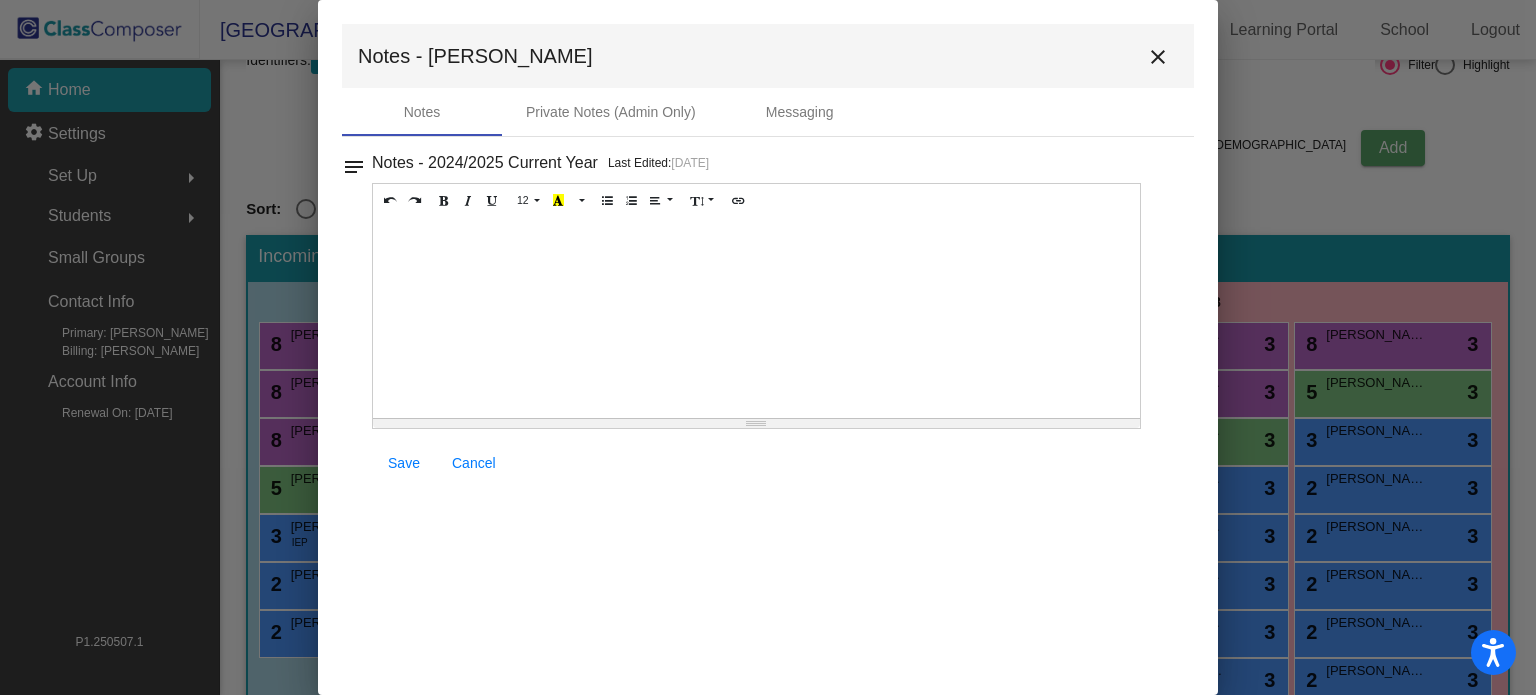click at bounding box center [756, 318] 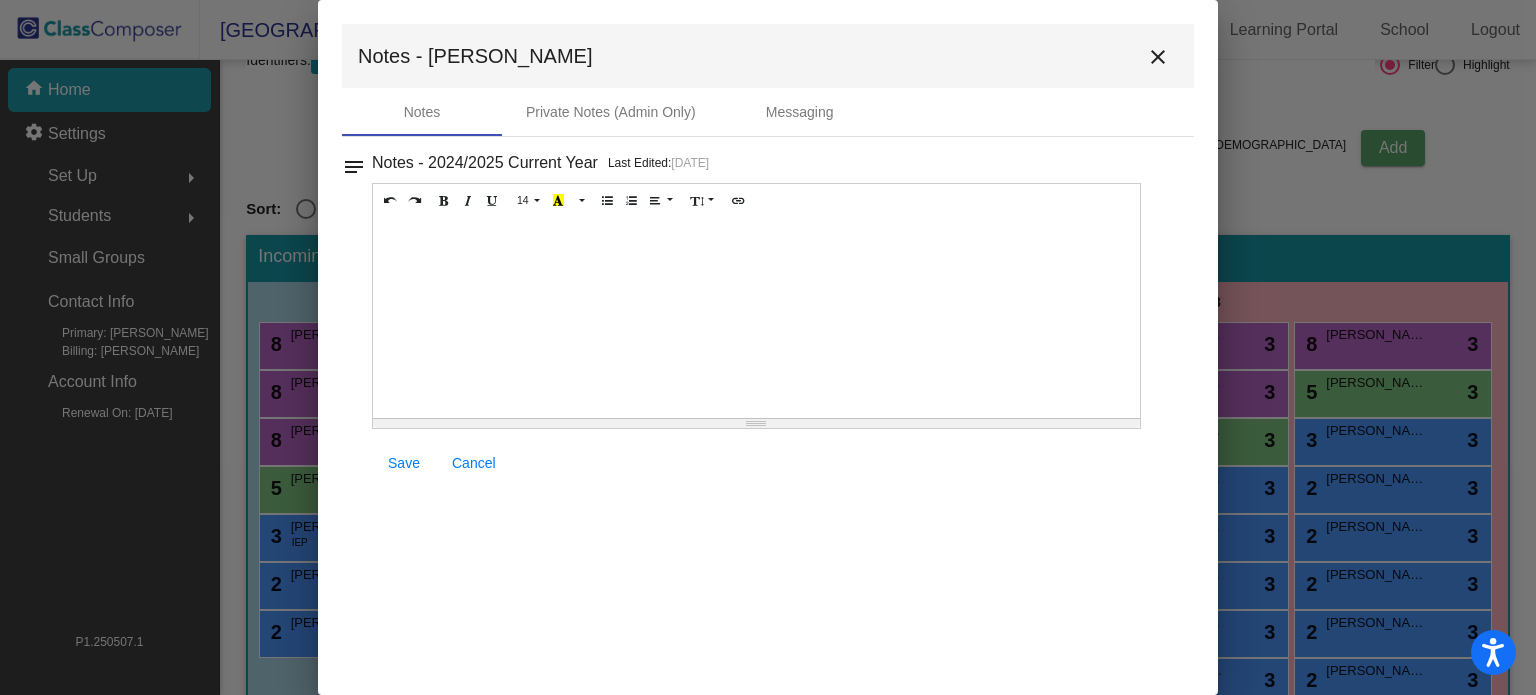 type 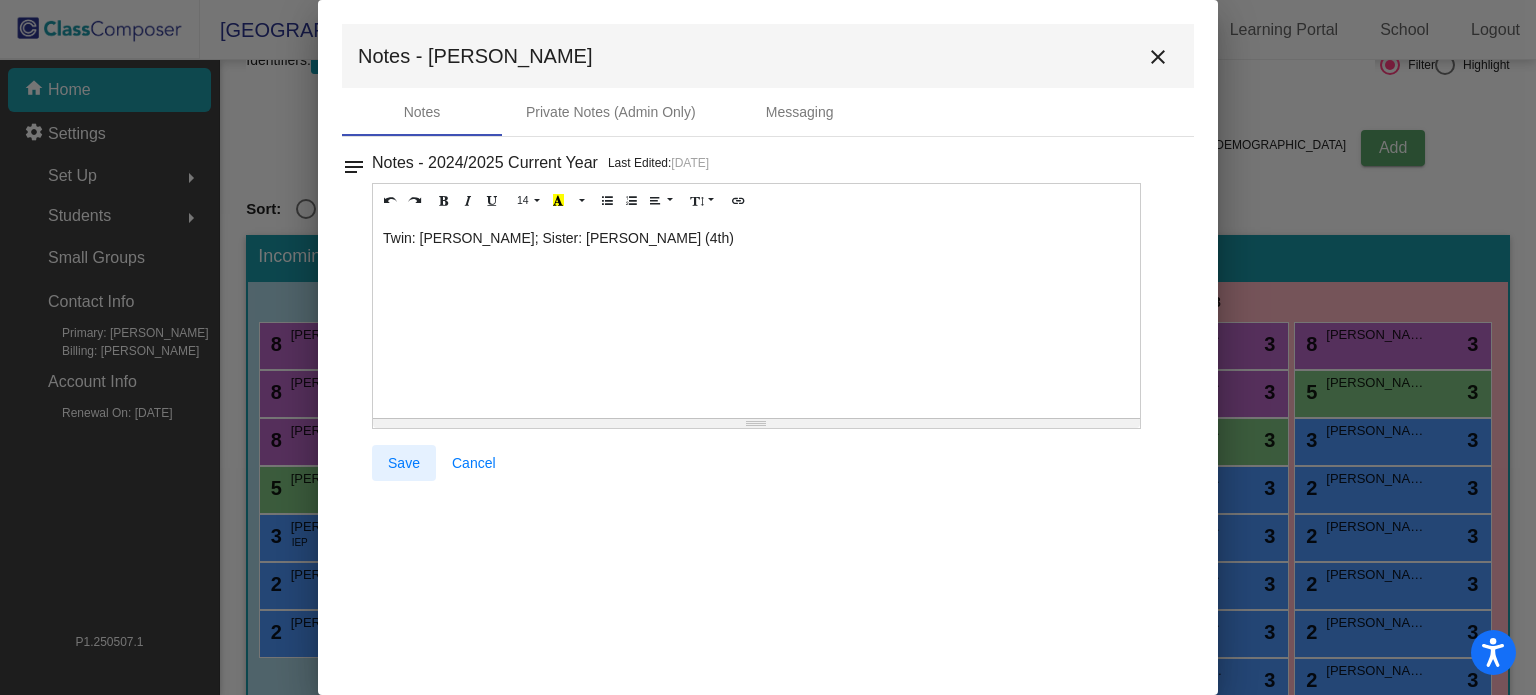 click on "Save" at bounding box center [404, 463] 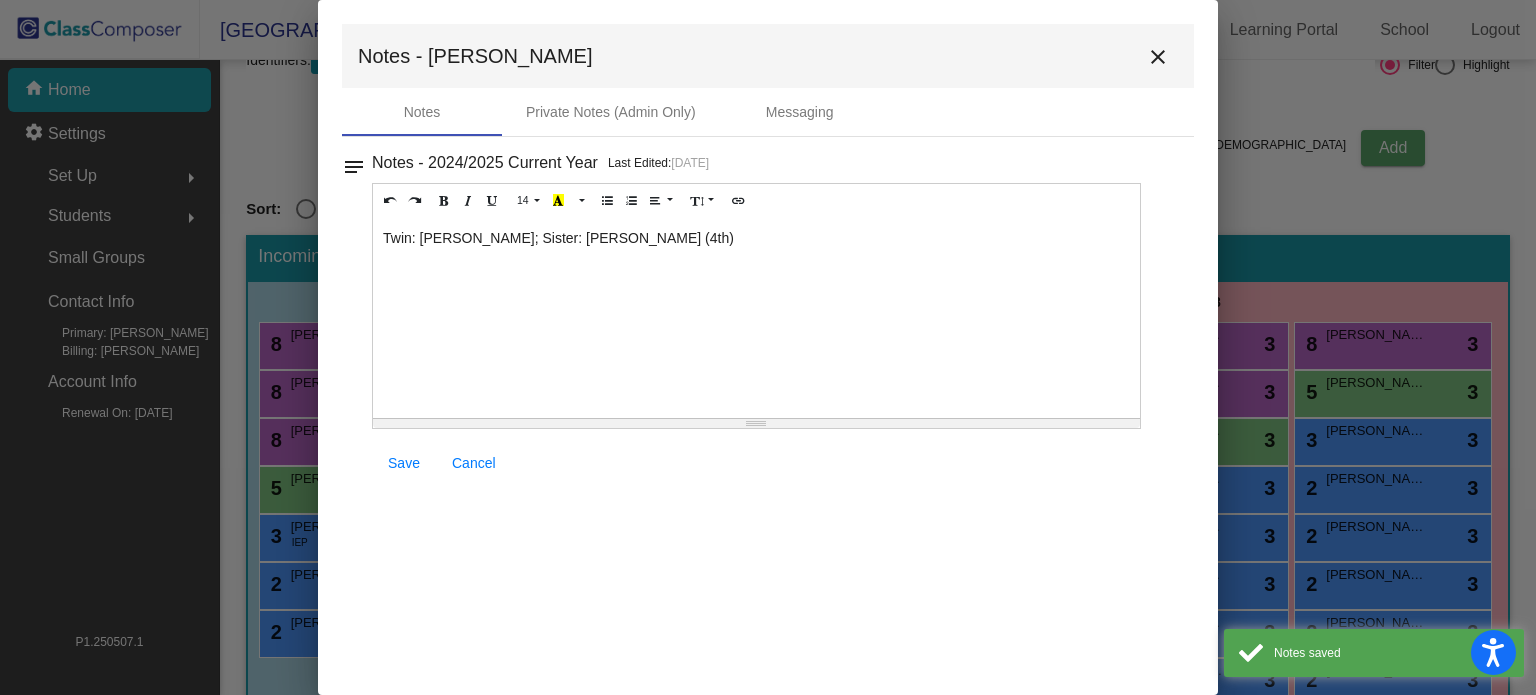 click on "close" at bounding box center (1158, 57) 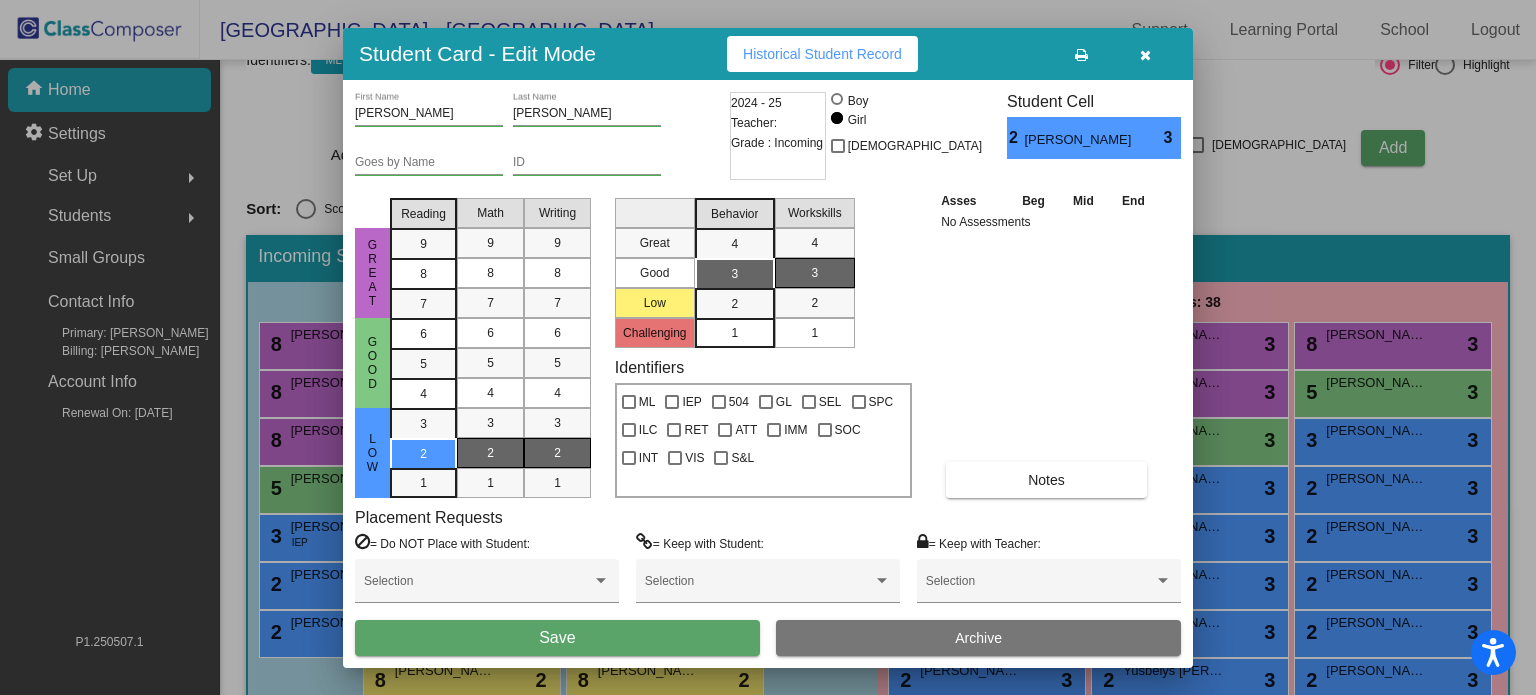 click on "Save" at bounding box center (557, 638) 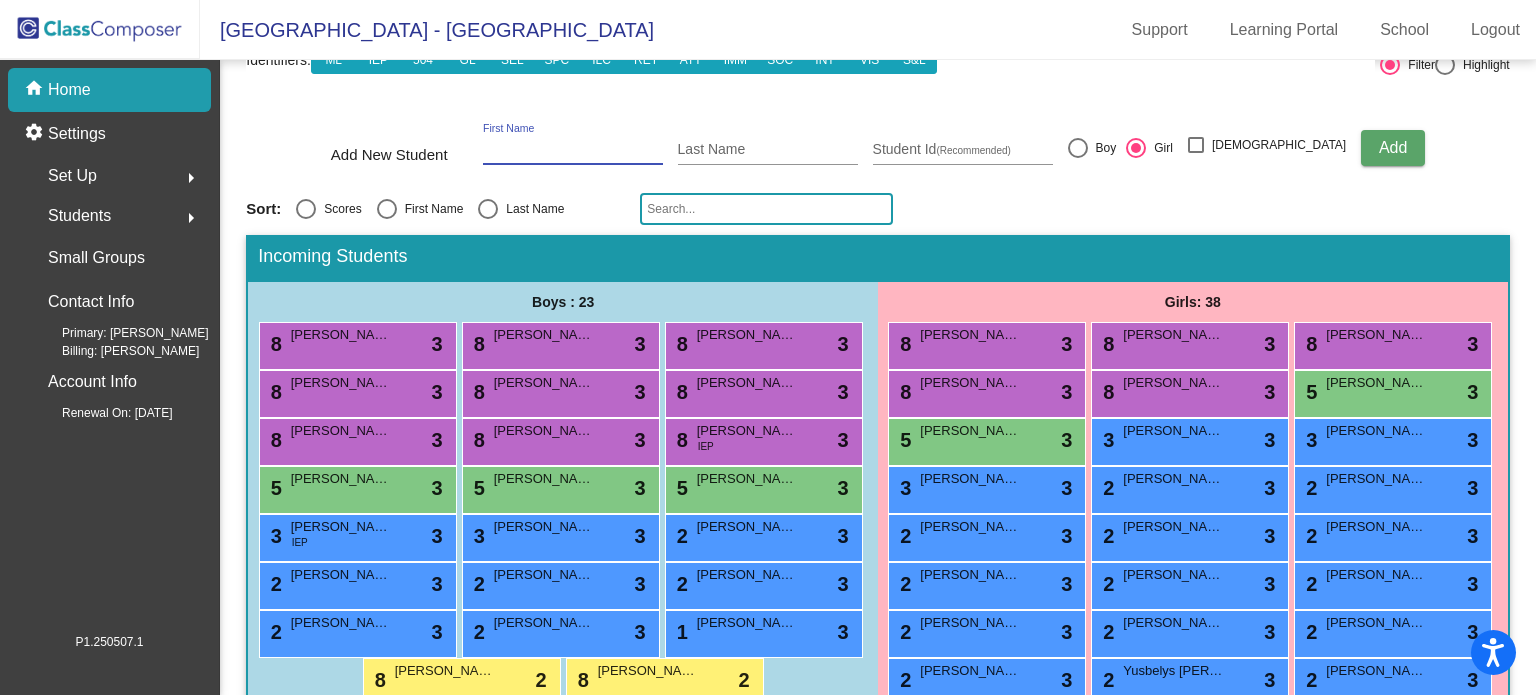 click on "First Name" at bounding box center [573, 150] 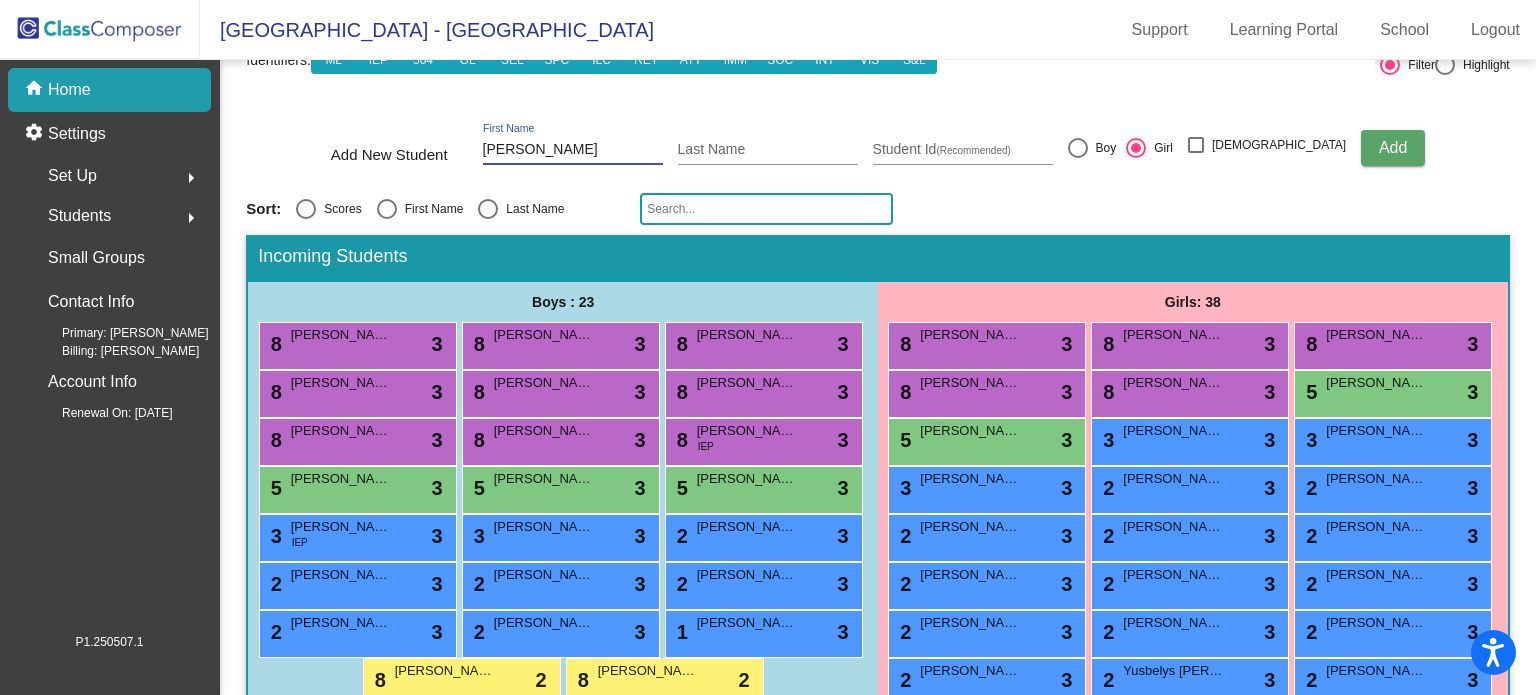 type on "[PERSON_NAME]" 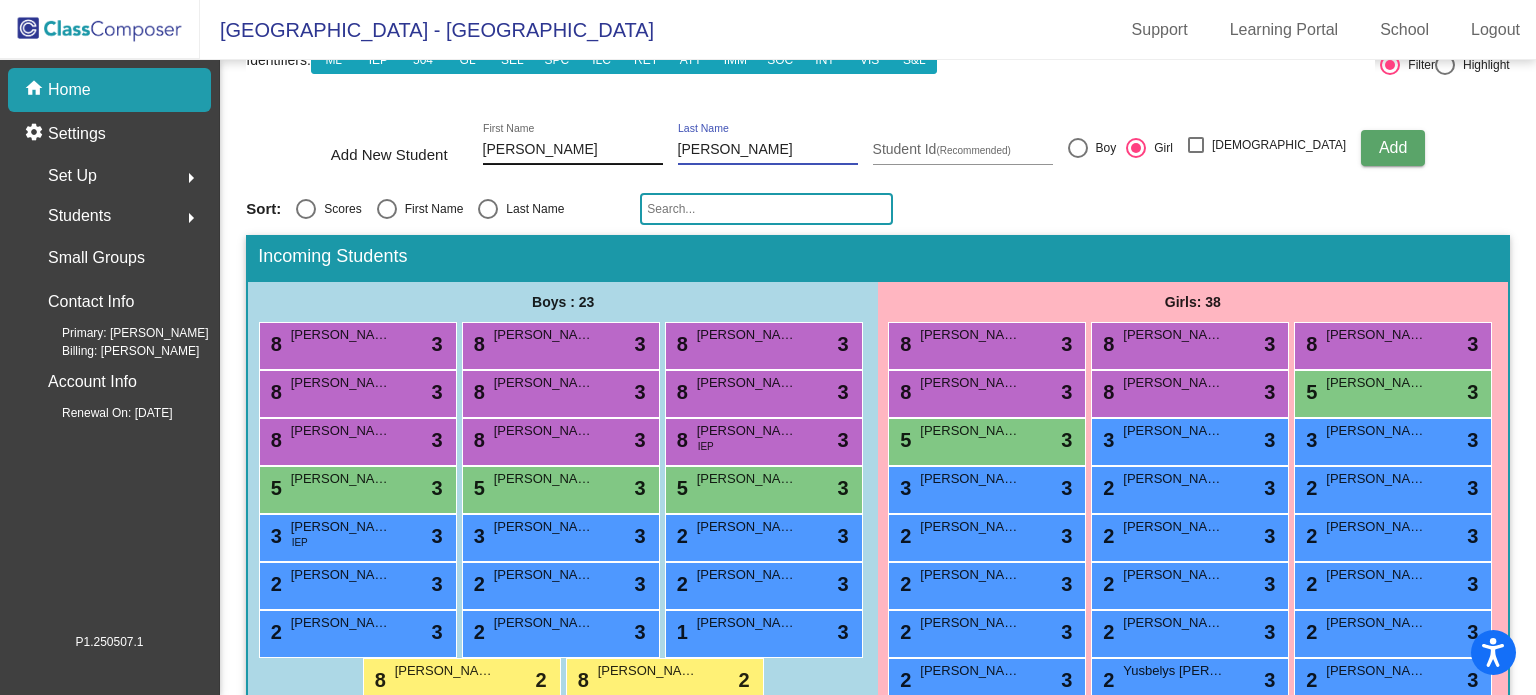 type on "[PERSON_NAME]" 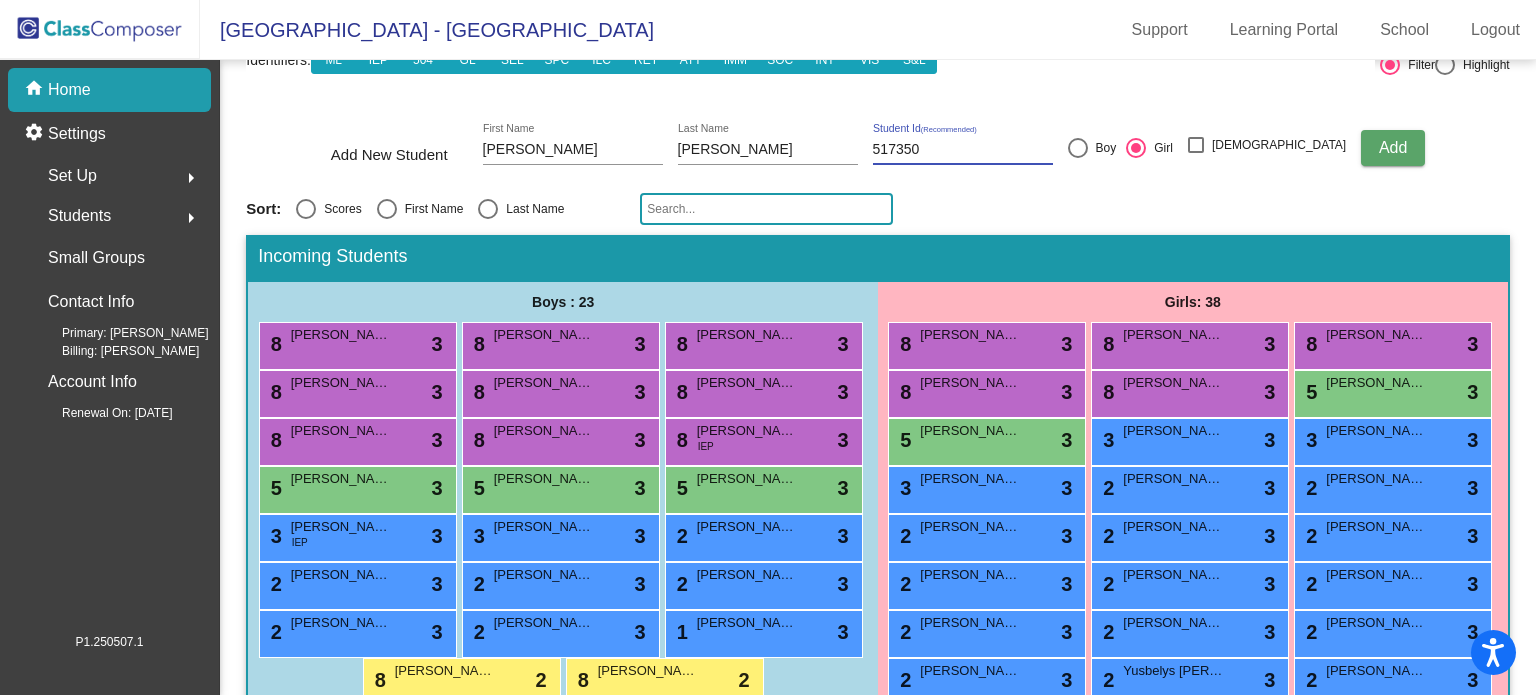type on "517350" 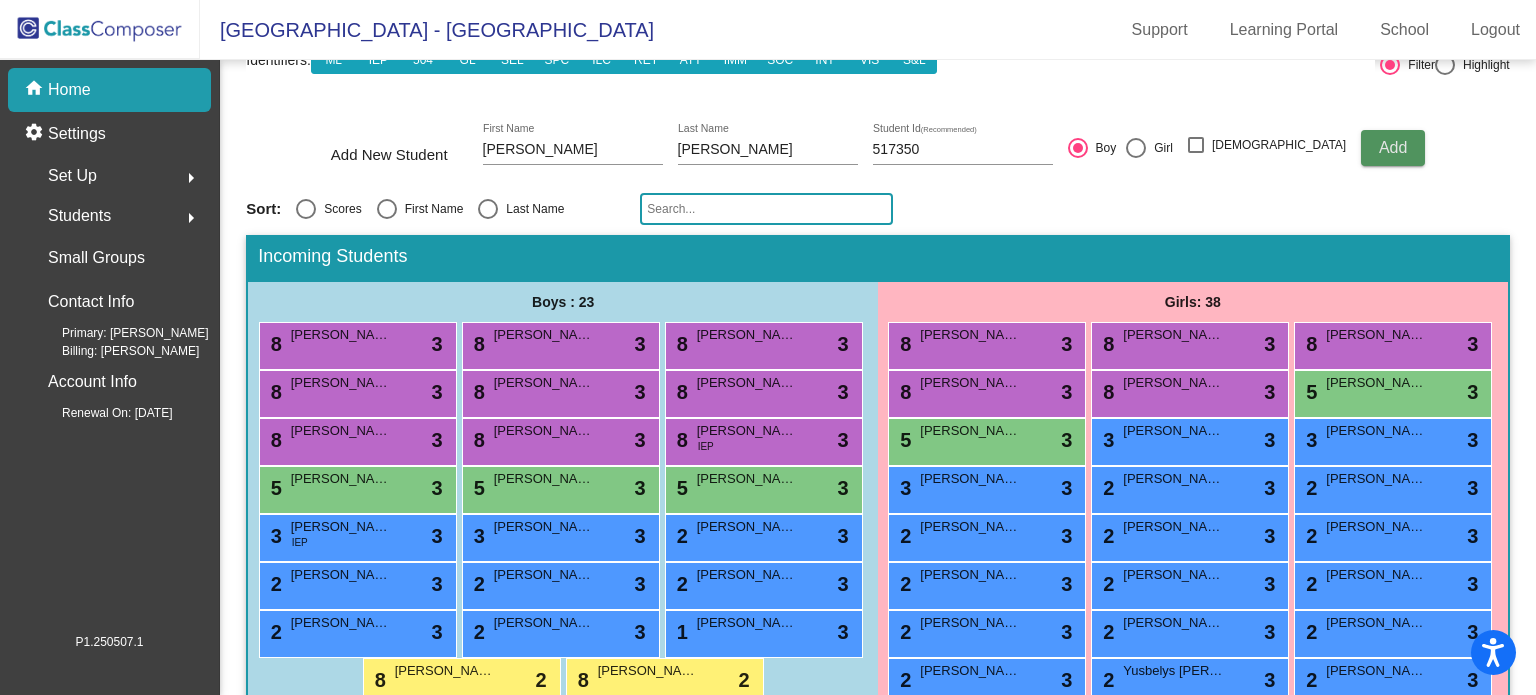 click on "Add" 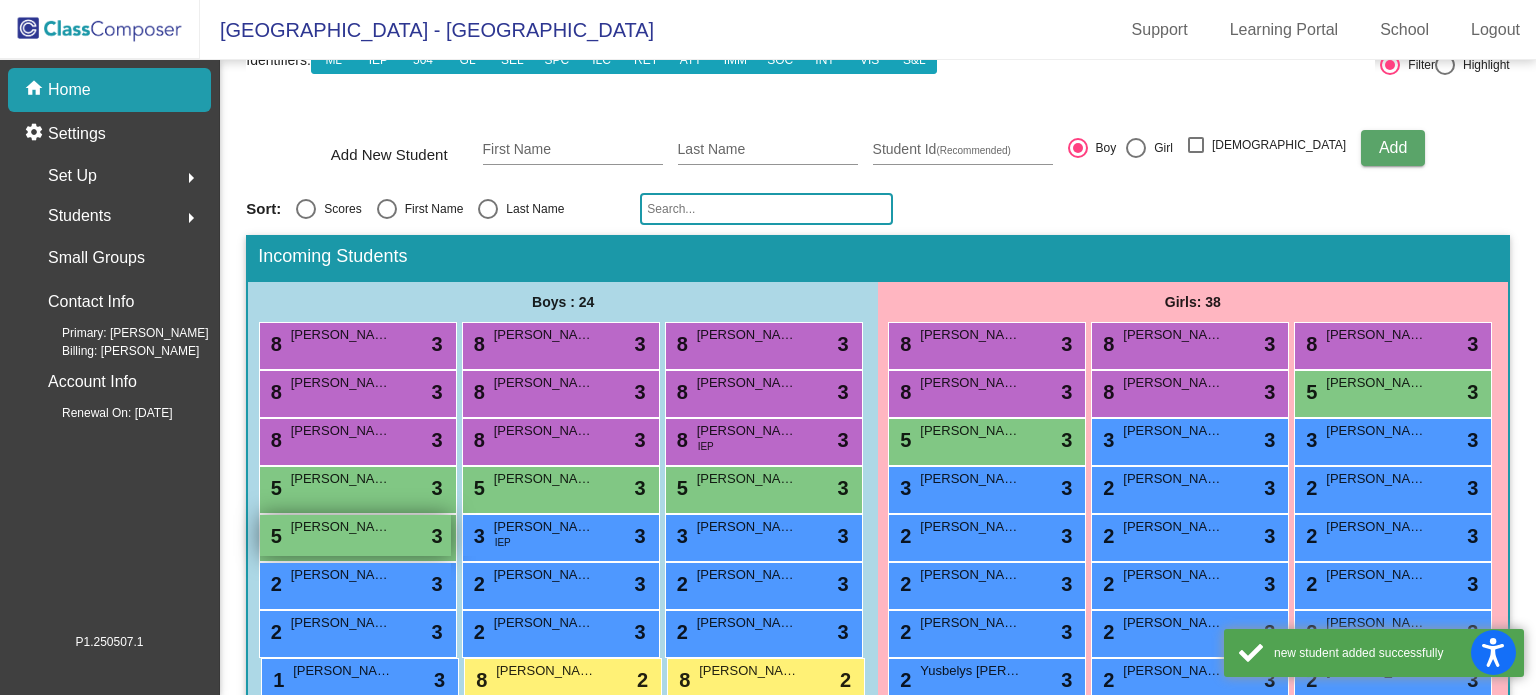 click on "[PERSON_NAME]" at bounding box center (341, 527) 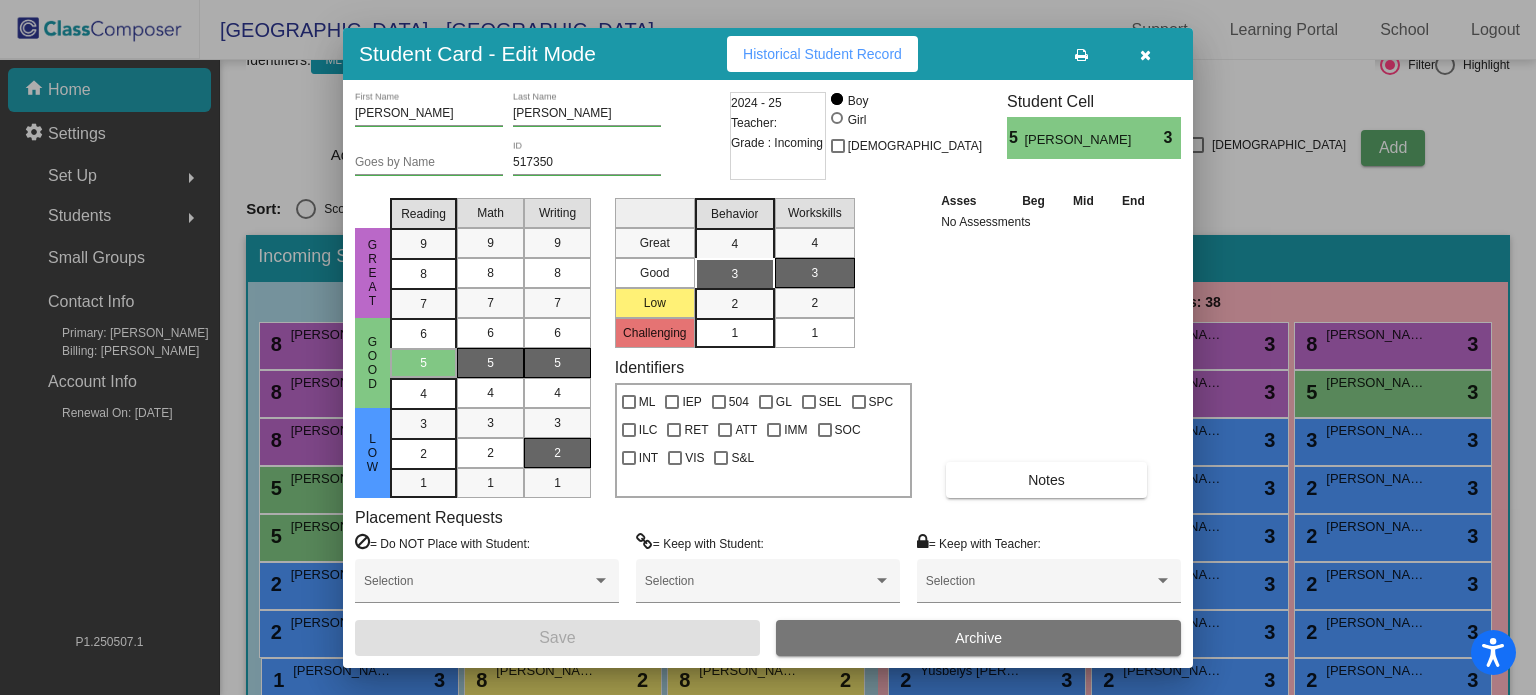 click on "2" at bounding box center [557, 453] 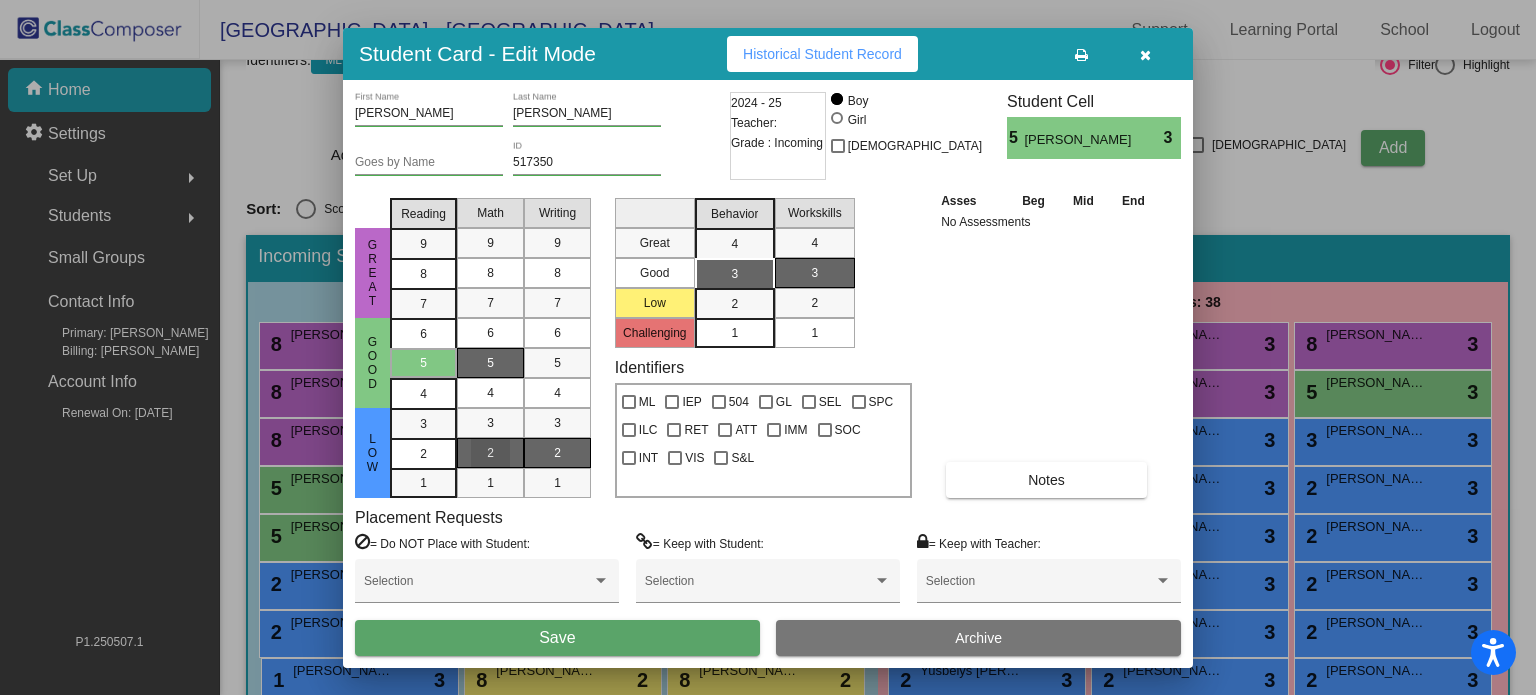 click on "2" at bounding box center [490, 453] 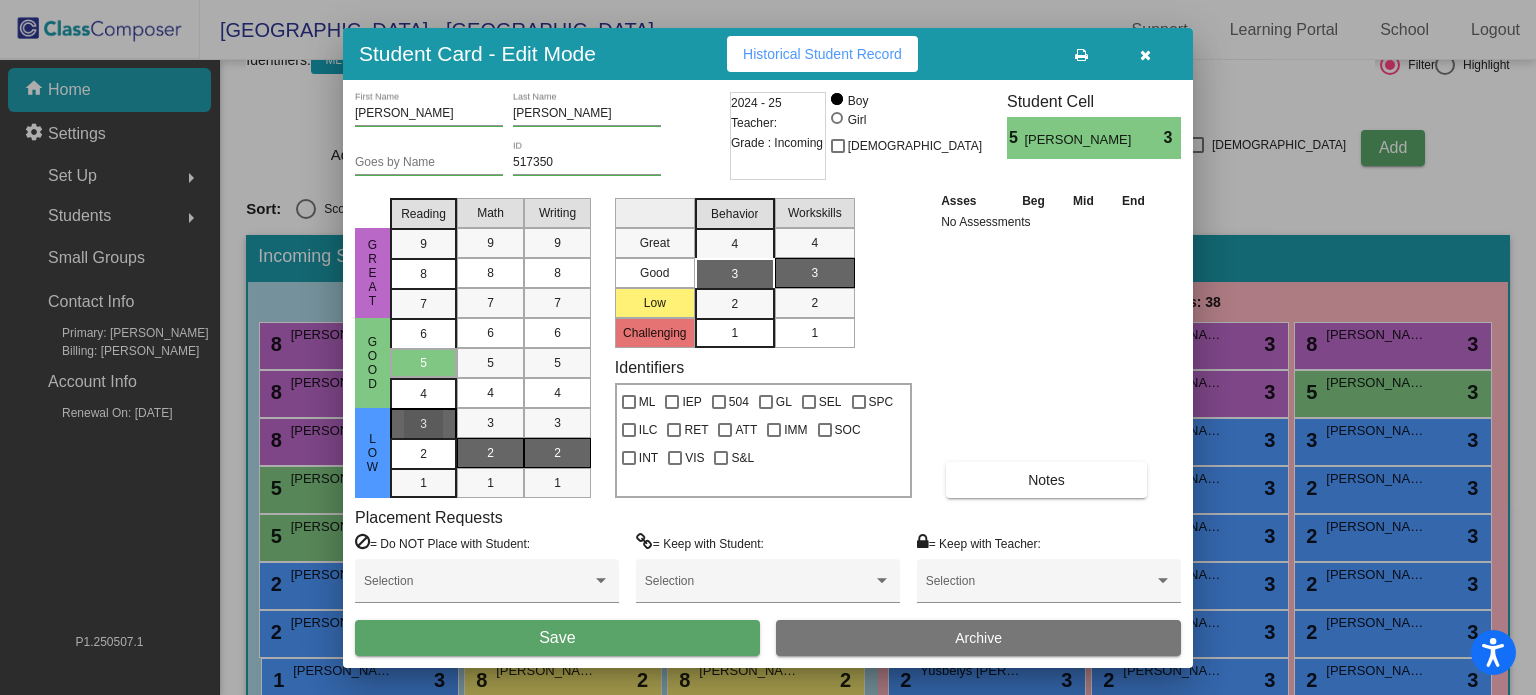 click on "3" at bounding box center [423, 424] 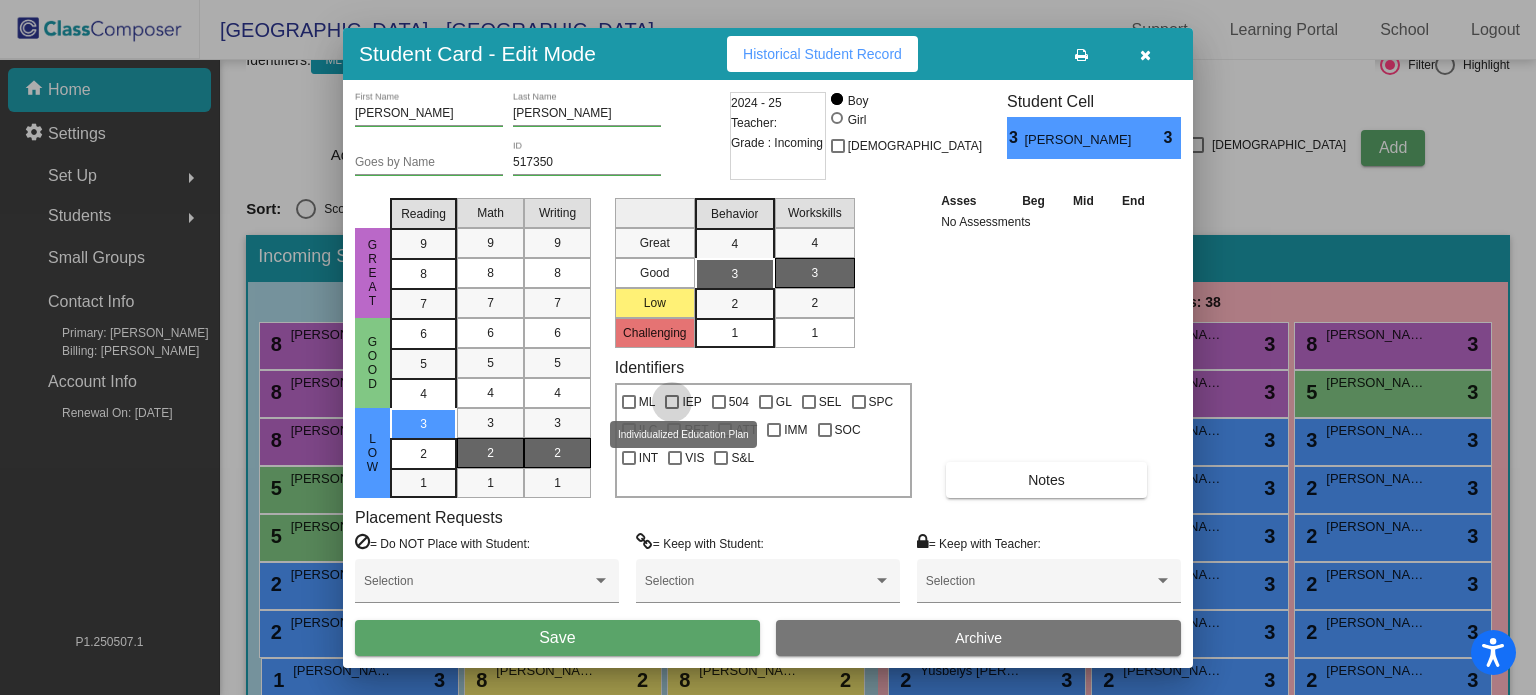click at bounding box center (672, 402) 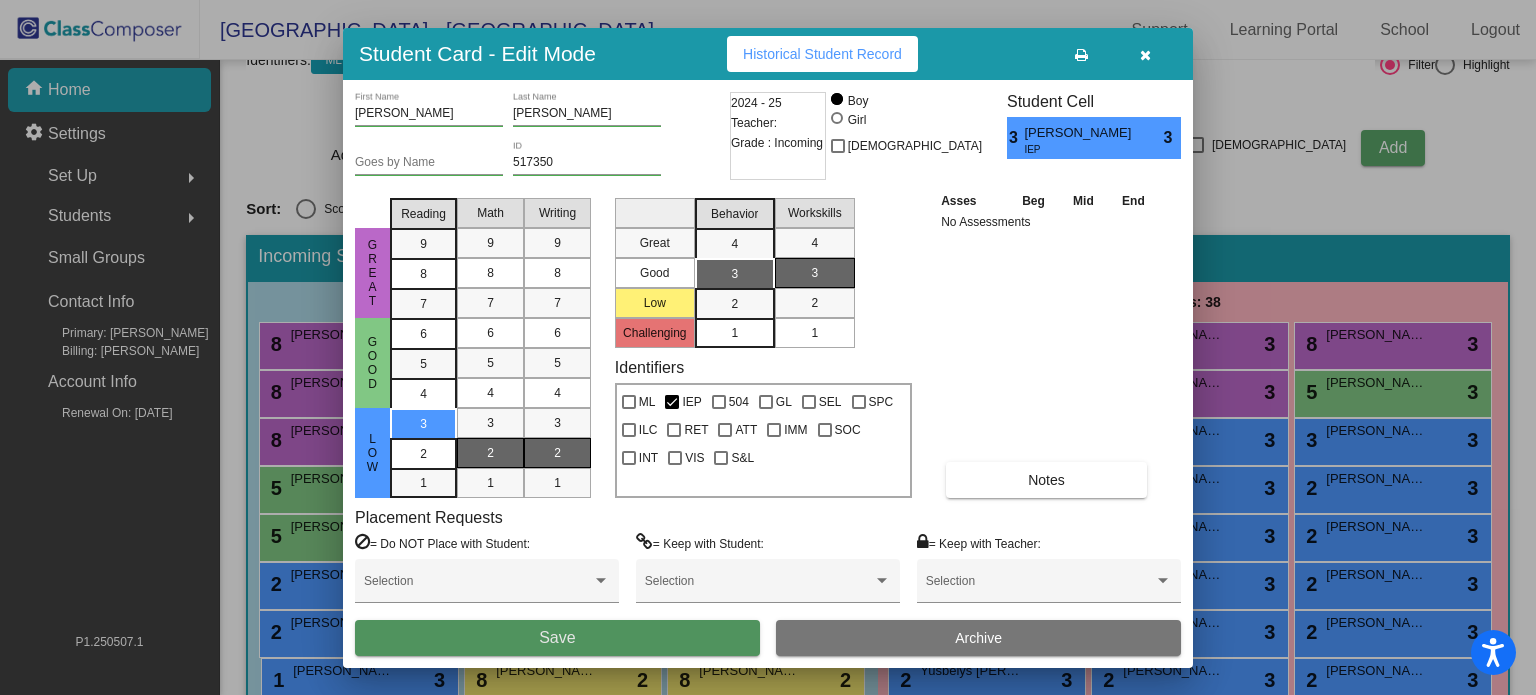 click on "Save" at bounding box center (557, 638) 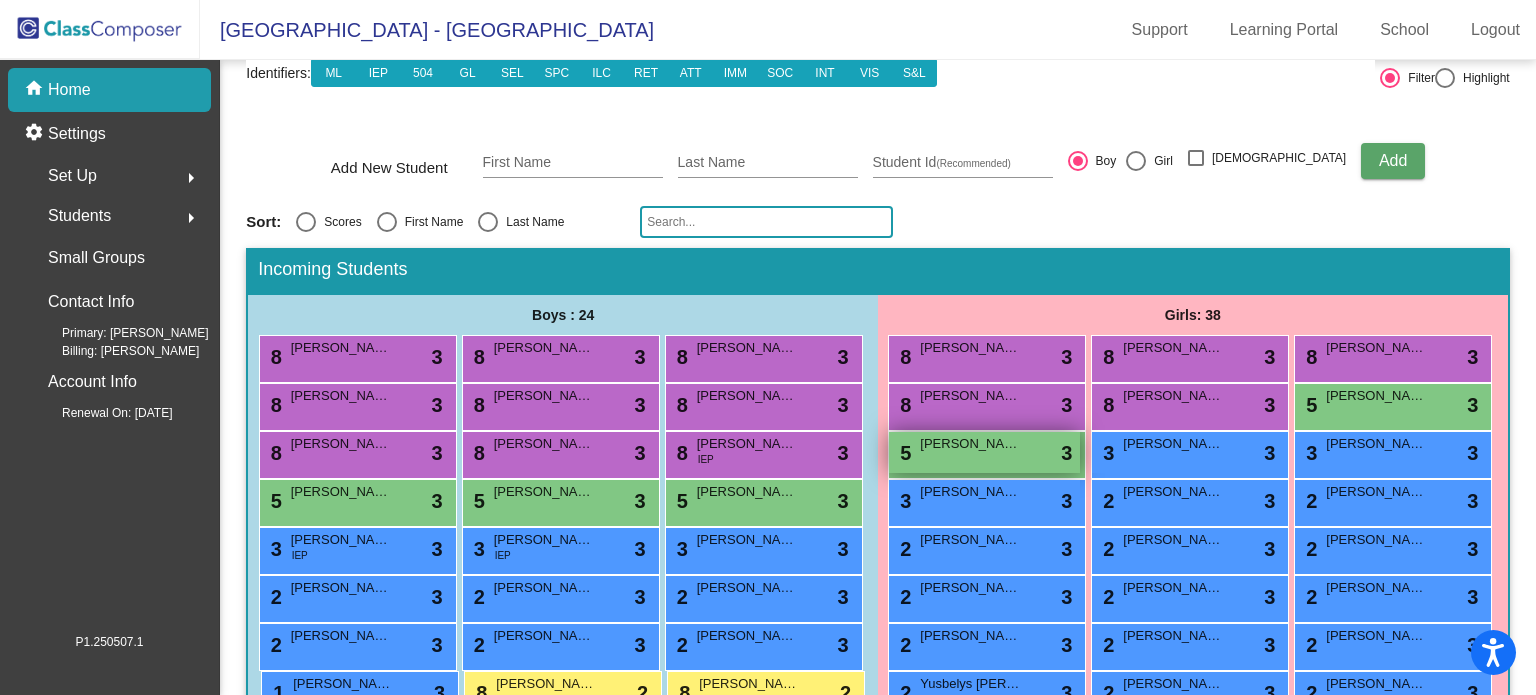 scroll, scrollTop: 170, scrollLeft: 0, axis: vertical 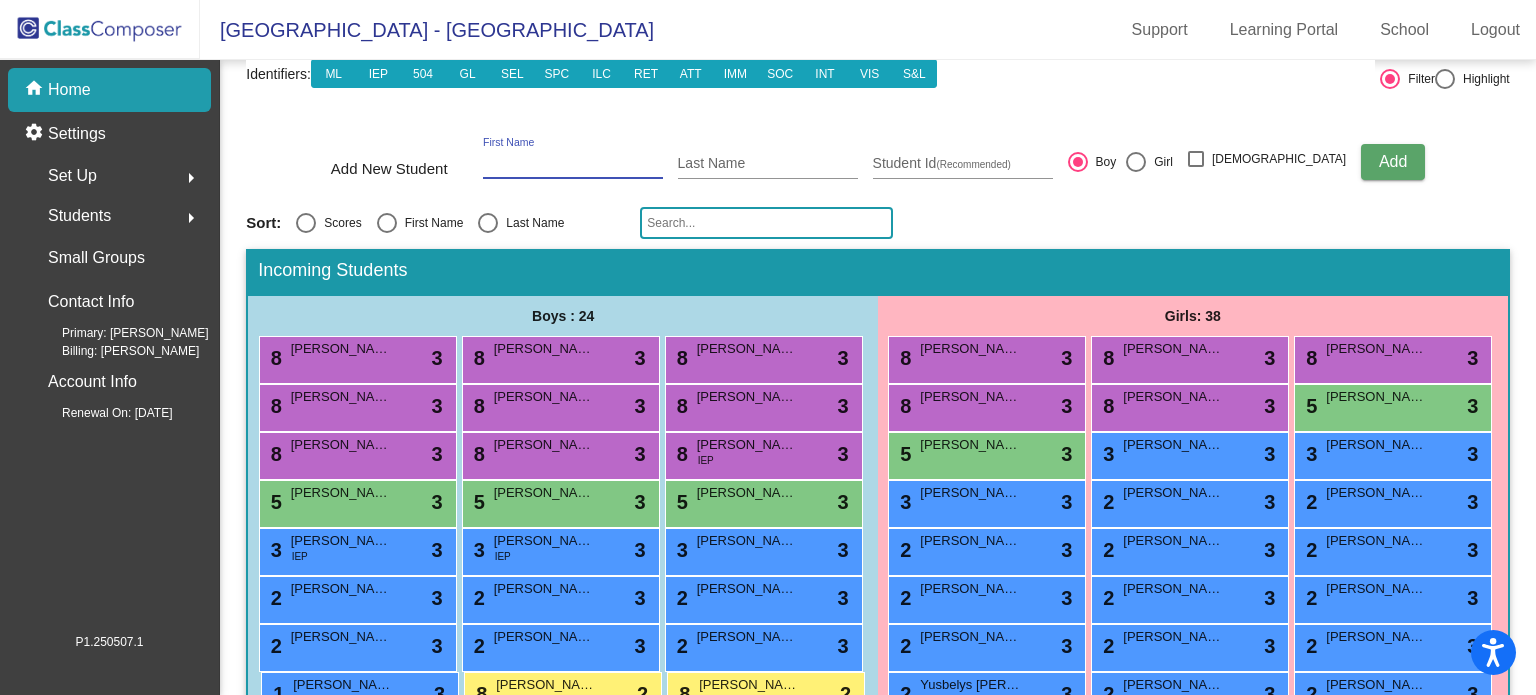 click on "First Name" at bounding box center (573, 164) 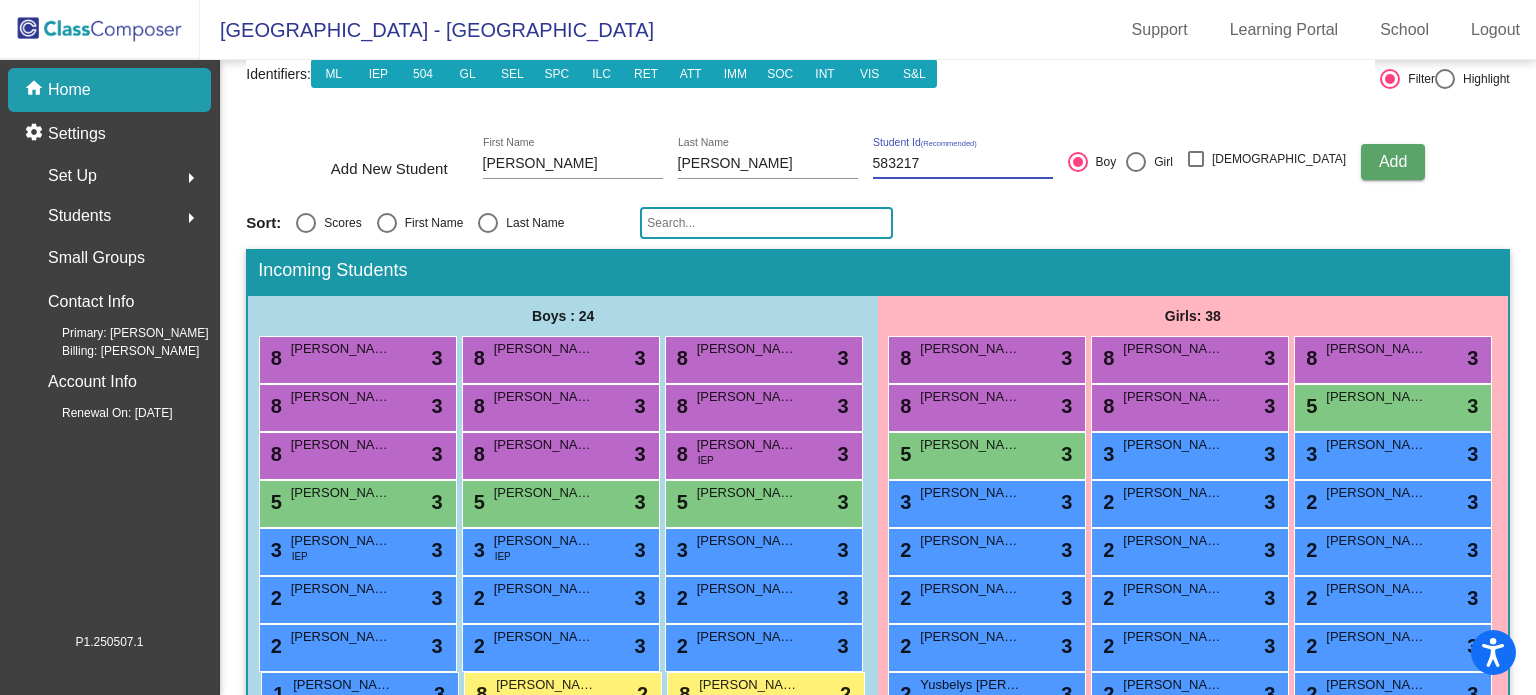 click at bounding box center [1136, 162] 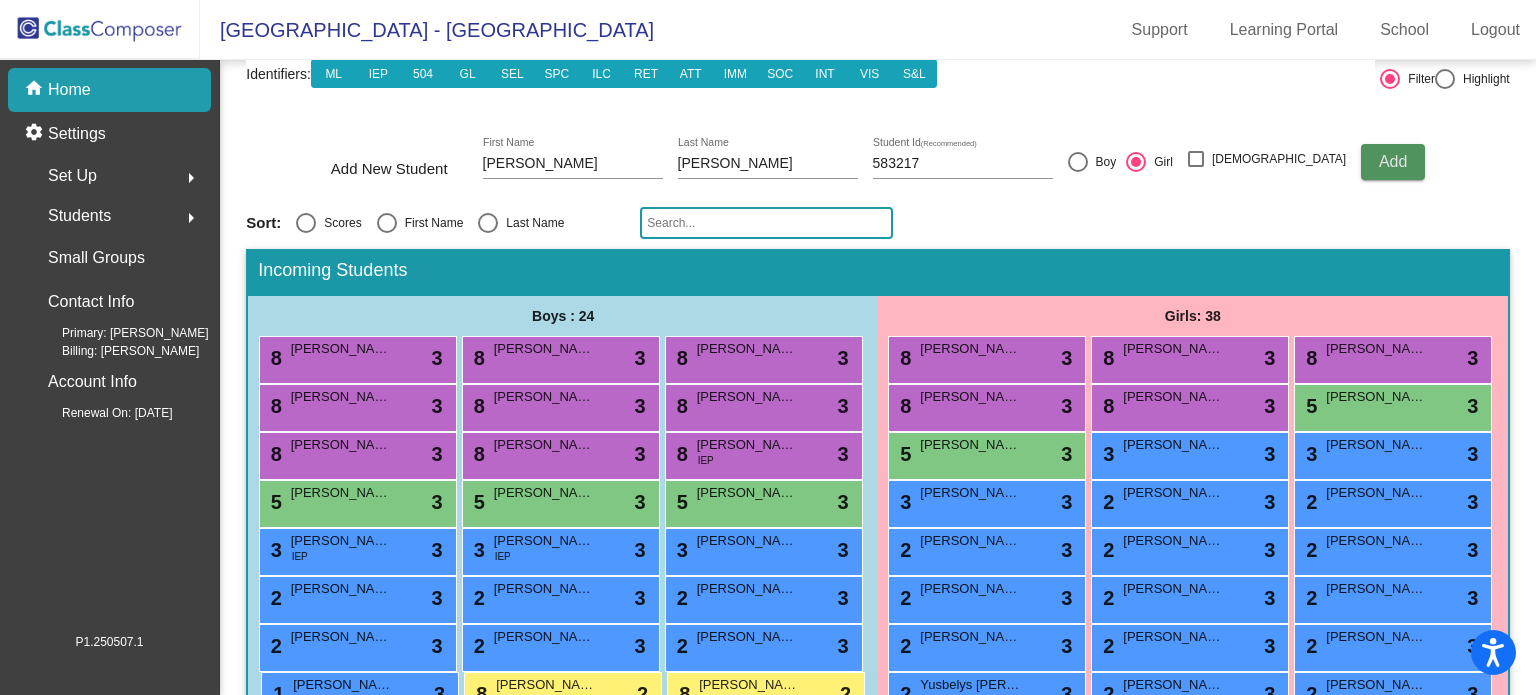 click on "Add" 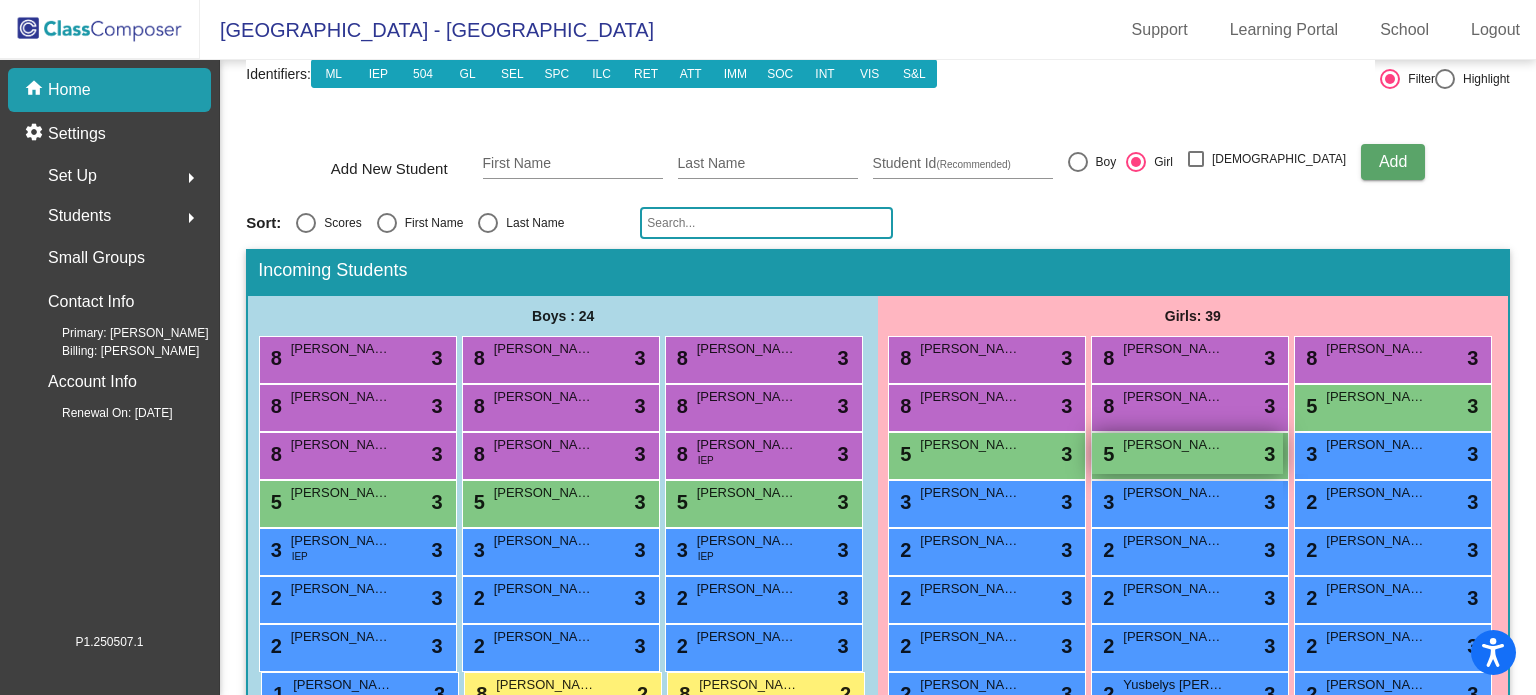 click on "[PERSON_NAME]" at bounding box center (1173, 445) 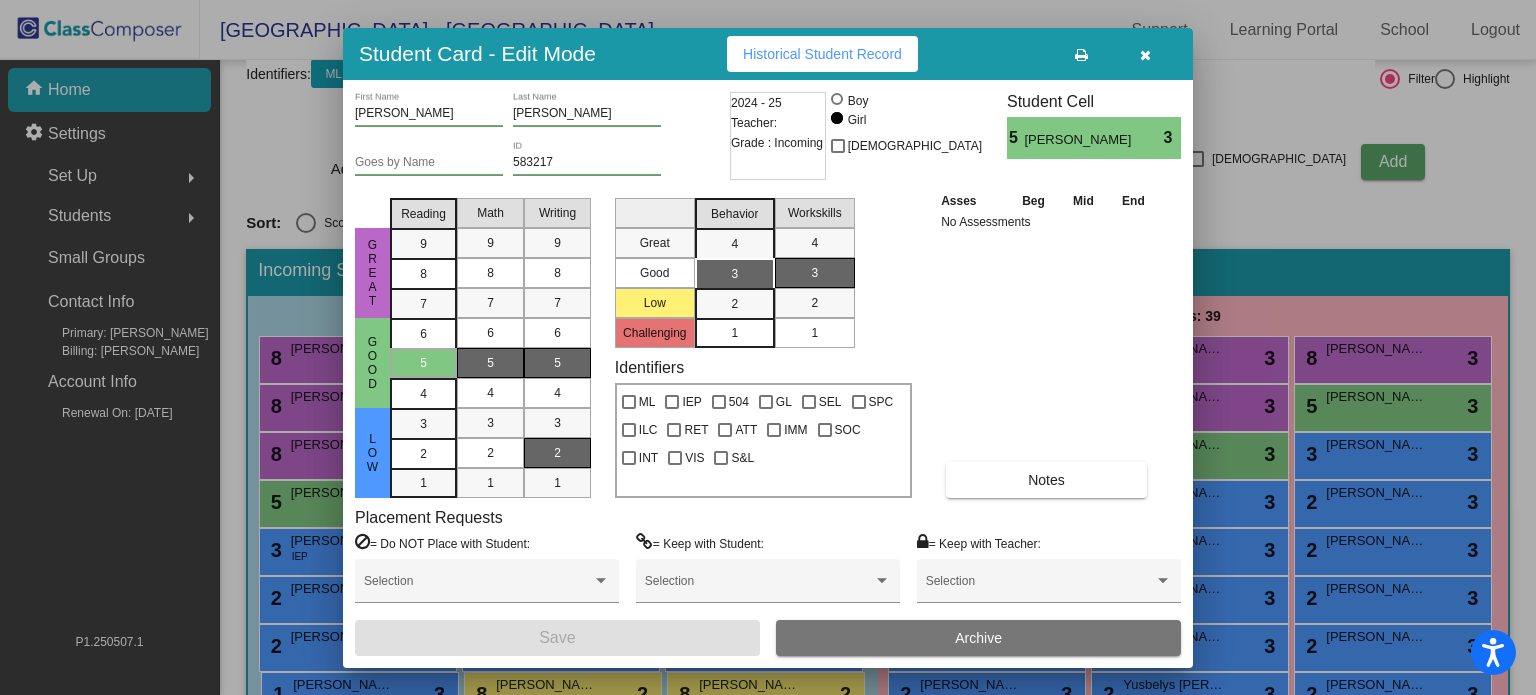 click on "2" at bounding box center (557, 453) 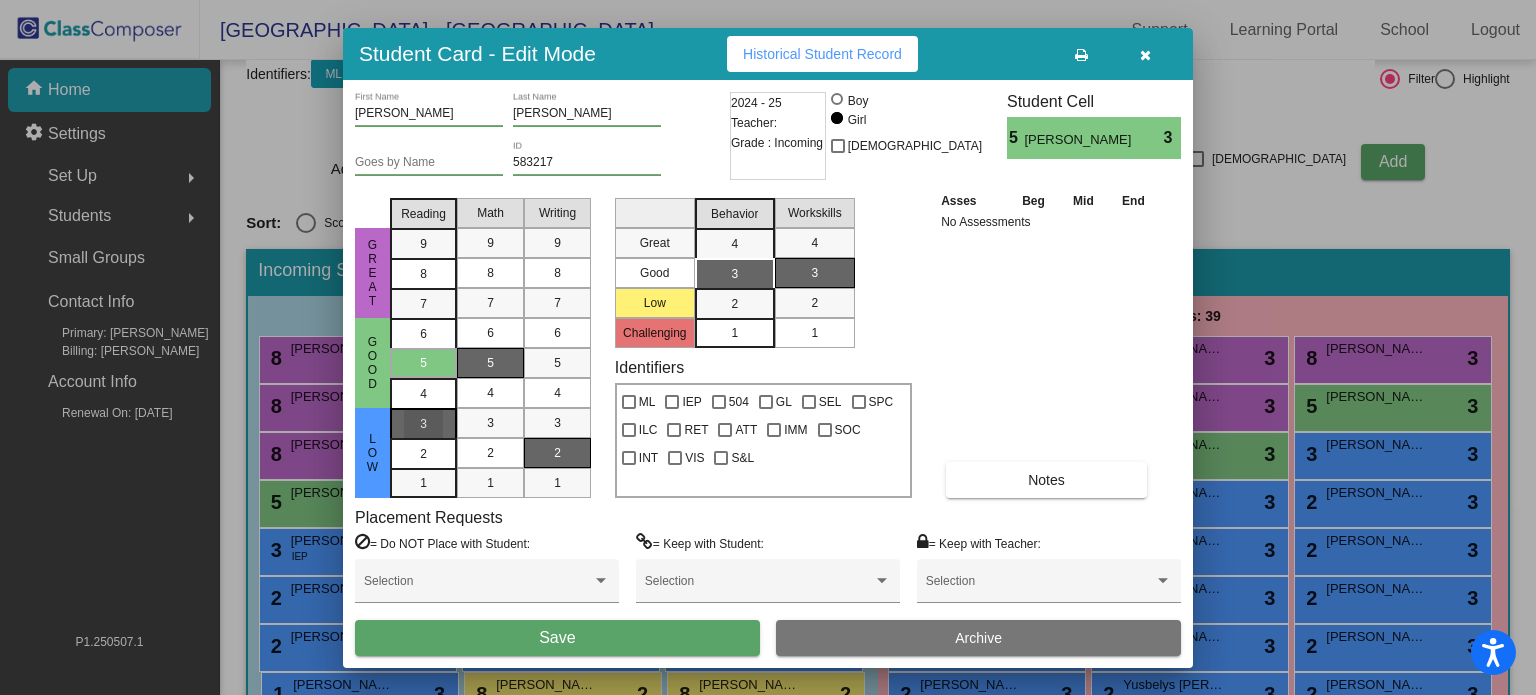 click on "3" at bounding box center [423, 424] 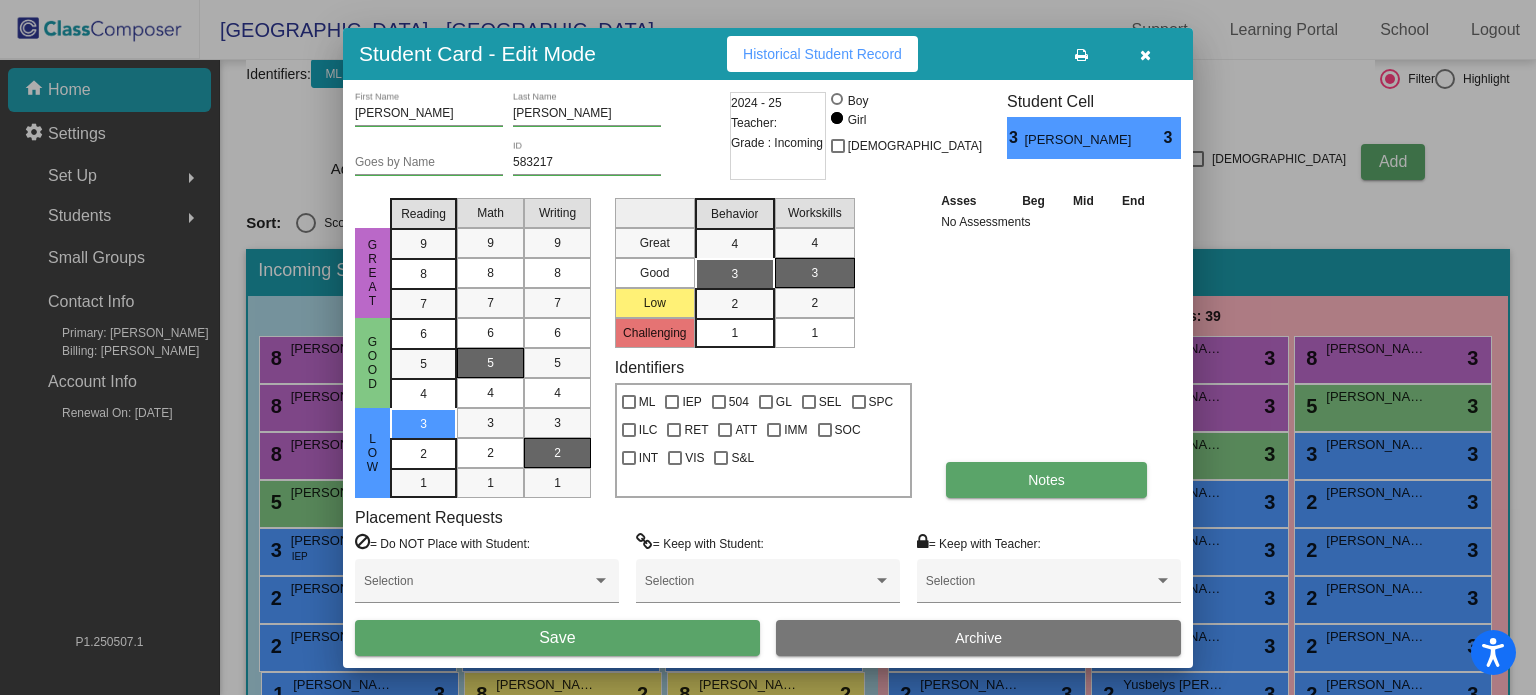 click on "Notes" at bounding box center [1046, 480] 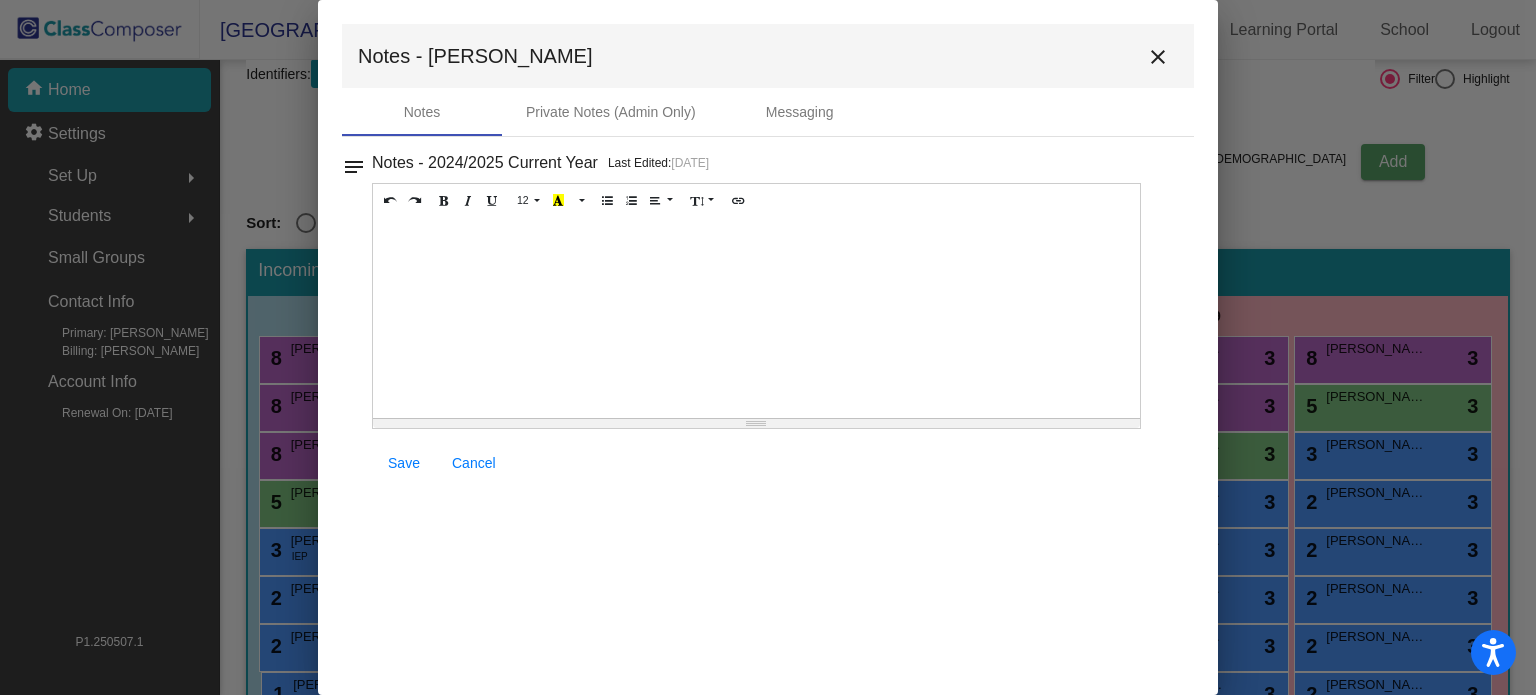 click at bounding box center (756, 318) 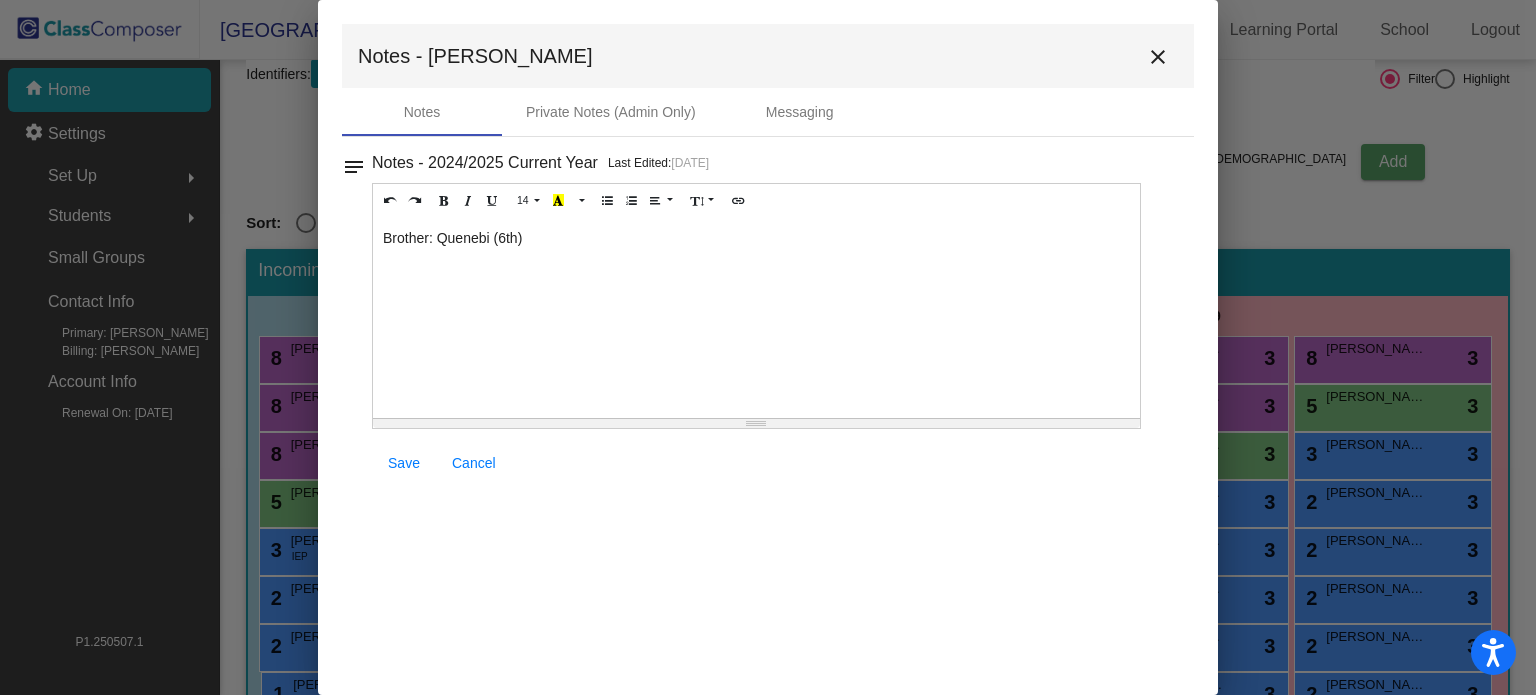 click on "Save" at bounding box center (404, 463) 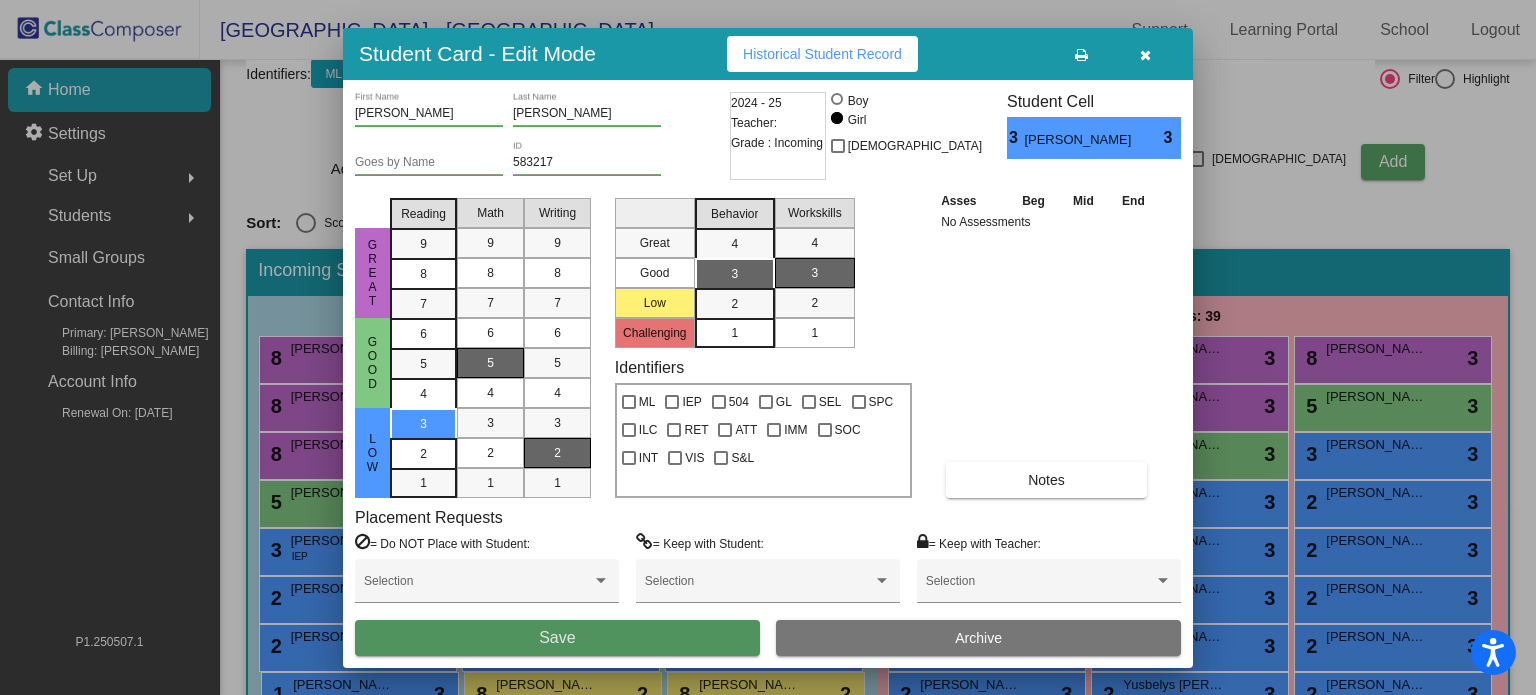 click on "Save" at bounding box center [557, 638] 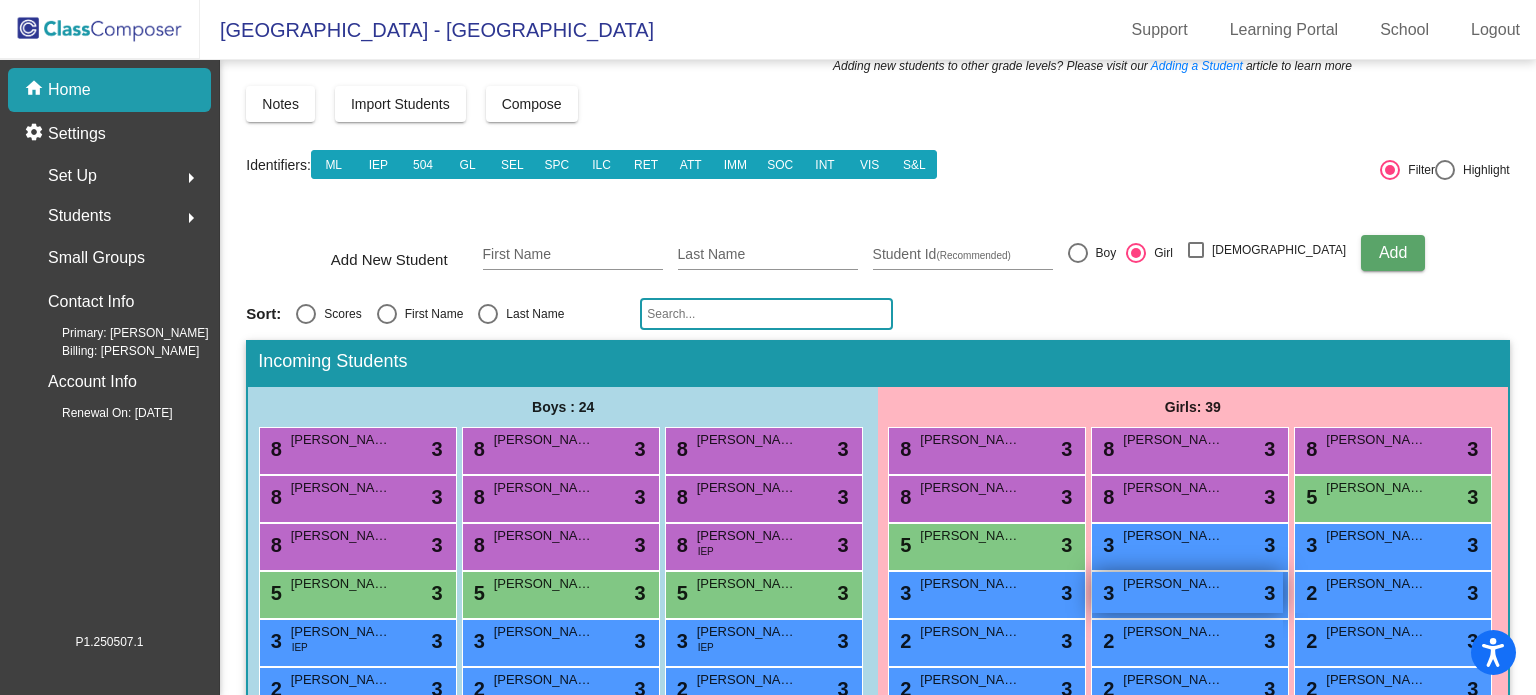 scroll, scrollTop: 78, scrollLeft: 0, axis: vertical 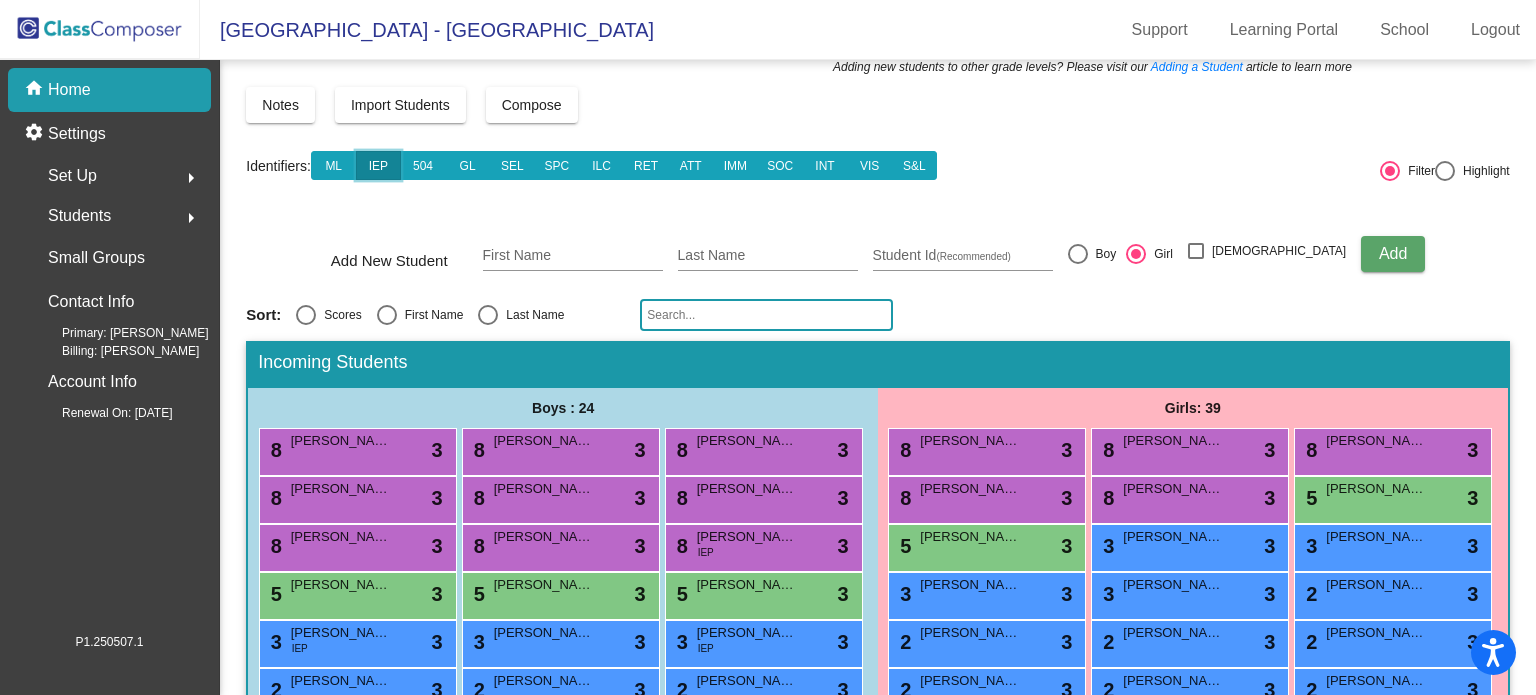 click on "IEP" at bounding box center [379, 165] 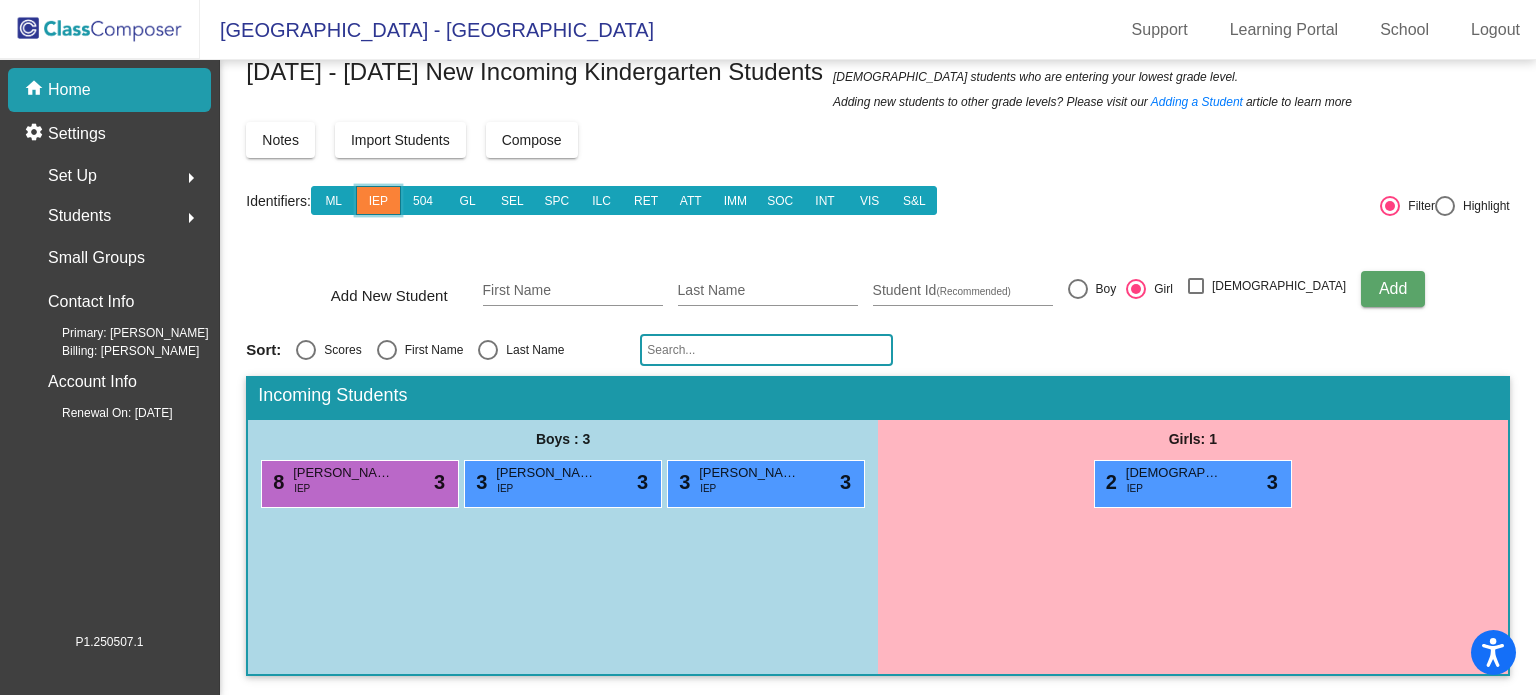 click on "IEP" at bounding box center [379, 200] 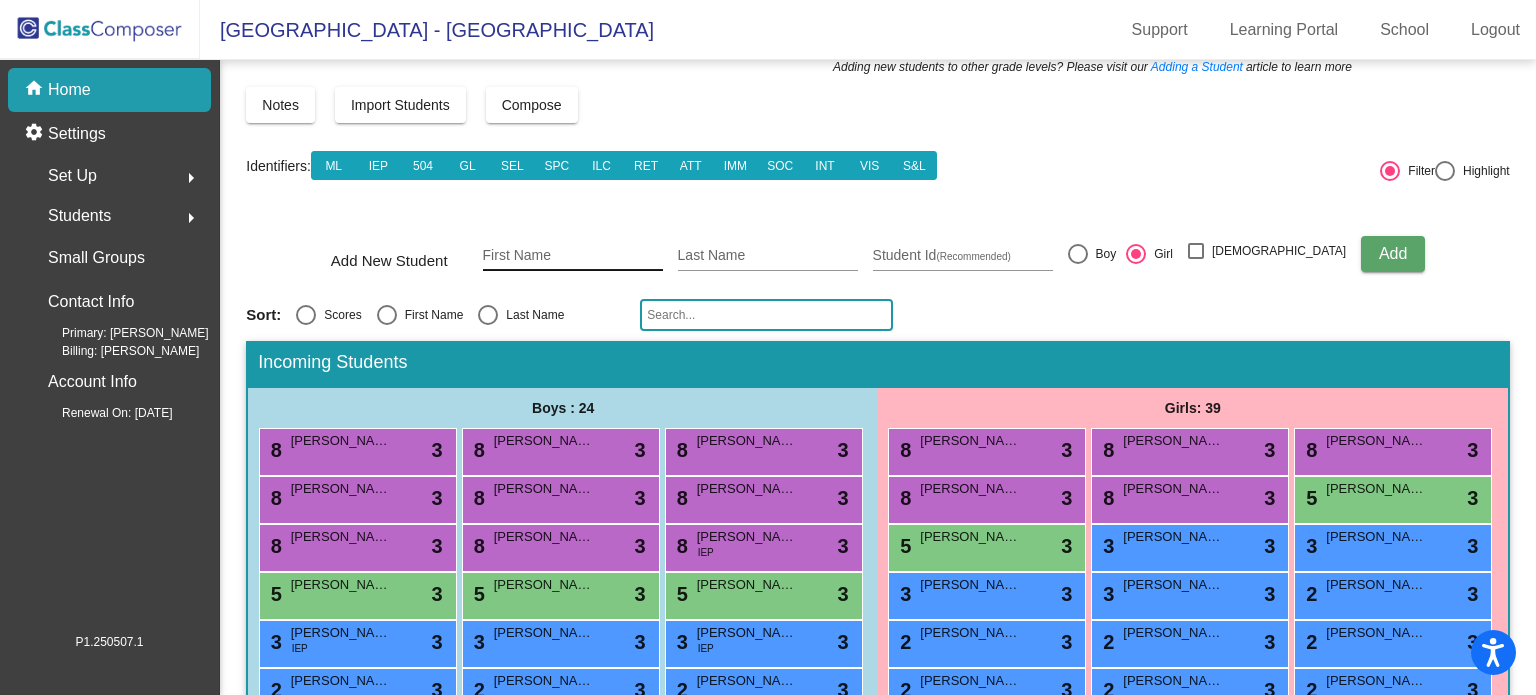 click on "First Name" at bounding box center [573, 256] 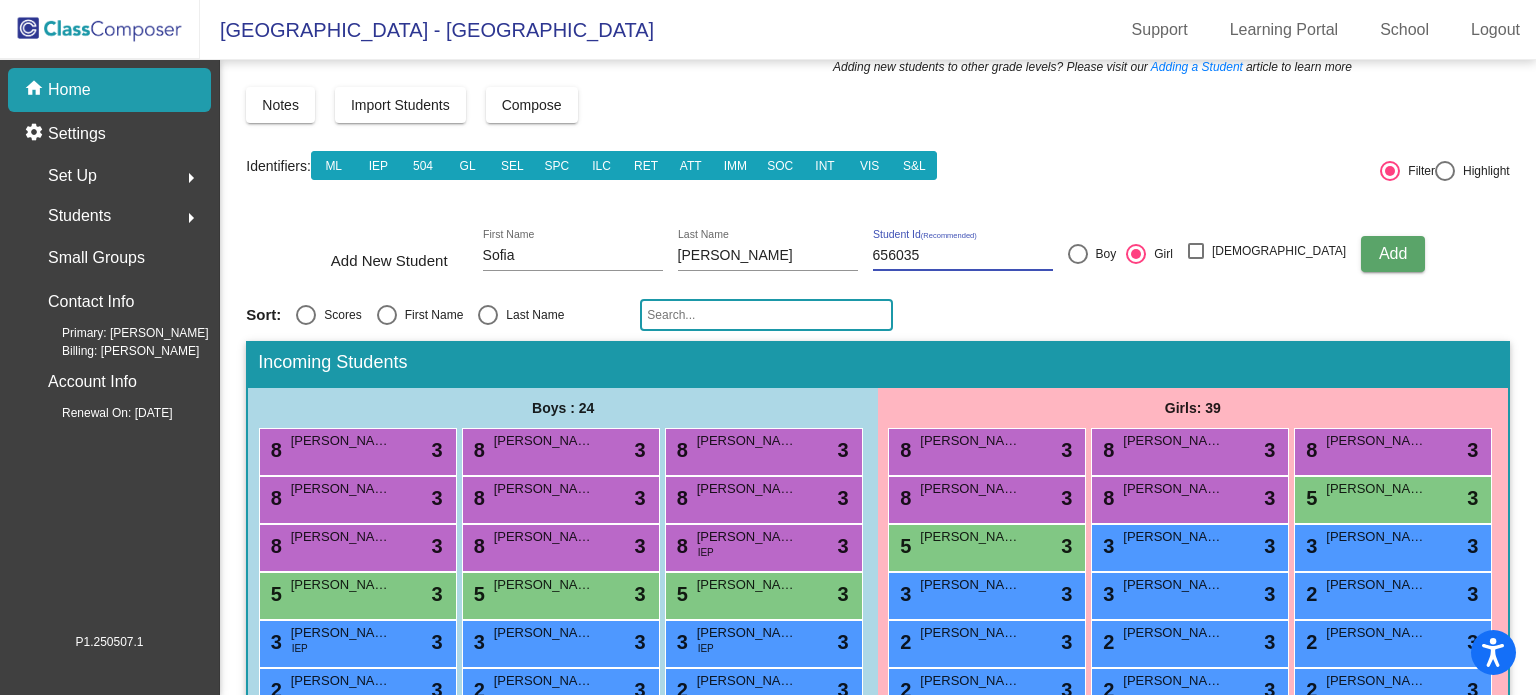click on "Add" 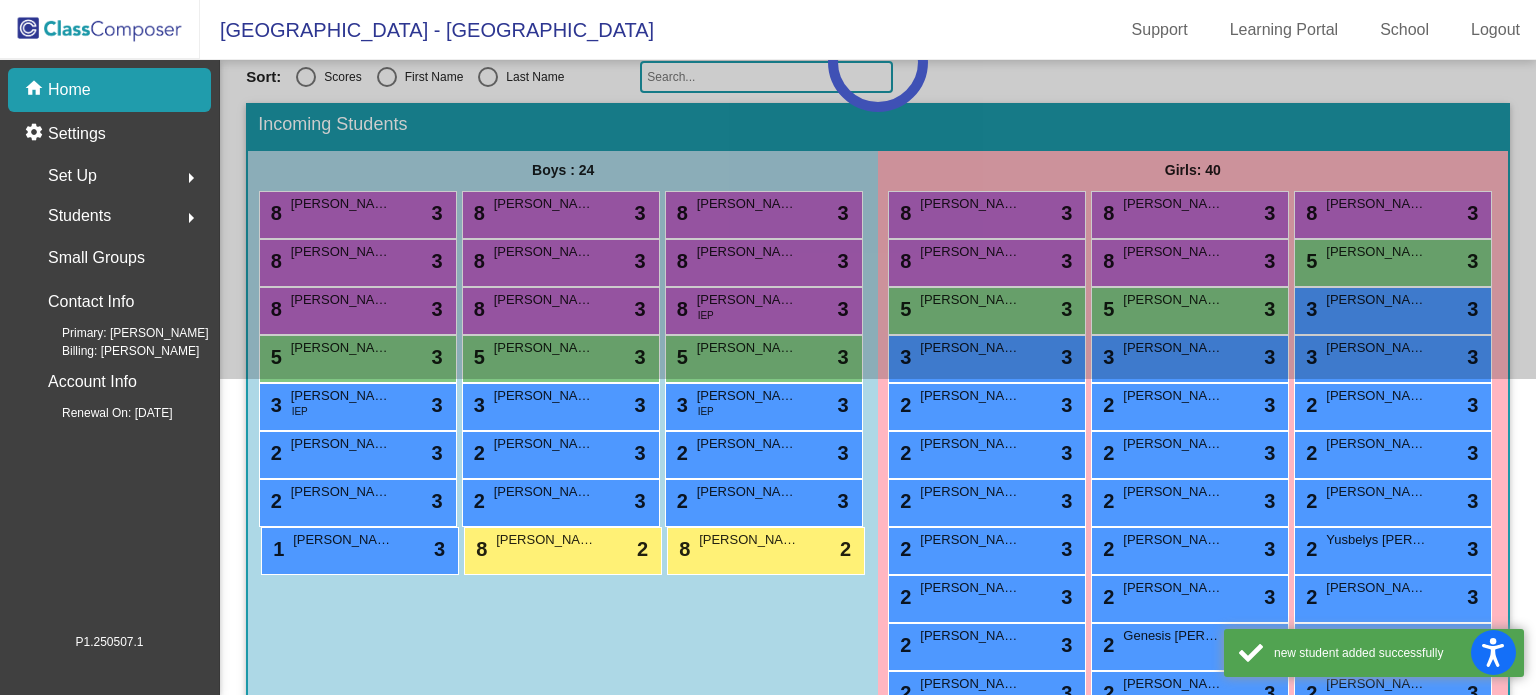 scroll, scrollTop: 351, scrollLeft: 0, axis: vertical 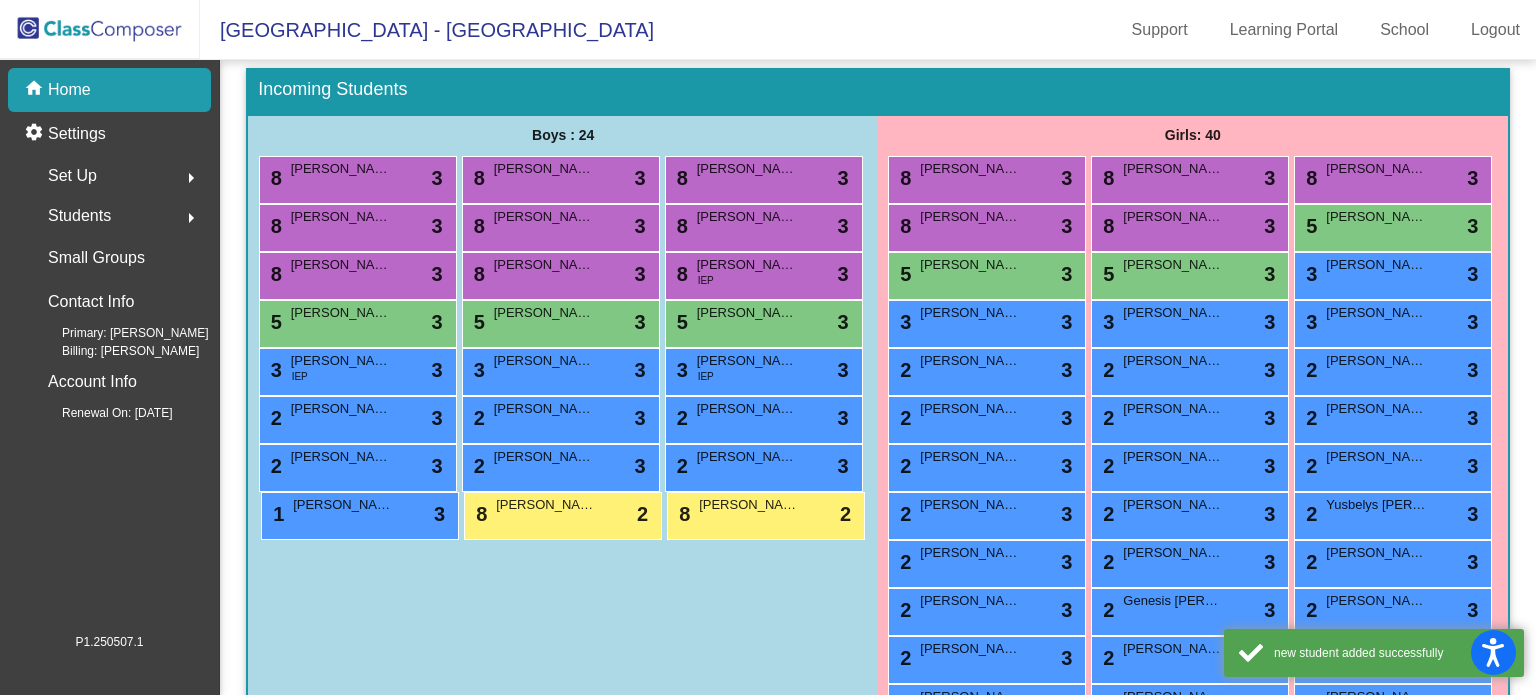 click on "5 [PERSON_NAME] lock do_not_disturb_alt 3" at bounding box center [1190, 276] 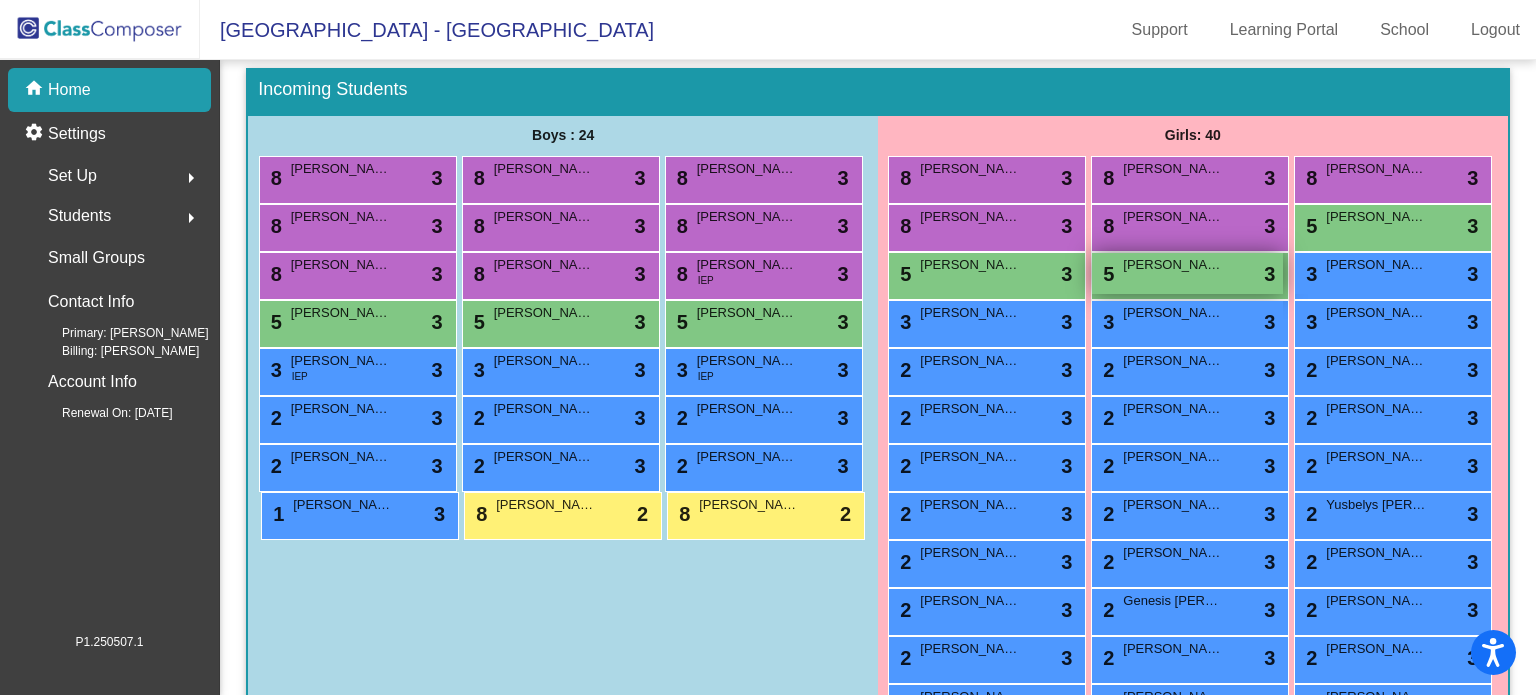 click on "5 [PERSON_NAME] lock do_not_disturb_alt 3" at bounding box center [1187, 273] 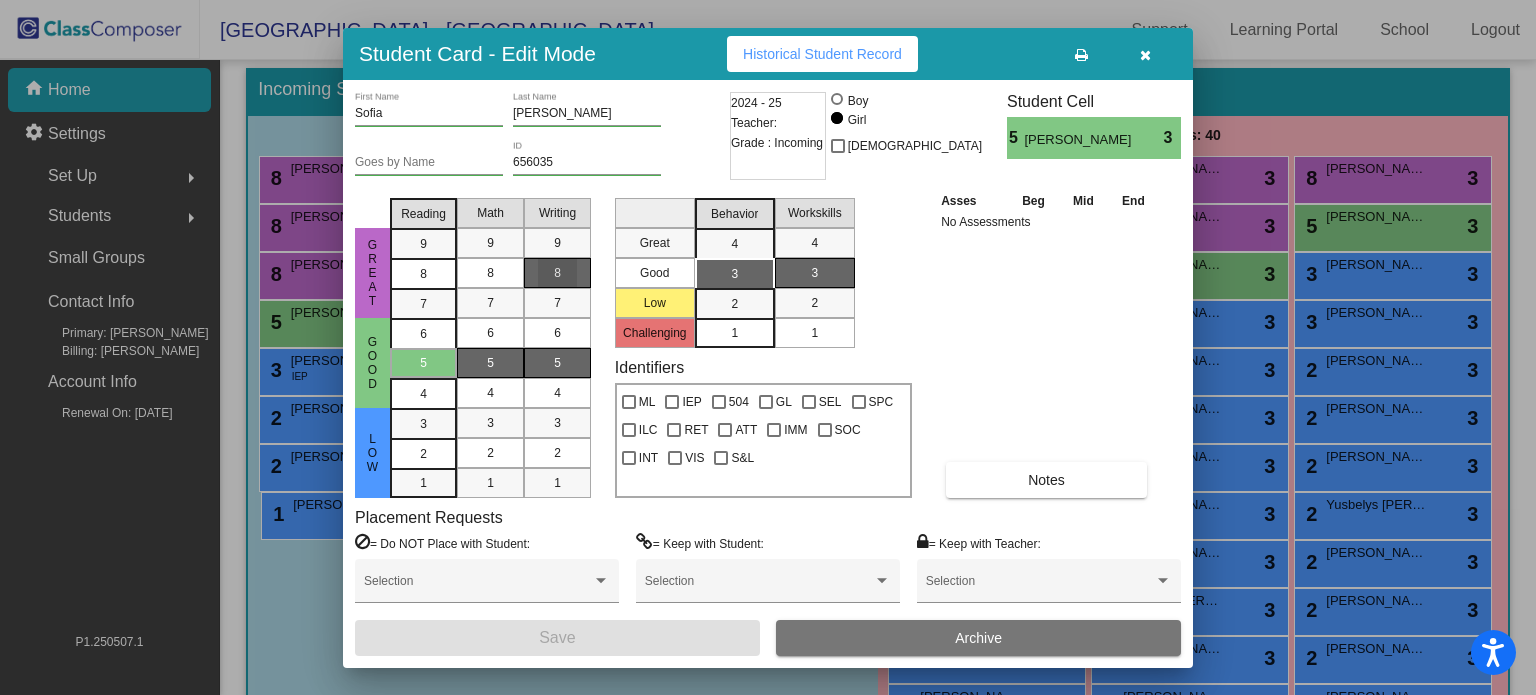 click on "8" at bounding box center [557, 273] 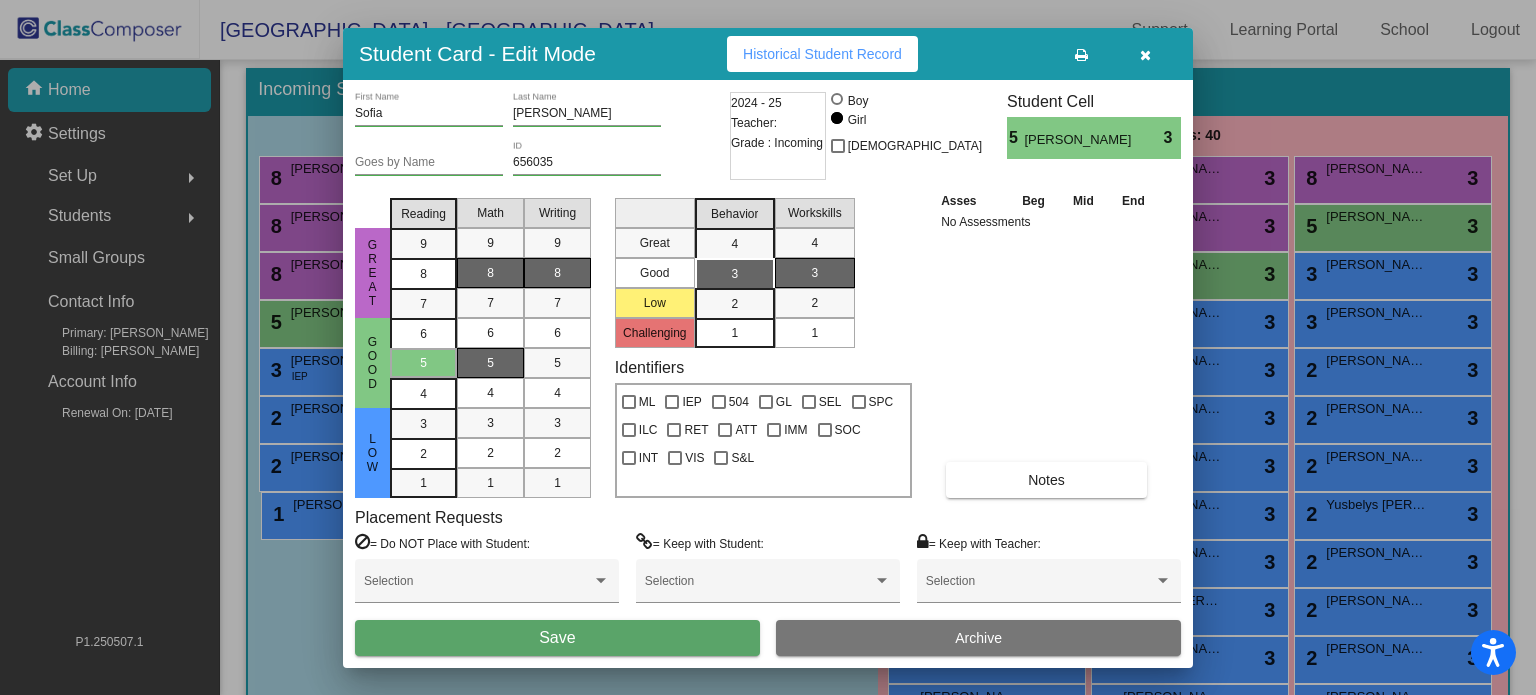 click on "8" at bounding box center (490, 273) 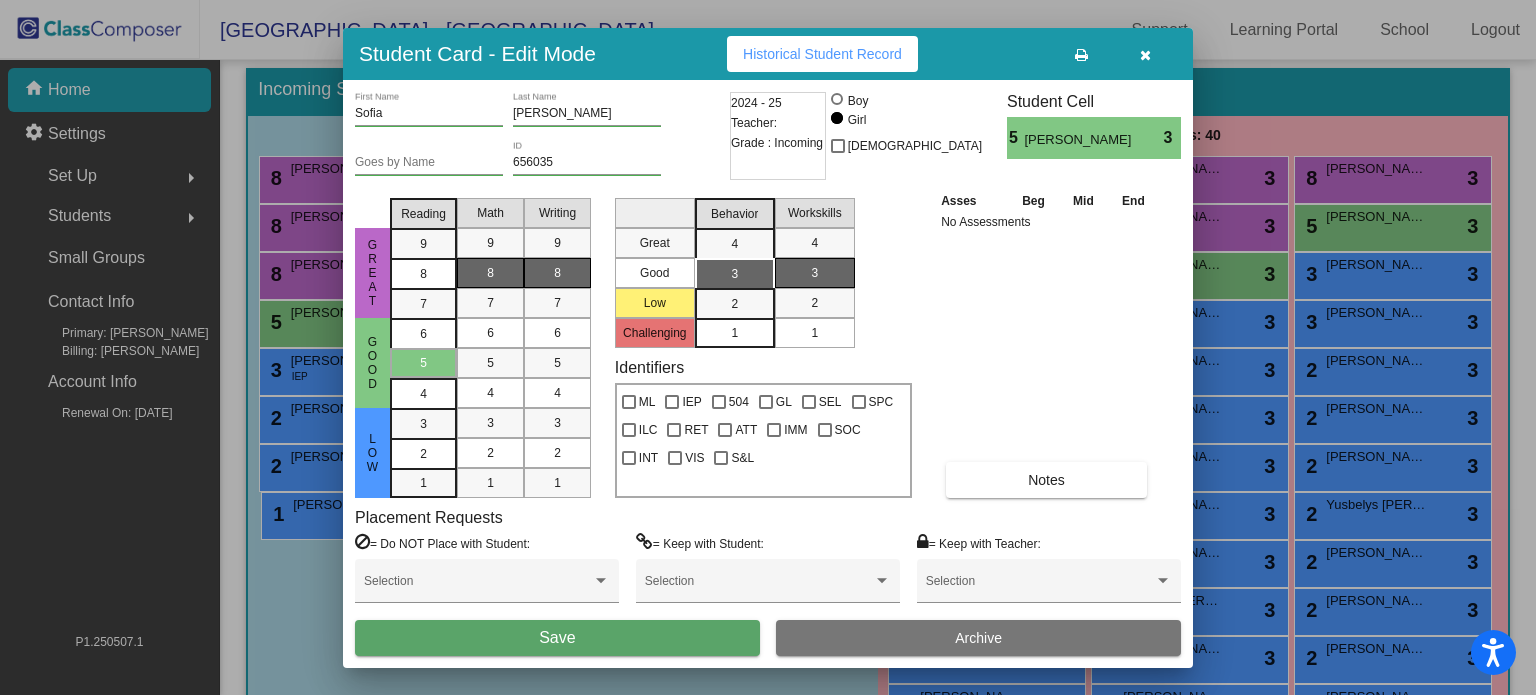 click on "Save" at bounding box center (557, 638) 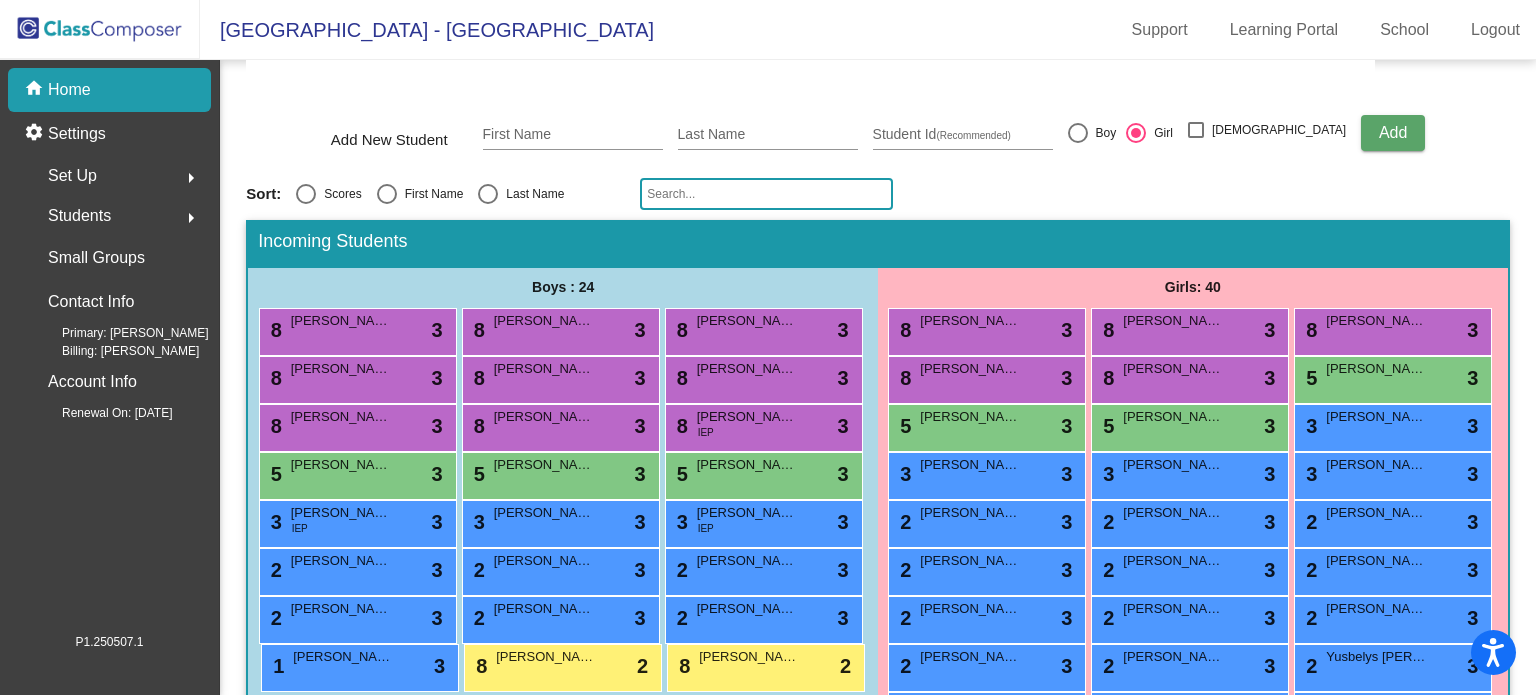 scroll, scrollTop: 183, scrollLeft: 0, axis: vertical 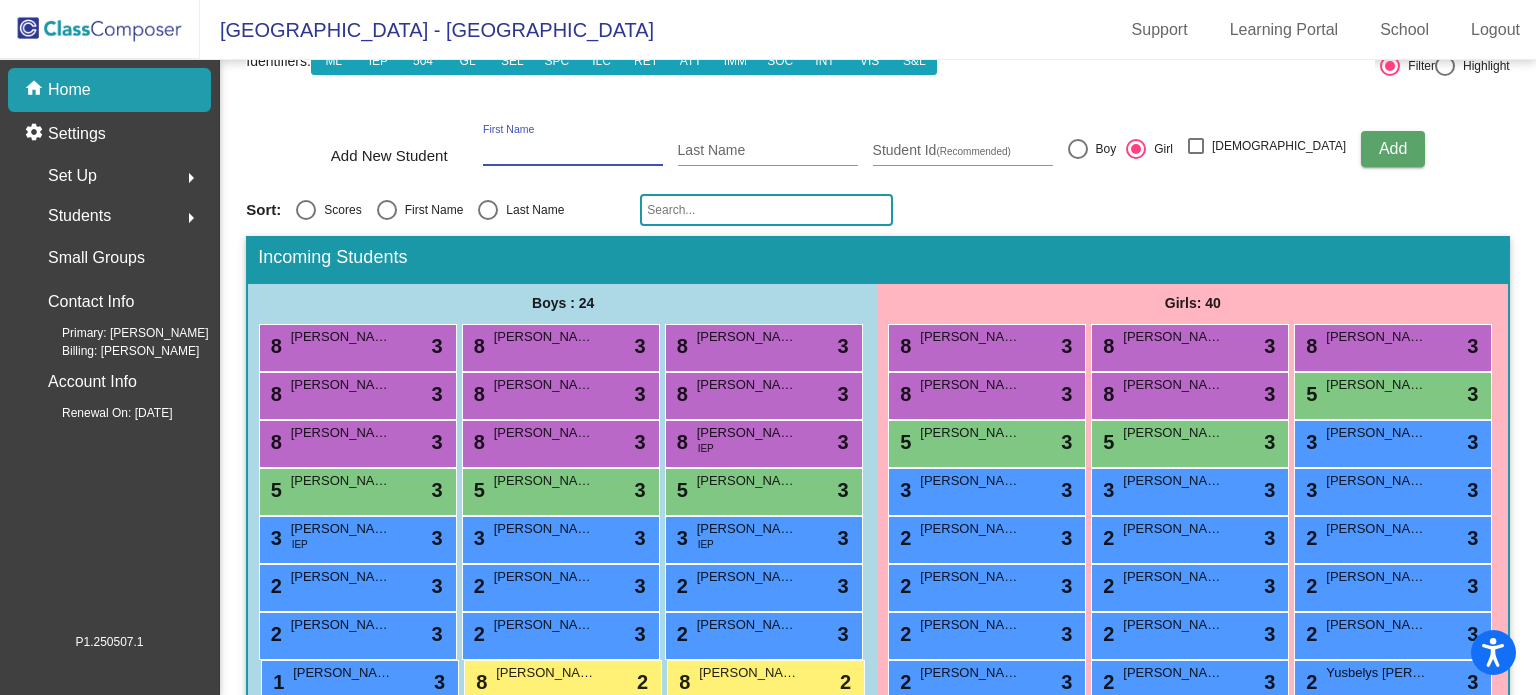 click on "First Name" at bounding box center (573, 151) 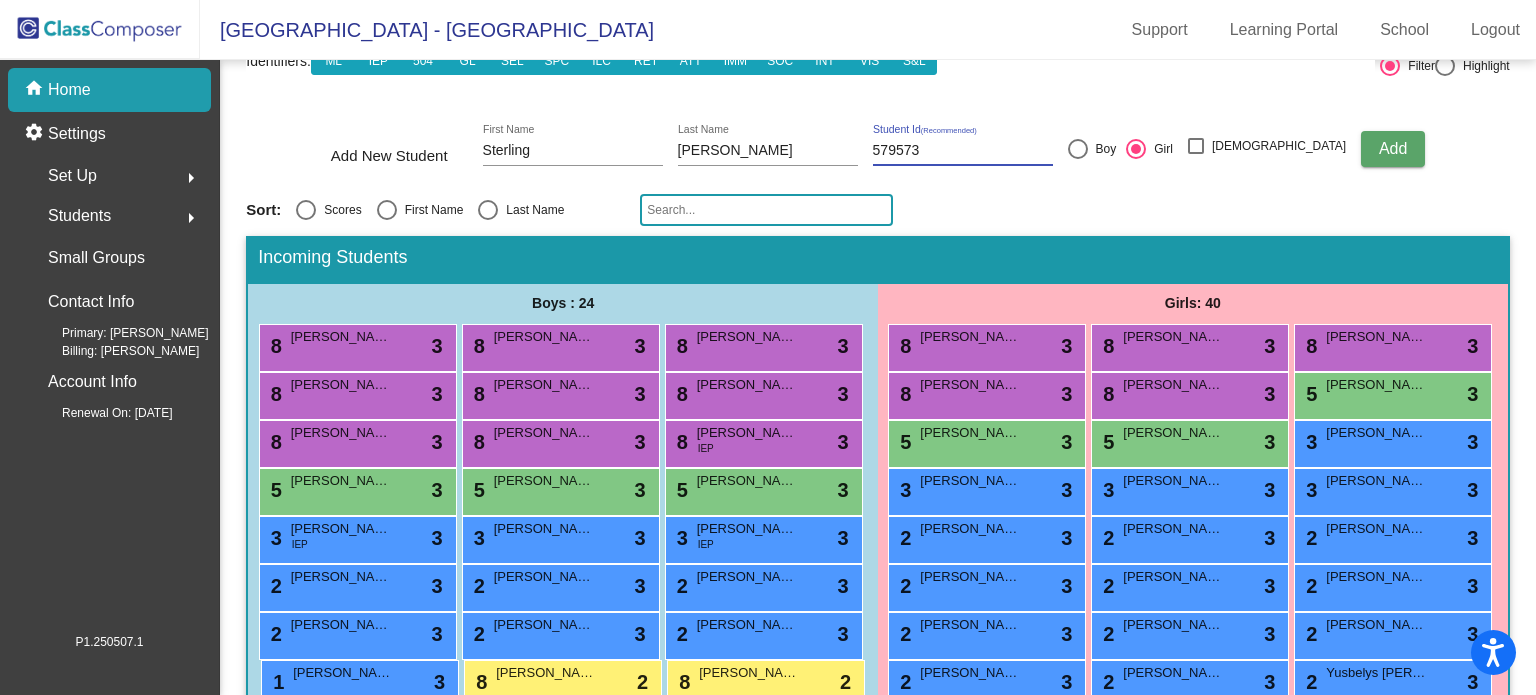 click at bounding box center (1078, 149) 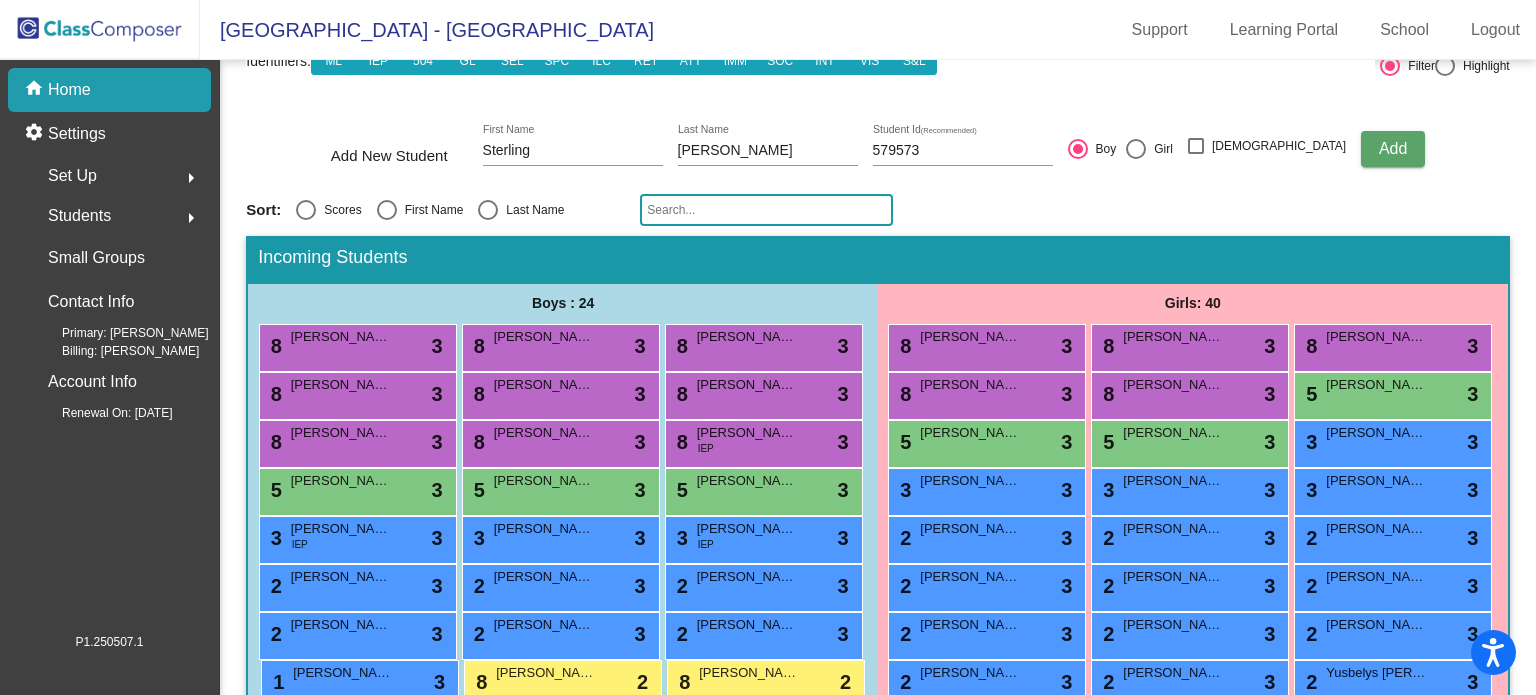 click on "Add" 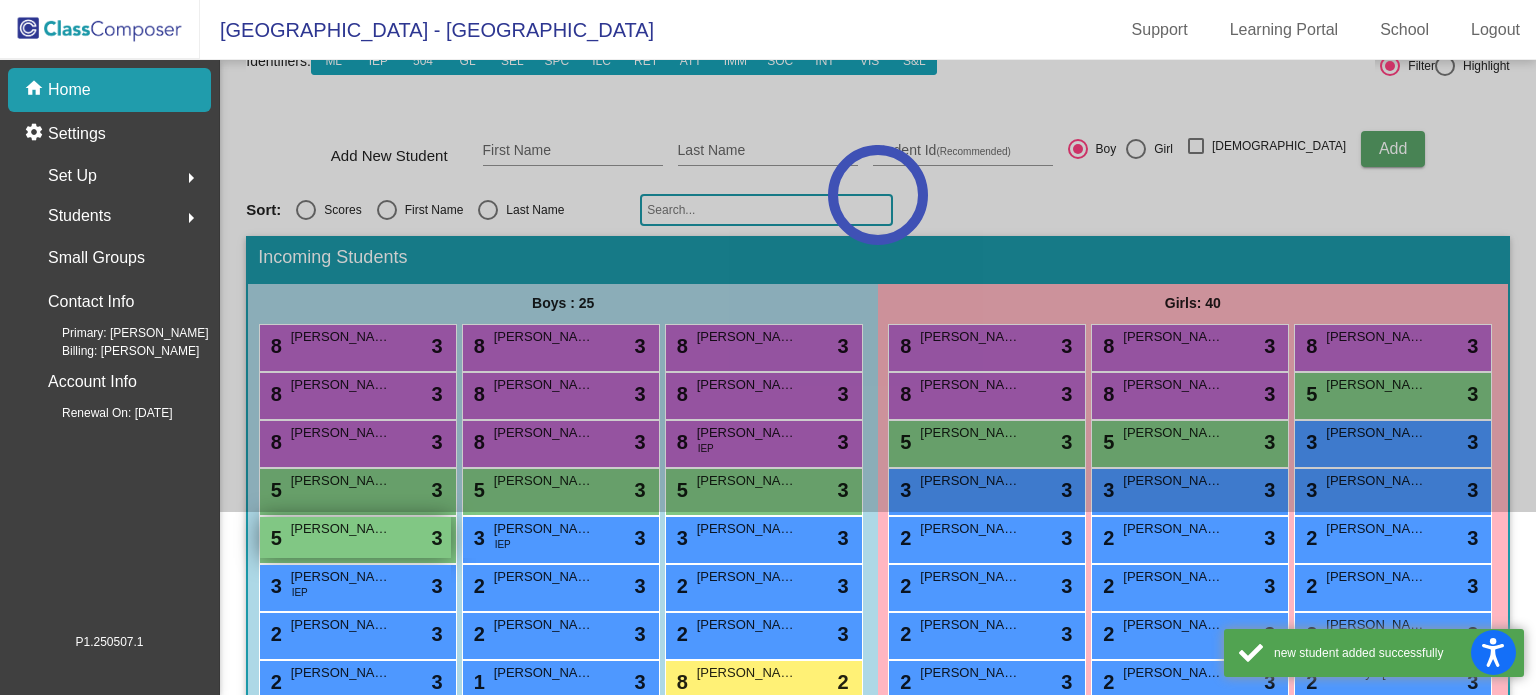 click on "[PERSON_NAME]" at bounding box center [341, 529] 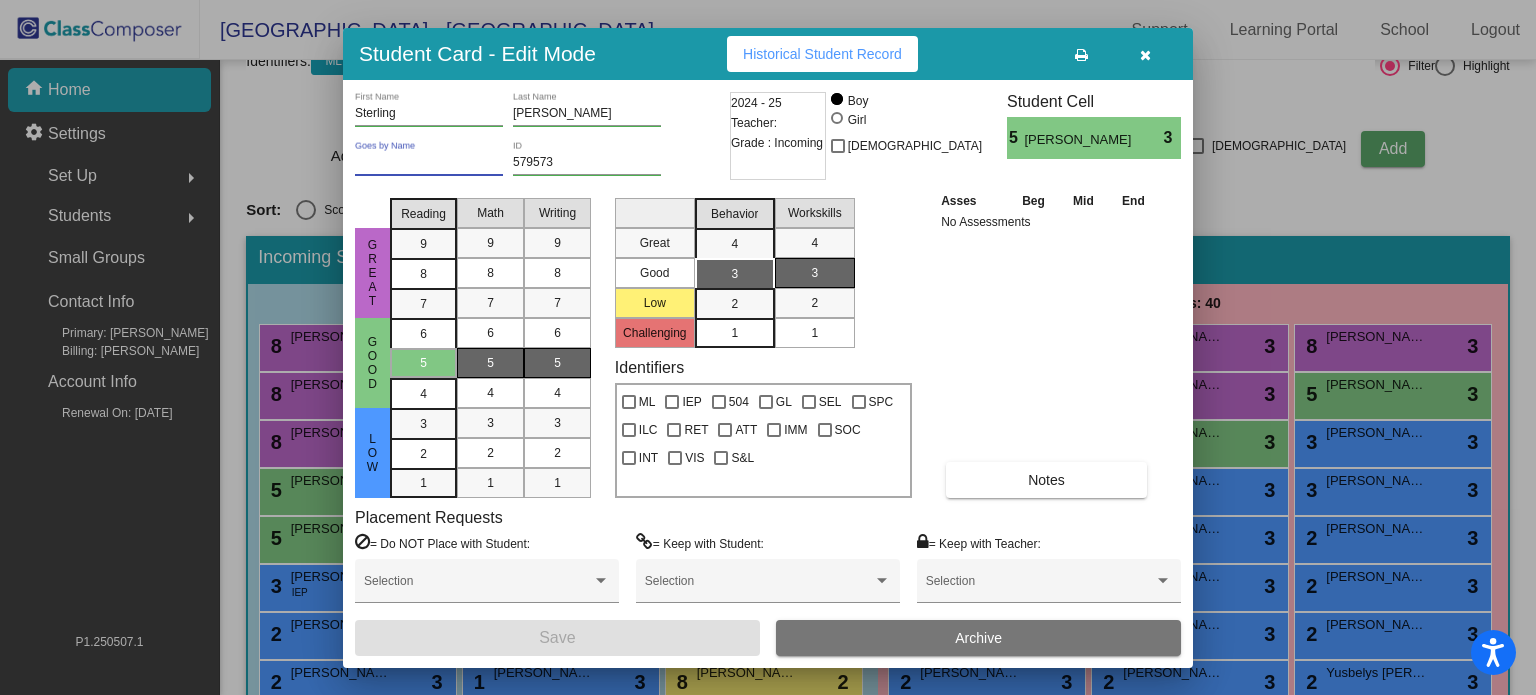 click on "Goes by Name" at bounding box center (429, 163) 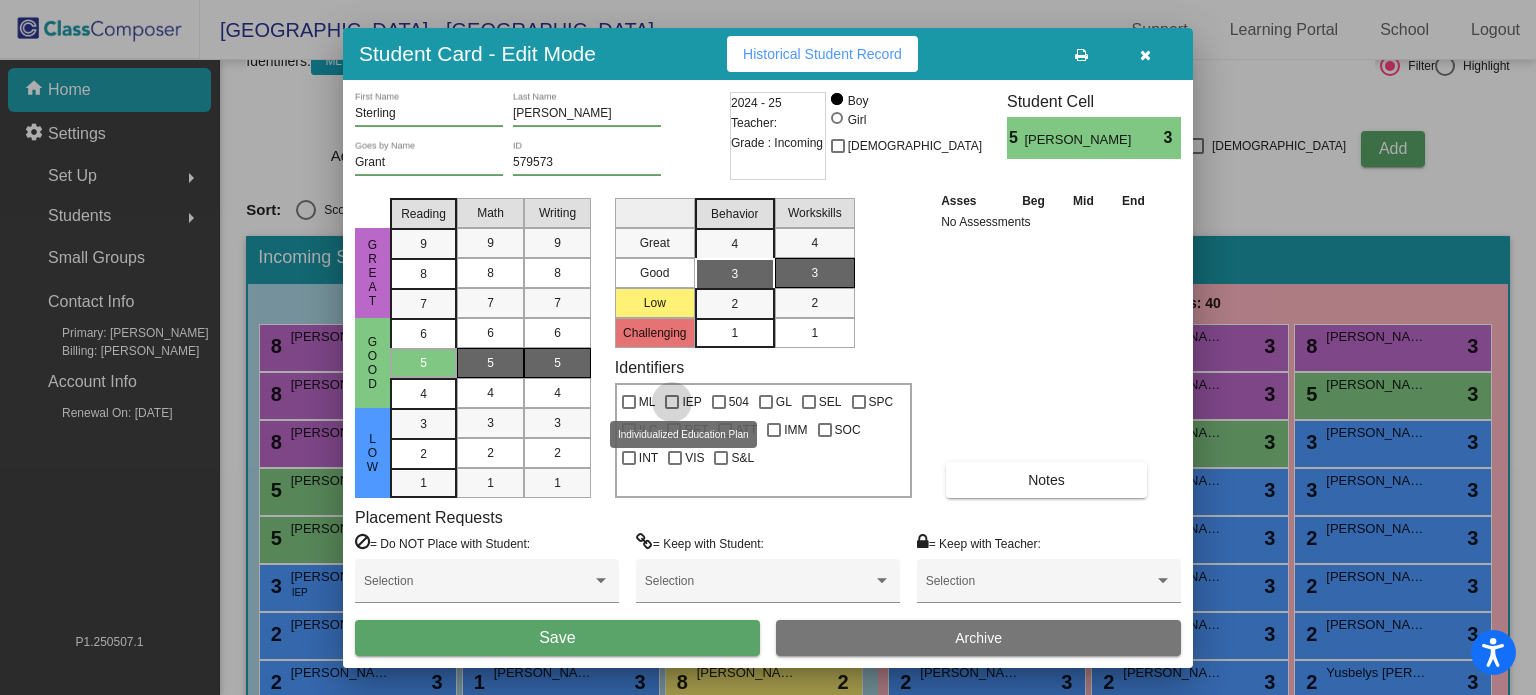 click on "IEP" at bounding box center (691, 402) 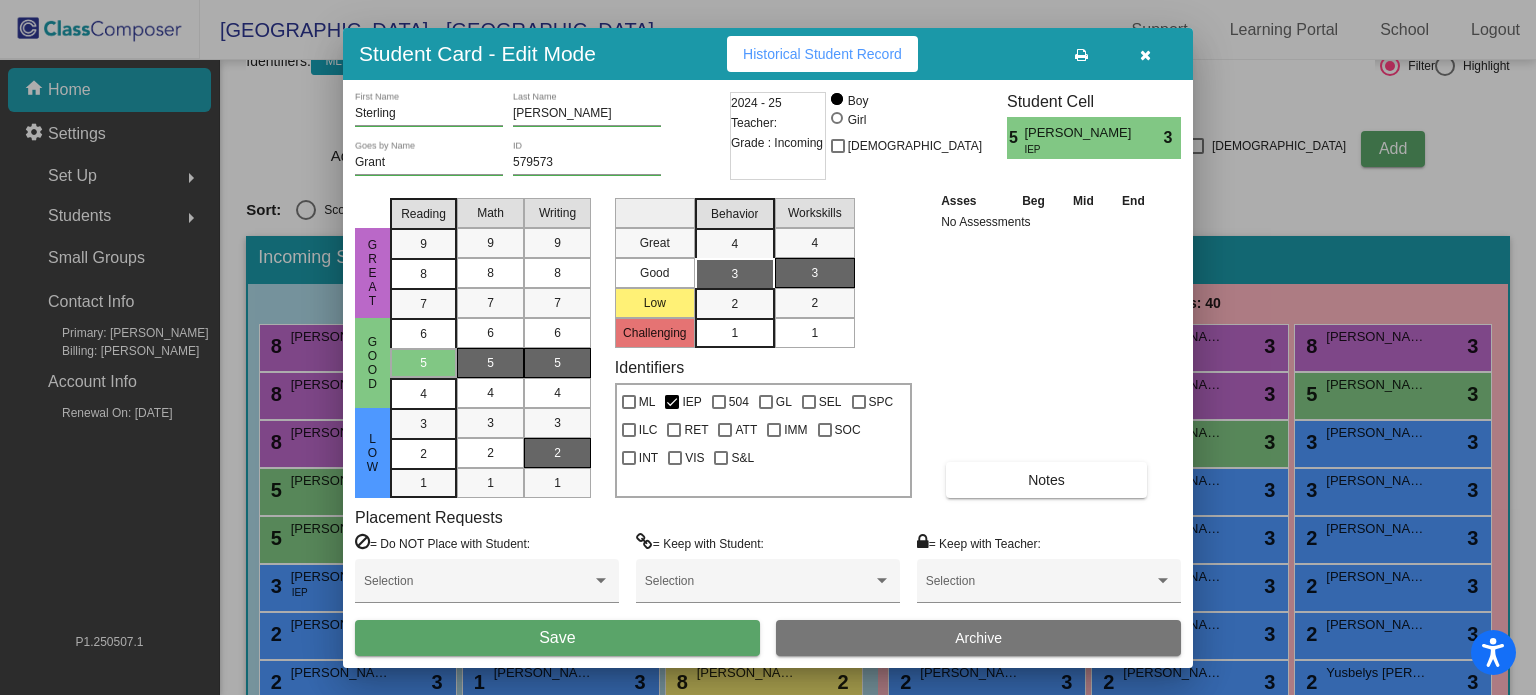 click on "2" at bounding box center (557, 453) 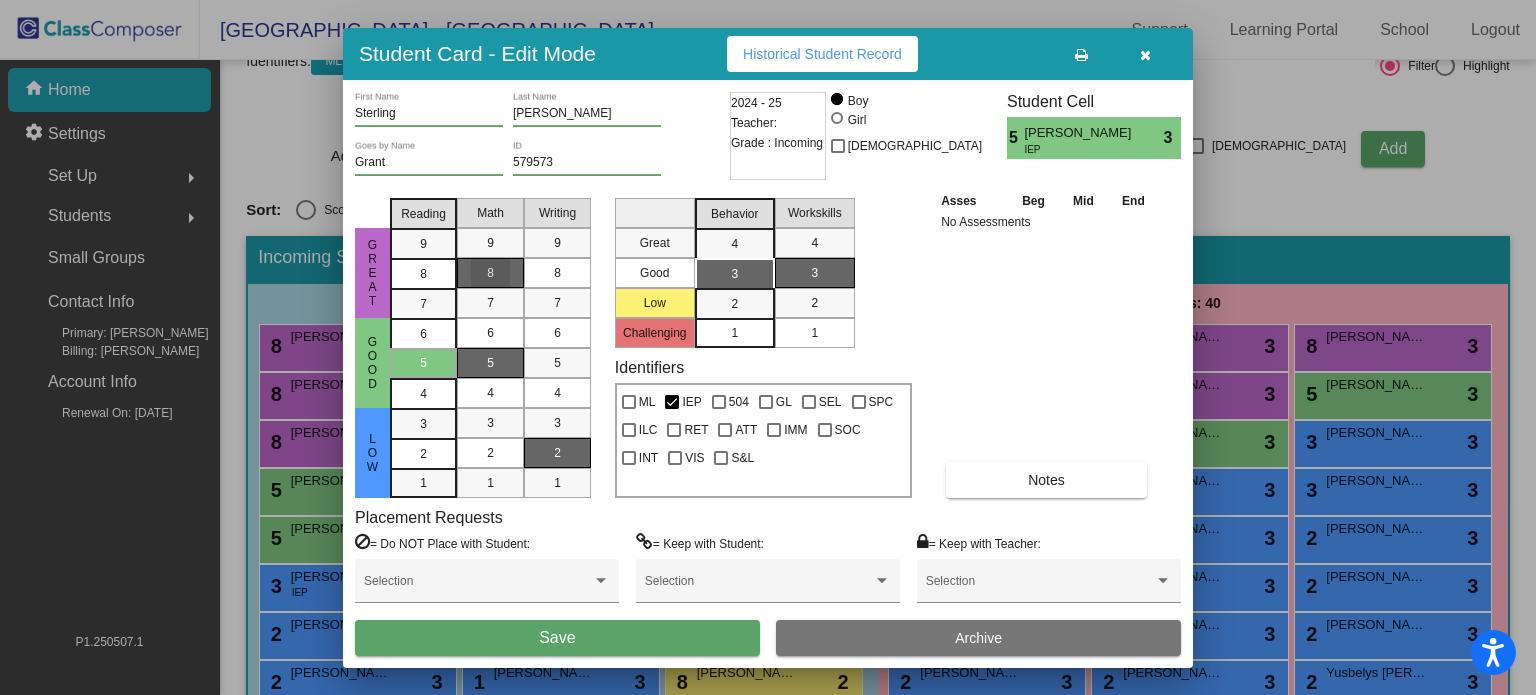 click on "8" at bounding box center [490, 273] 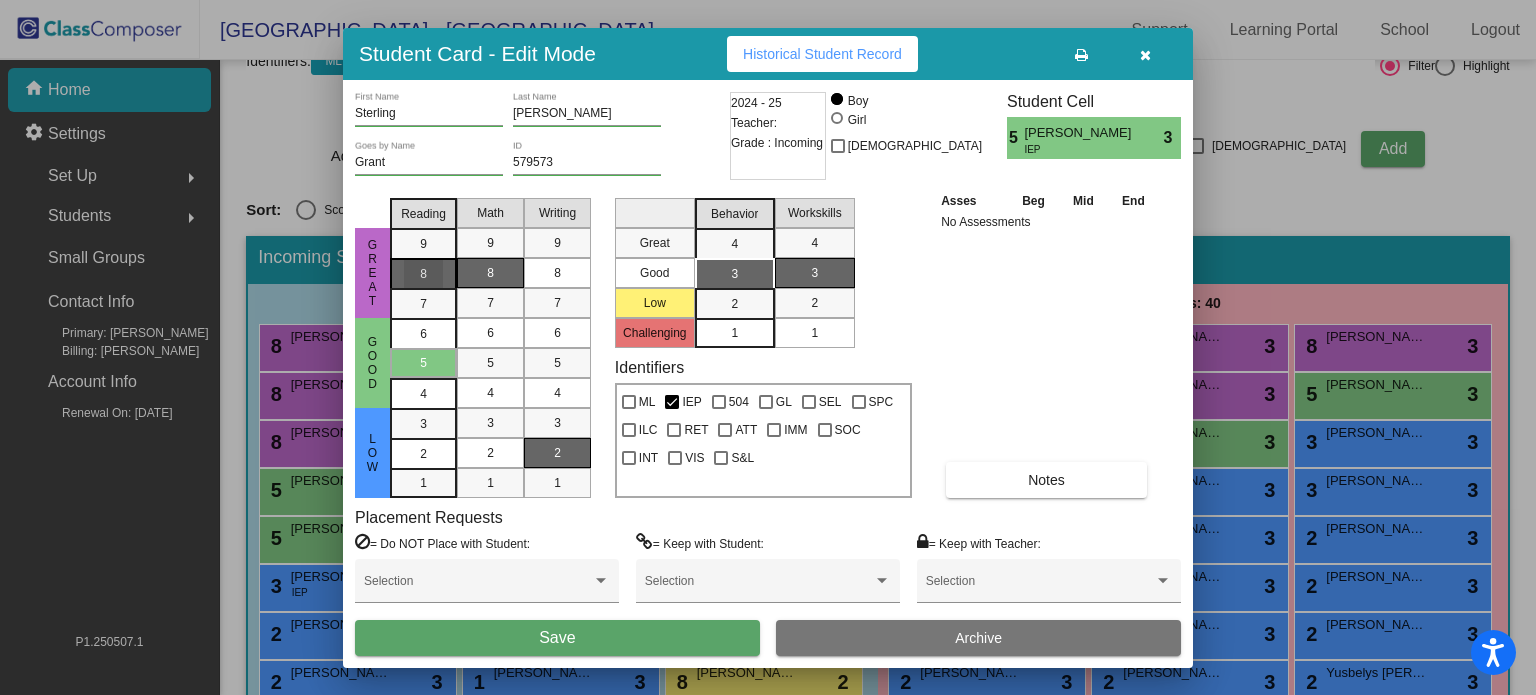 click on "8" at bounding box center (423, 273) 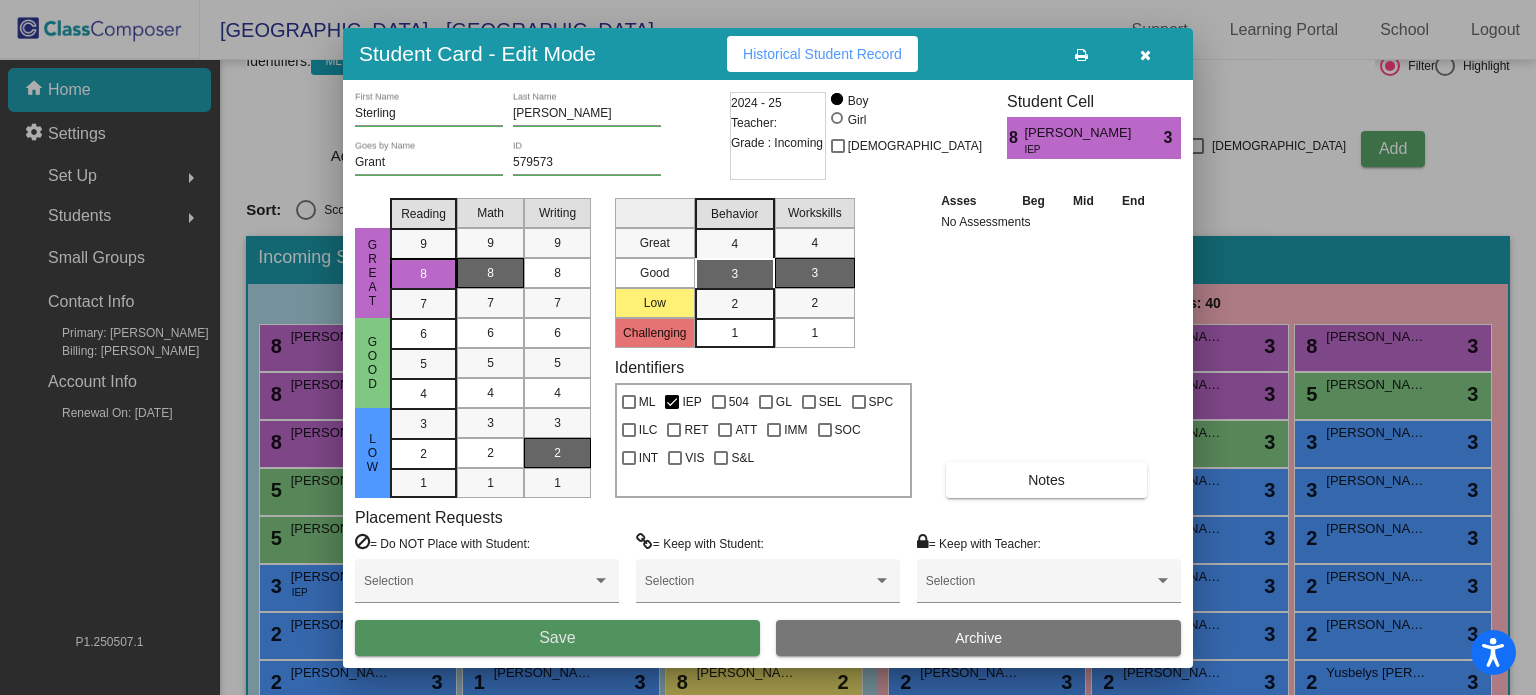 click on "Save" at bounding box center (557, 638) 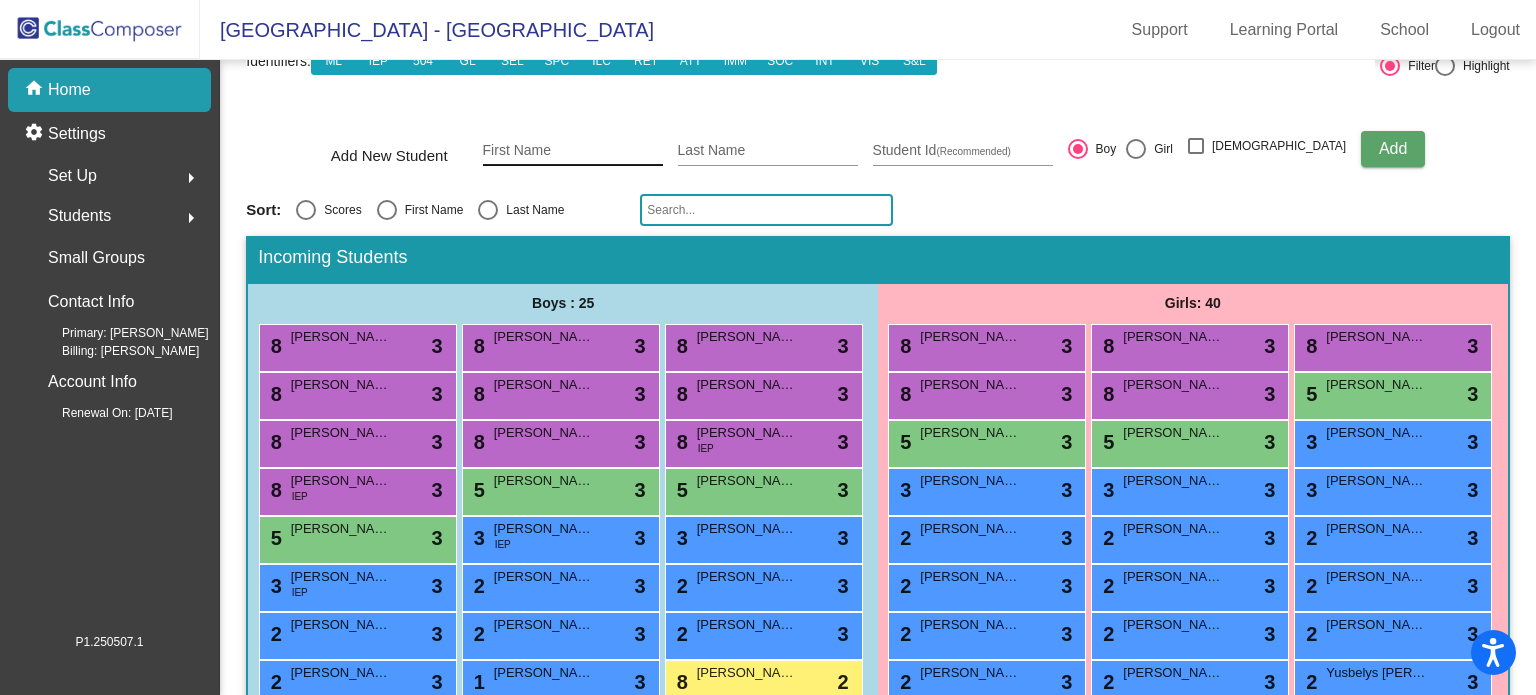 click on "First Name" at bounding box center [573, 151] 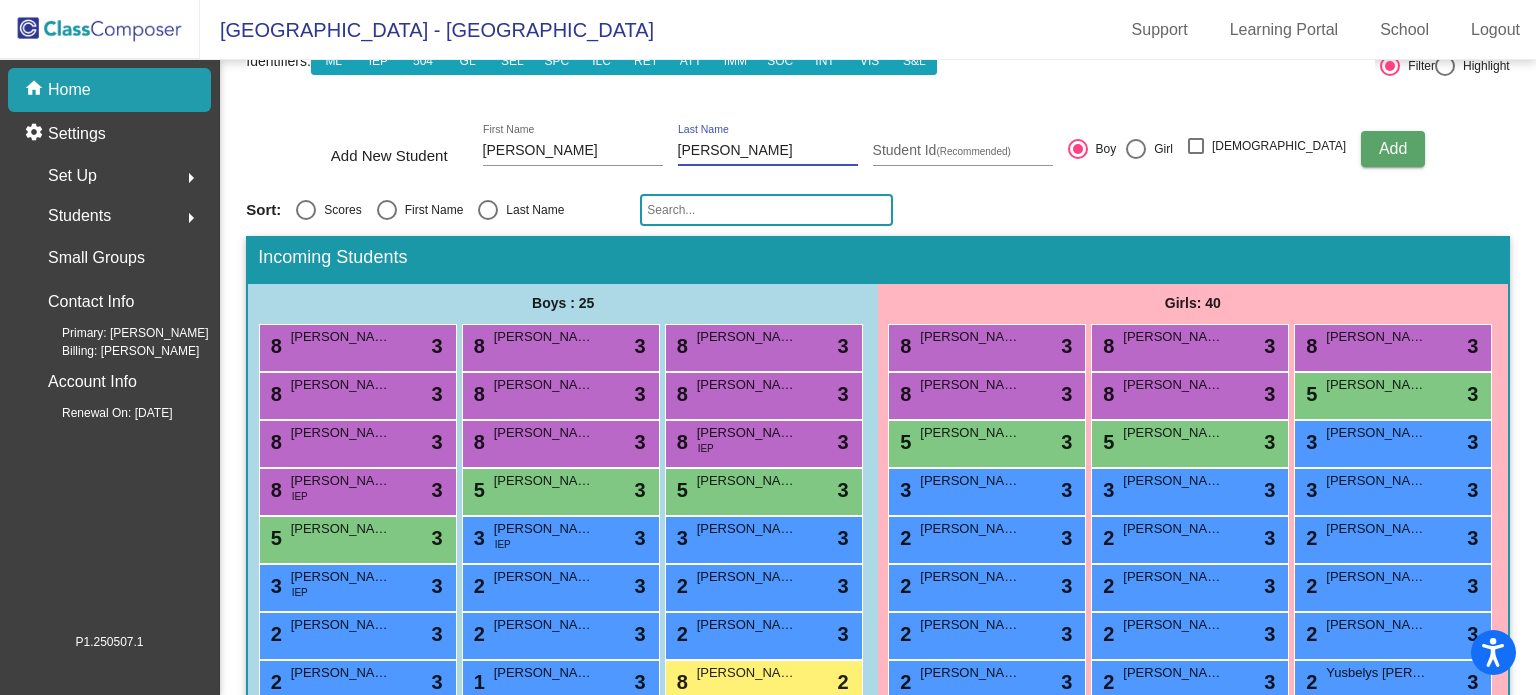 click on "Girl" at bounding box center (1159, 149) 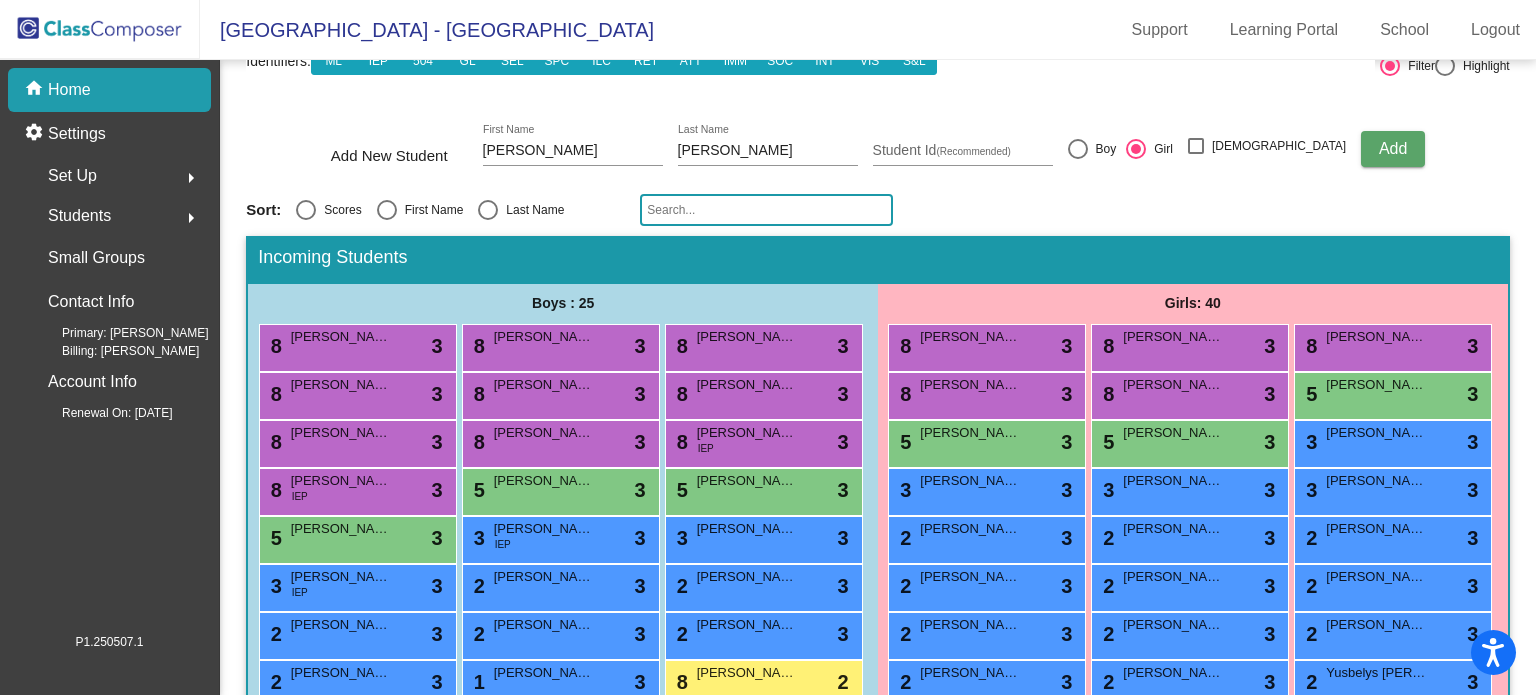 click on "Add" 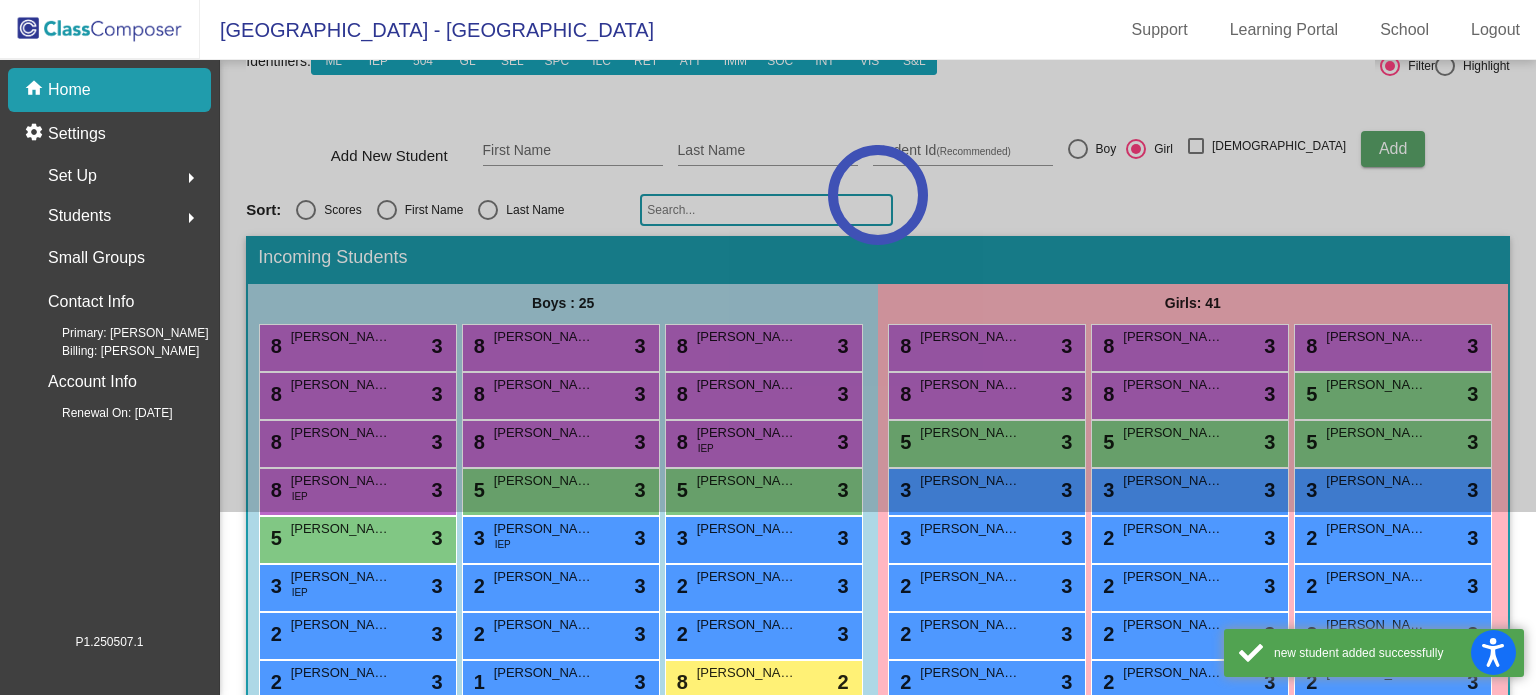 click 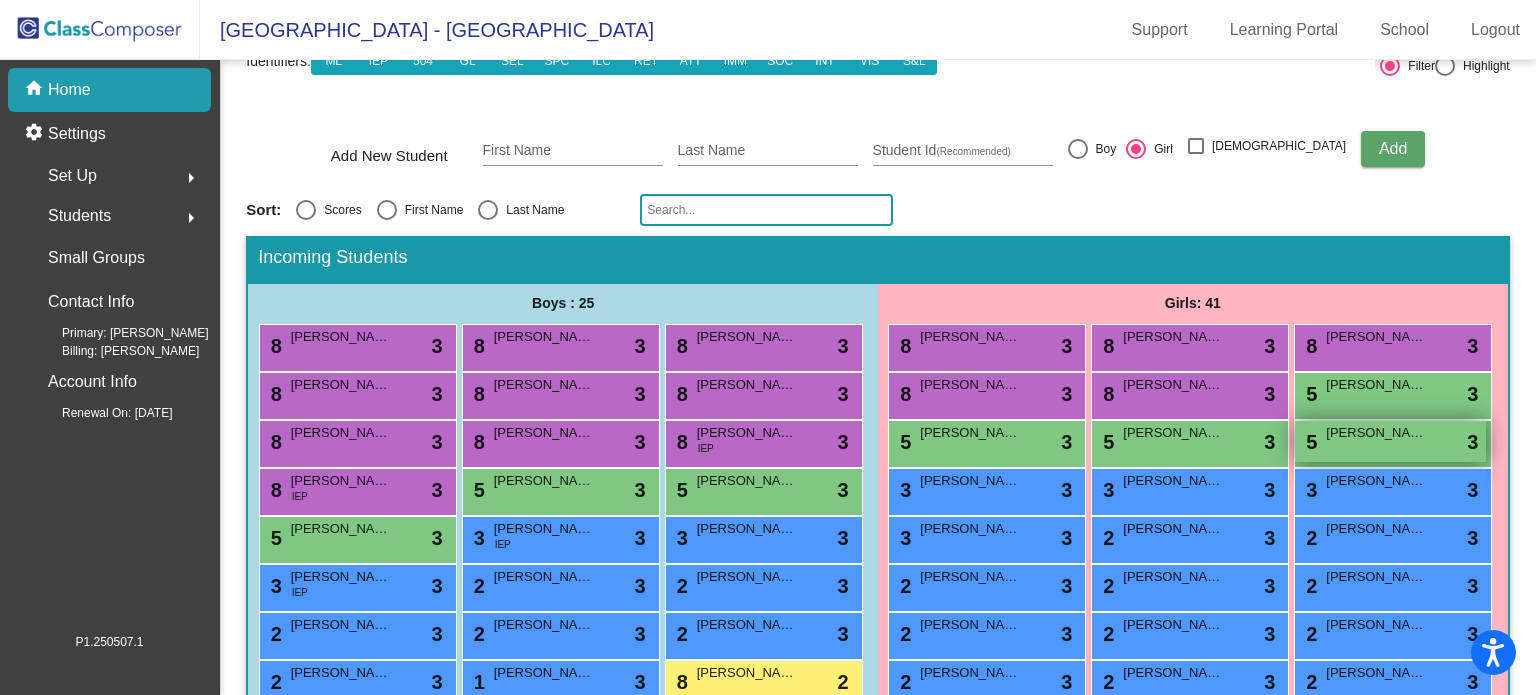 click on "[PERSON_NAME]" at bounding box center (1376, 433) 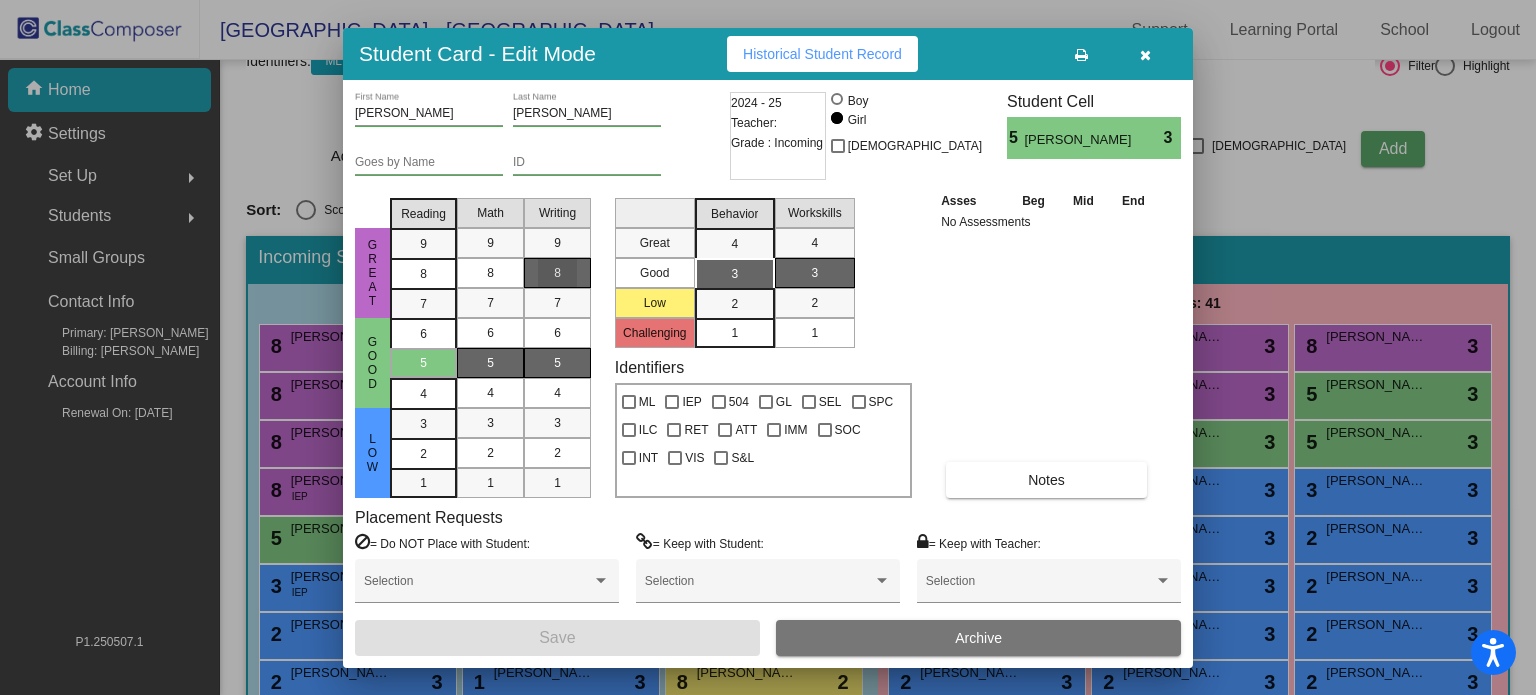 click on "8" at bounding box center [557, 273] 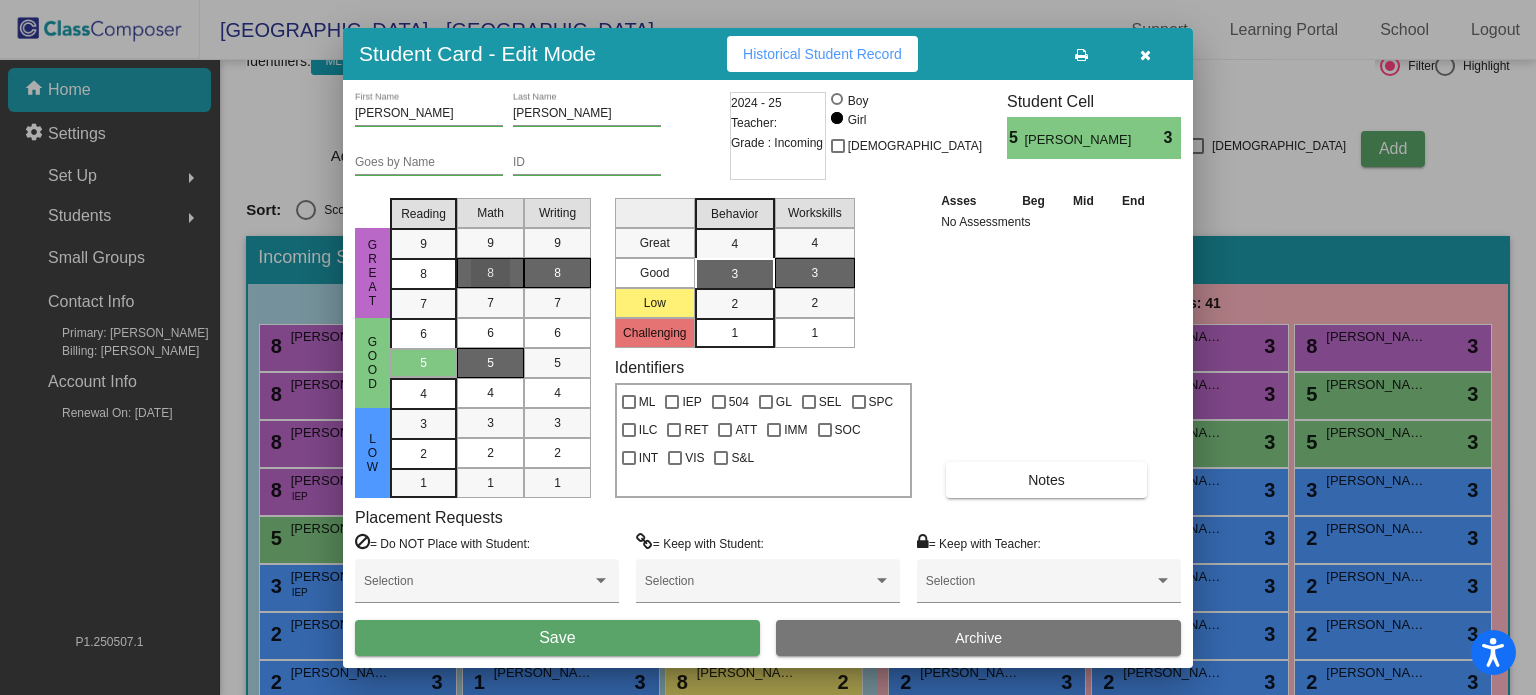 click on "8" at bounding box center [490, 273] 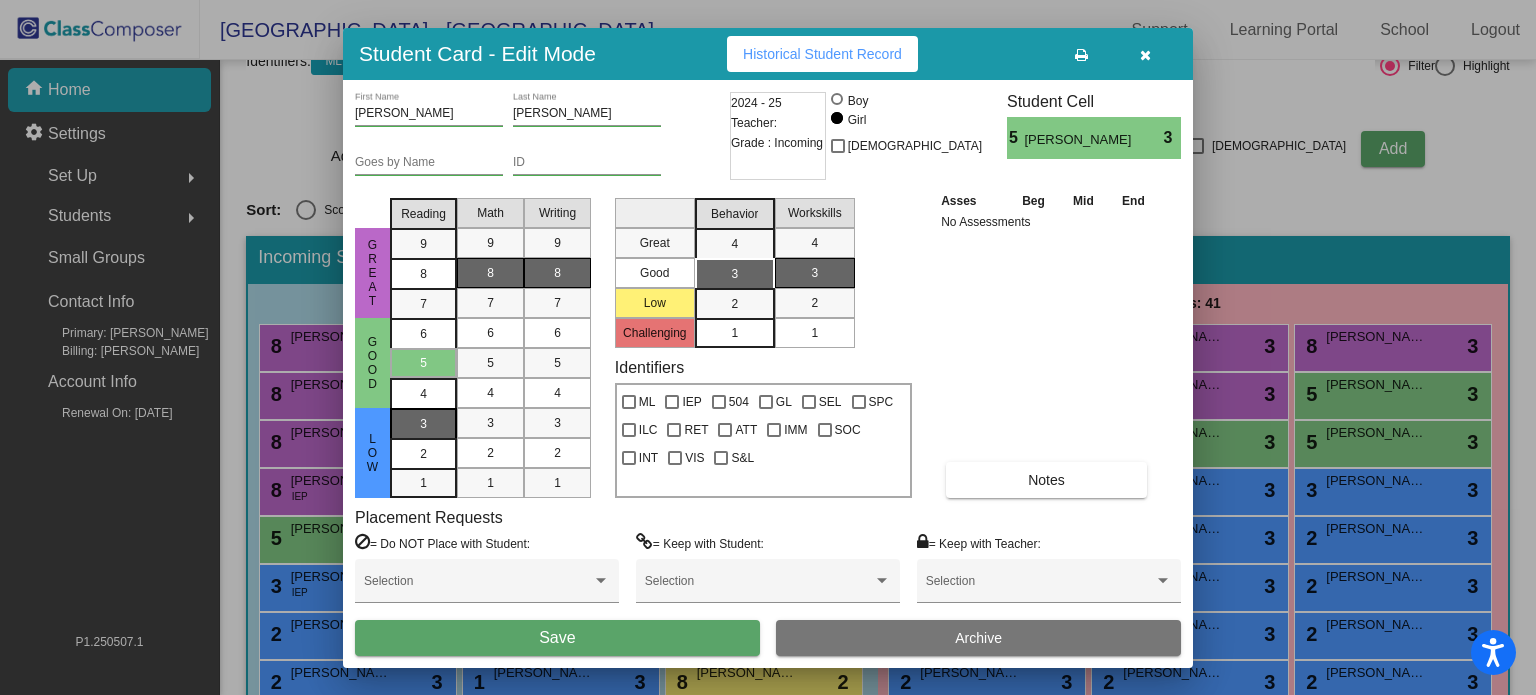 click on "3" at bounding box center (423, 424) 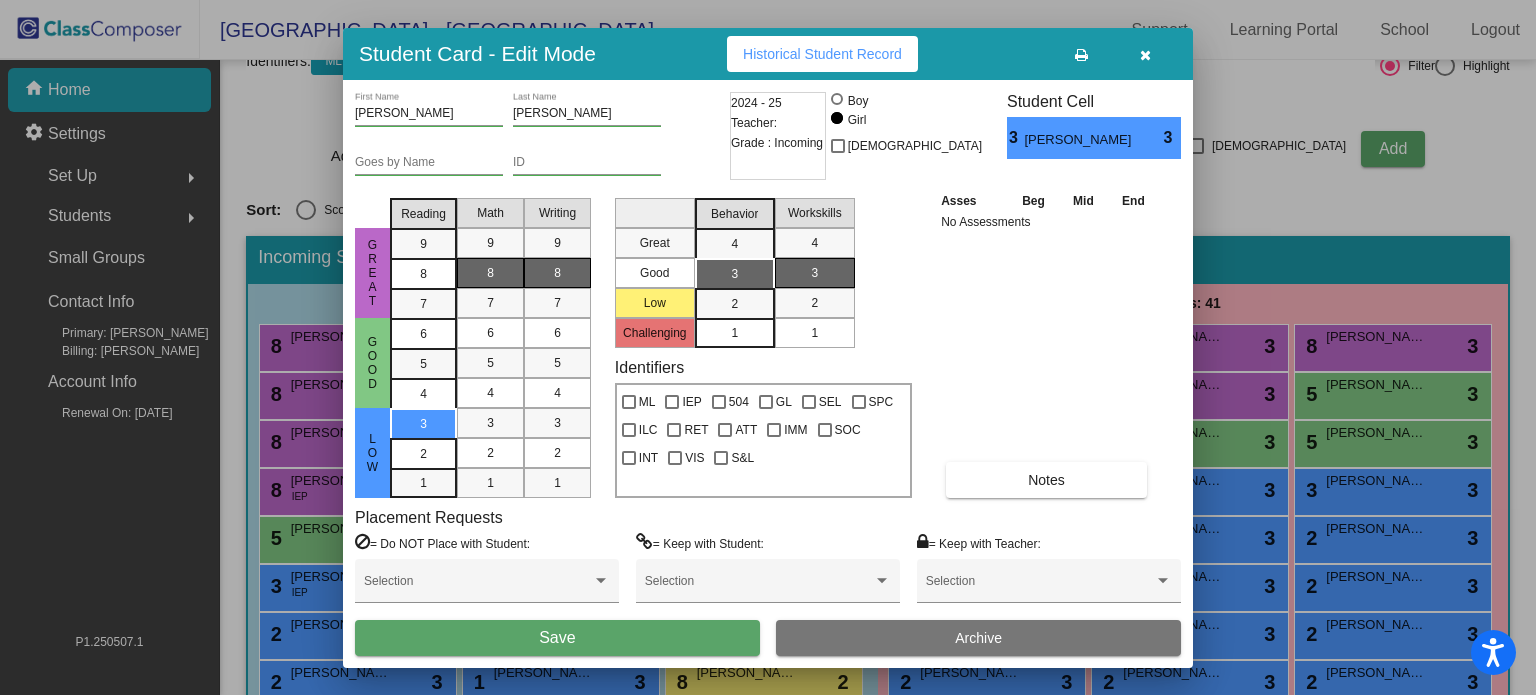 click on "Save" at bounding box center [557, 638] 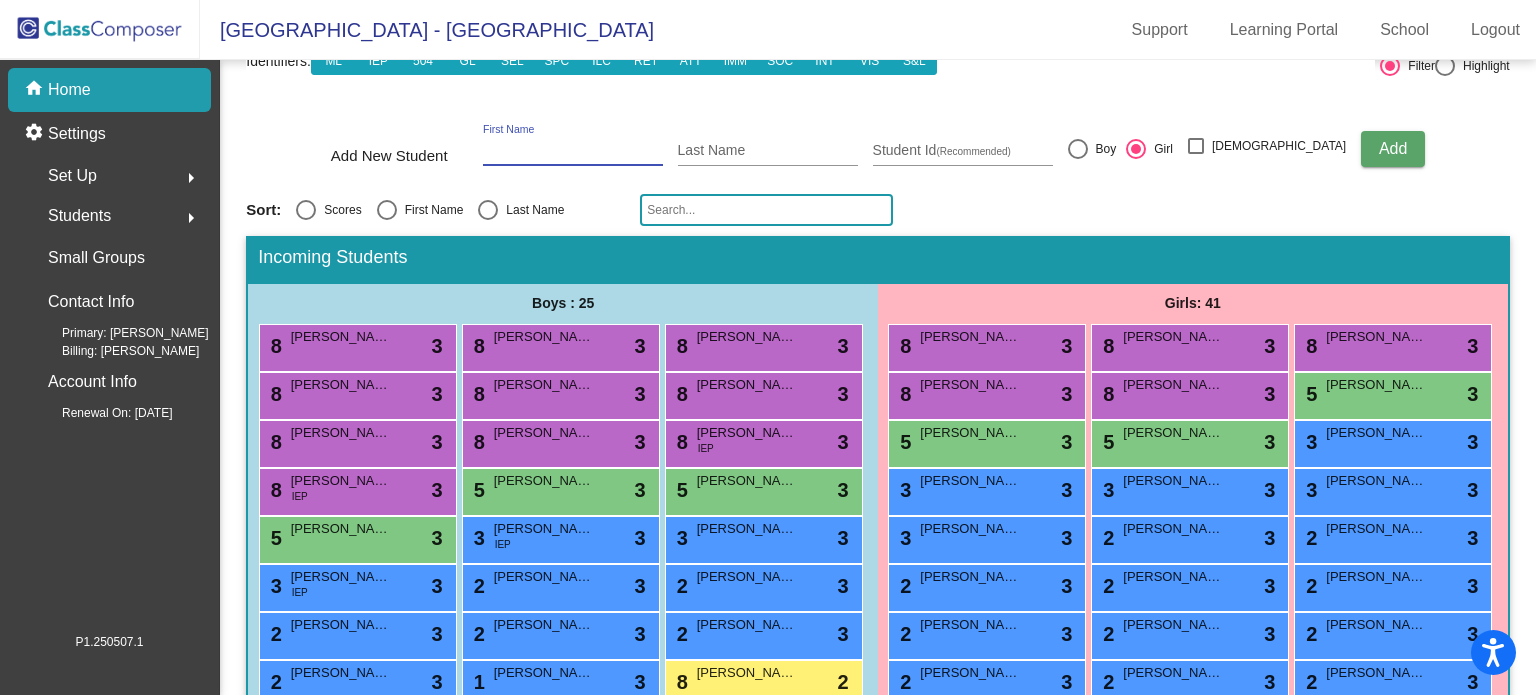 click on "First Name" at bounding box center (573, 151) 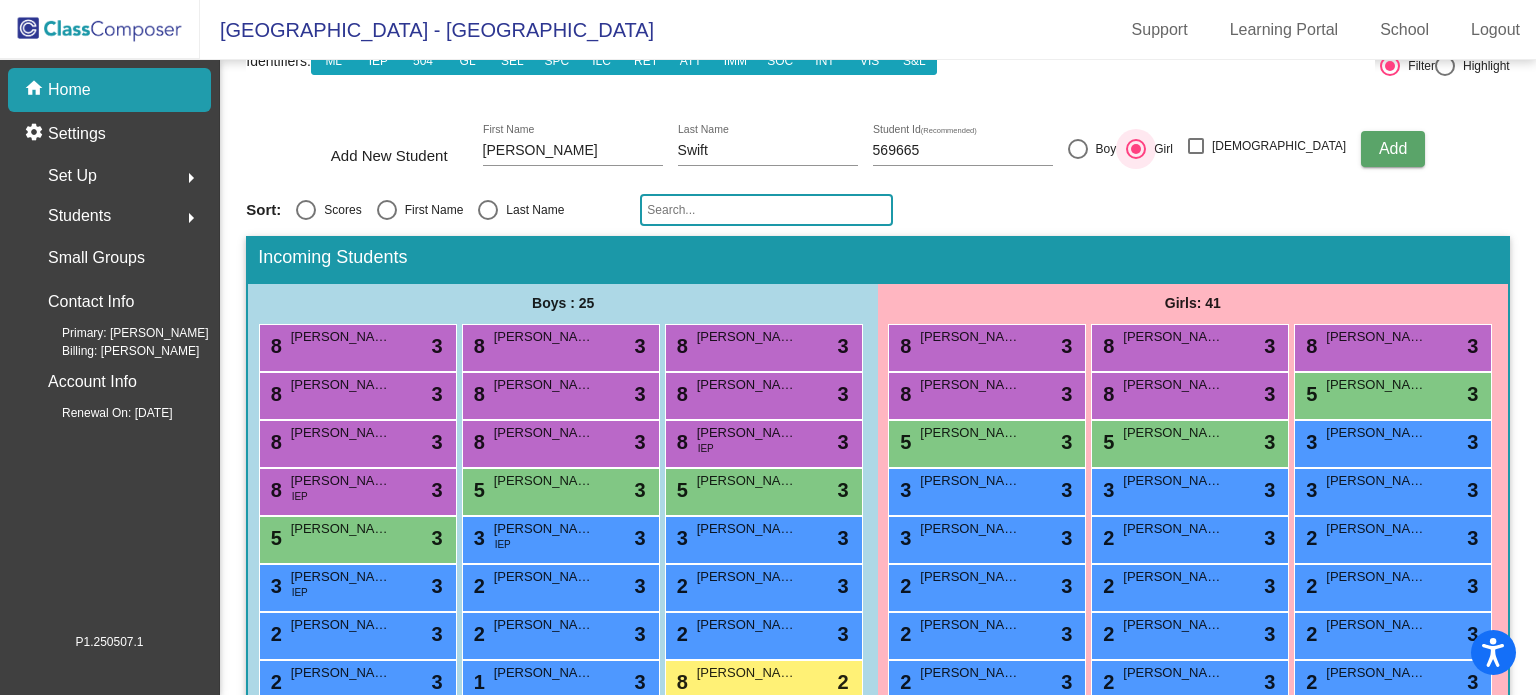 click at bounding box center [1078, 149] 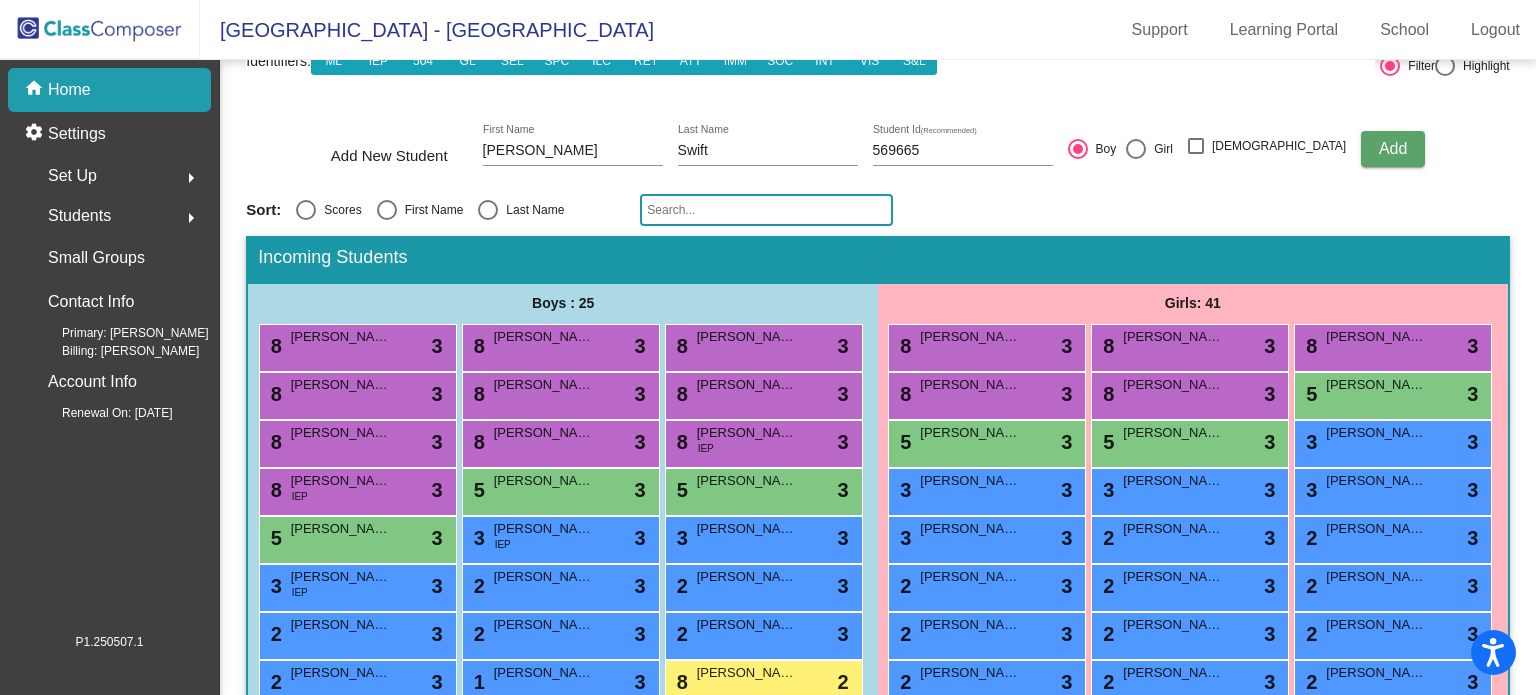 click on "Add" 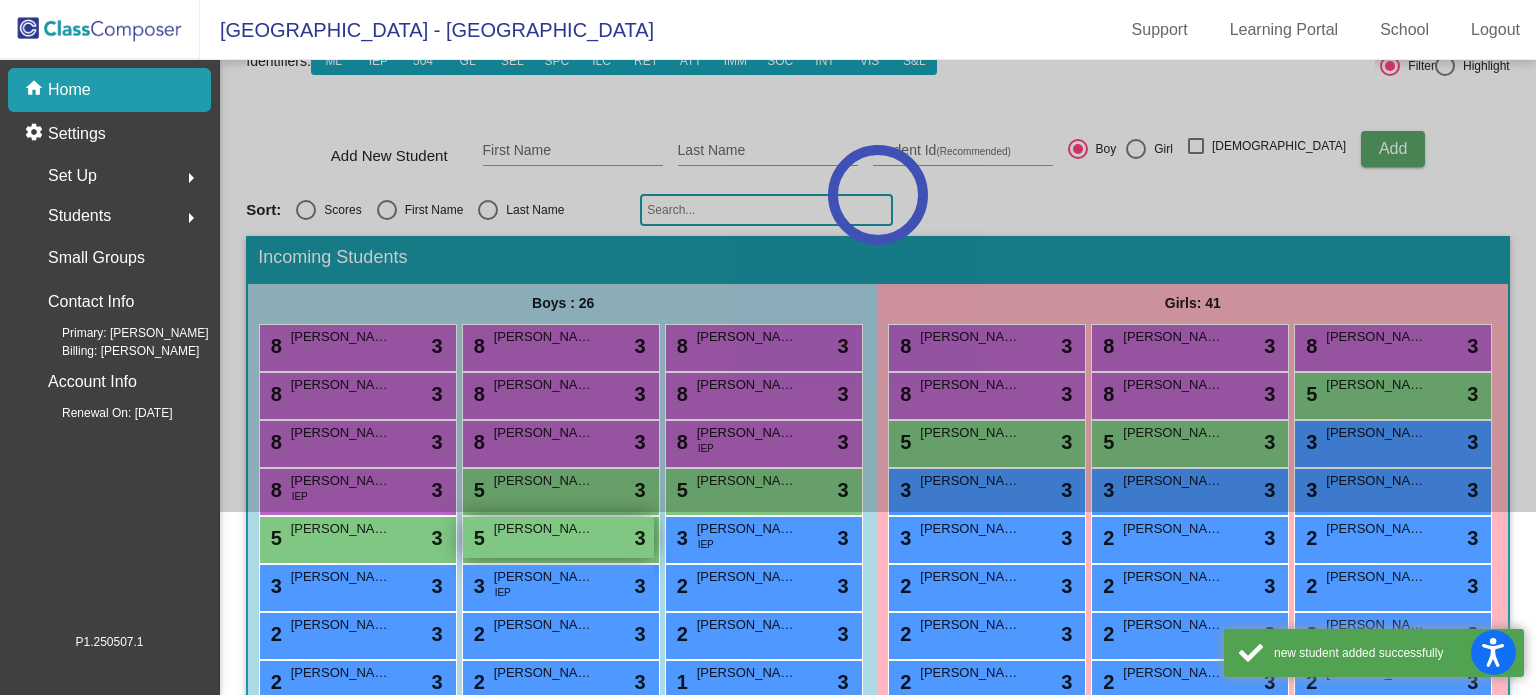 click on "5 [PERSON_NAME] lock do_not_disturb_alt 3" at bounding box center (558, 537) 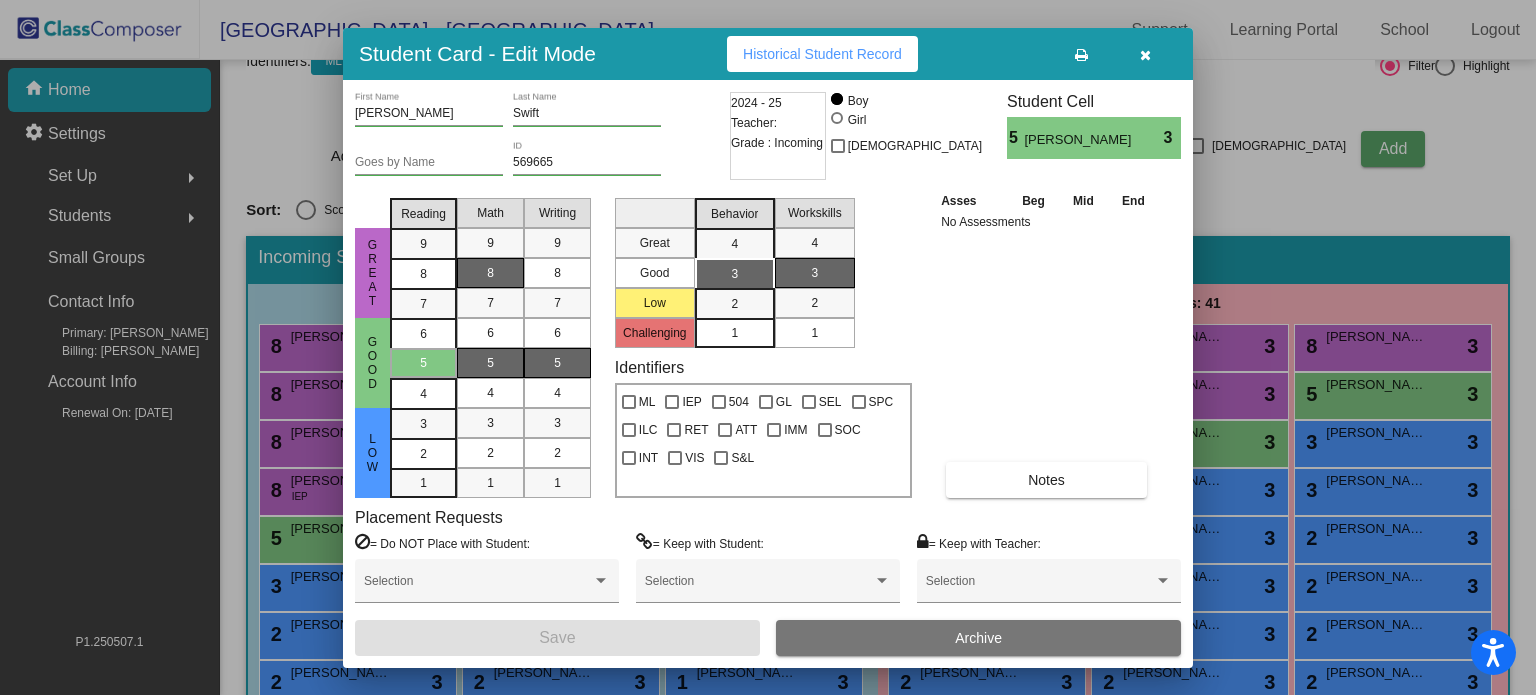 click on "8" at bounding box center [490, 273] 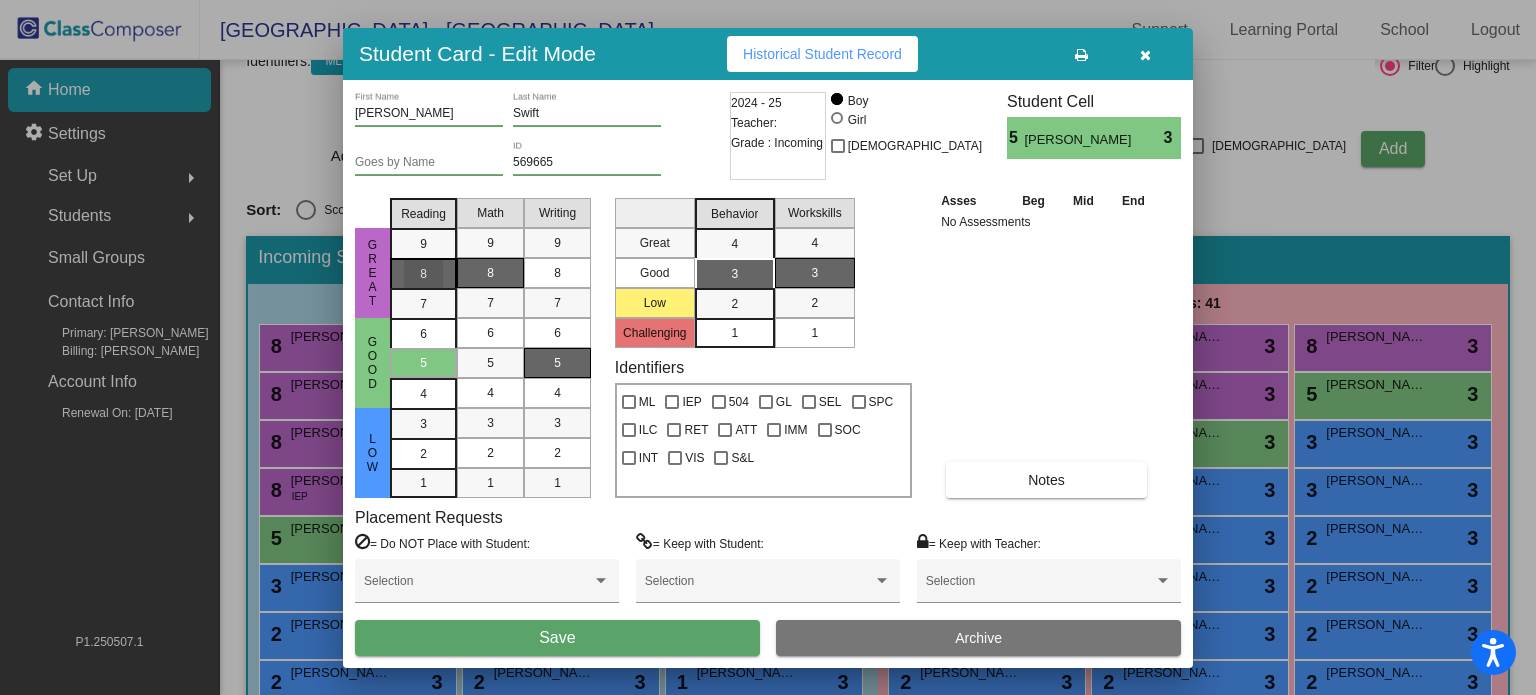 click on "8" at bounding box center [423, 244] 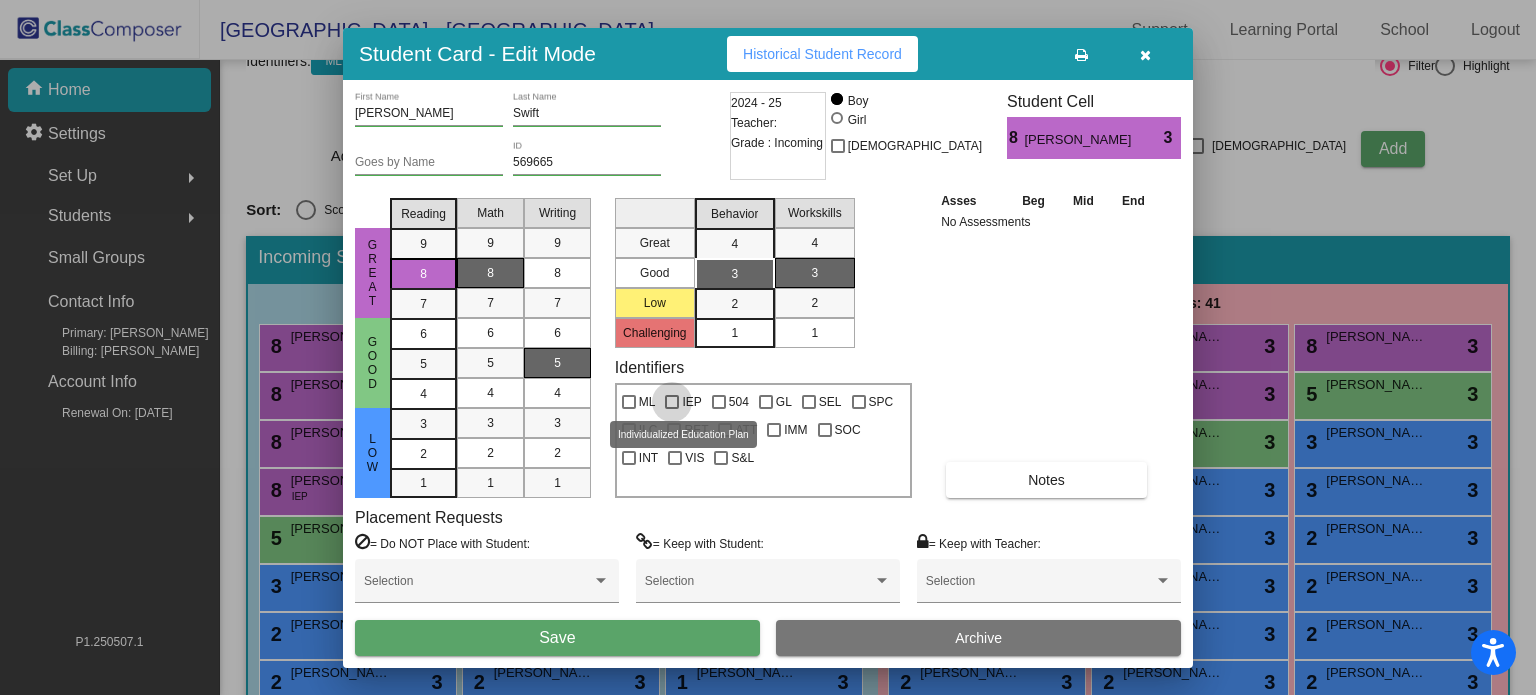 click on "IEP" at bounding box center (691, 402) 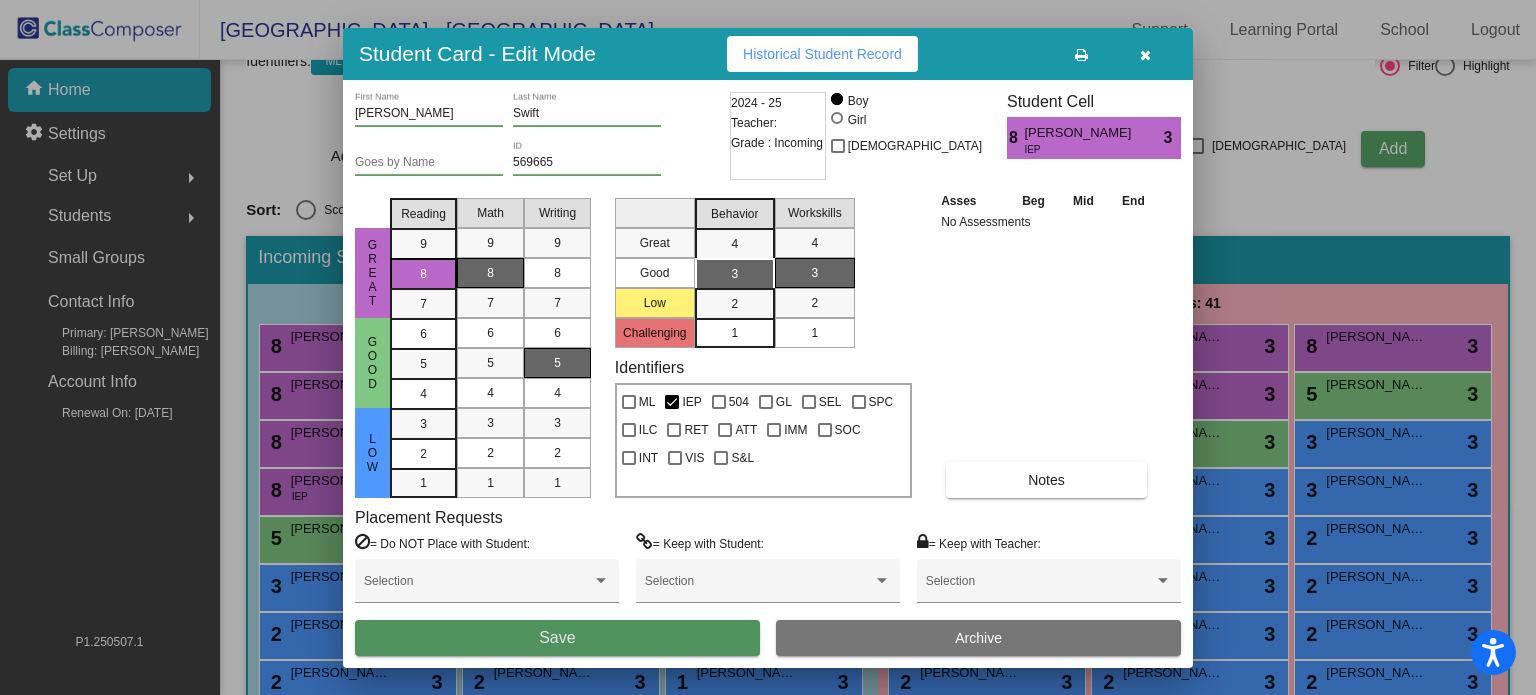 click on "Save" at bounding box center [557, 638] 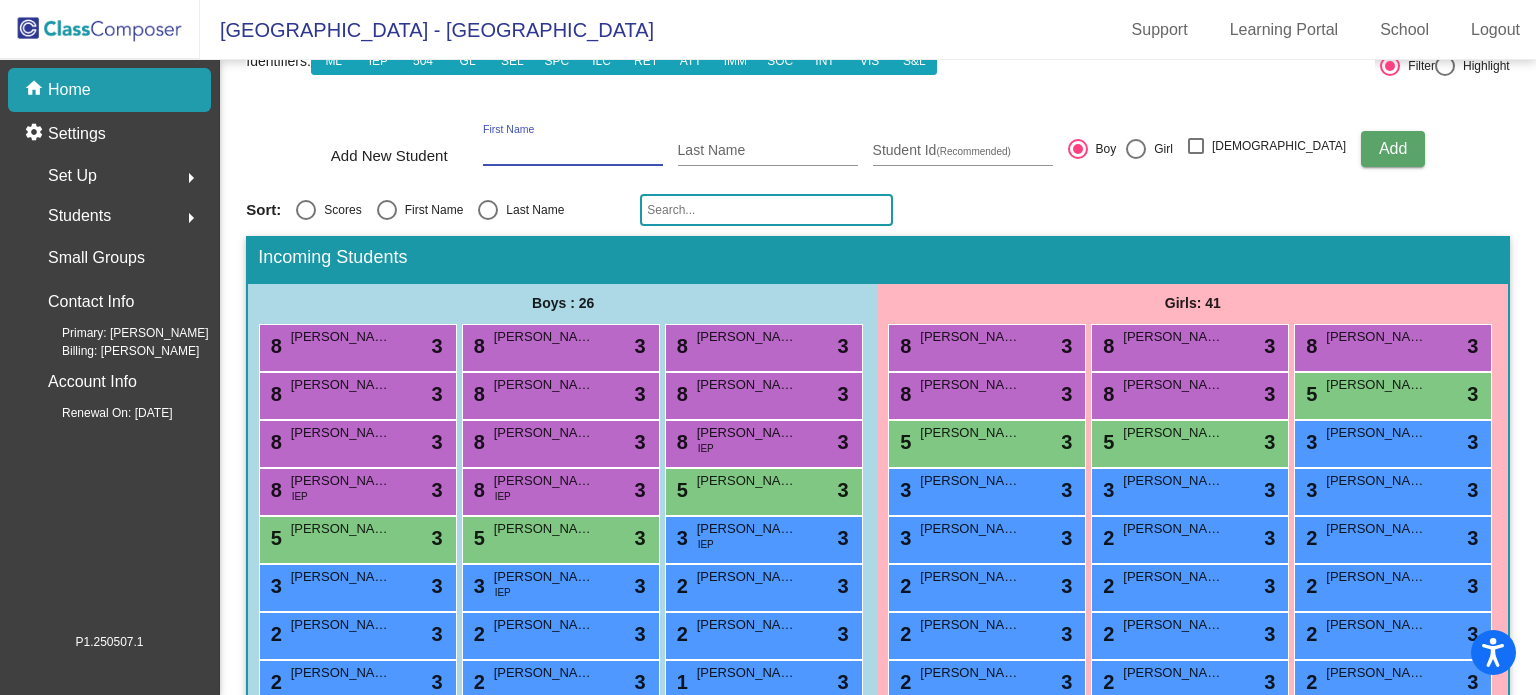 click on "First Name" at bounding box center (573, 151) 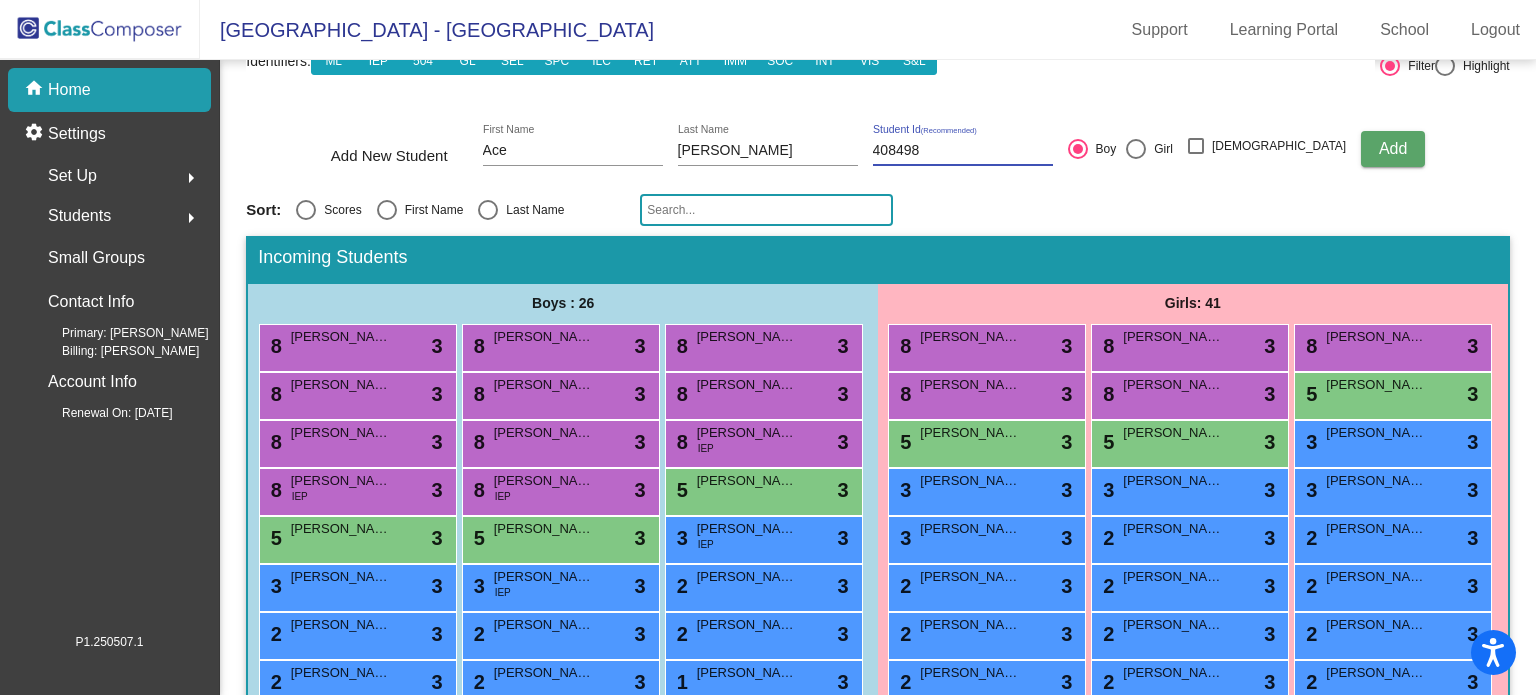 click on "Add" 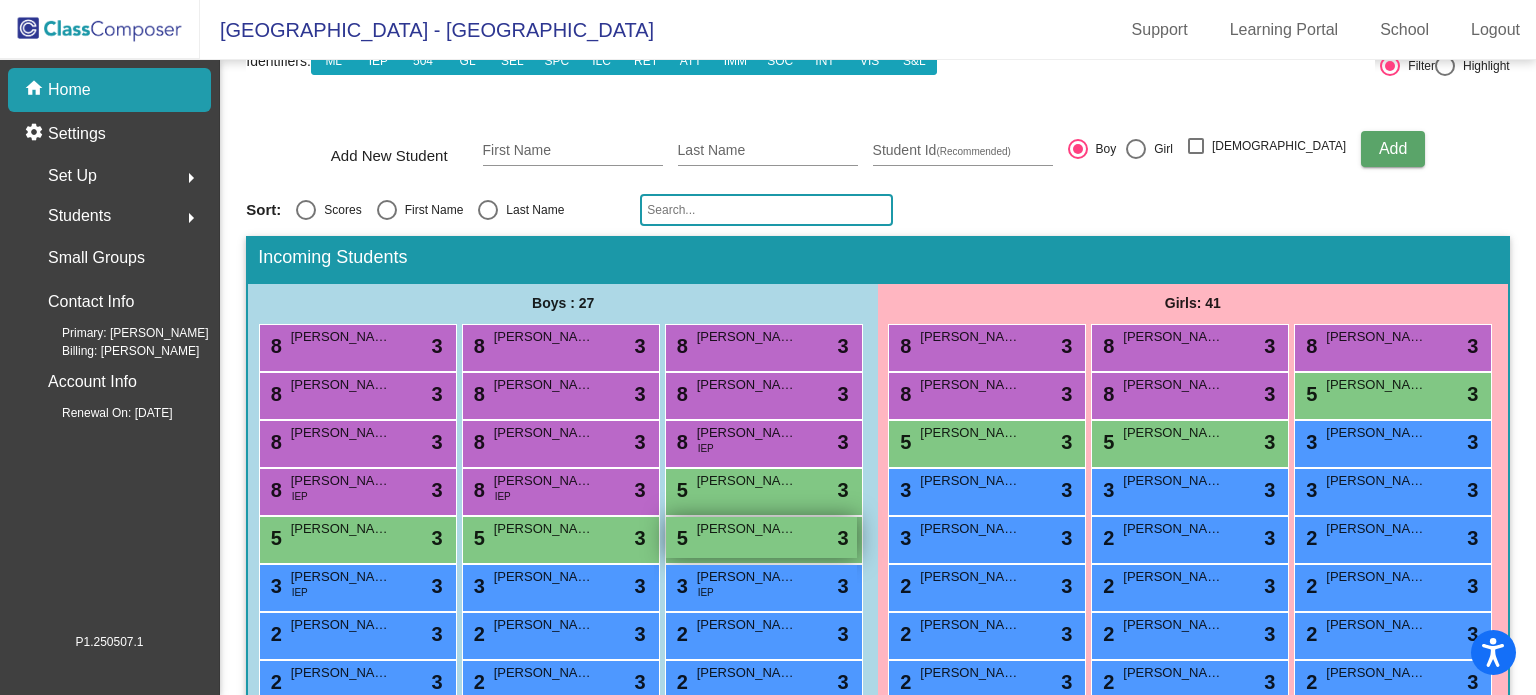 click on "[PERSON_NAME]" at bounding box center [747, 529] 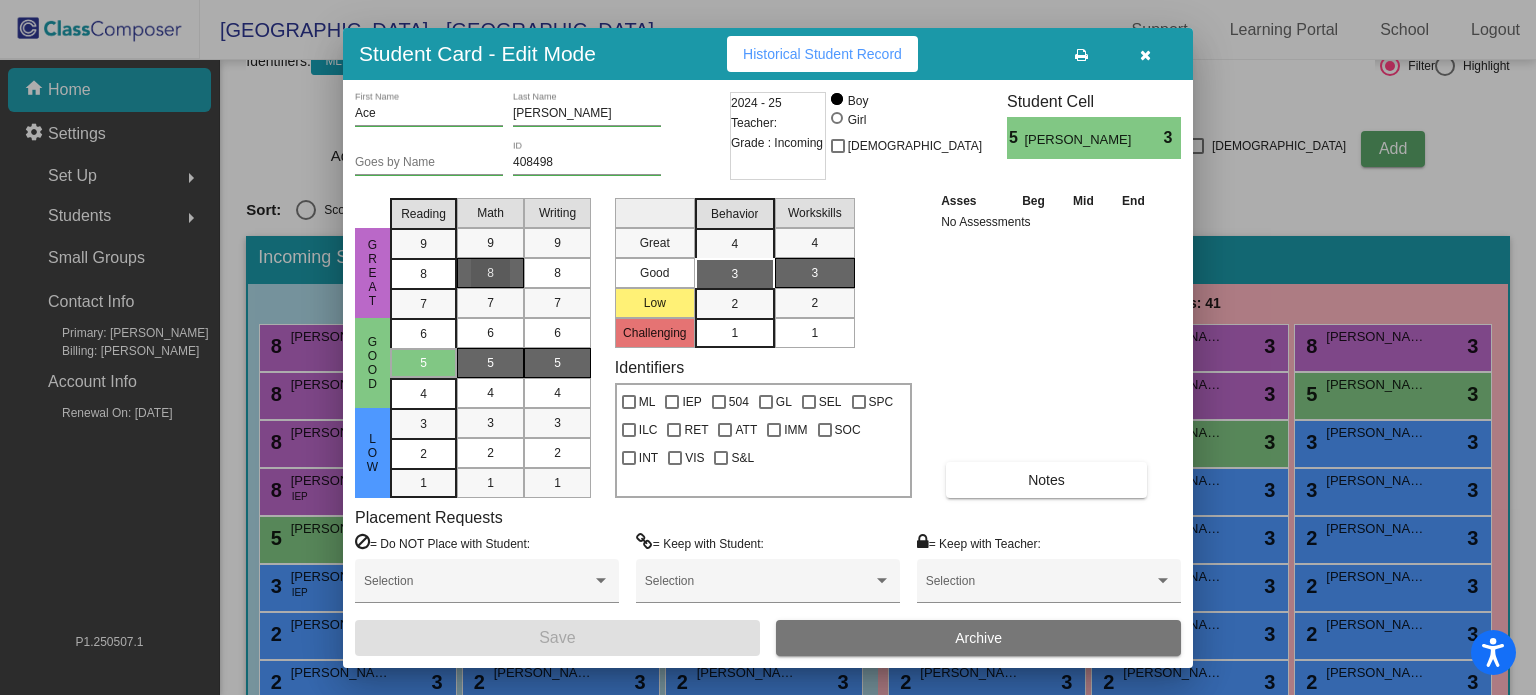 click on "8" at bounding box center (490, 273) 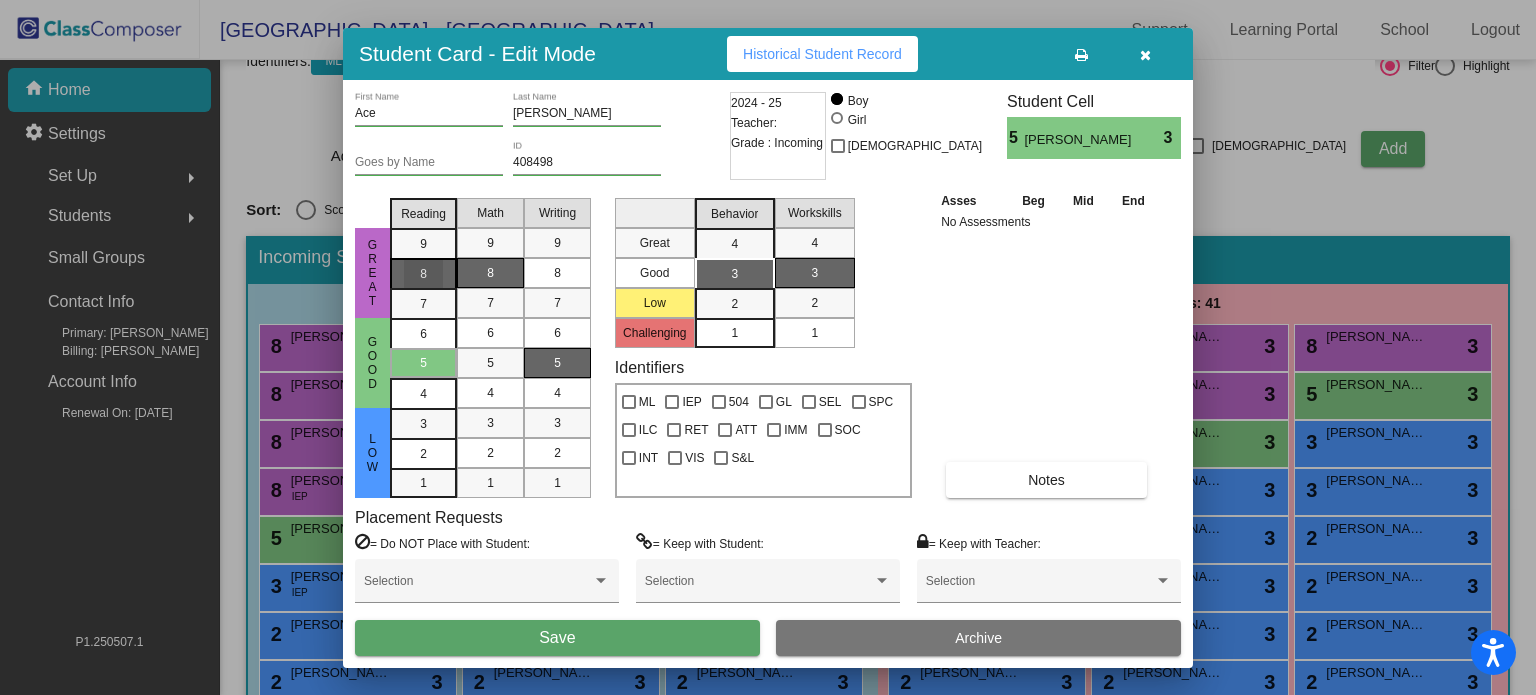 click on "8" at bounding box center (423, 244) 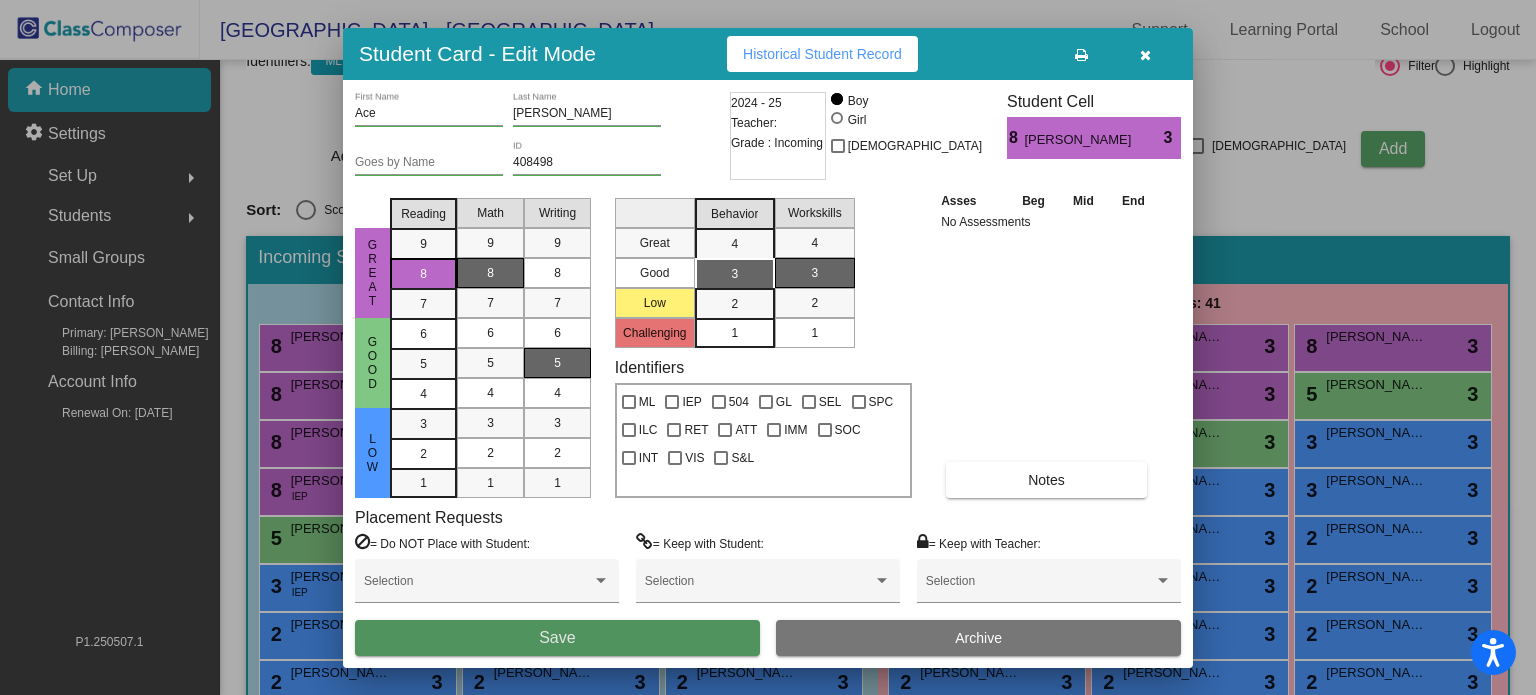 click on "Save" at bounding box center [557, 638] 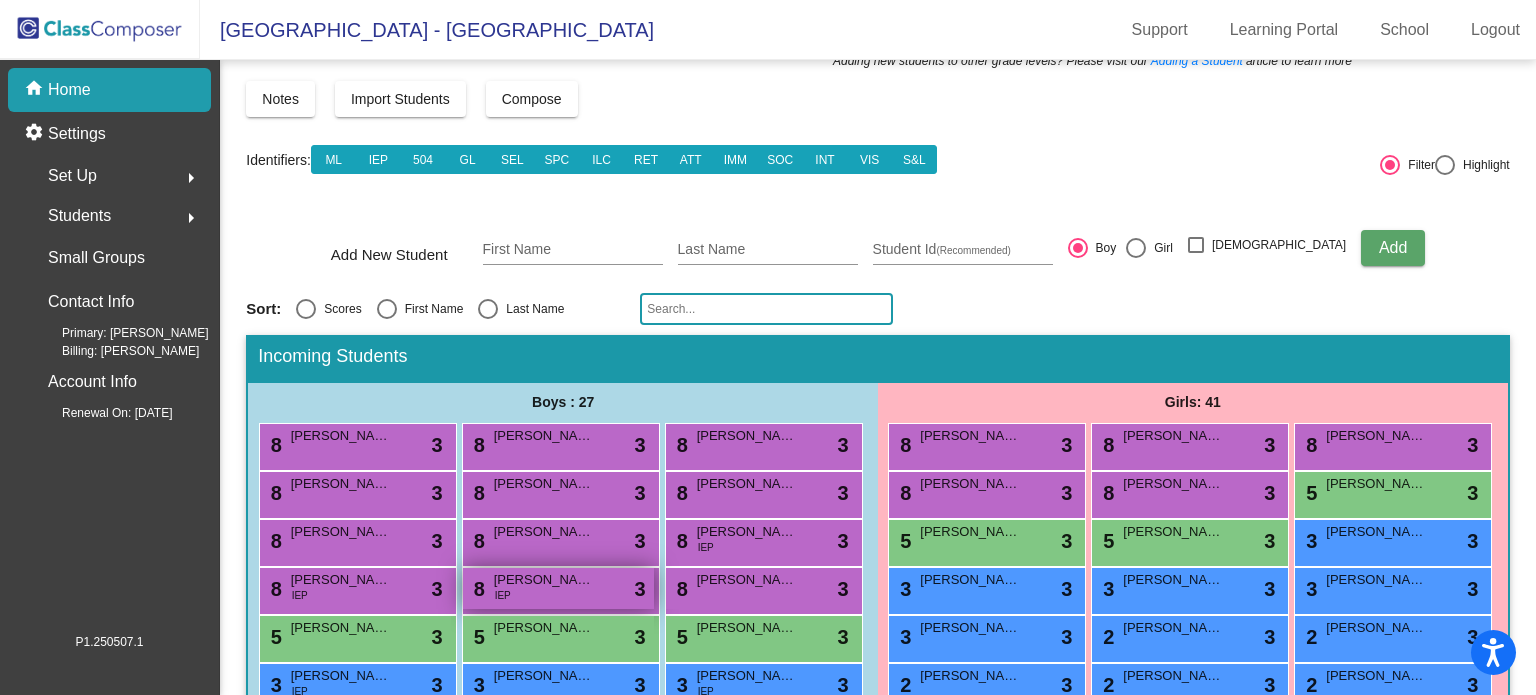 scroll, scrollTop: 83, scrollLeft: 0, axis: vertical 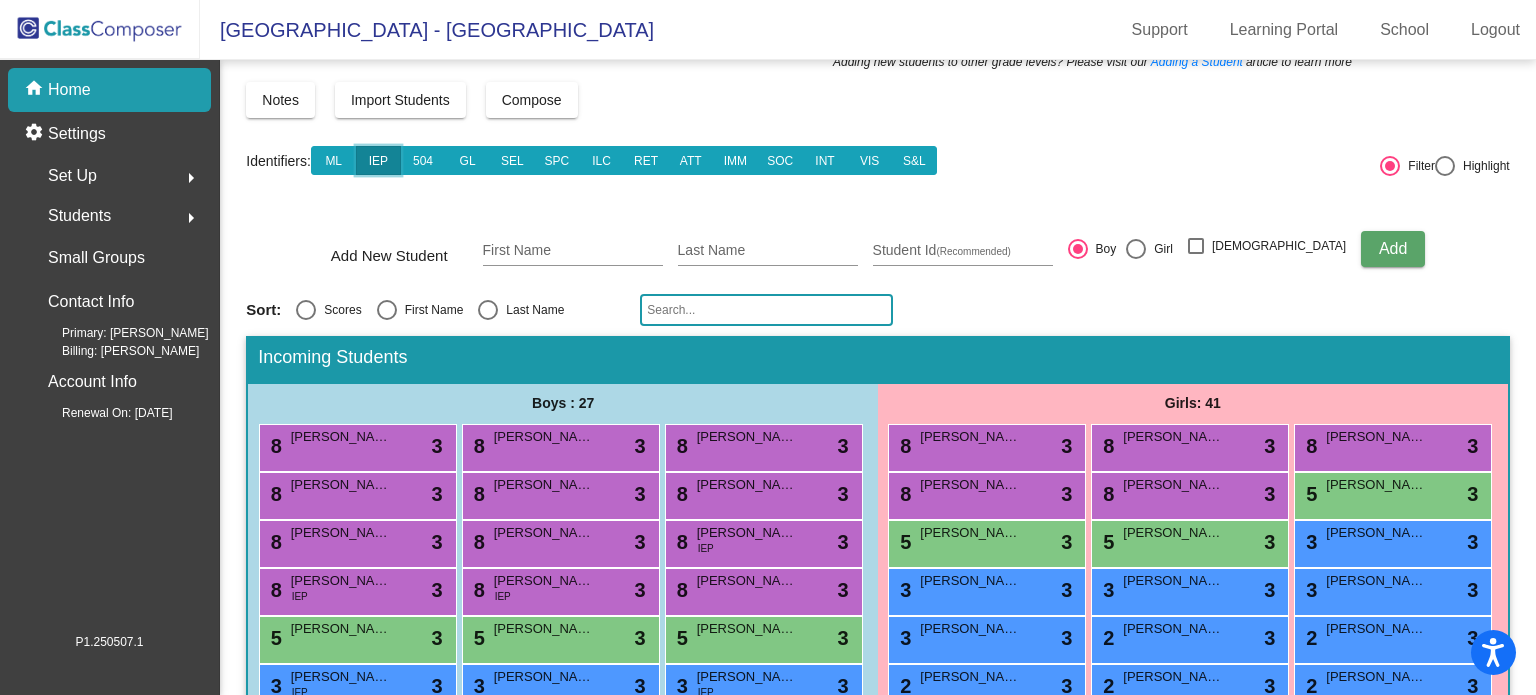 click on "IEP" at bounding box center (379, 160) 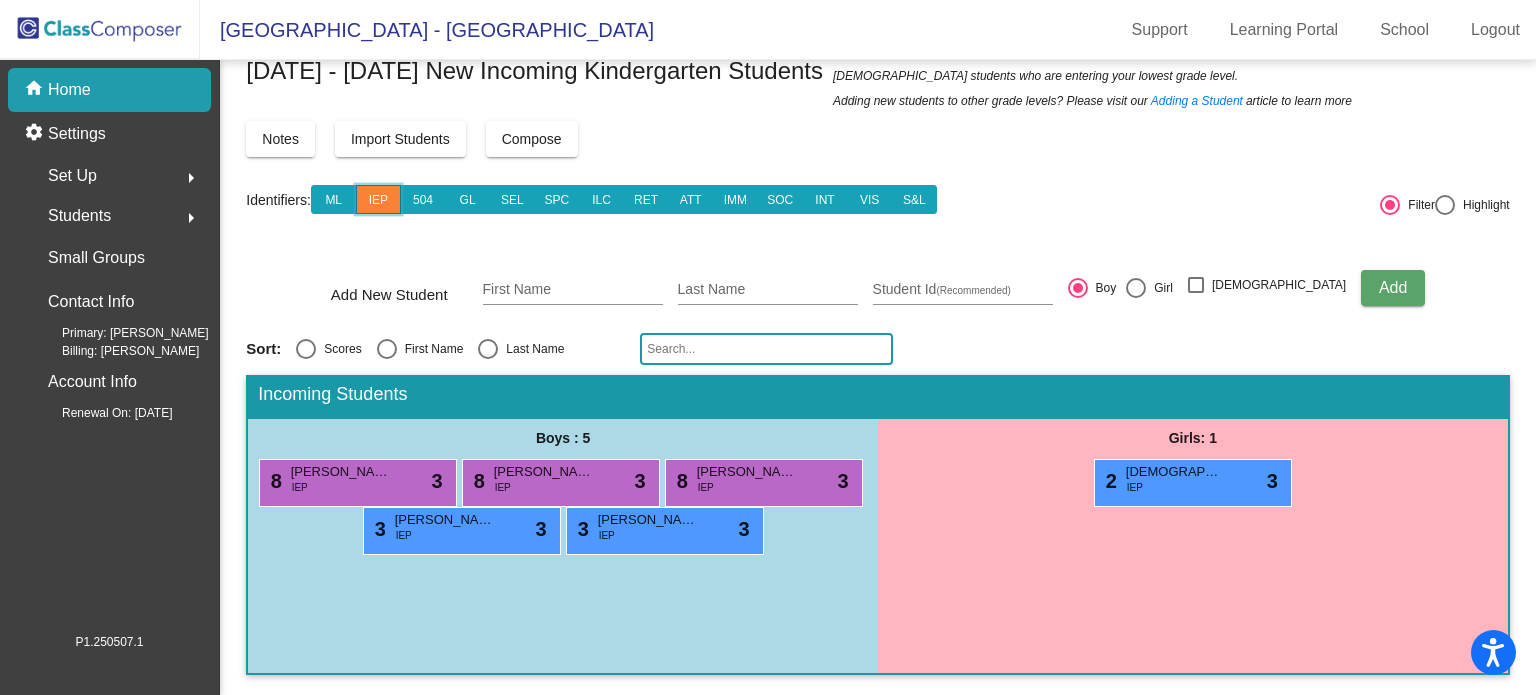scroll, scrollTop: 43, scrollLeft: 0, axis: vertical 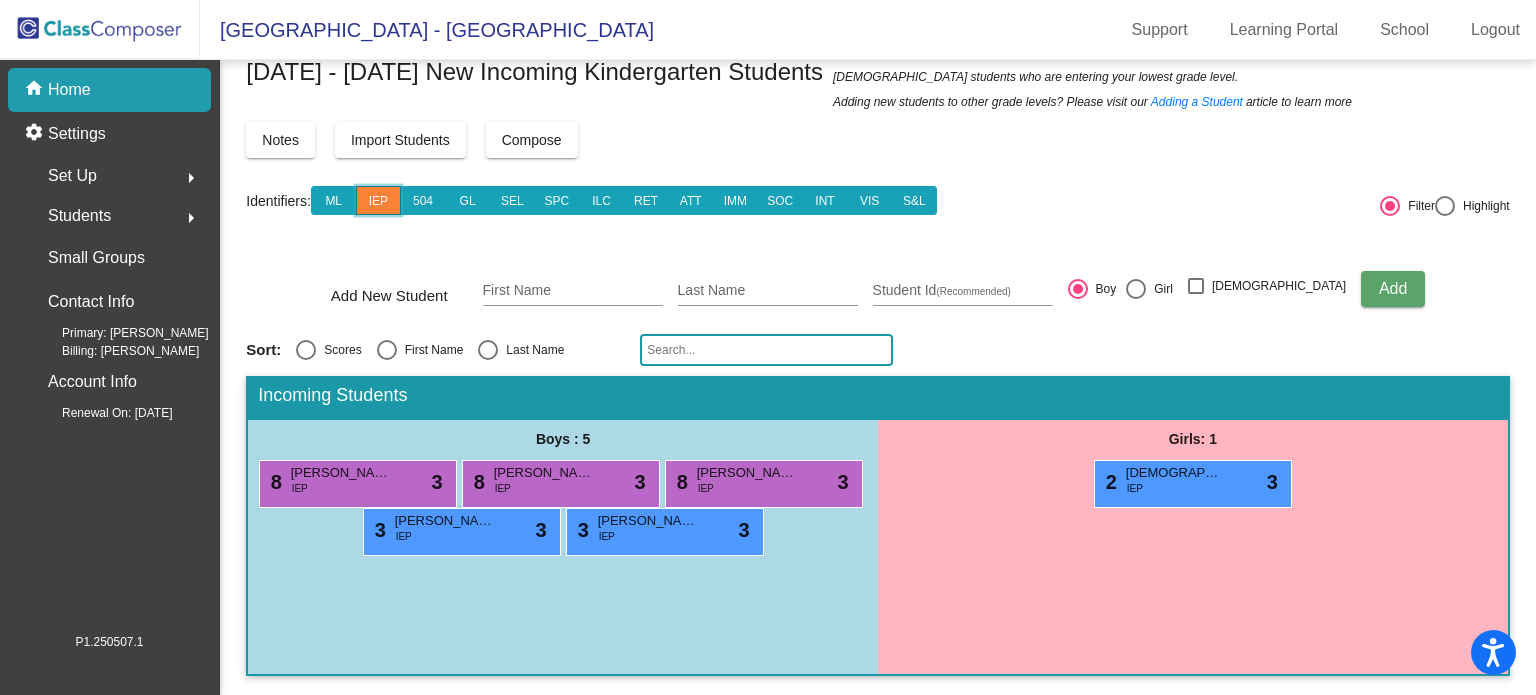 click on "IEP" at bounding box center [379, 200] 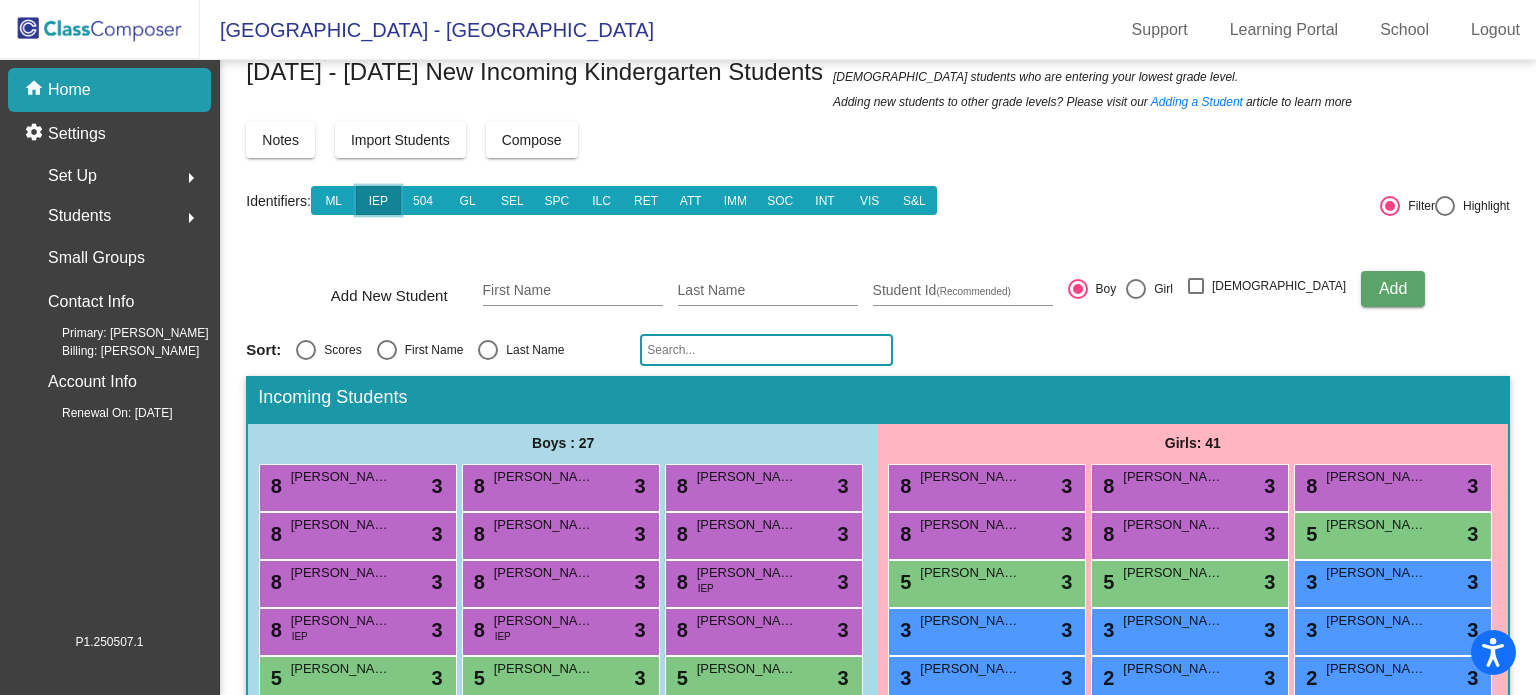 scroll, scrollTop: 83, scrollLeft: 0, axis: vertical 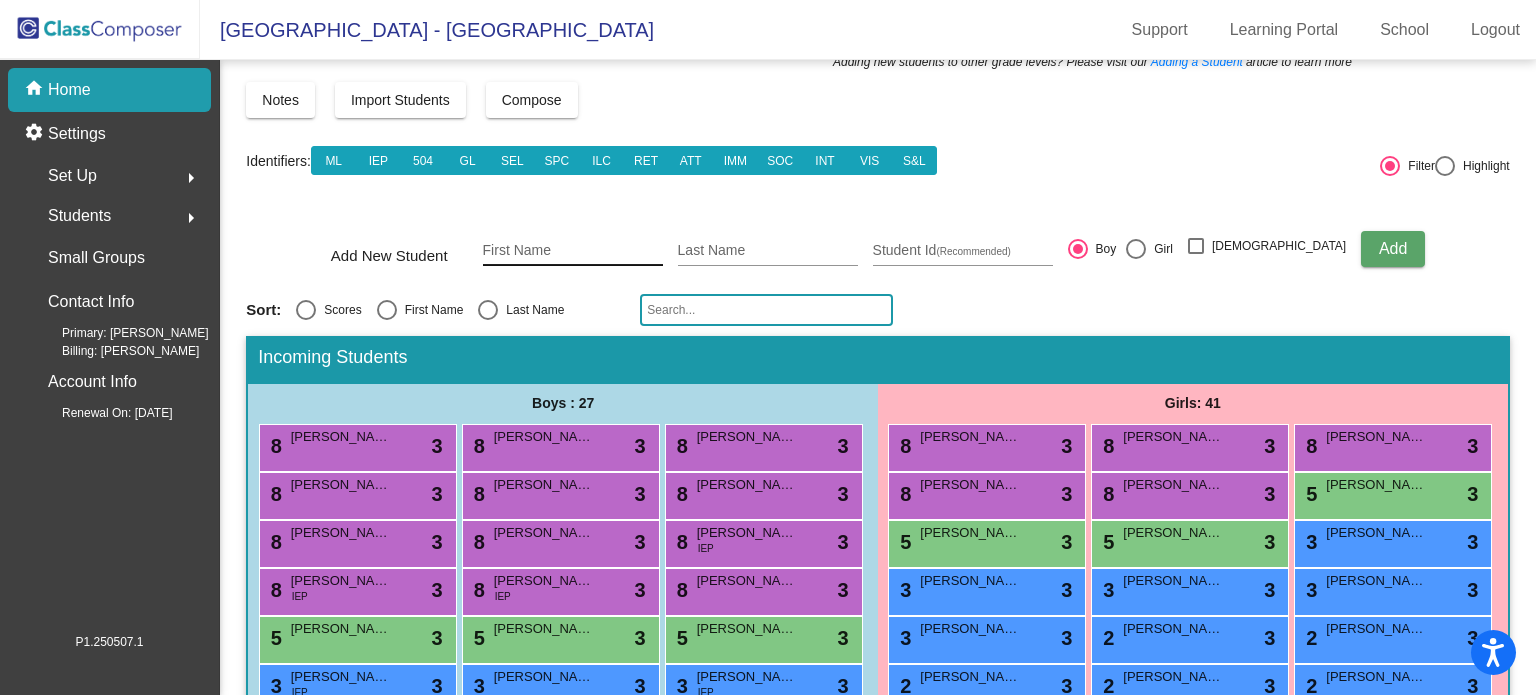 click on "First Name" 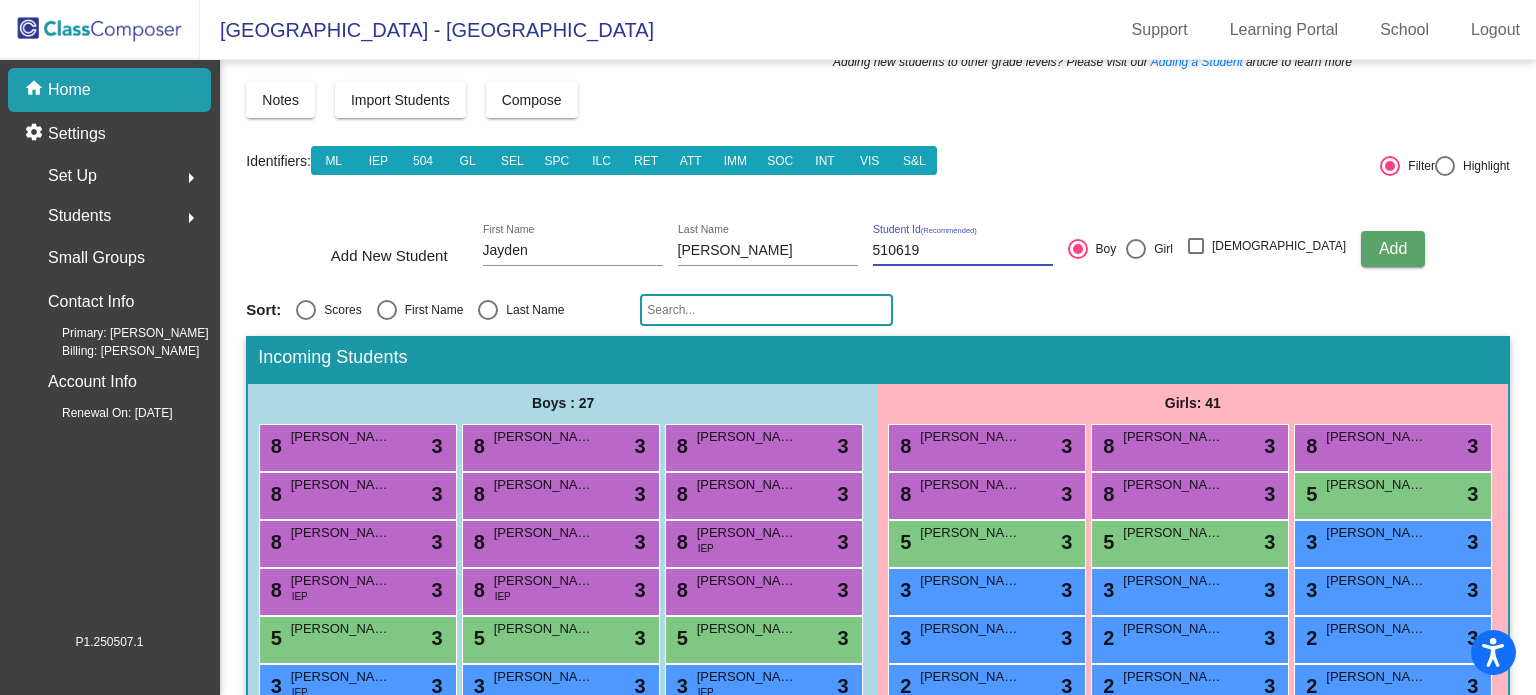 click on "Add" 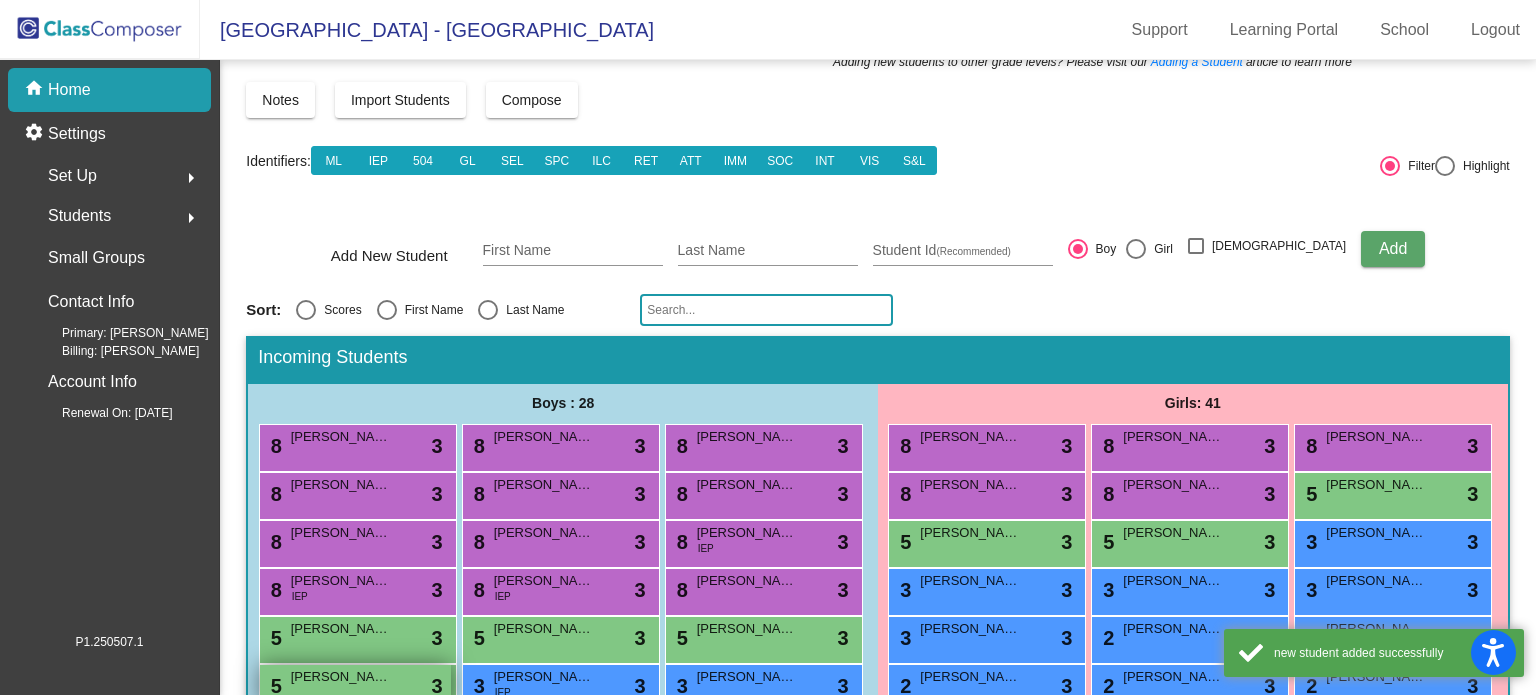 click on "[PERSON_NAME]" at bounding box center (341, 677) 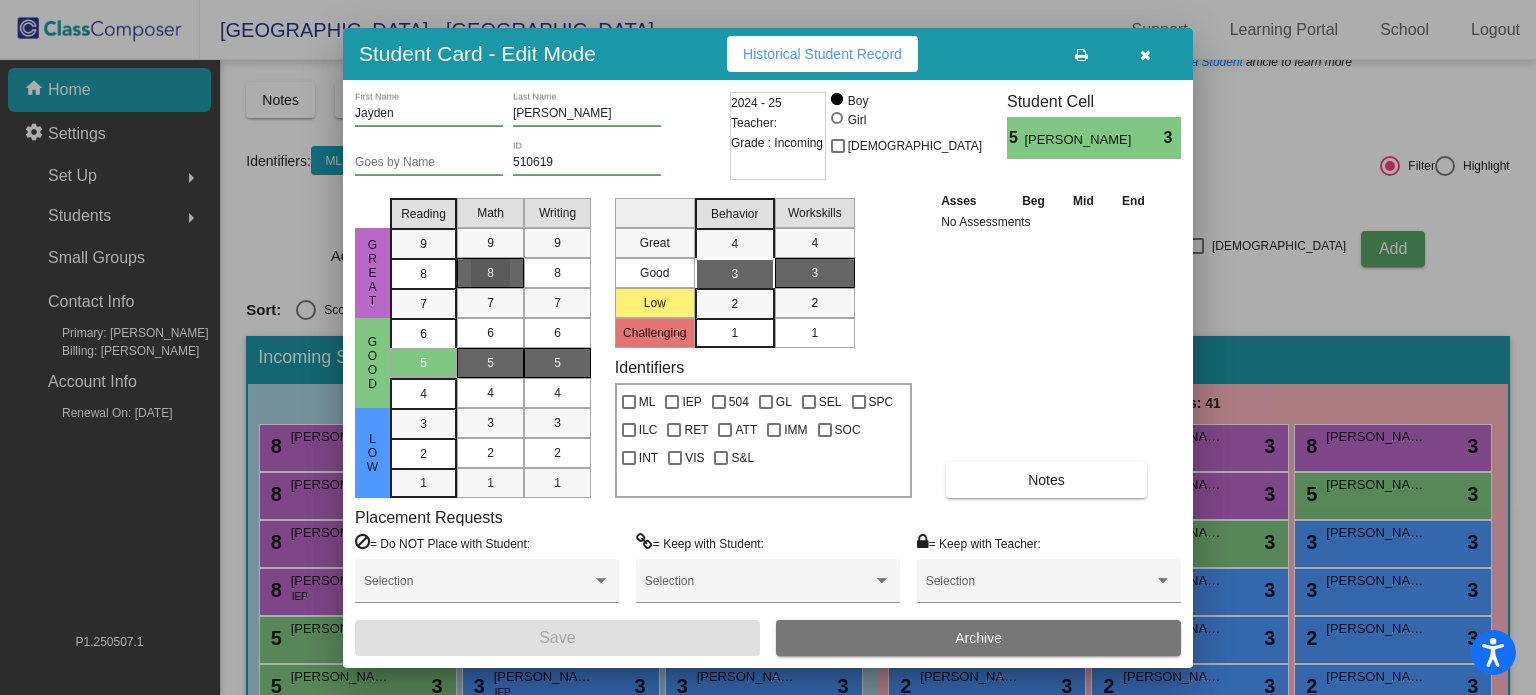 click on "8" at bounding box center (490, 273) 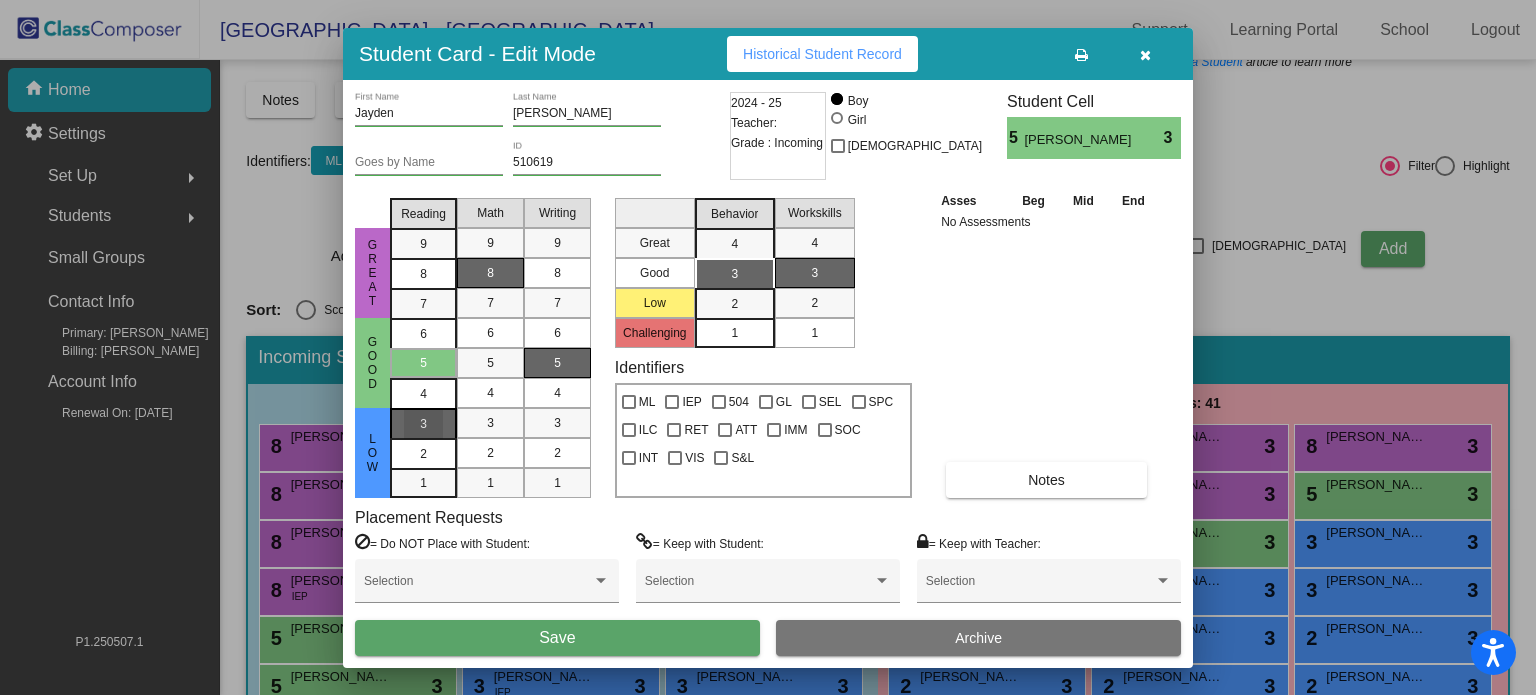 click on "3" at bounding box center (423, 424) 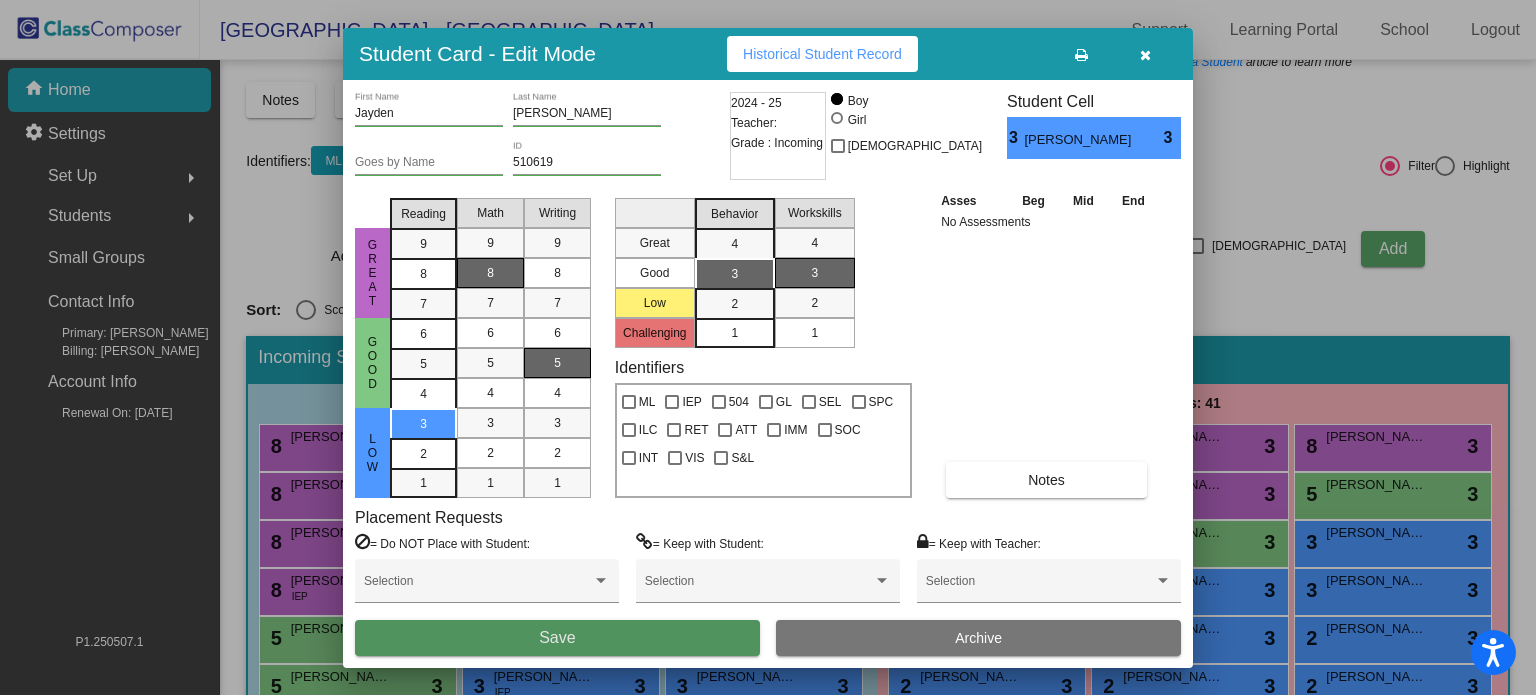 click on "Save" at bounding box center (557, 638) 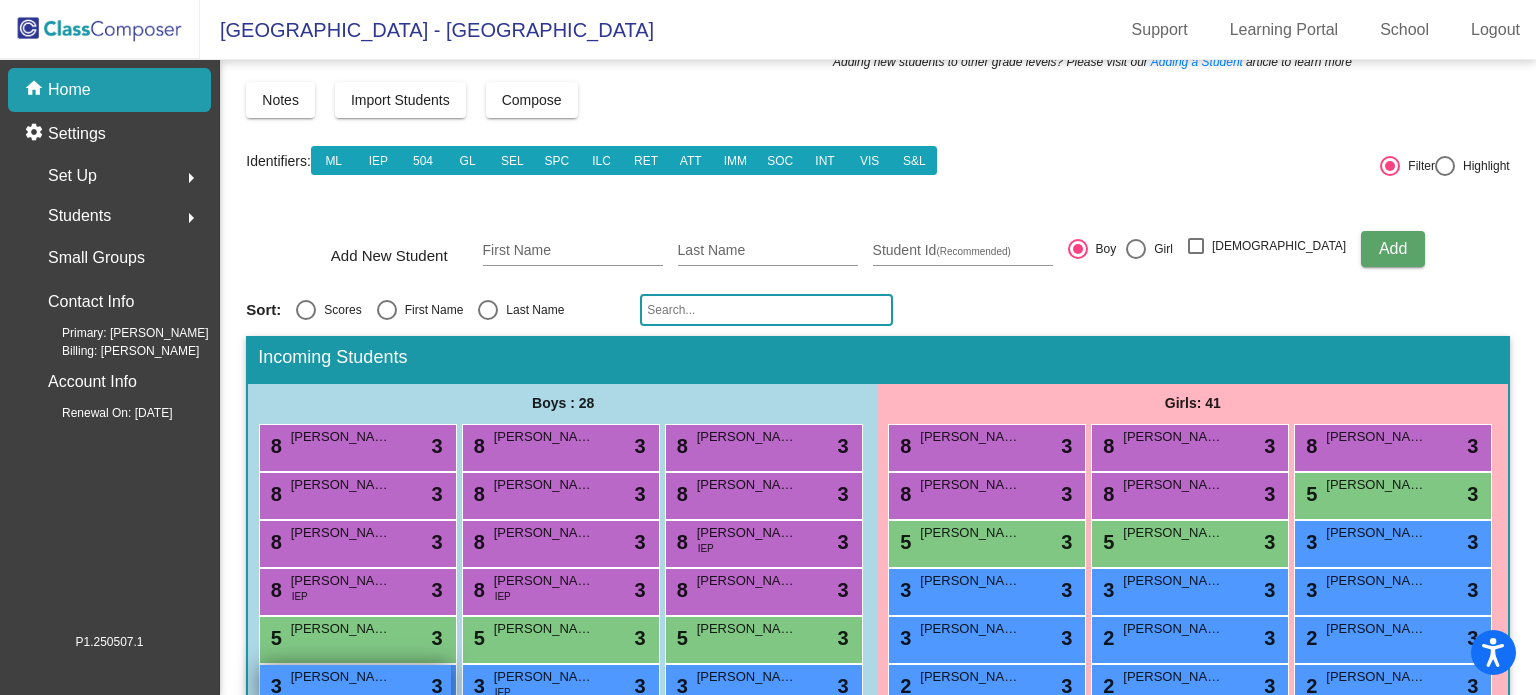 click on "3 [PERSON_NAME] lock do_not_disturb_alt 3" at bounding box center (355, 685) 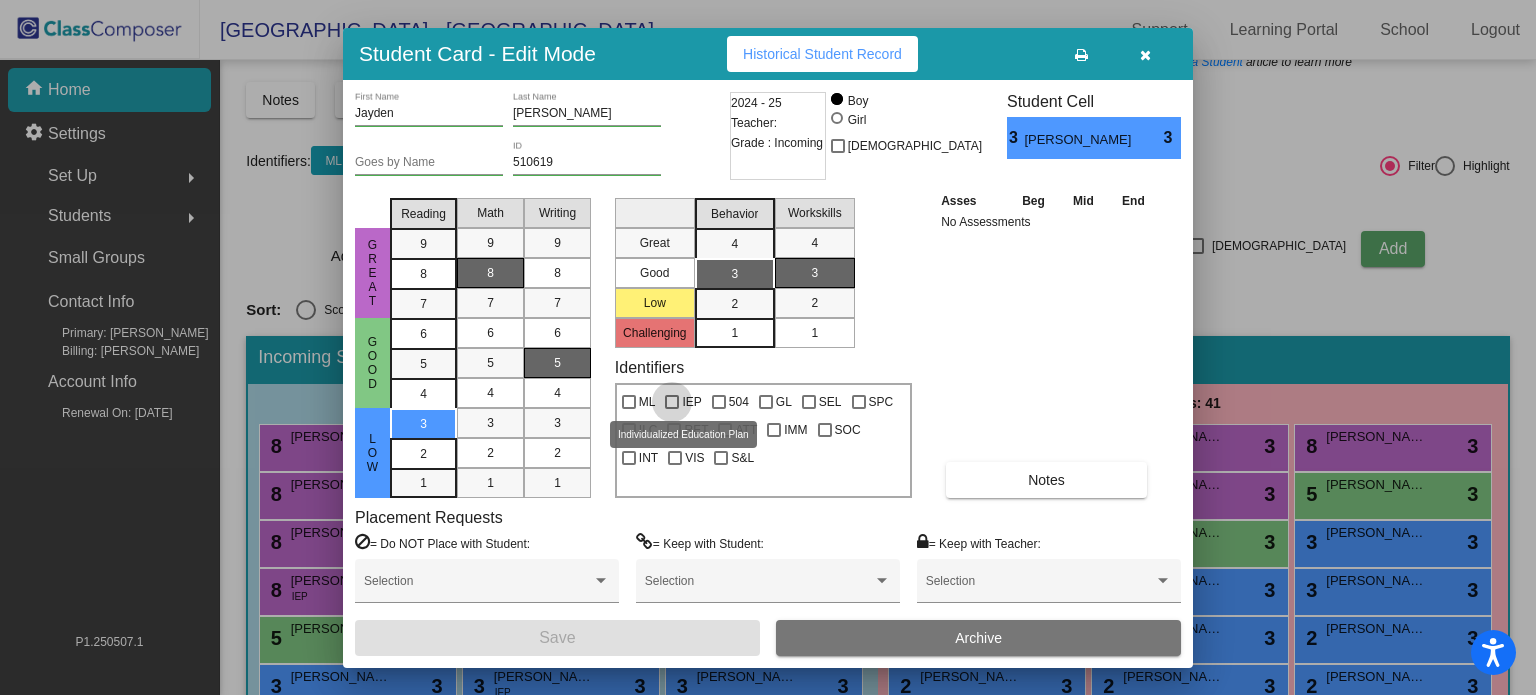 click on "IEP" at bounding box center [691, 402] 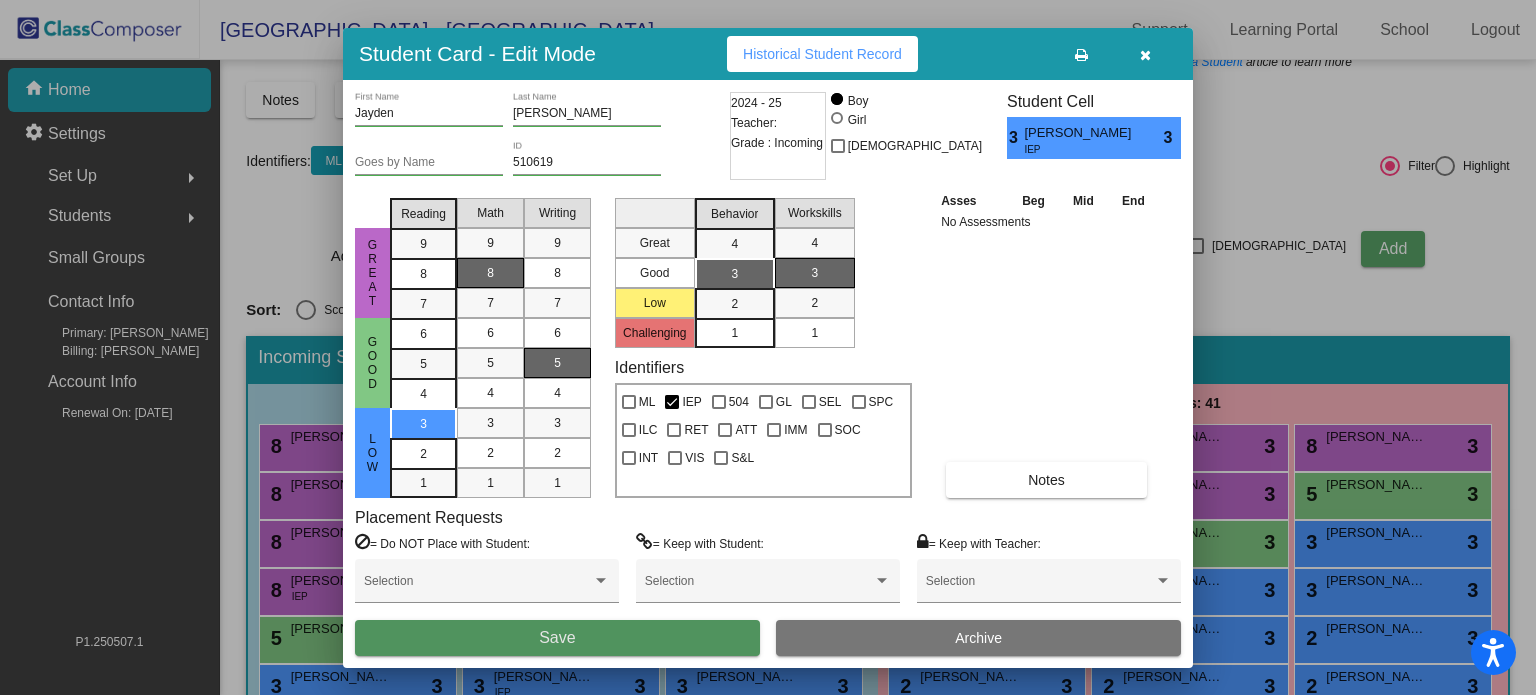 click on "Save" at bounding box center (557, 638) 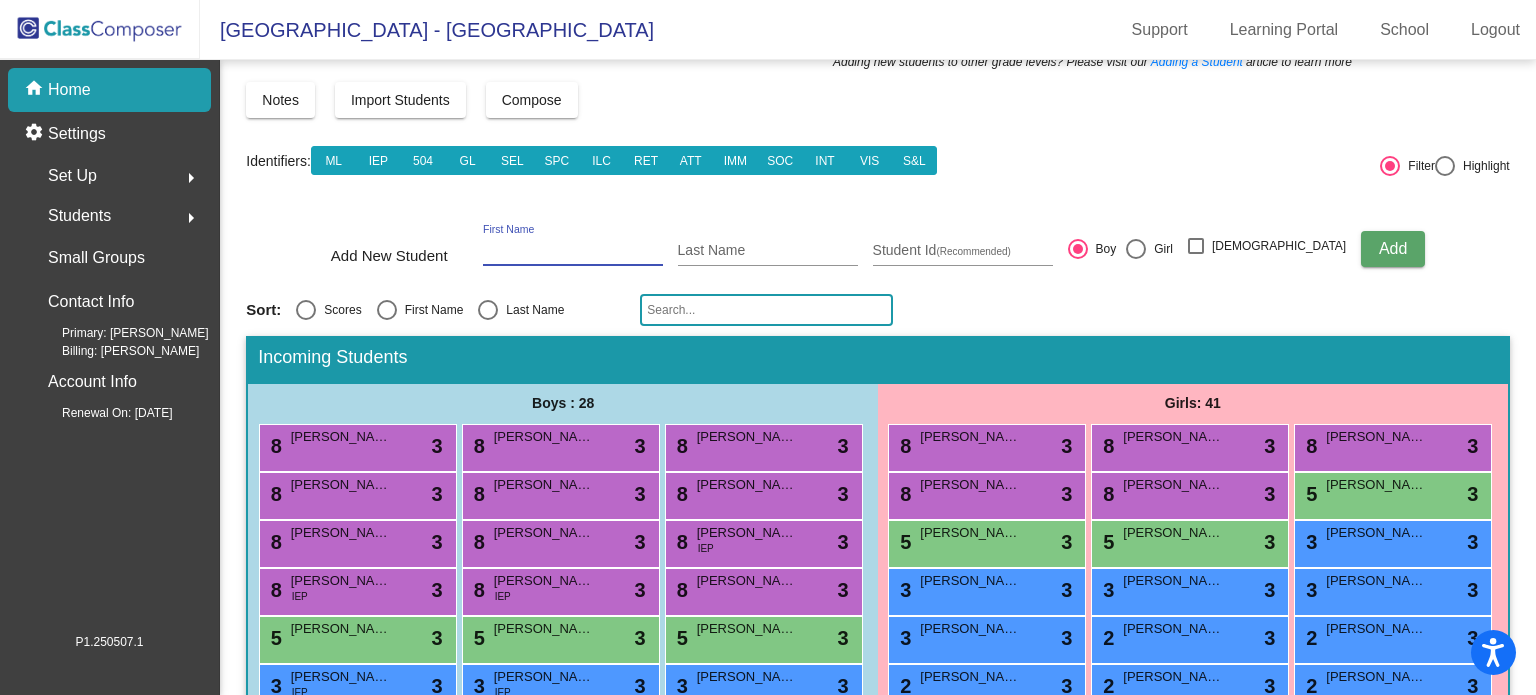 click on "First Name" at bounding box center (573, 251) 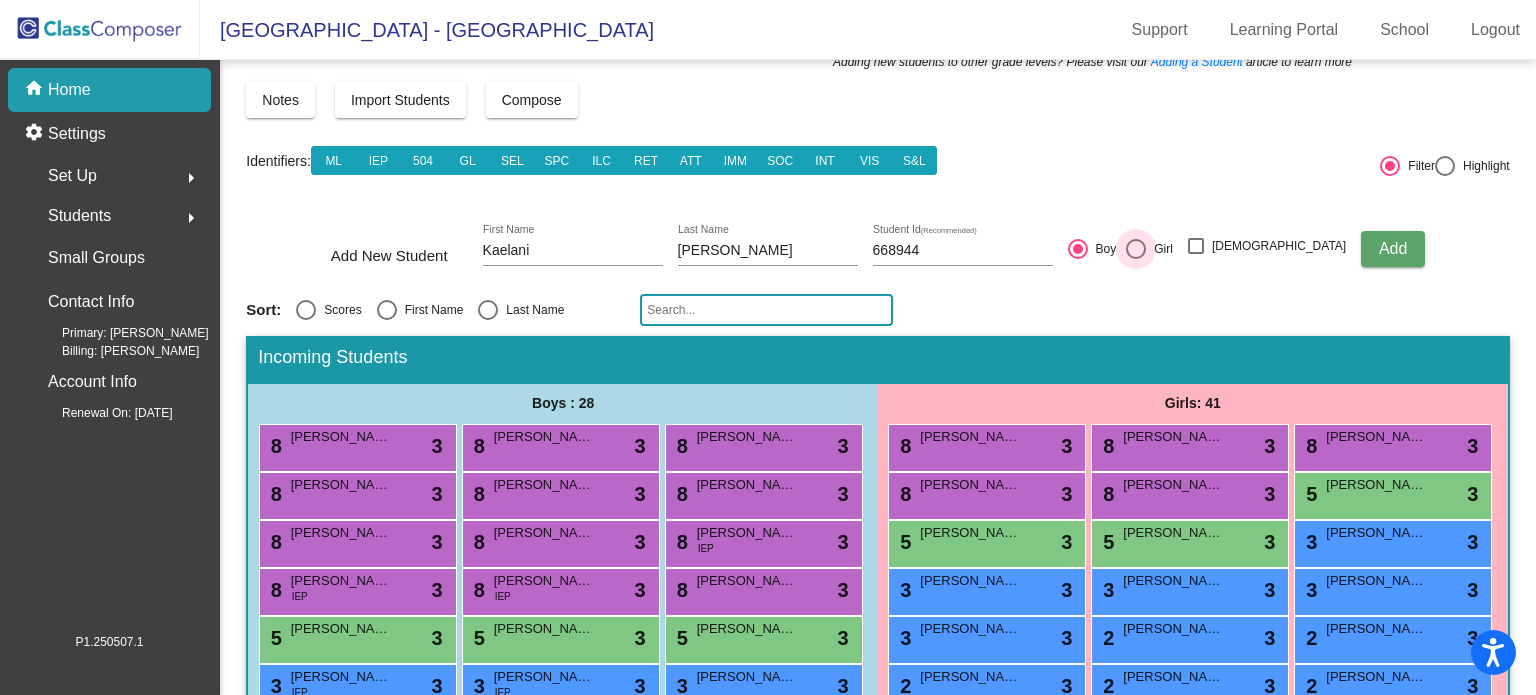 click at bounding box center (1136, 249) 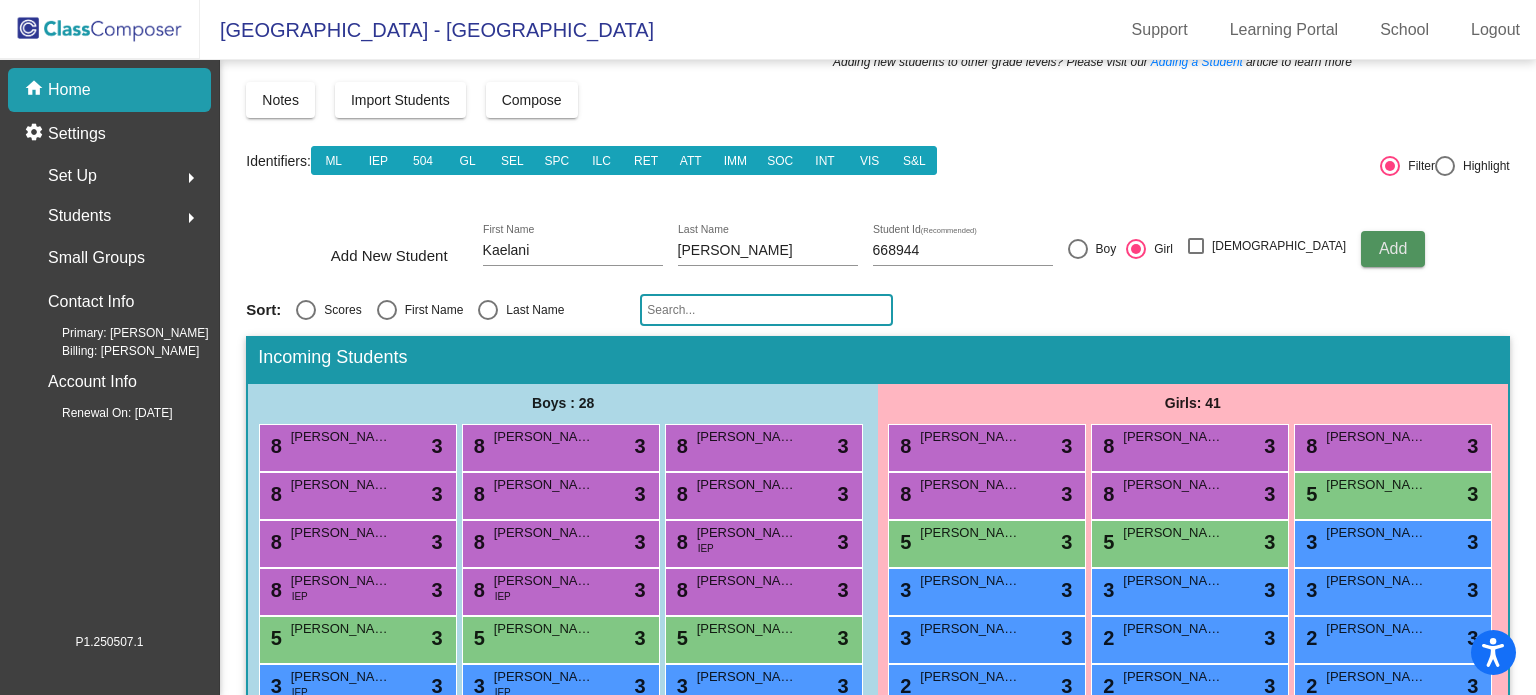click on "Add" 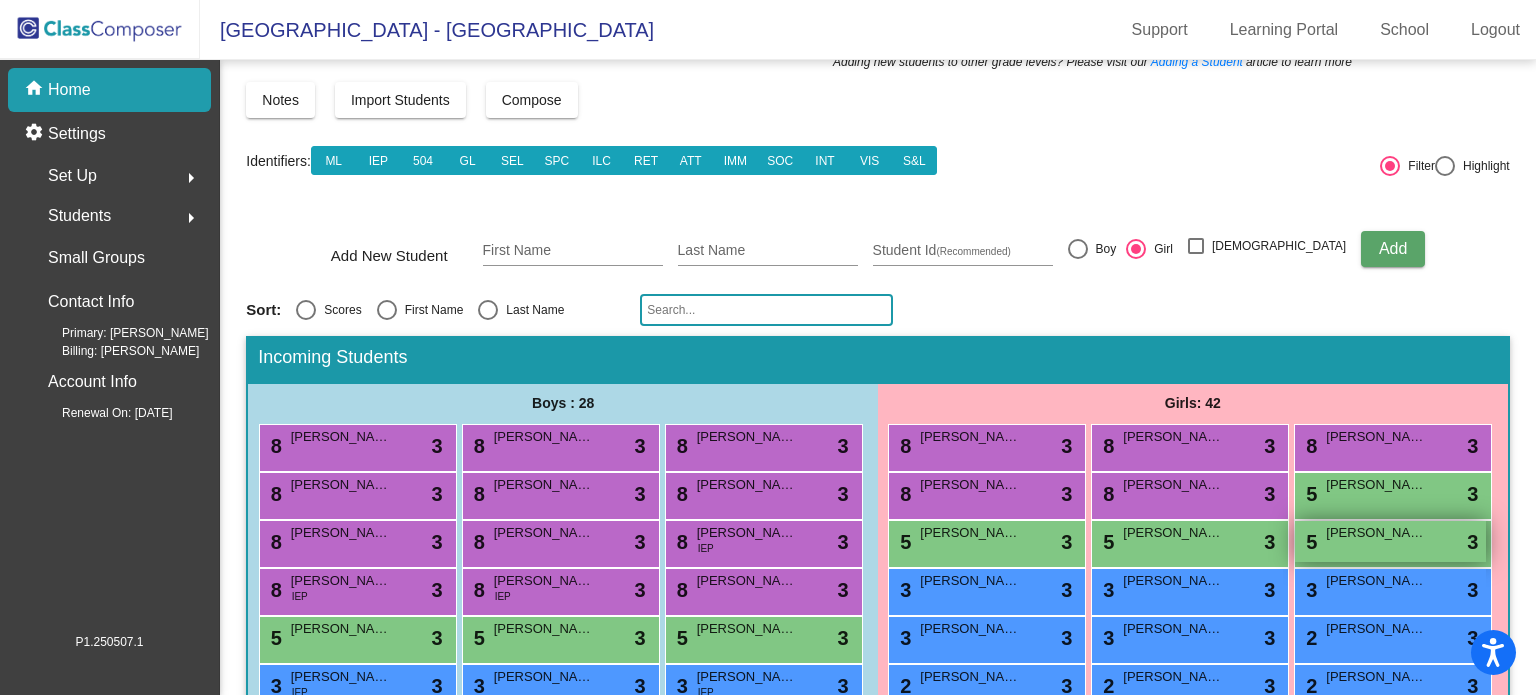 click on "5 [PERSON_NAME] lock do_not_disturb_alt 3" at bounding box center (1390, 541) 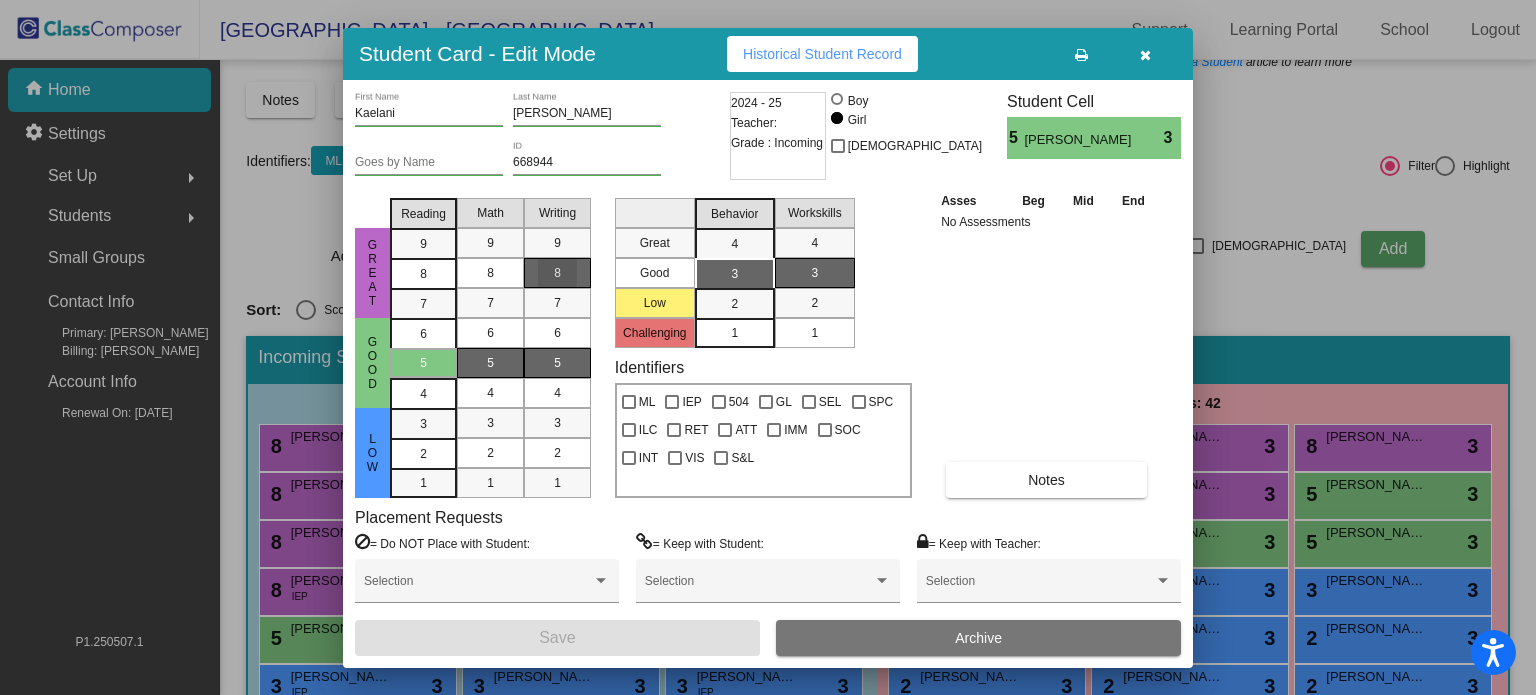 click on "8" at bounding box center (557, 273) 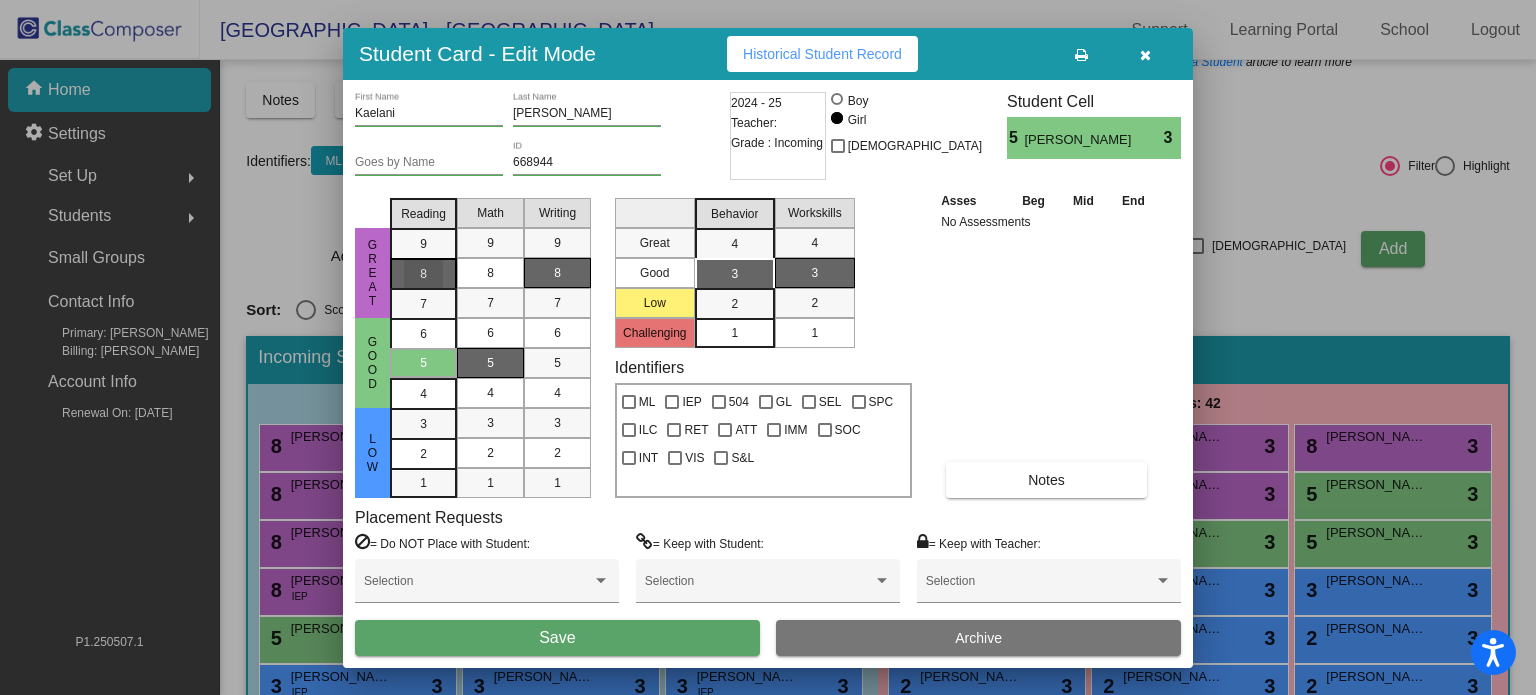 click on "8" at bounding box center [423, 244] 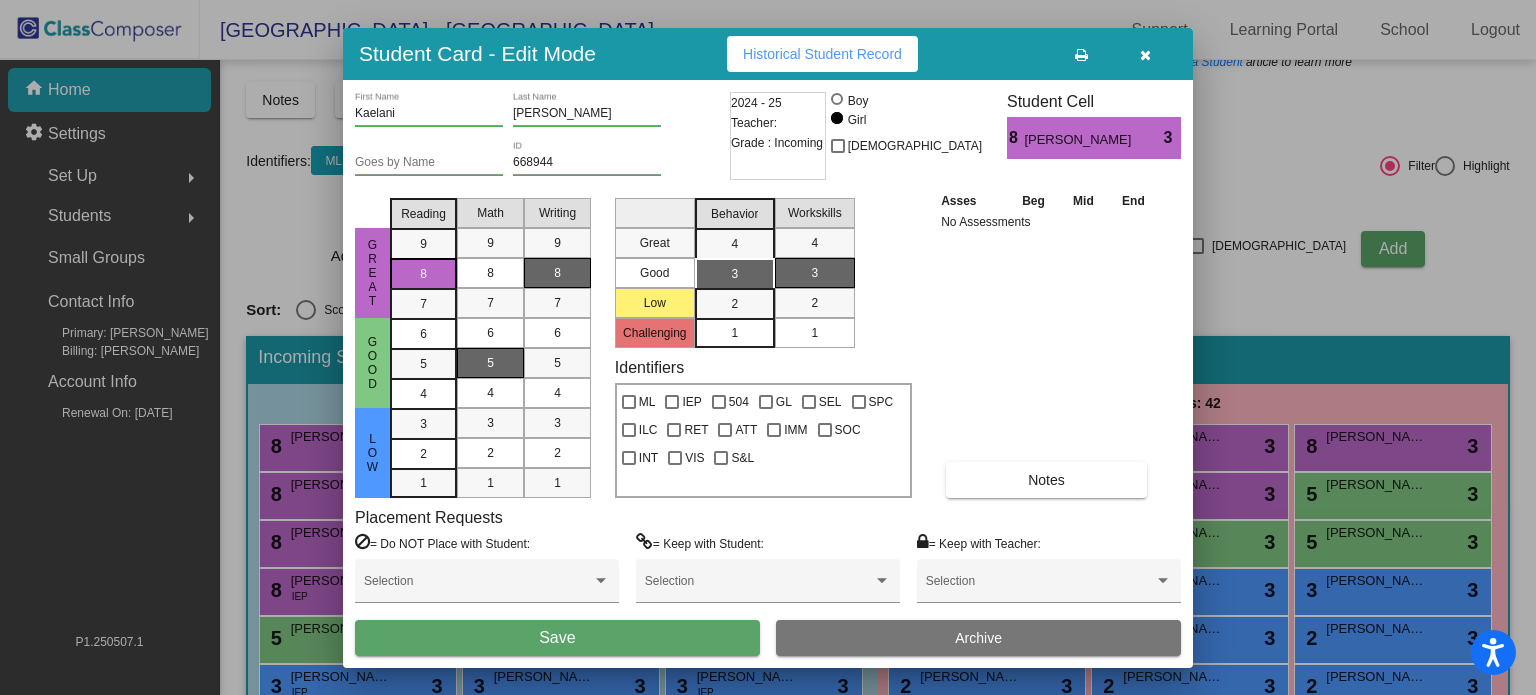 click on "Save" at bounding box center (557, 638) 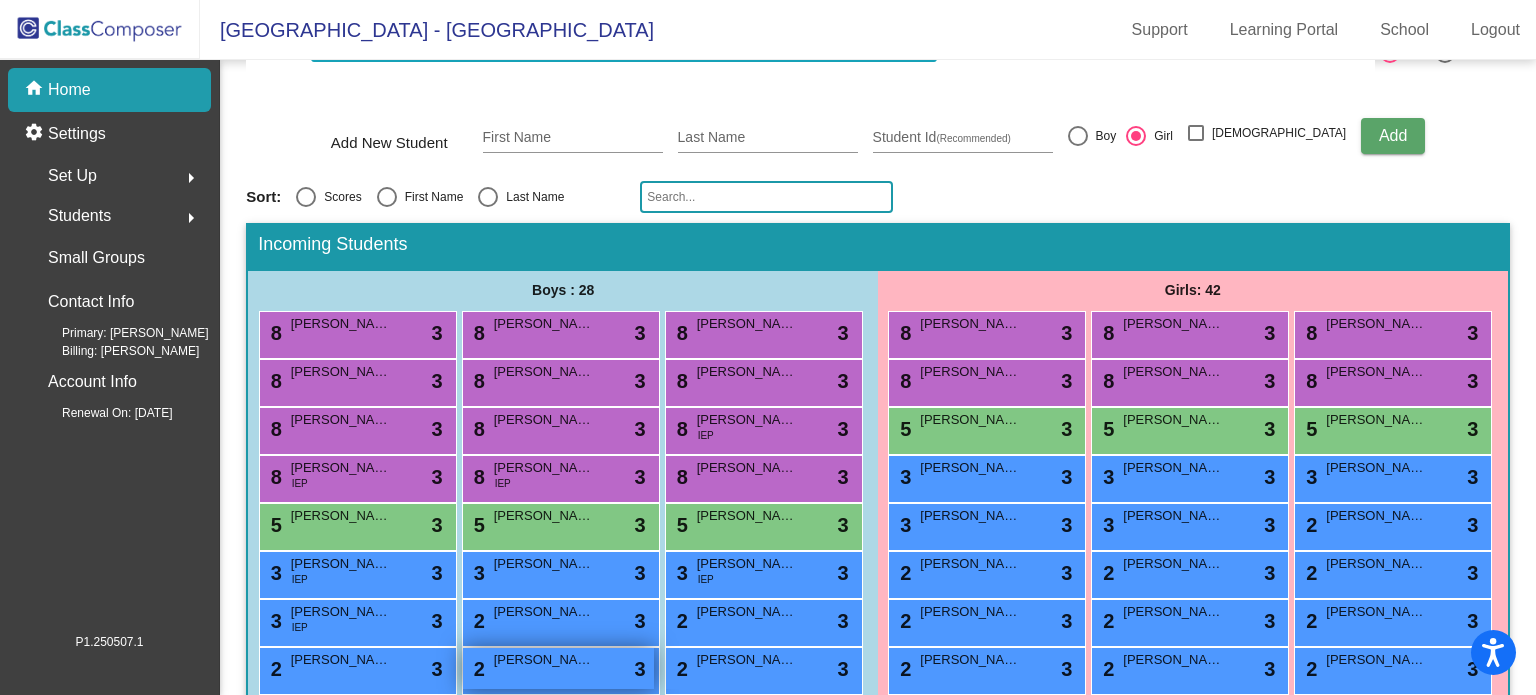 scroll, scrollTop: 196, scrollLeft: 0, axis: vertical 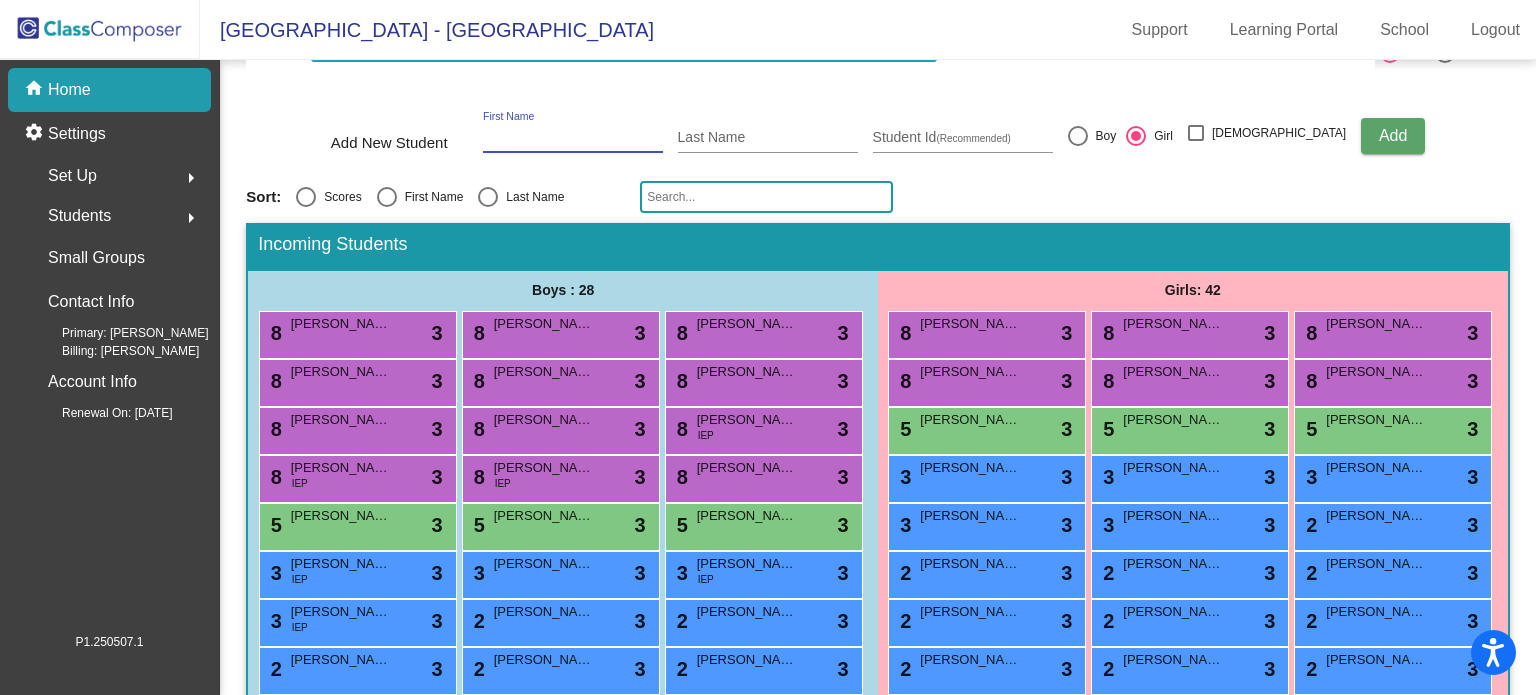 click on "First Name" at bounding box center [573, 138] 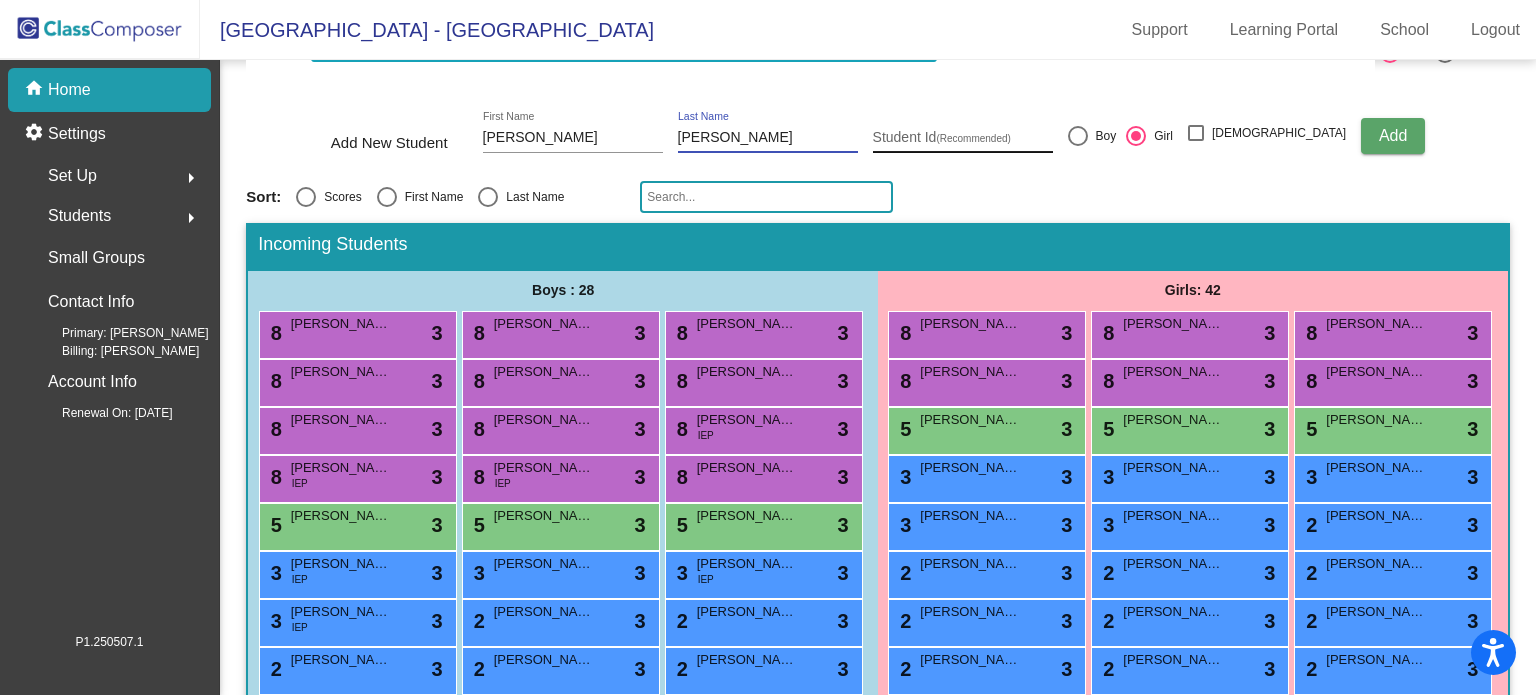 click on "Student Id  (Recommended)" at bounding box center (963, 138) 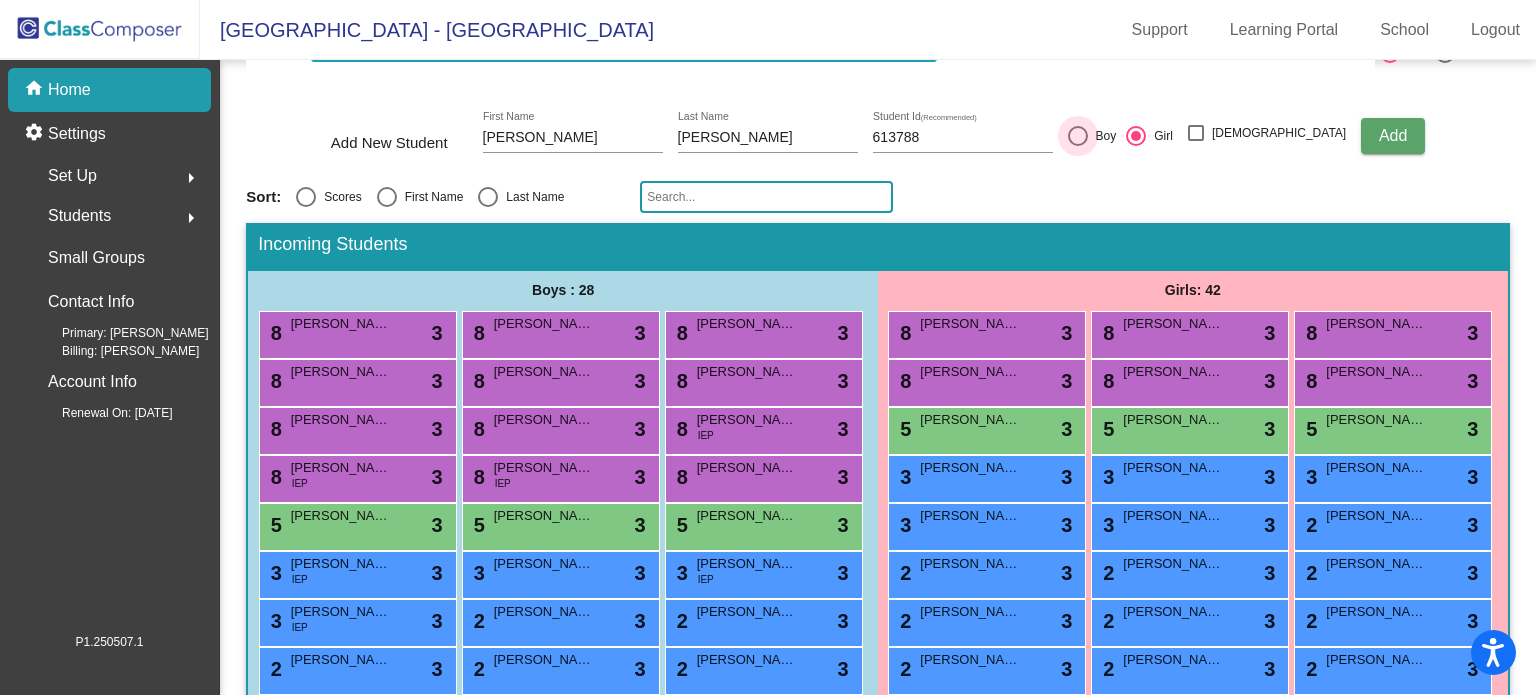 click at bounding box center (1078, 136) 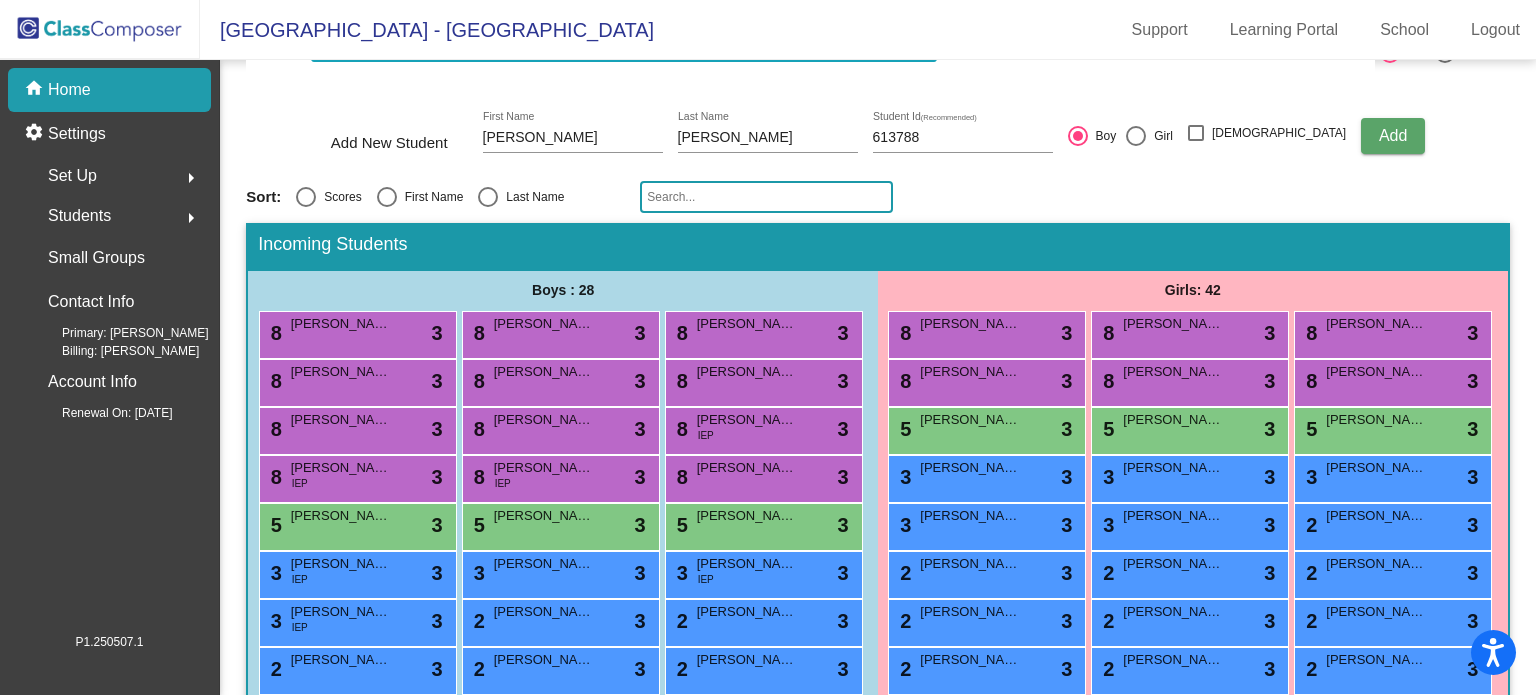 click on "Add" 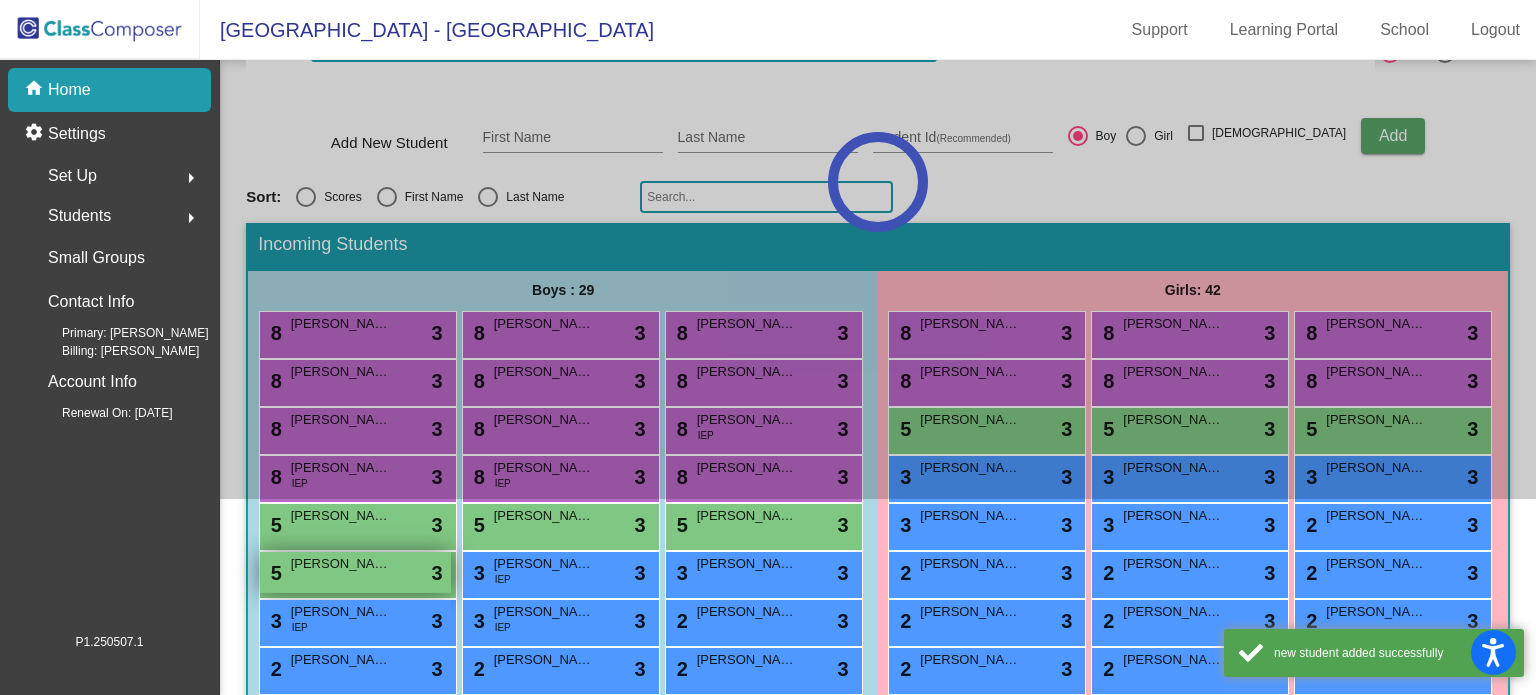 click on "5 [PERSON_NAME] lock do_not_disturb_alt 3" at bounding box center [355, 572] 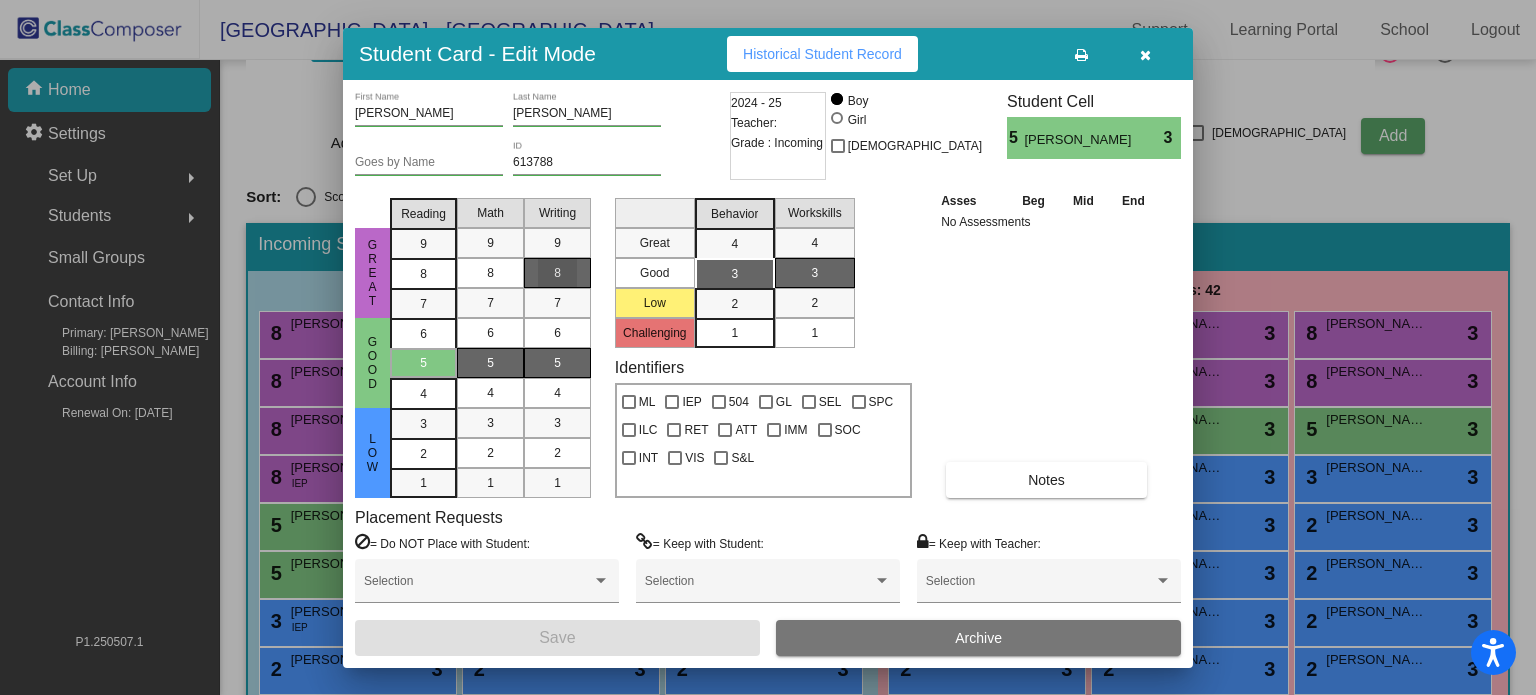 click on "8" at bounding box center [557, 273] 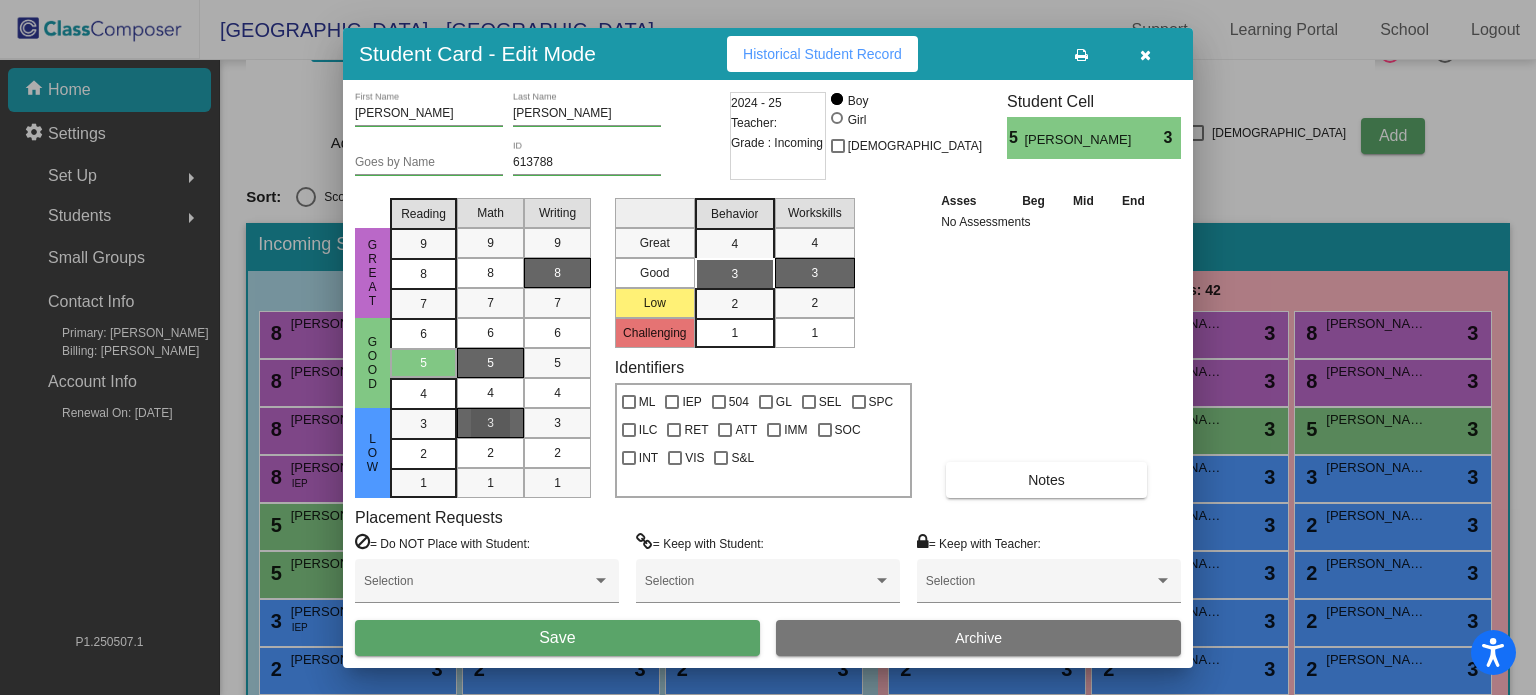 click on "3" at bounding box center (490, 423) 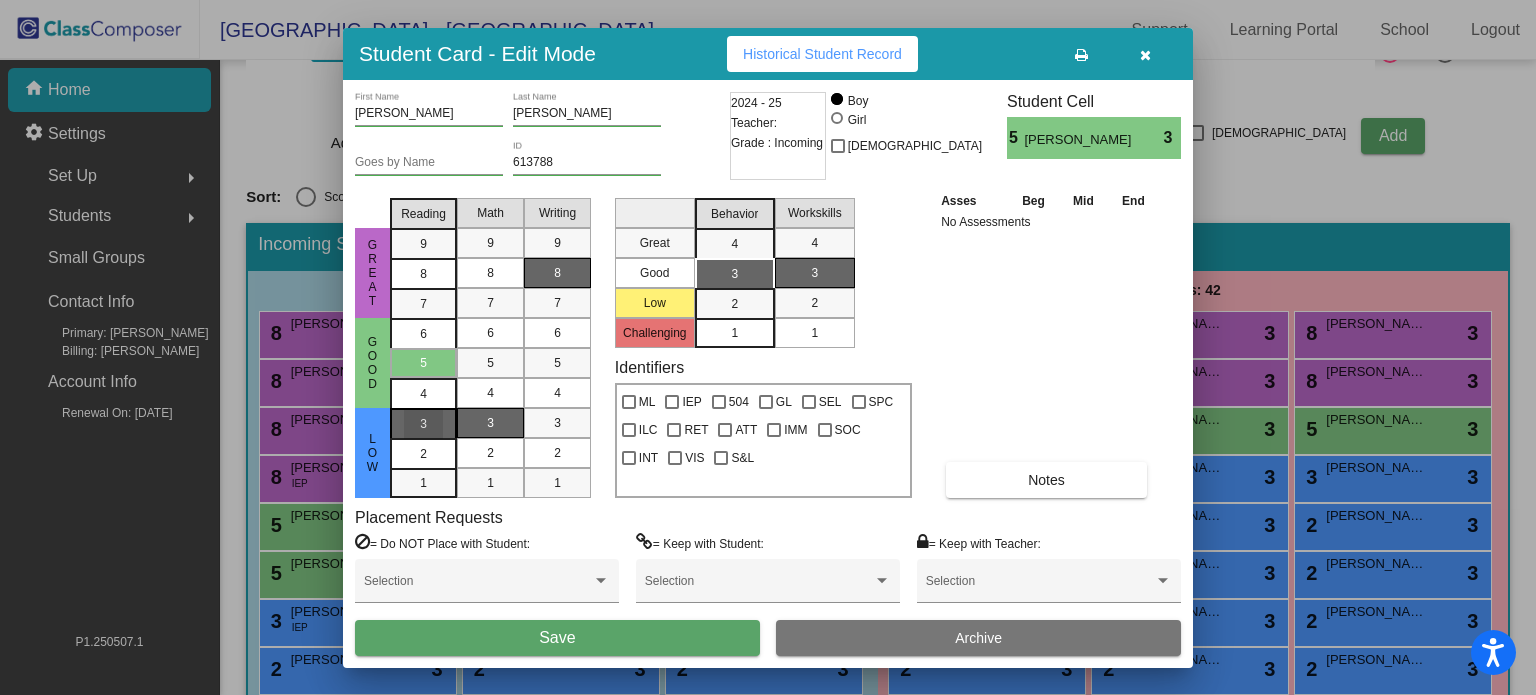 click on "3" at bounding box center [423, 424] 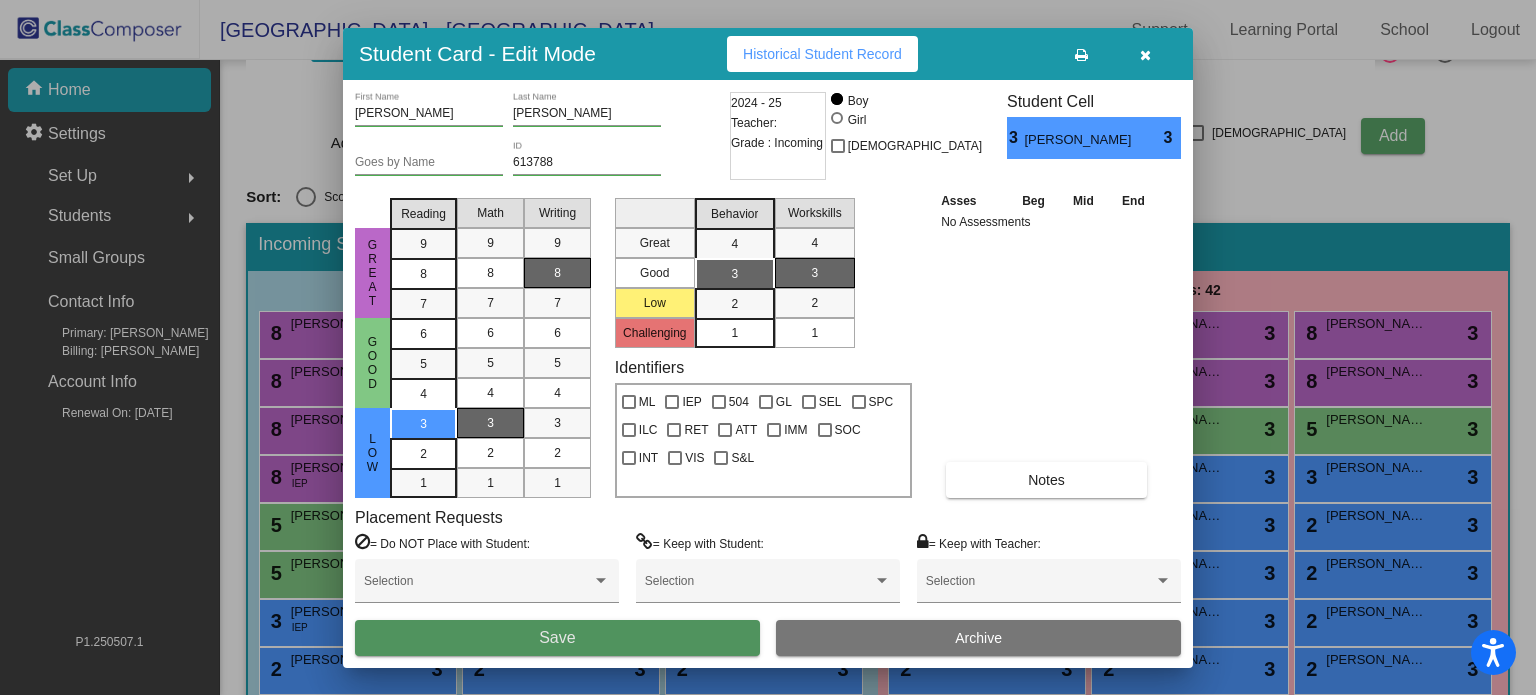 click on "Save" at bounding box center (557, 637) 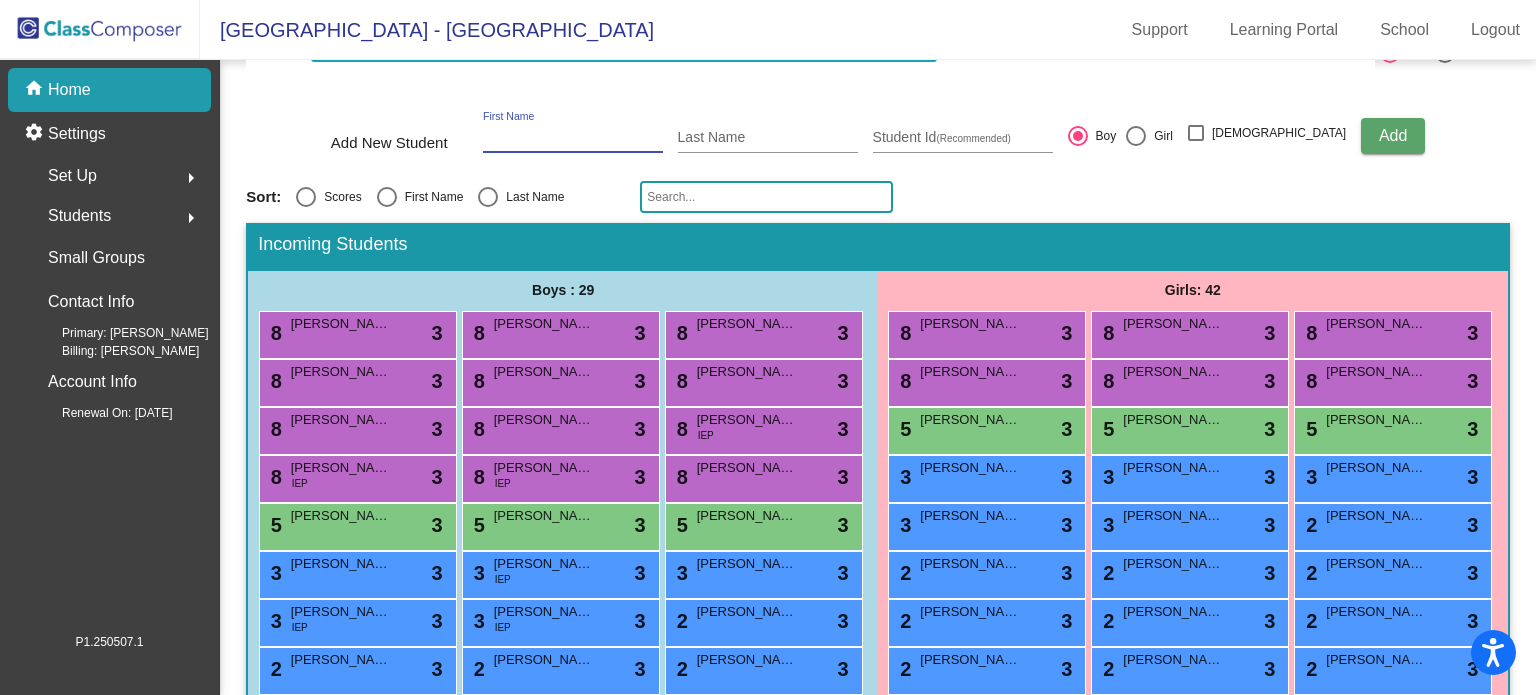 click on "First Name" at bounding box center [573, 138] 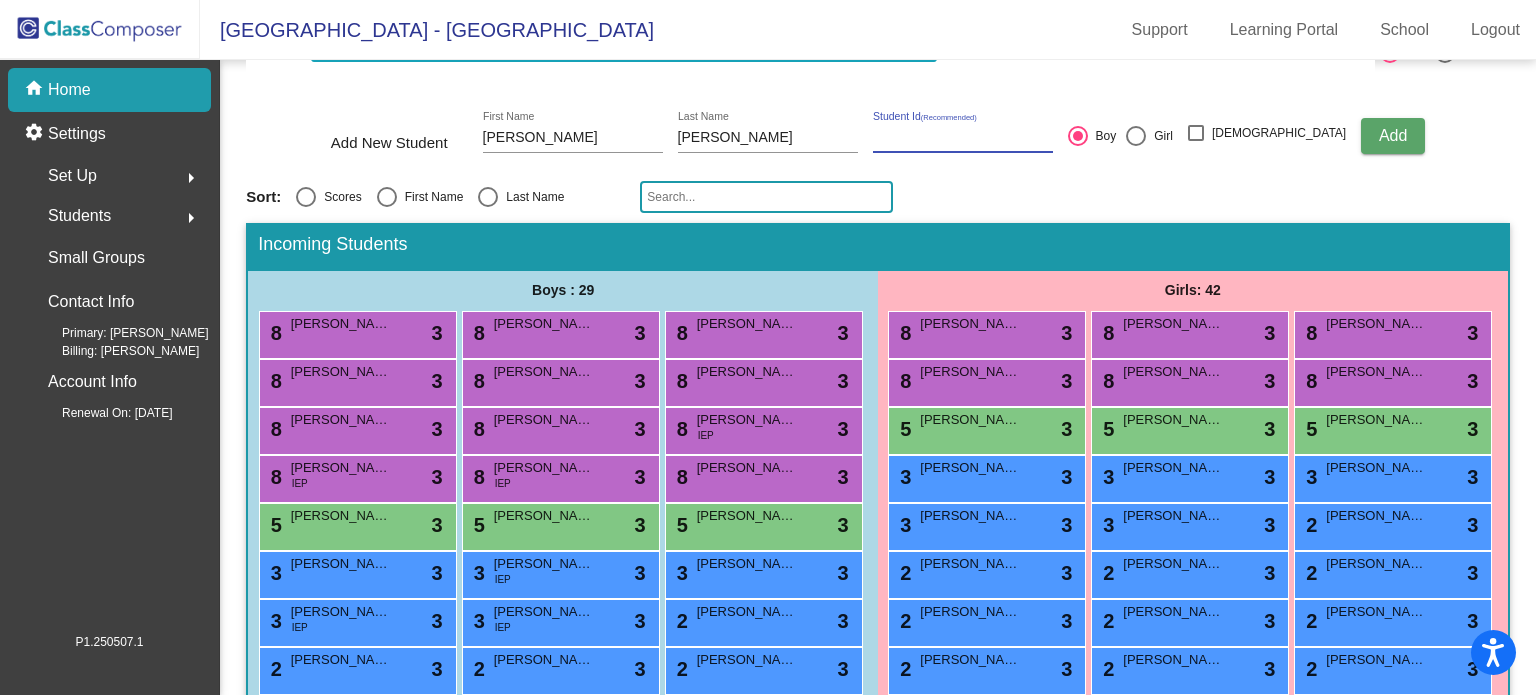 click on "Student Id  (Recommended)" at bounding box center [963, 138] 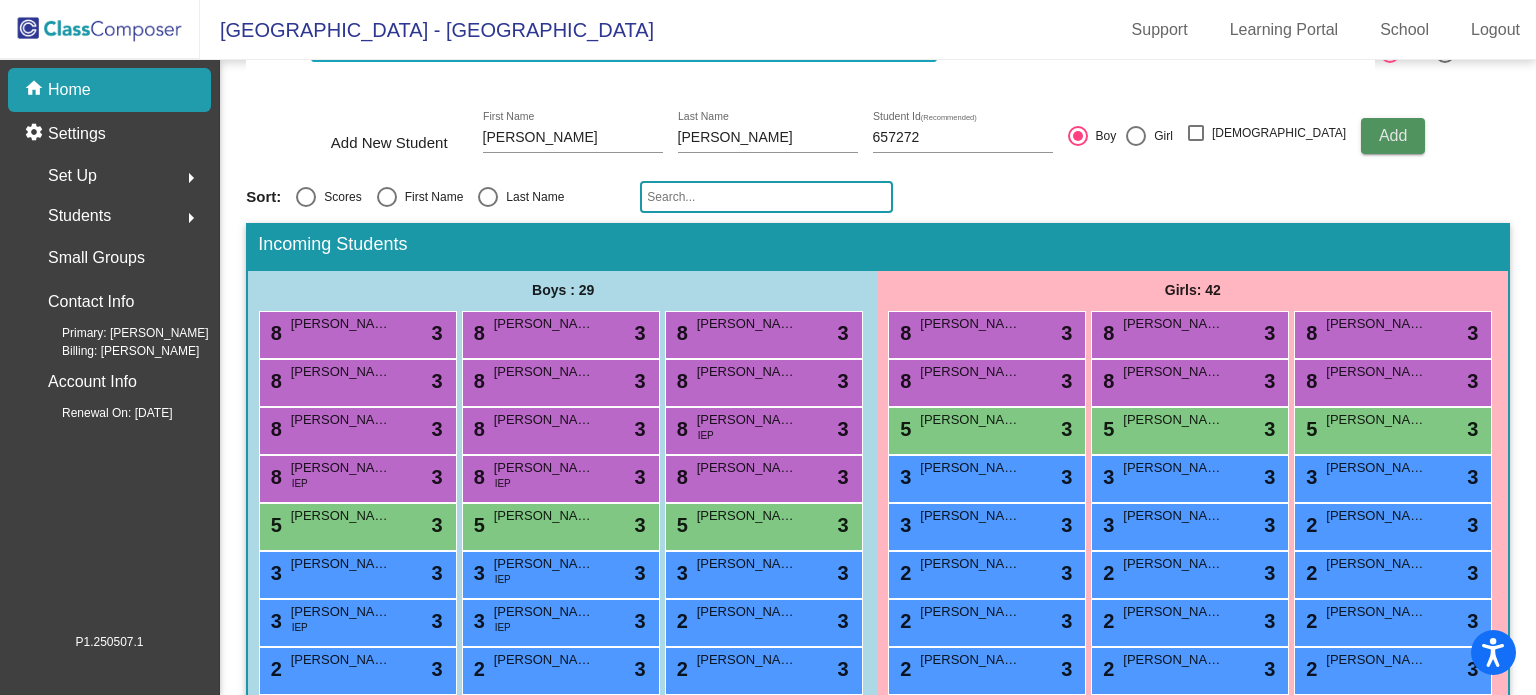 click on "Add" 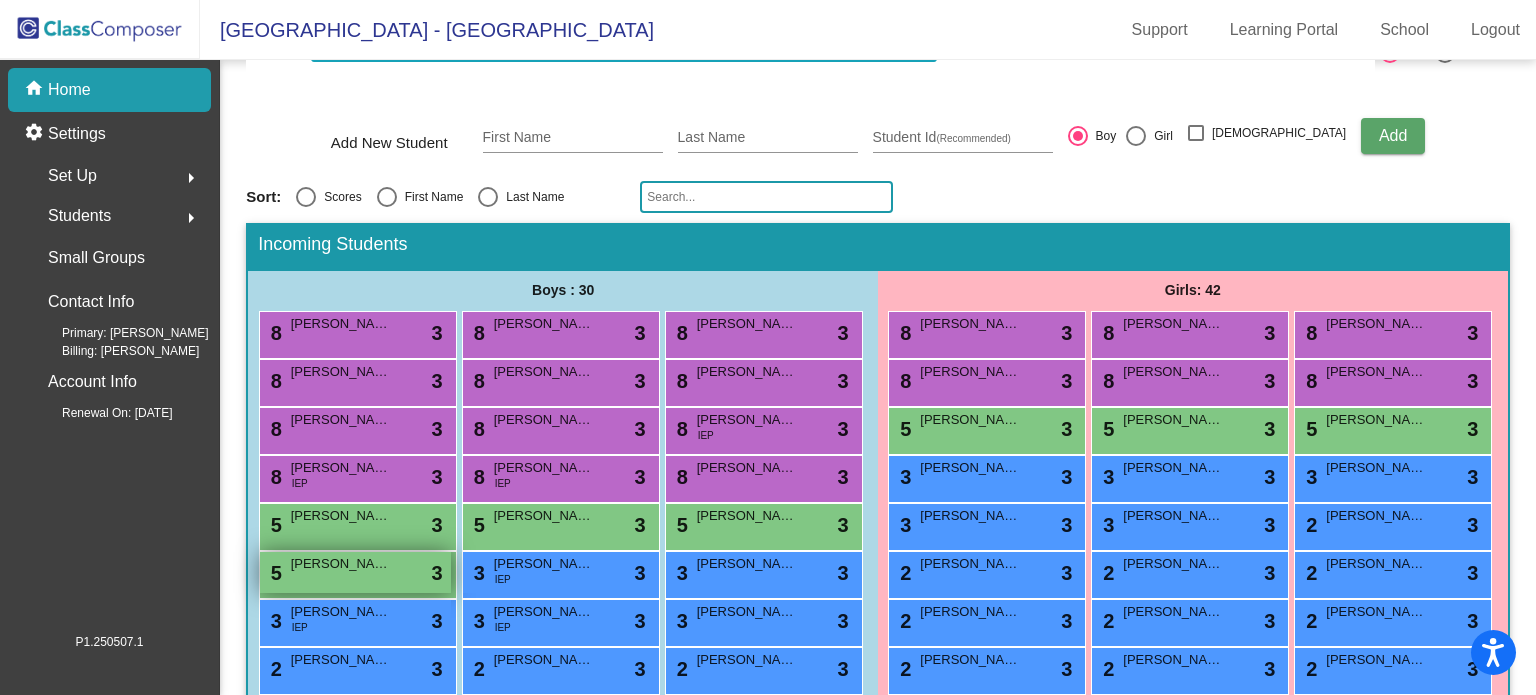 click on "[PERSON_NAME]" at bounding box center [341, 564] 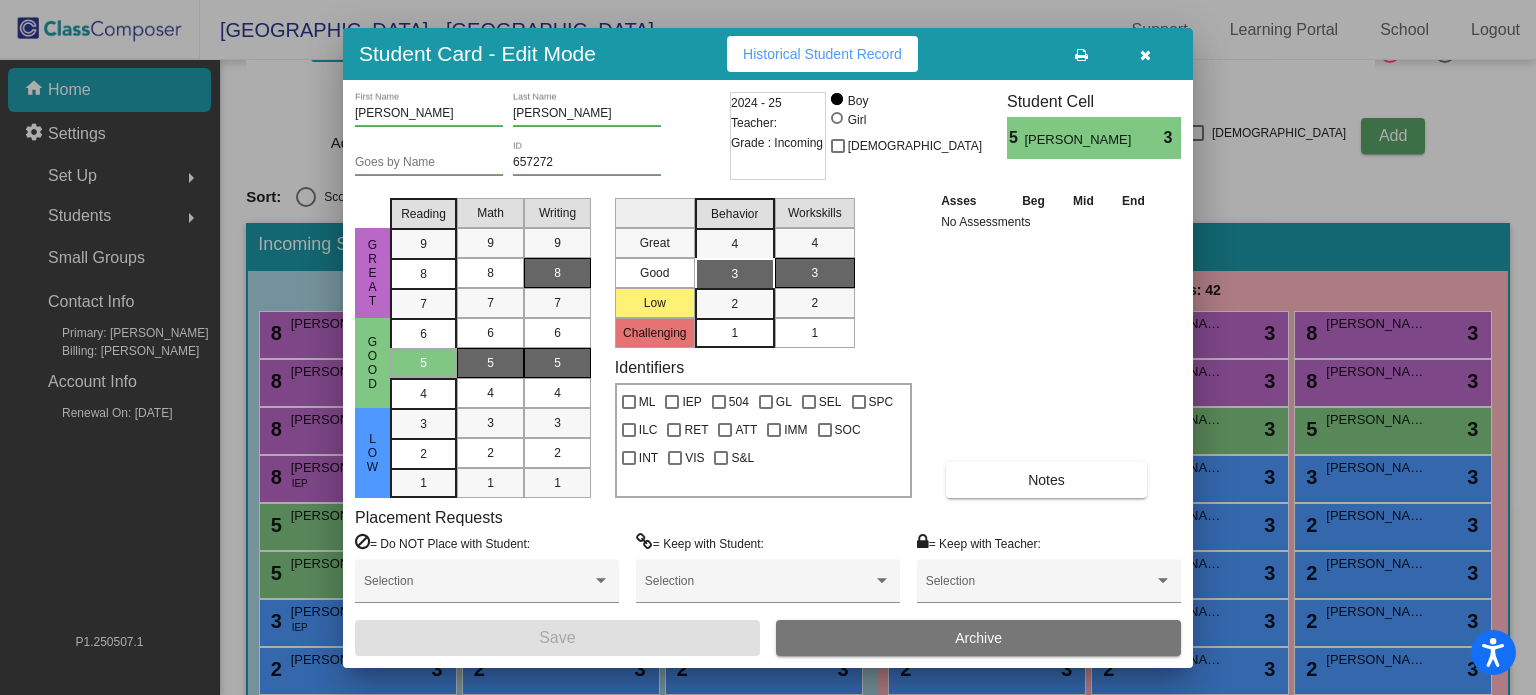 click on "8" at bounding box center (557, 273) 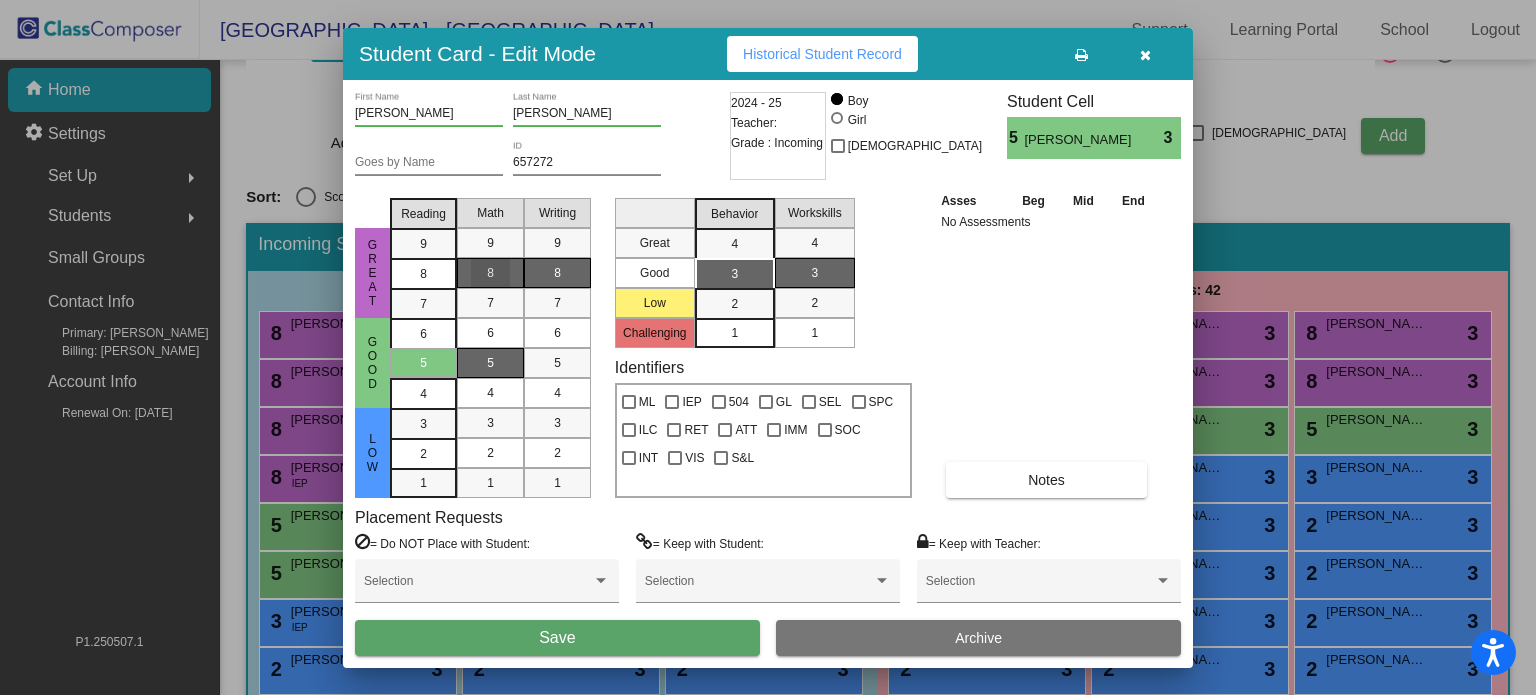 click on "8" at bounding box center (490, 273) 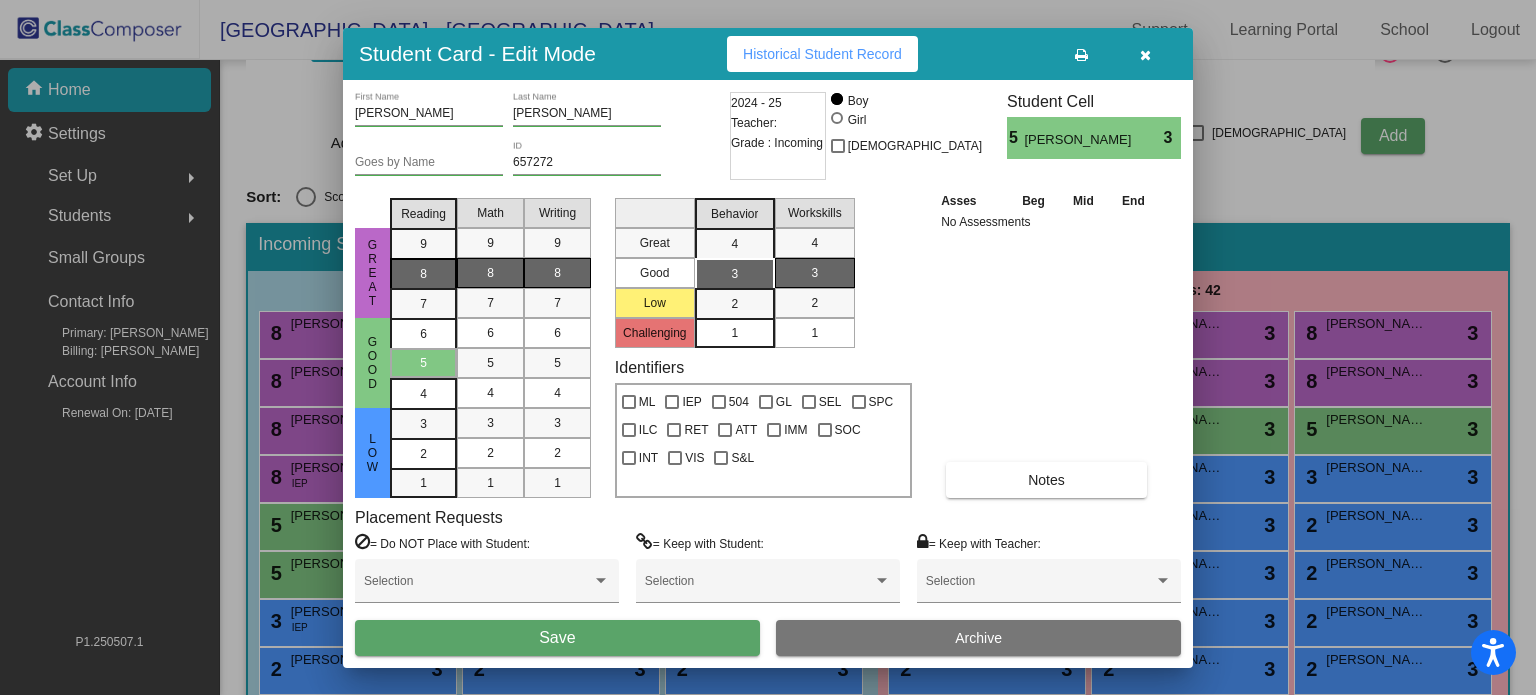 click on "8" at bounding box center [423, 244] 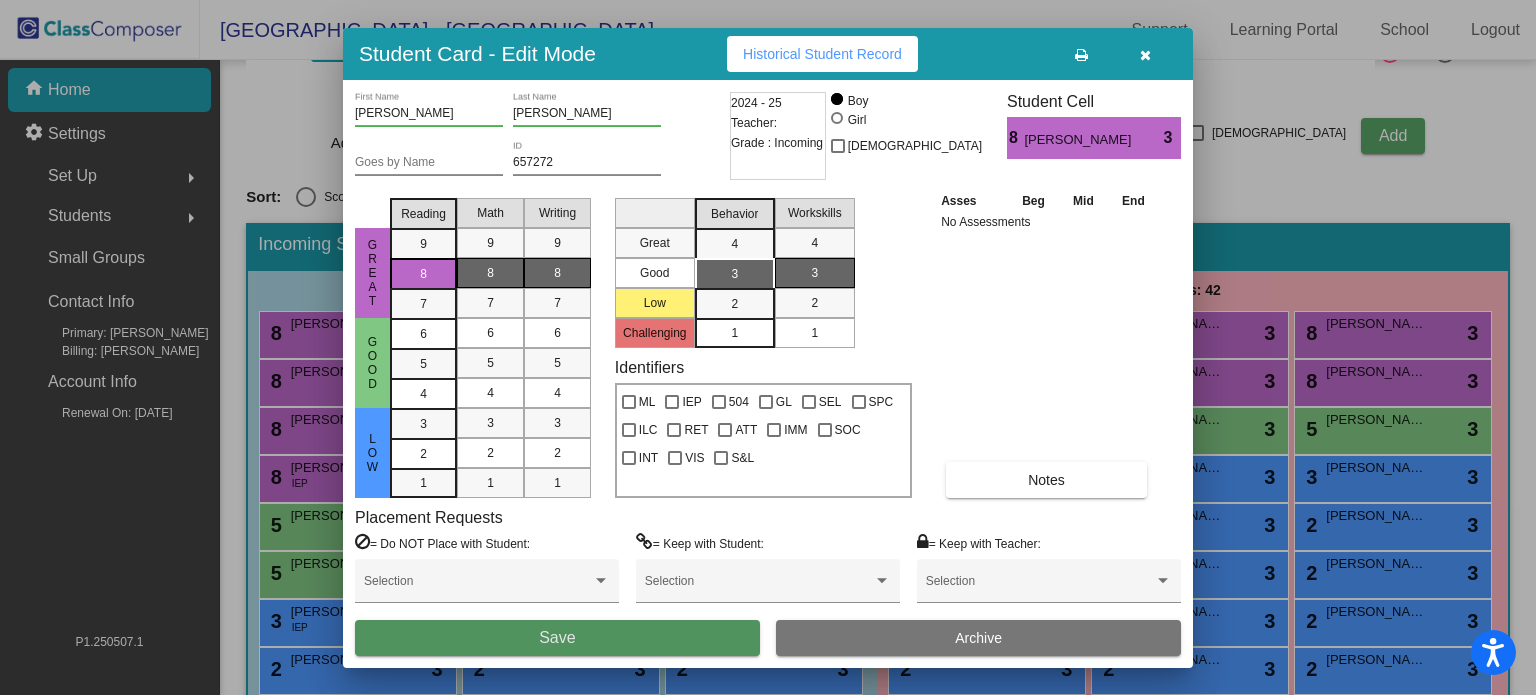 click on "Save" at bounding box center (557, 638) 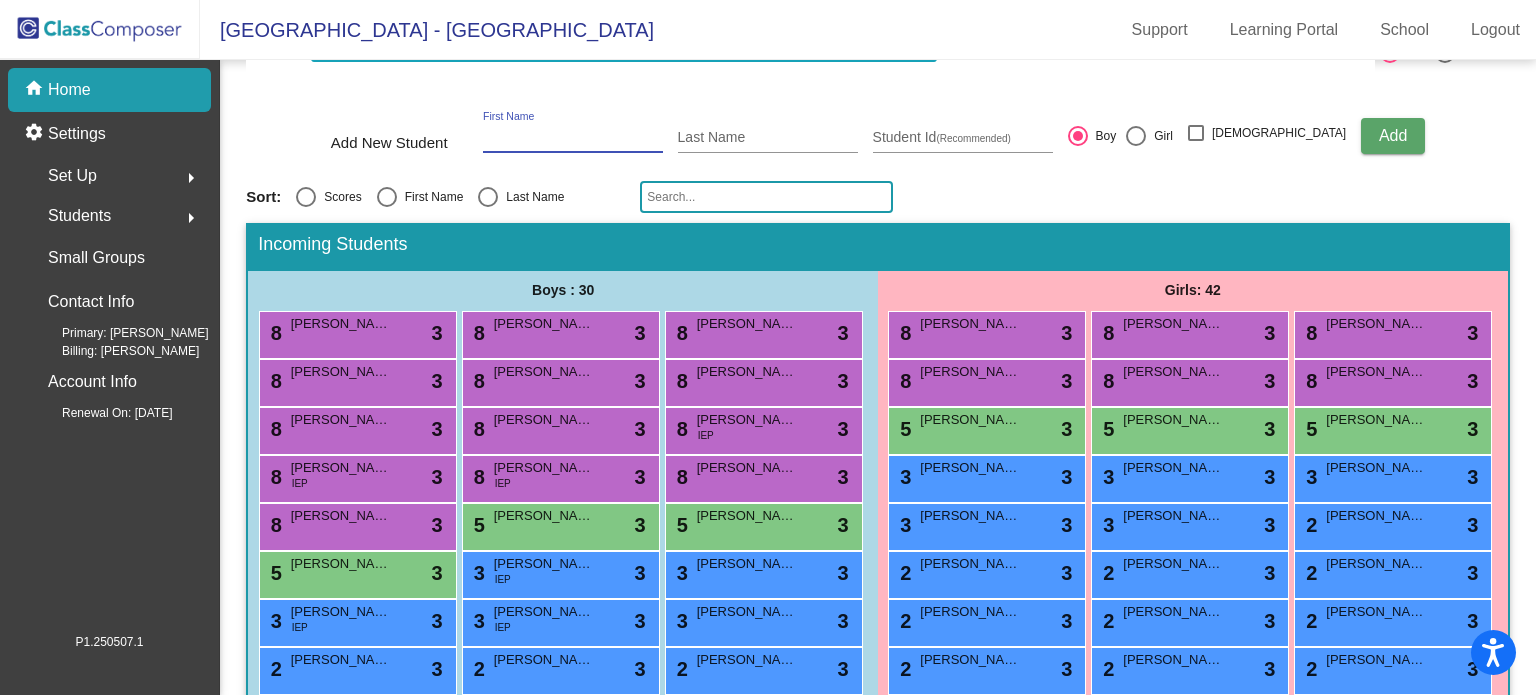 click on "First Name" at bounding box center [573, 138] 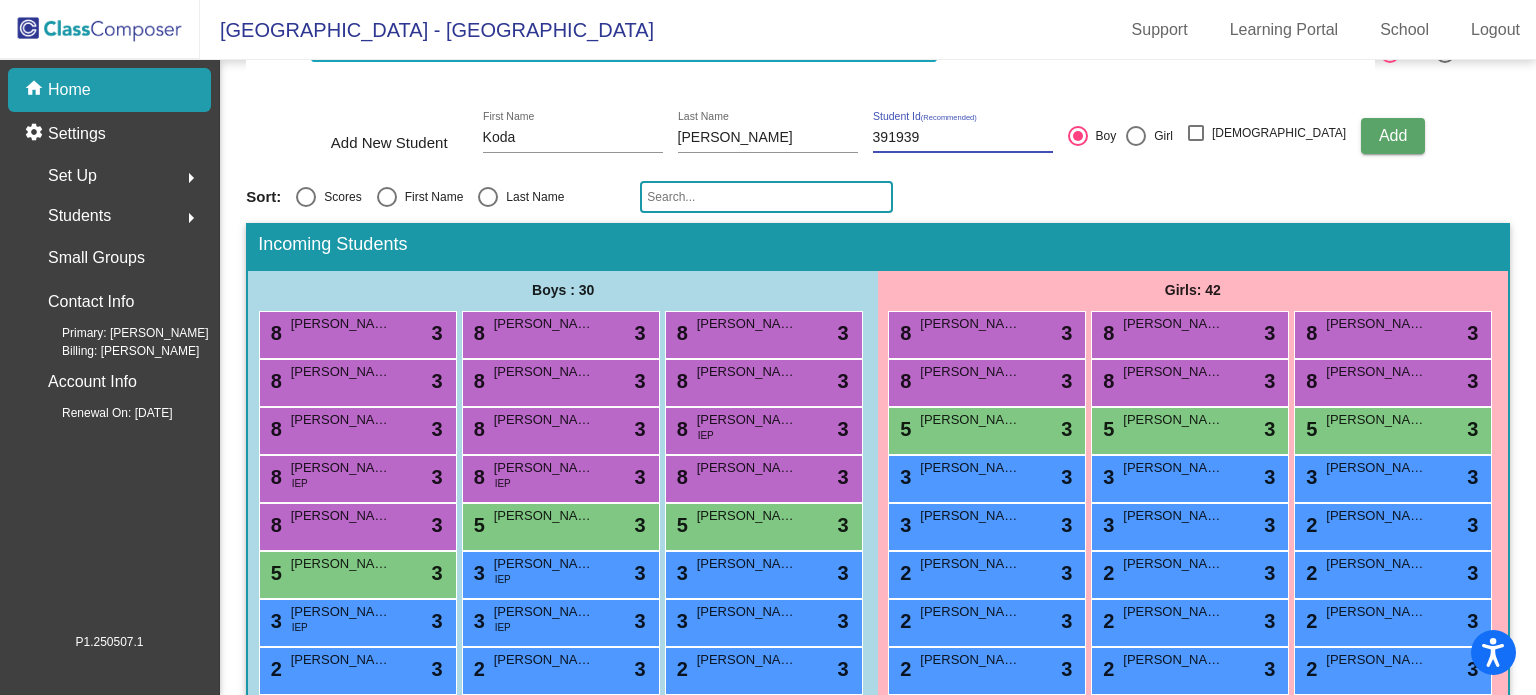 click on "Add" 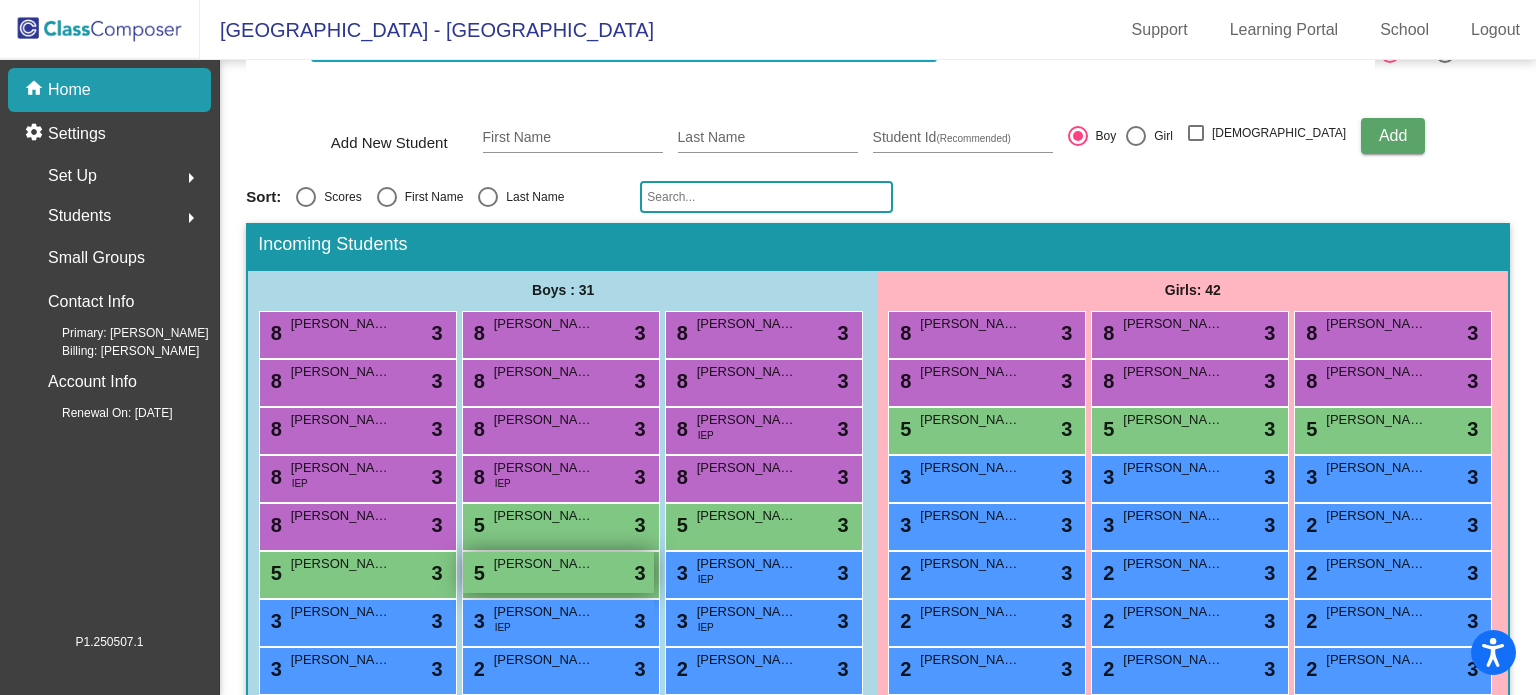 click on "5 [PERSON_NAME] lock do_not_disturb_alt 3" at bounding box center [558, 572] 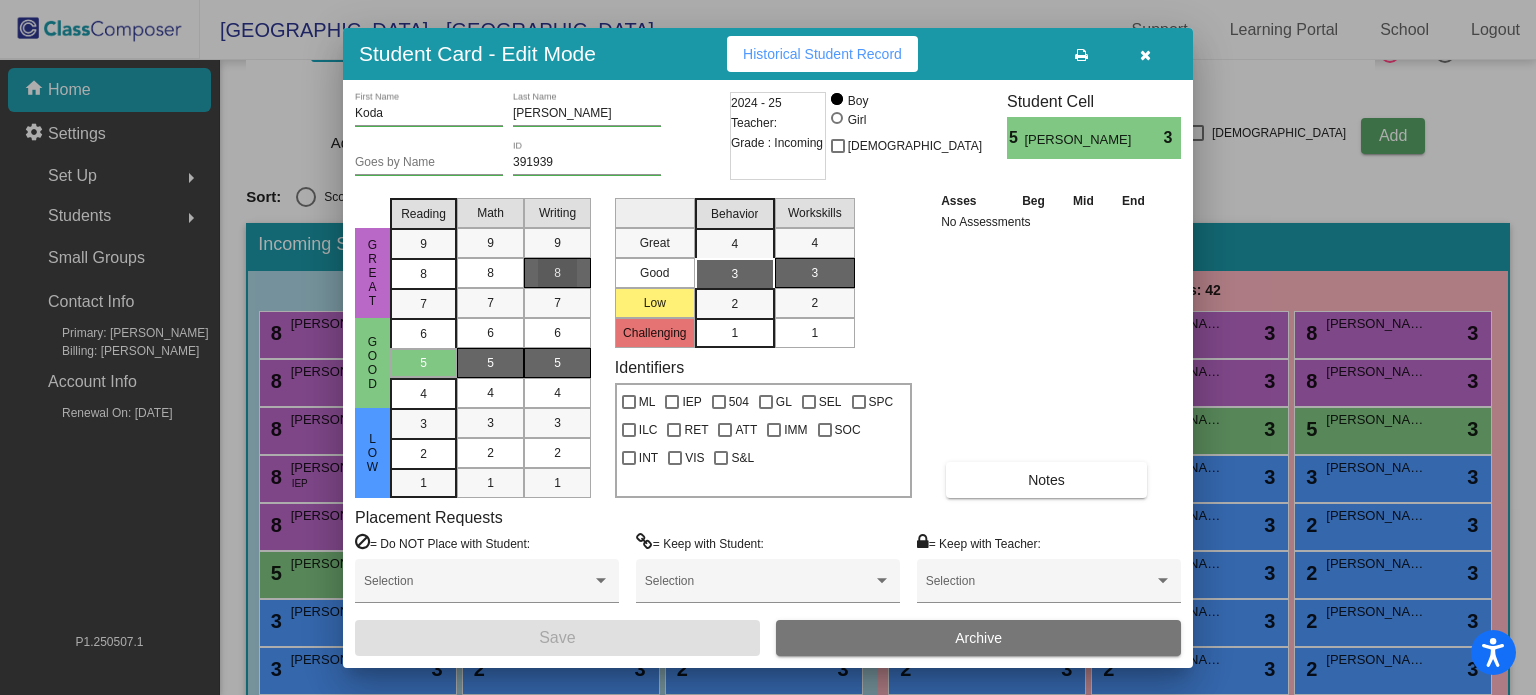 click on "8" at bounding box center [557, 273] 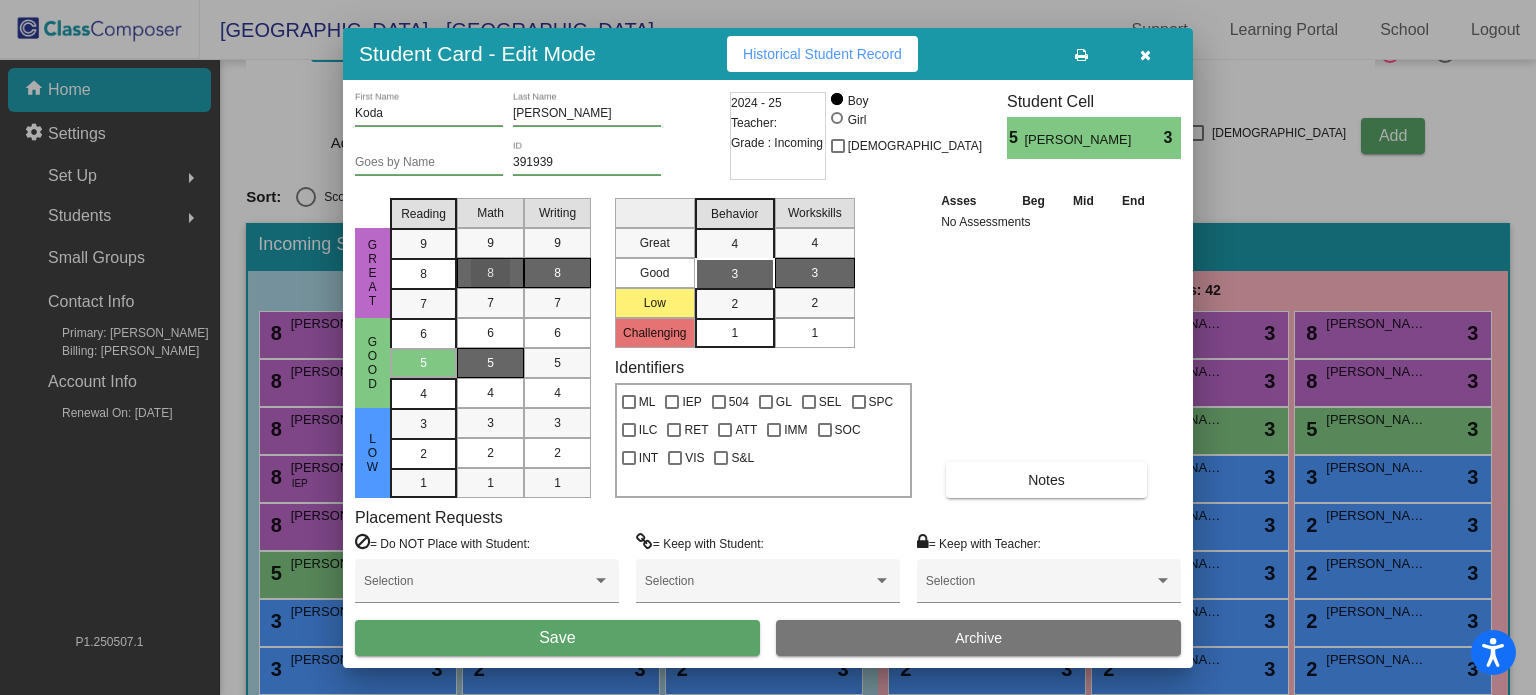 click on "8" at bounding box center [490, 273] 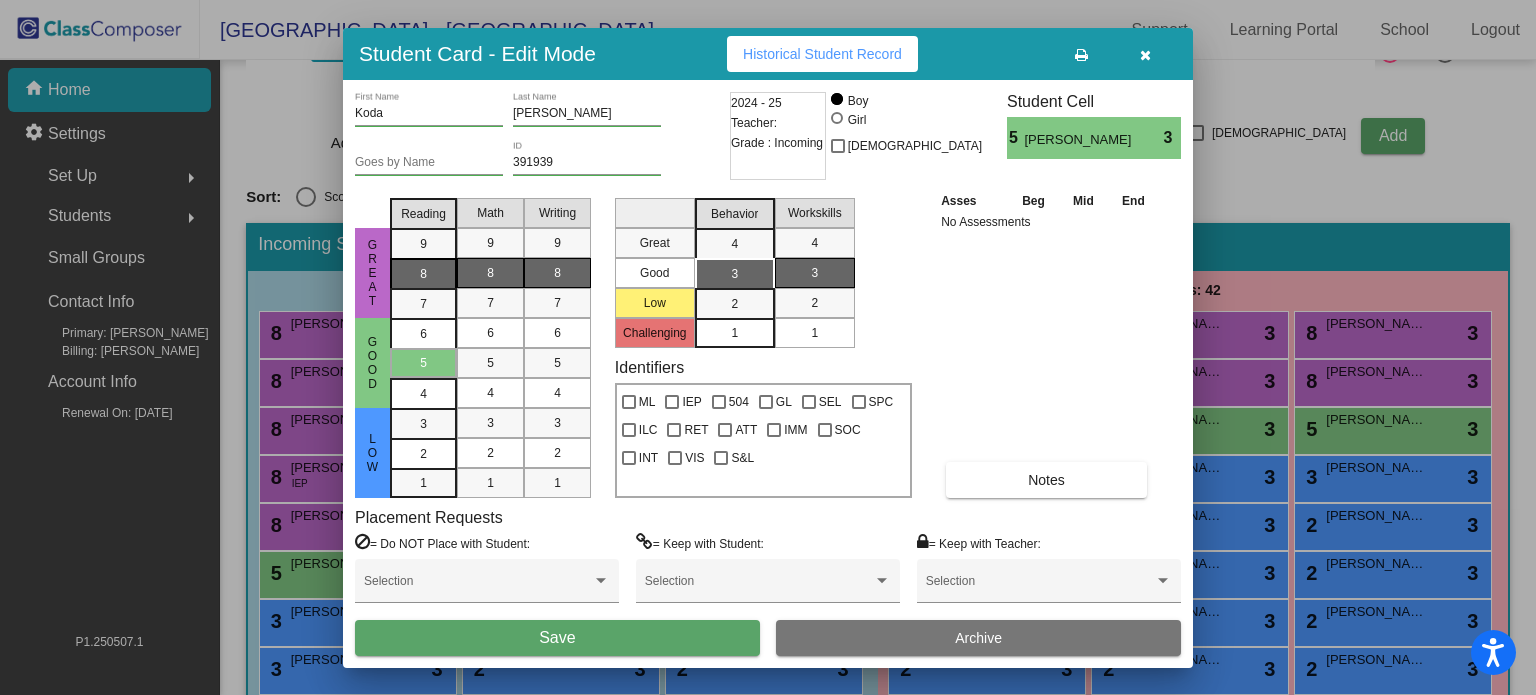 click on "8" at bounding box center [423, 244] 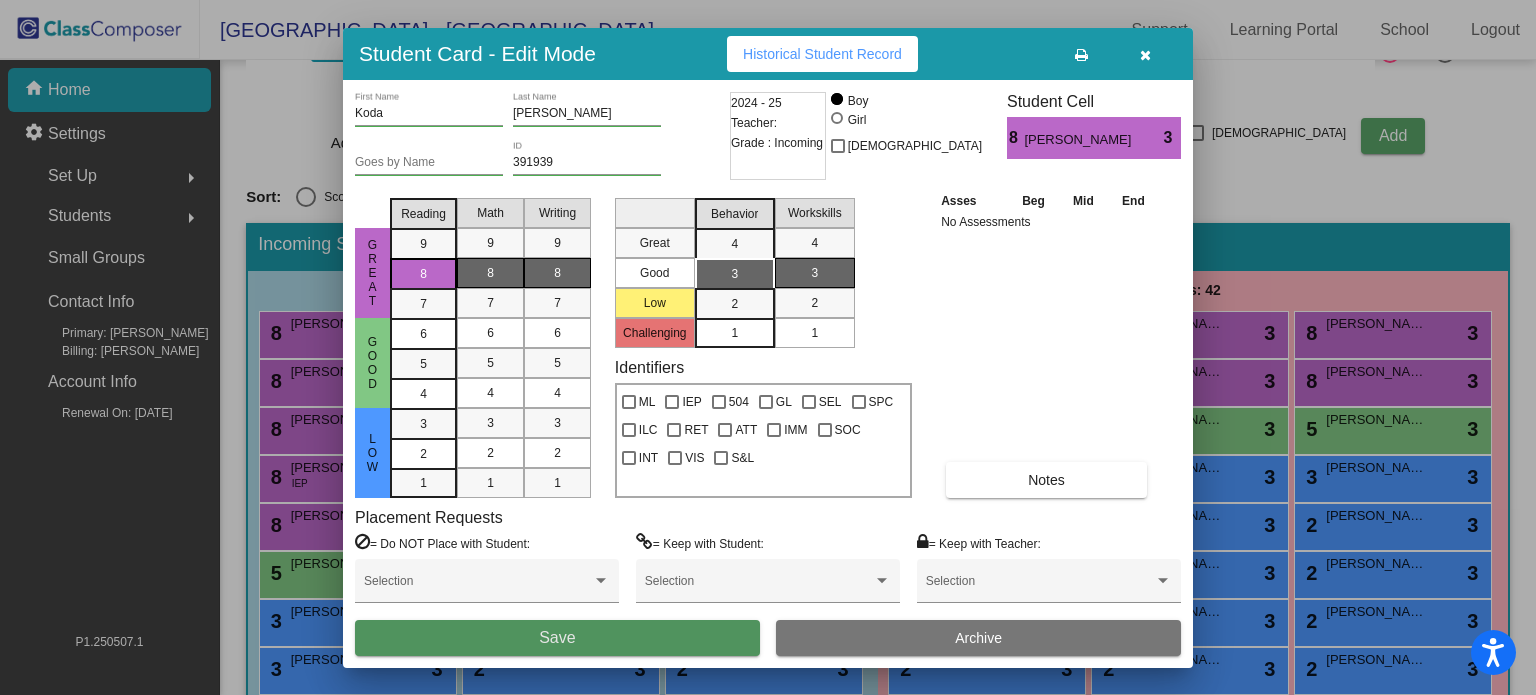 click on "Save" at bounding box center (557, 638) 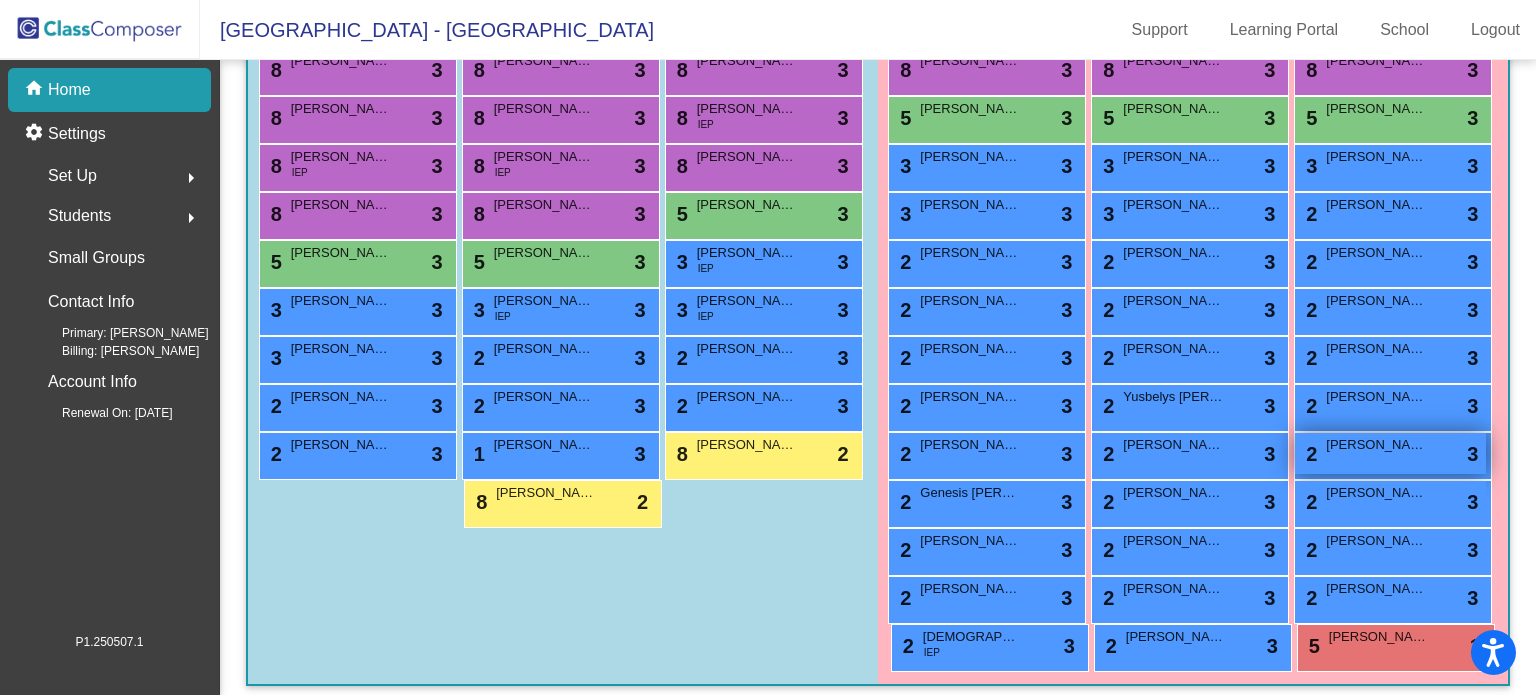 scroll, scrollTop: 516, scrollLeft: 0, axis: vertical 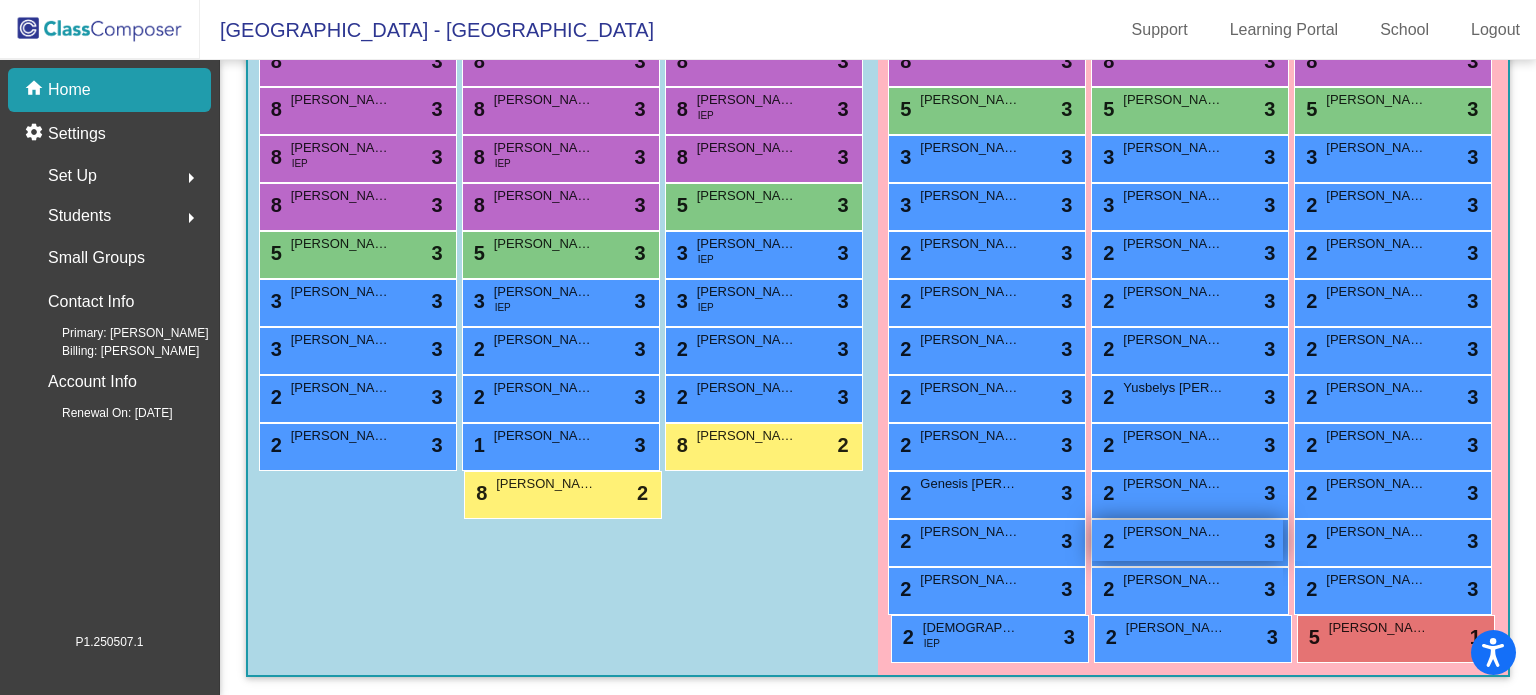 click on "[PERSON_NAME]" at bounding box center [1173, 532] 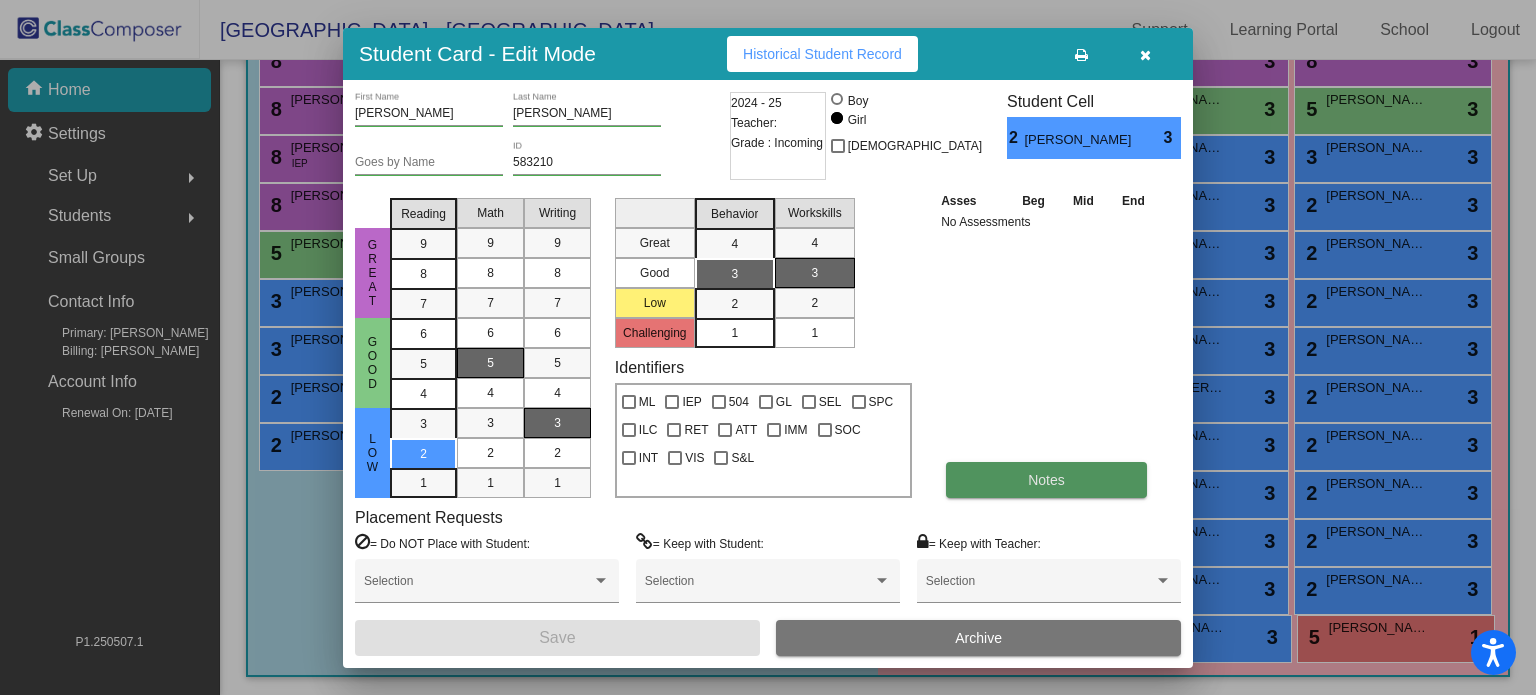click on "Notes" at bounding box center (1046, 480) 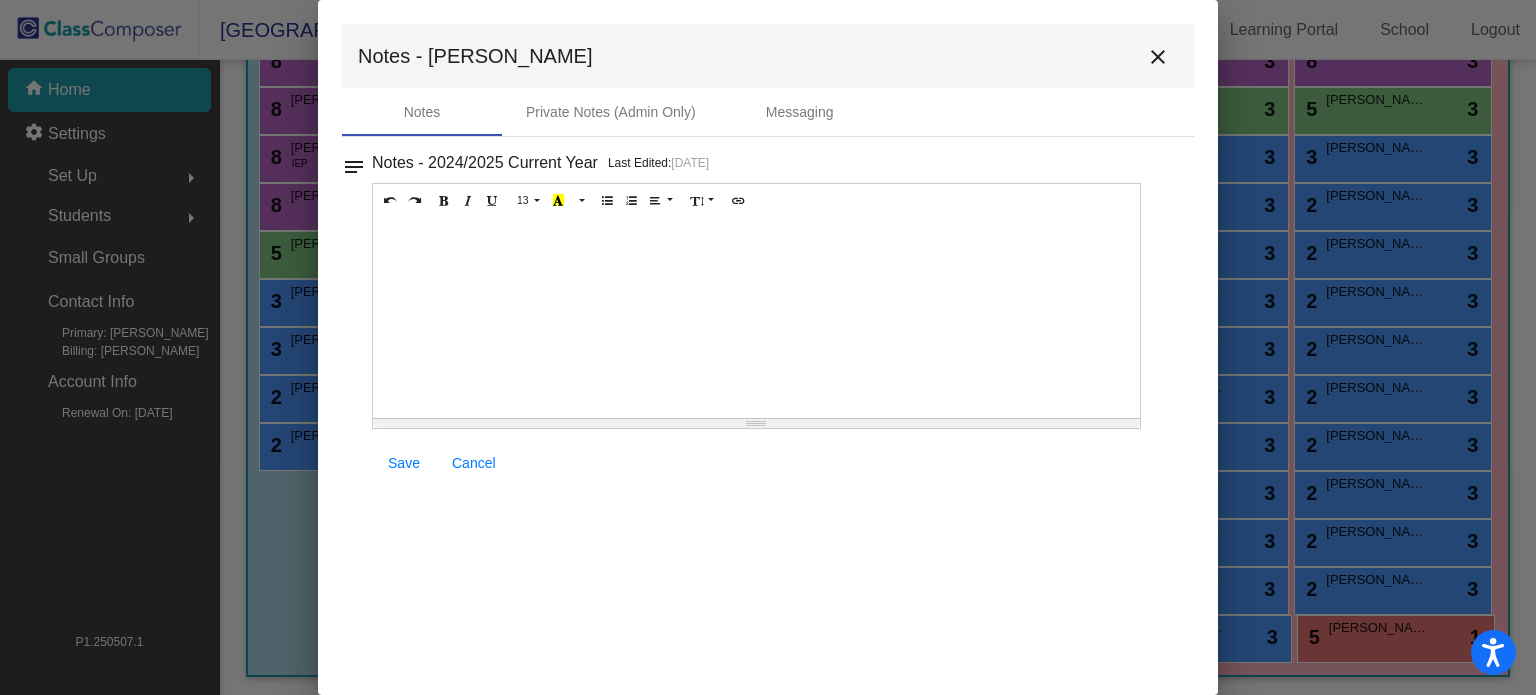 click at bounding box center (756, 318) 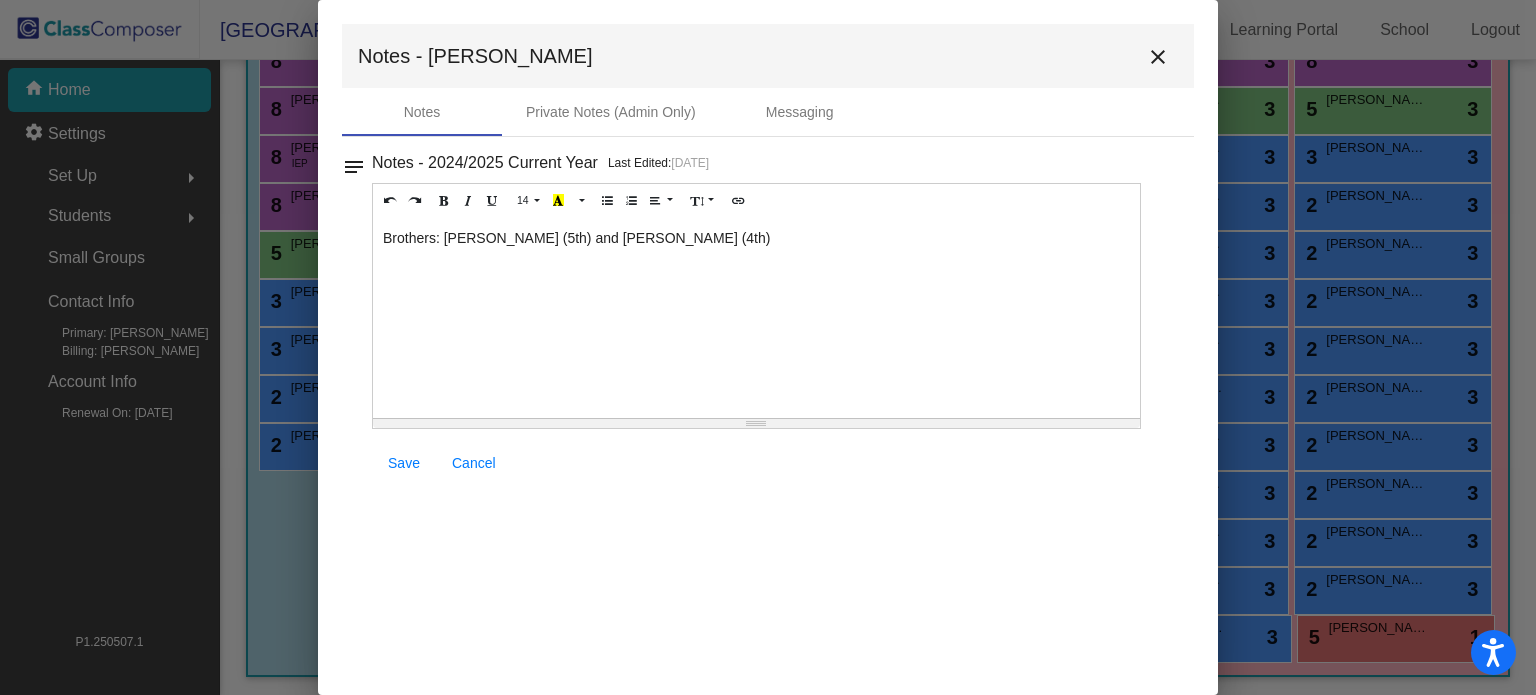 click on "Save" at bounding box center (404, 463) 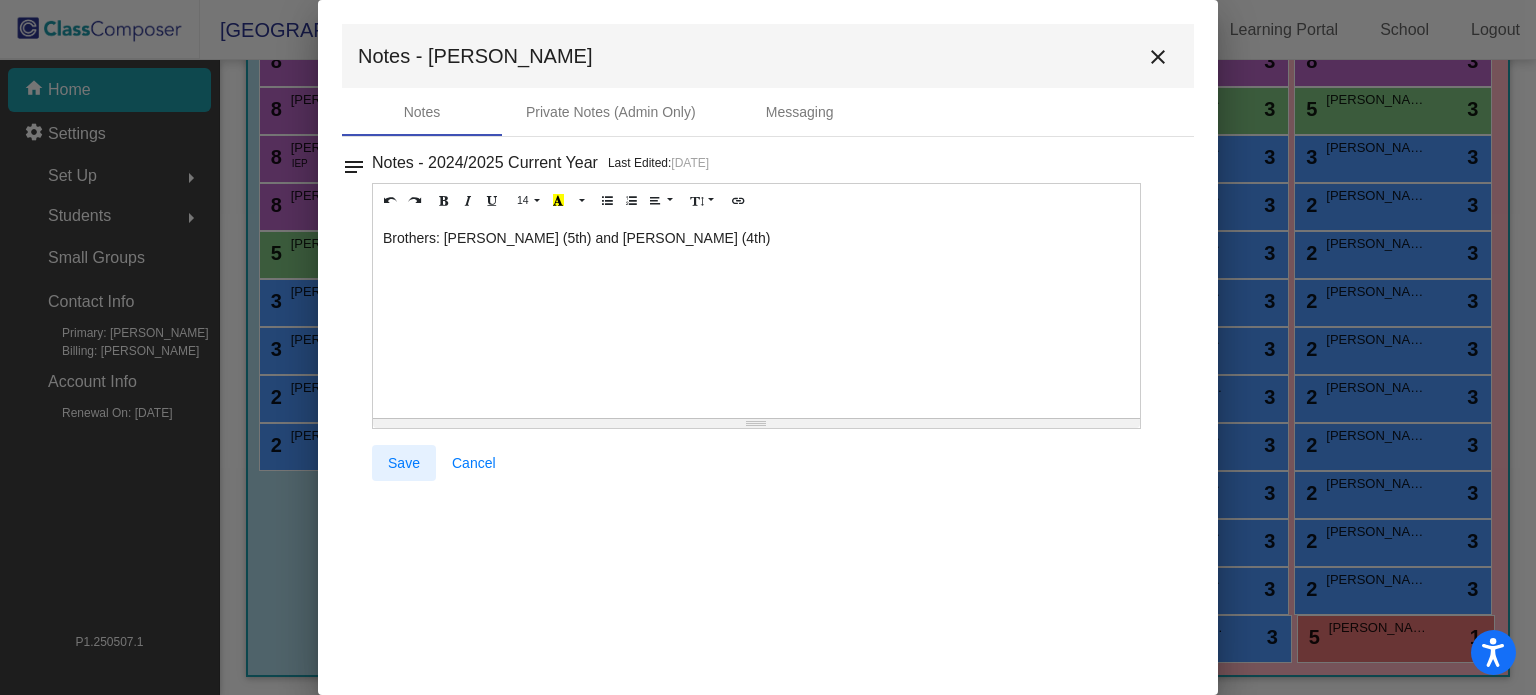 click on "Save" at bounding box center [404, 463] 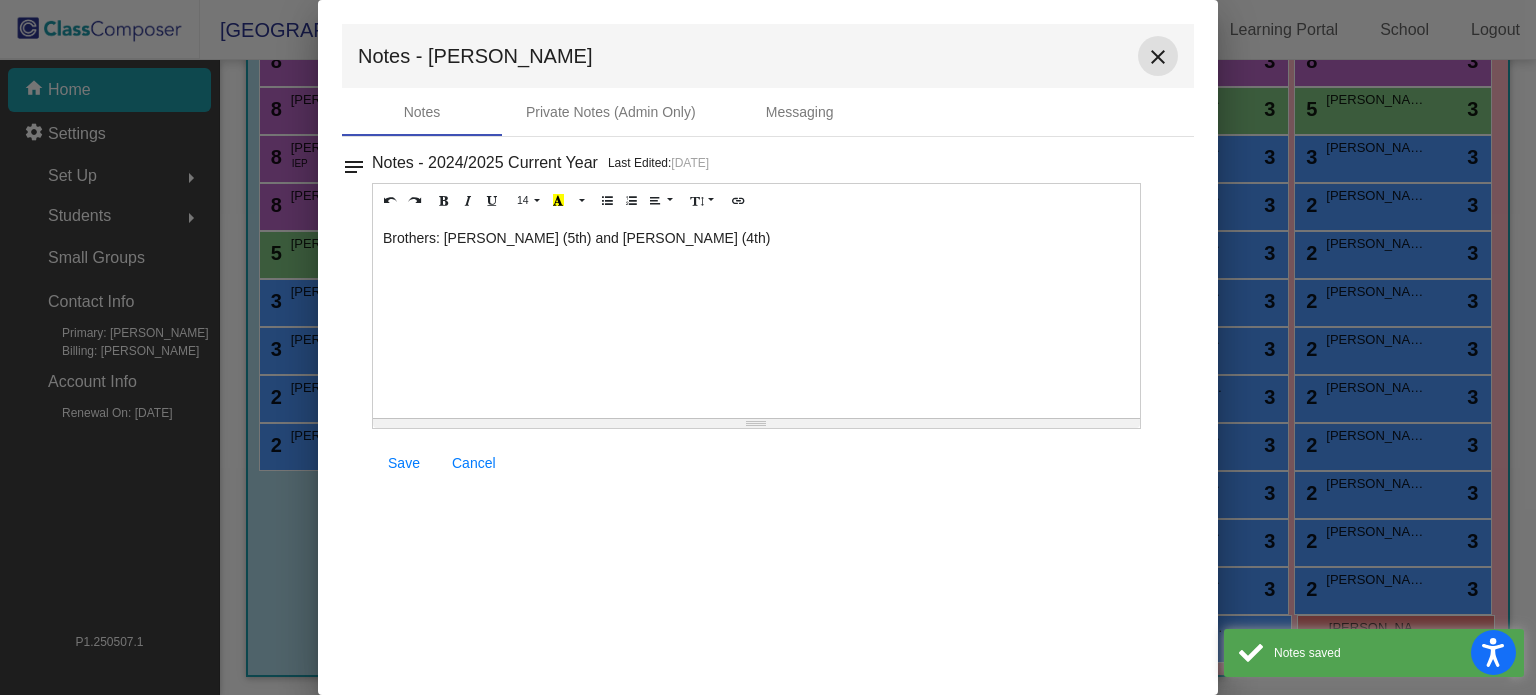 click on "close" at bounding box center [1158, 57] 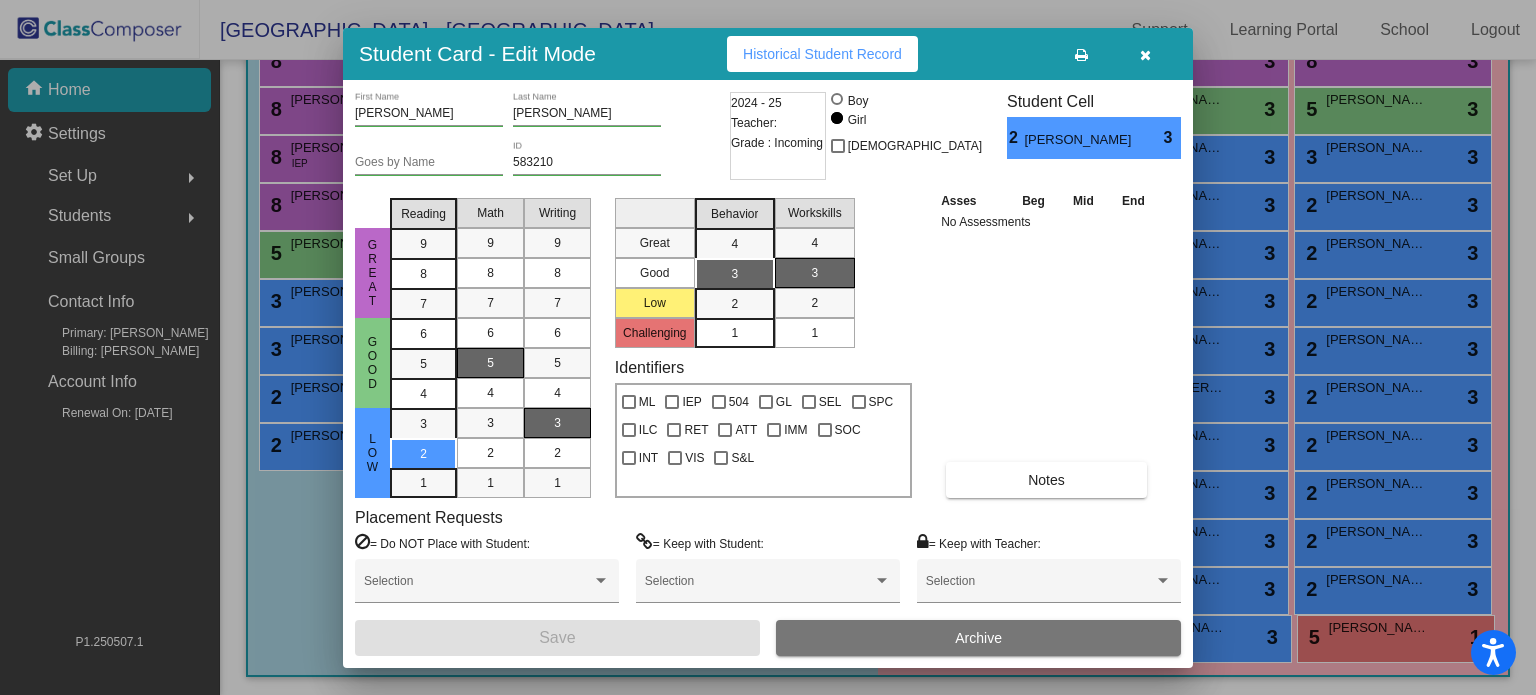 click at bounding box center [1145, 54] 